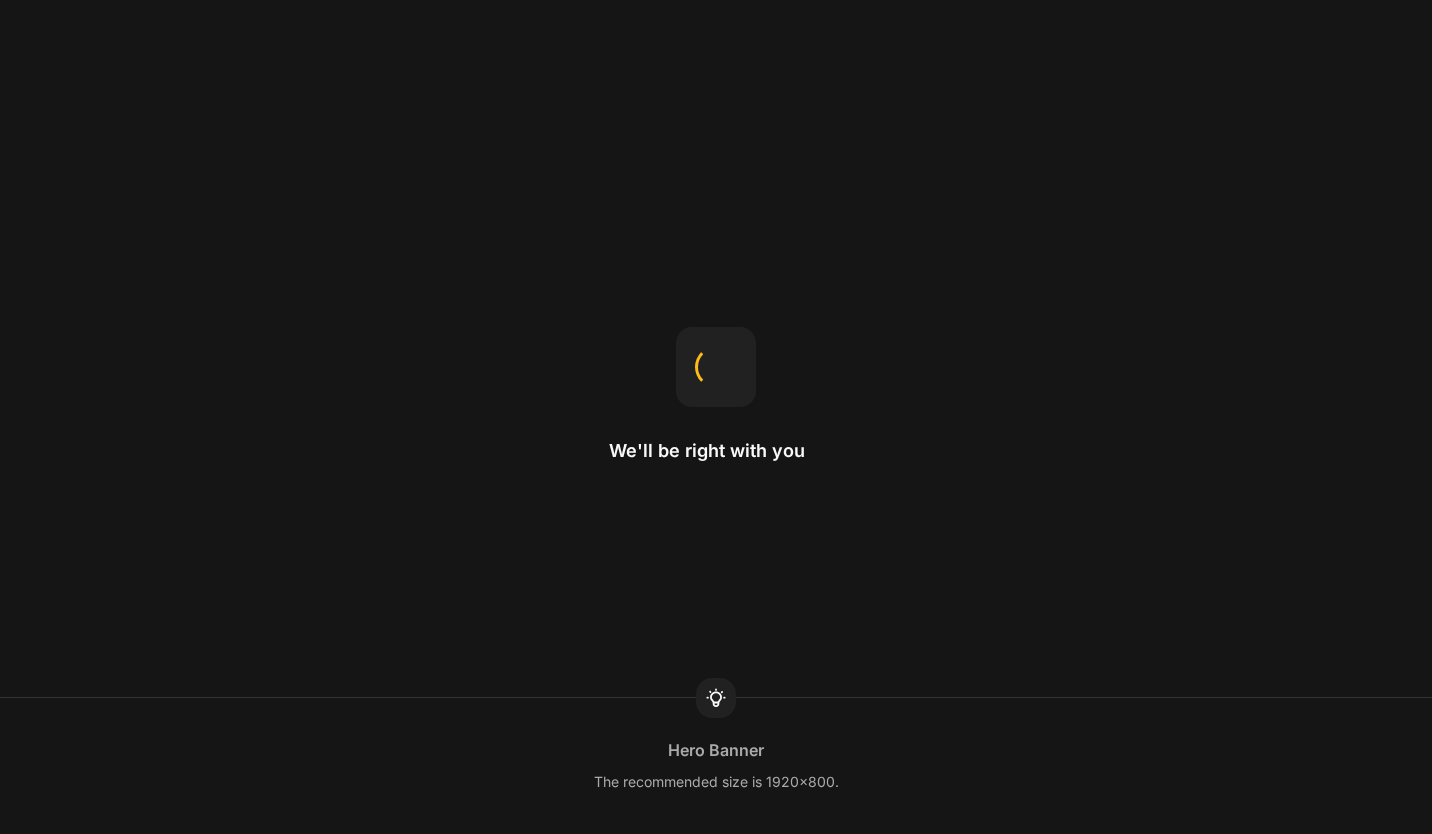 scroll, scrollTop: 0, scrollLeft: 0, axis: both 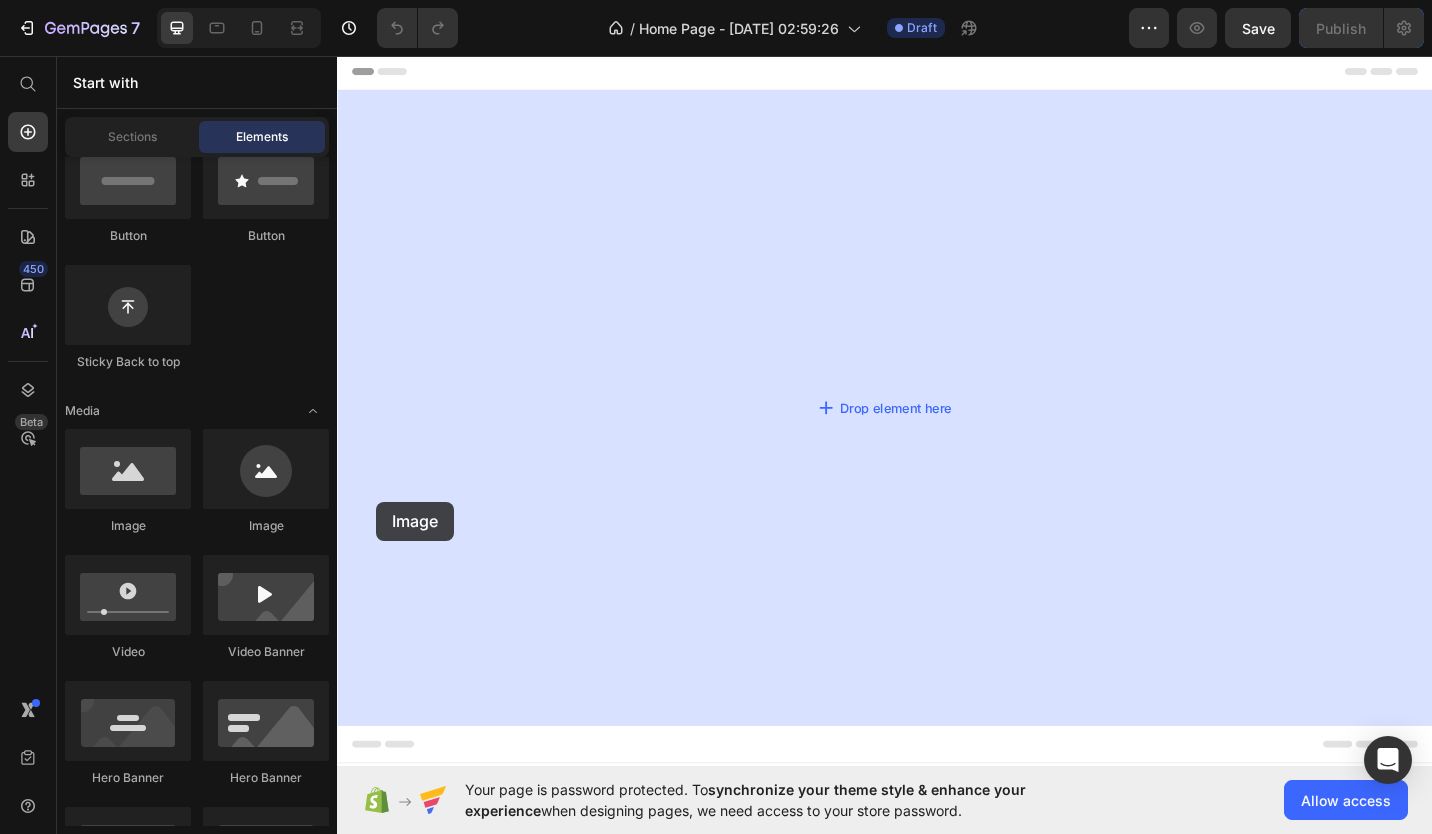 drag, startPoint x: 456, startPoint y: 535, endPoint x: 541, endPoint y: 566, distance: 90.47652 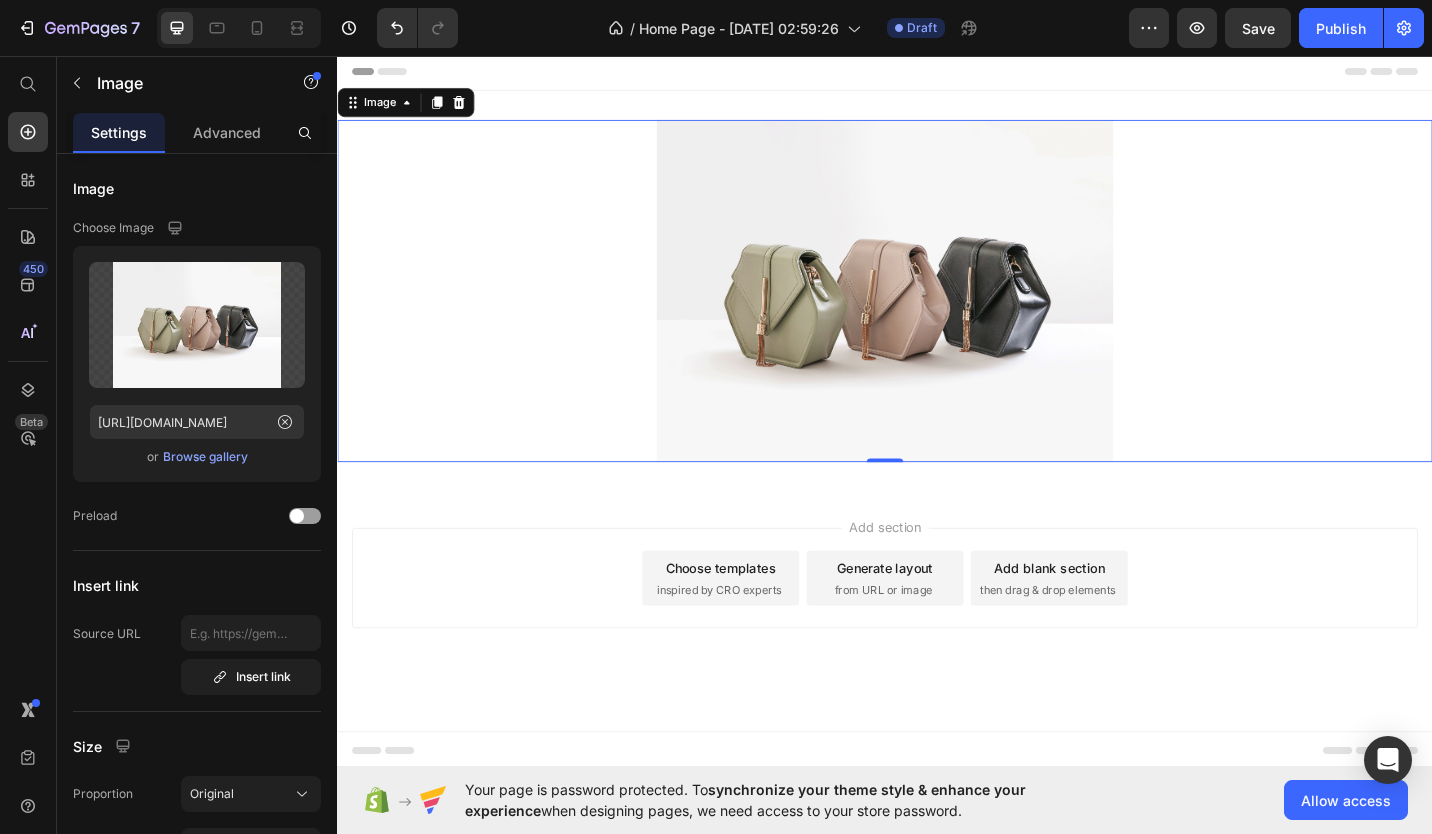 click at bounding box center [937, 313] 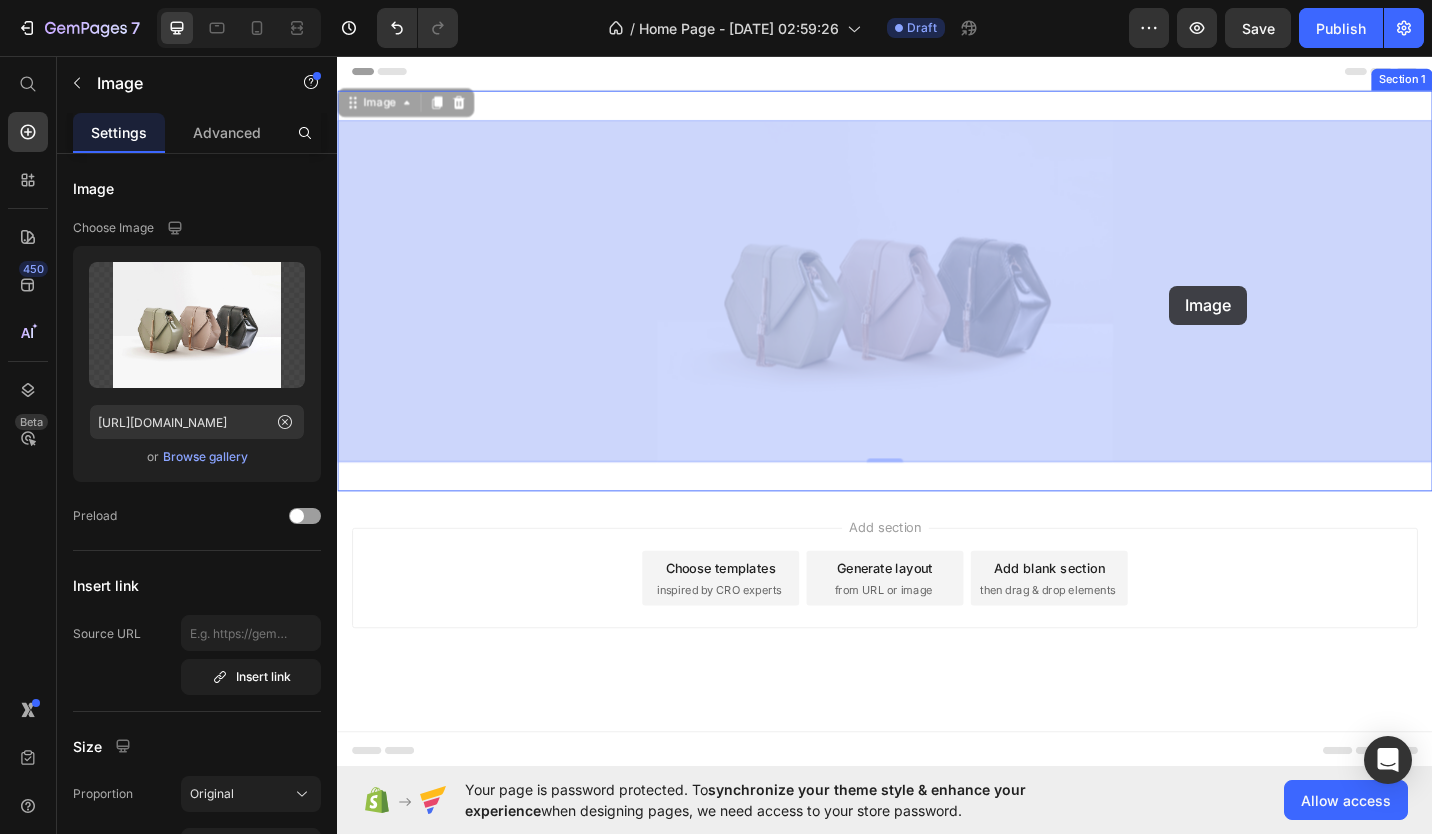drag, startPoint x: 1099, startPoint y: 324, endPoint x: 1147, endPoint y: 310, distance: 50 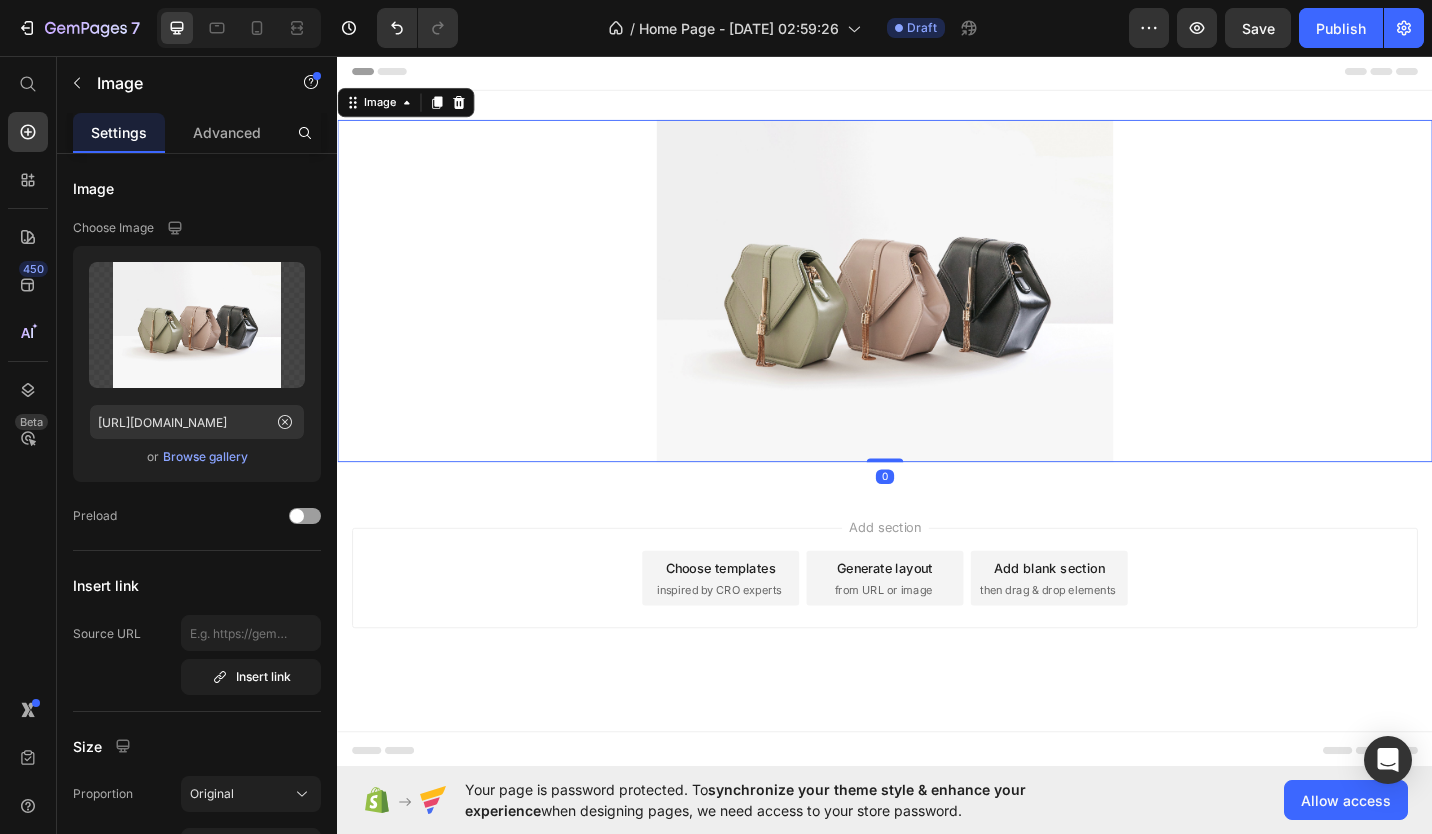 drag, startPoint x: 934, startPoint y: 499, endPoint x: 957, endPoint y: 470, distance: 37.01351 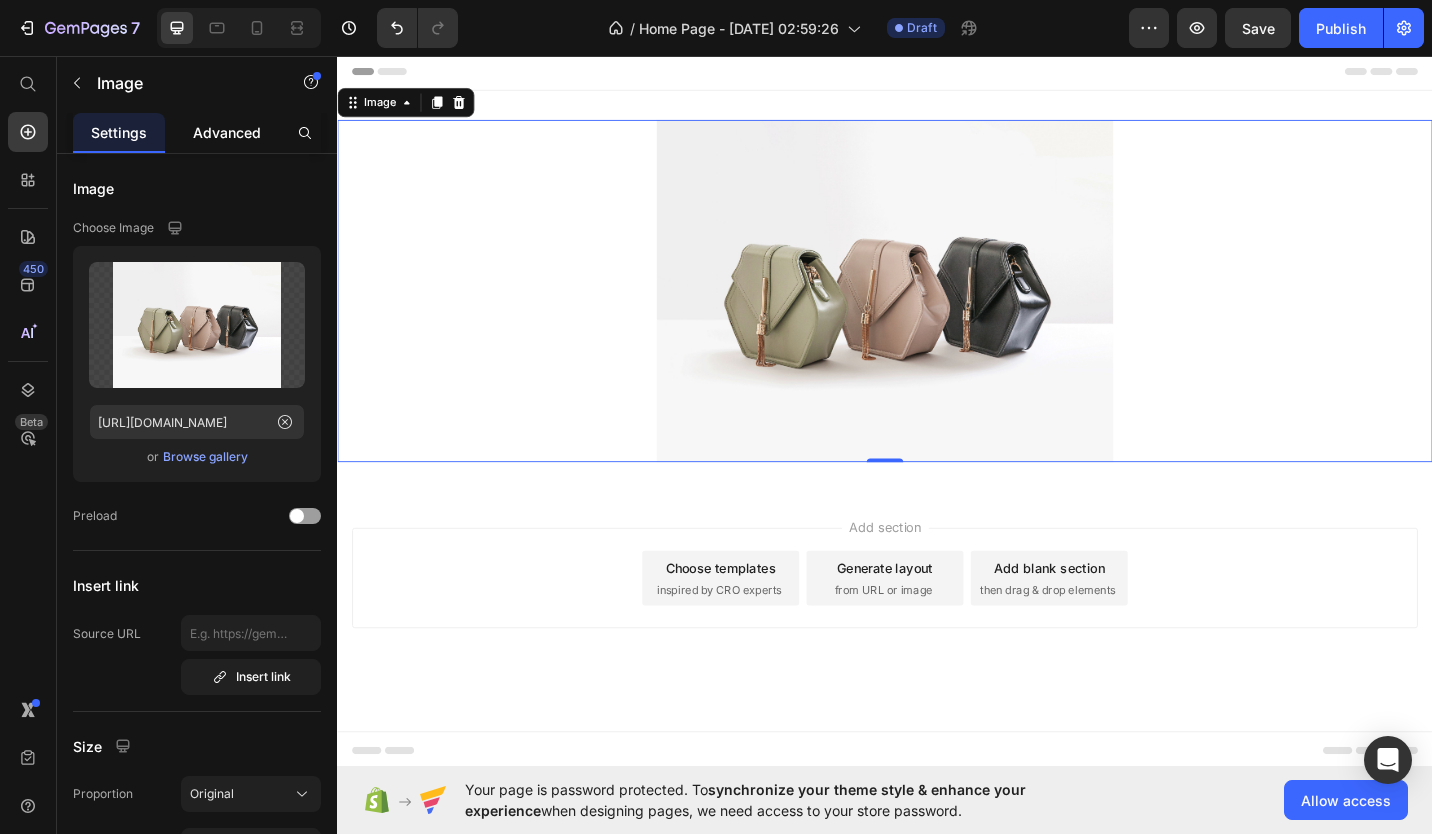 click on "Advanced" at bounding box center (227, 132) 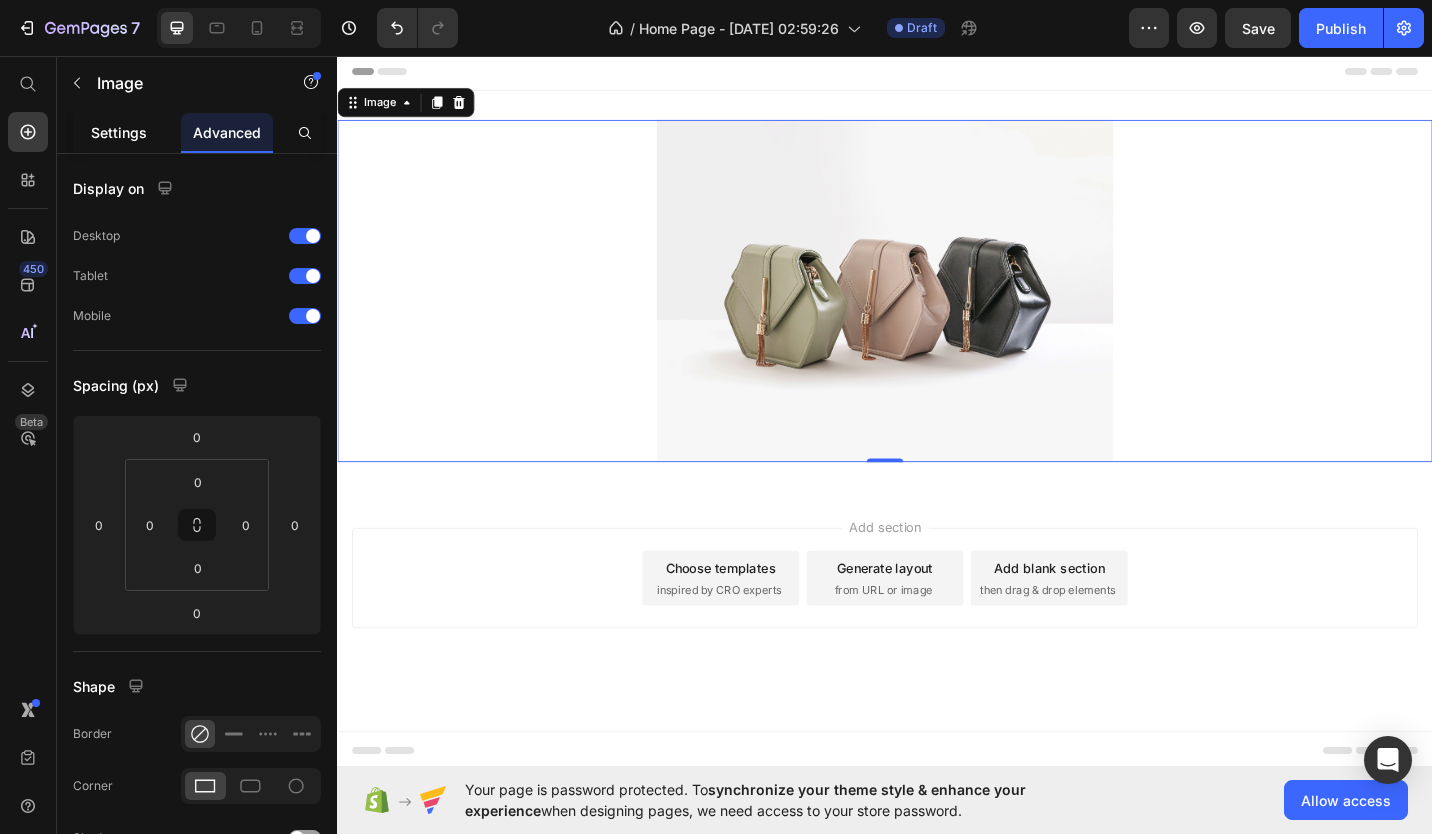 click on "Settings" at bounding box center [119, 132] 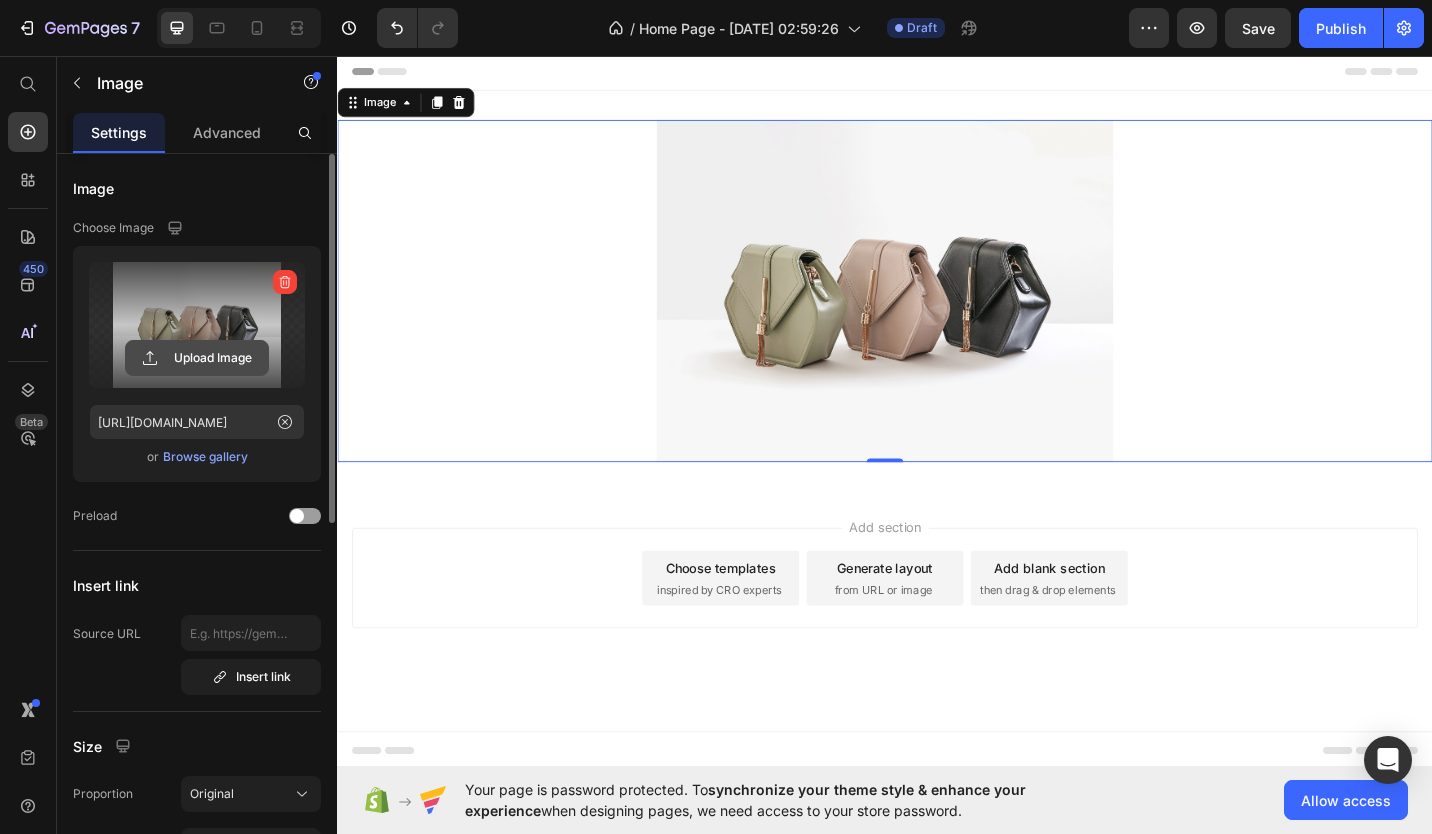 click 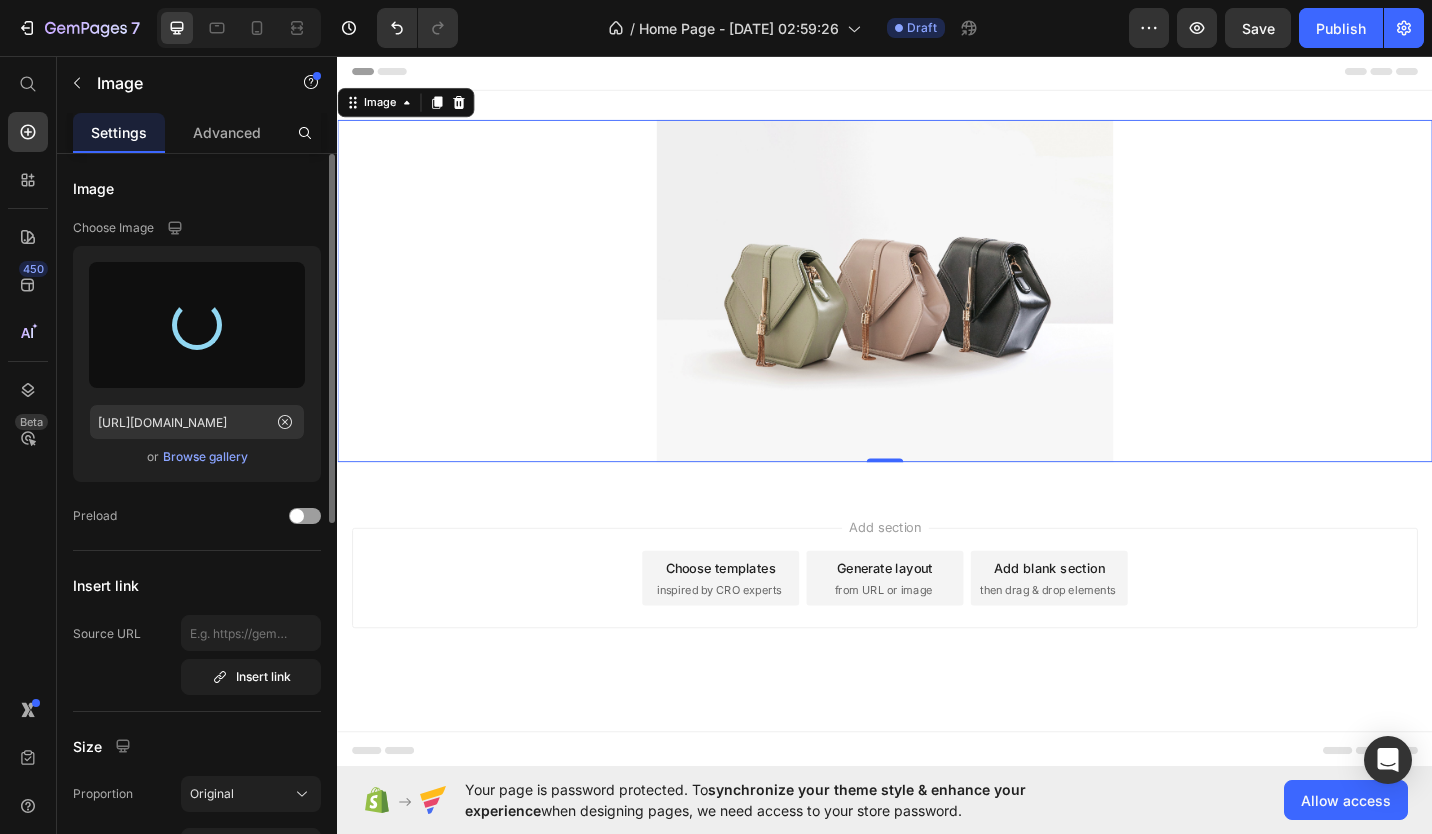 type on "[URL][DOMAIN_NAME]" 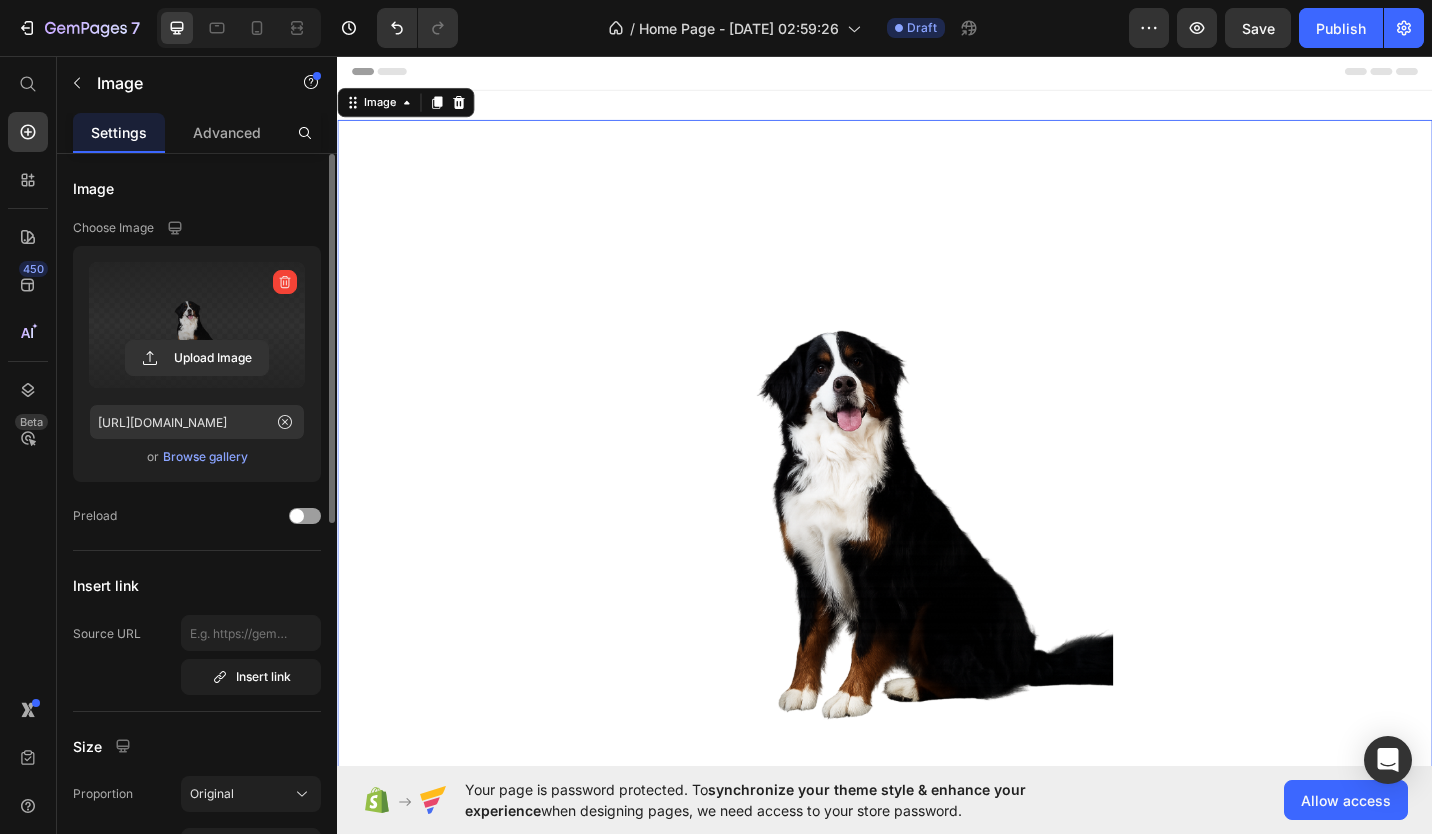 click at bounding box center (937, 501) 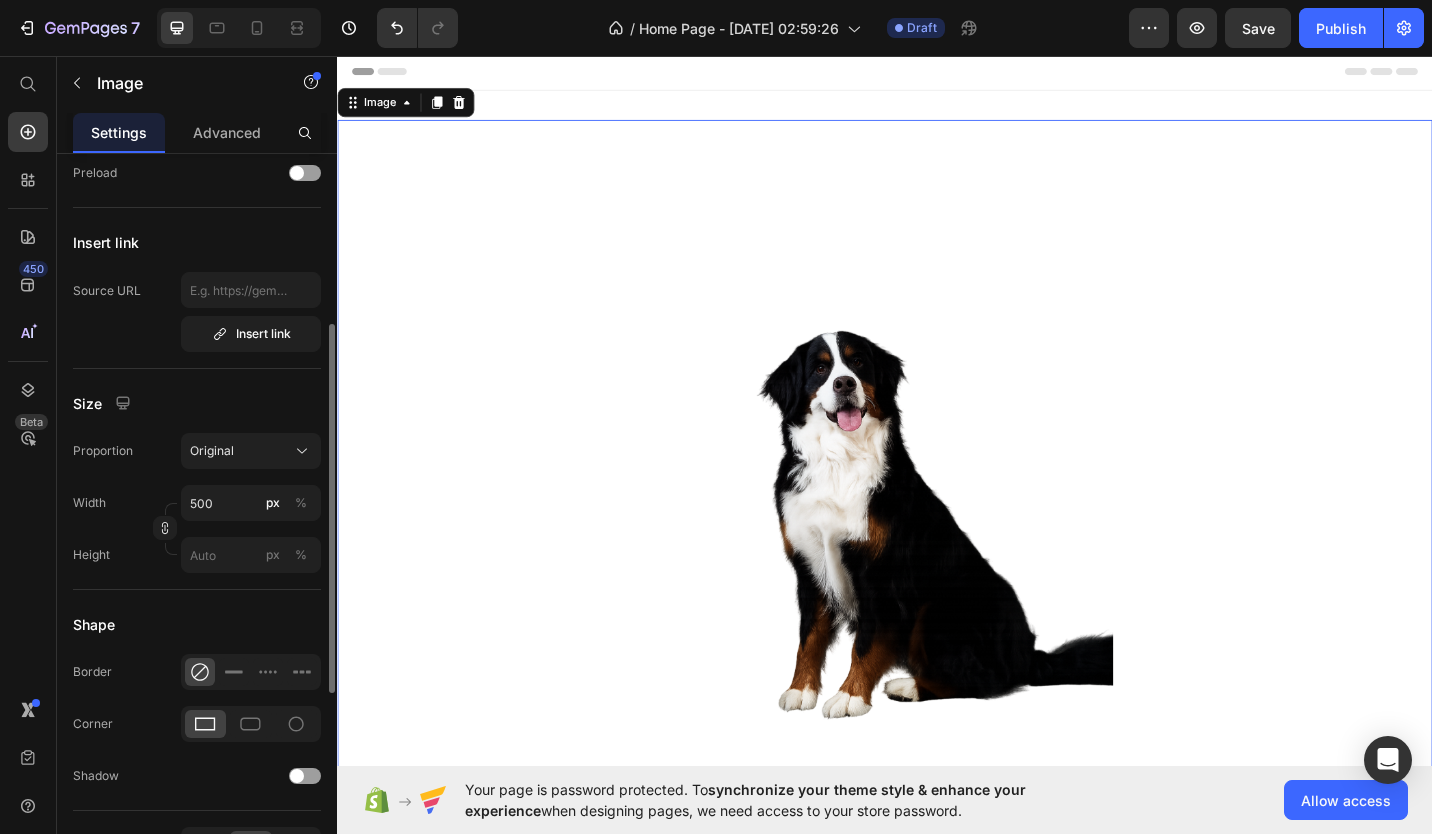 scroll, scrollTop: 345, scrollLeft: 0, axis: vertical 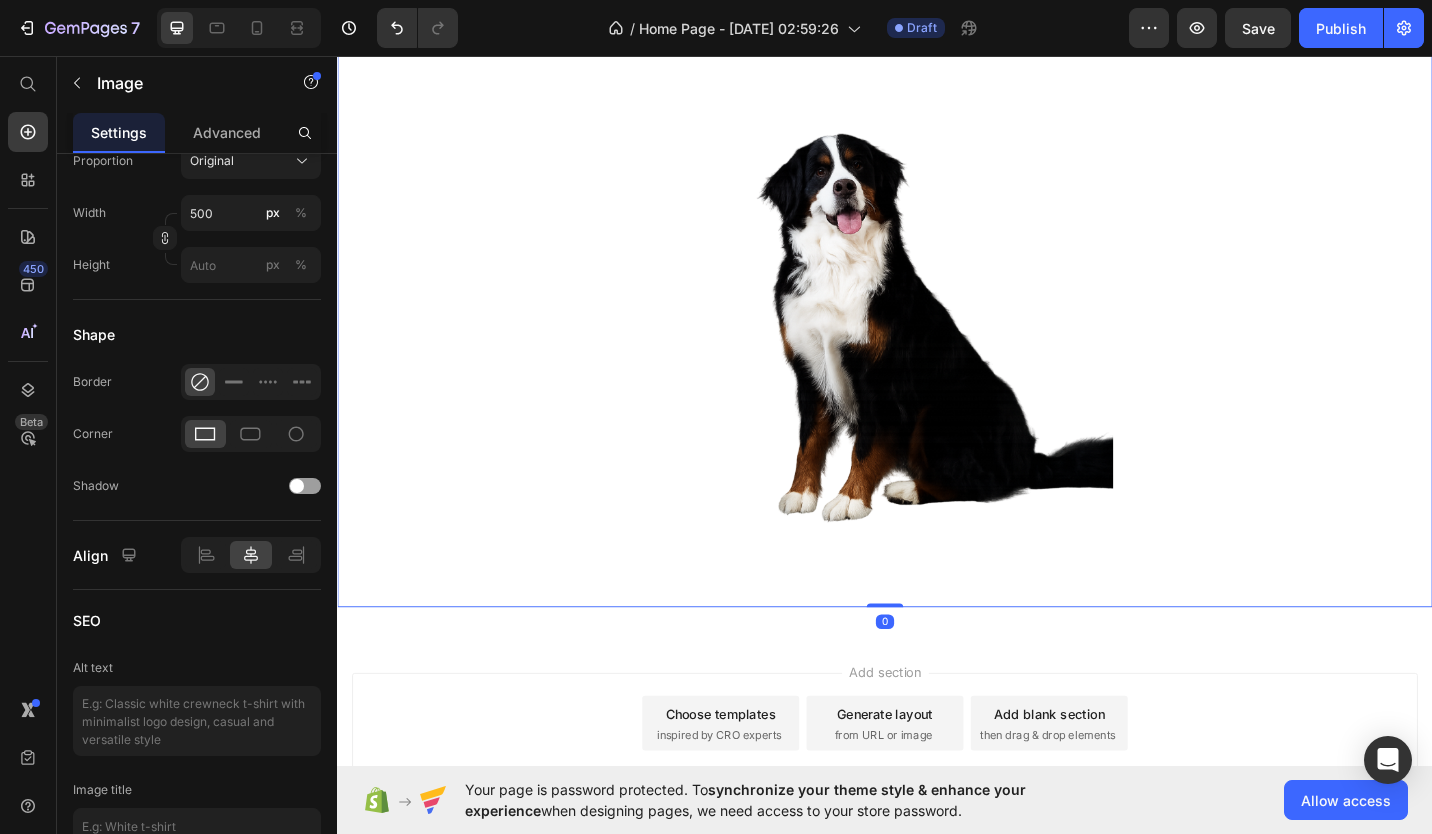drag, startPoint x: 921, startPoint y: 656, endPoint x: 922, endPoint y: 433, distance: 223.00224 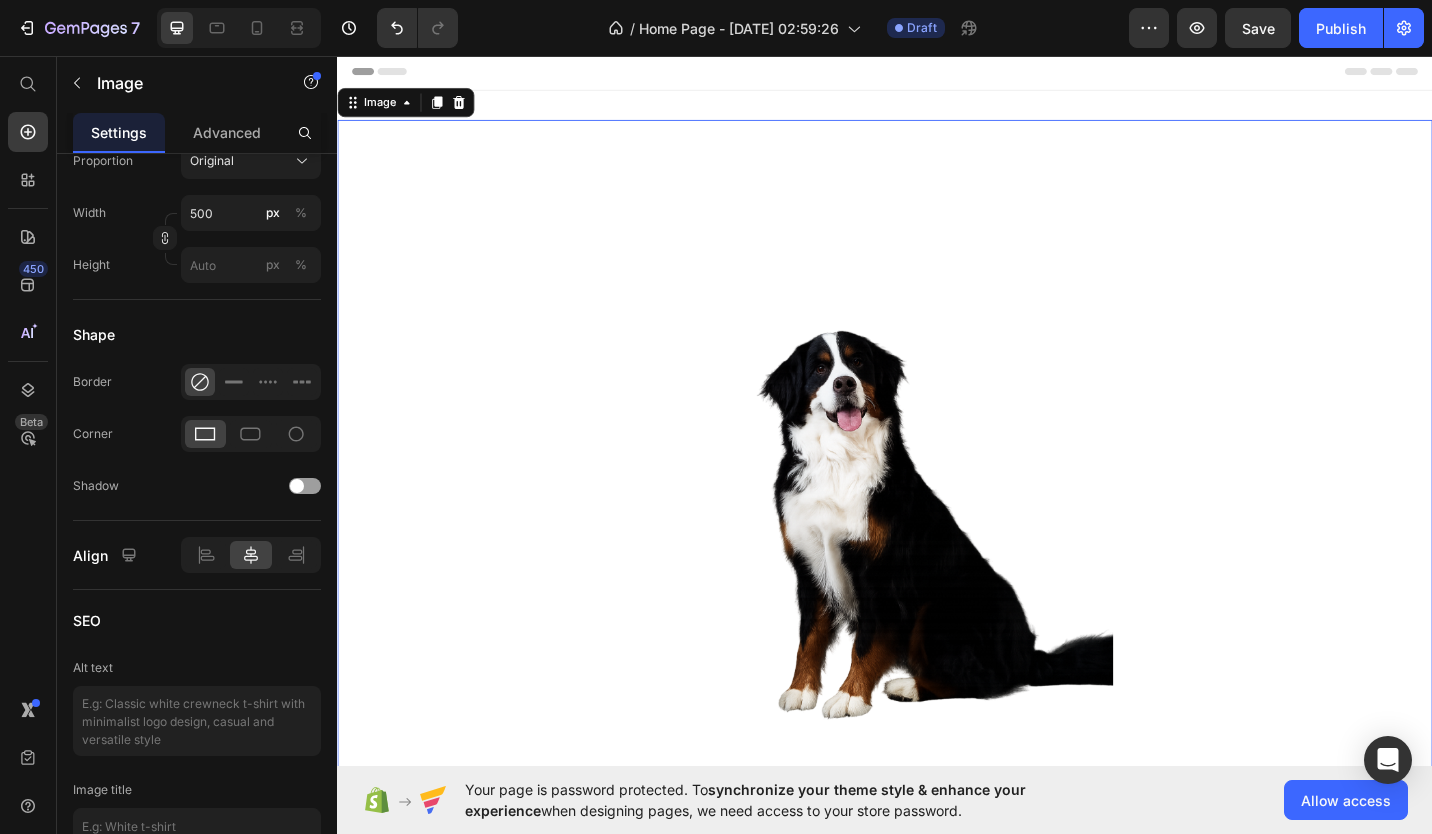 click at bounding box center (937, 501) 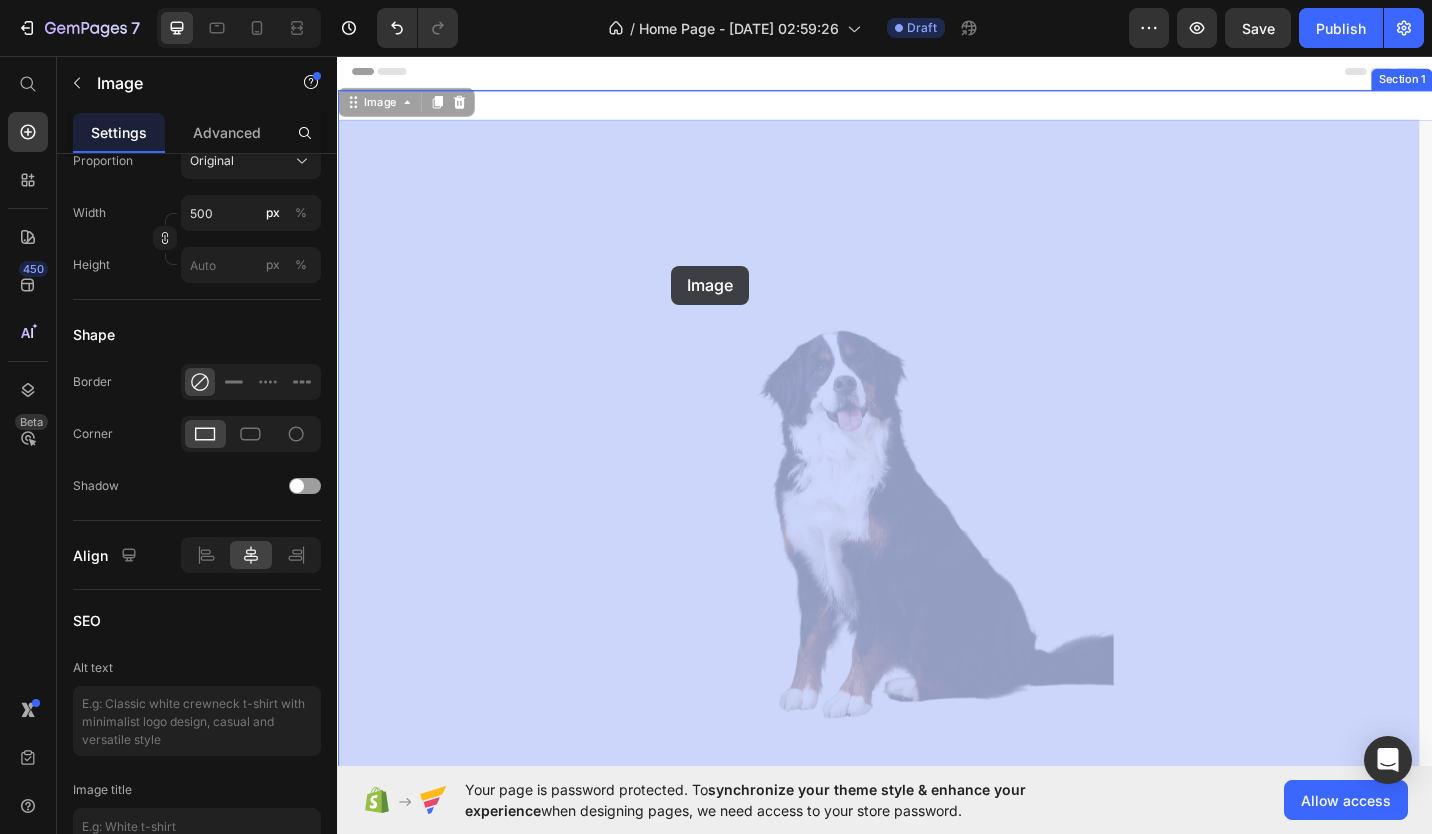 drag, startPoint x: 841, startPoint y: 354, endPoint x: 758, endPoint y: 326, distance: 87.595665 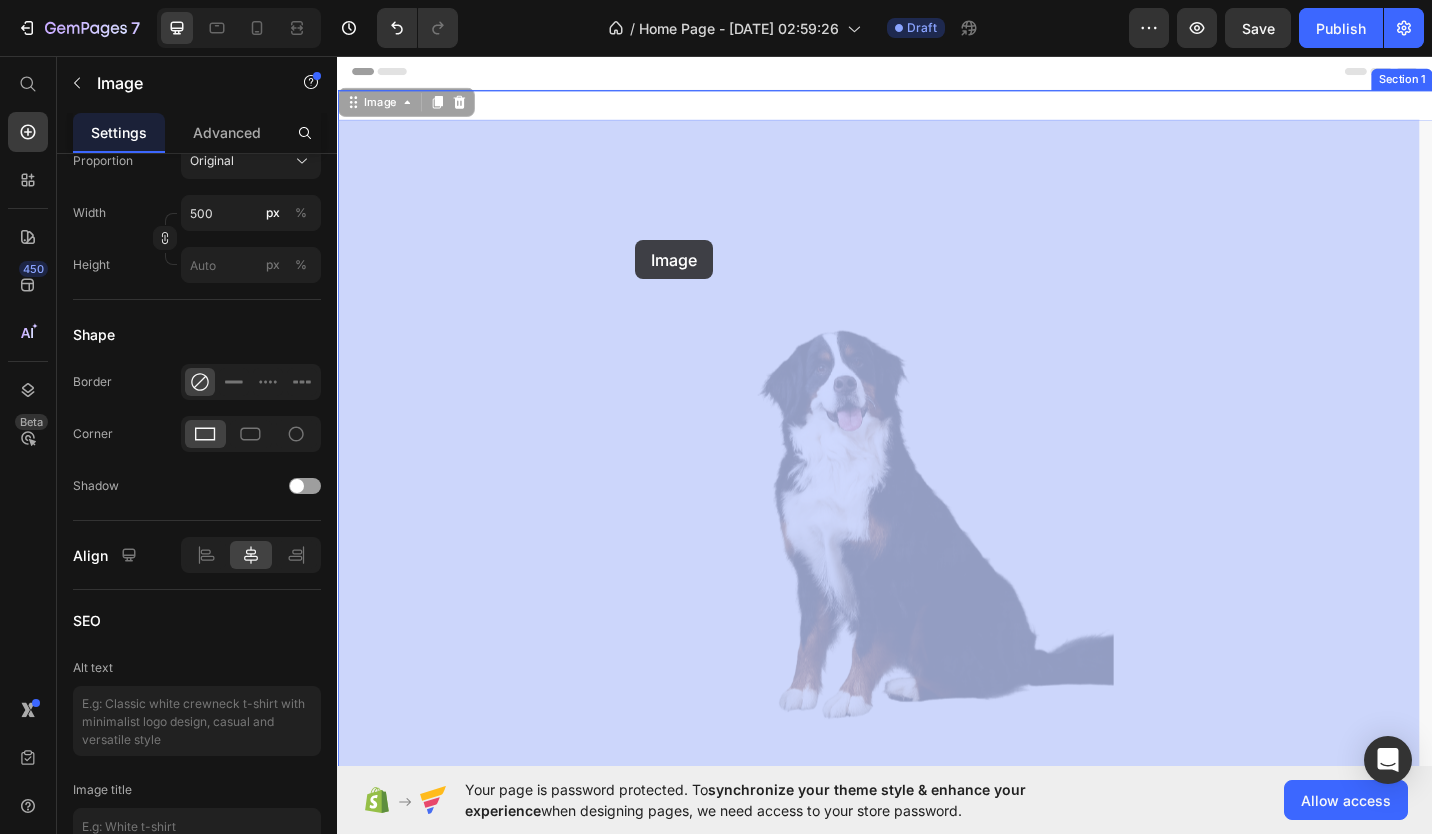 drag, startPoint x: 758, startPoint y: 326, endPoint x: 663, endPoint y: 258, distance: 116.82893 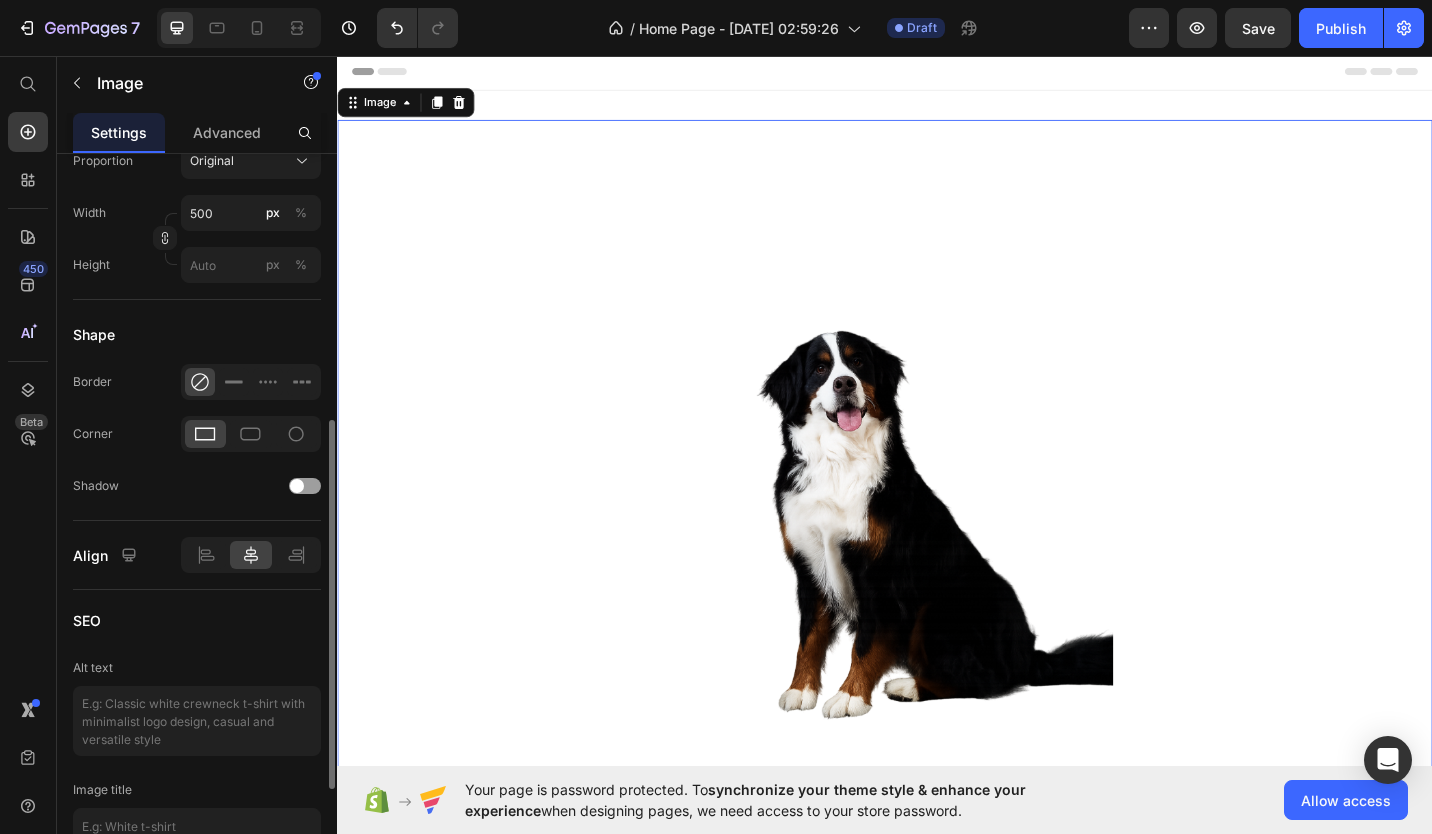 scroll, scrollTop: 0, scrollLeft: 0, axis: both 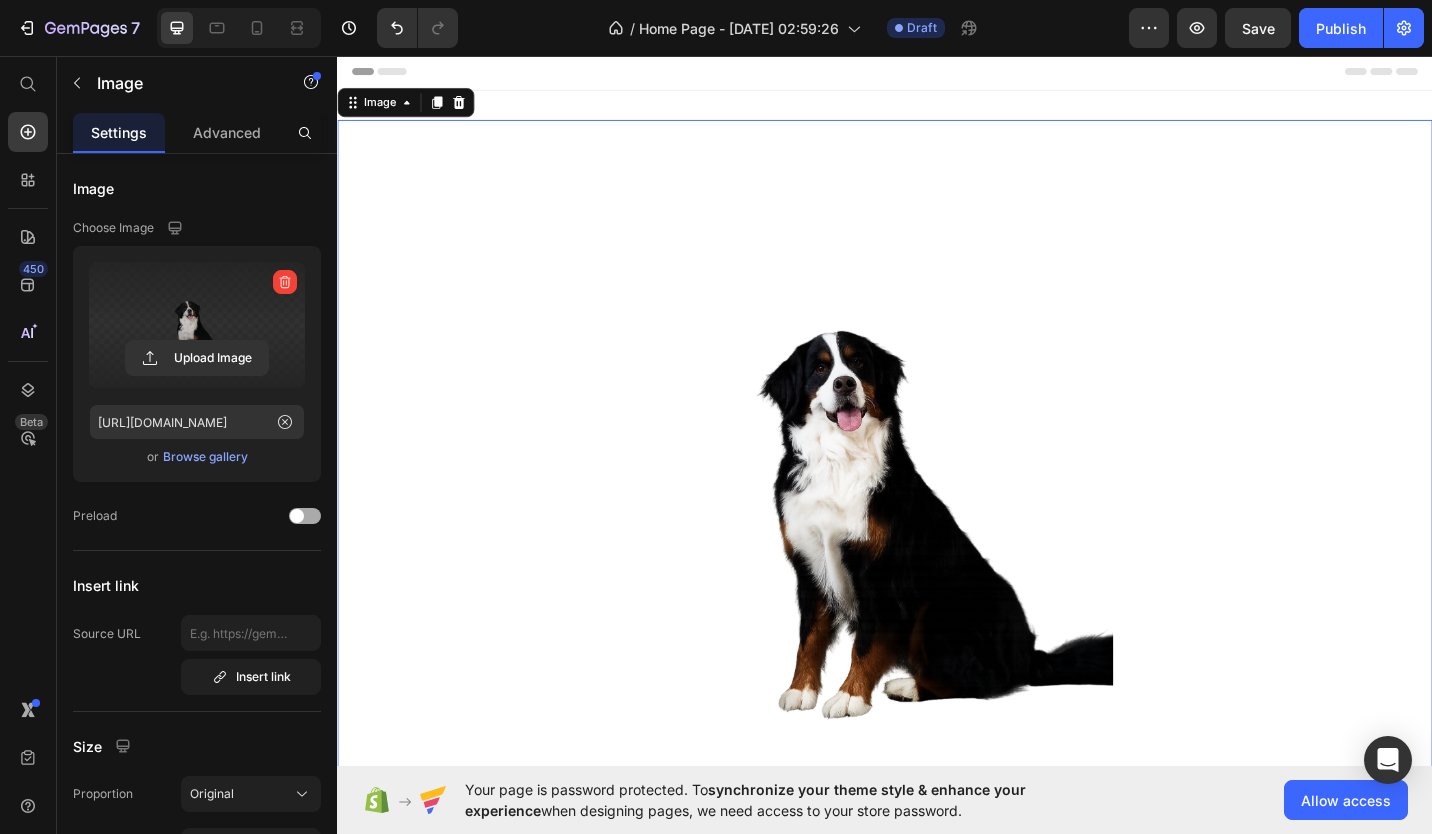 click at bounding box center [305, 516] 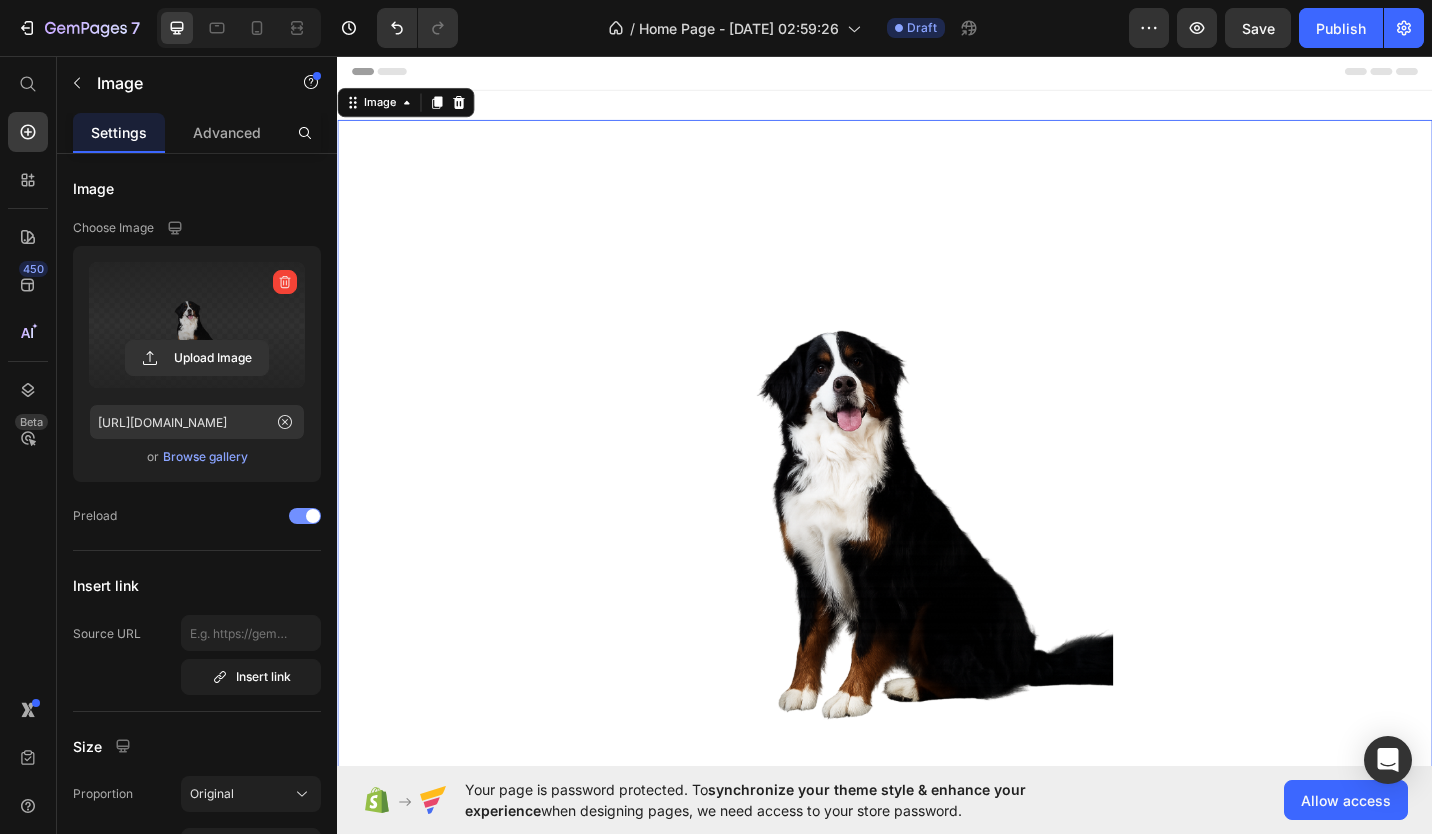 click at bounding box center [305, 516] 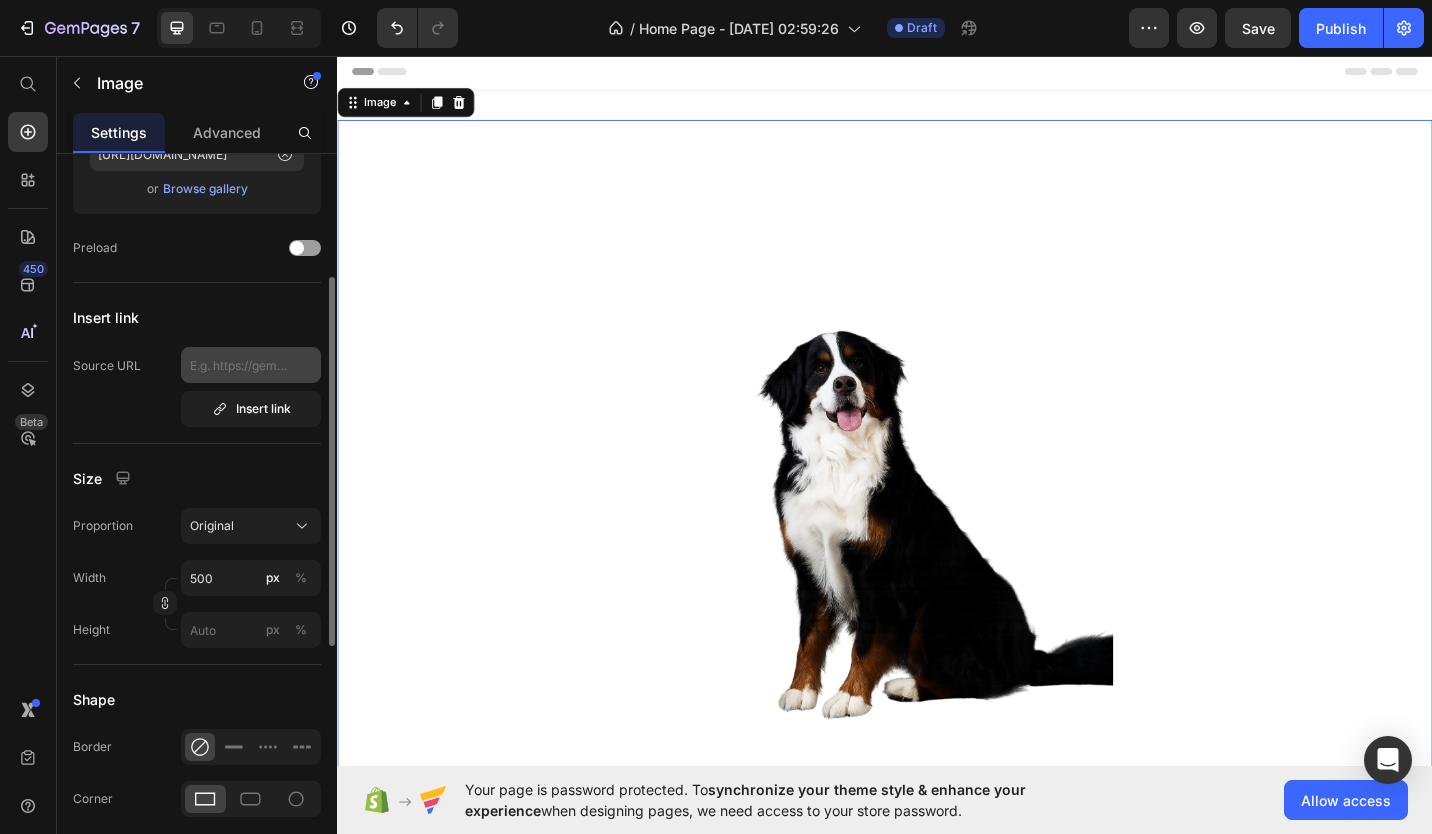 scroll, scrollTop: 275, scrollLeft: 0, axis: vertical 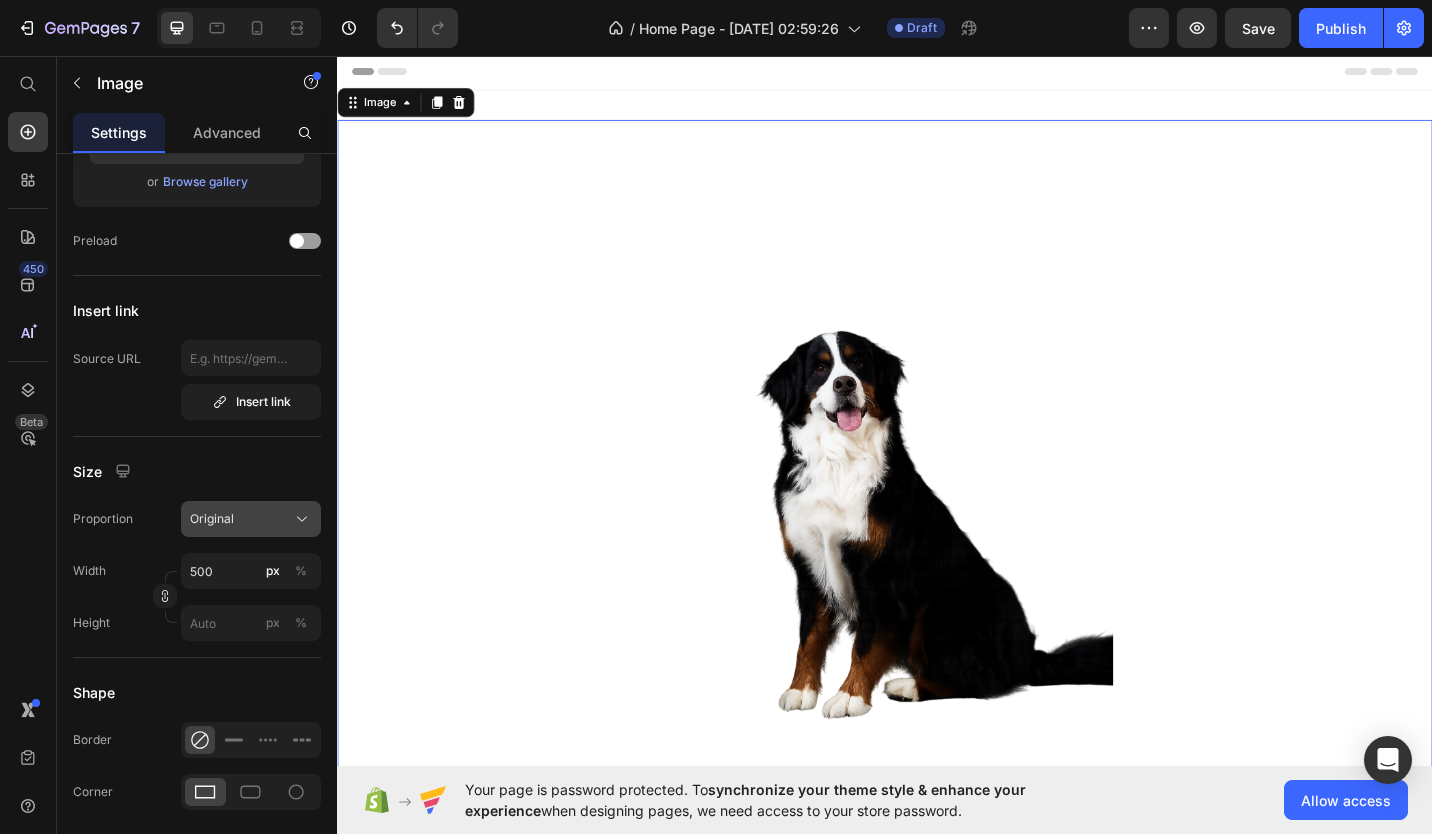 click on "Original" 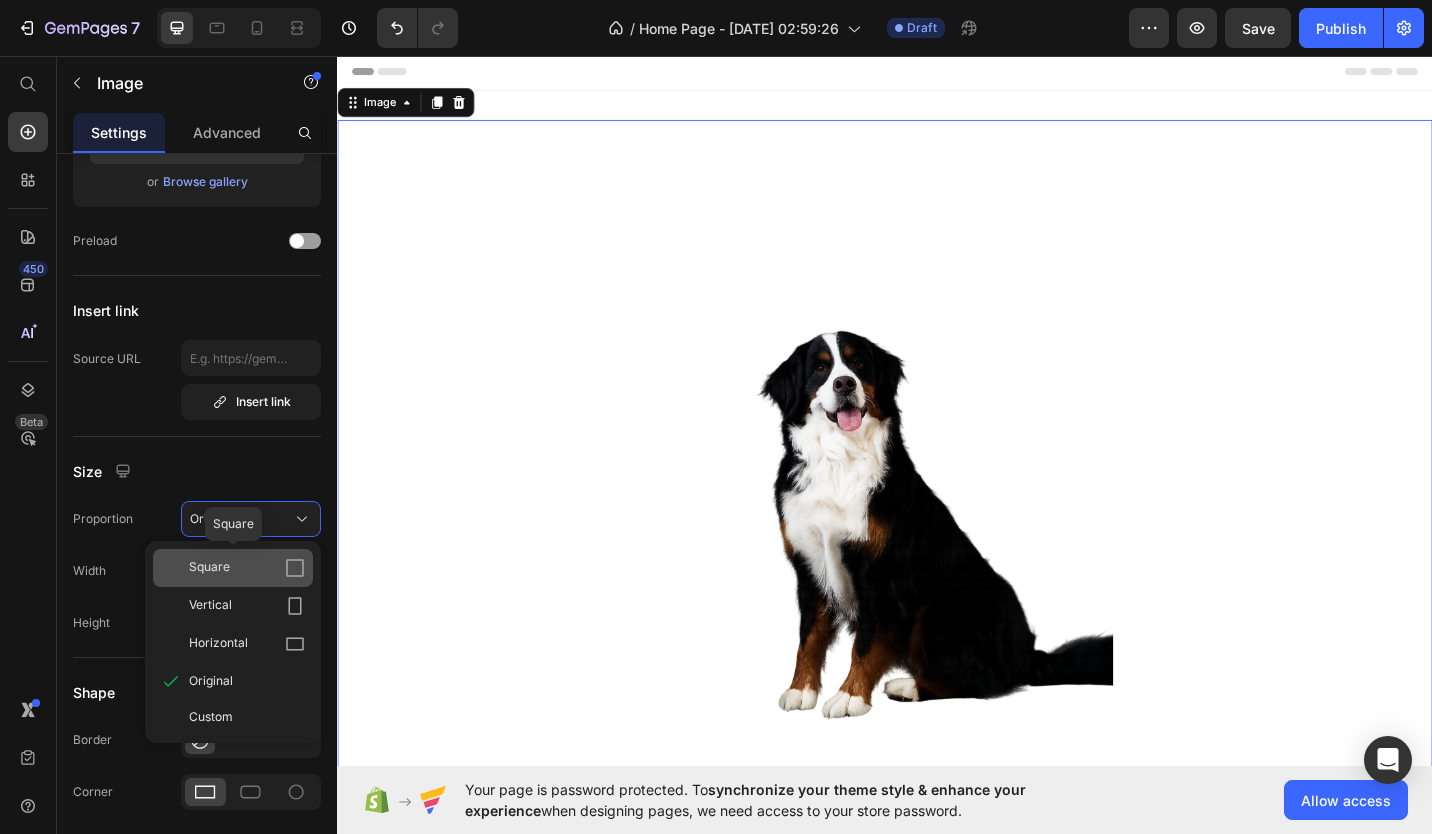 click on "Square" 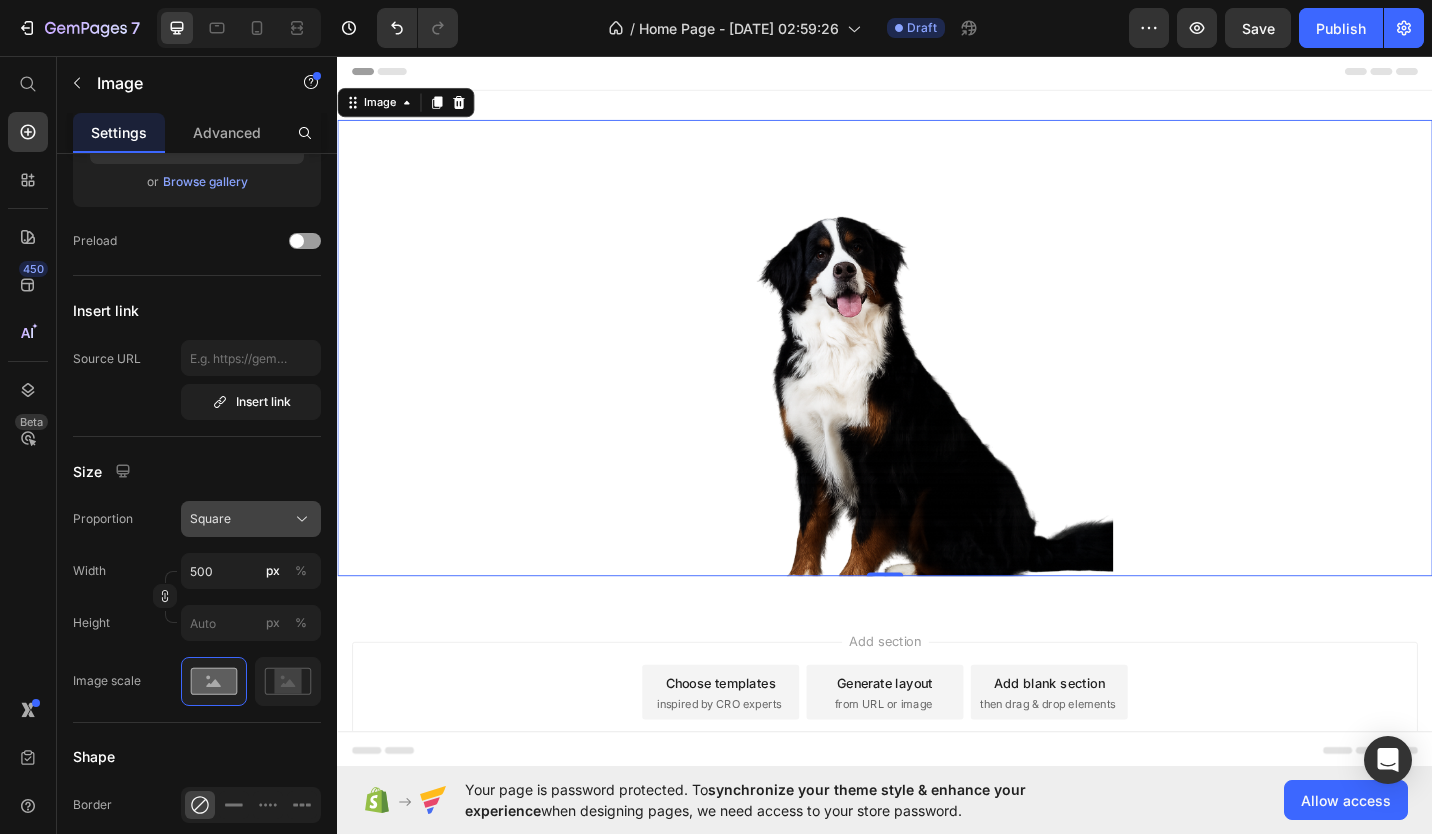 click on "Square" at bounding box center [251, 519] 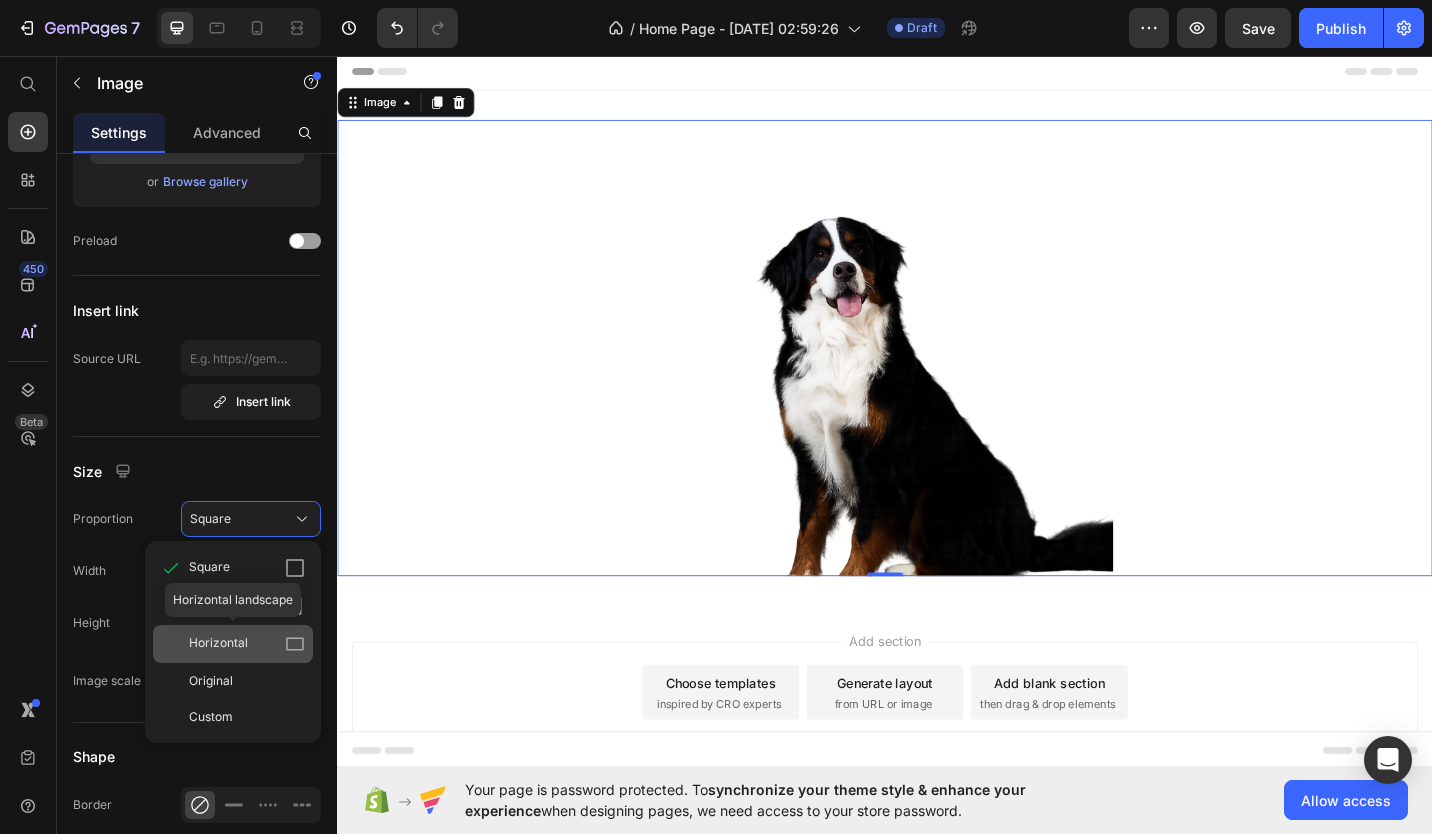 click on "Horizontal" 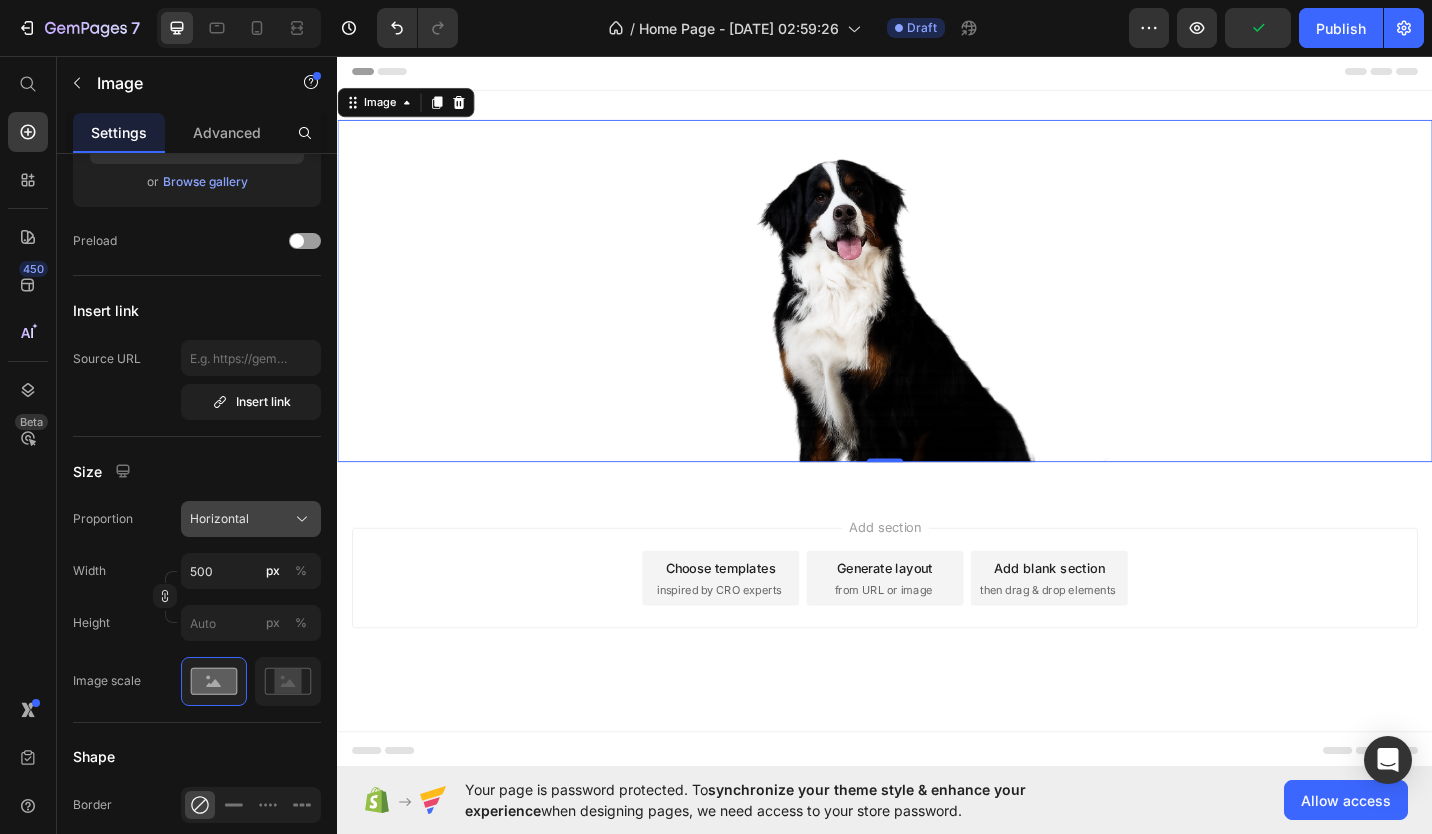 click 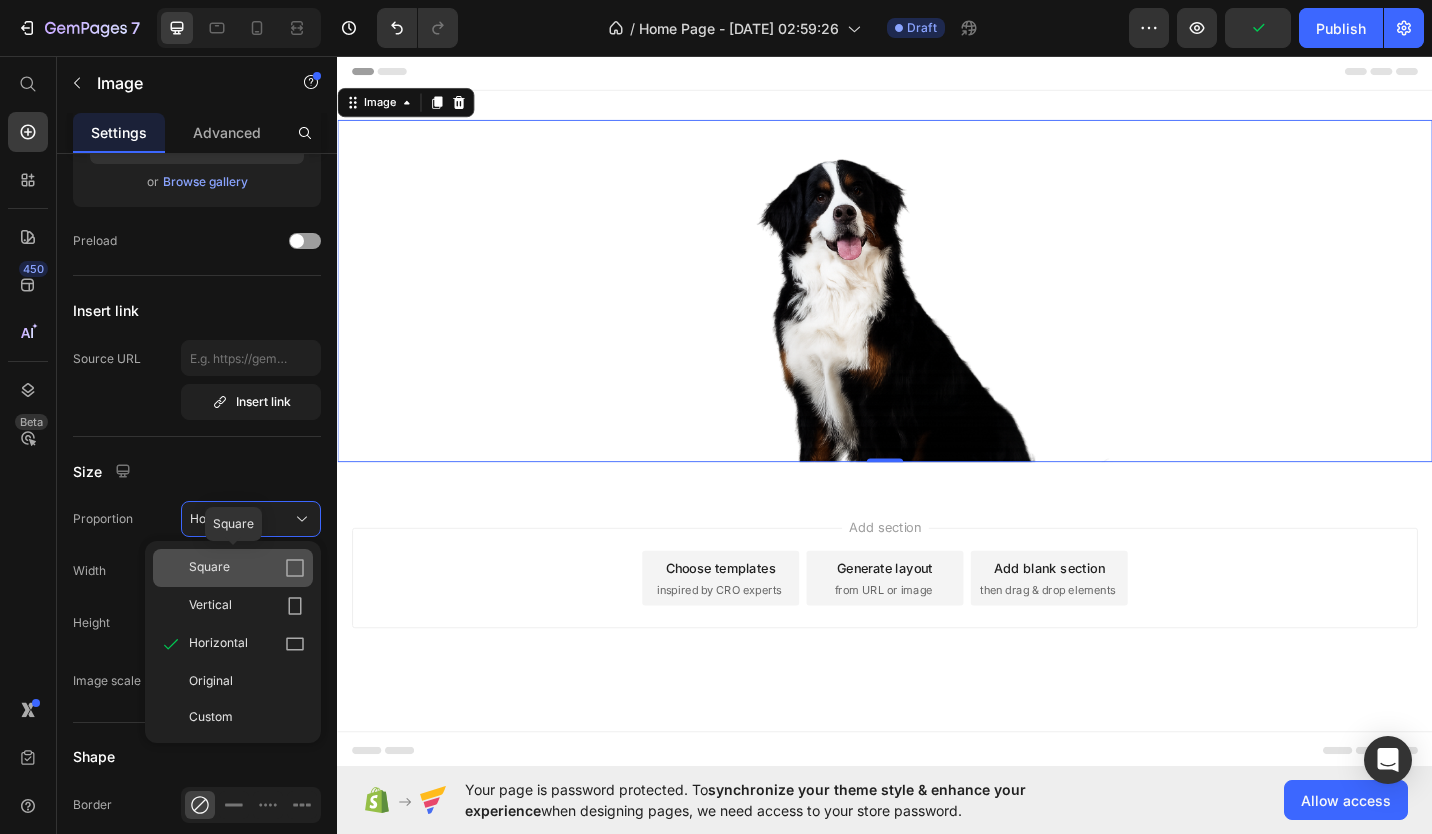 click on "Square" at bounding box center [247, 568] 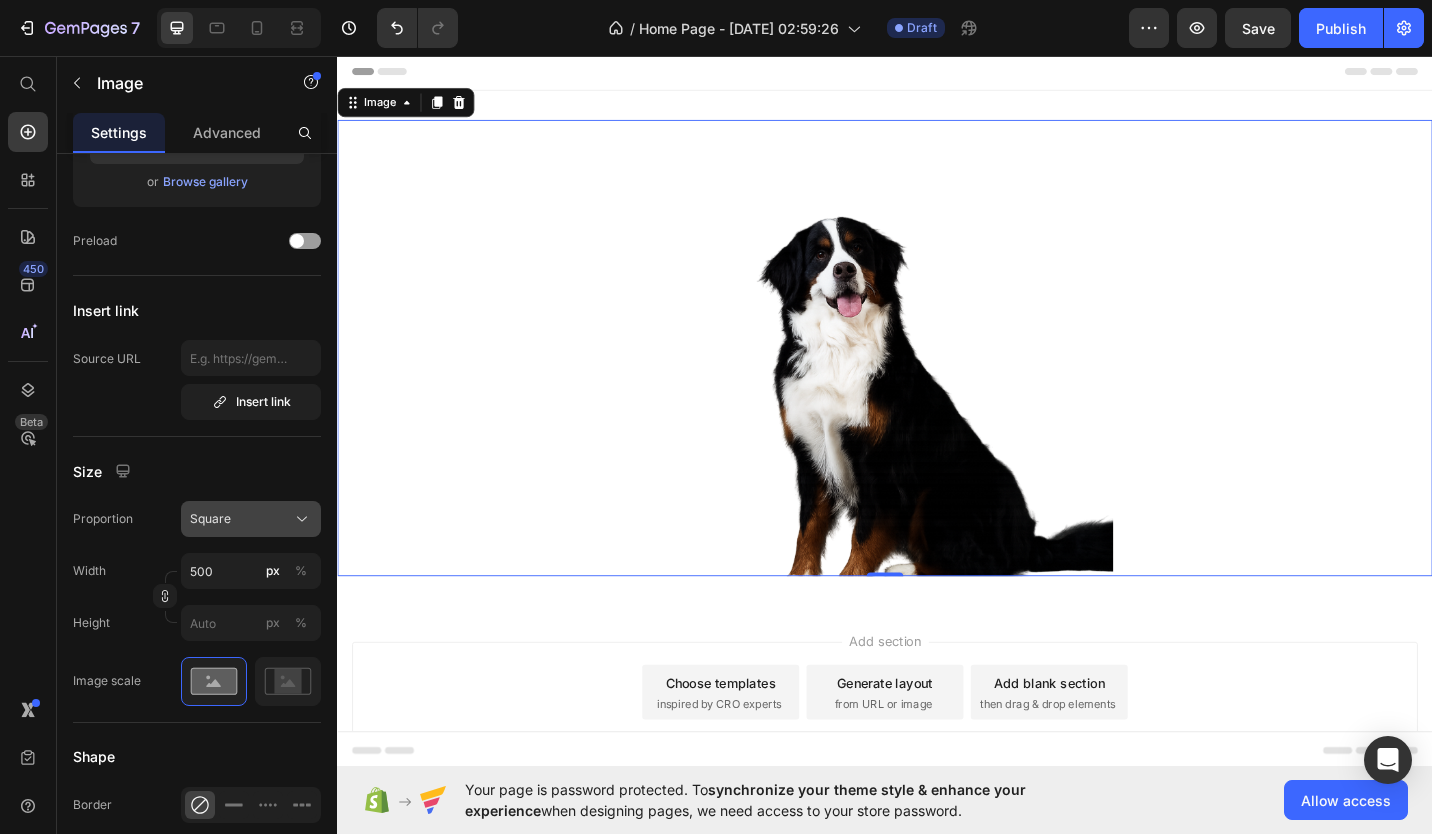 click on "Square" 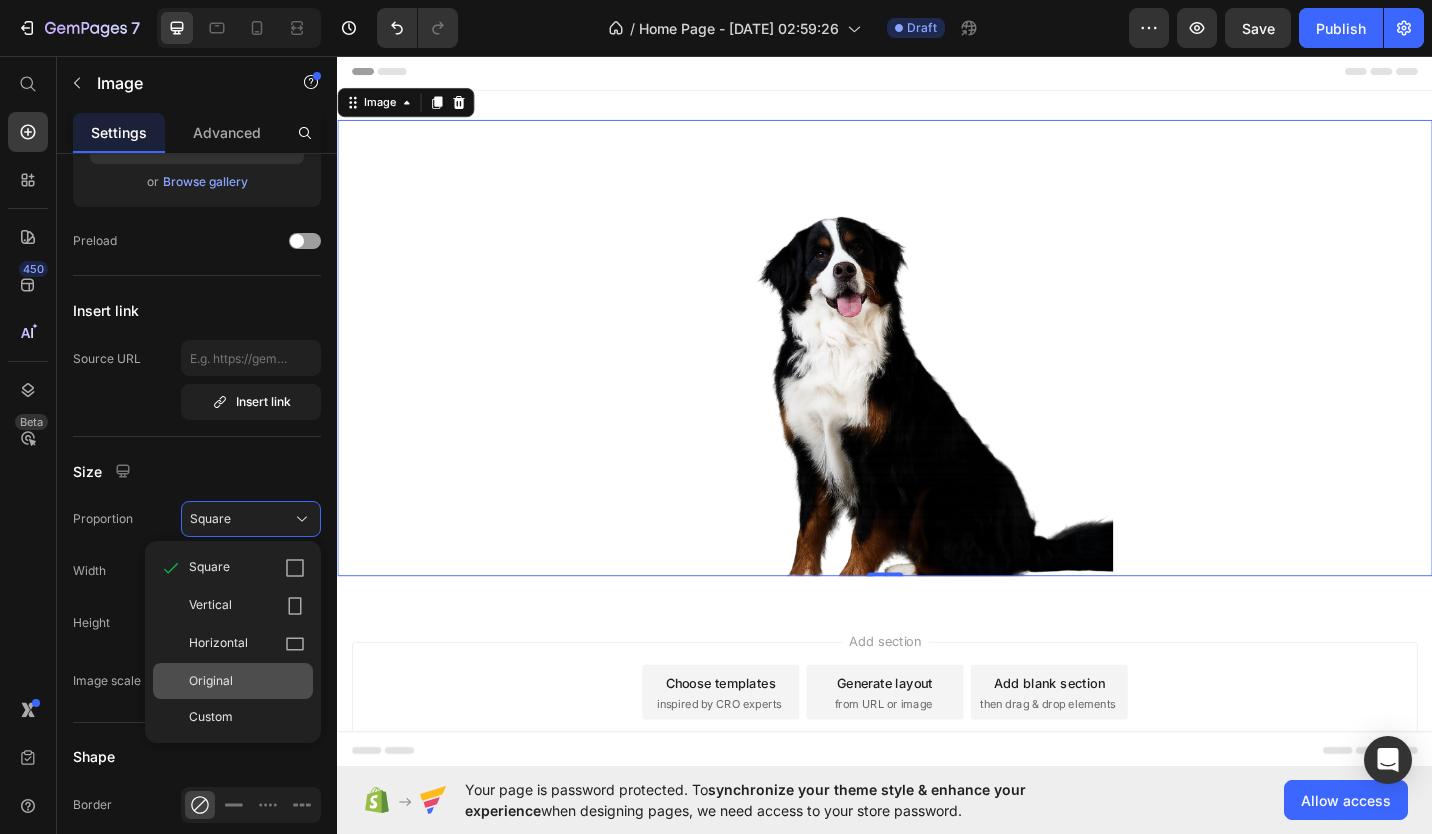 click on "Original" at bounding box center [211, 681] 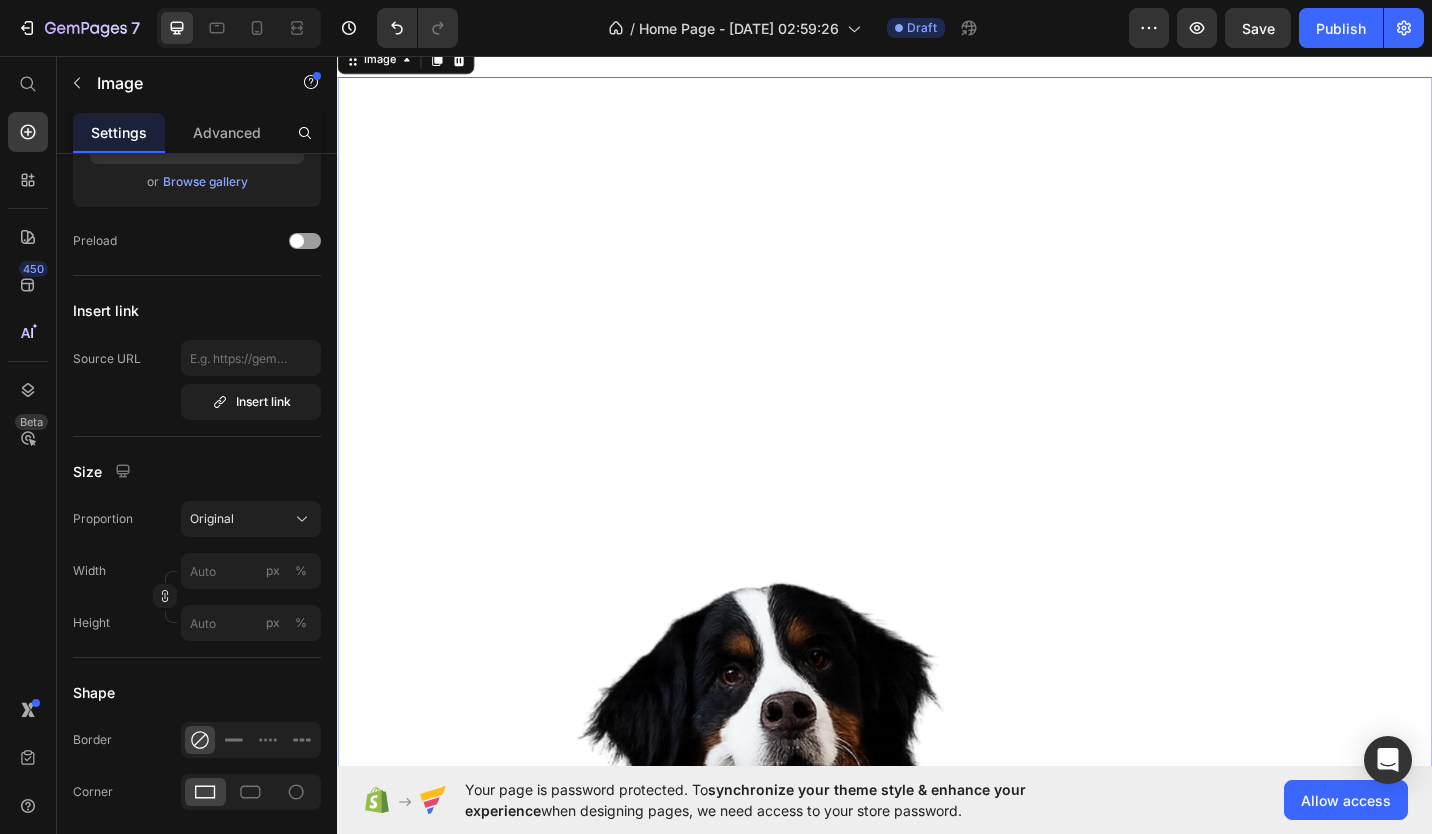 scroll, scrollTop: 0, scrollLeft: 0, axis: both 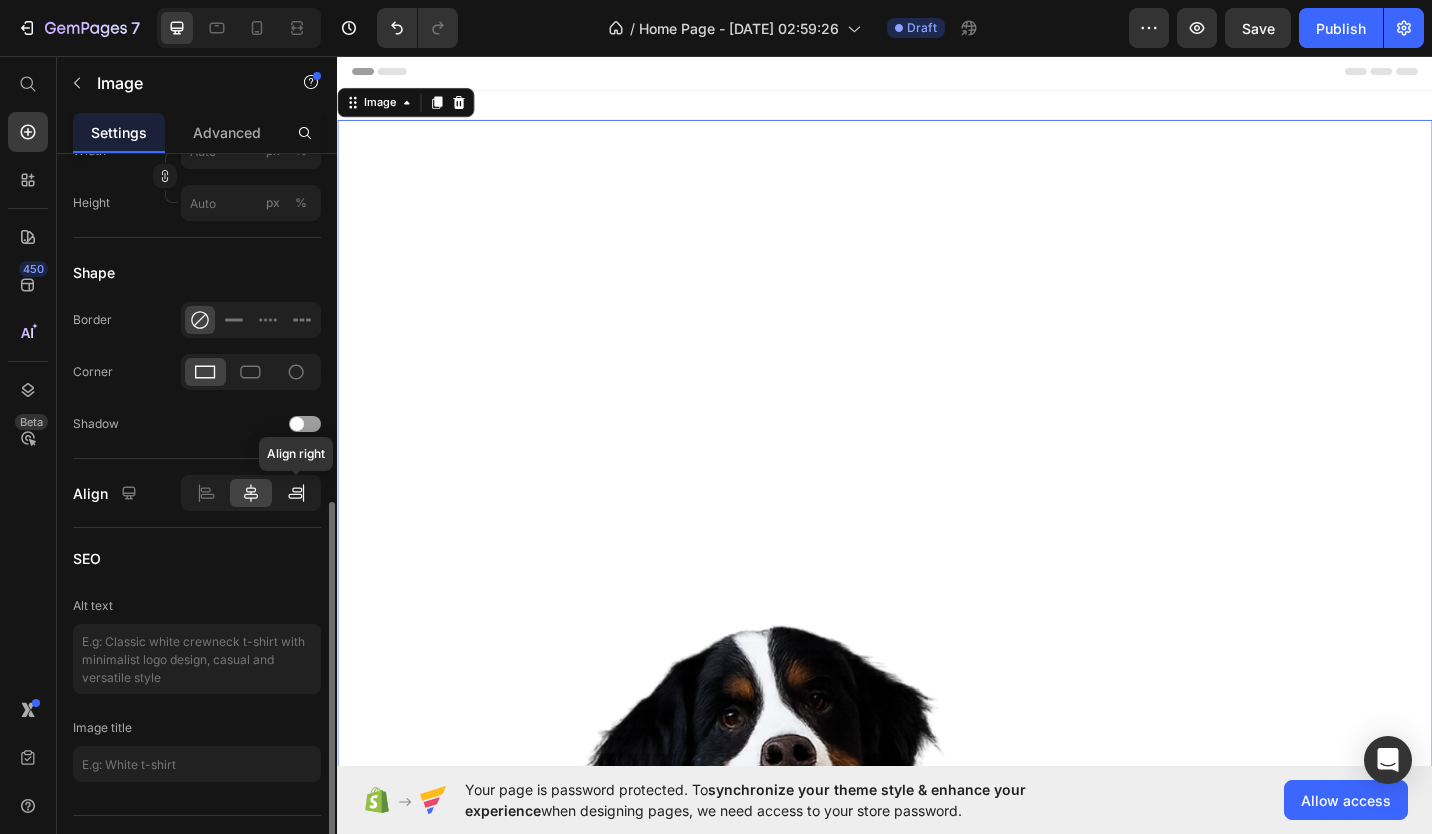 click 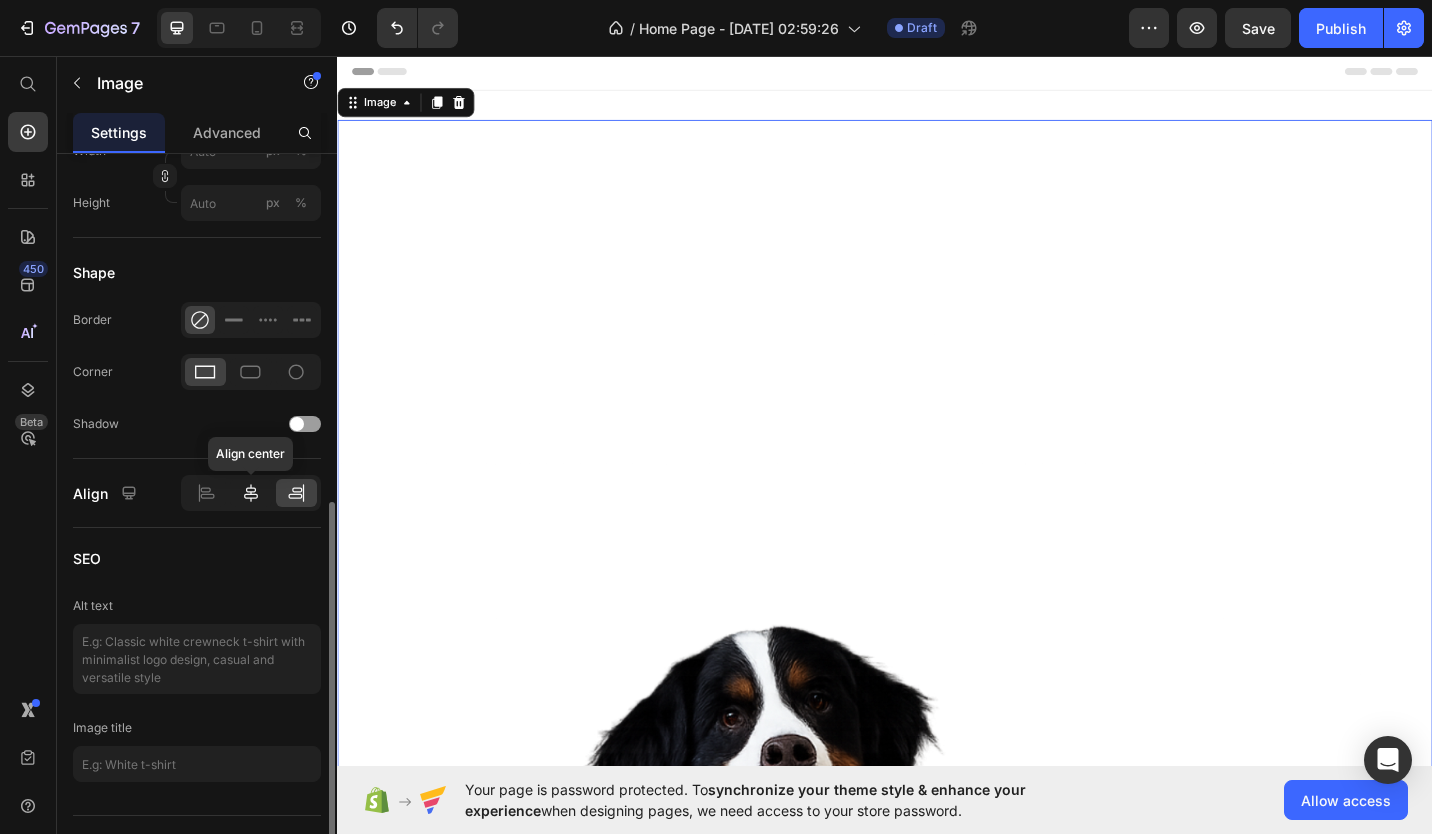 click 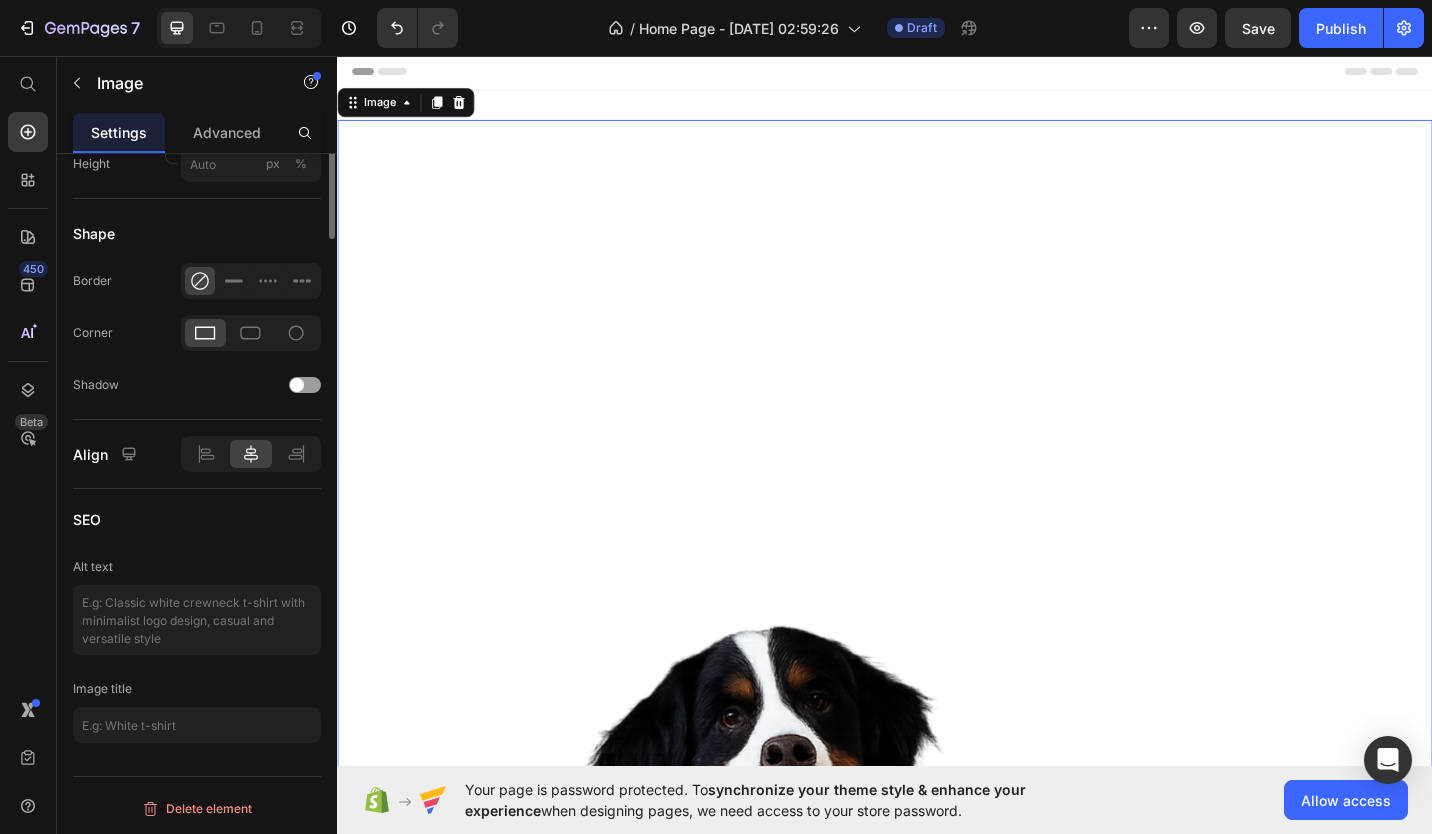 scroll, scrollTop: 0, scrollLeft: 0, axis: both 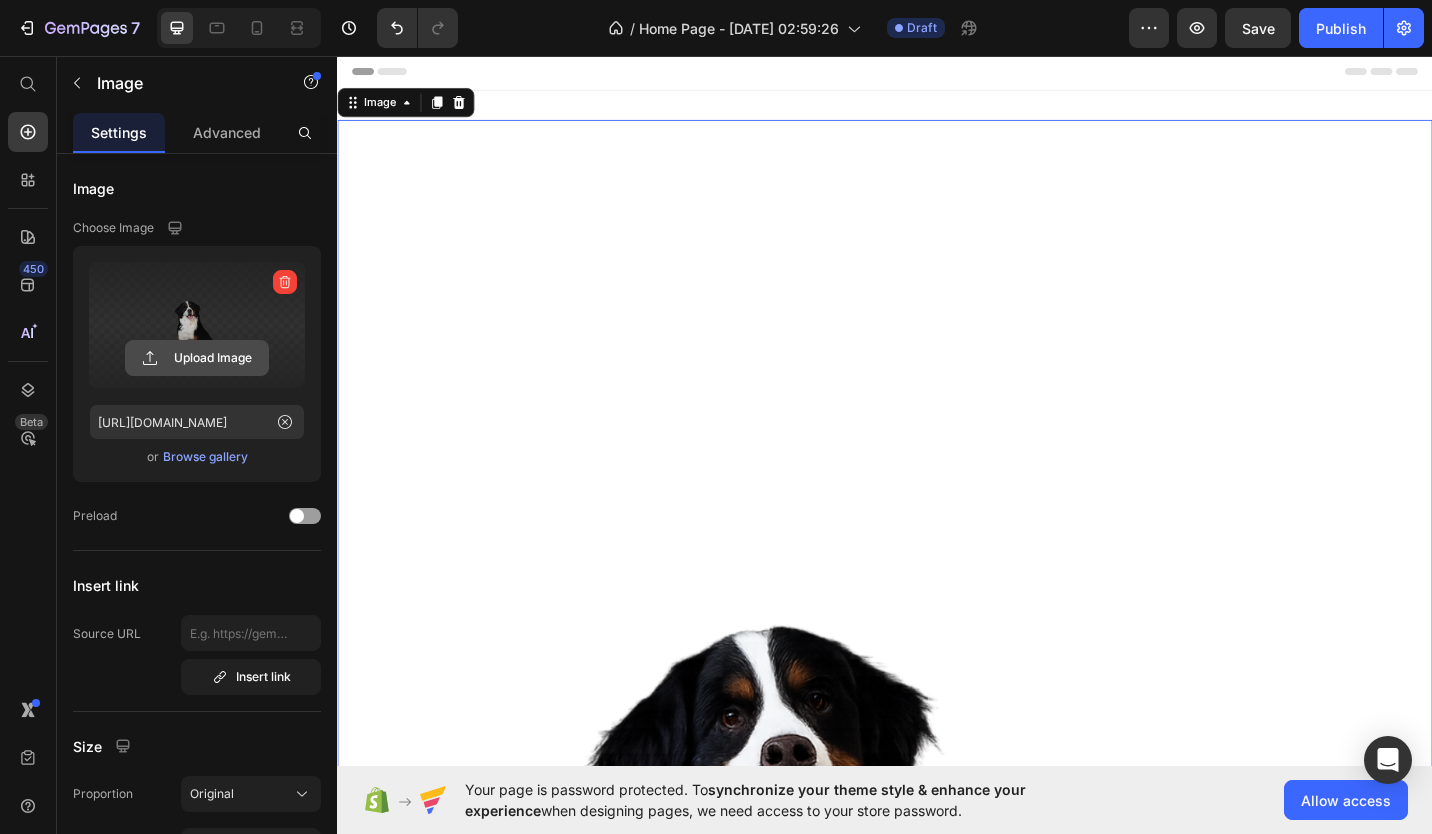 click 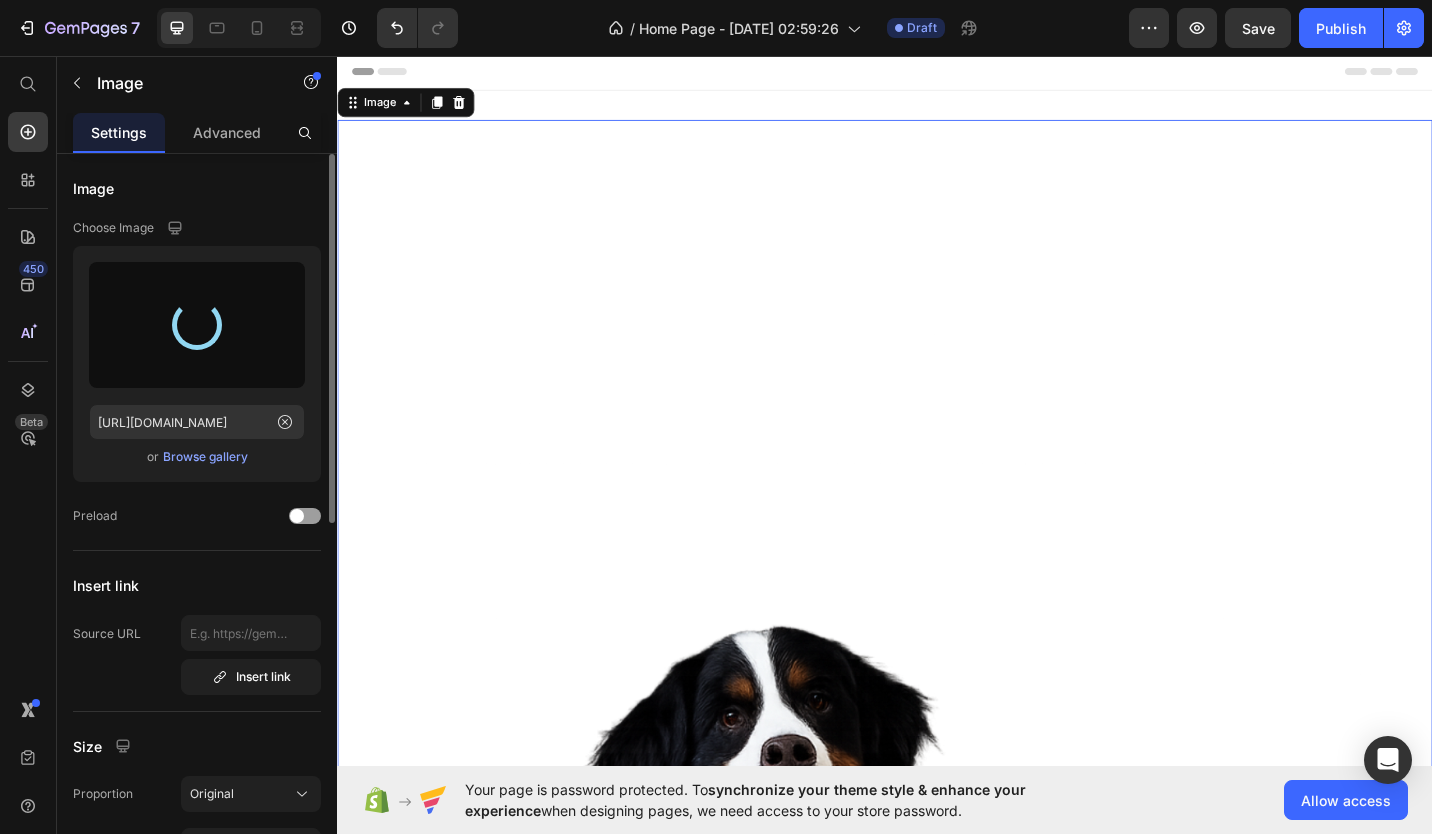 type on "[URL][DOMAIN_NAME]" 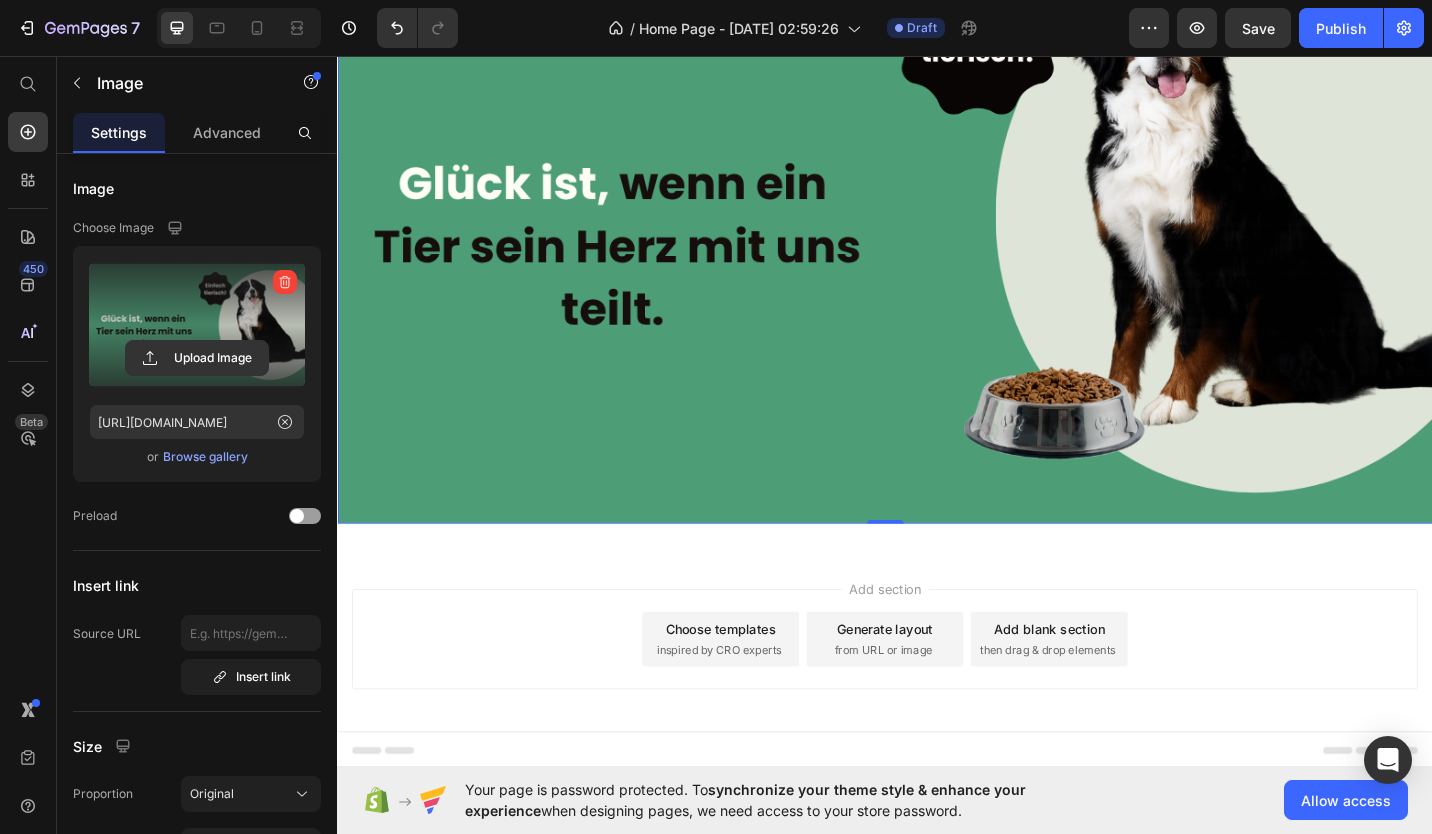 scroll, scrollTop: 0, scrollLeft: 0, axis: both 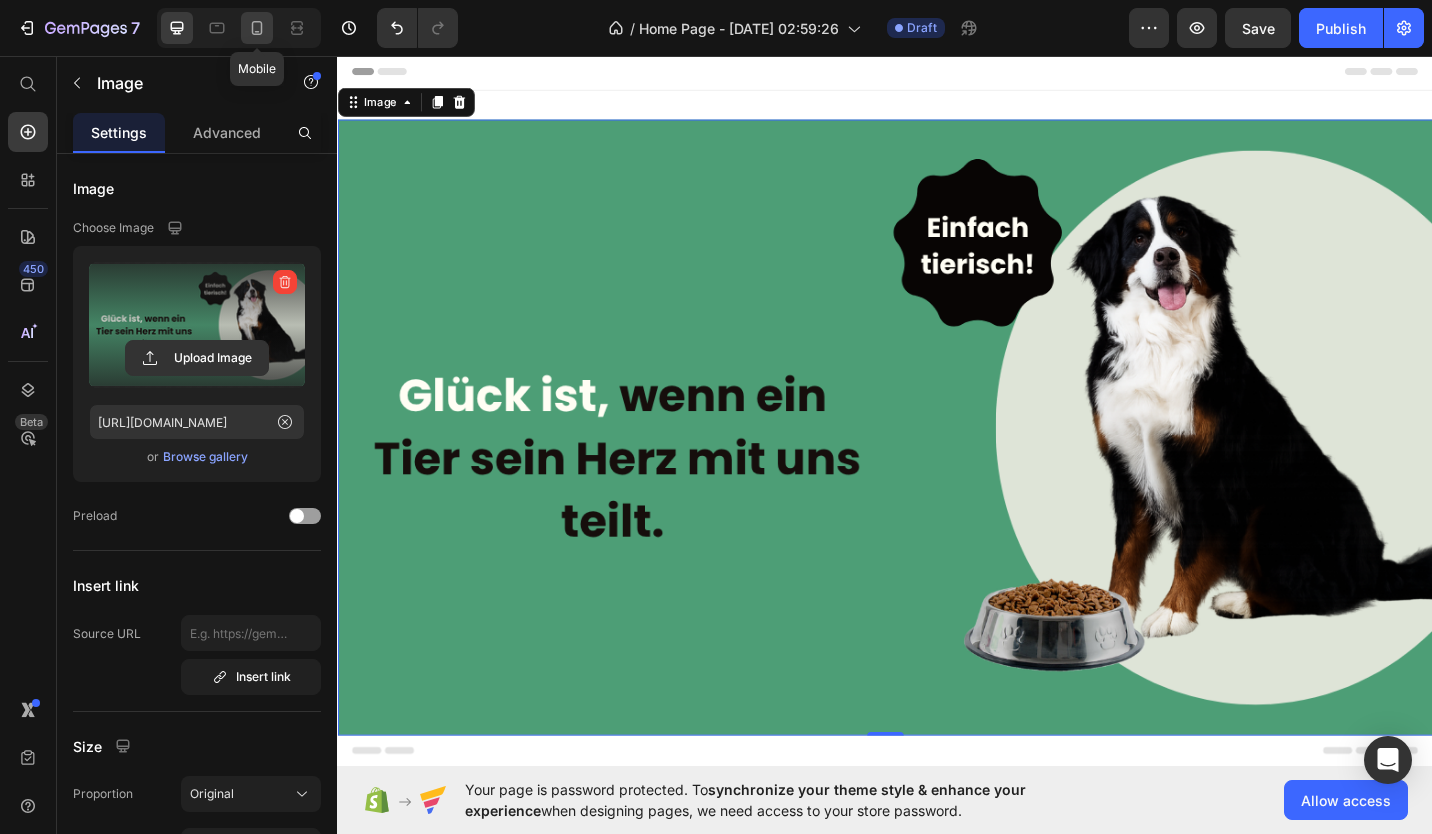 click 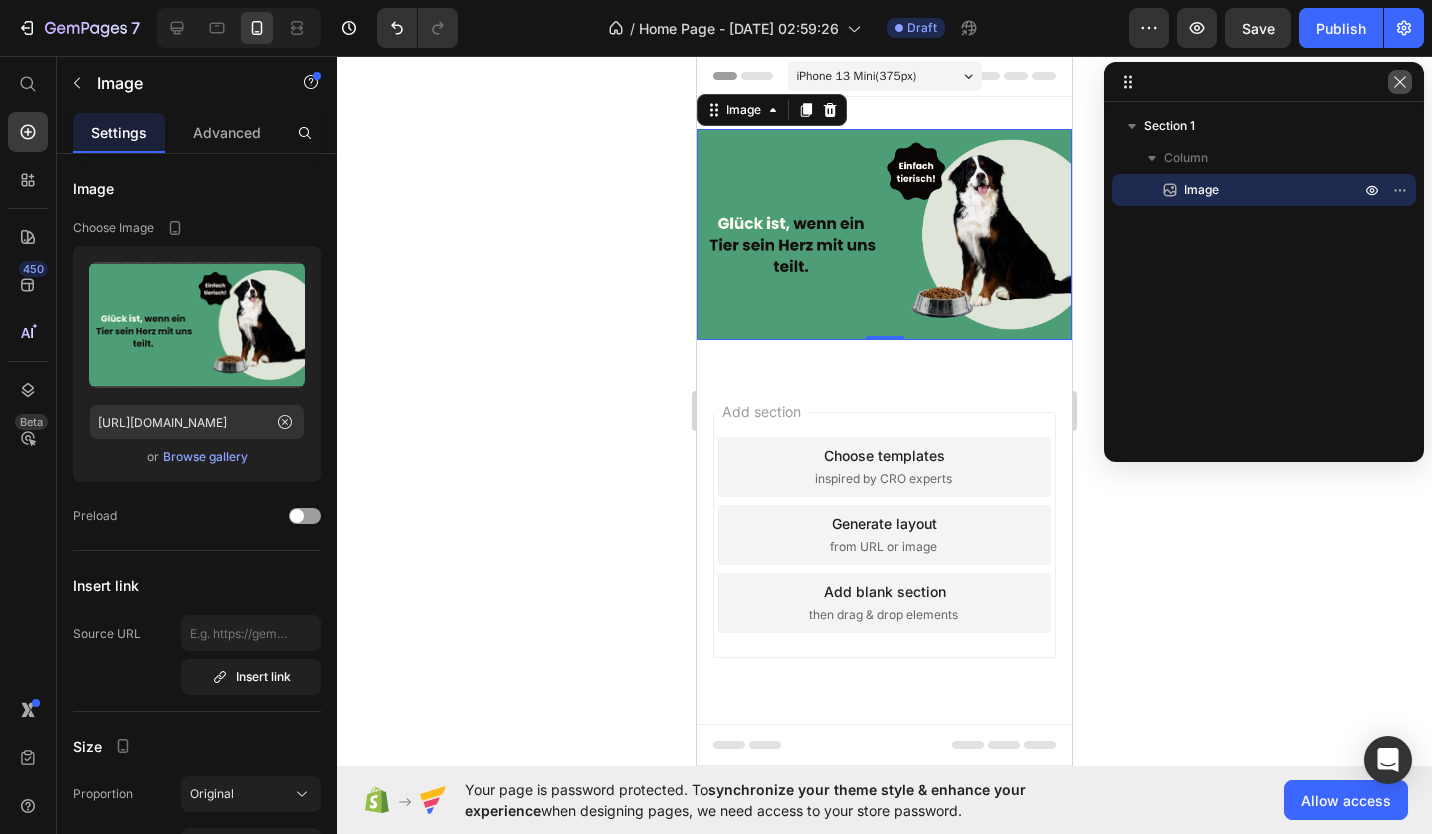 click 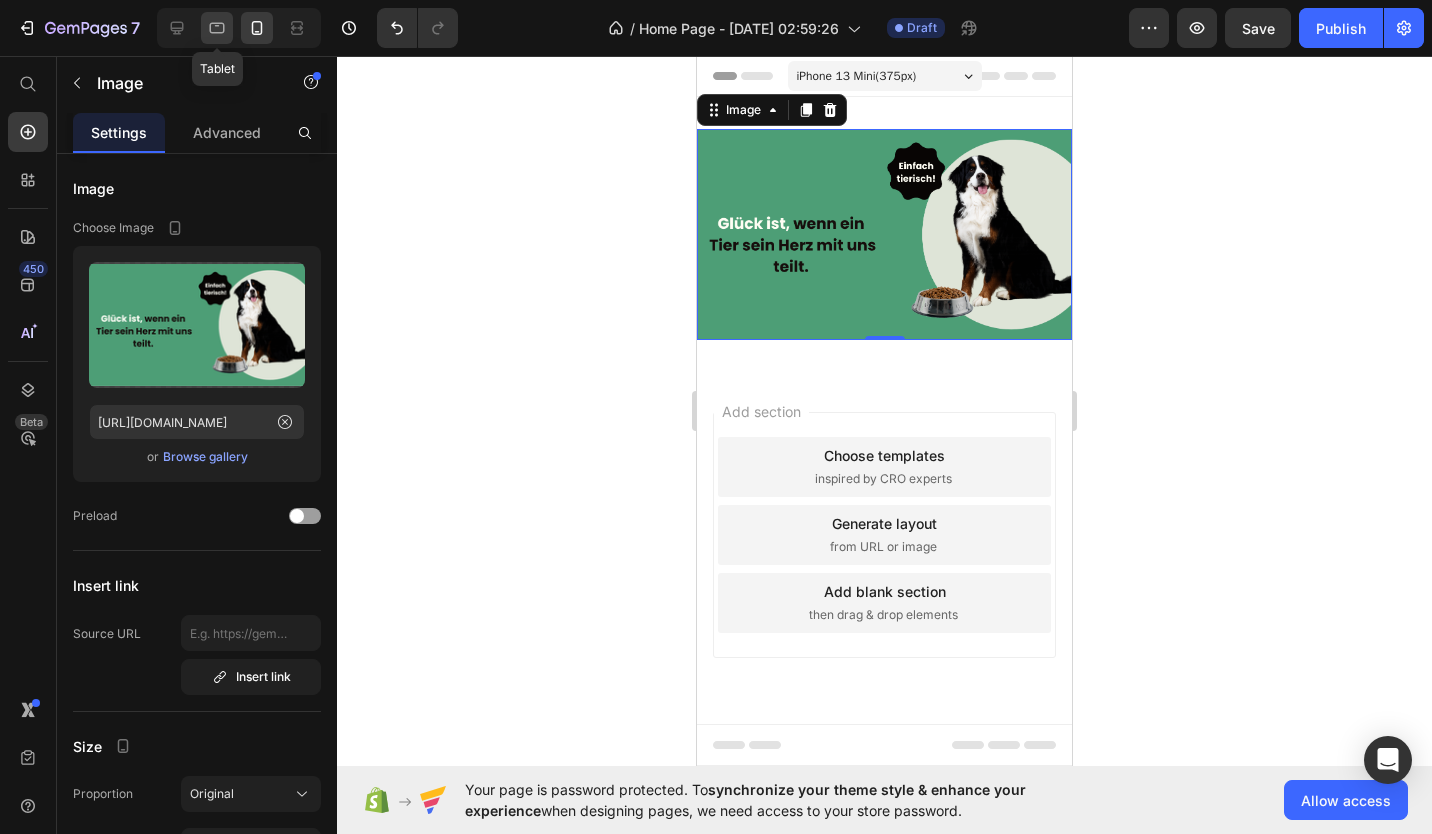 click 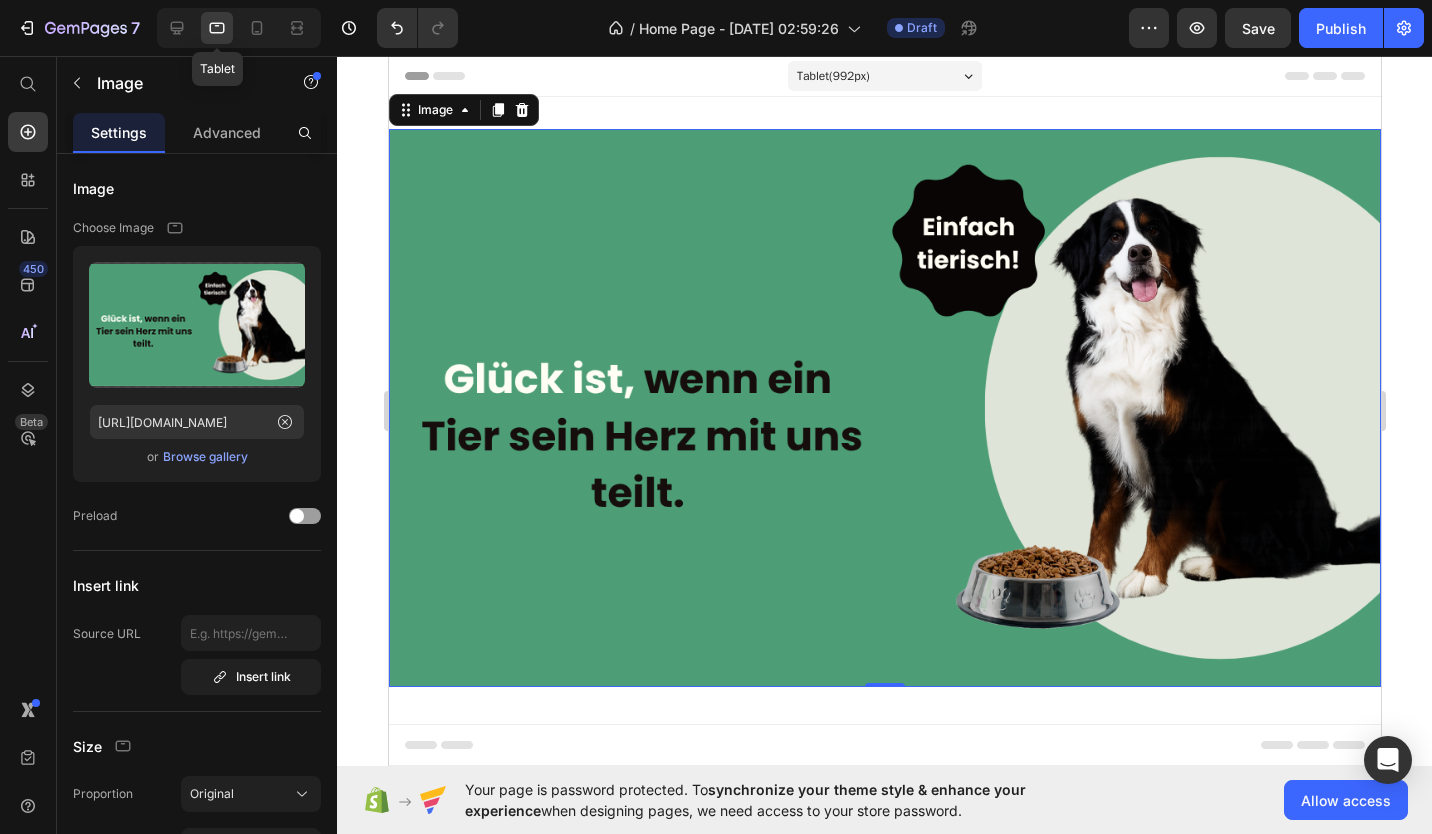 scroll, scrollTop: 3, scrollLeft: 0, axis: vertical 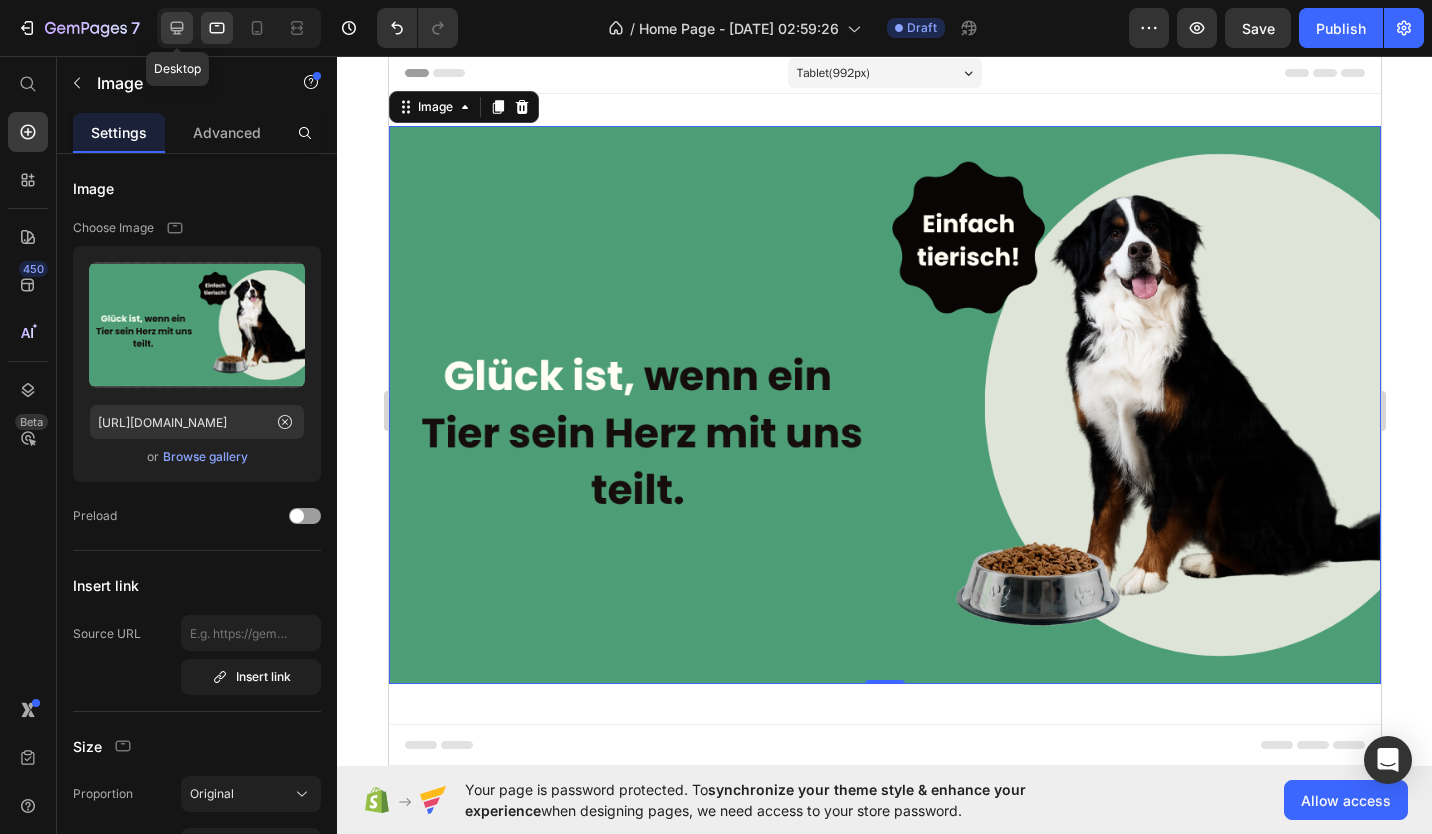 click 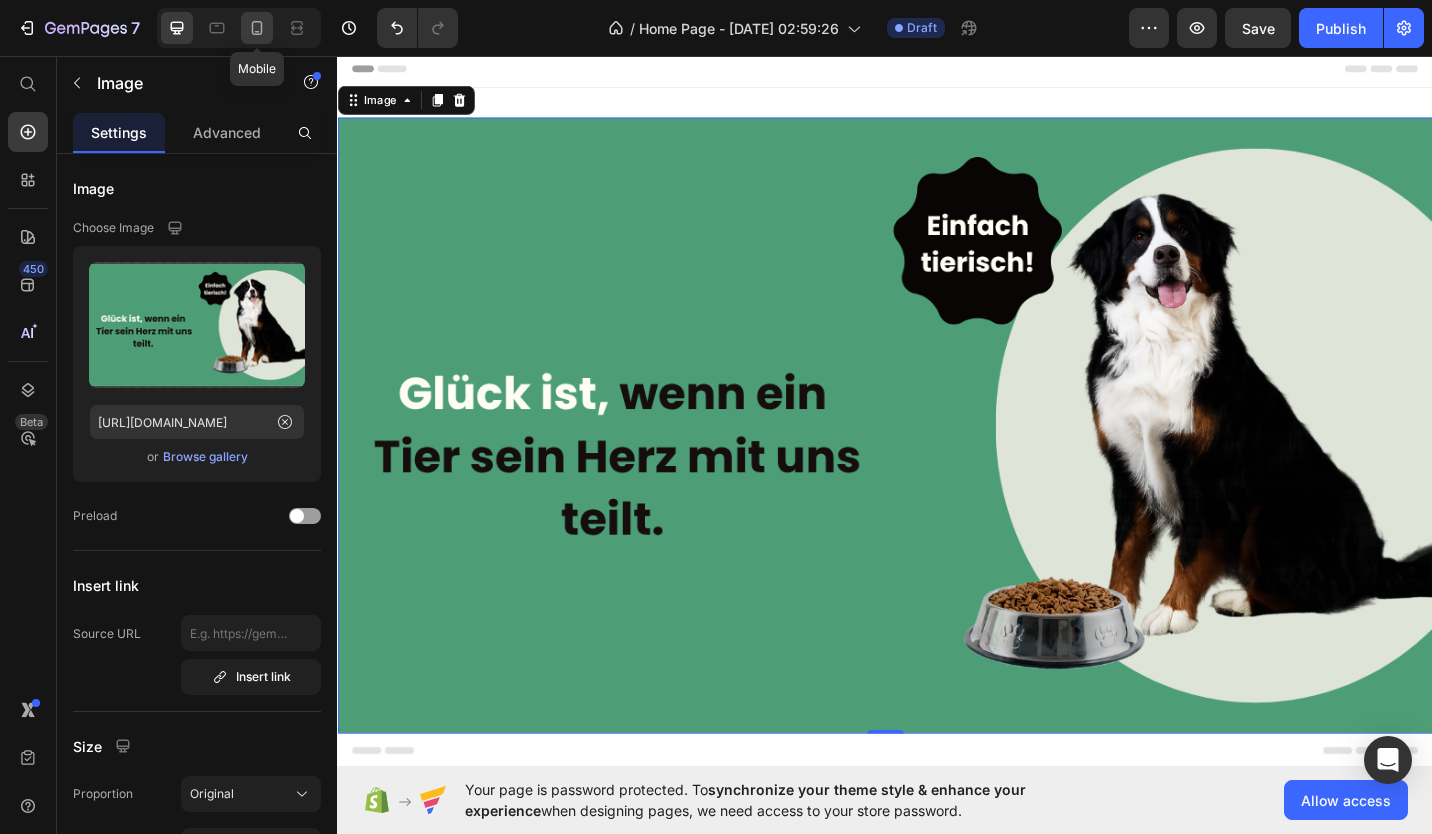 click 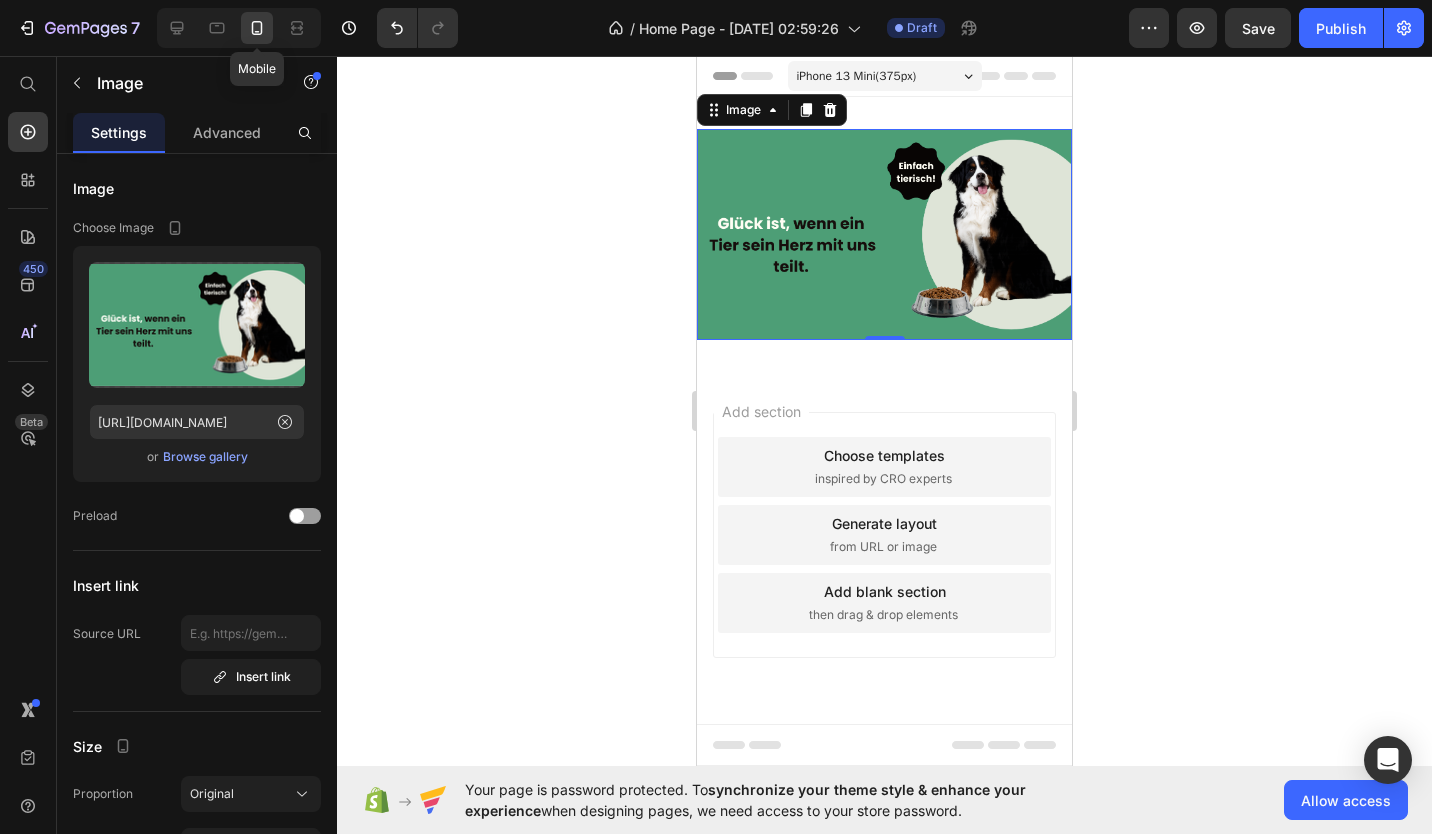scroll, scrollTop: 0, scrollLeft: 0, axis: both 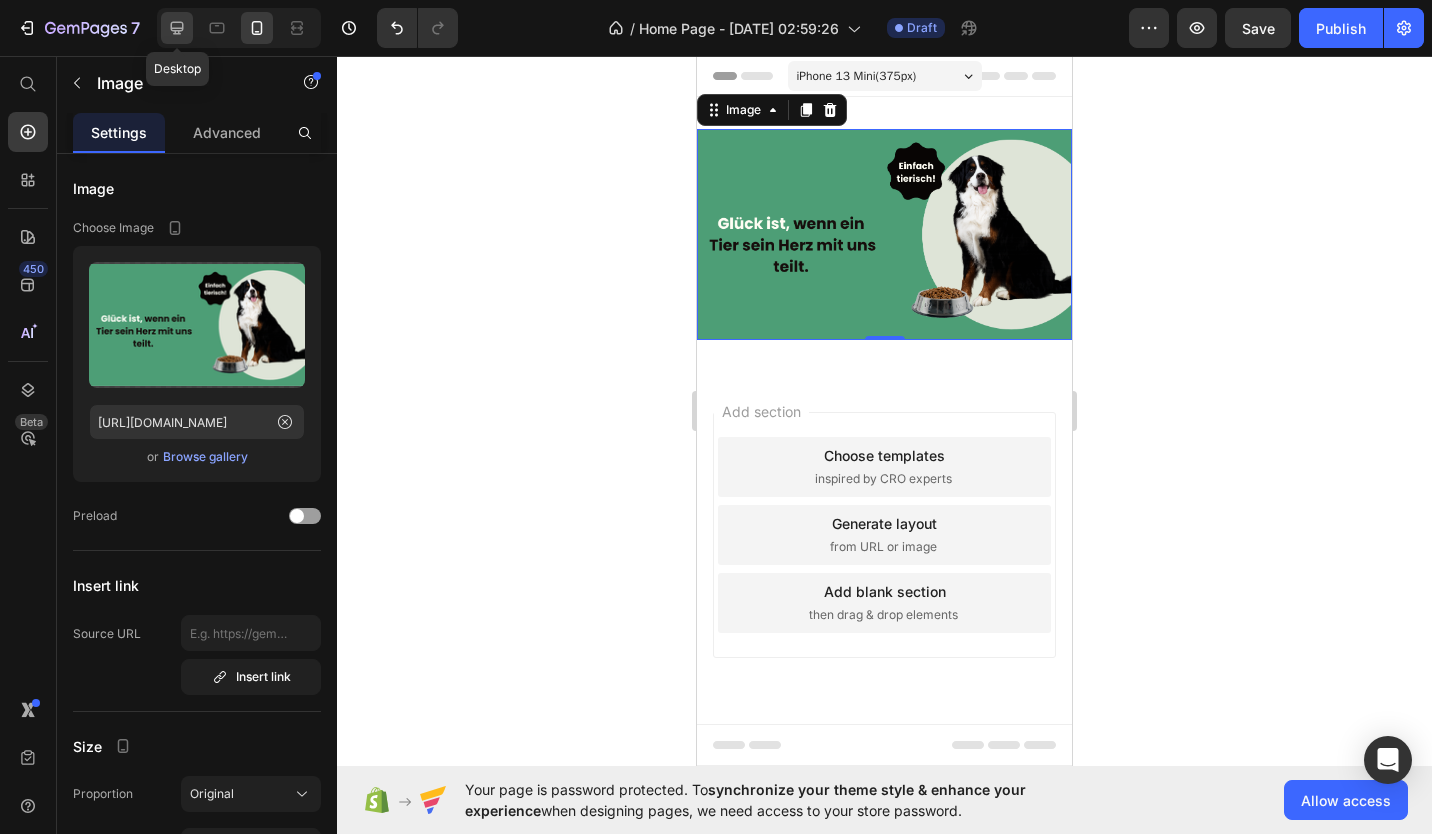 click 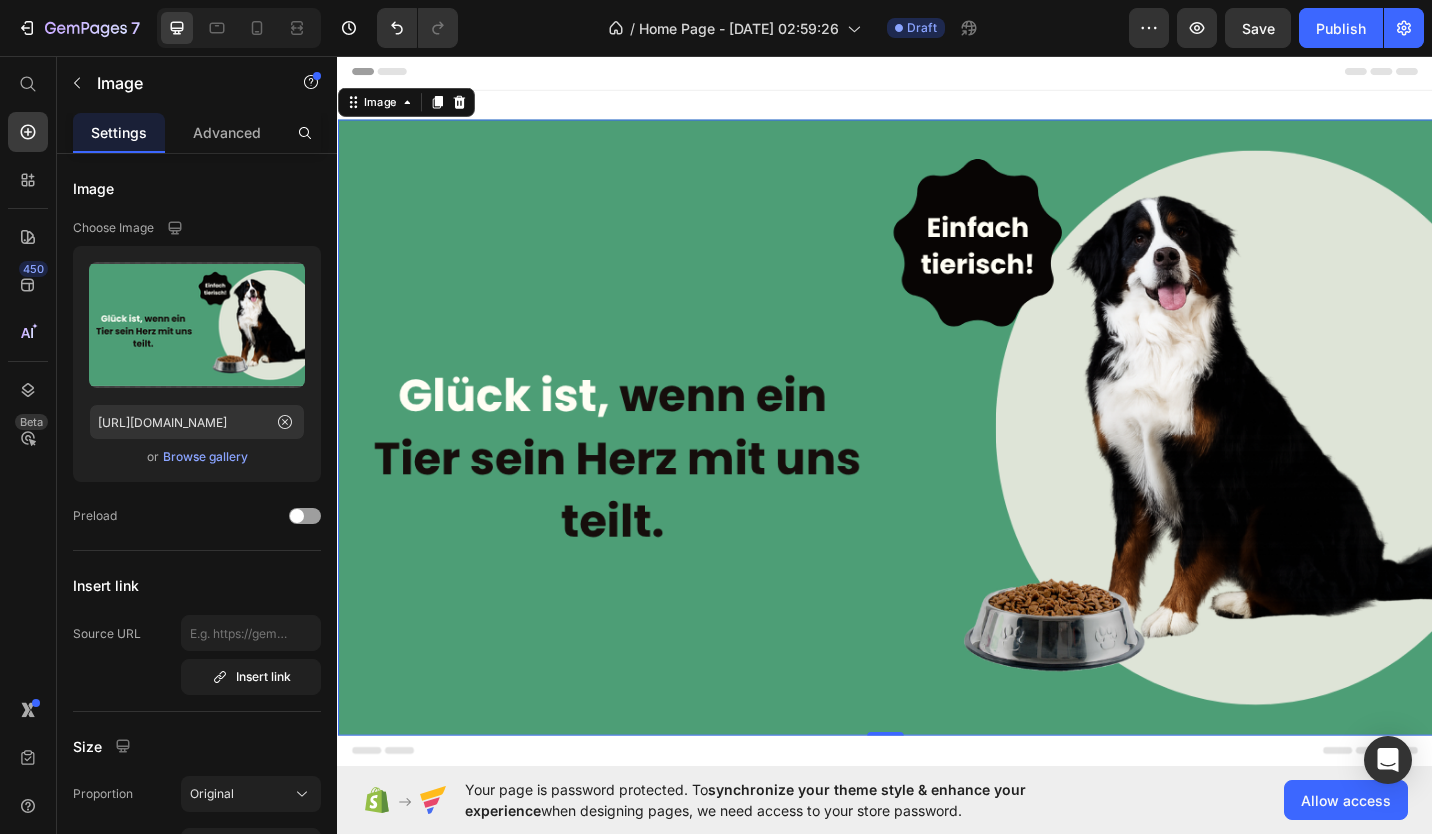 scroll, scrollTop: 3, scrollLeft: 0, axis: vertical 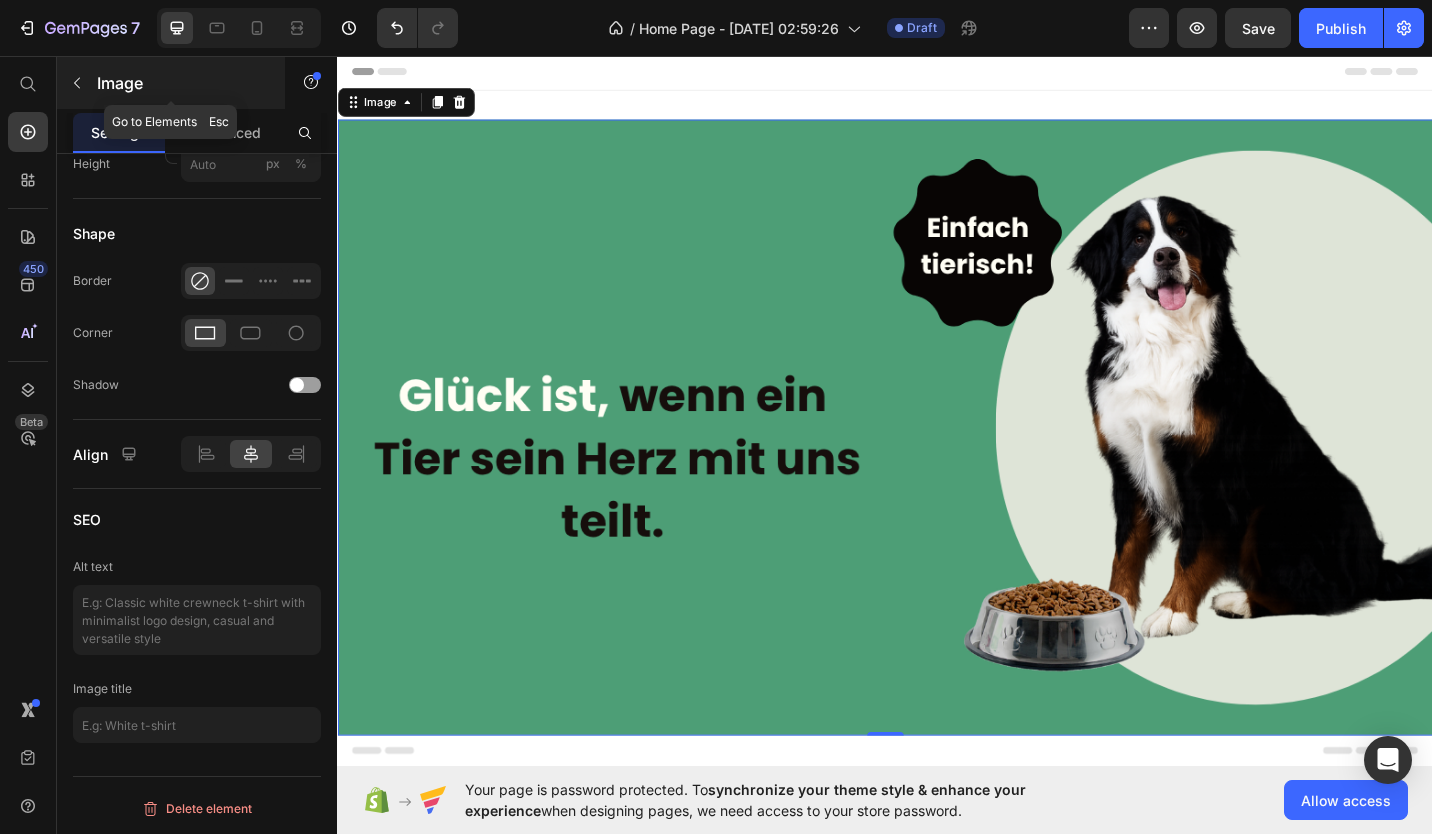 click 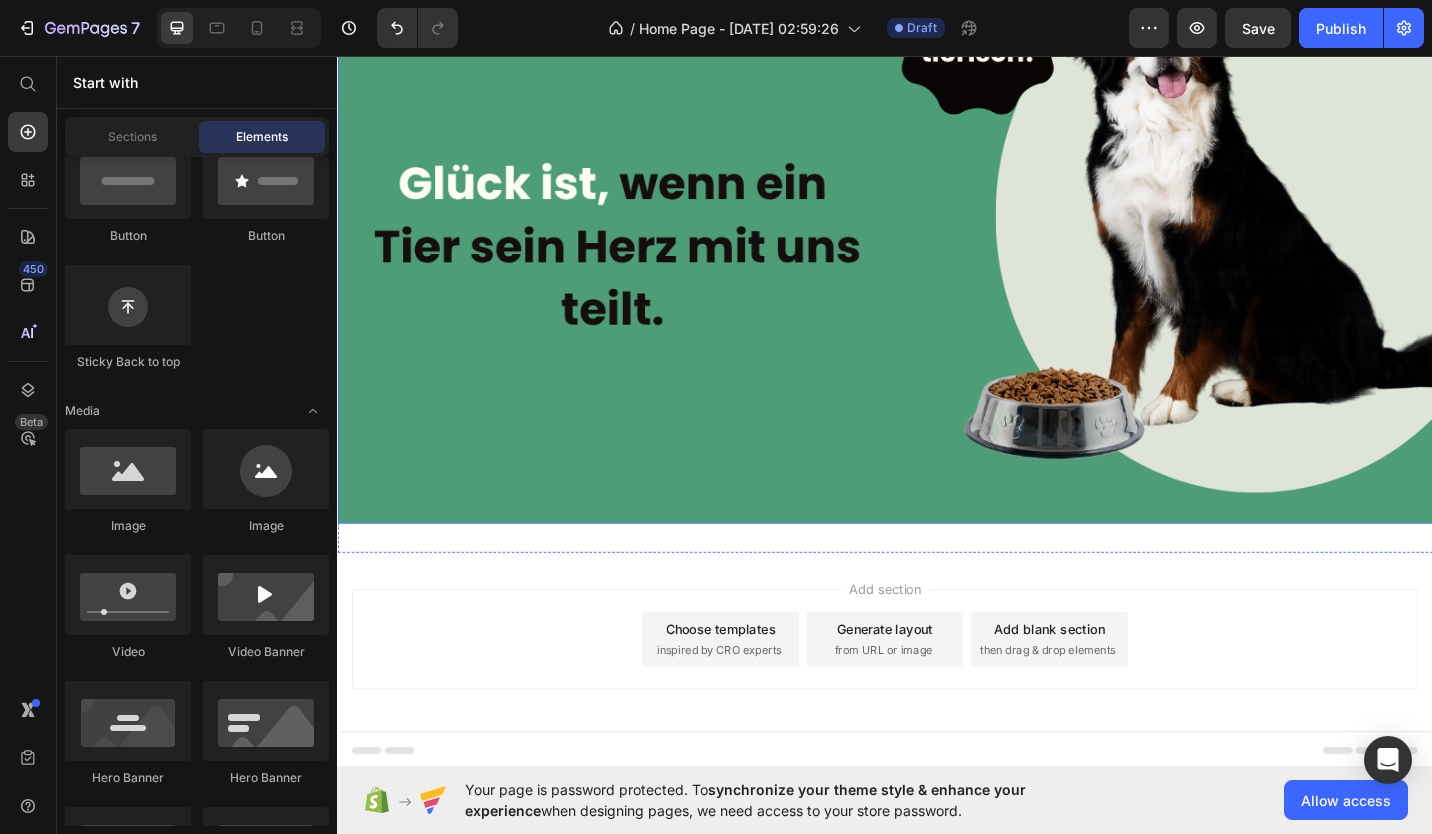 scroll, scrollTop: 0, scrollLeft: 0, axis: both 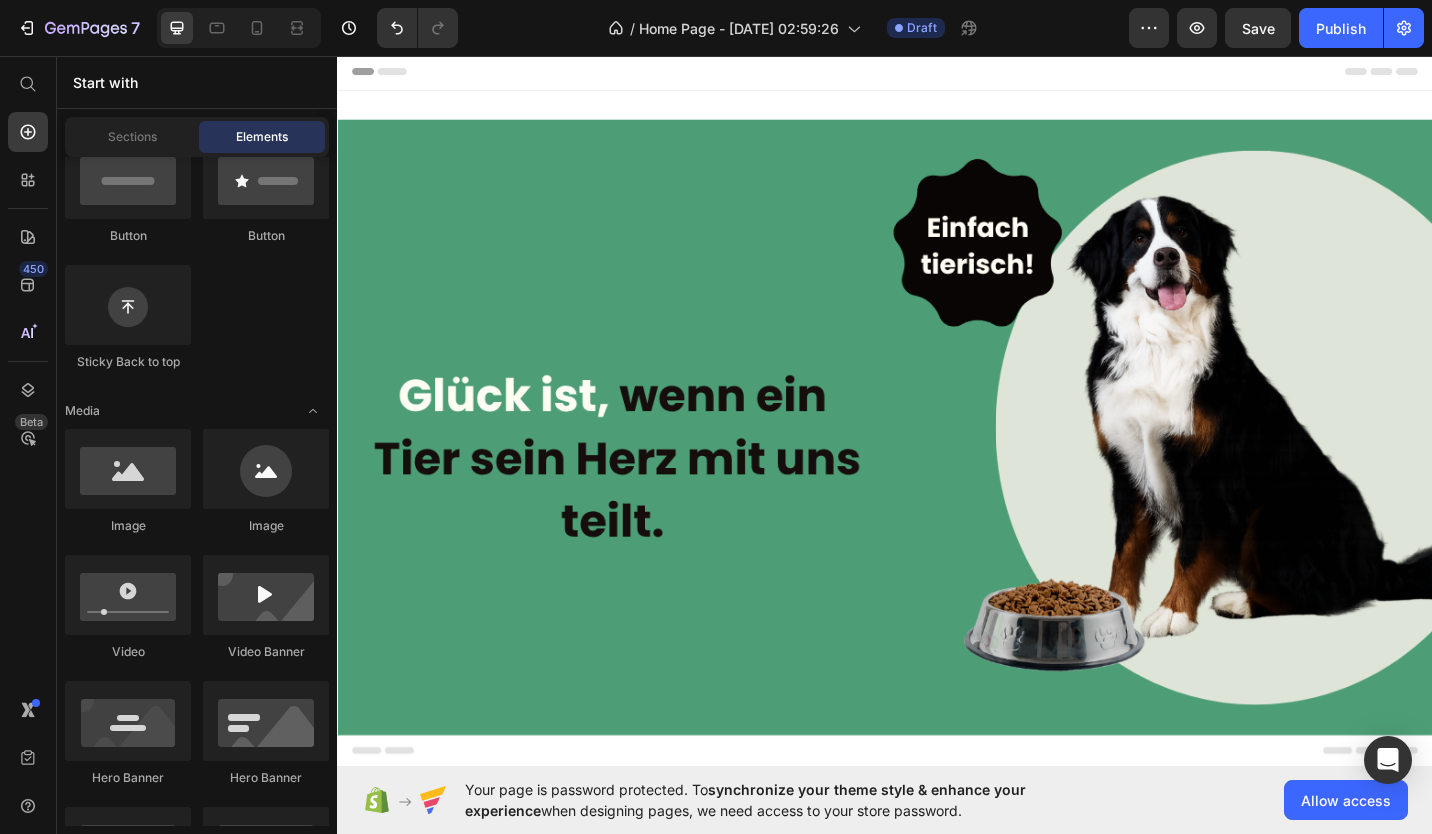 click on "Header" at bounding box center (394, 73) 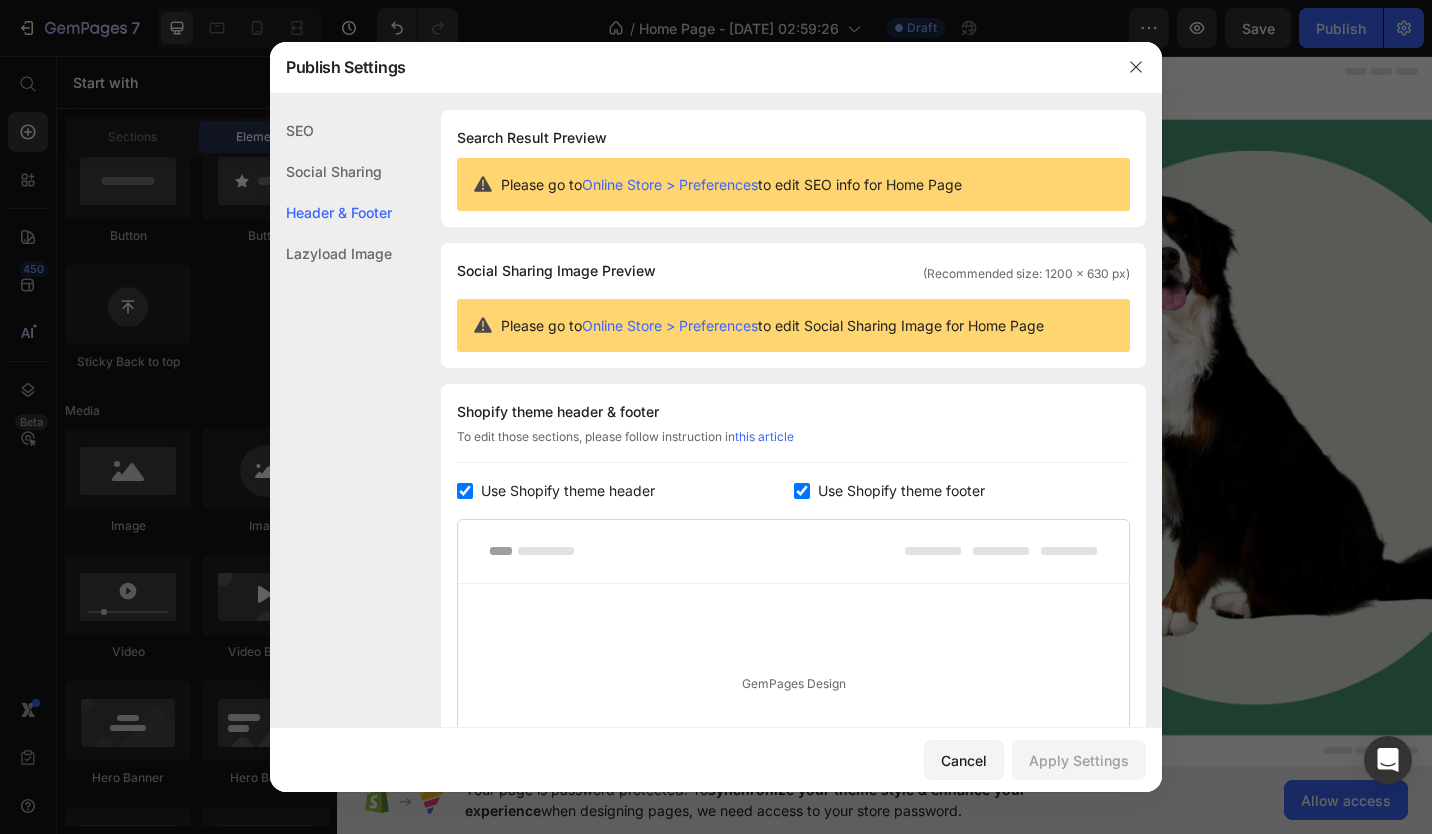 scroll, scrollTop: 270, scrollLeft: 0, axis: vertical 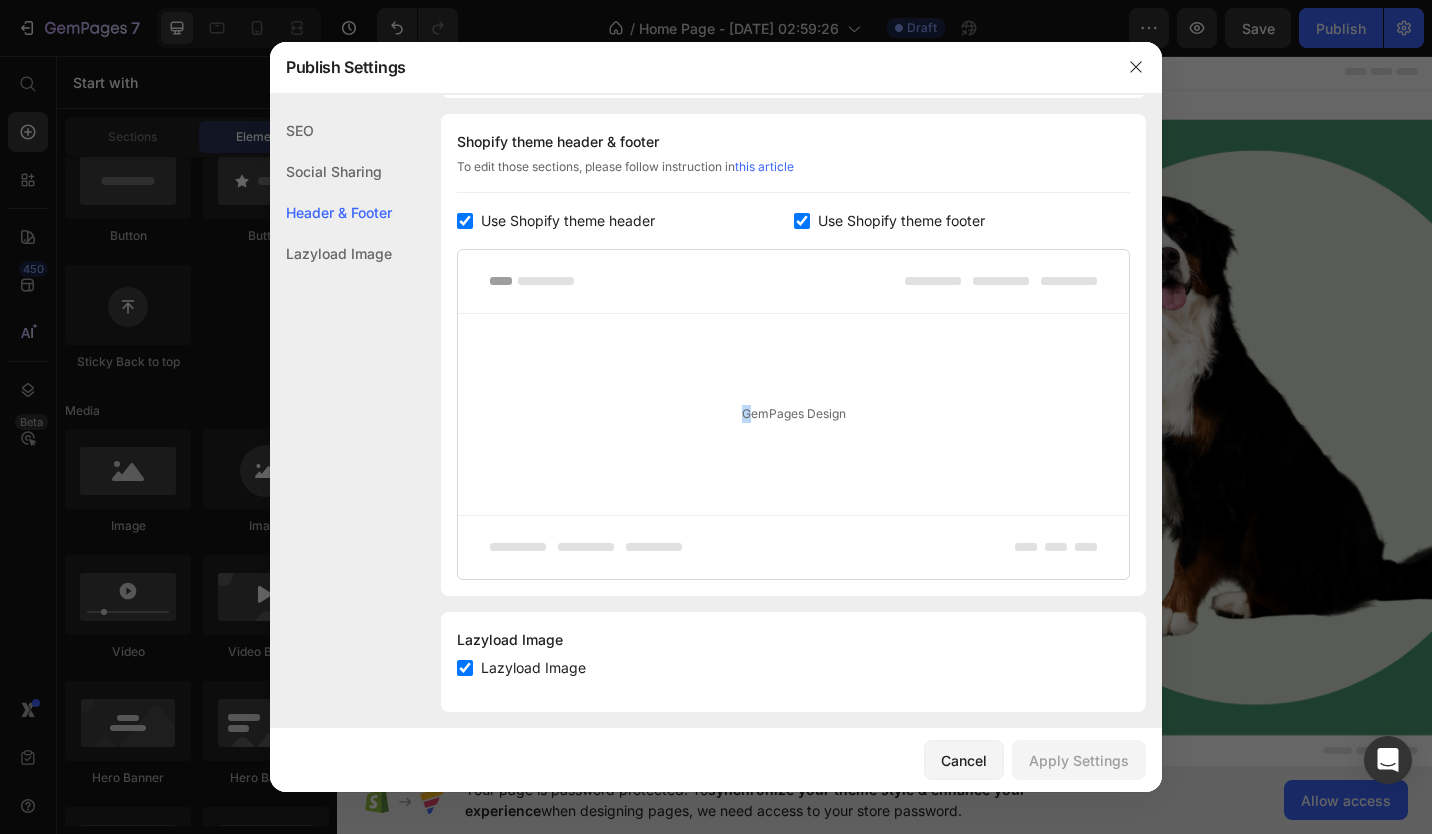 drag, startPoint x: 739, startPoint y: 397, endPoint x: 681, endPoint y: 284, distance: 127.01575 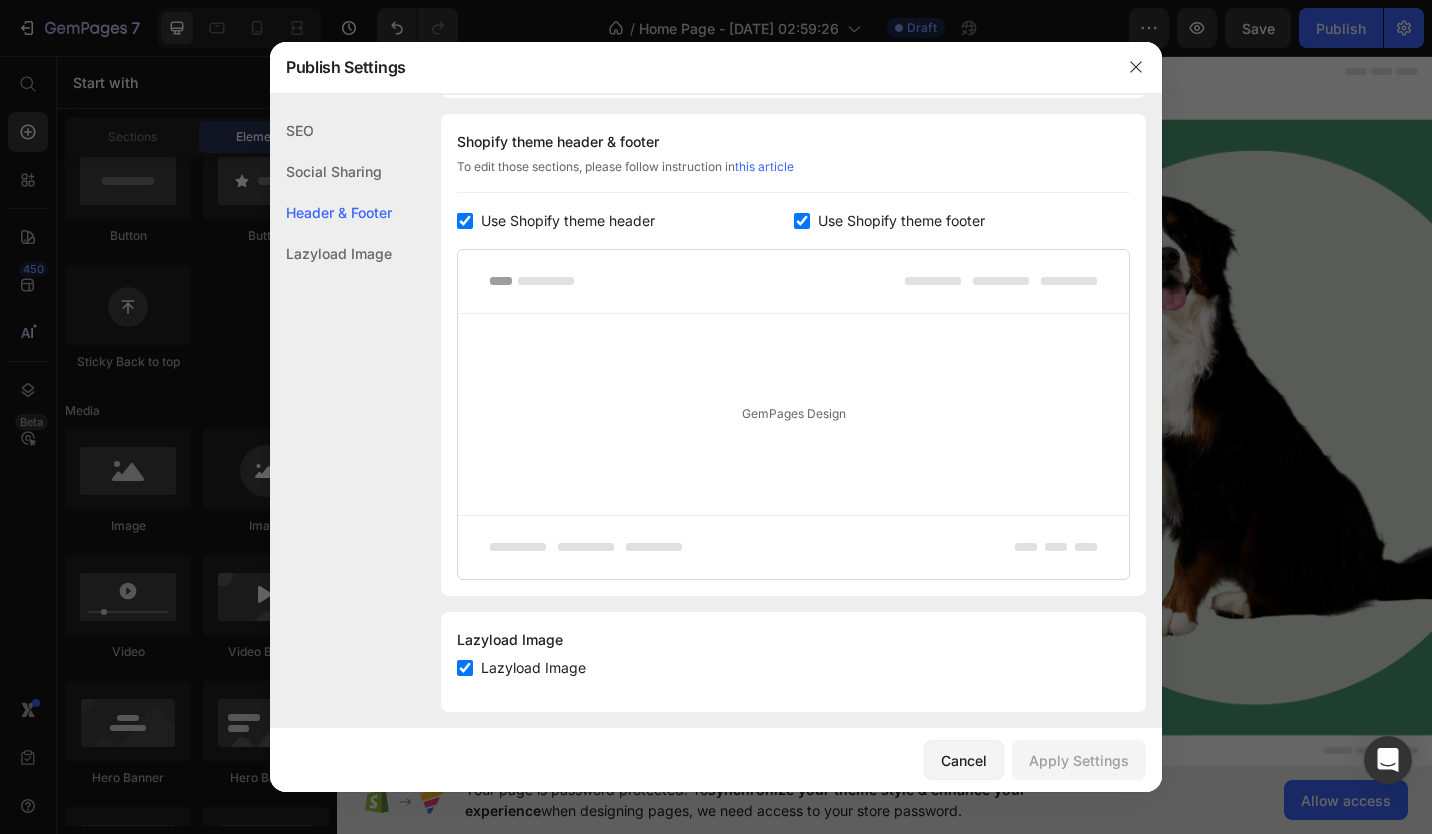 click at bounding box center [793, 282] 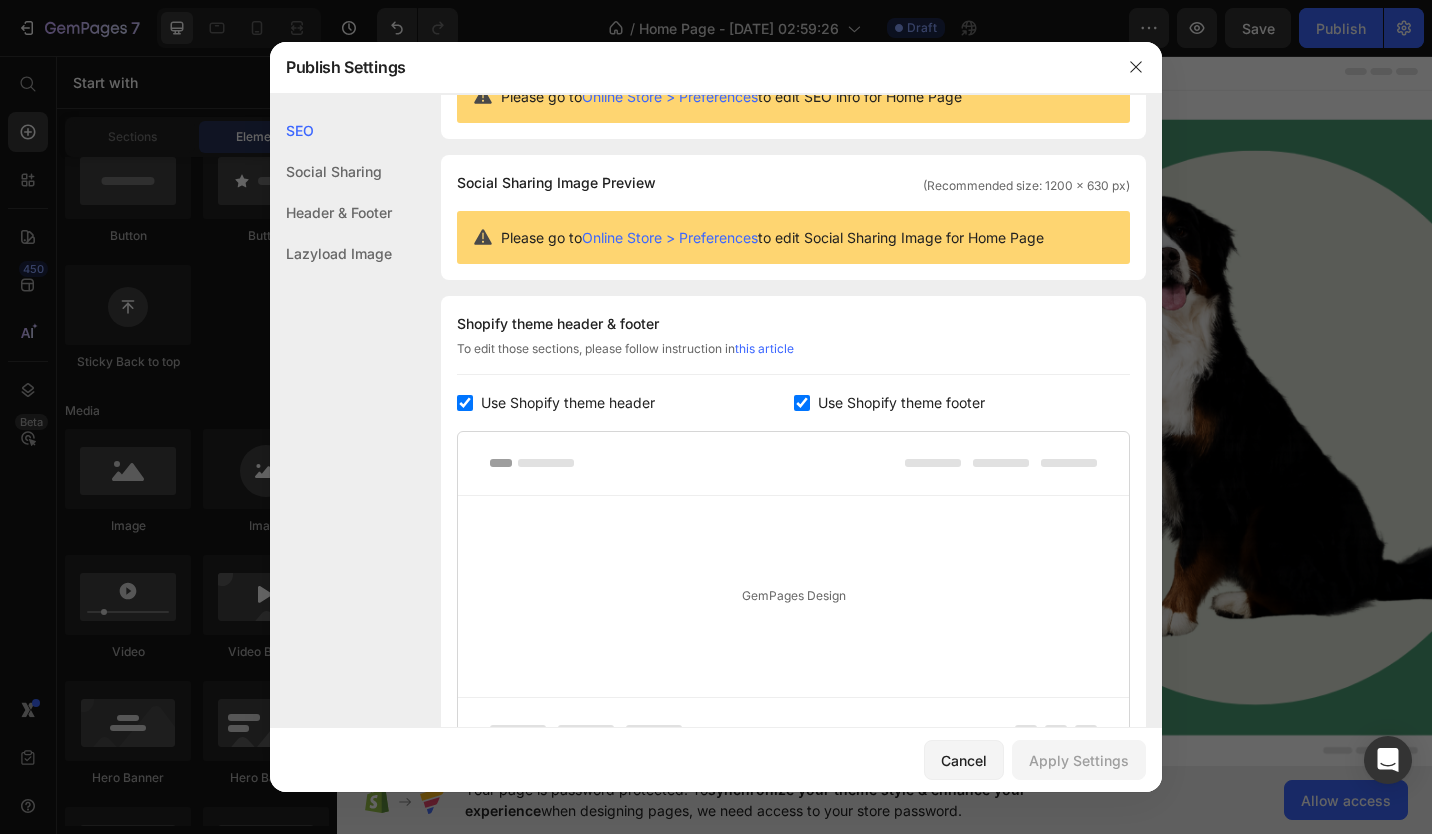 scroll, scrollTop: 0, scrollLeft: 0, axis: both 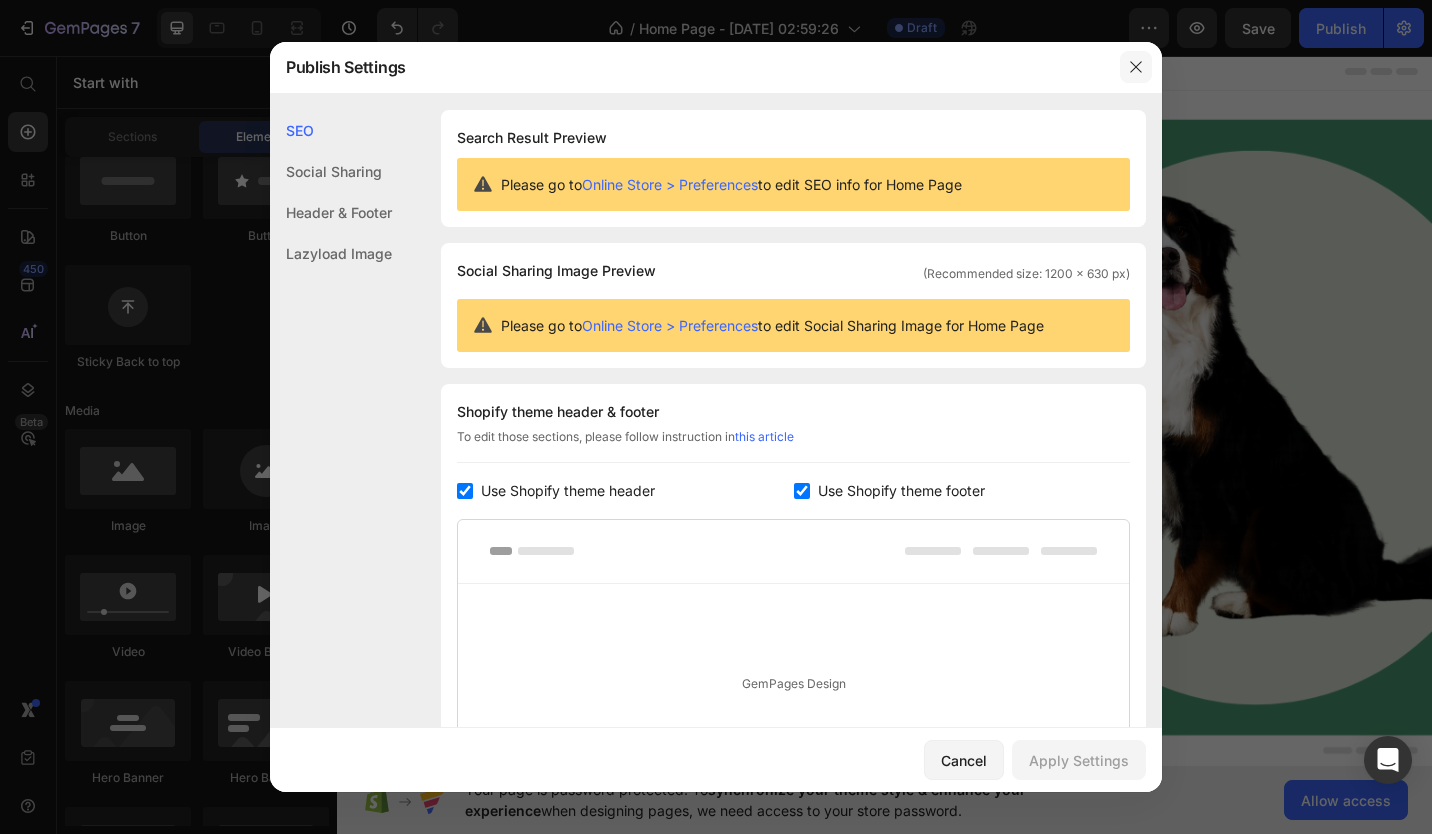 click 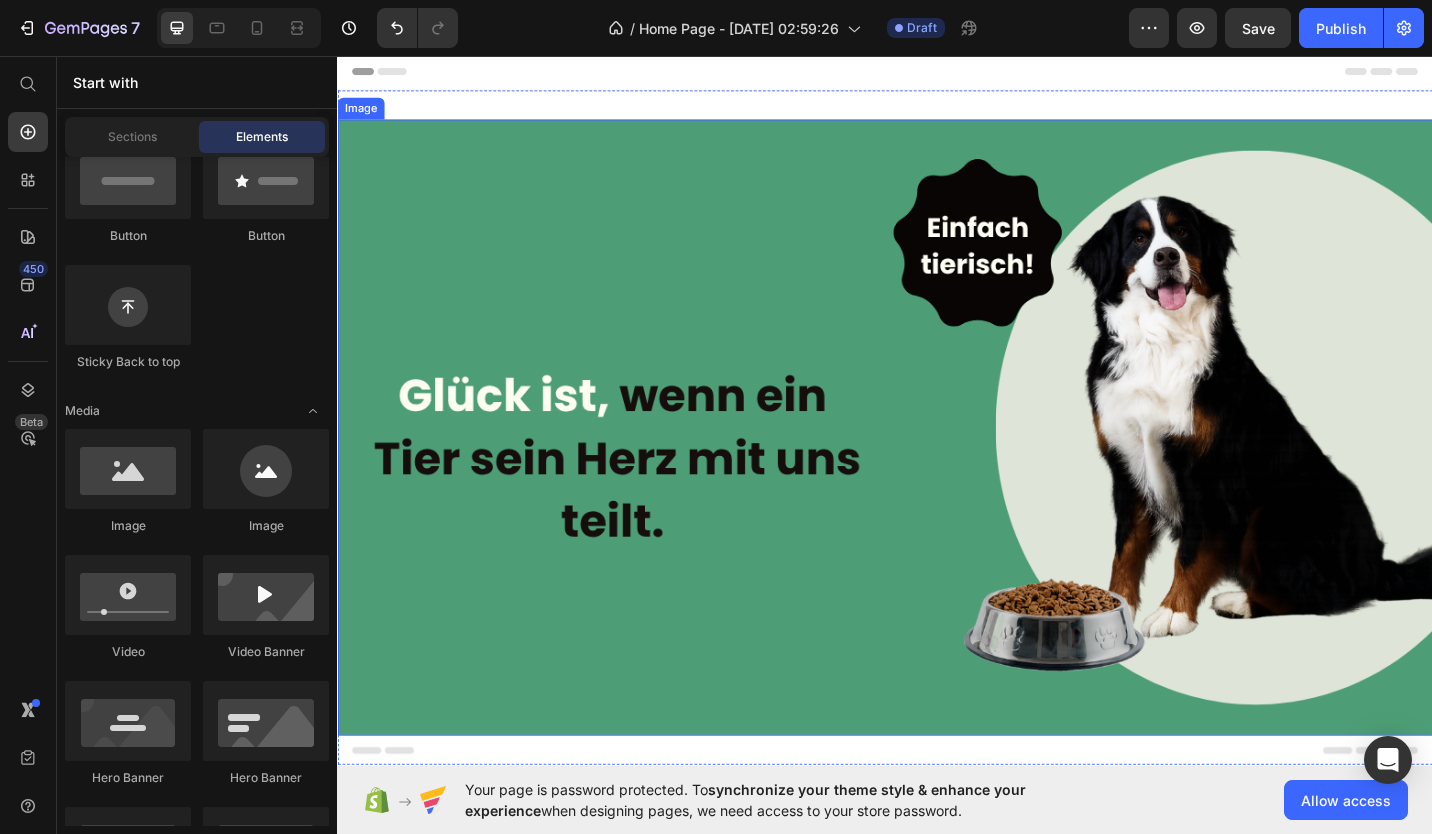 scroll, scrollTop: 233, scrollLeft: 0, axis: vertical 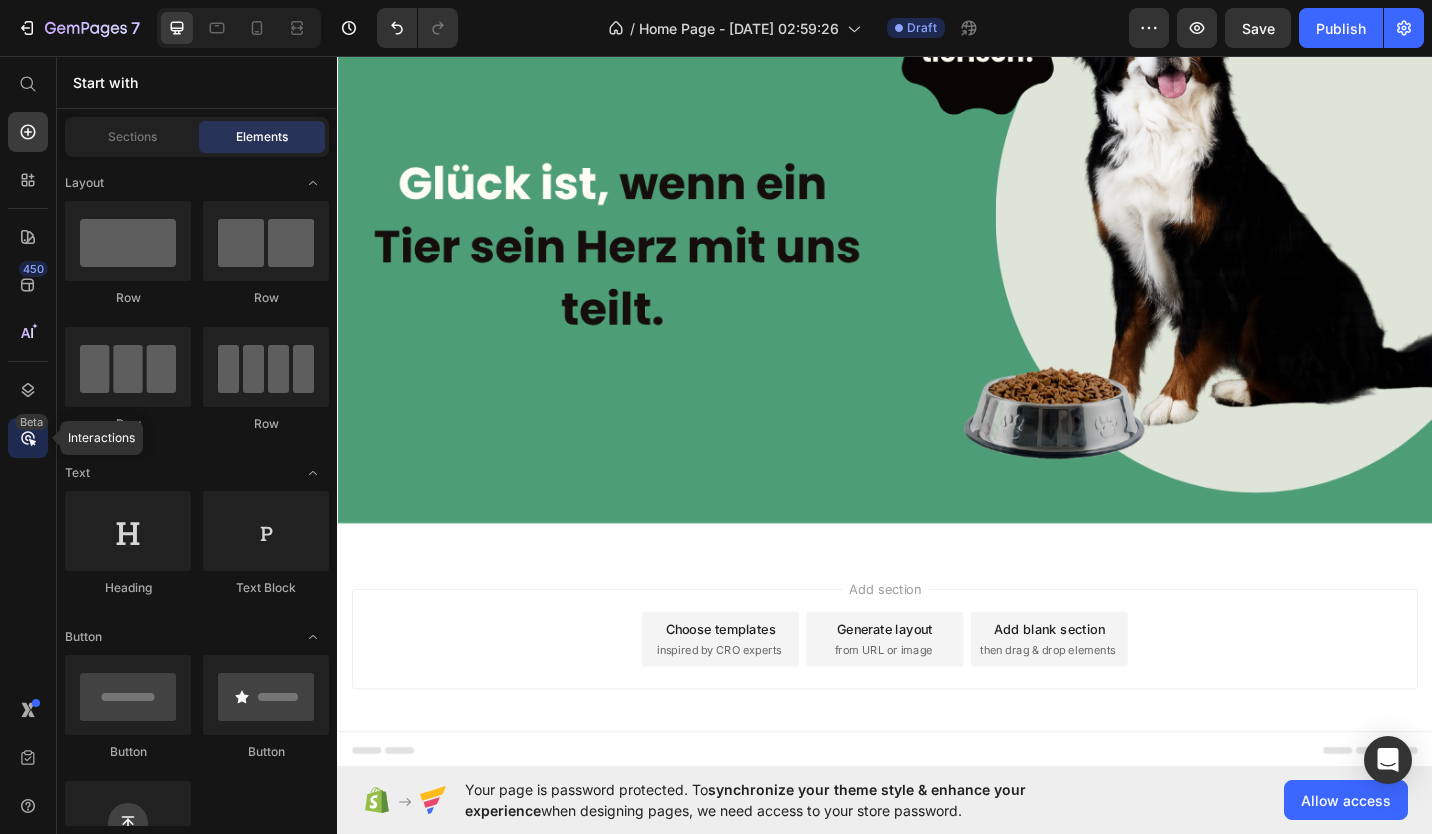 click 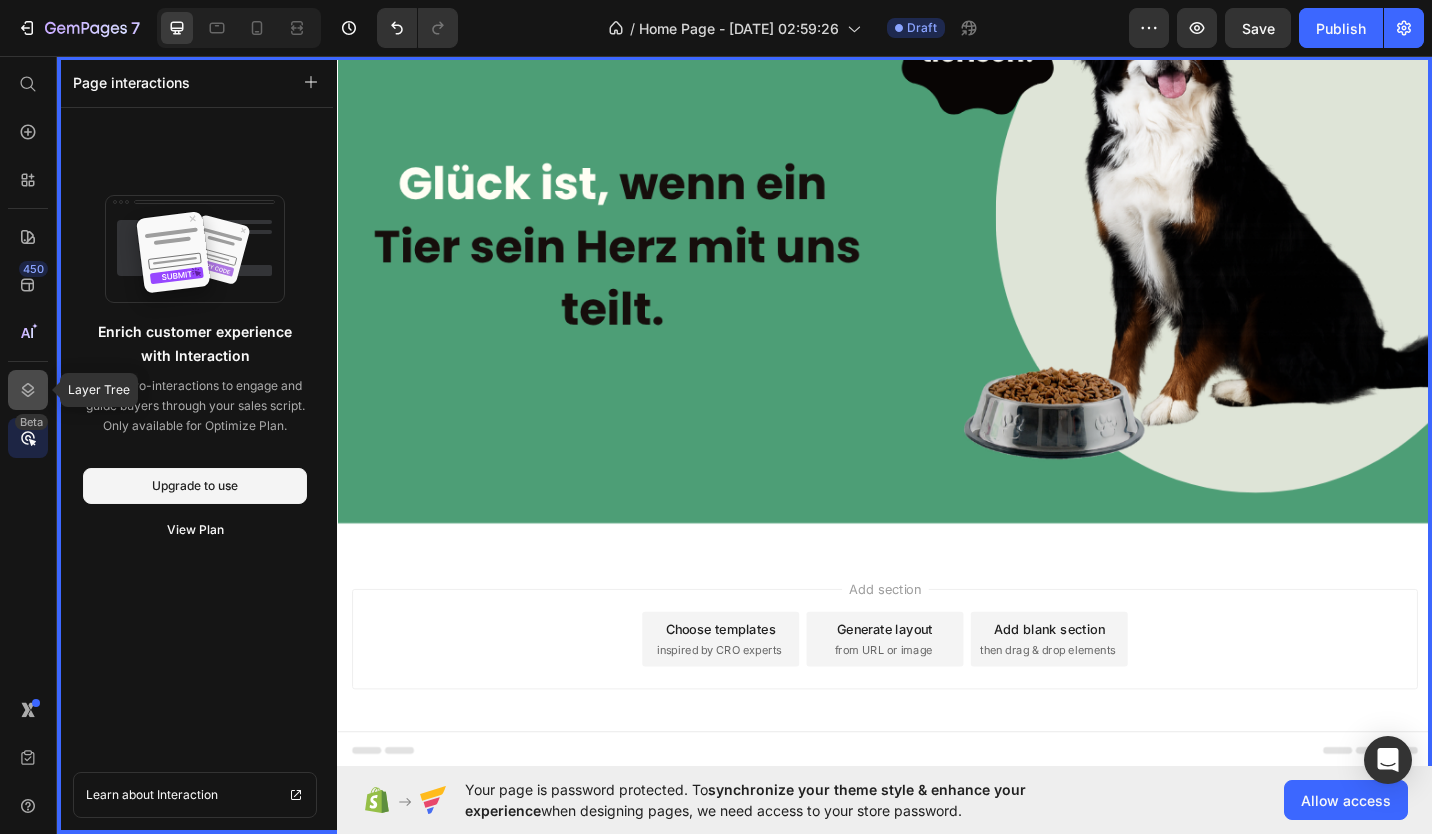 click 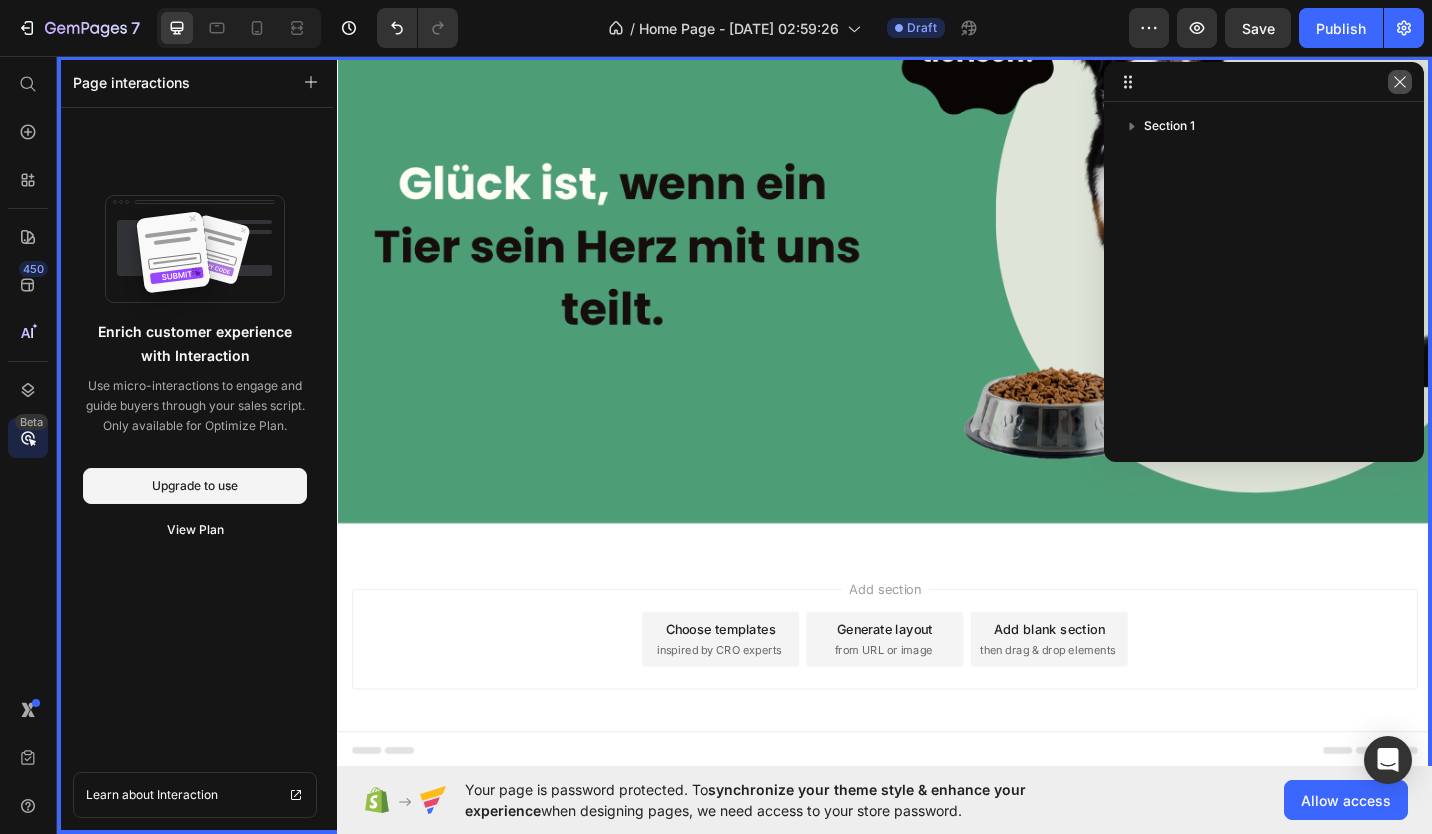 click 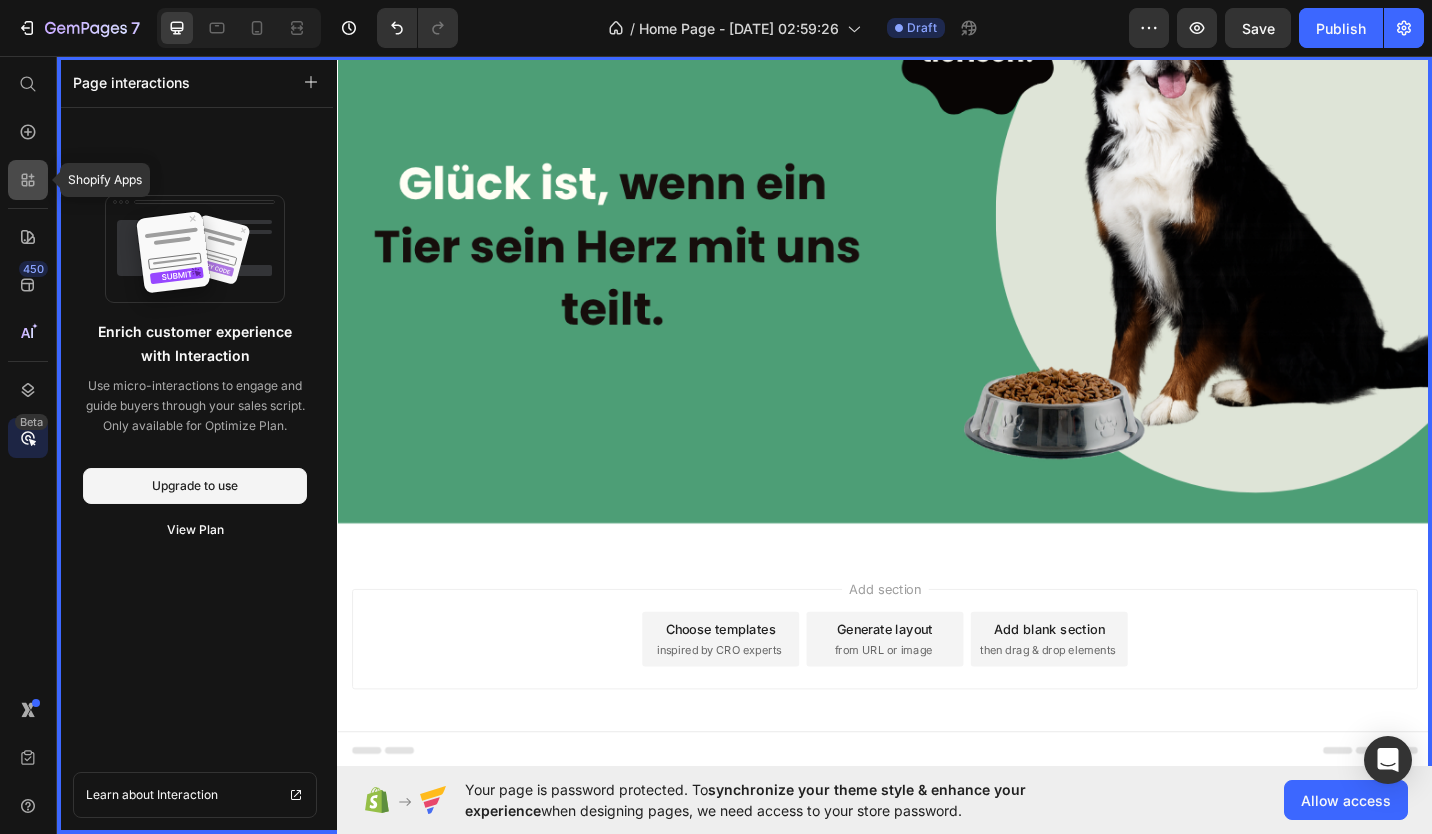 click 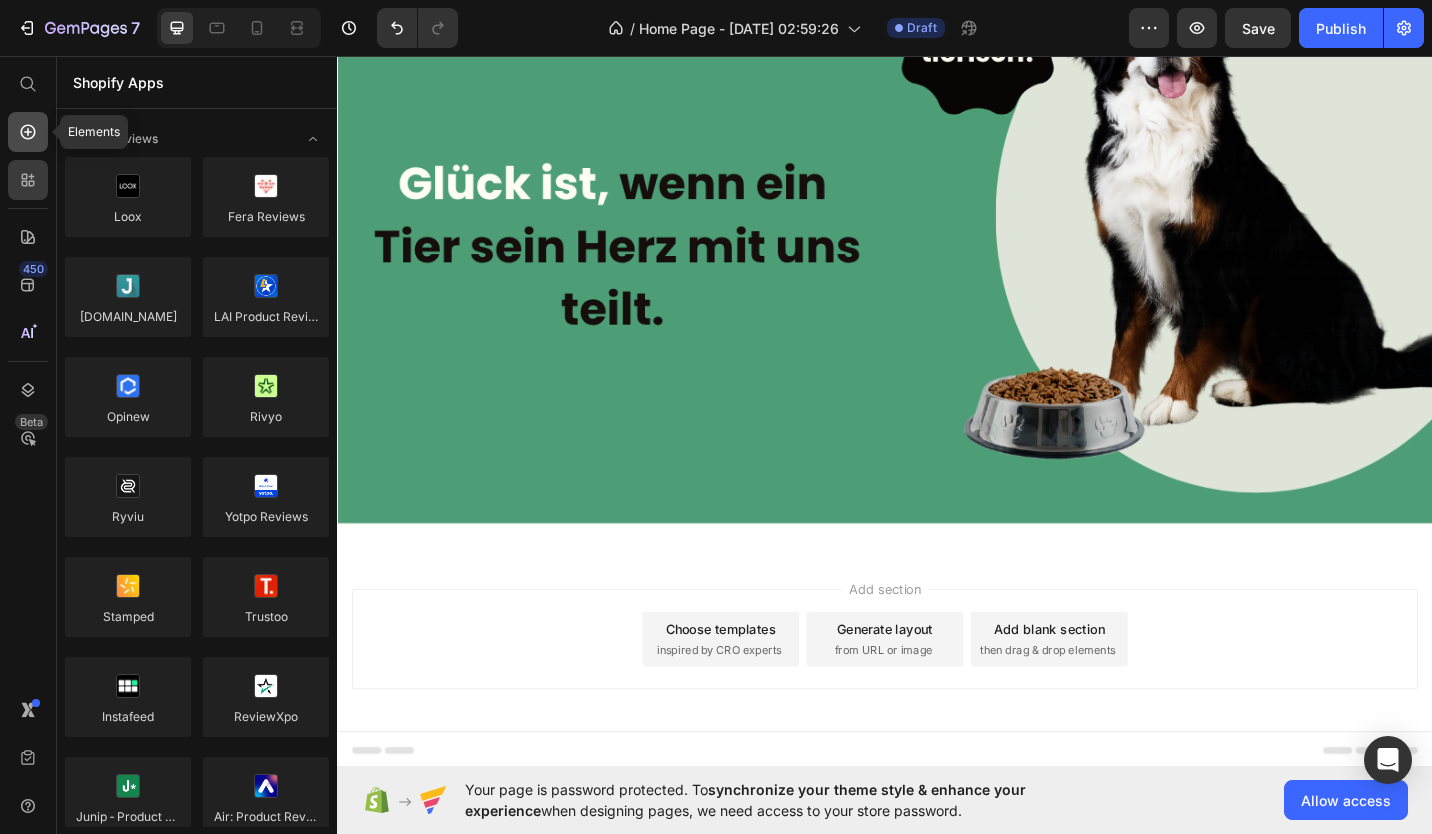 click 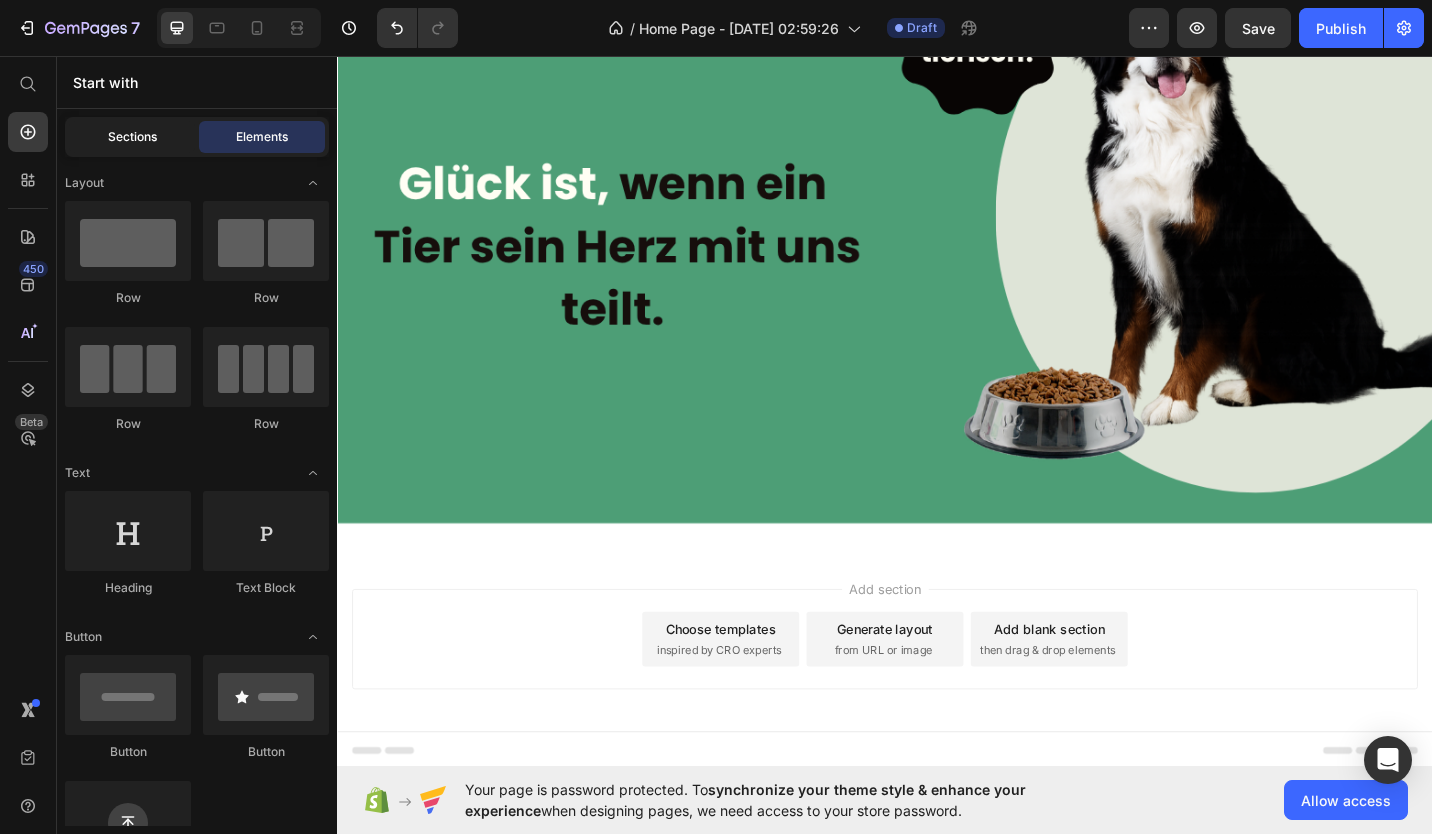 click on "Sections" at bounding box center (132, 137) 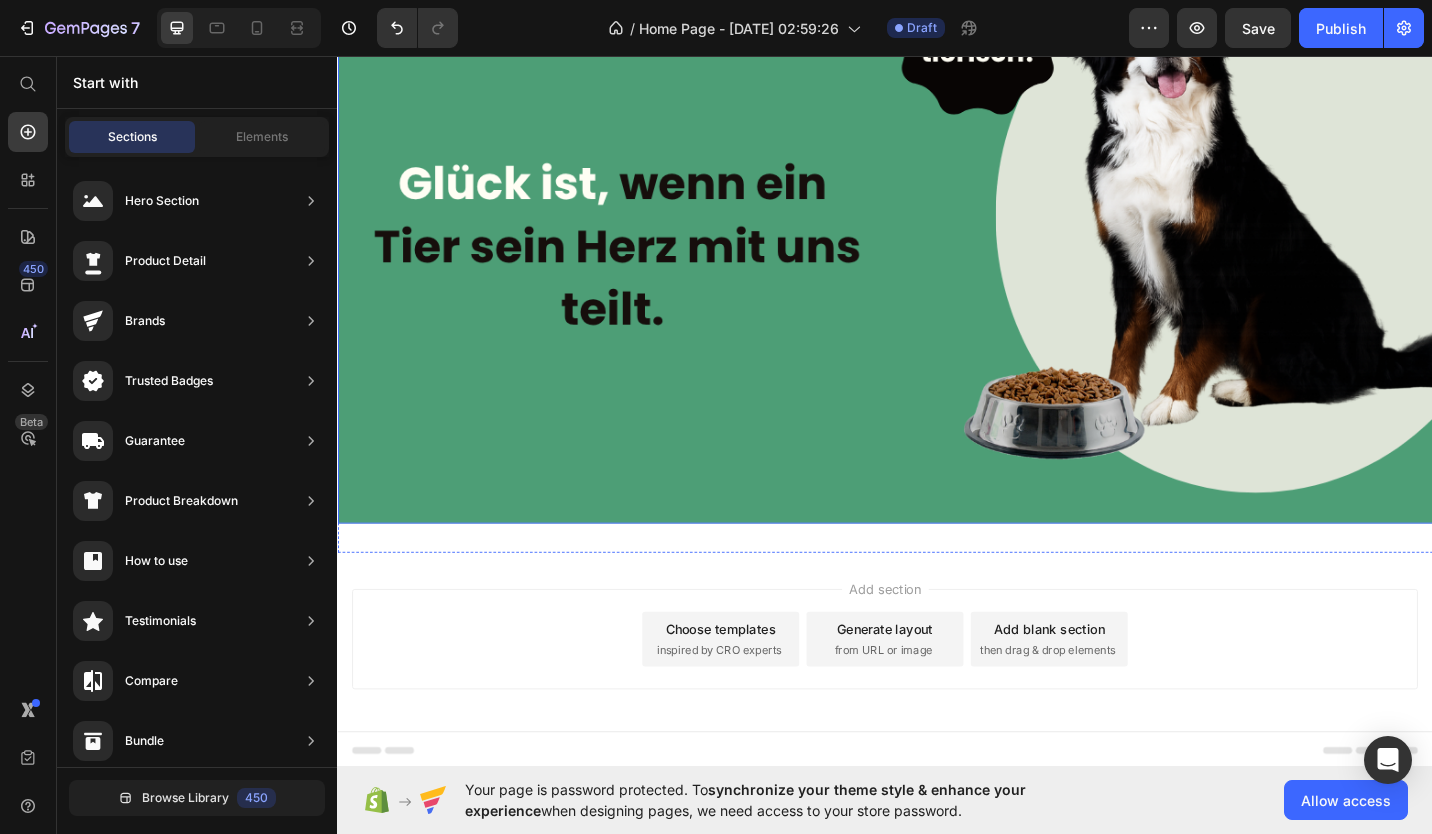 scroll, scrollTop: 0, scrollLeft: 0, axis: both 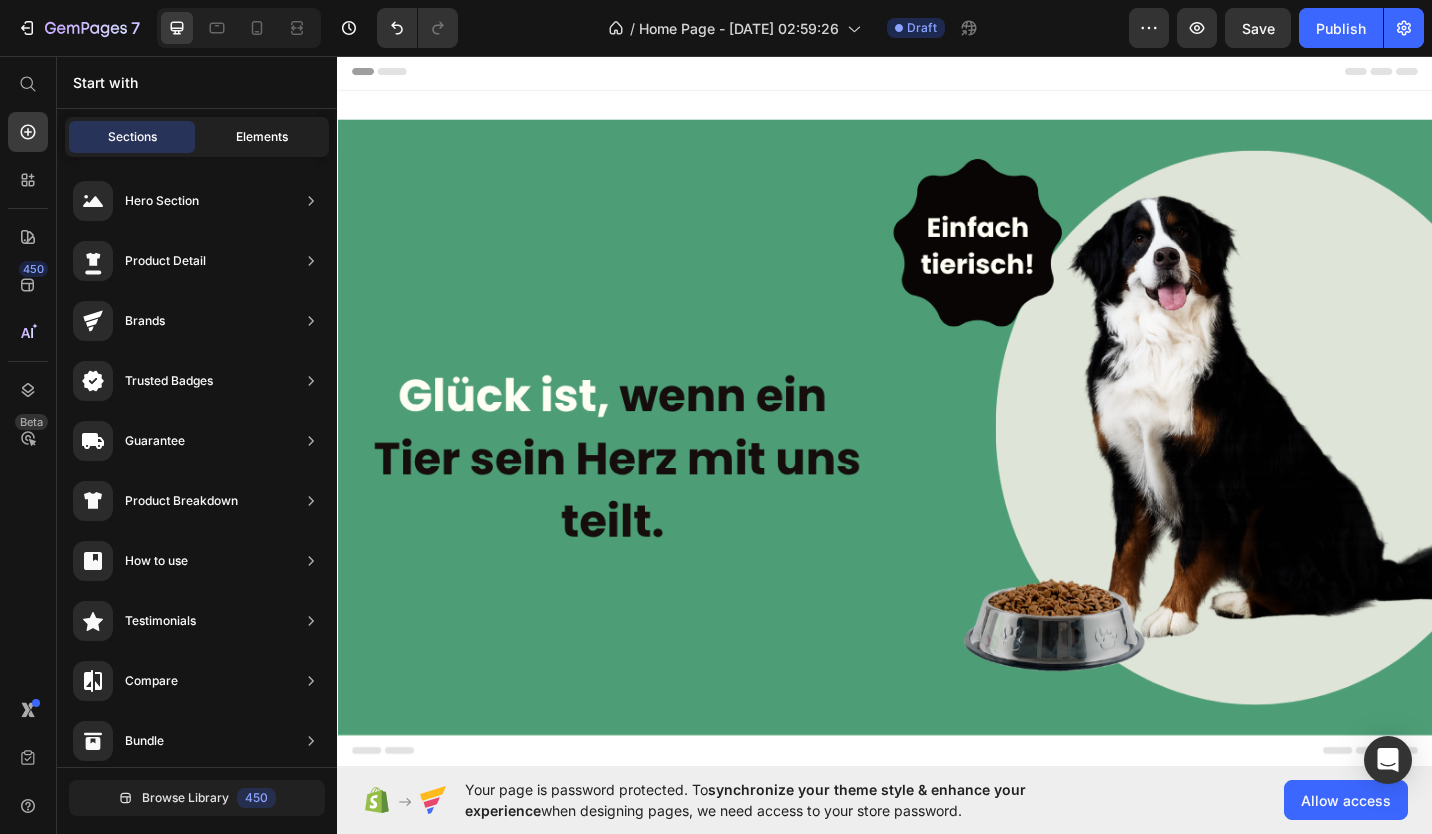 drag, startPoint x: 266, startPoint y: 116, endPoint x: 259, endPoint y: 132, distance: 17.464249 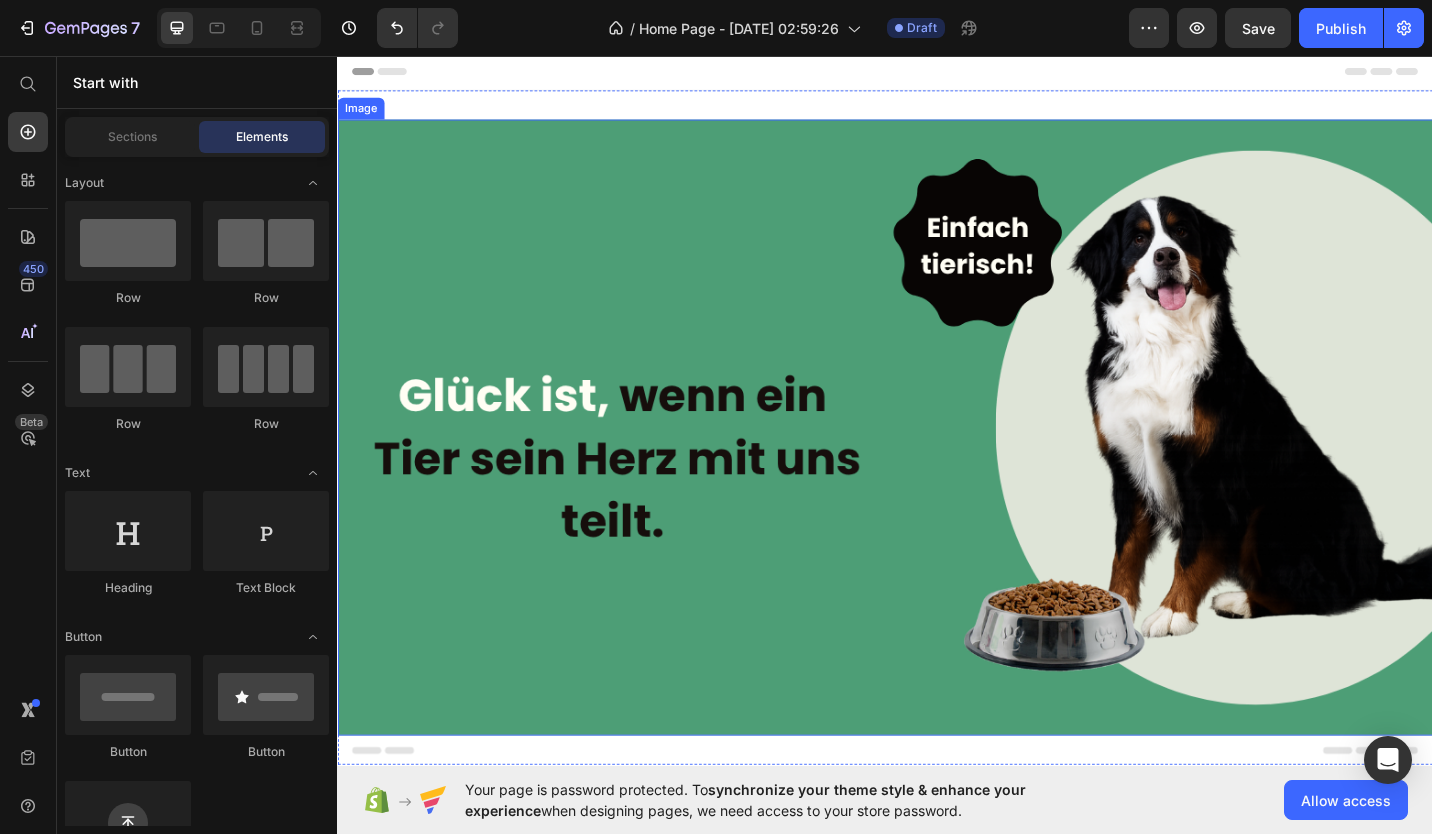 scroll, scrollTop: 233, scrollLeft: 0, axis: vertical 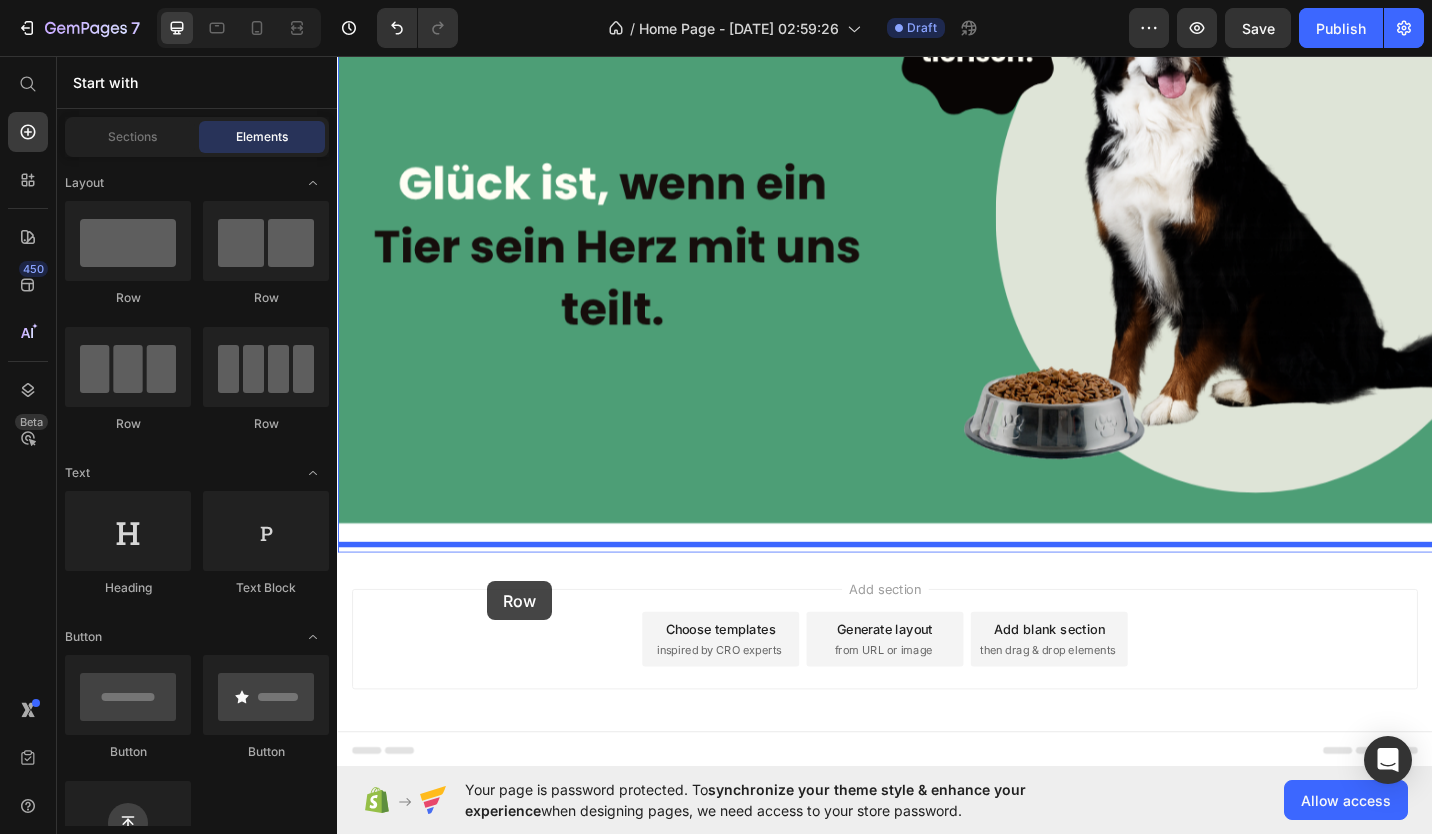 drag, startPoint x: 615, startPoint y: 306, endPoint x: 501, endPoint y: 632, distance: 345.3578 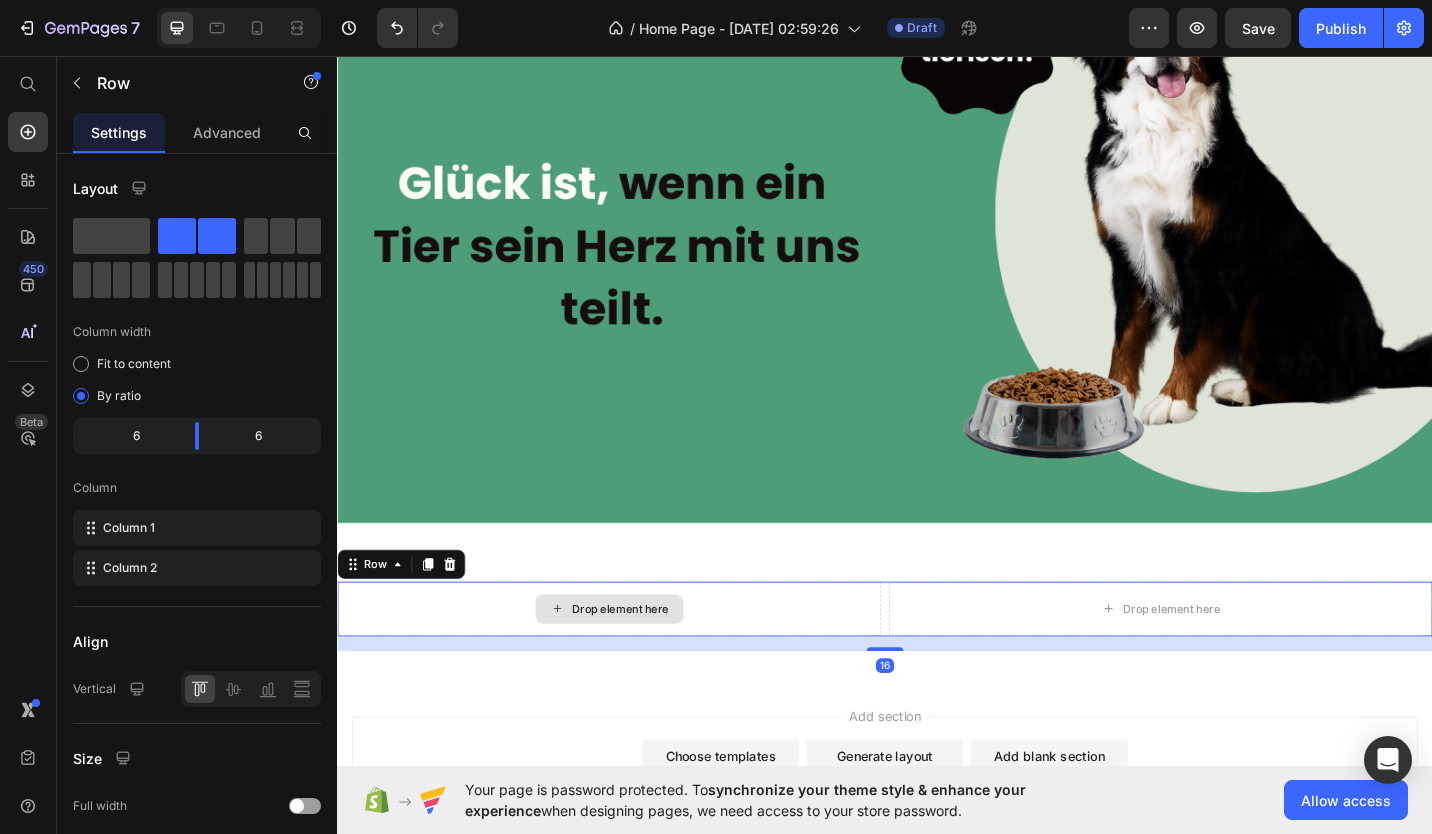 scroll, scrollTop: 415, scrollLeft: 0, axis: vertical 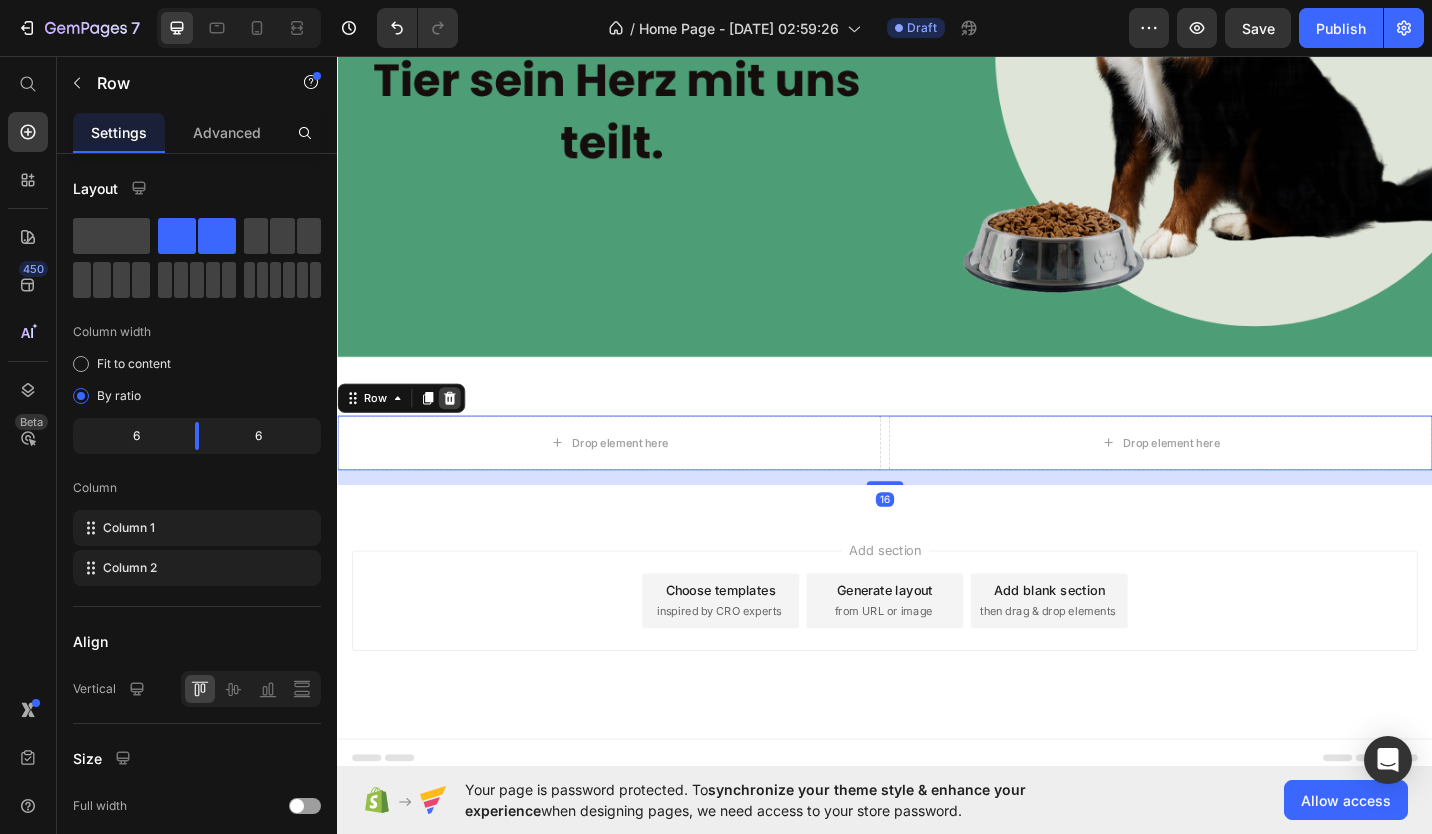 click 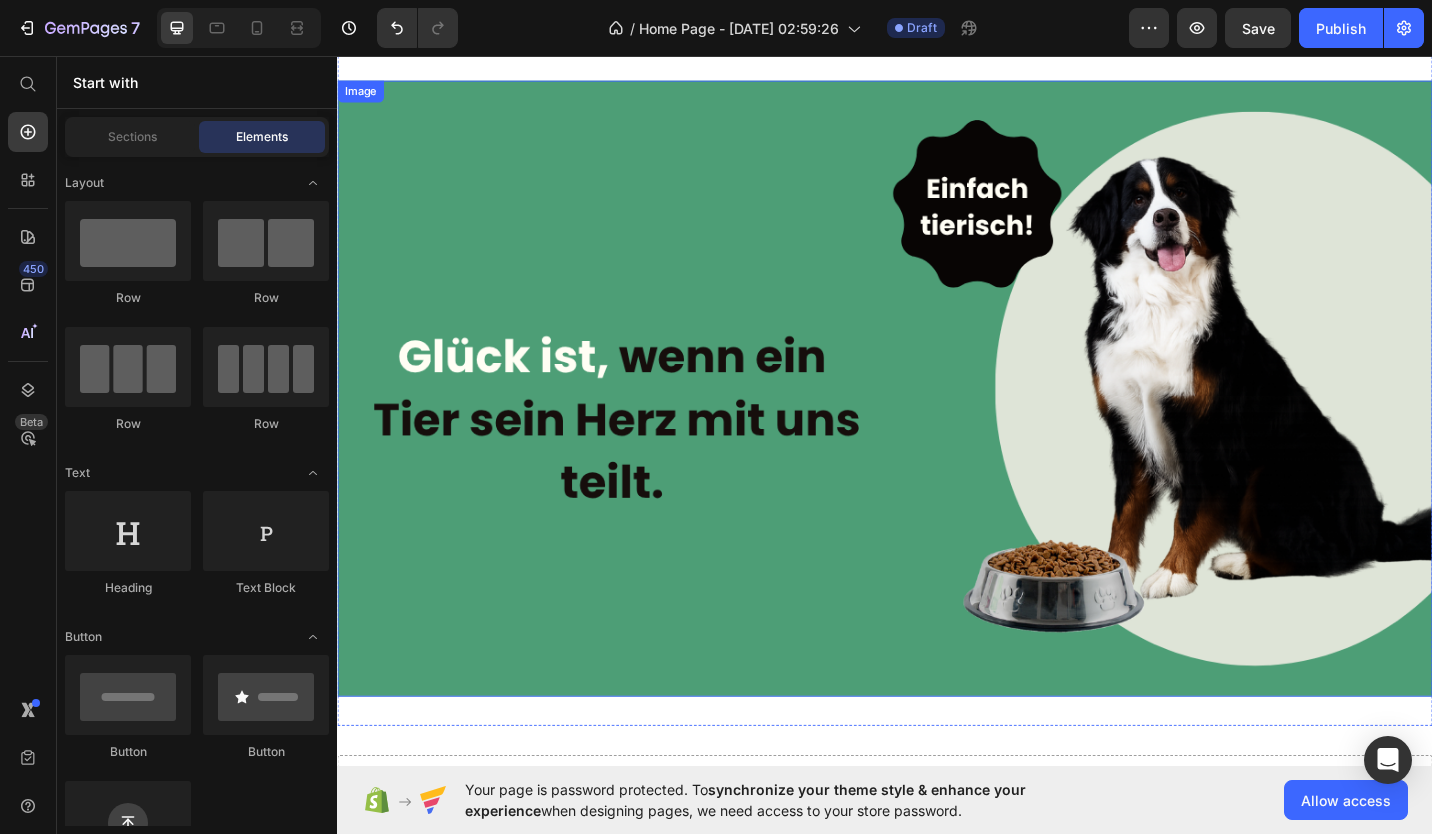 scroll, scrollTop: 0, scrollLeft: 0, axis: both 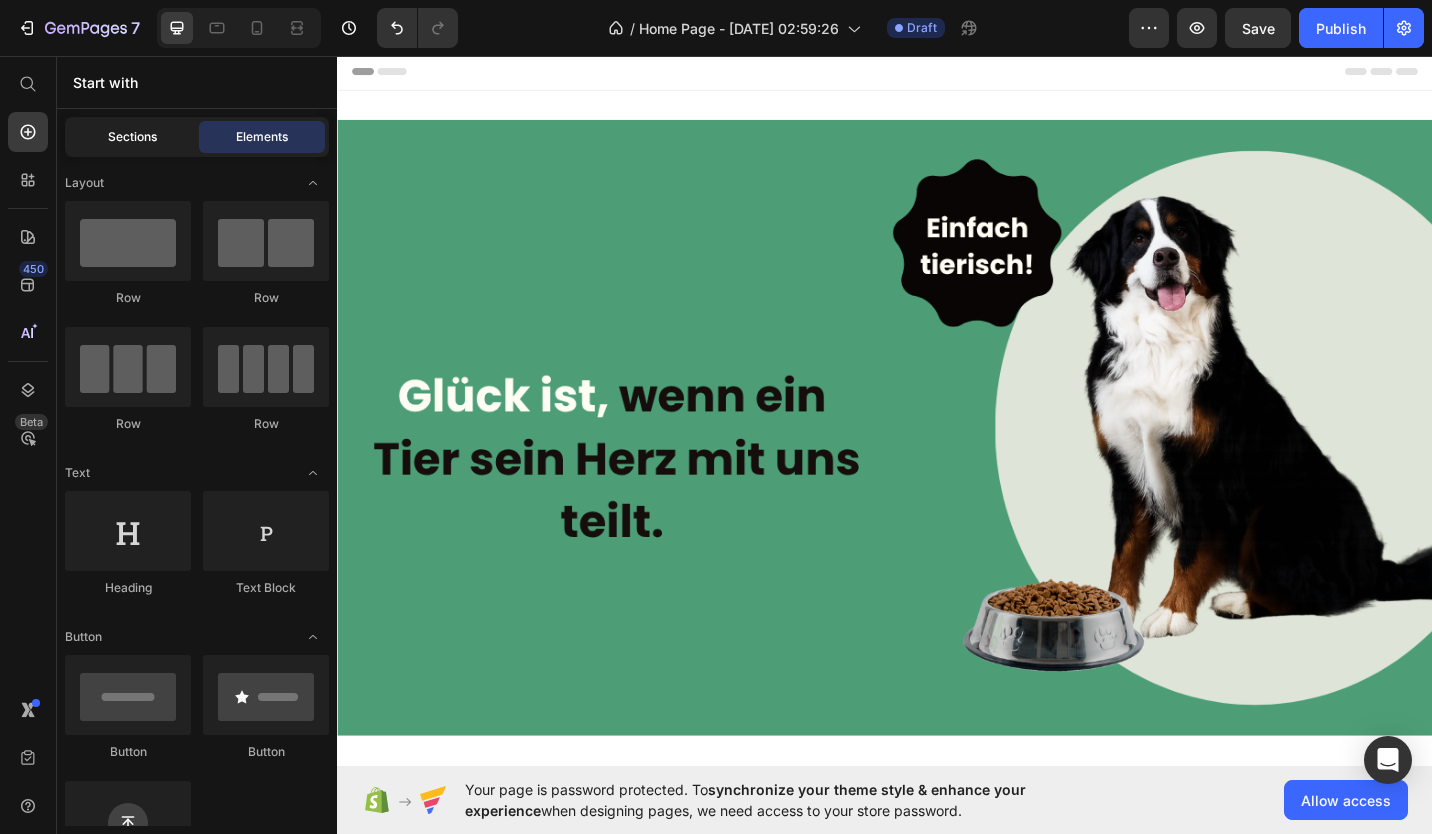 click on "Sections" at bounding box center (132, 137) 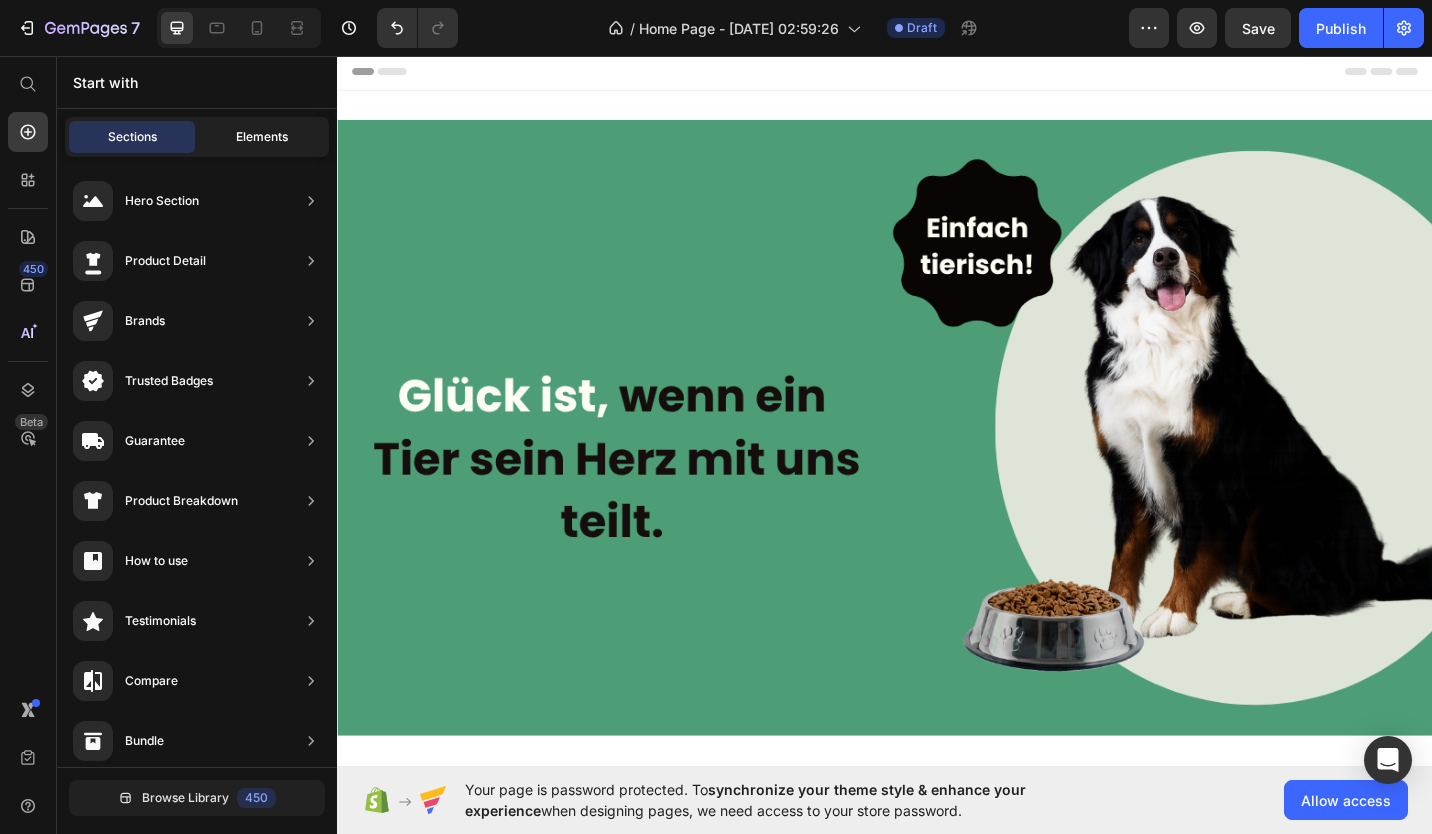 click on "Elements" at bounding box center (262, 137) 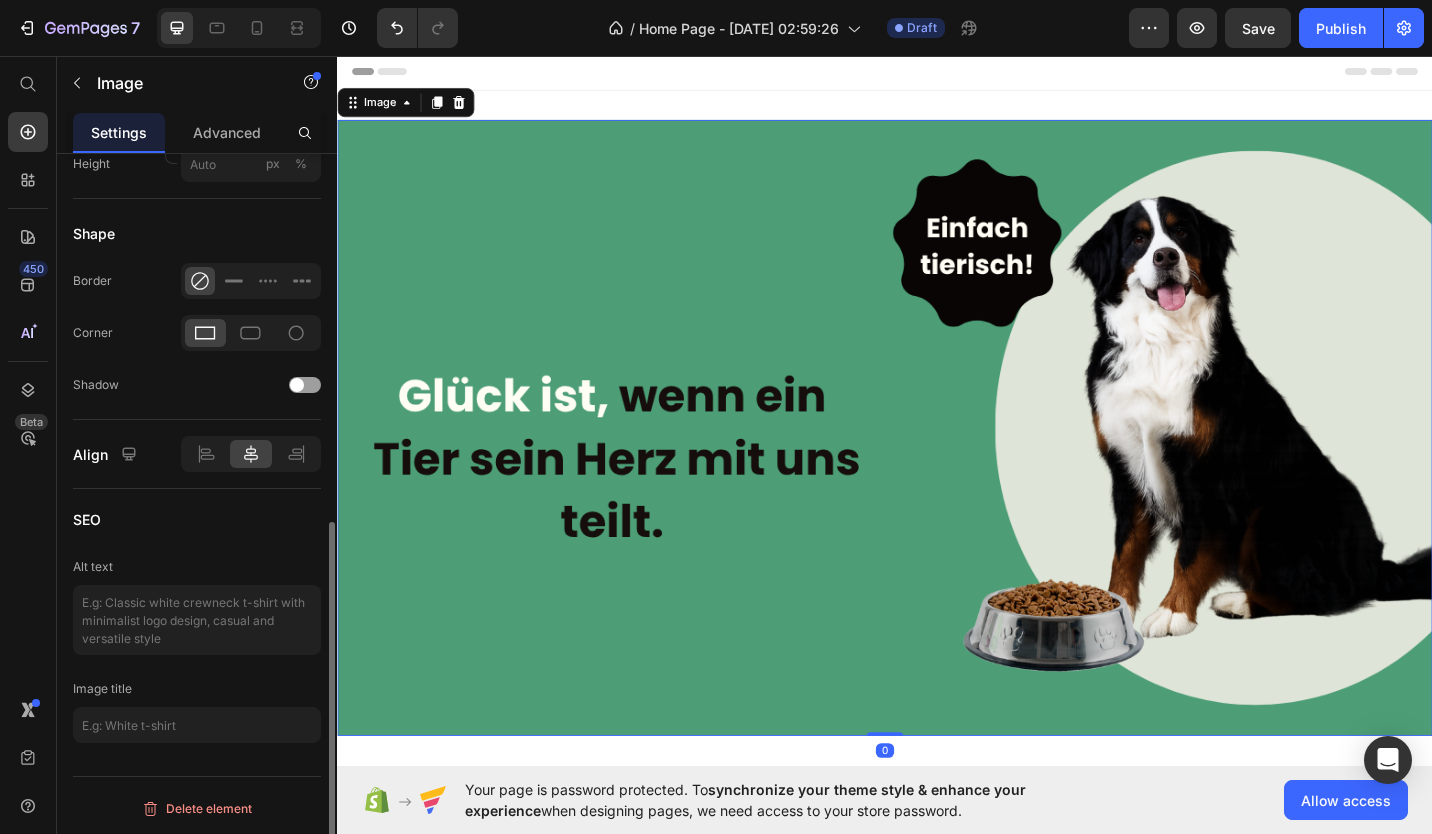 scroll, scrollTop: 729, scrollLeft: 0, axis: vertical 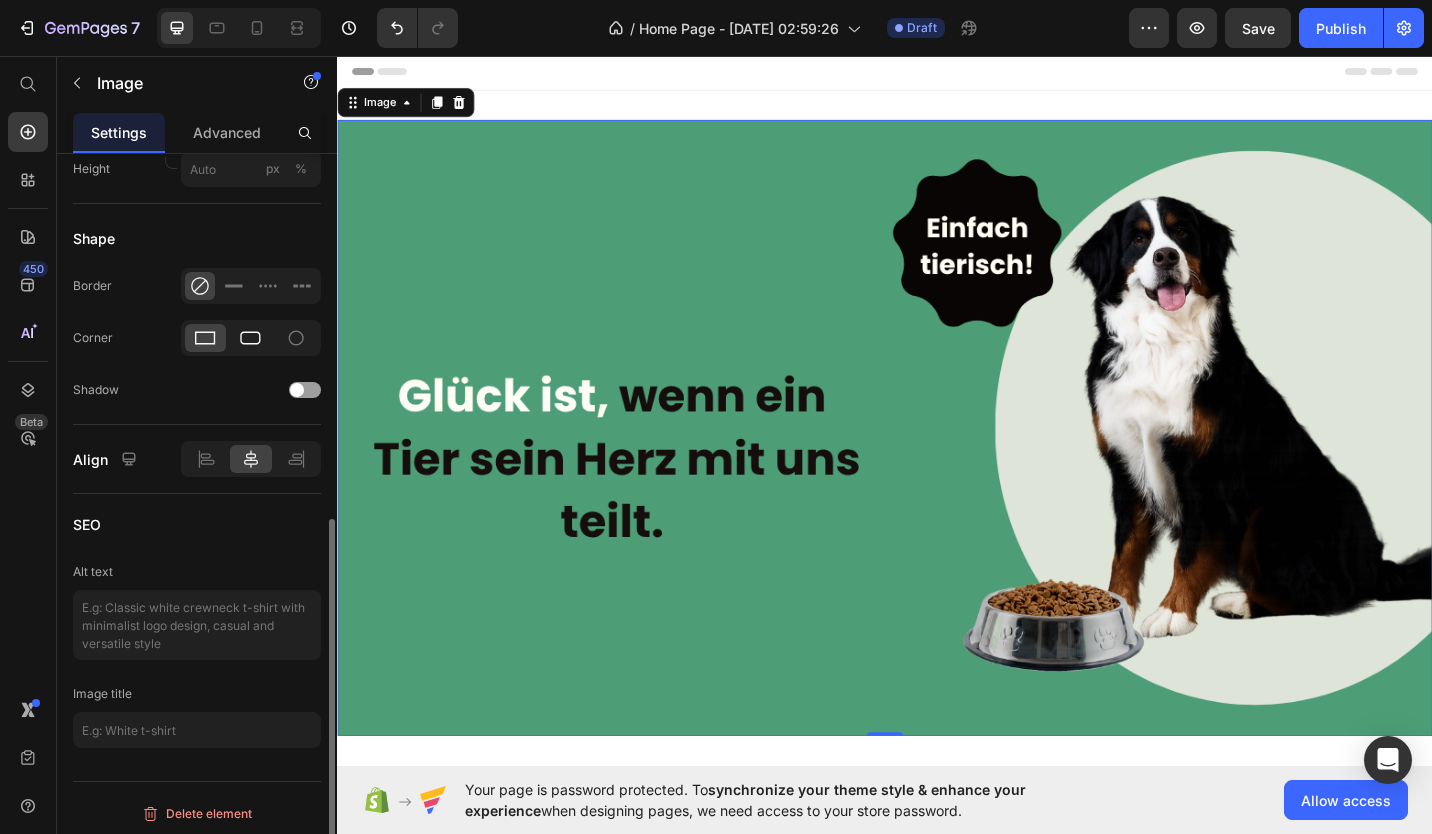 click 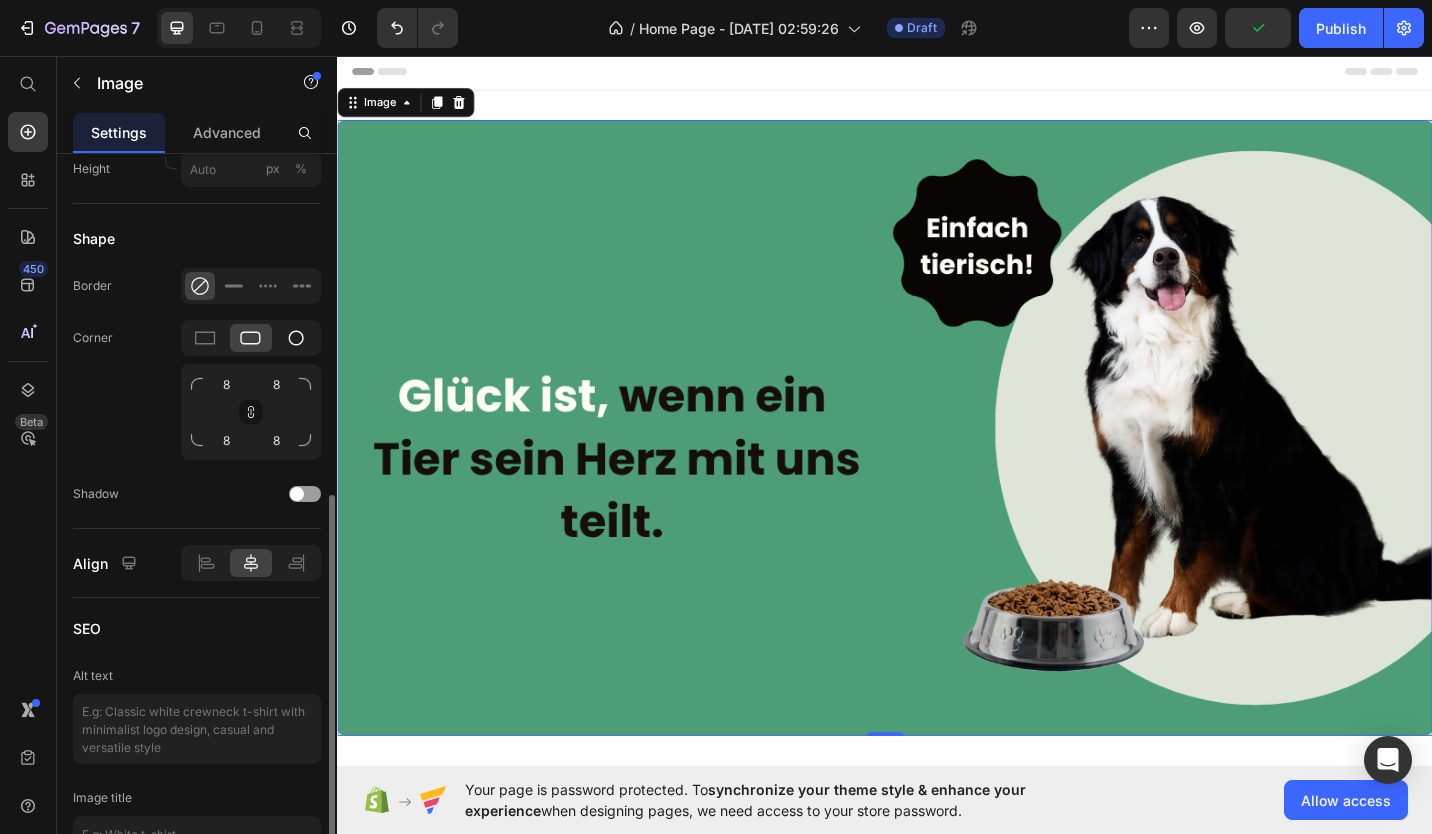 click 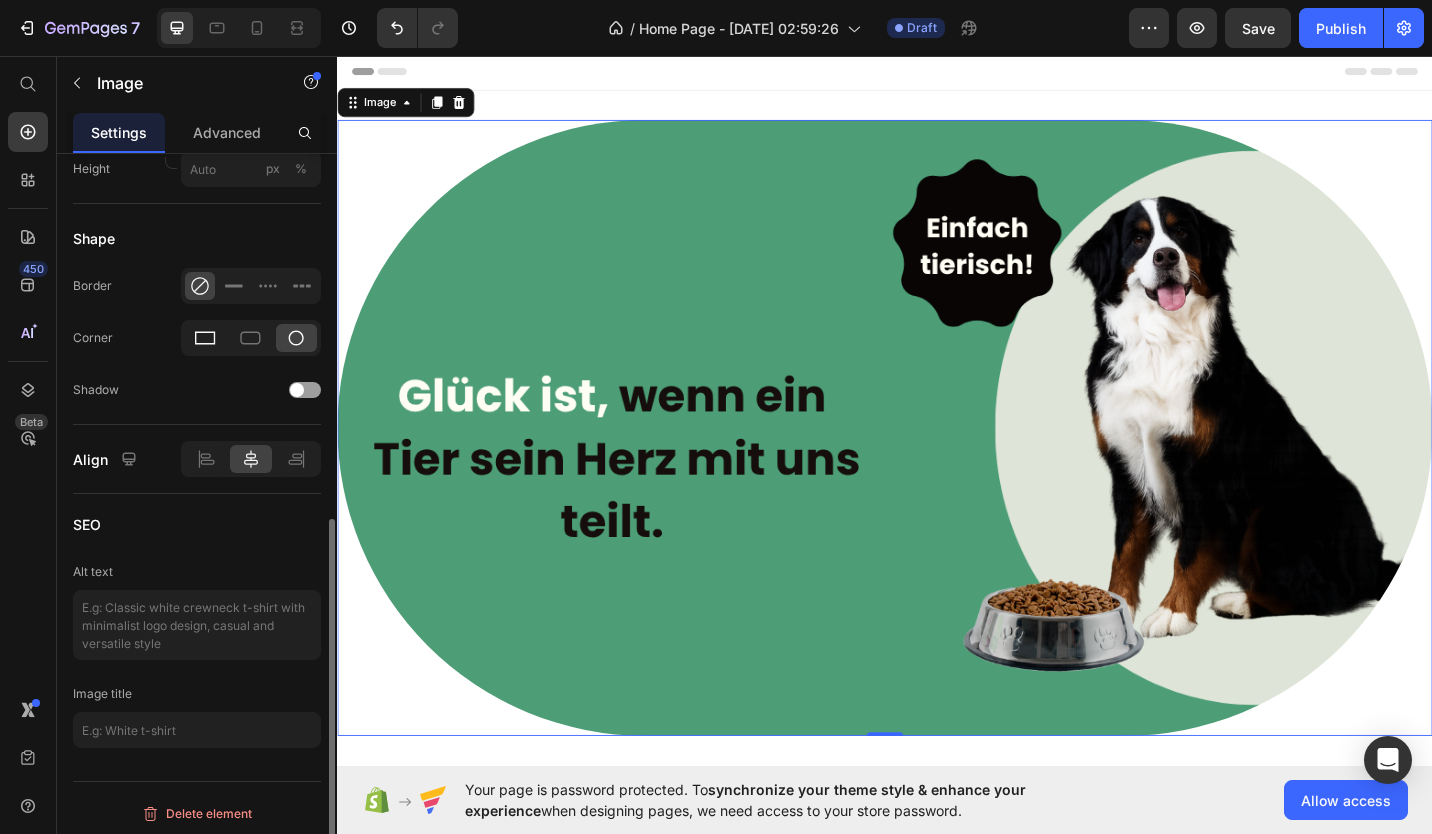 click 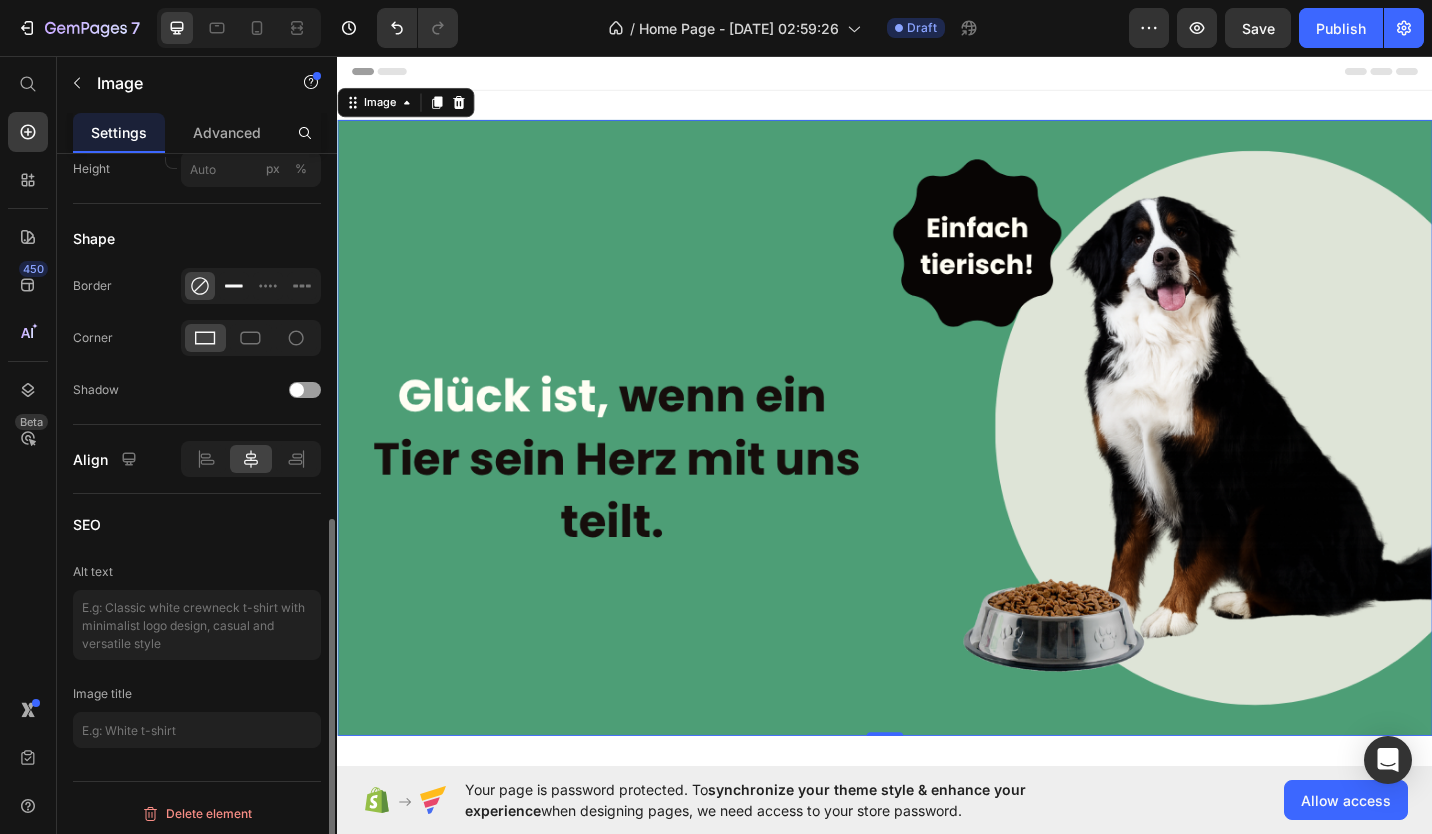 click 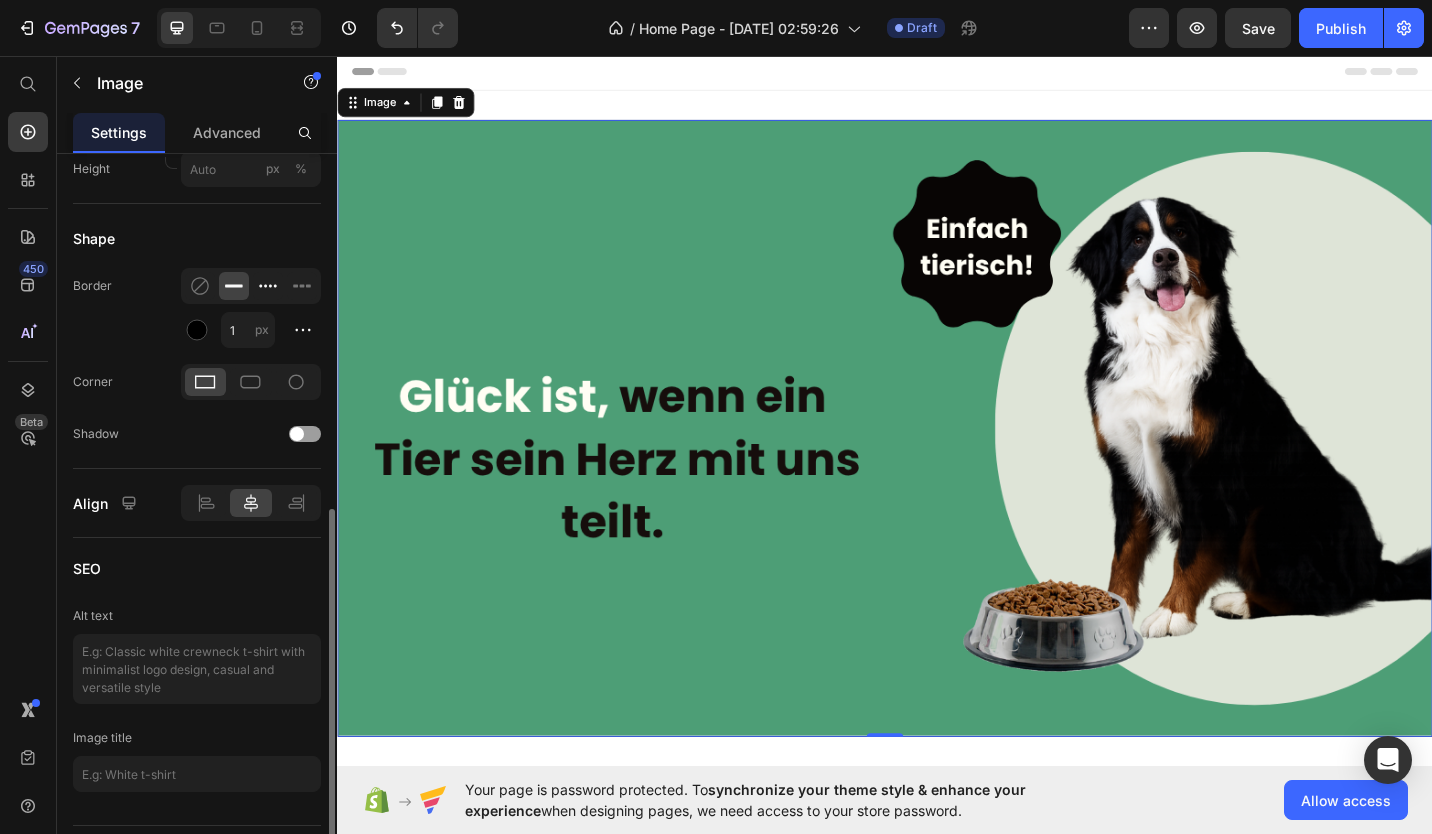 drag, startPoint x: 251, startPoint y: 291, endPoint x: 268, endPoint y: 291, distance: 17 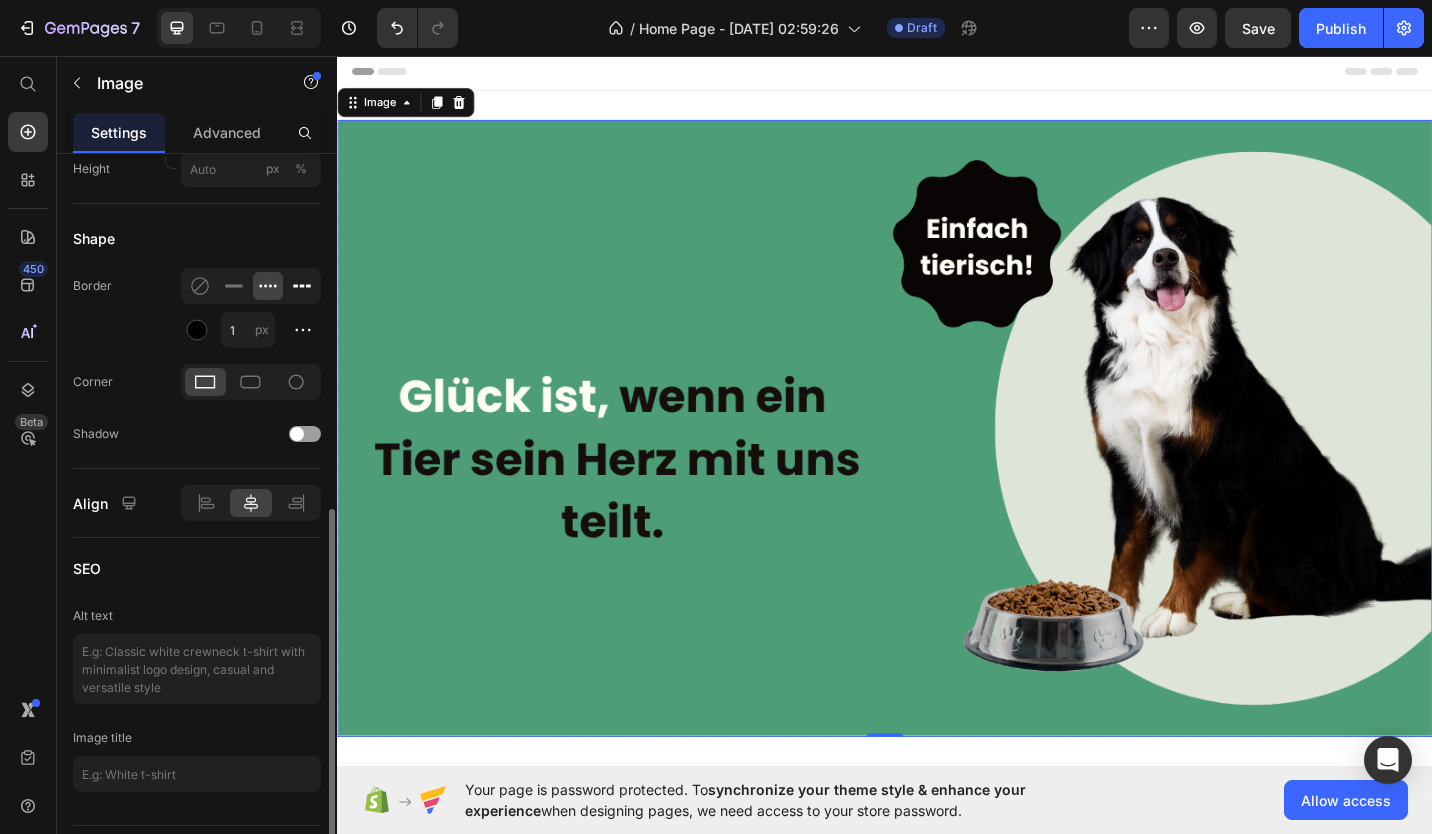 click 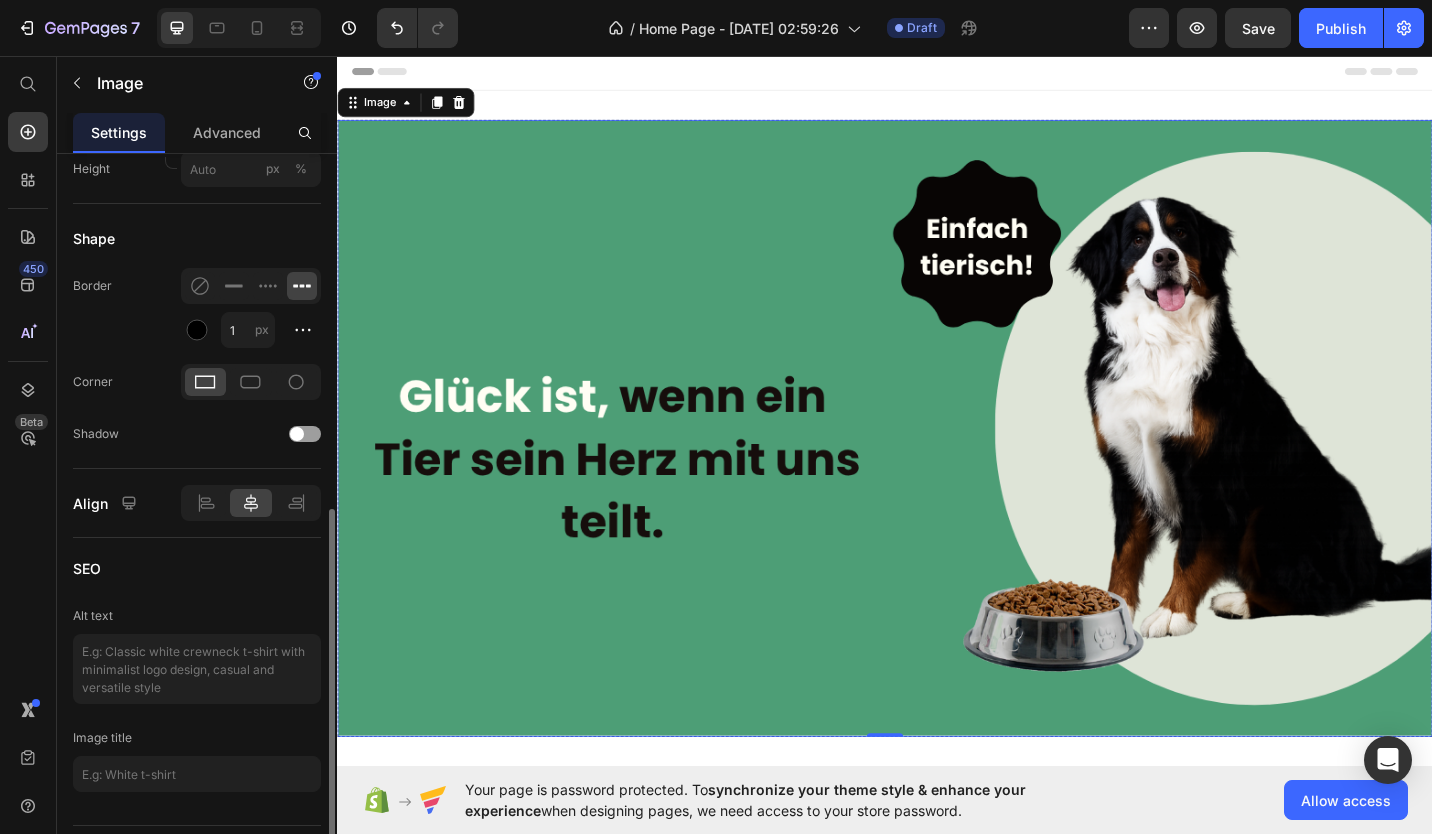 click 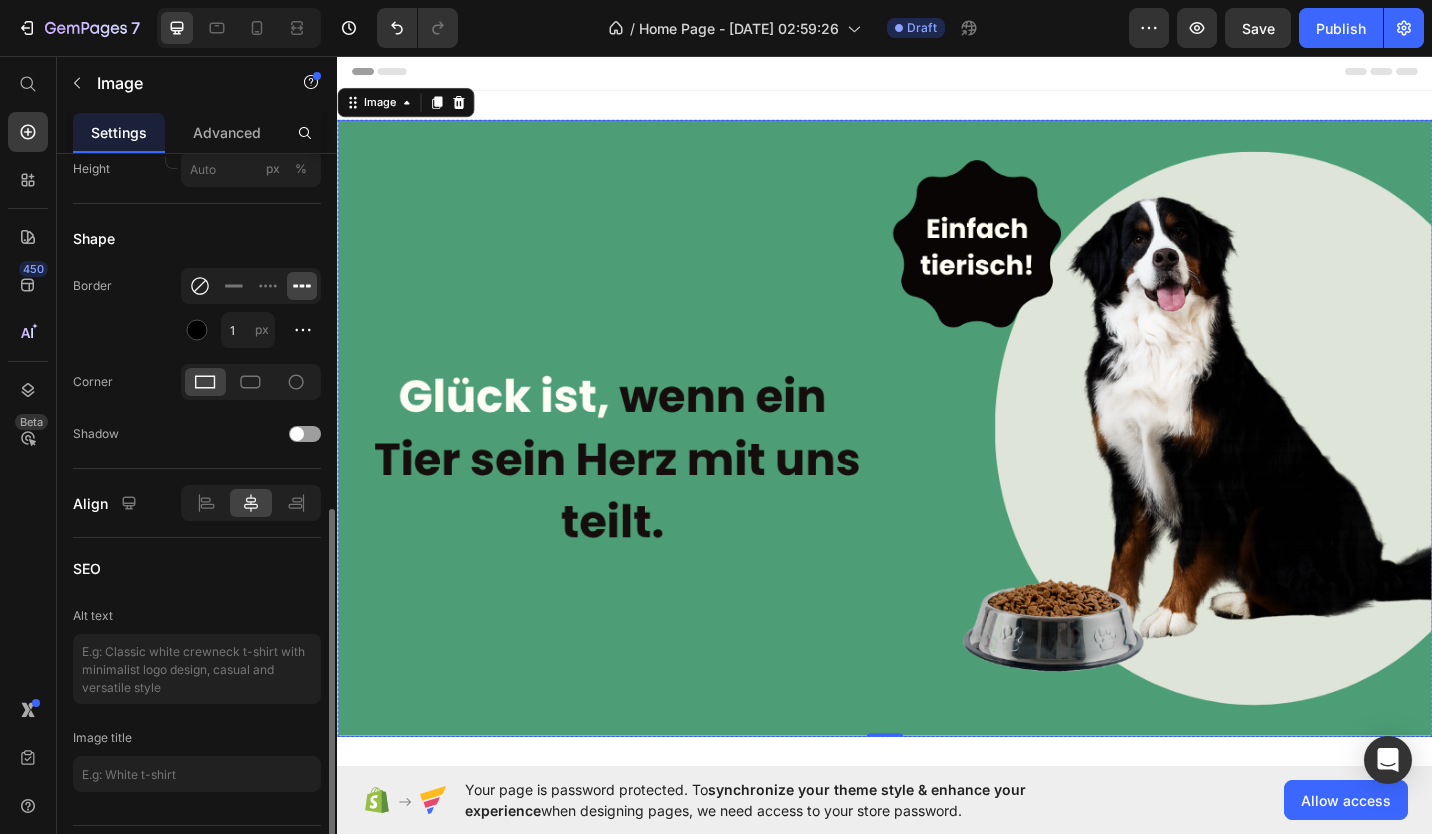 click 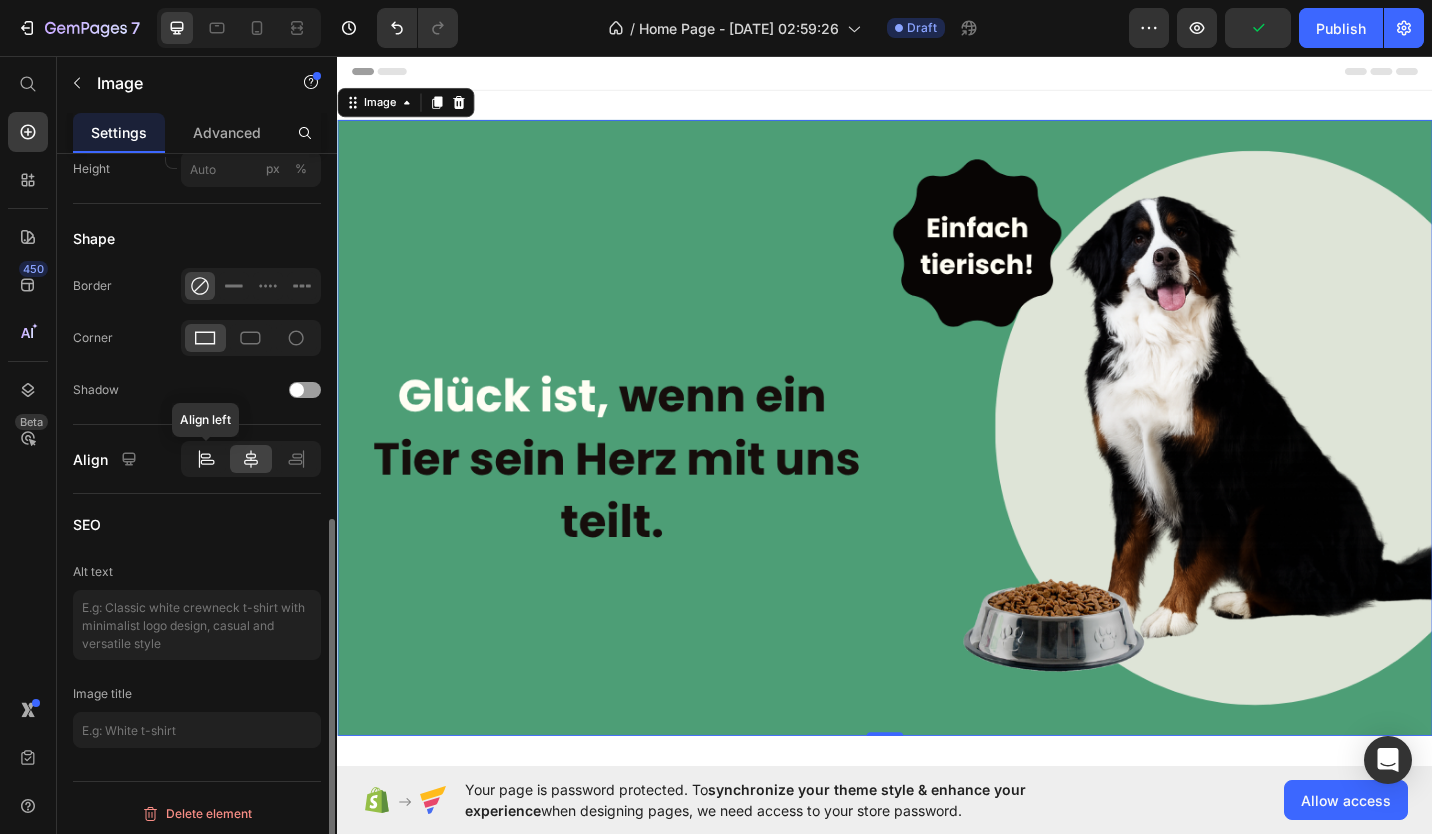 click 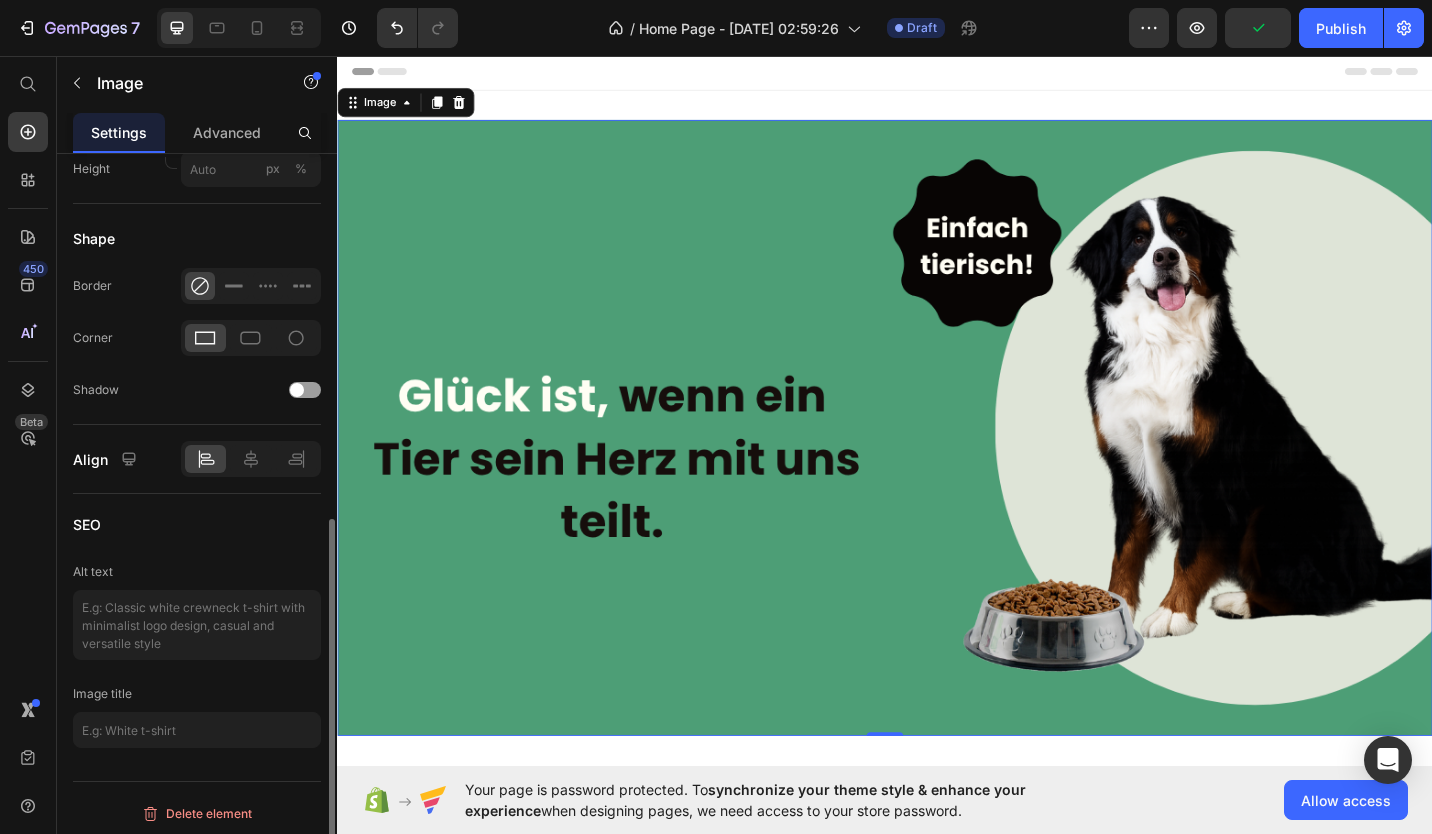 click on "Align" 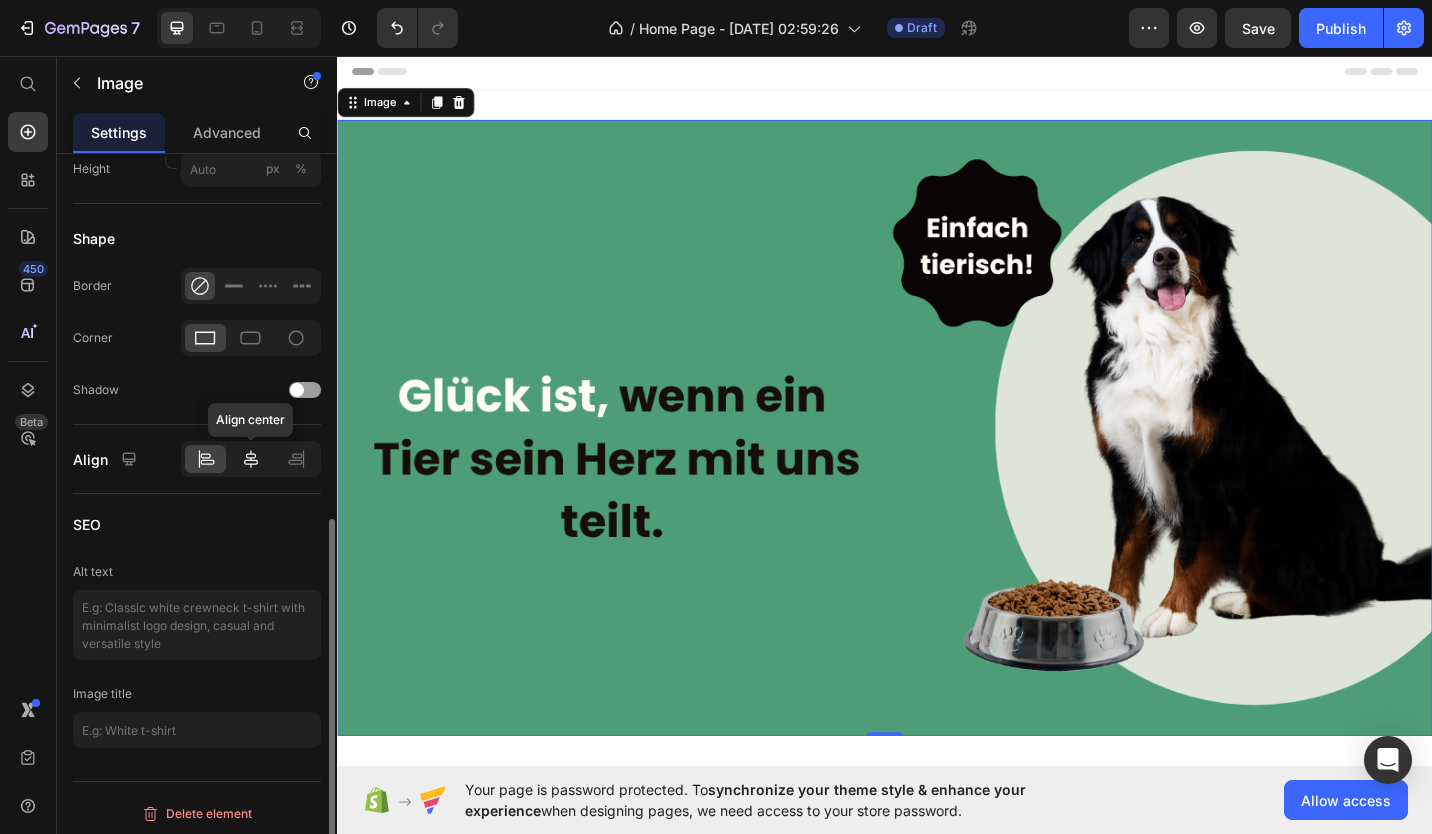 click 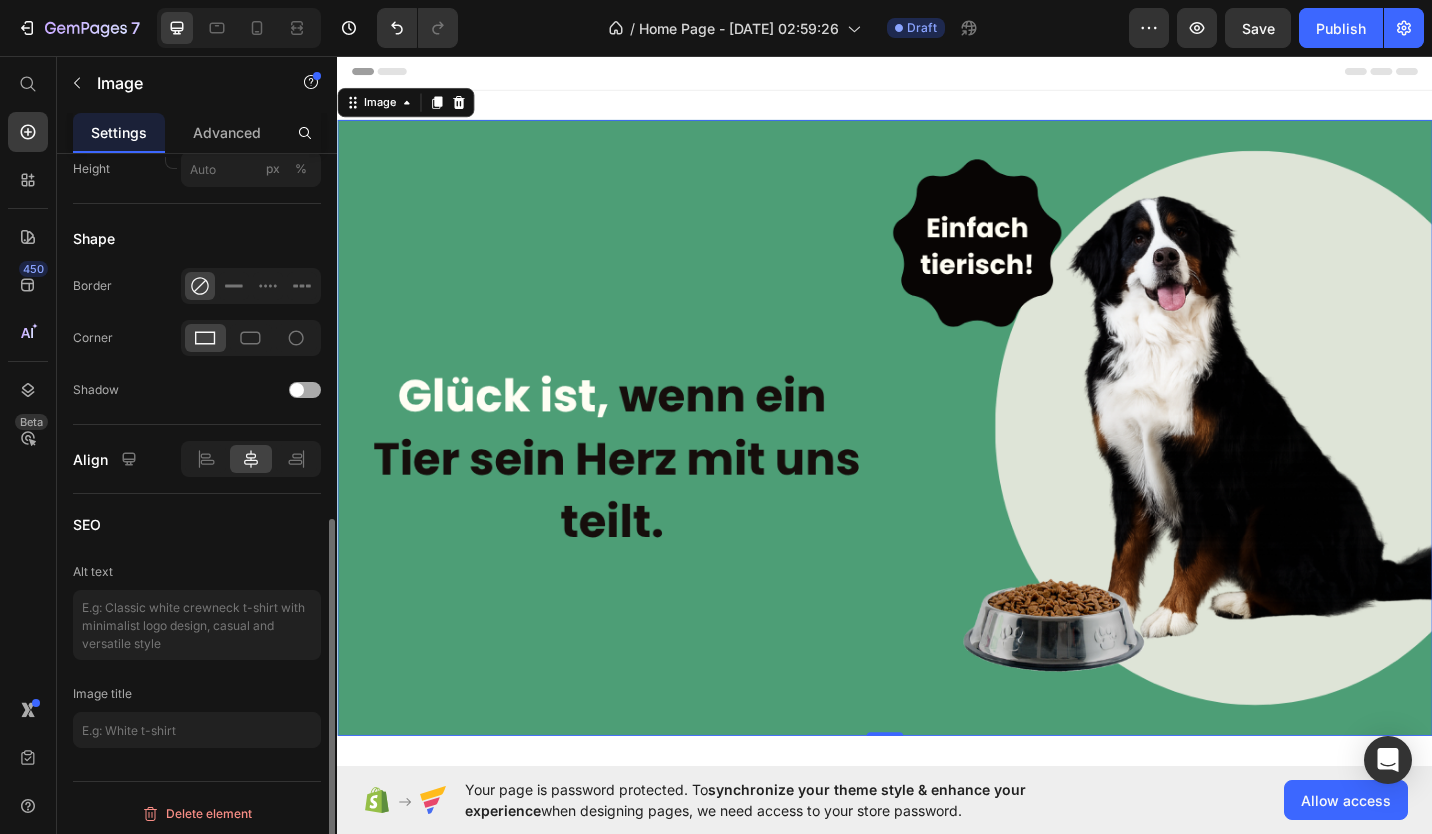 click at bounding box center [305, 390] 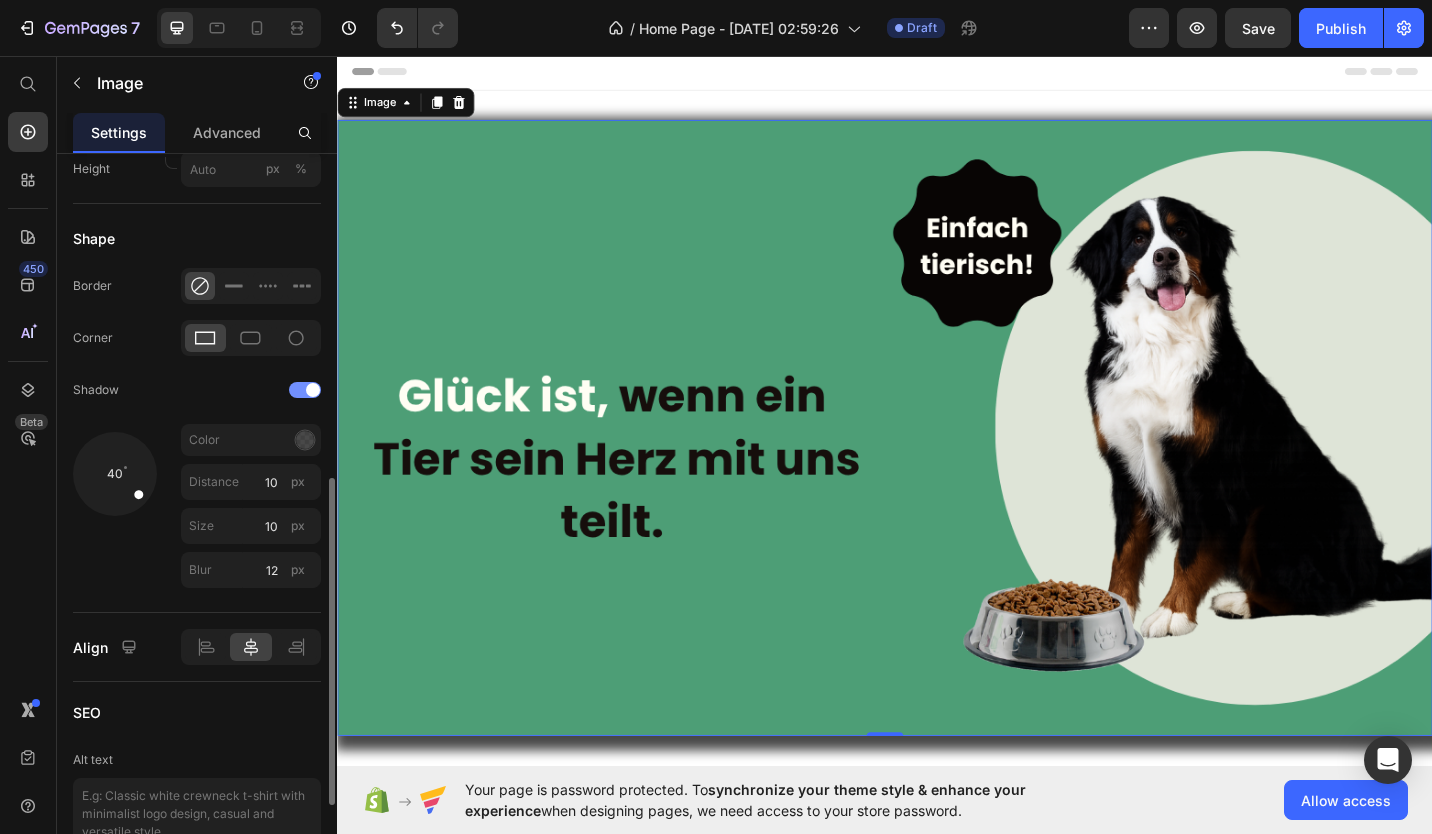 click at bounding box center [313, 390] 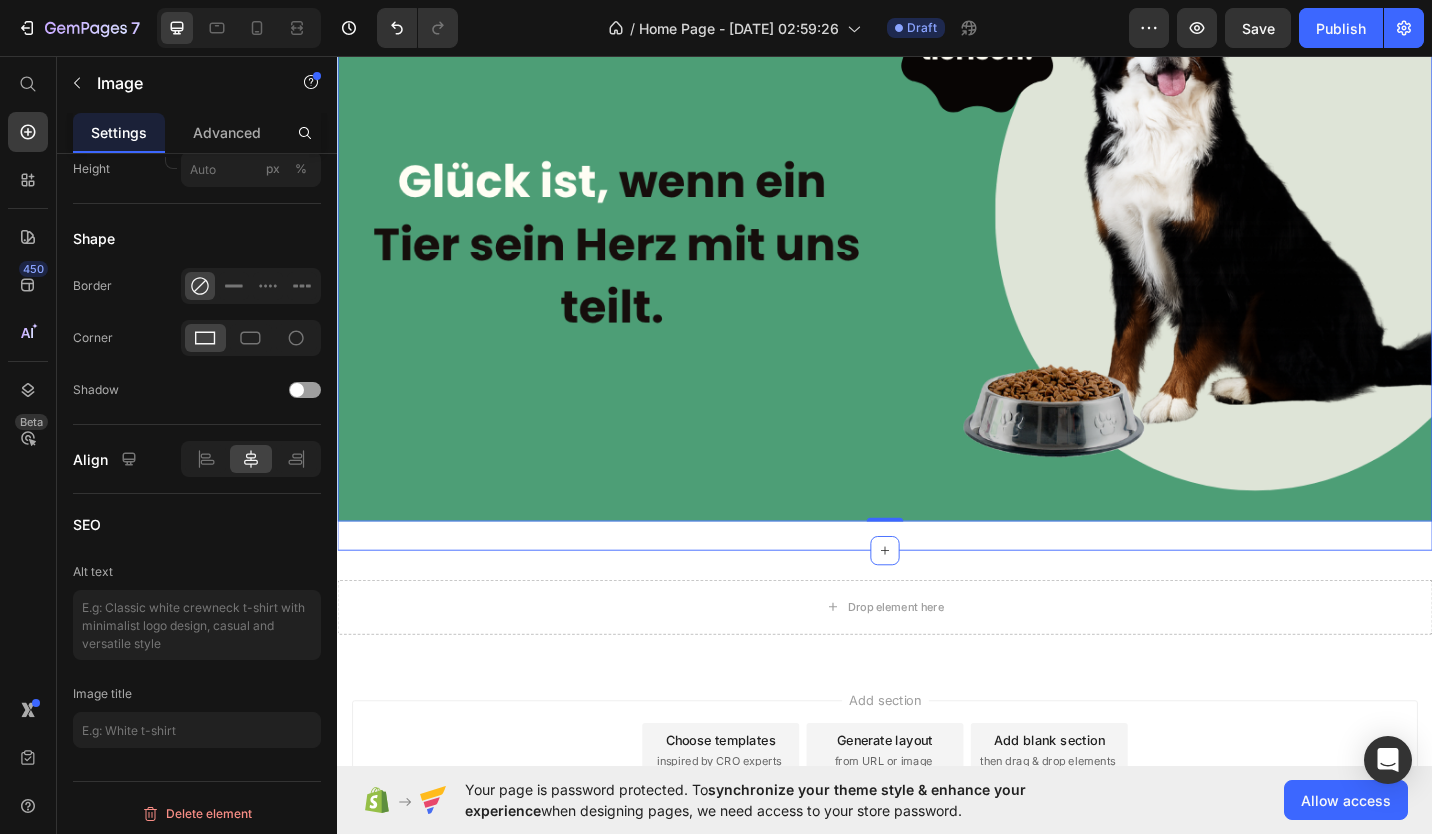 scroll, scrollTop: 237, scrollLeft: 0, axis: vertical 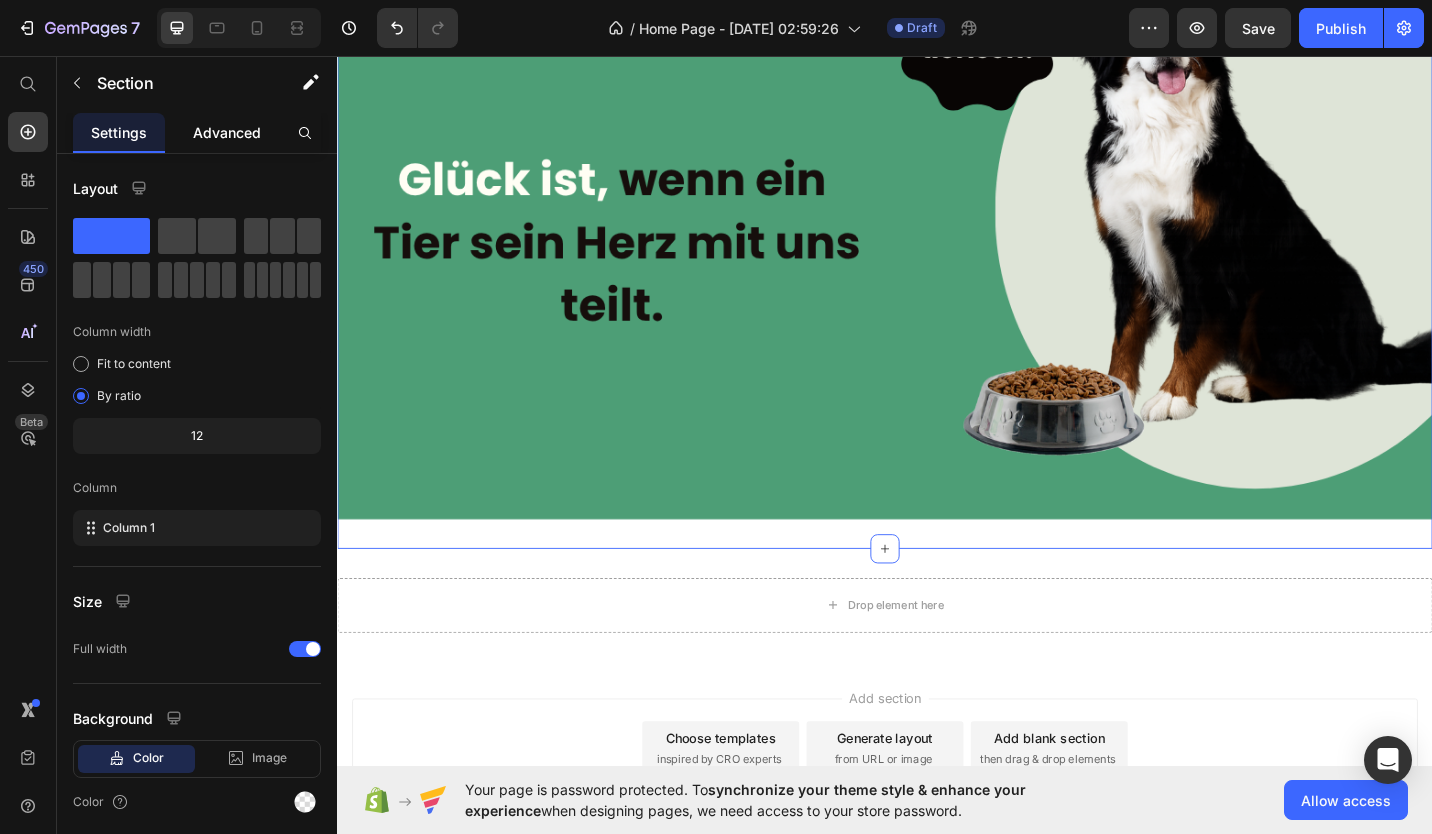 click on "Advanced" 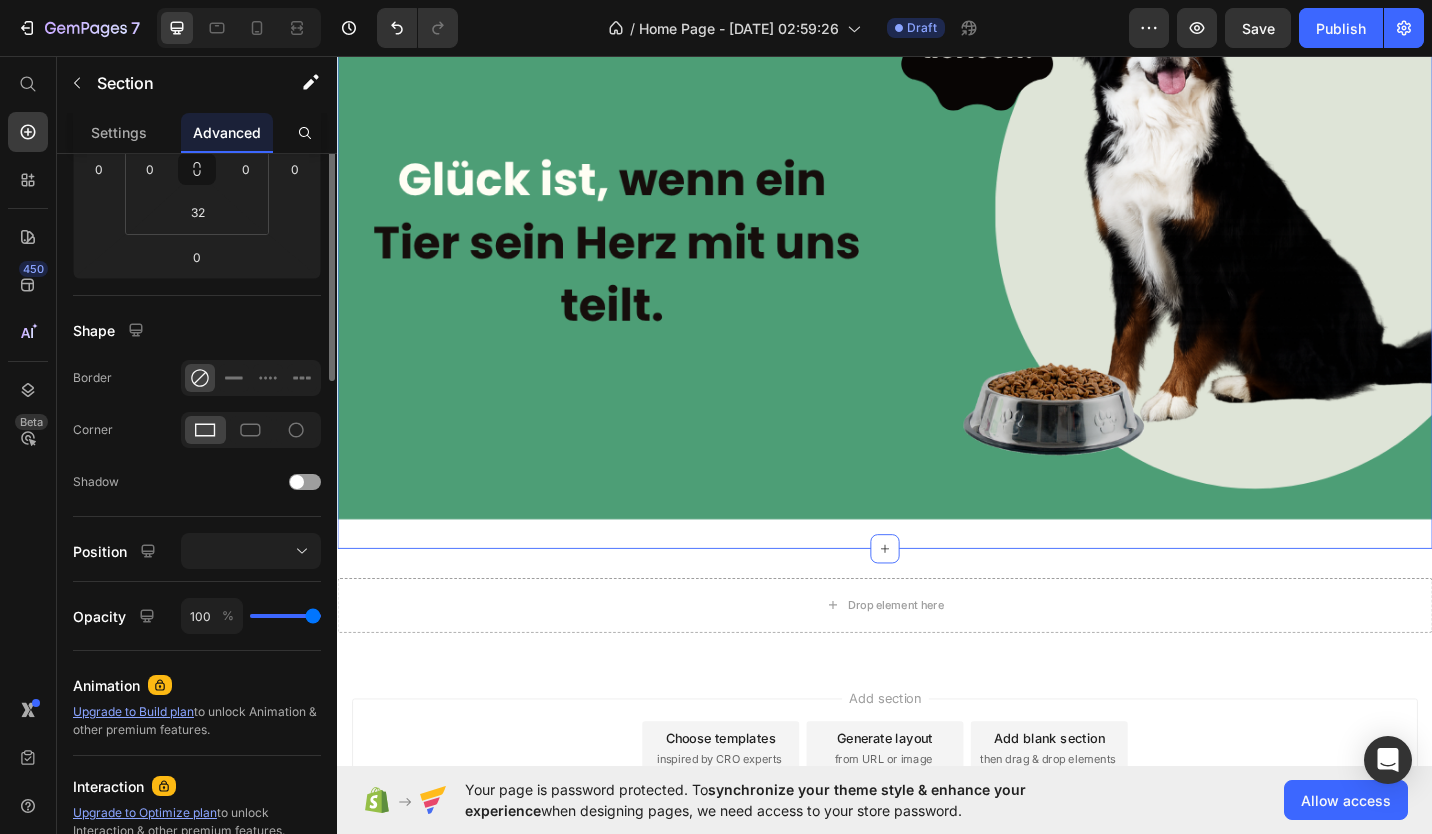 scroll, scrollTop: 0, scrollLeft: 0, axis: both 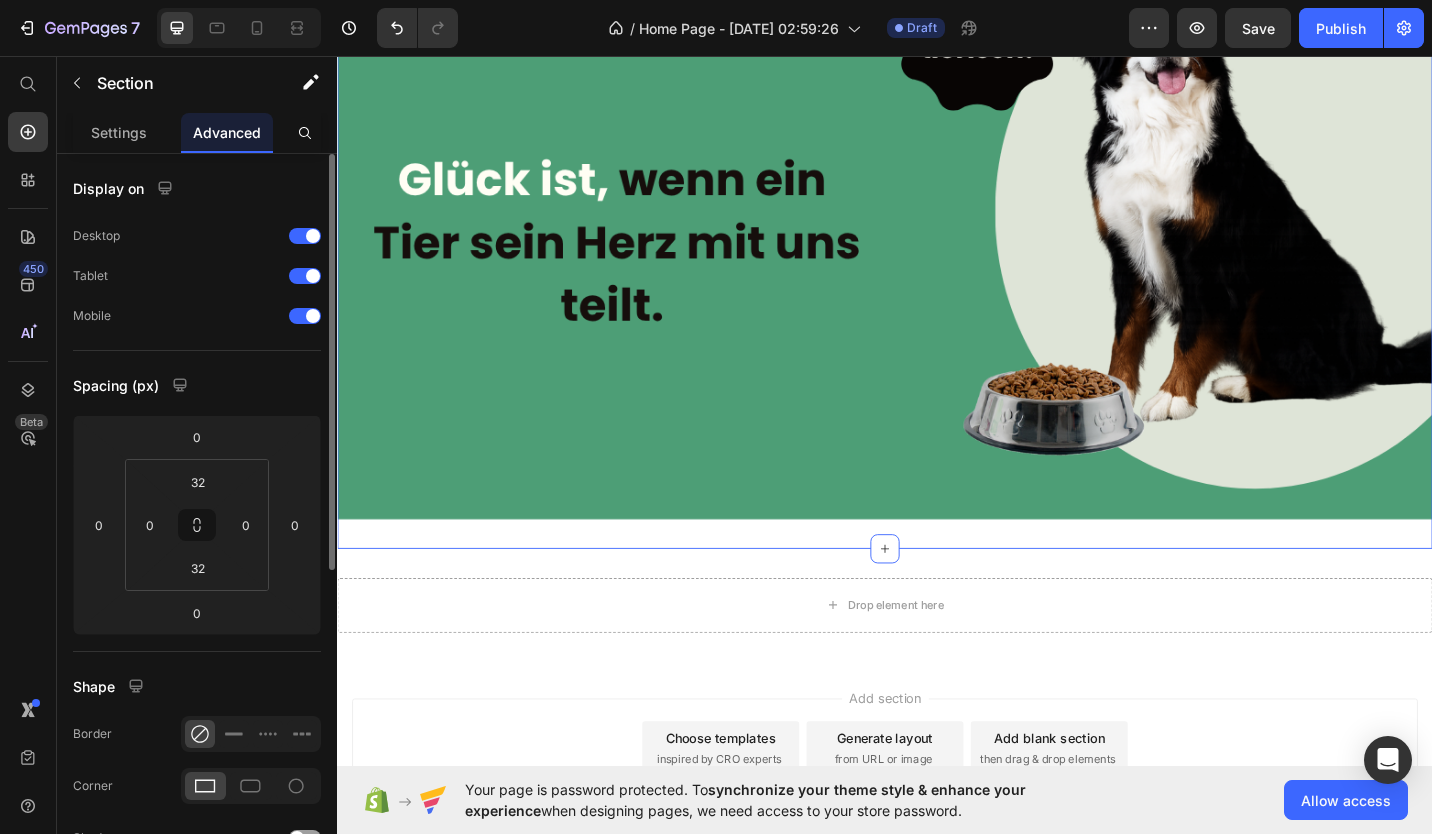 click on "Display on Desktop Tablet Mobile Spacing (px) 0 0 0 0 32 0 32 0 Shape Border Corner Shadow Position Opacity 100 % Animation Upgrade to Build plan  to unlock Animation & other premium features. Interaction Upgrade to Optimize plan  to unlock Interaction & other premium features. CSS class  Delete element" at bounding box center (197, 806) 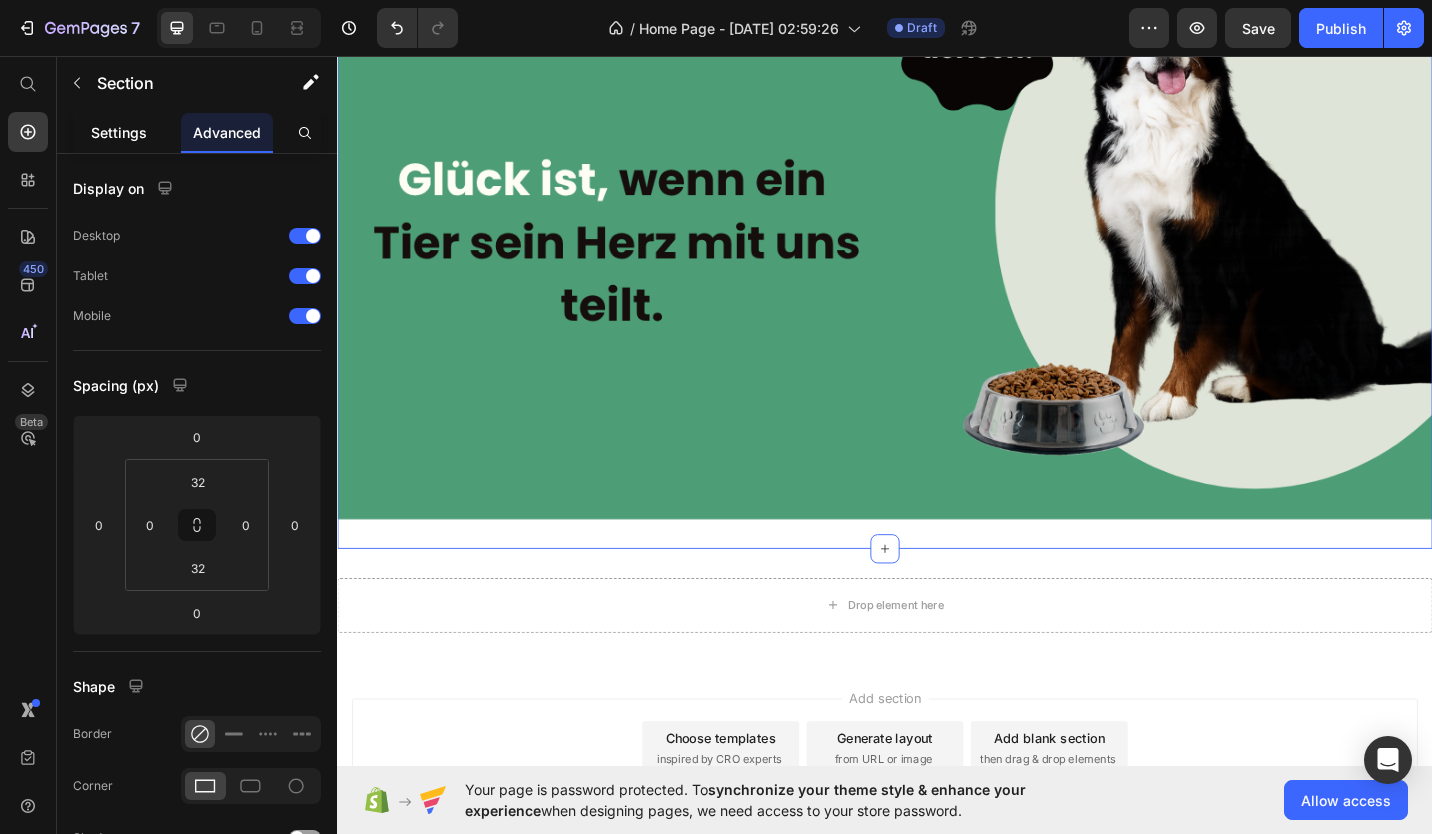 click on "Settings" at bounding box center [119, 132] 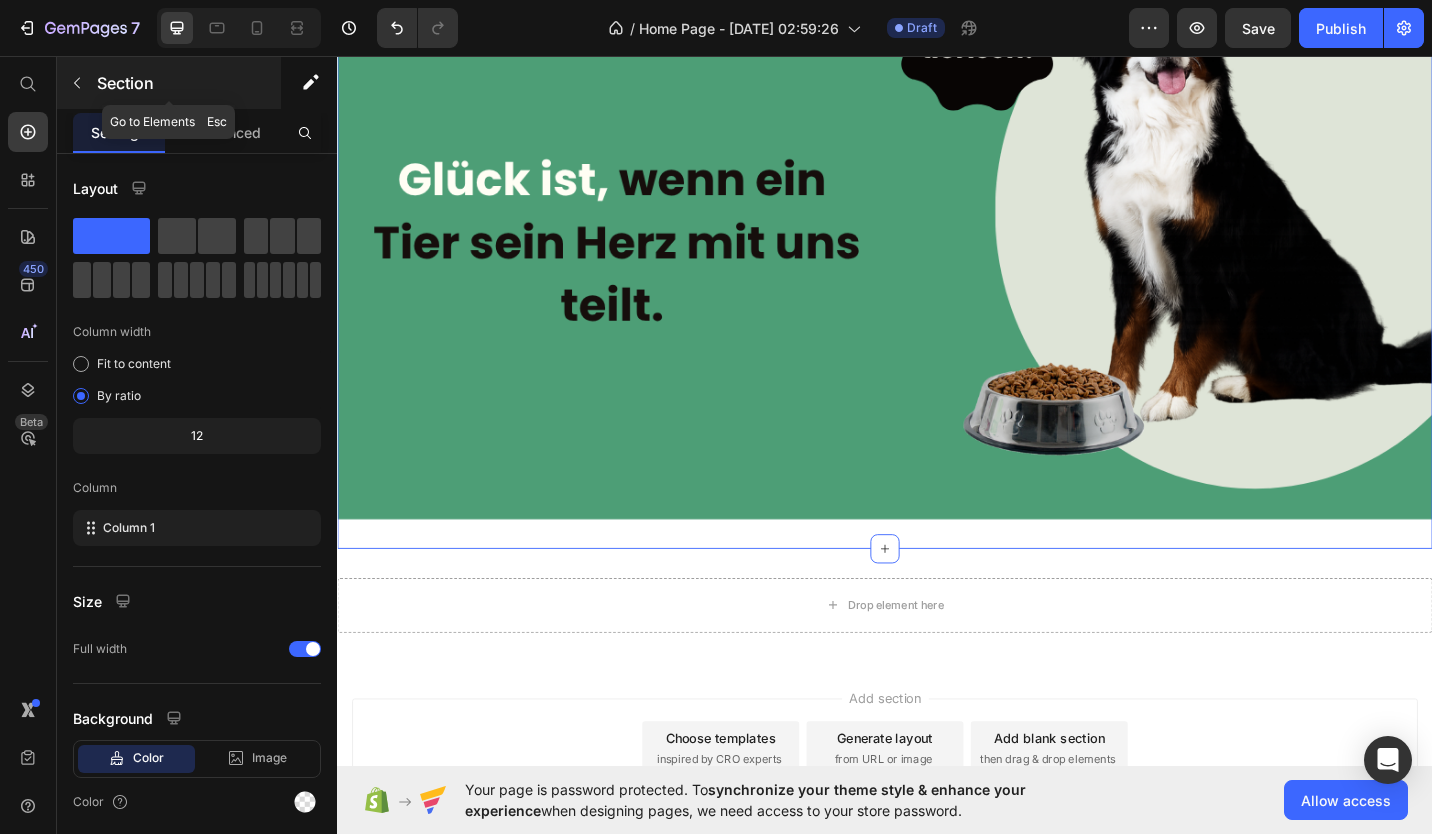 click on "Section" at bounding box center (169, 83) 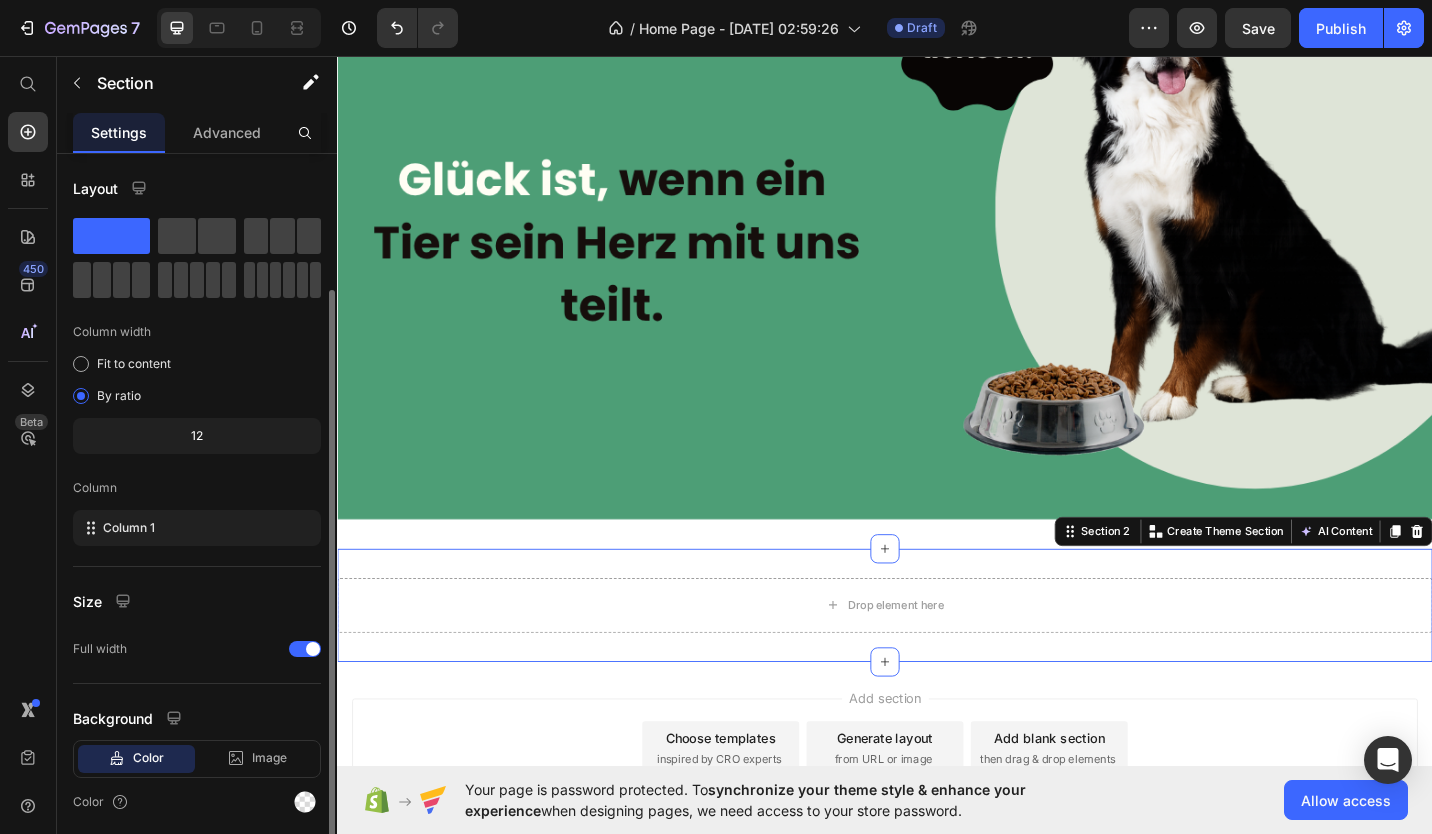 scroll, scrollTop: 71, scrollLeft: 0, axis: vertical 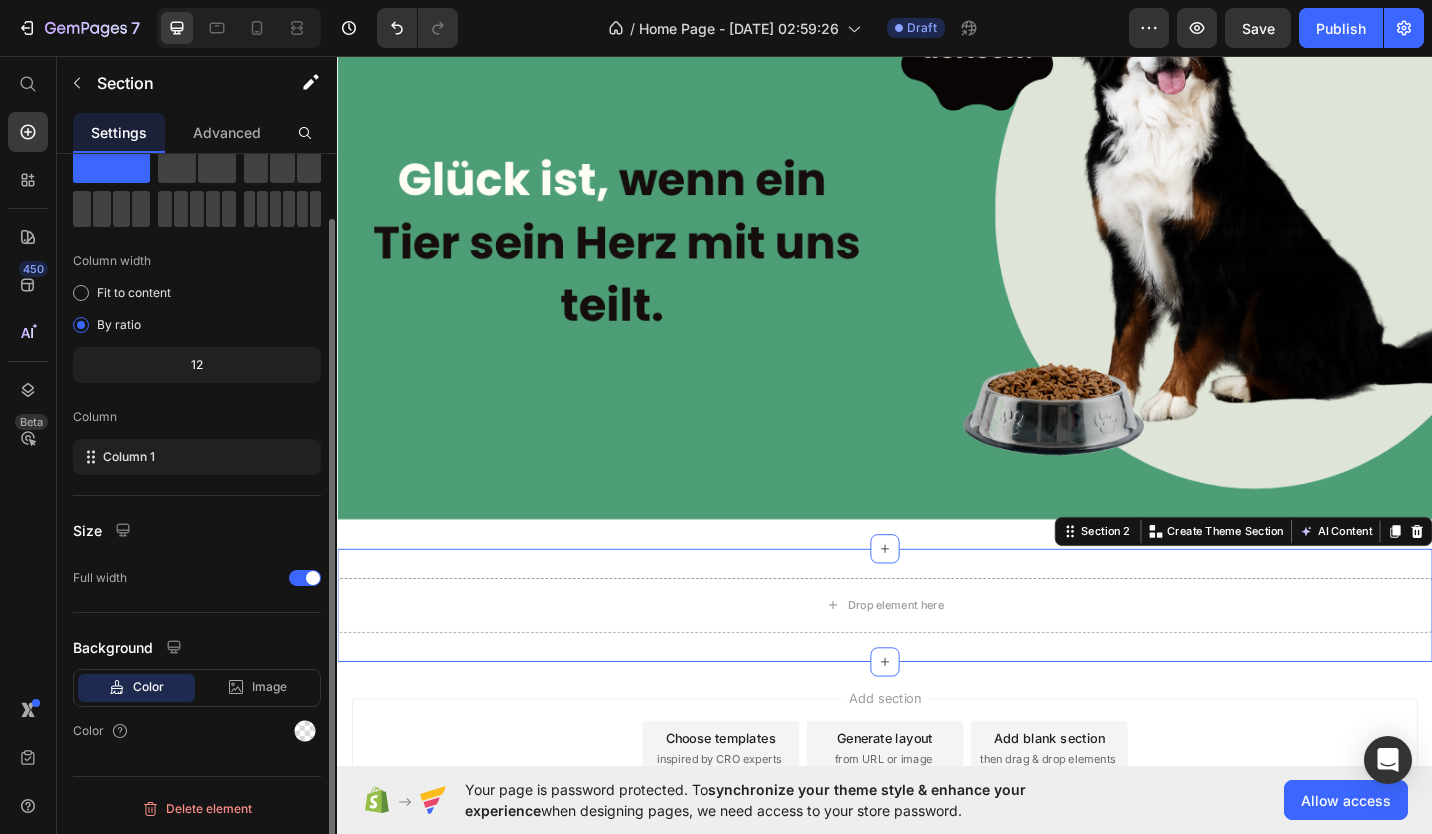 click on "Color" 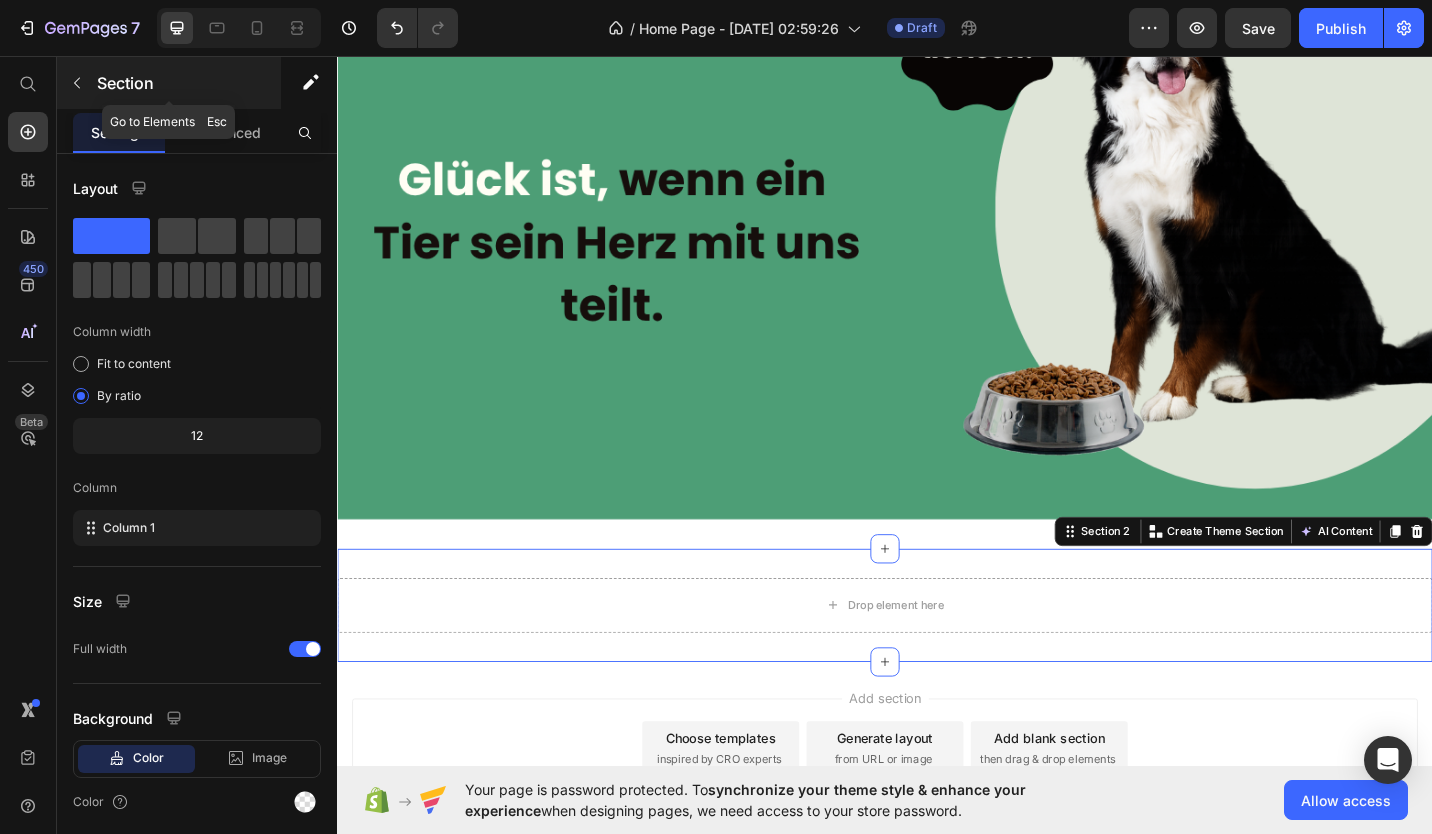 click on "Section" at bounding box center [187, 83] 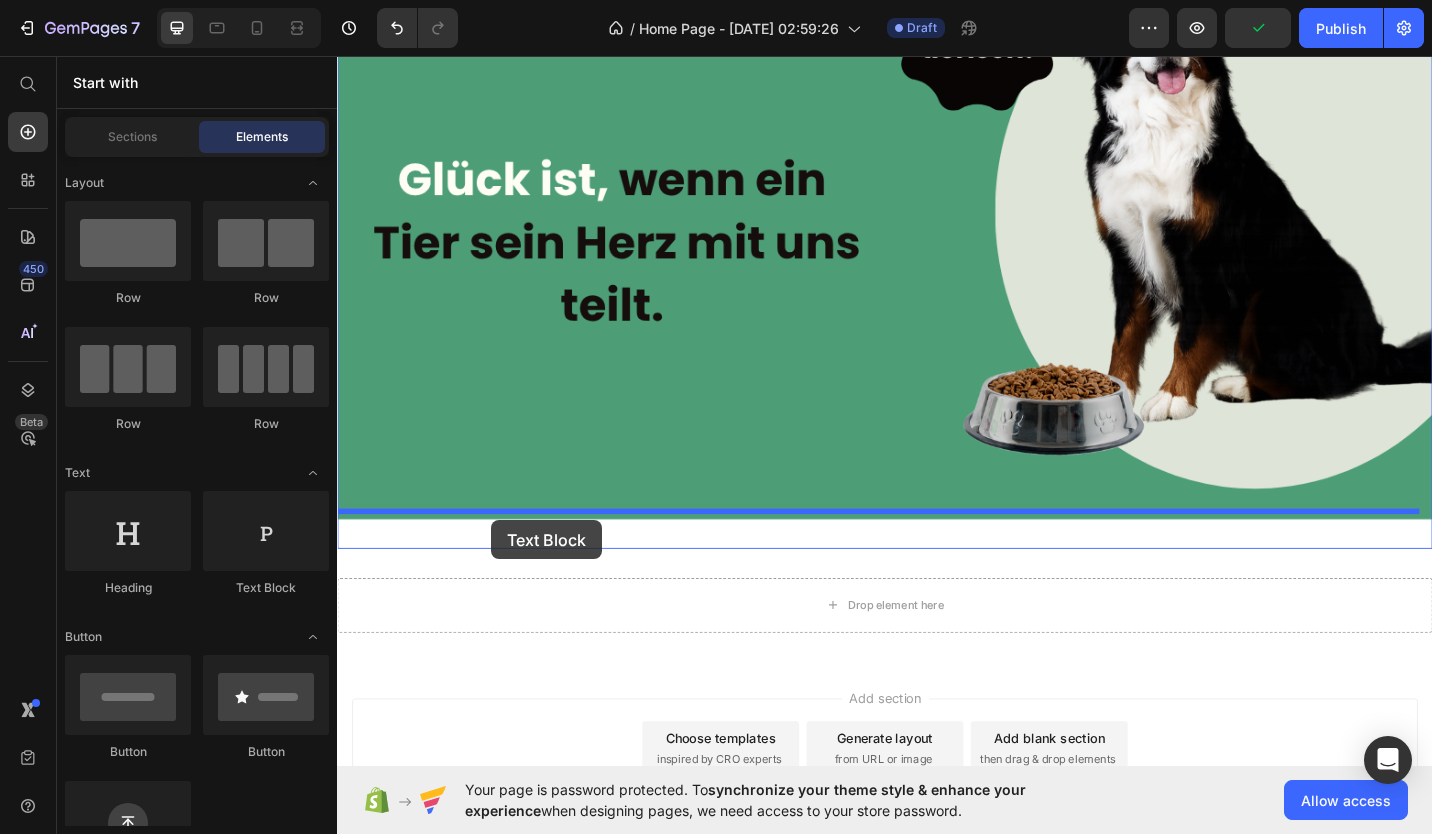 drag, startPoint x: 602, startPoint y: 599, endPoint x: 506, endPoint y: 565, distance: 101.84302 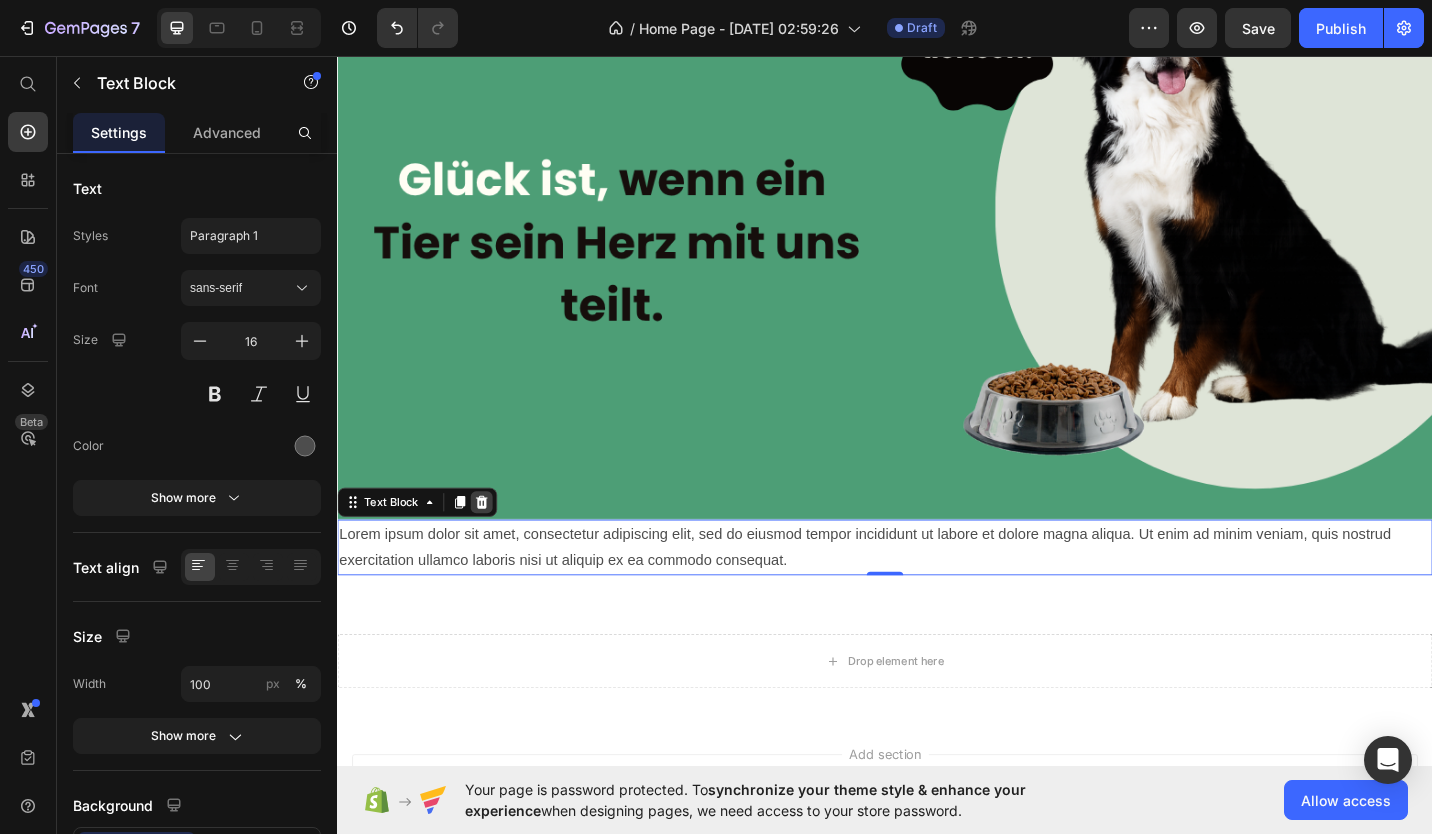 click 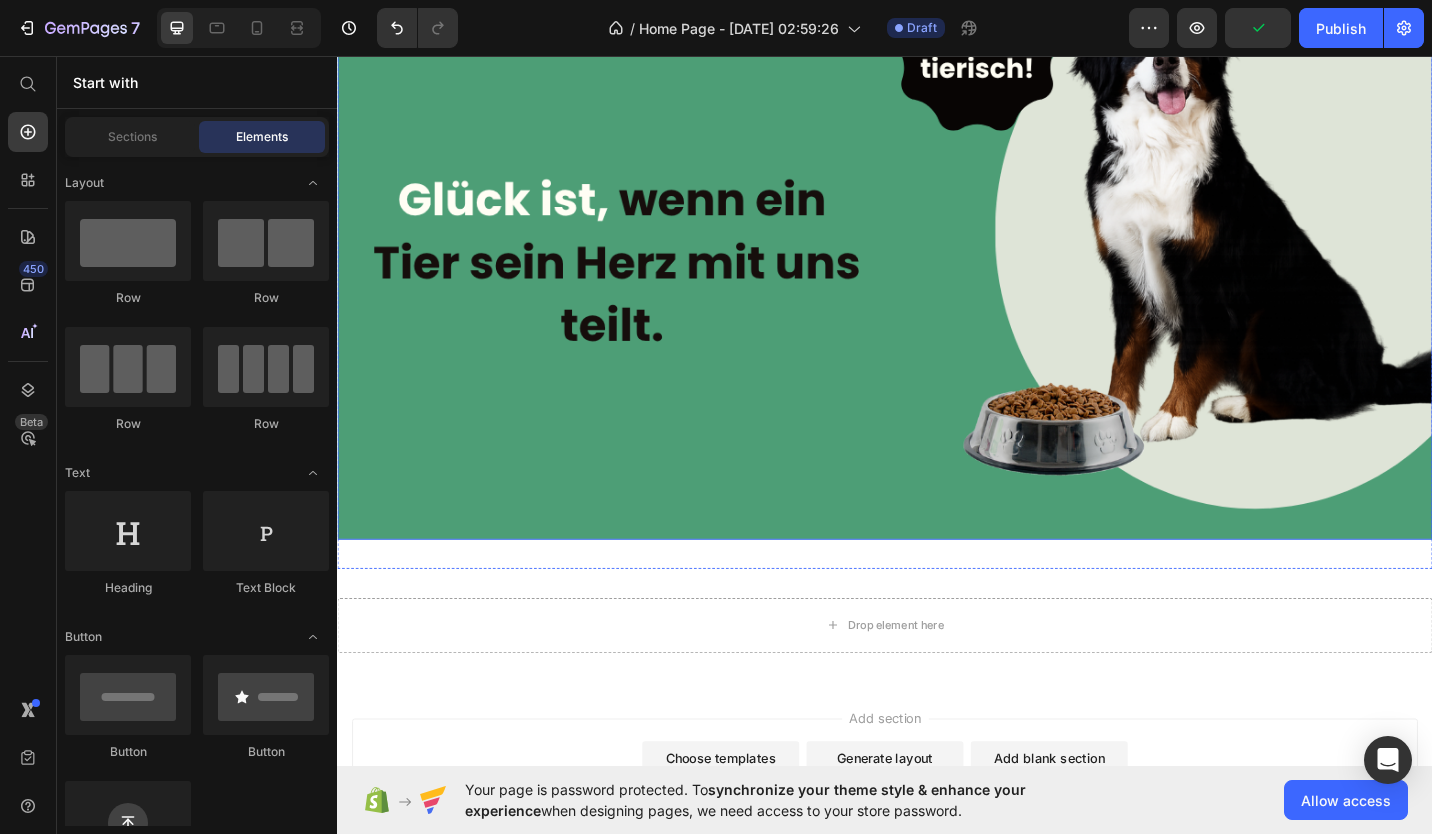 scroll, scrollTop: 221, scrollLeft: 0, axis: vertical 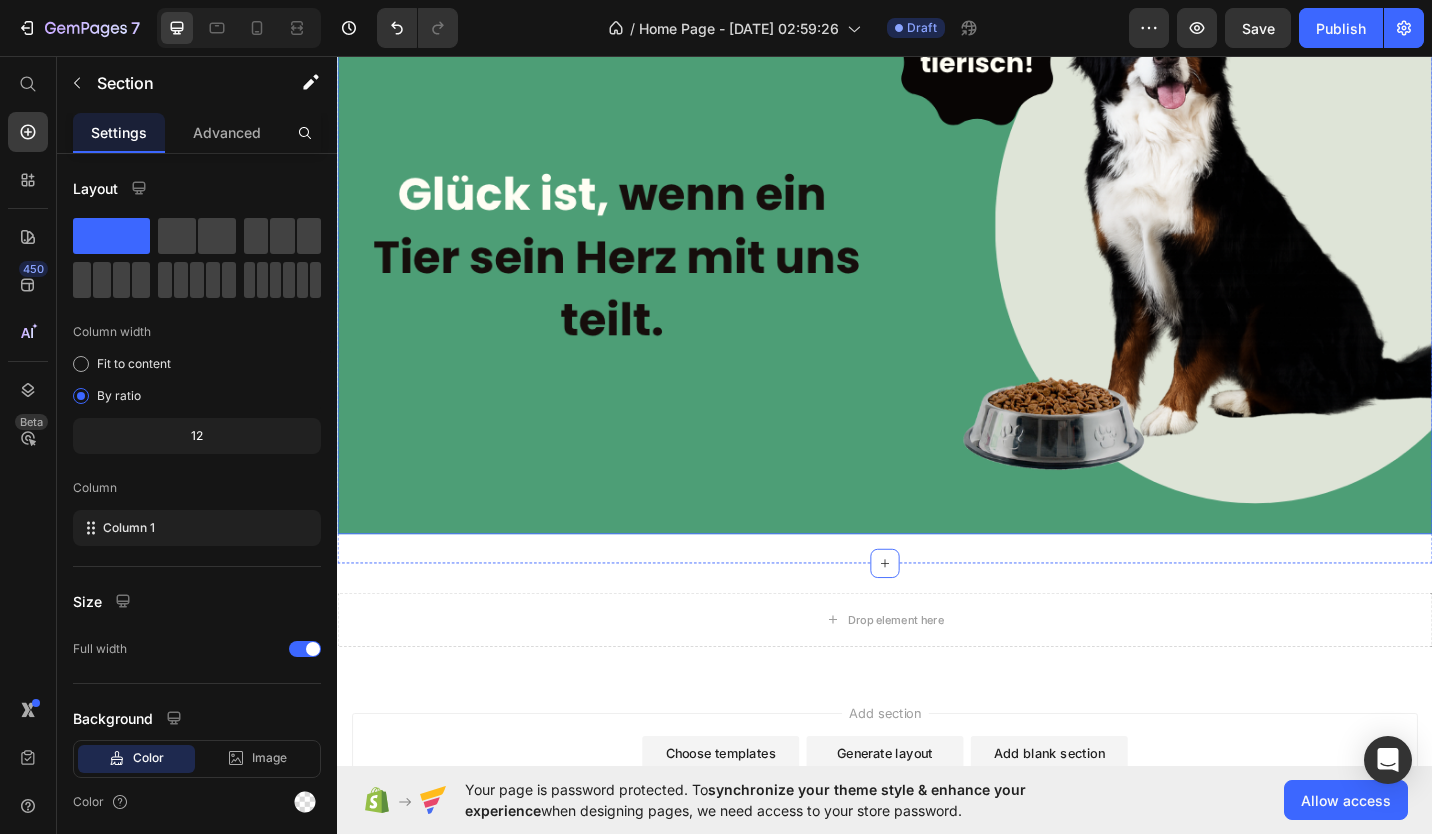 drag, startPoint x: 924, startPoint y: 589, endPoint x: 936, endPoint y: 560, distance: 31.38471 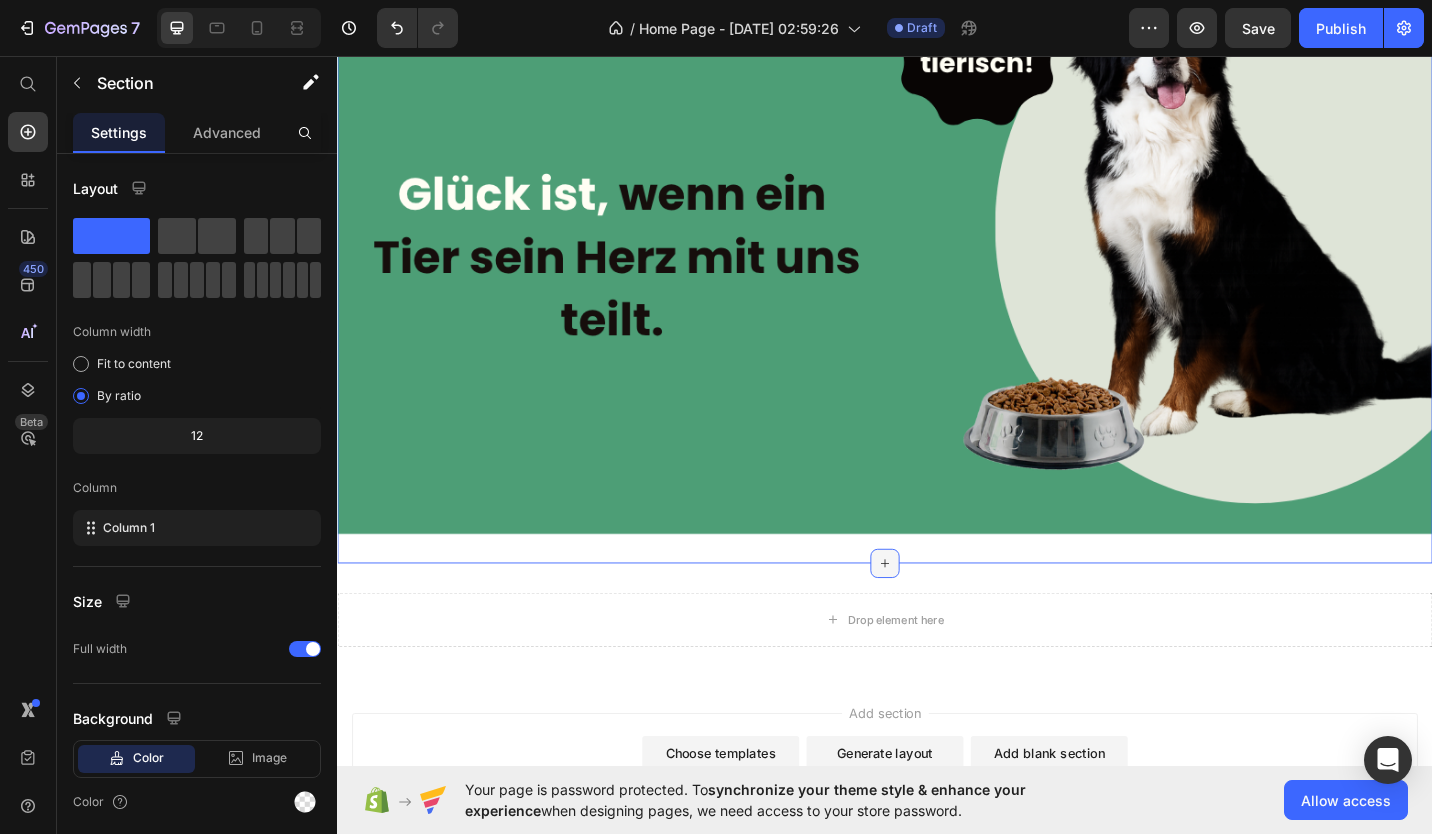 click at bounding box center [937, 612] 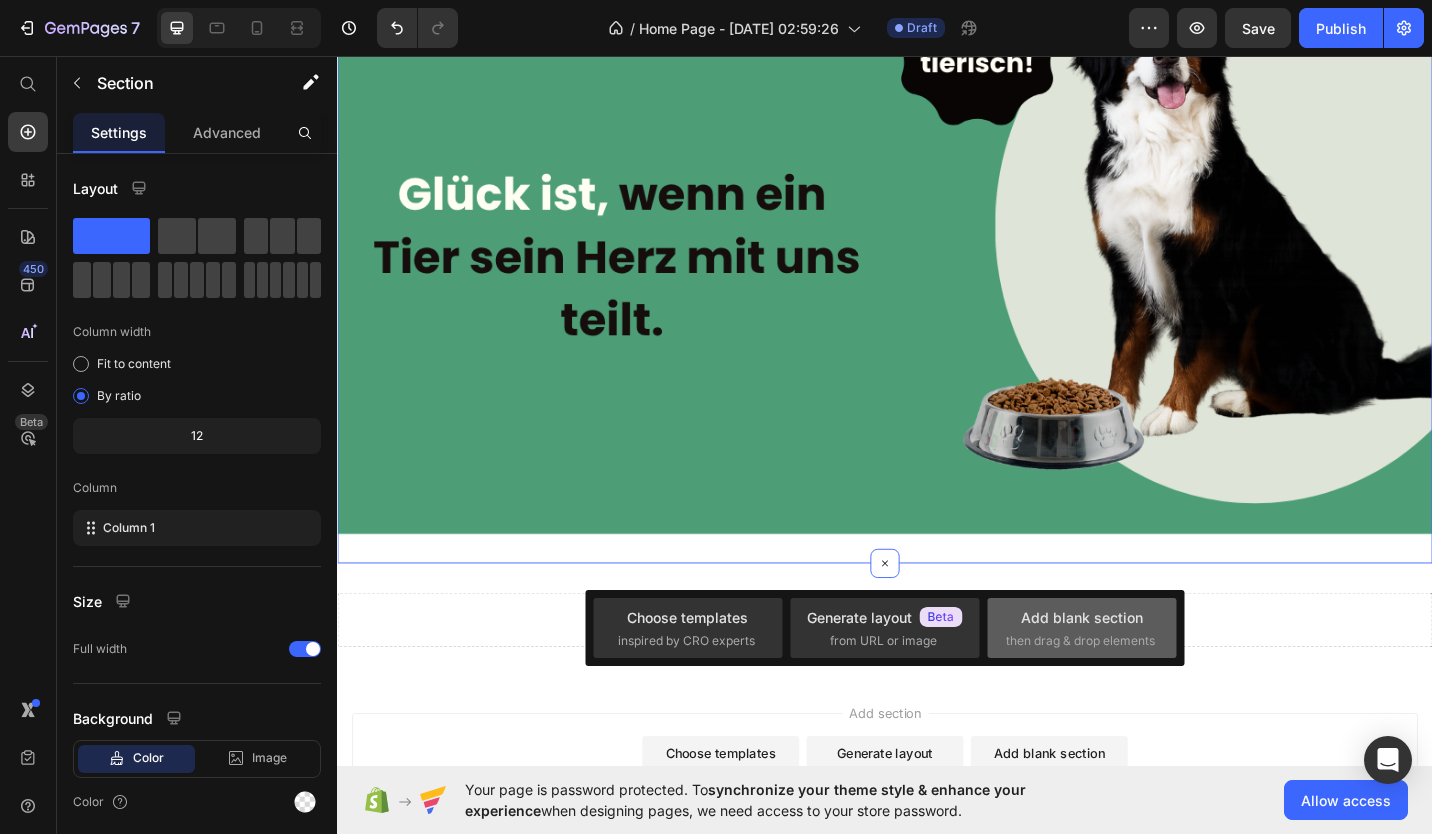 click on "Add blank section  then drag & drop elements" 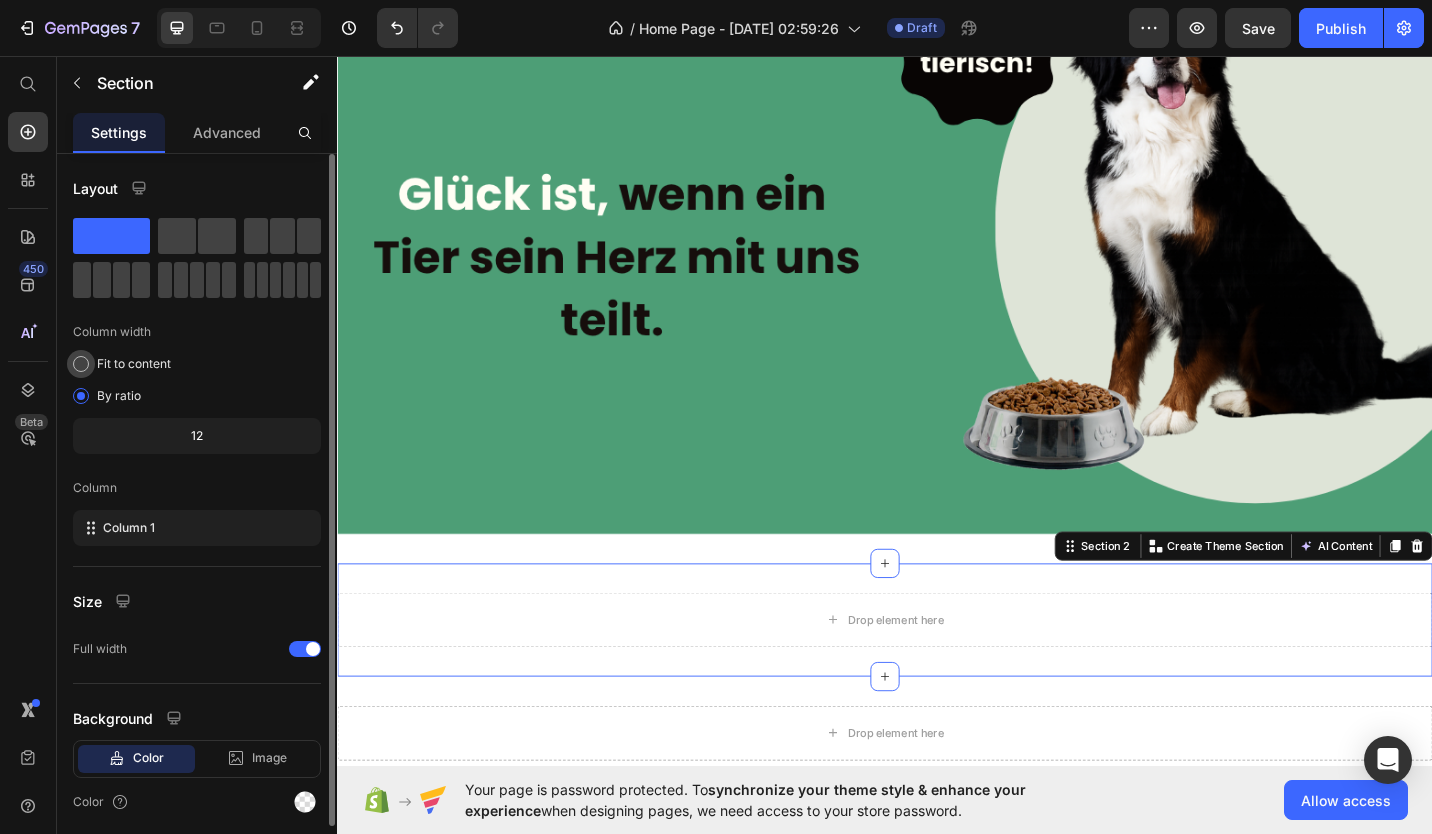 click on "Fit to content" 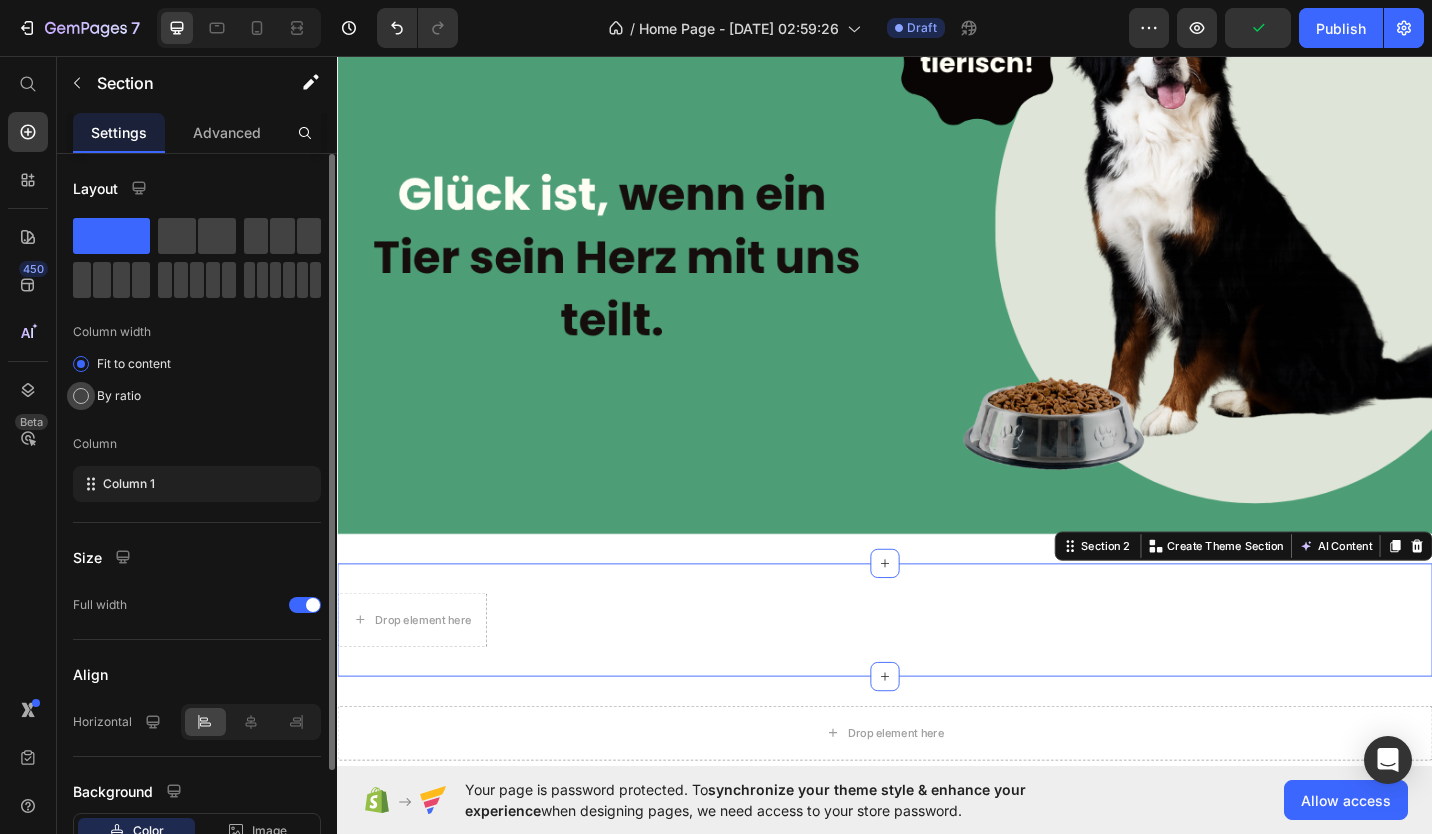click on "By ratio" at bounding box center [119, 396] 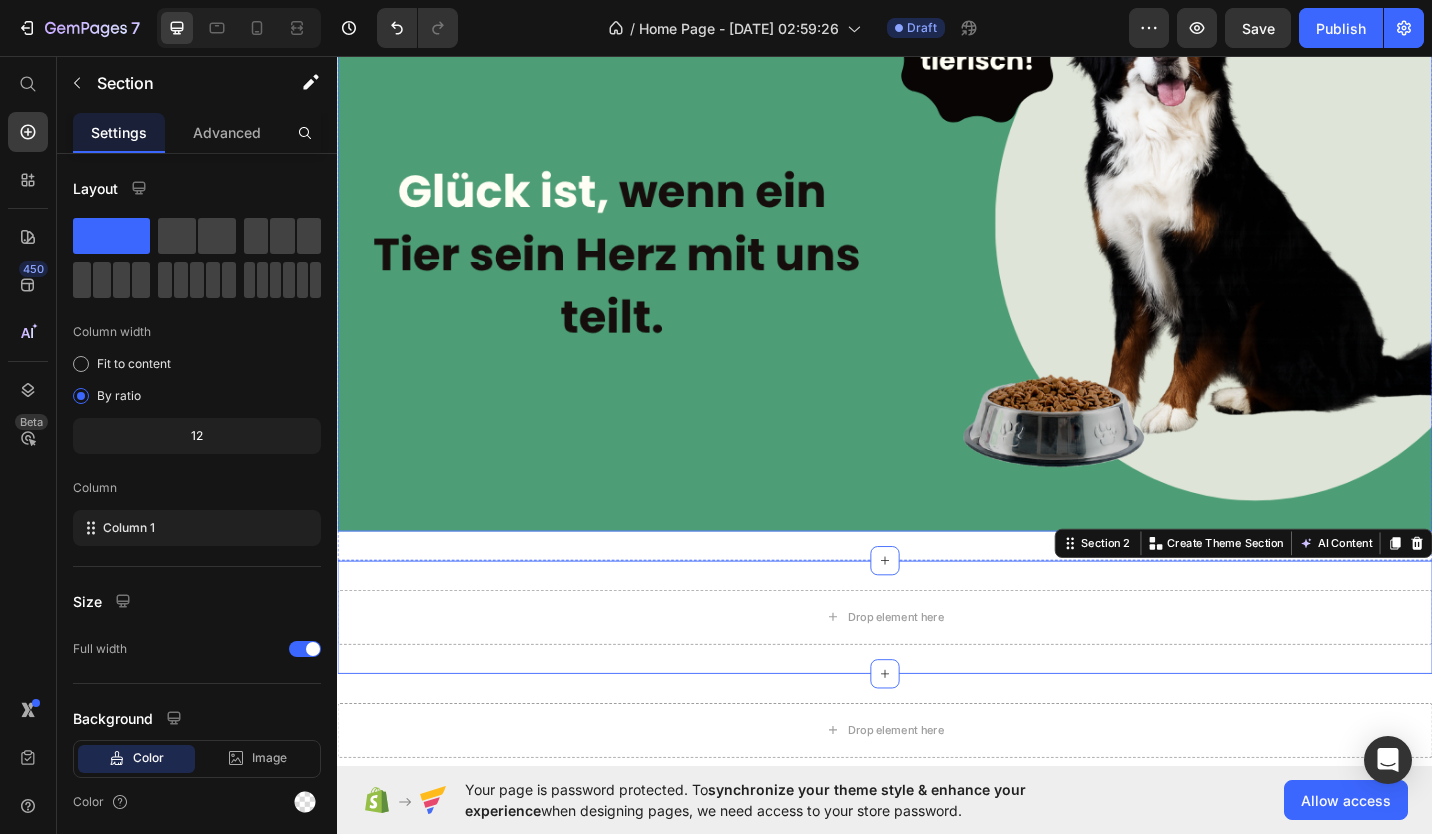 scroll, scrollTop: 0, scrollLeft: 0, axis: both 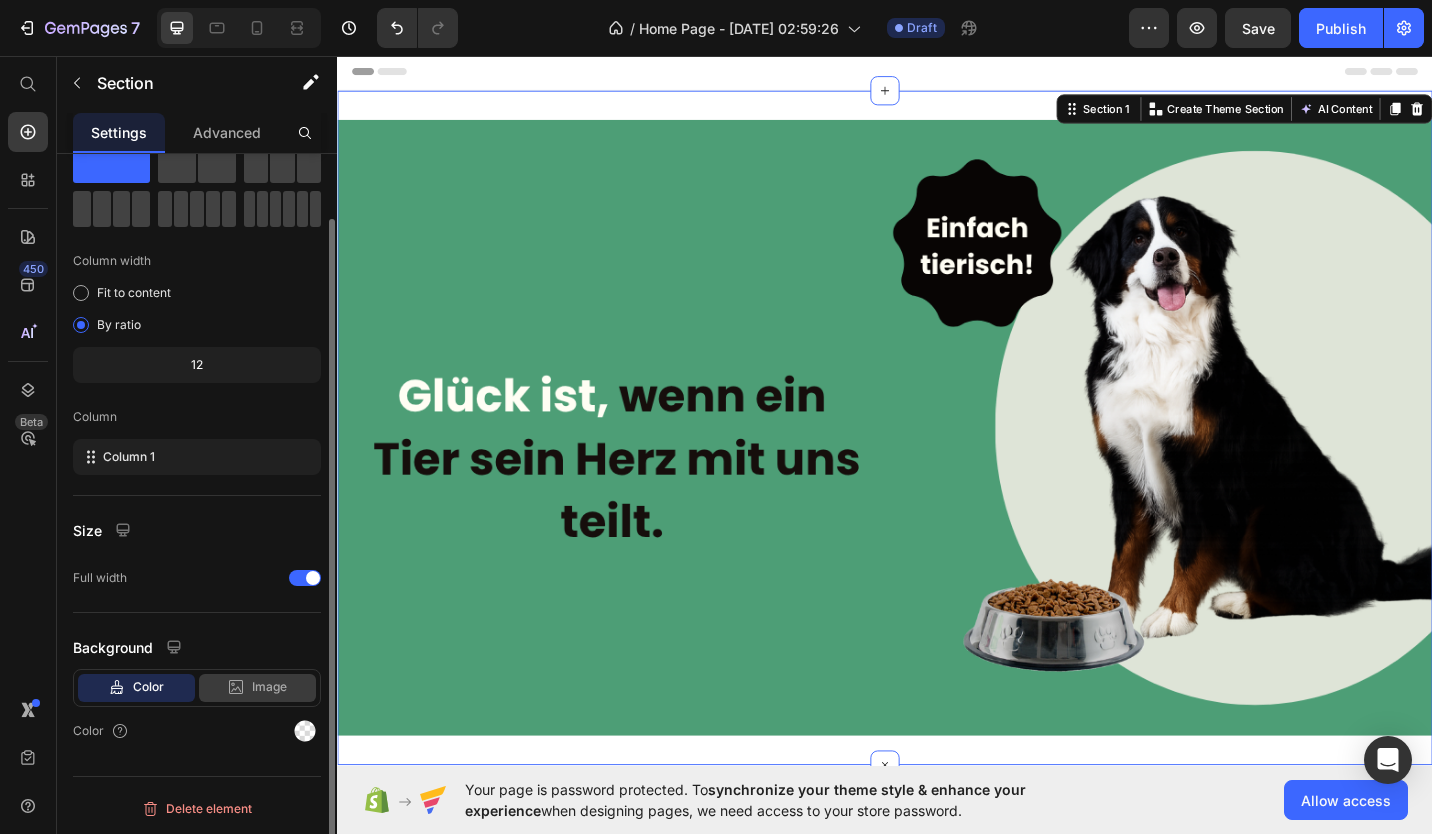 click on "Image" 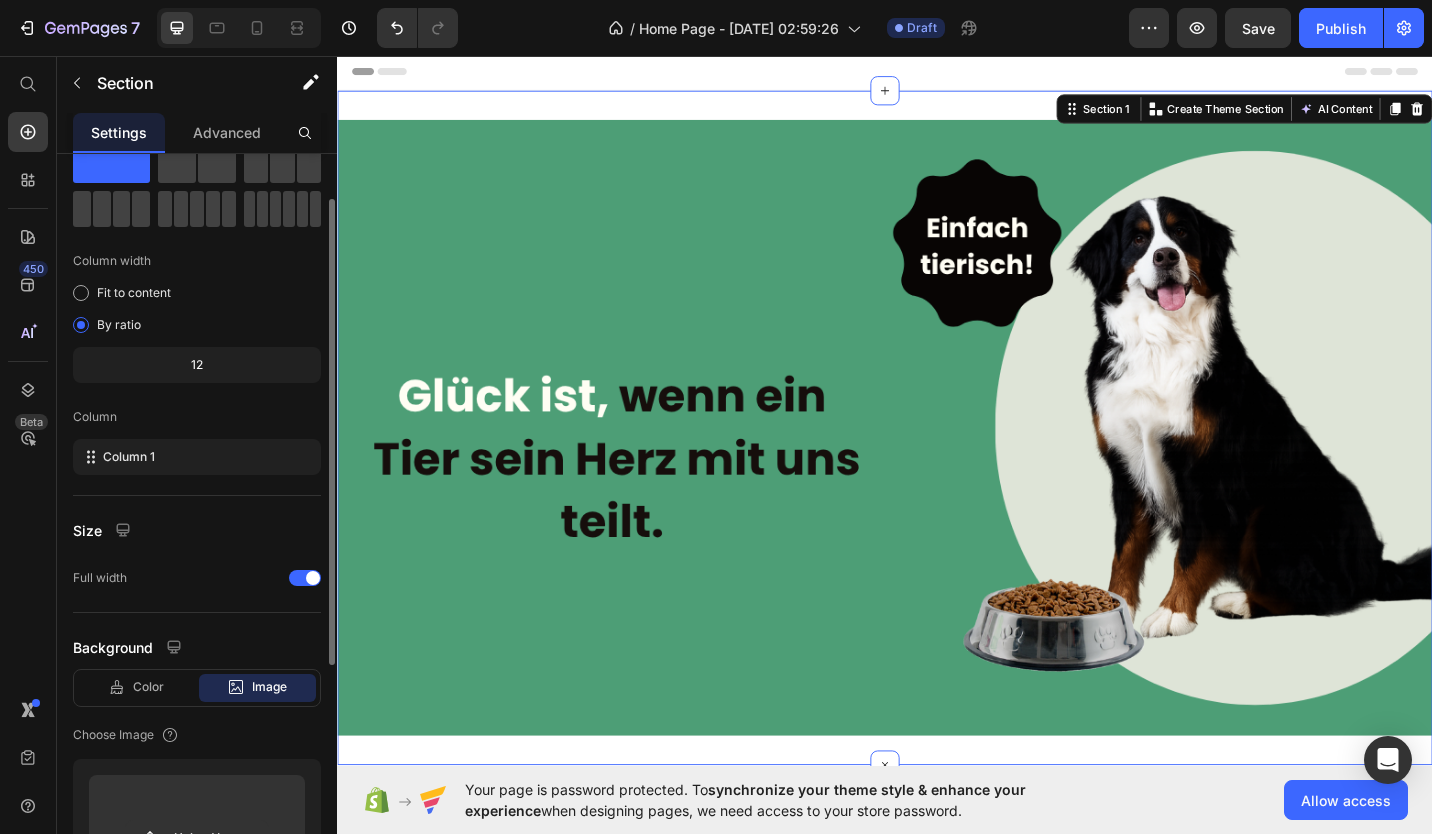 scroll, scrollTop: 427, scrollLeft: 0, axis: vertical 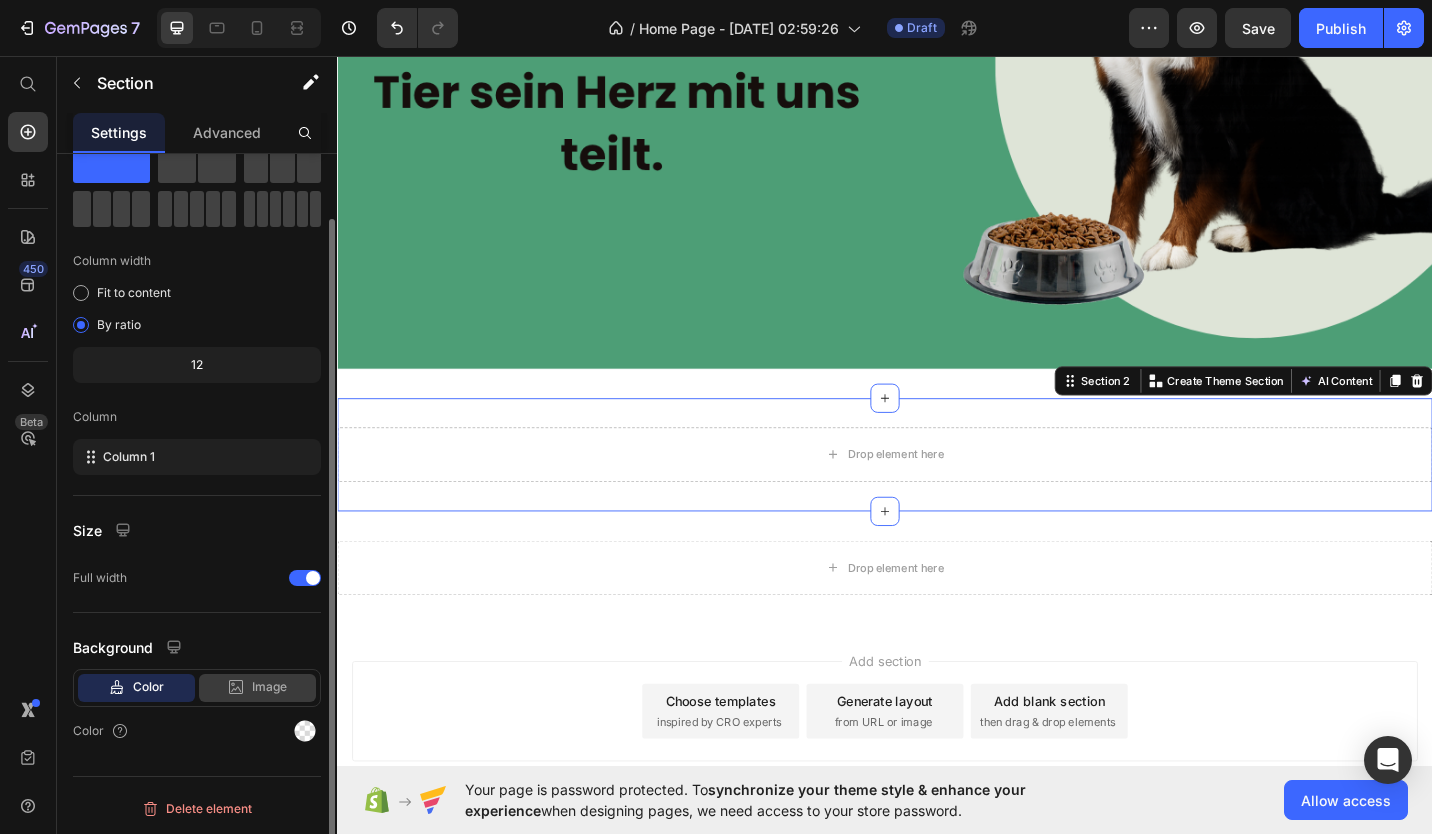 click on "Image" 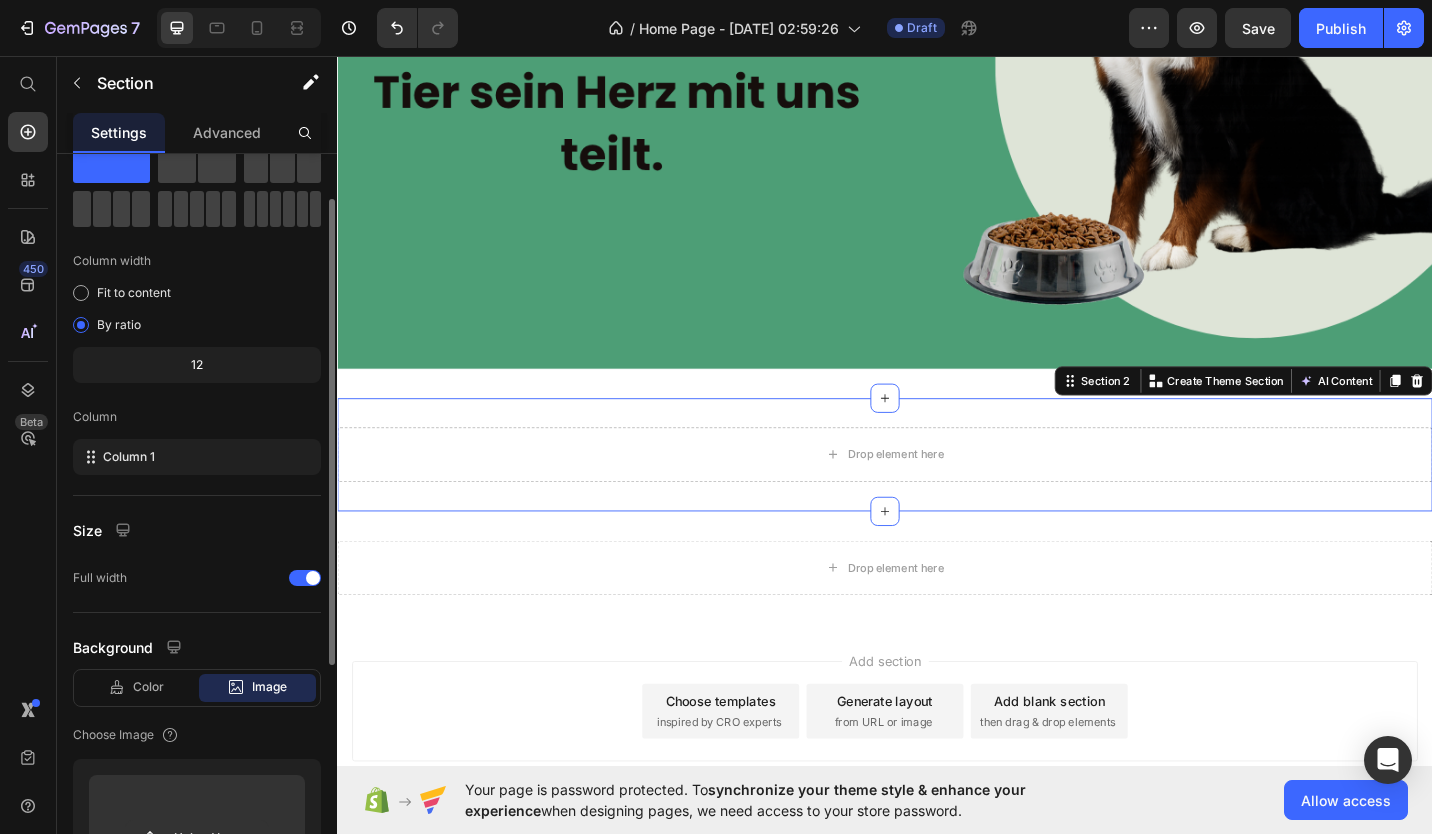 click on "Color Image Video" at bounding box center (197, 688) 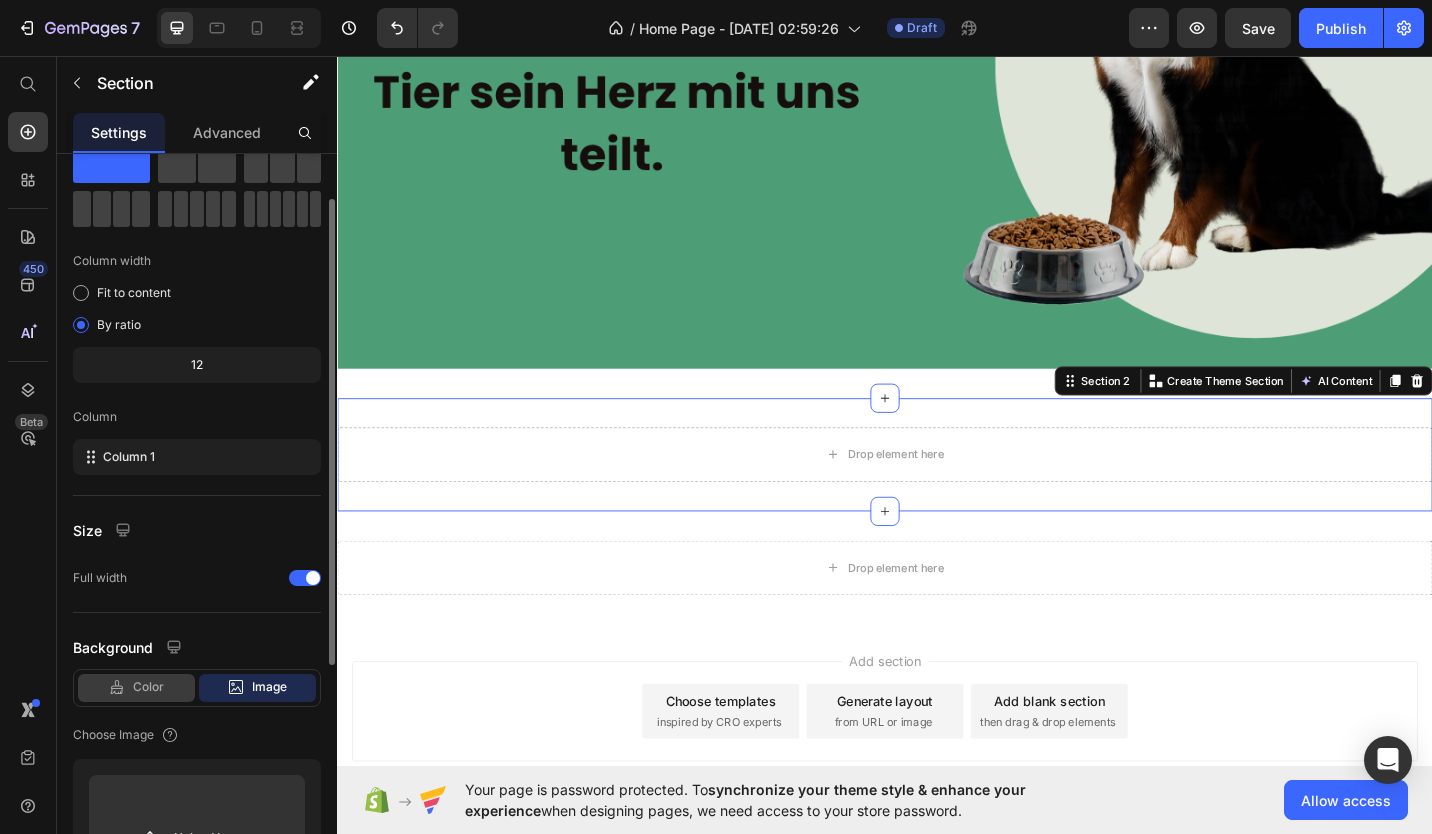 click on "Color" 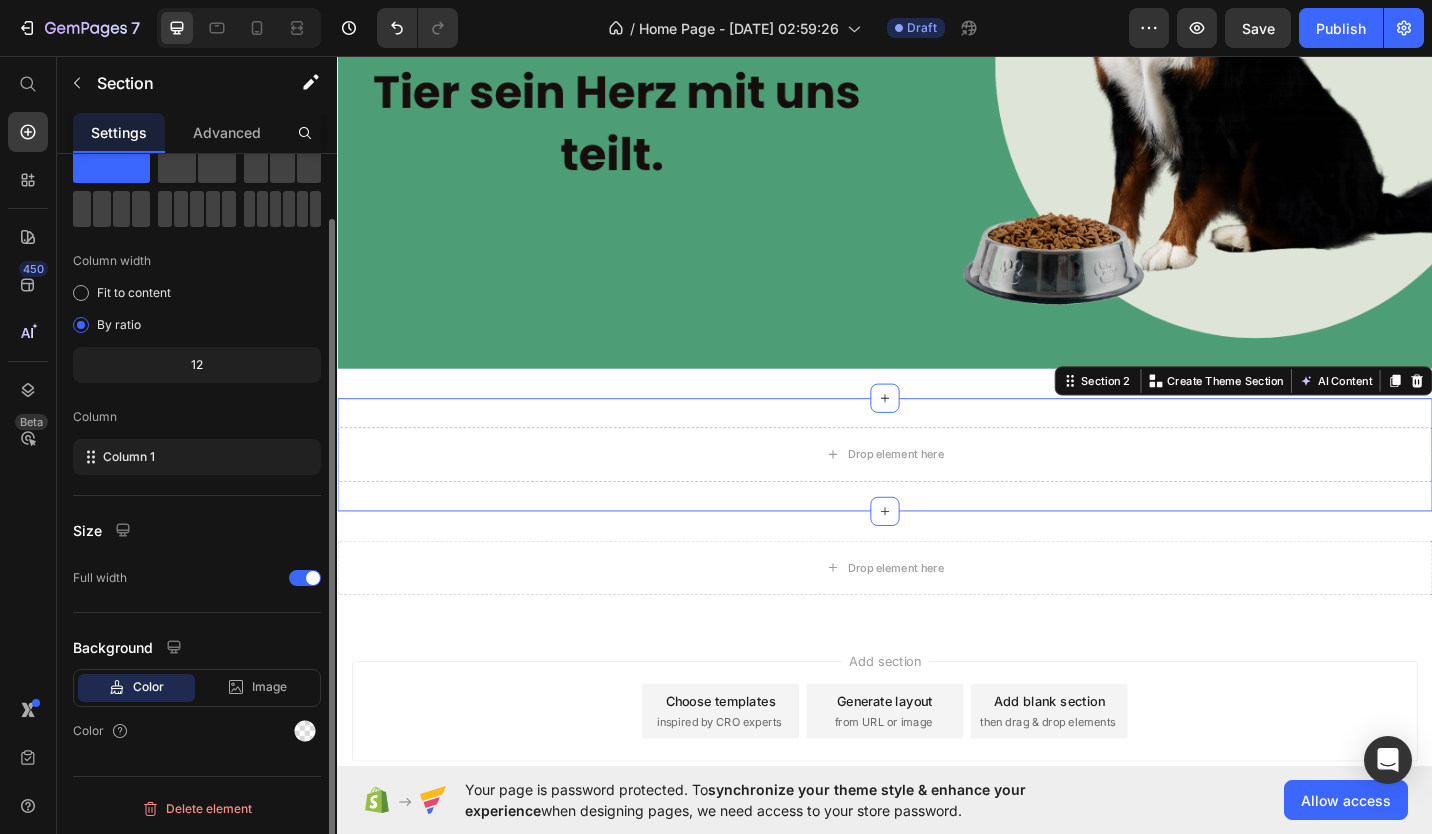 click on "Color" at bounding box center (197, 731) 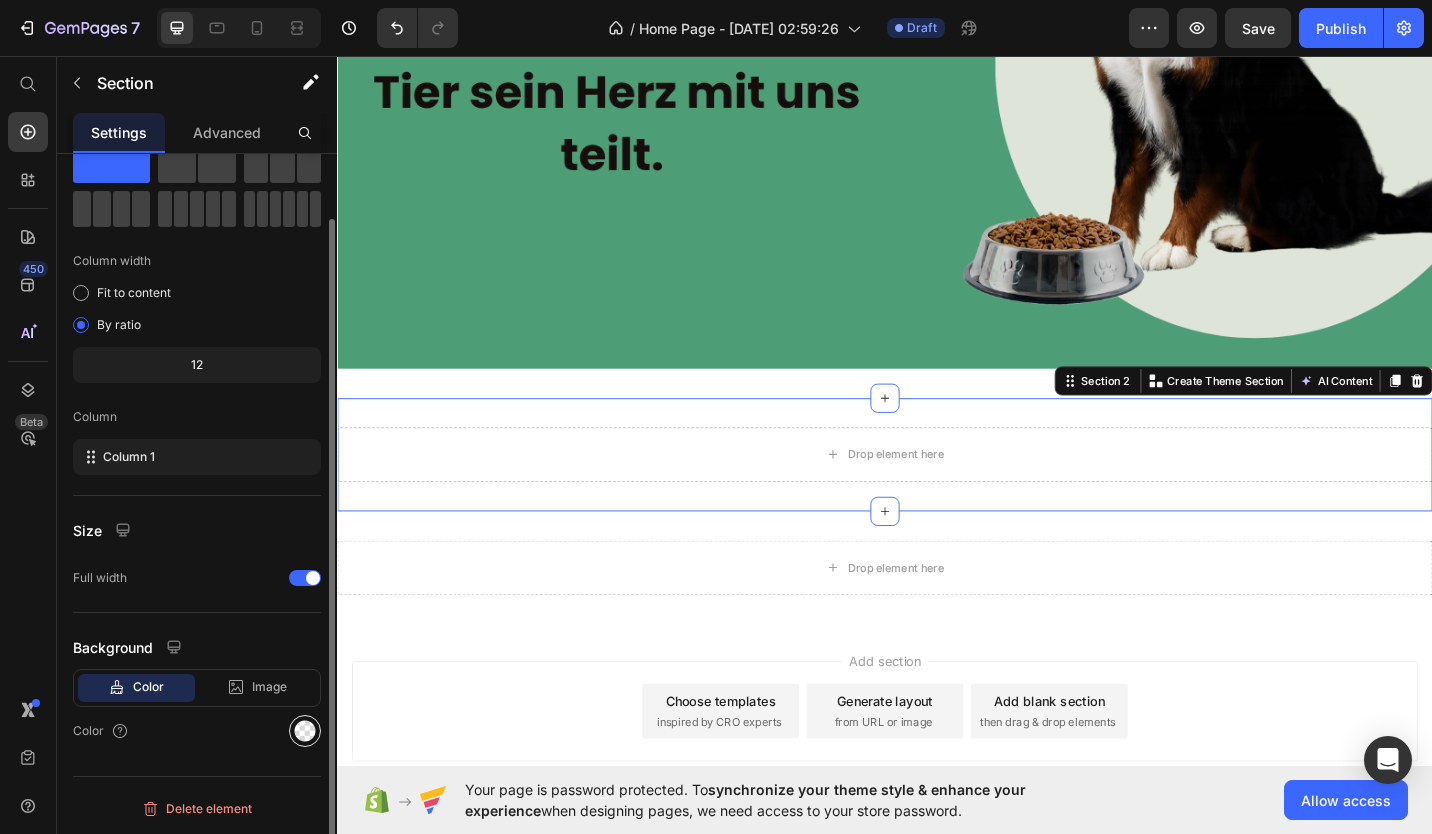click at bounding box center (305, 731) 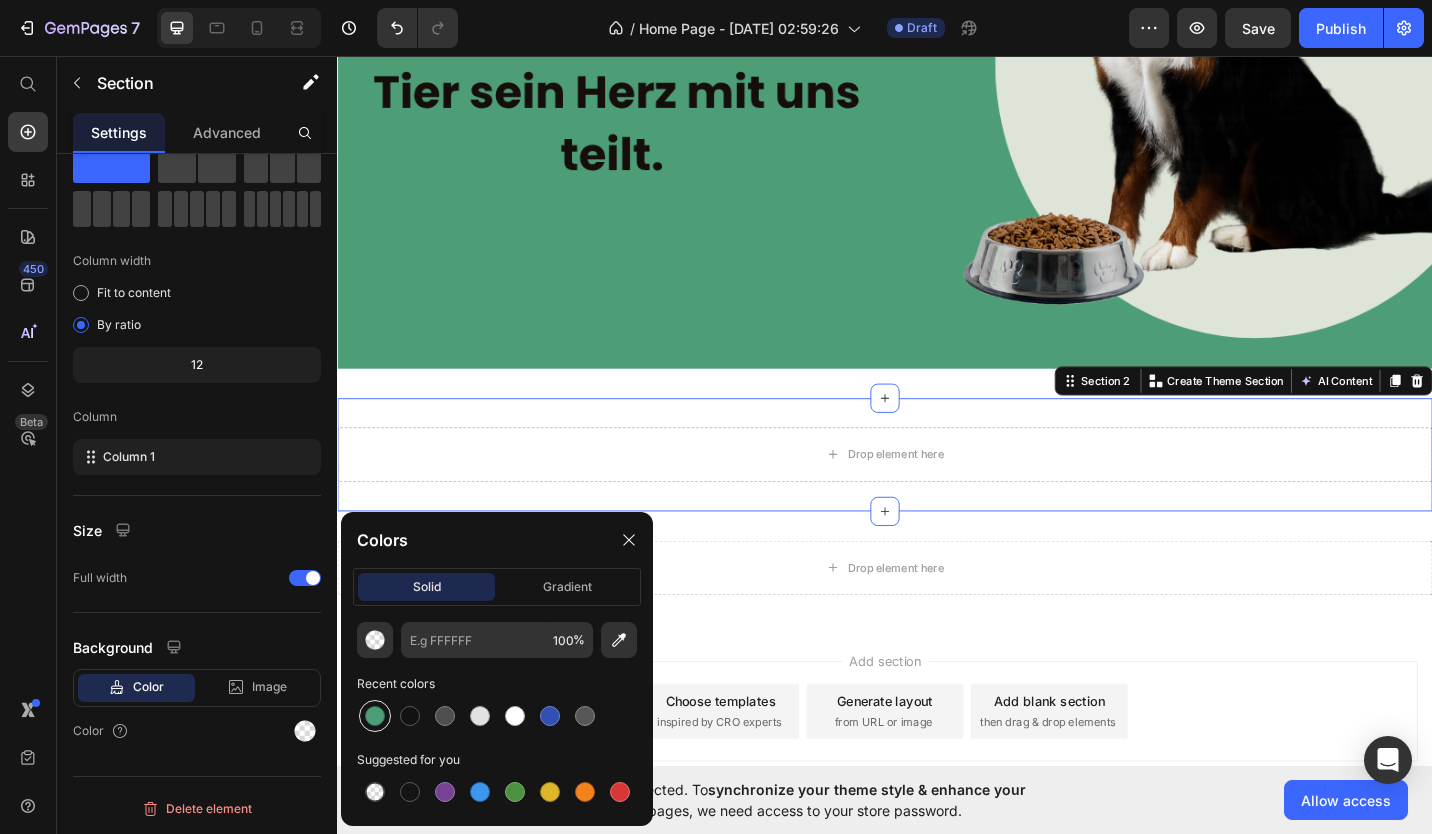 click at bounding box center (375, 716) 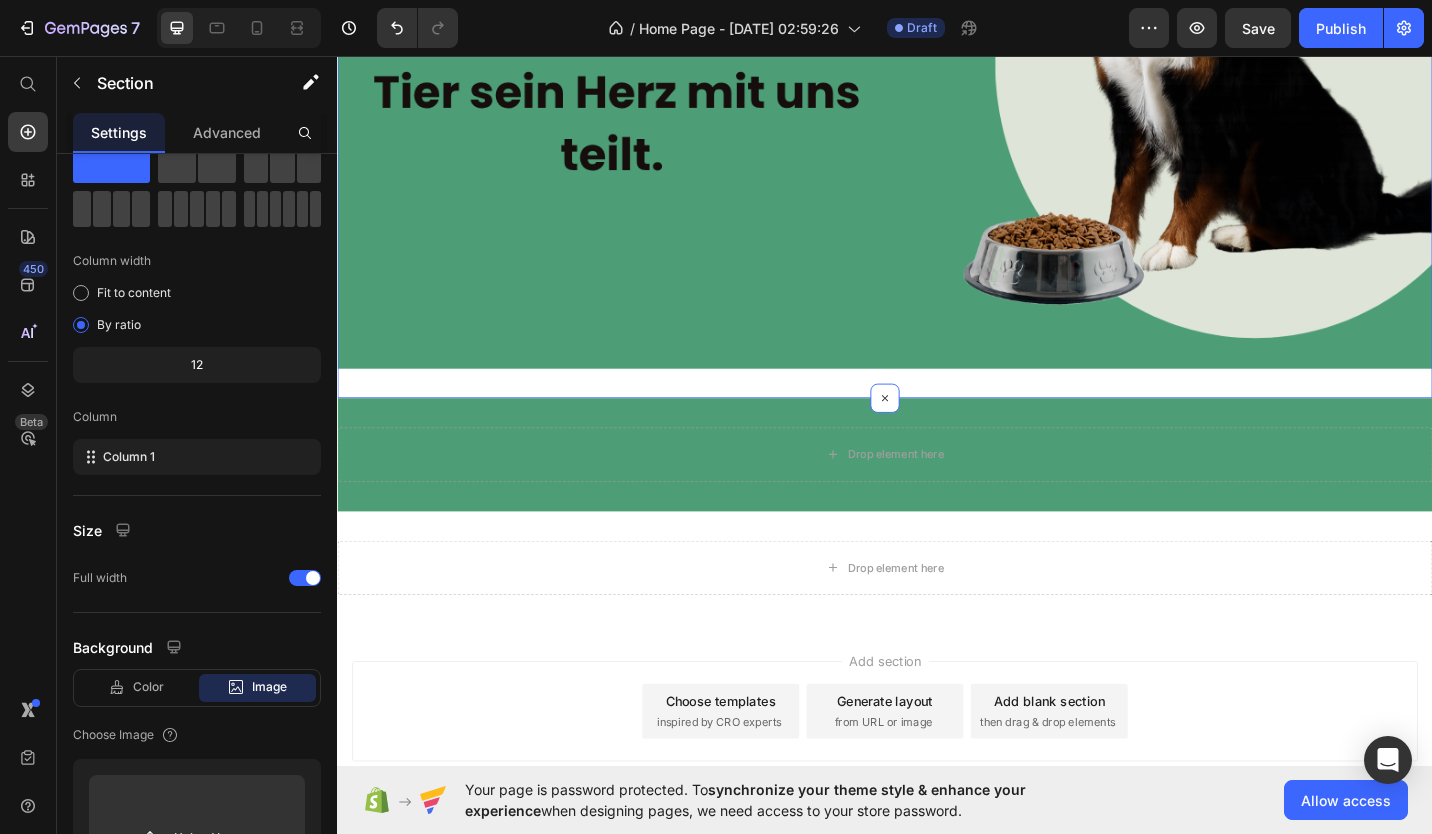 click on "Image Section 1   You can create reusable sections Create Theme Section AI Content Write with GemAI What would you like to describe here? Tone and Voice Persuasive Product Shampoo Nagetiere Show more Generate" at bounding box center (937, 61) 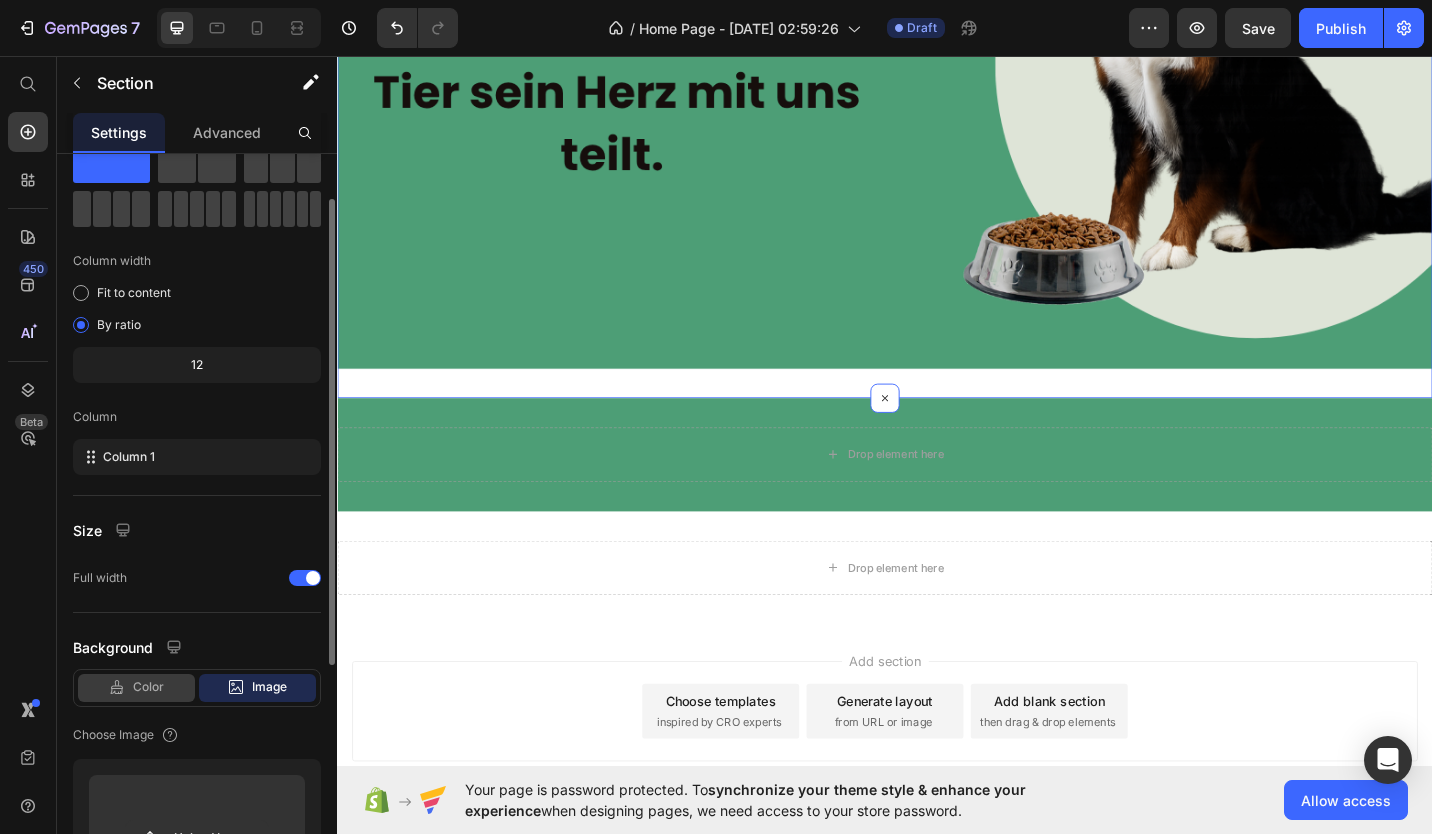 click on "Color" at bounding box center [148, 687] 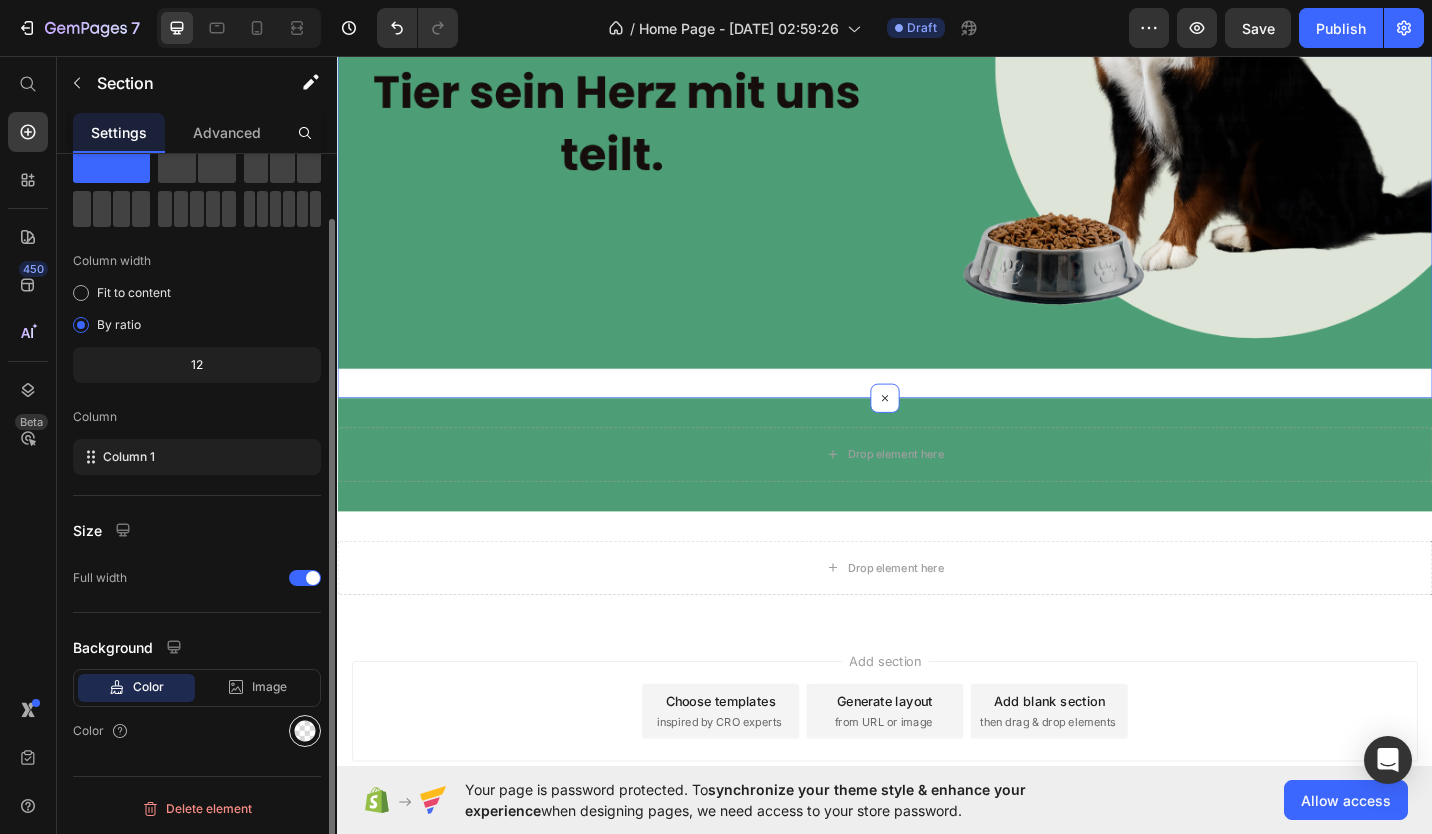 click at bounding box center (305, 731) 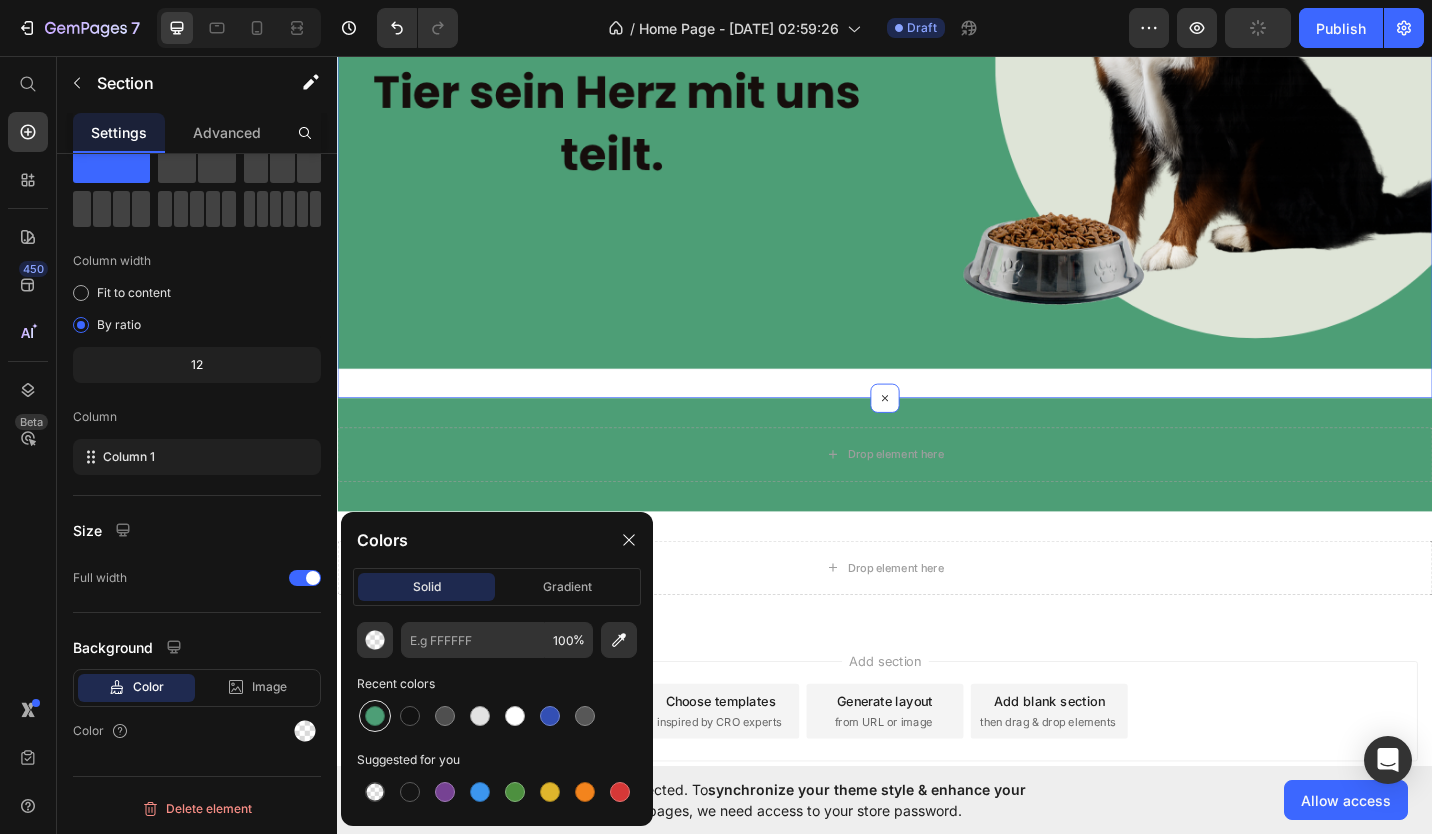 click at bounding box center [375, 716] 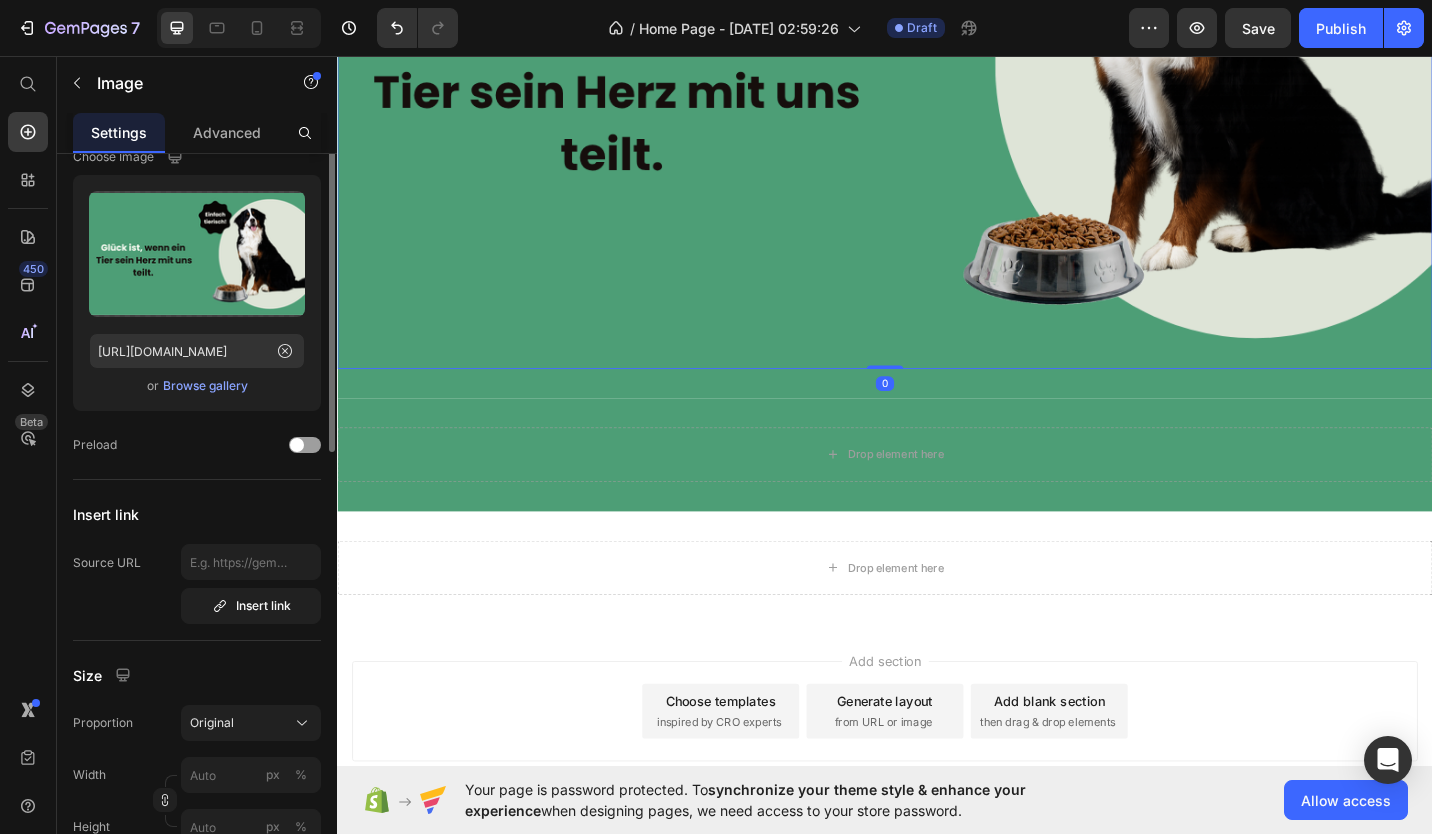 scroll, scrollTop: 0, scrollLeft: 0, axis: both 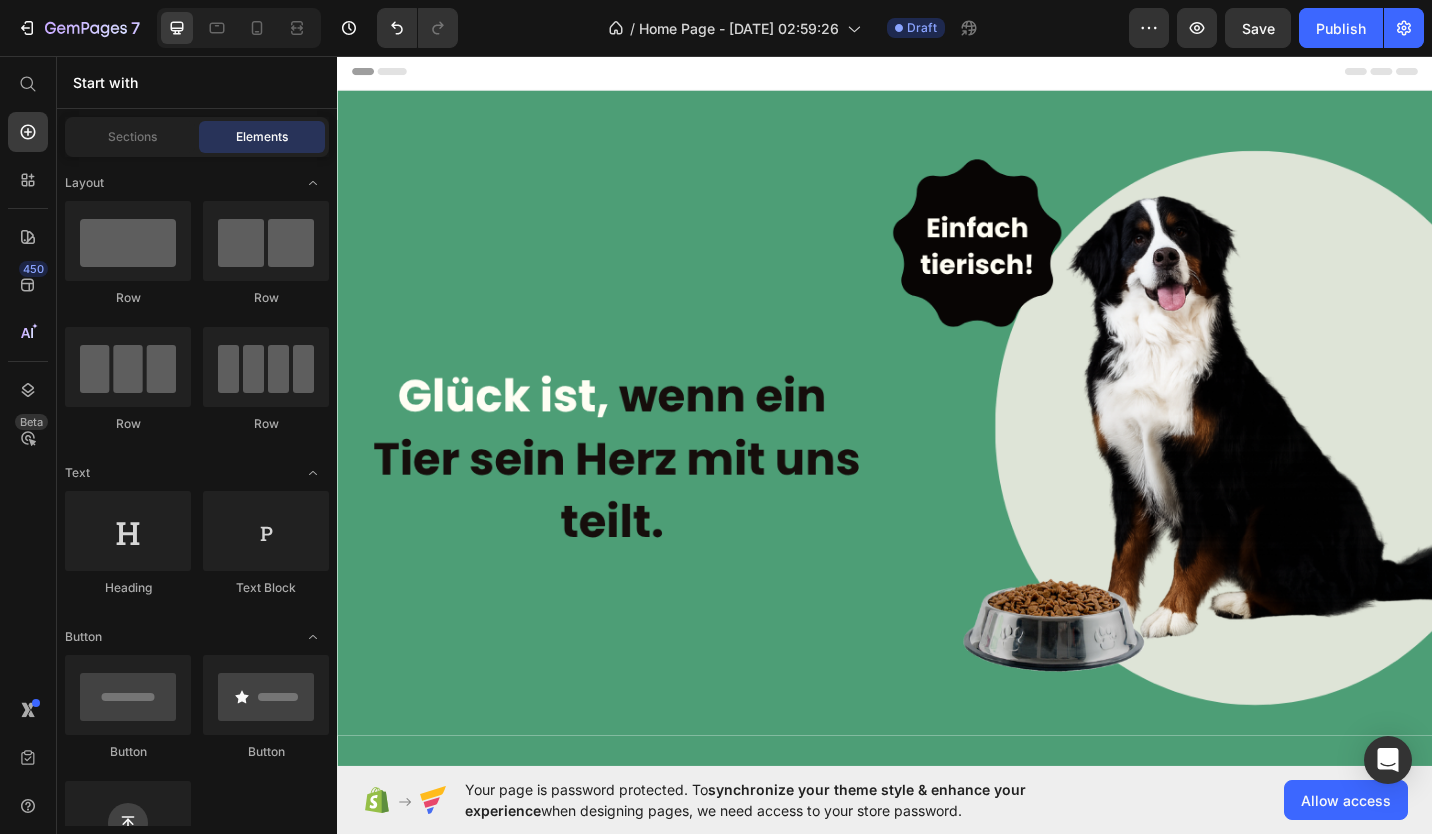 click on "Header" at bounding box center [937, 73] 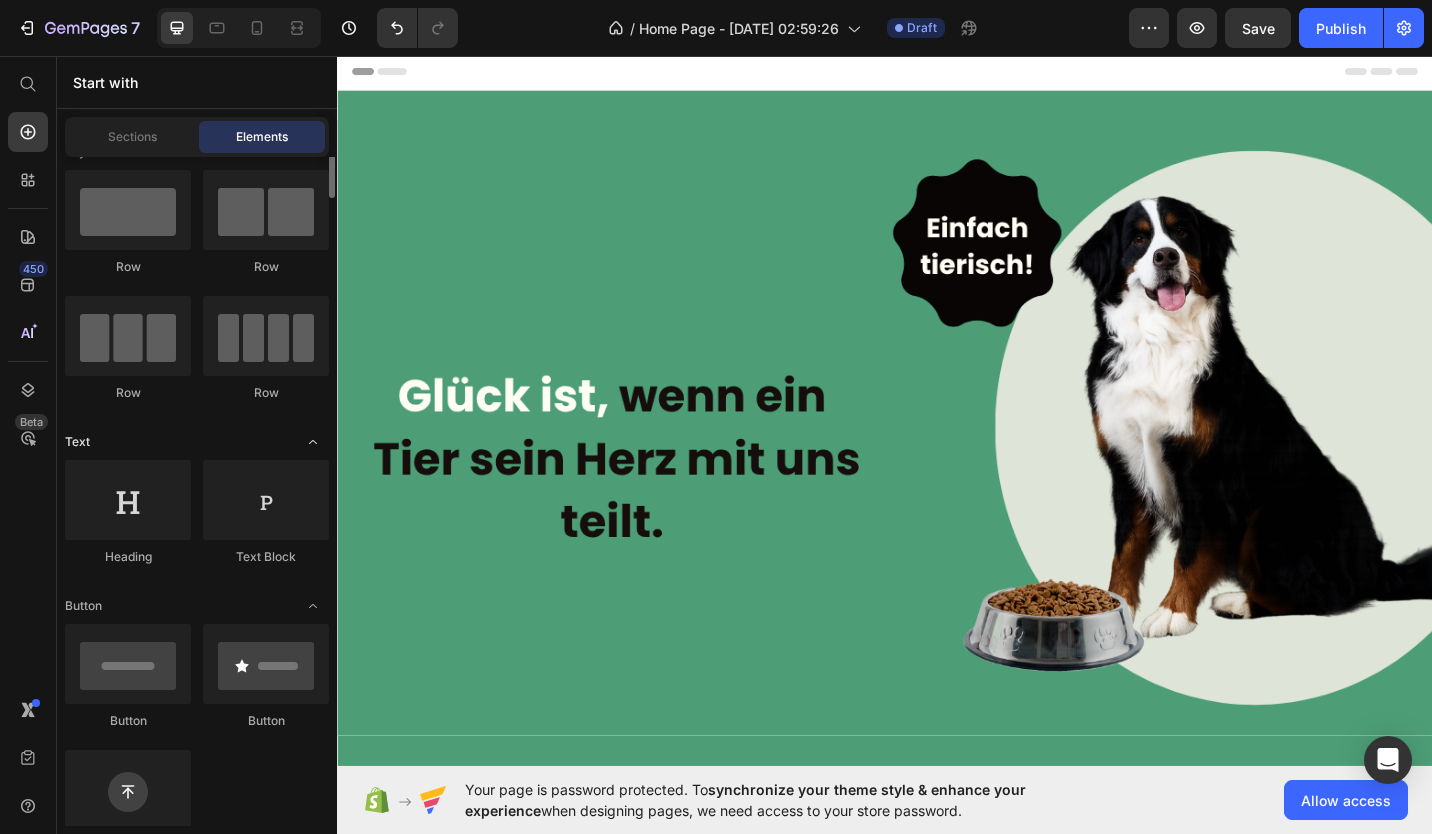 scroll, scrollTop: 0, scrollLeft: 0, axis: both 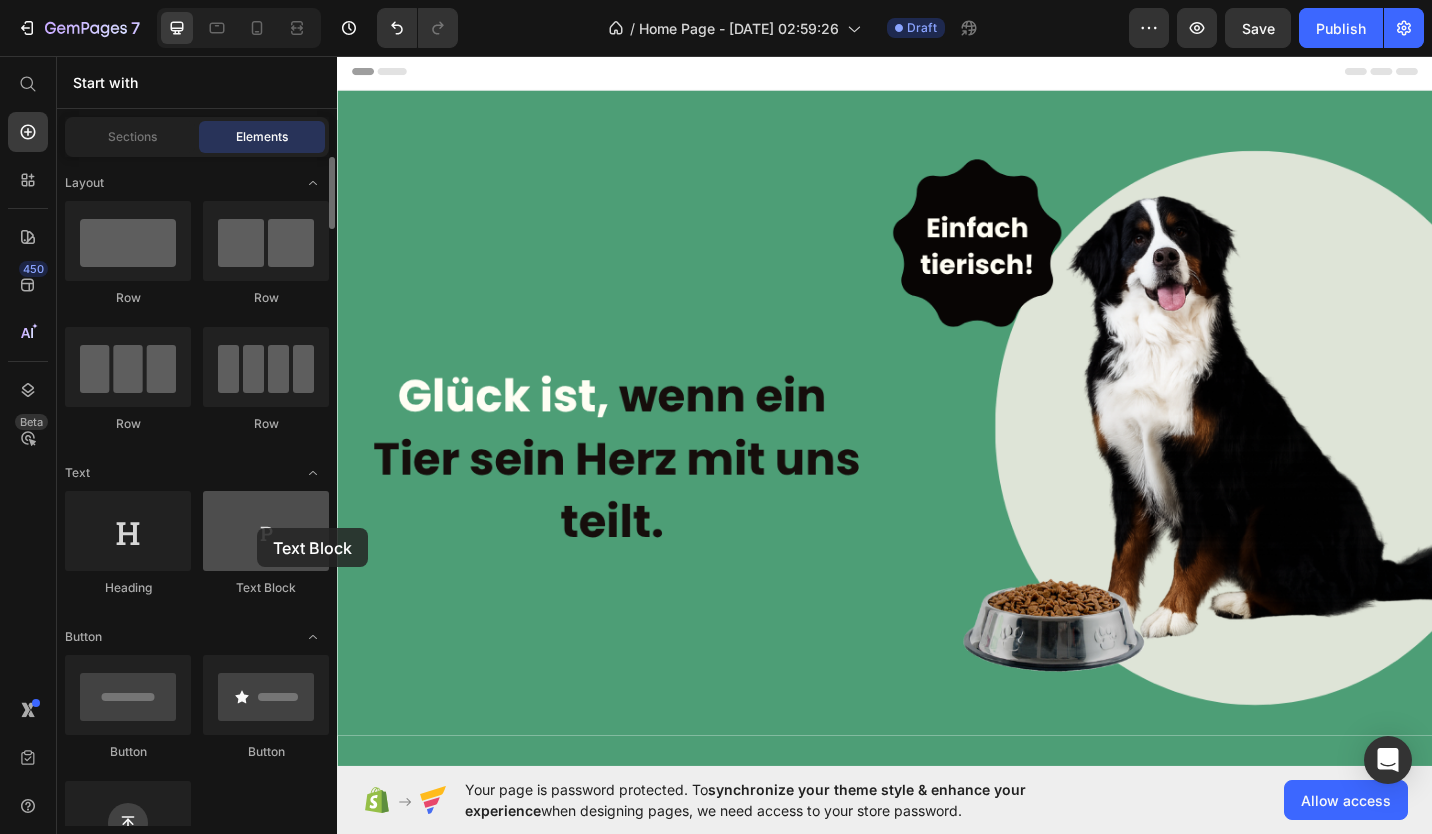 click at bounding box center (266, 531) 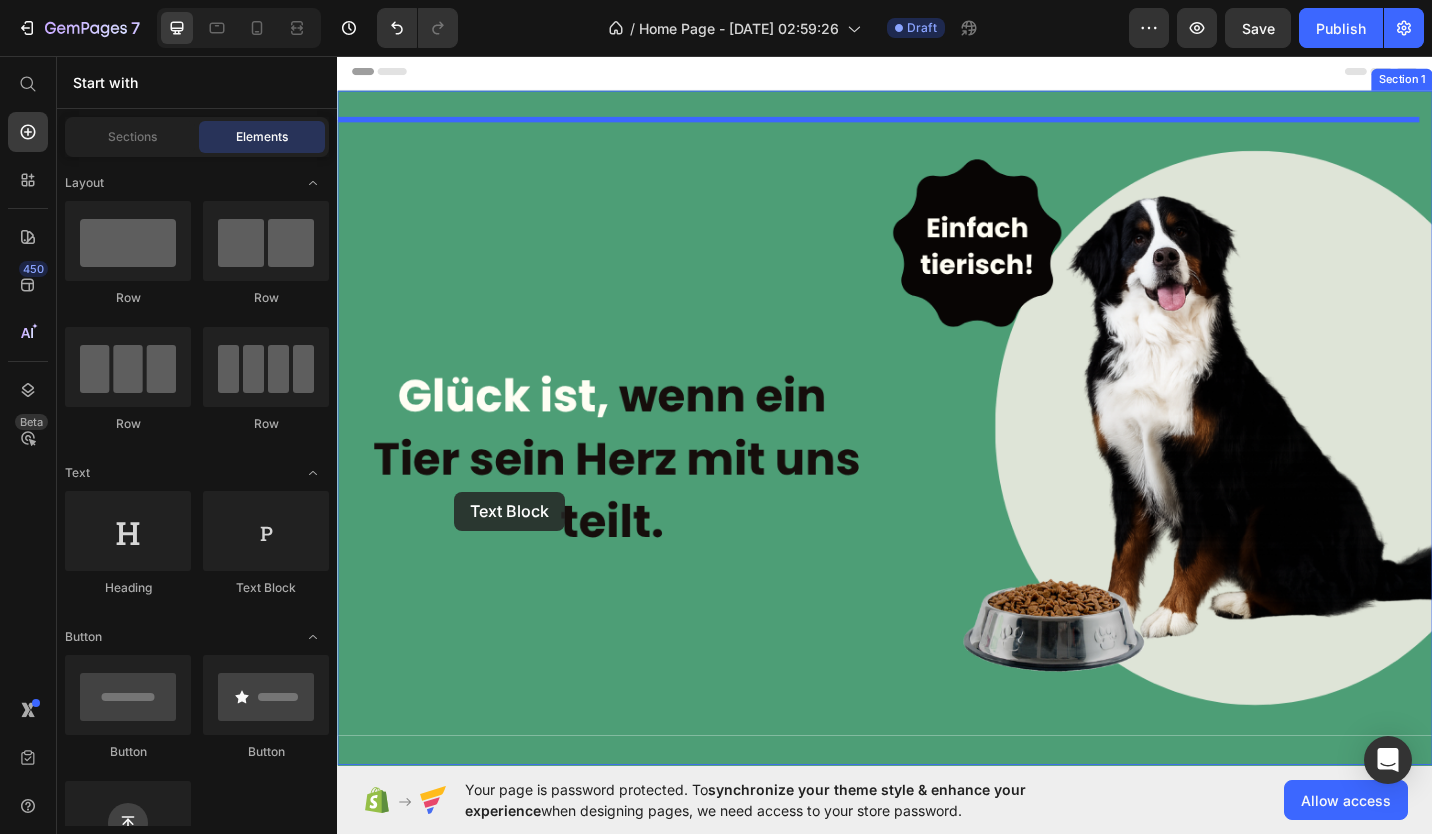 drag, startPoint x: 594, startPoint y: 581, endPoint x: 694, endPoint y: 314, distance: 285.11224 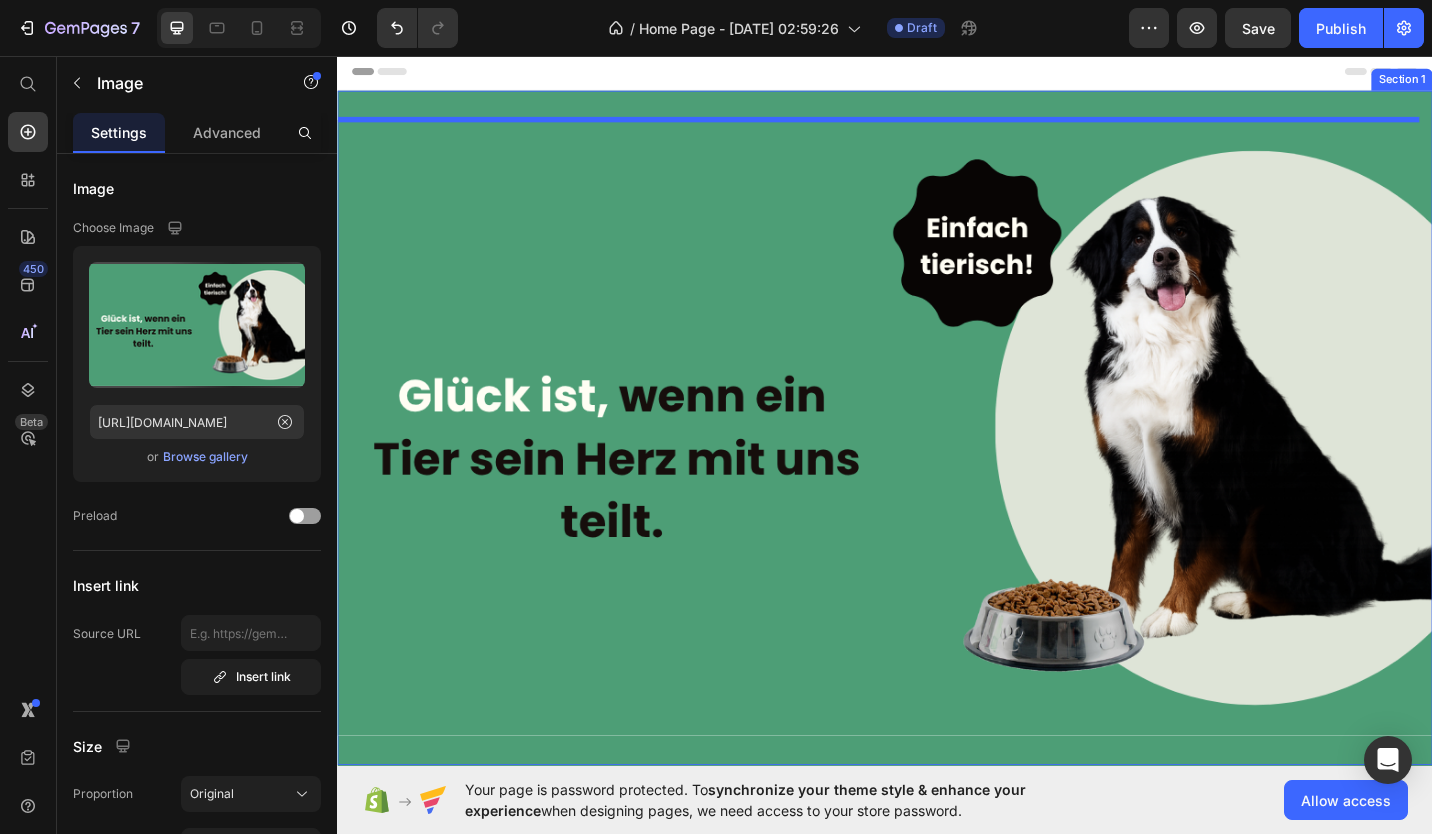 click at bounding box center (937, 463) 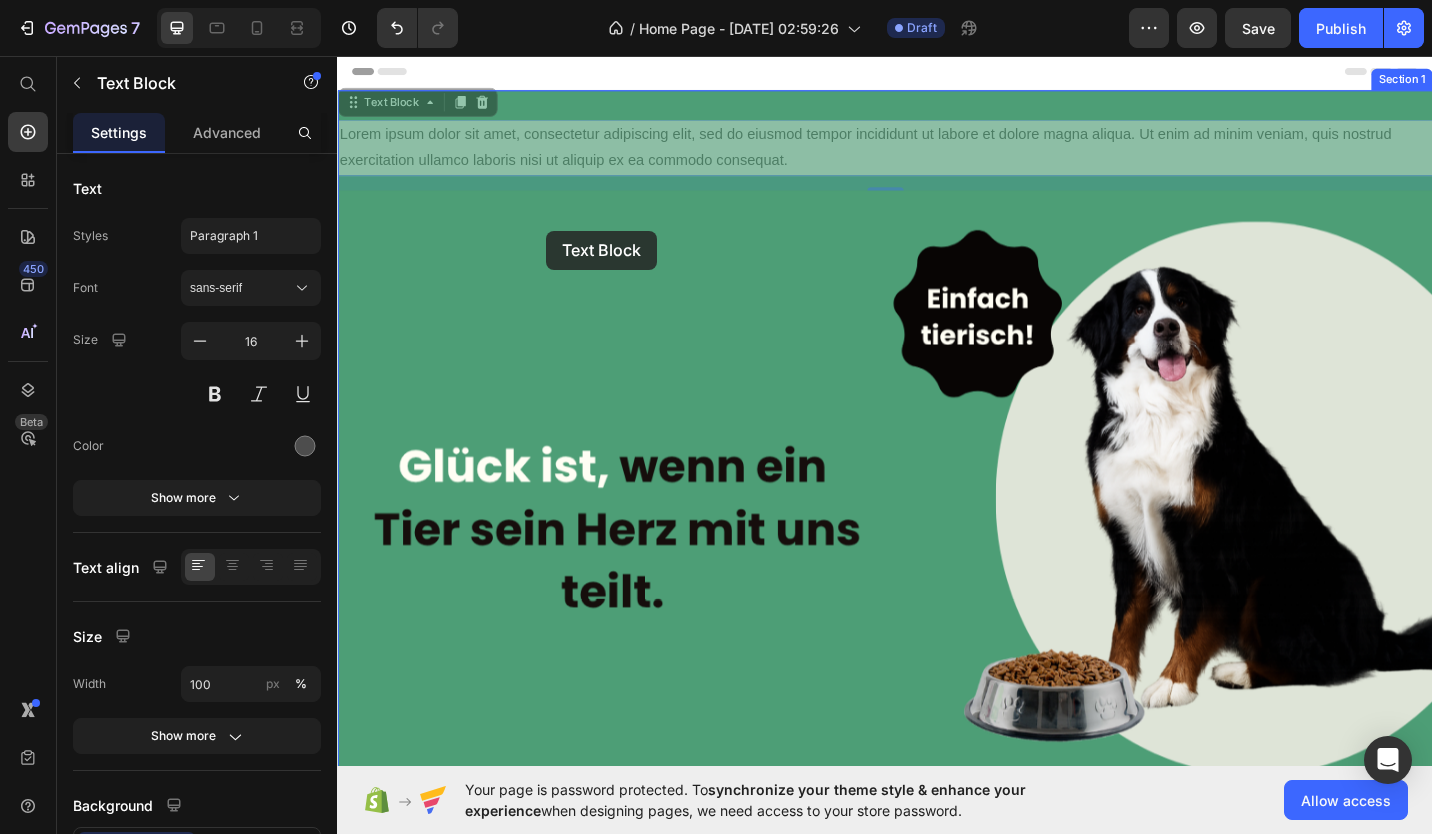 drag, startPoint x: 550, startPoint y: 151, endPoint x: 567, endPoint y: 249, distance: 99.46356 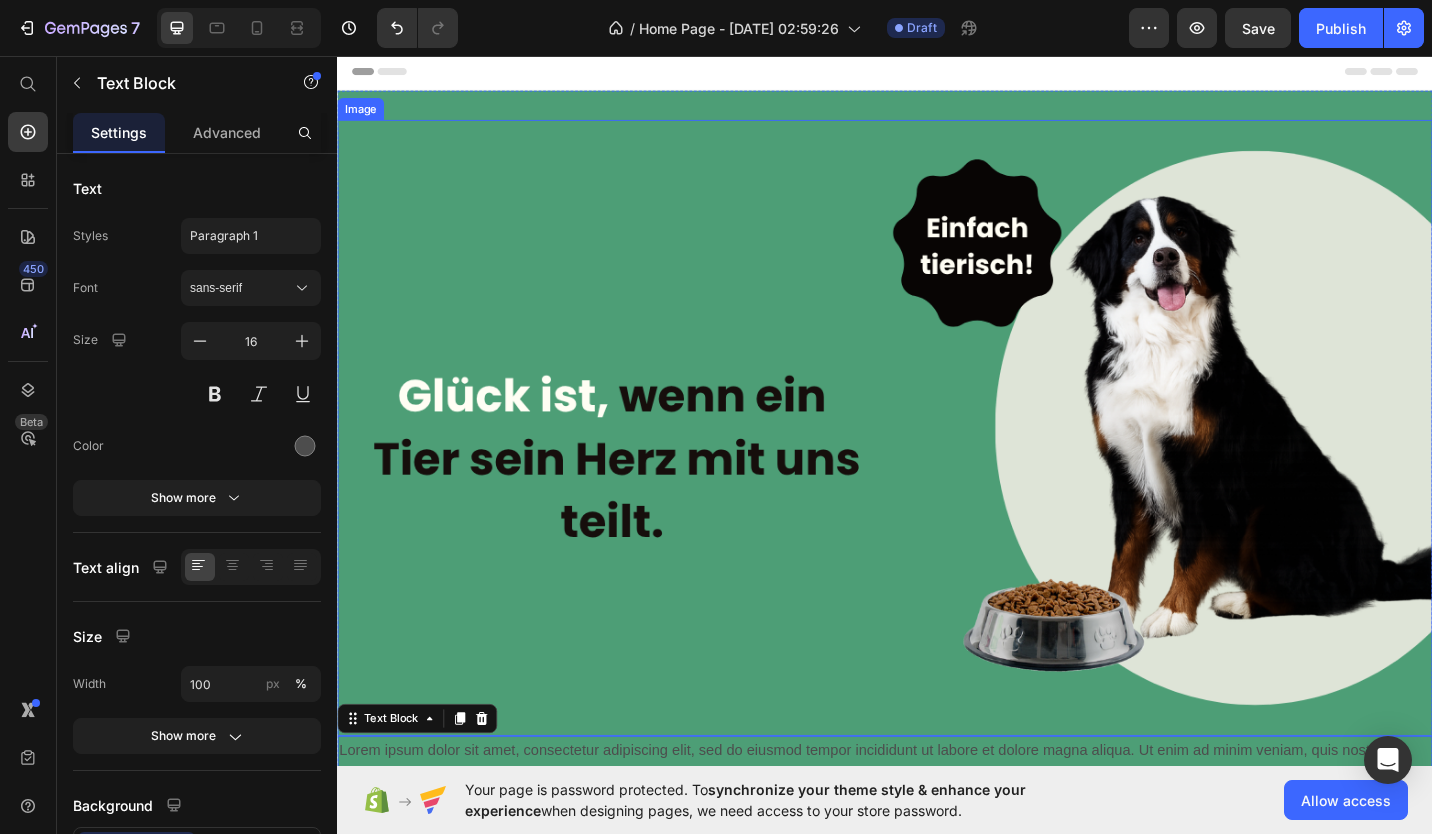 scroll, scrollTop: 202, scrollLeft: 0, axis: vertical 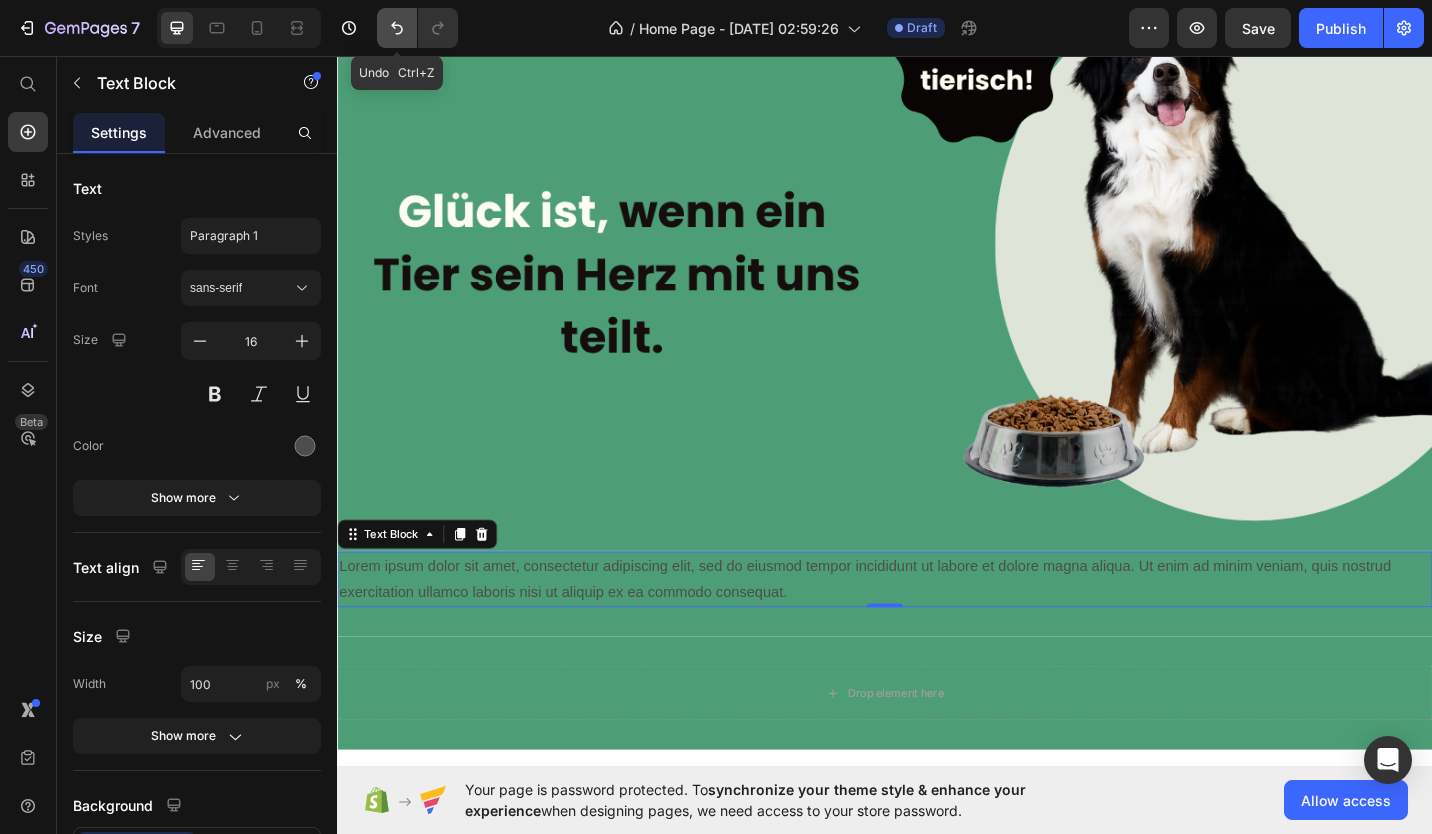 click 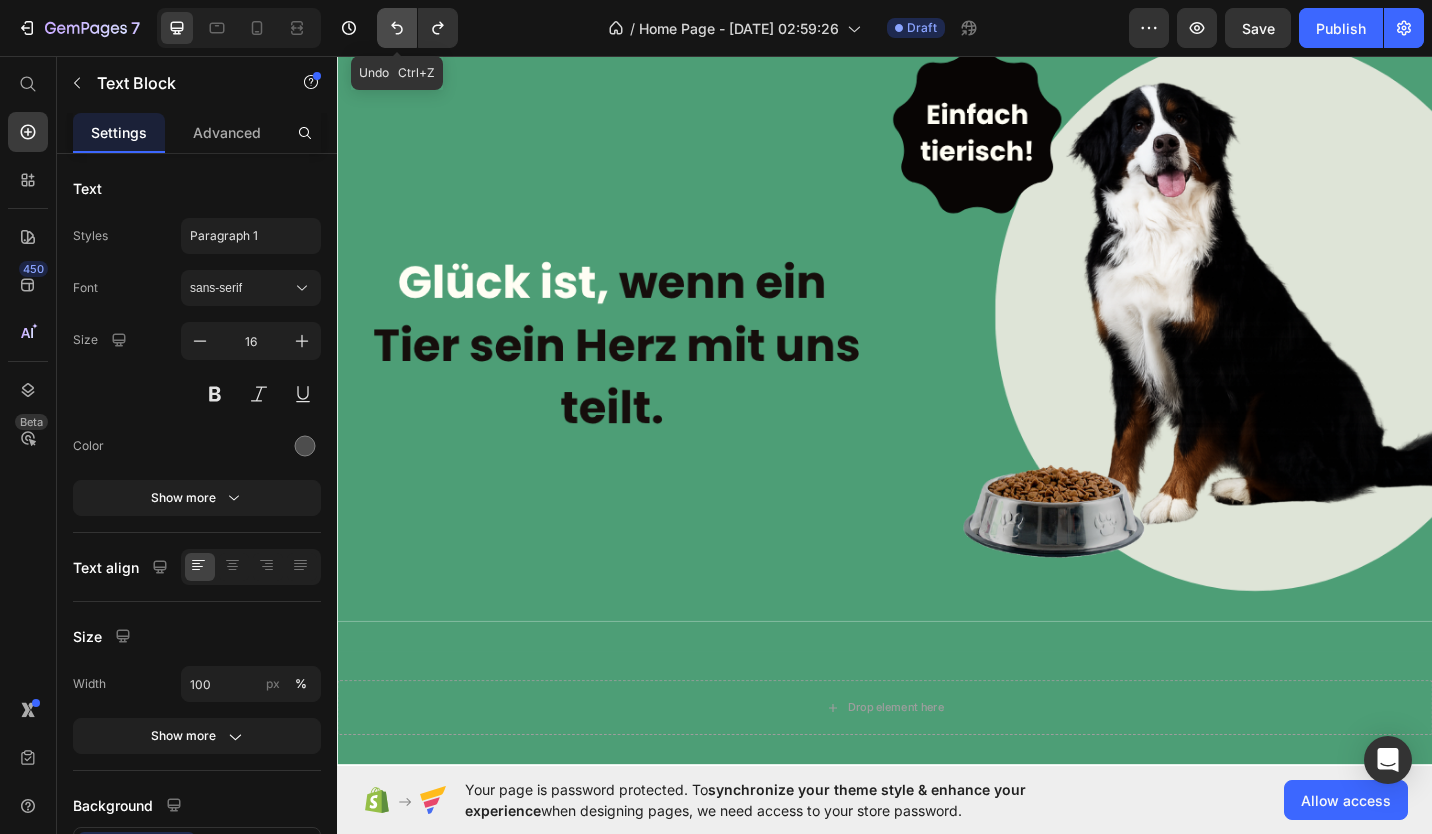 click 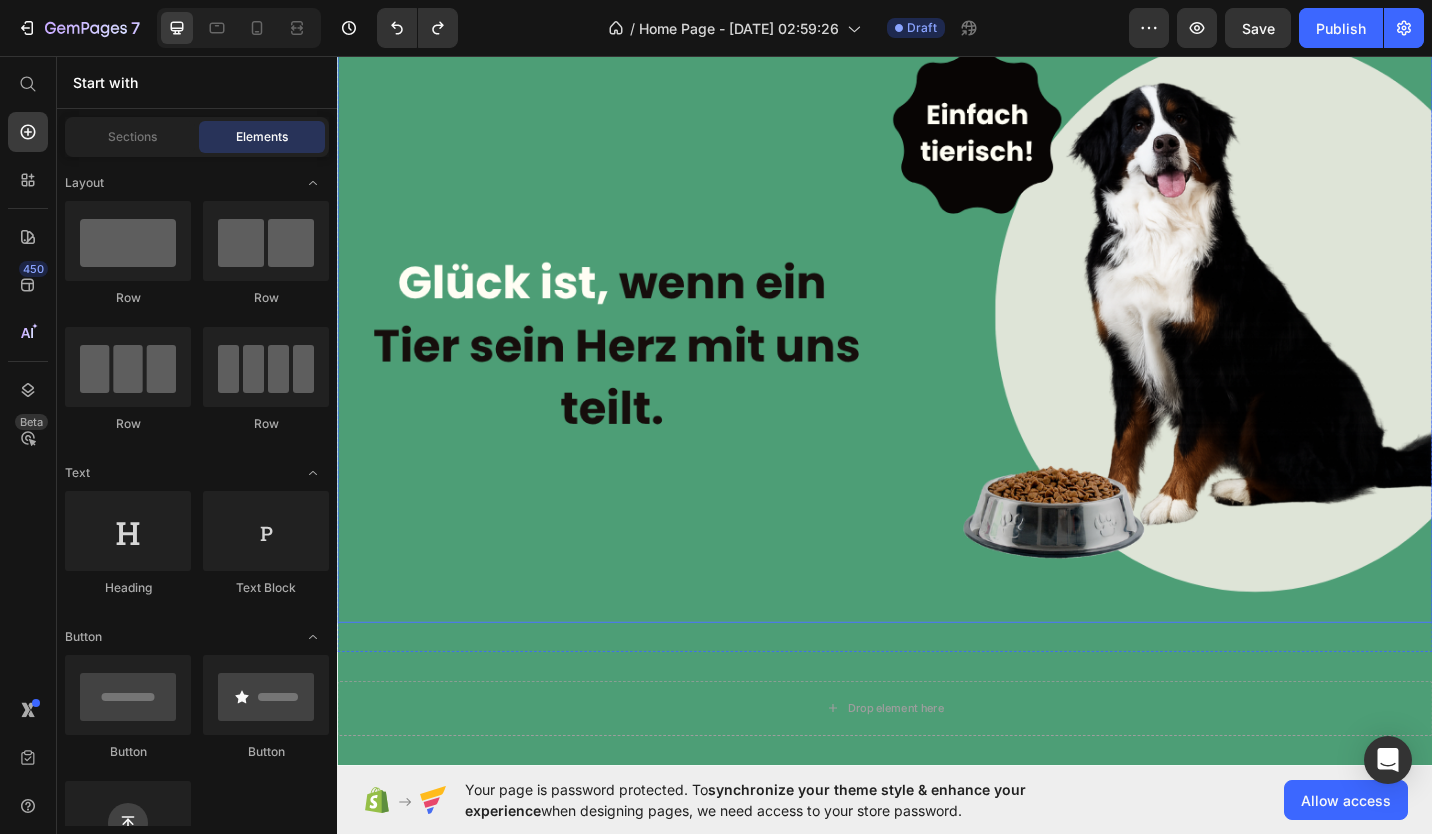 scroll, scrollTop: 0, scrollLeft: 0, axis: both 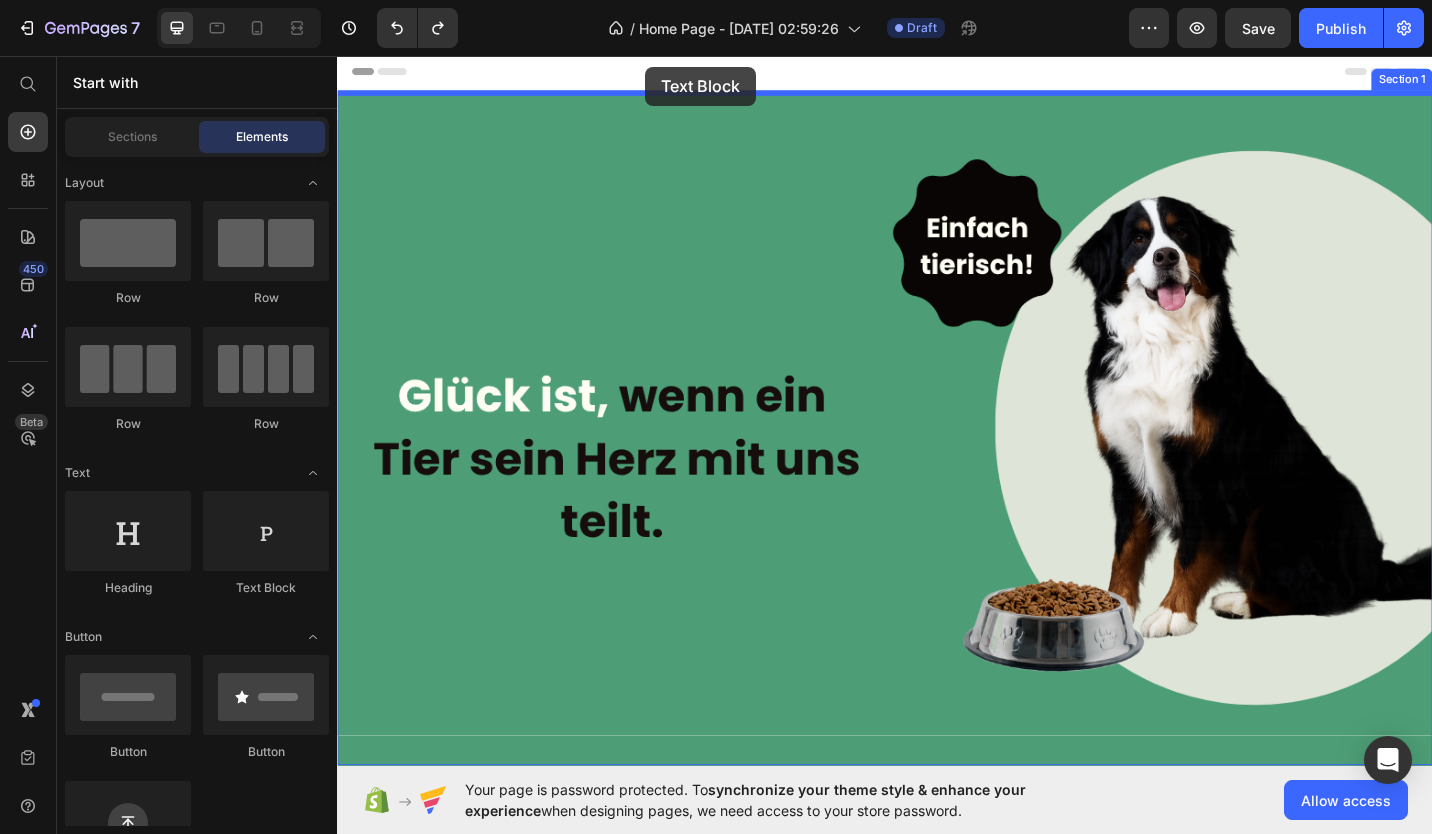 drag, startPoint x: 601, startPoint y: 588, endPoint x: 675, endPoint y: 68, distance: 525.239 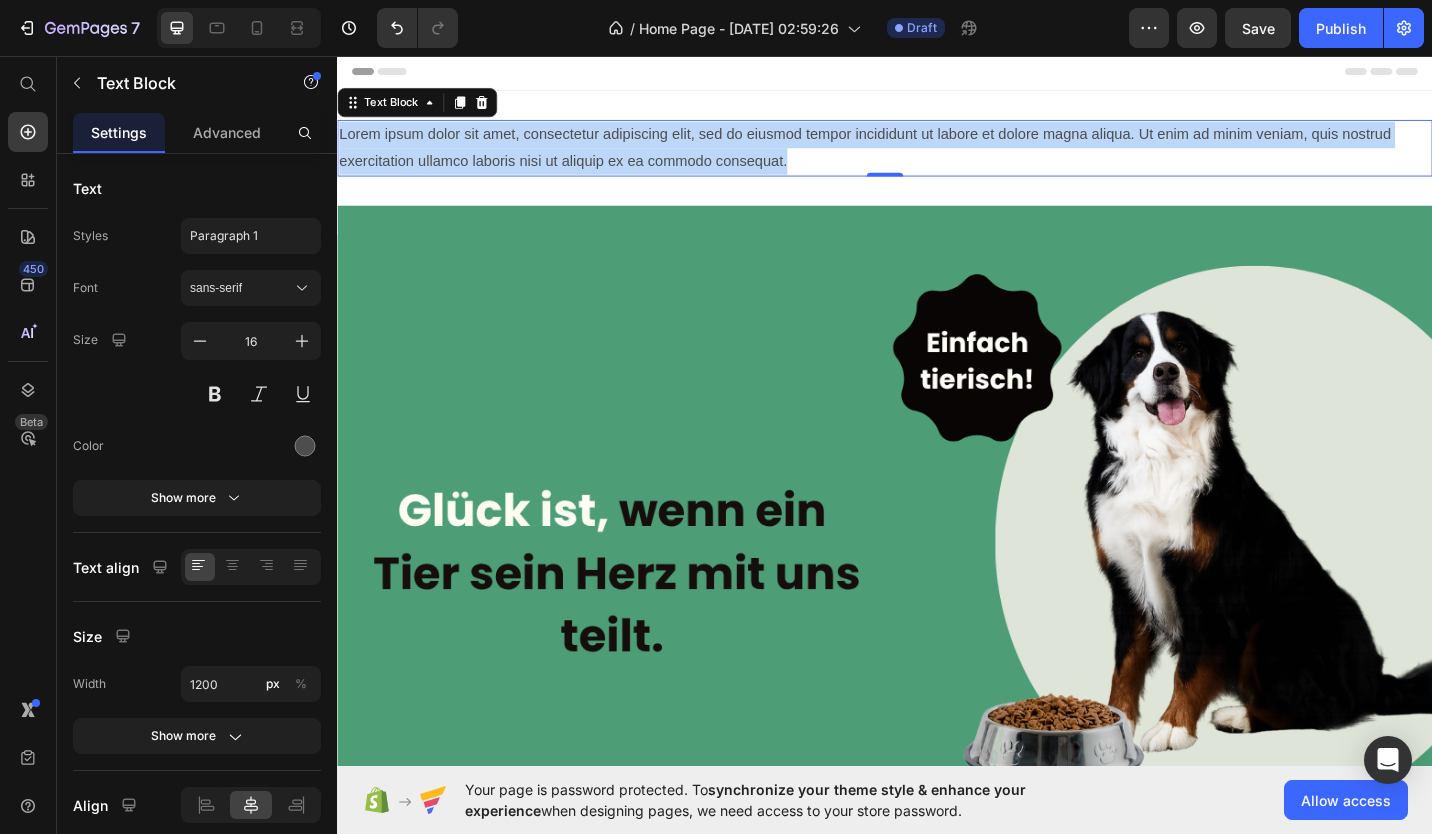 drag, startPoint x: 842, startPoint y: 160, endPoint x: 338, endPoint y: 149, distance: 504.12003 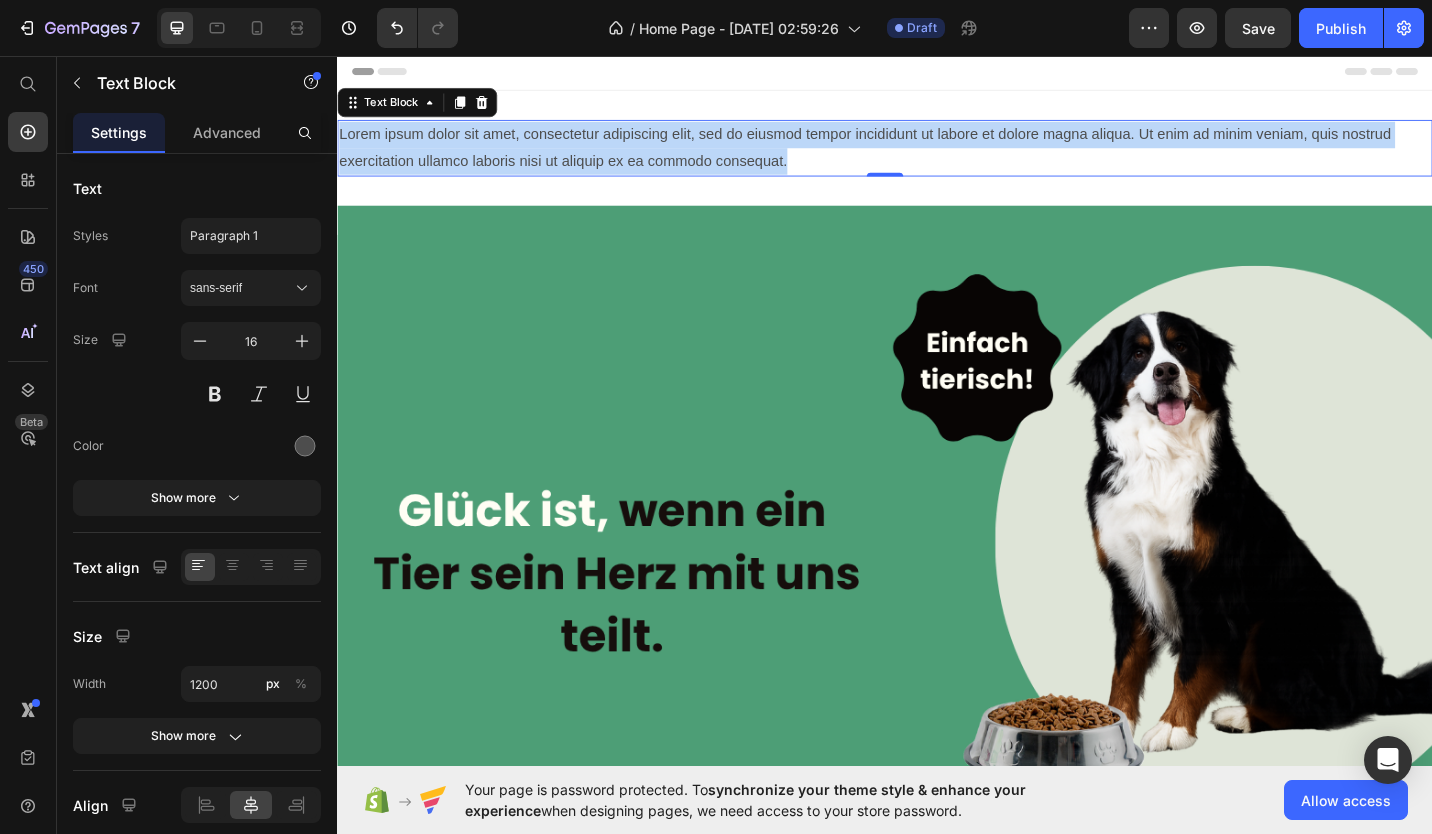 click on "Lorem ipsum dolor sit amet, consectetur adipiscing elit, sed do eiusmod tempor incididunt ut labore et dolore magna aliqua. Ut enim ad minim veniam, quis nostrud exercitation ullamco laboris nisi ut aliquip ex ea commodo consequat." at bounding box center [937, 157] 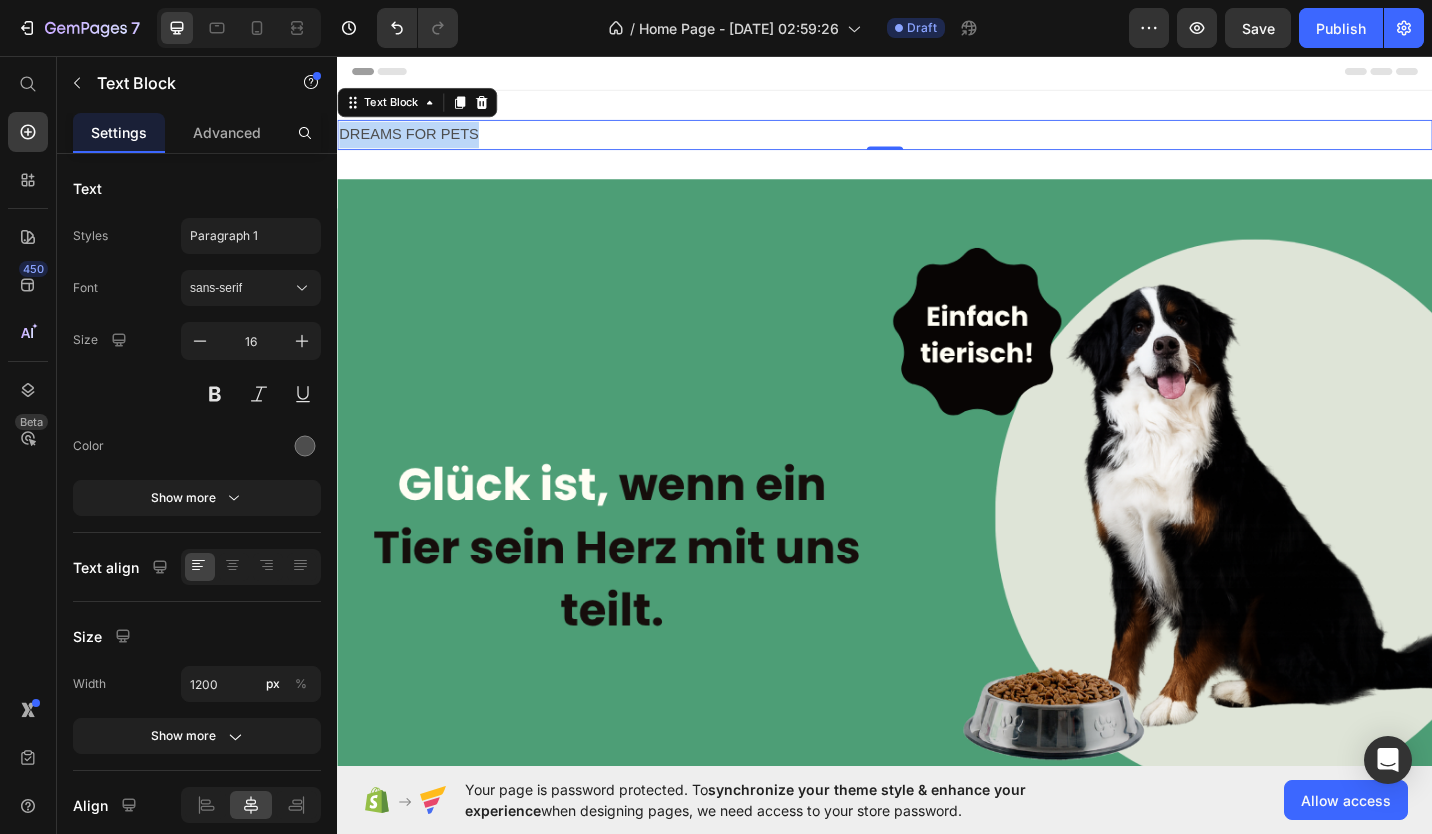 drag, startPoint x: 507, startPoint y: 142, endPoint x: 673, endPoint y: 196, distance: 174.56232 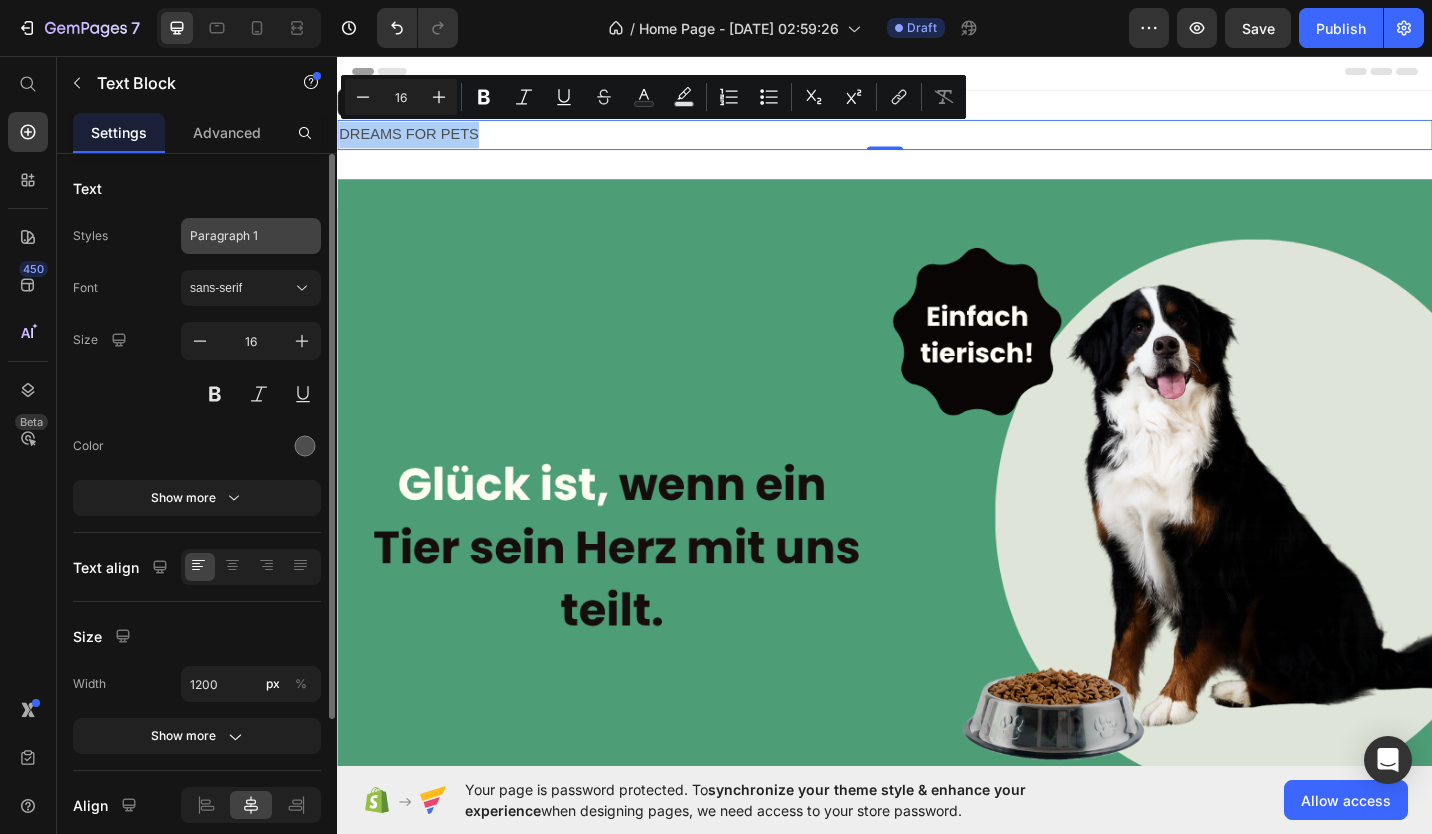 click on "Paragraph 1" at bounding box center [239, 236] 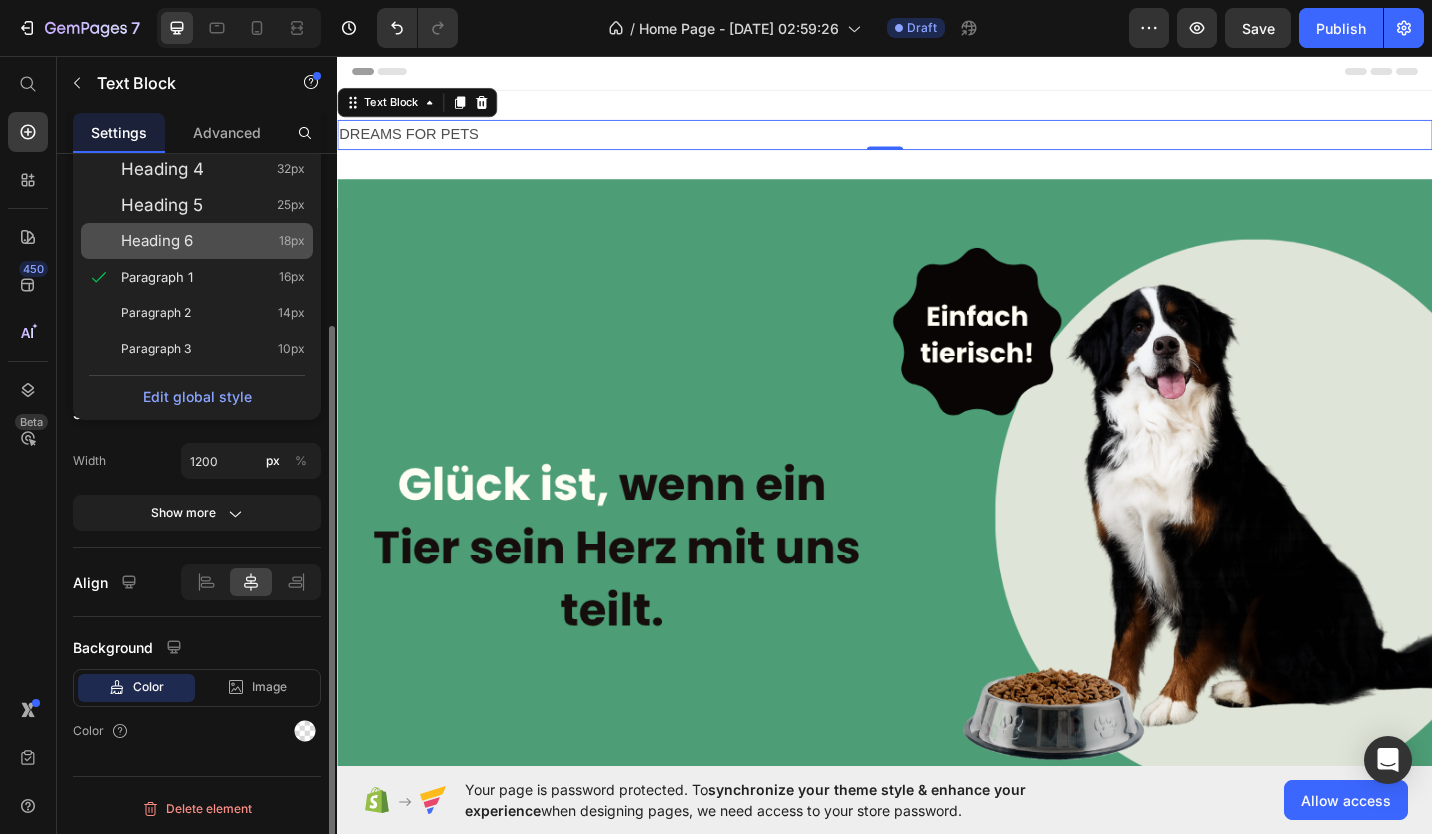scroll, scrollTop: 0, scrollLeft: 0, axis: both 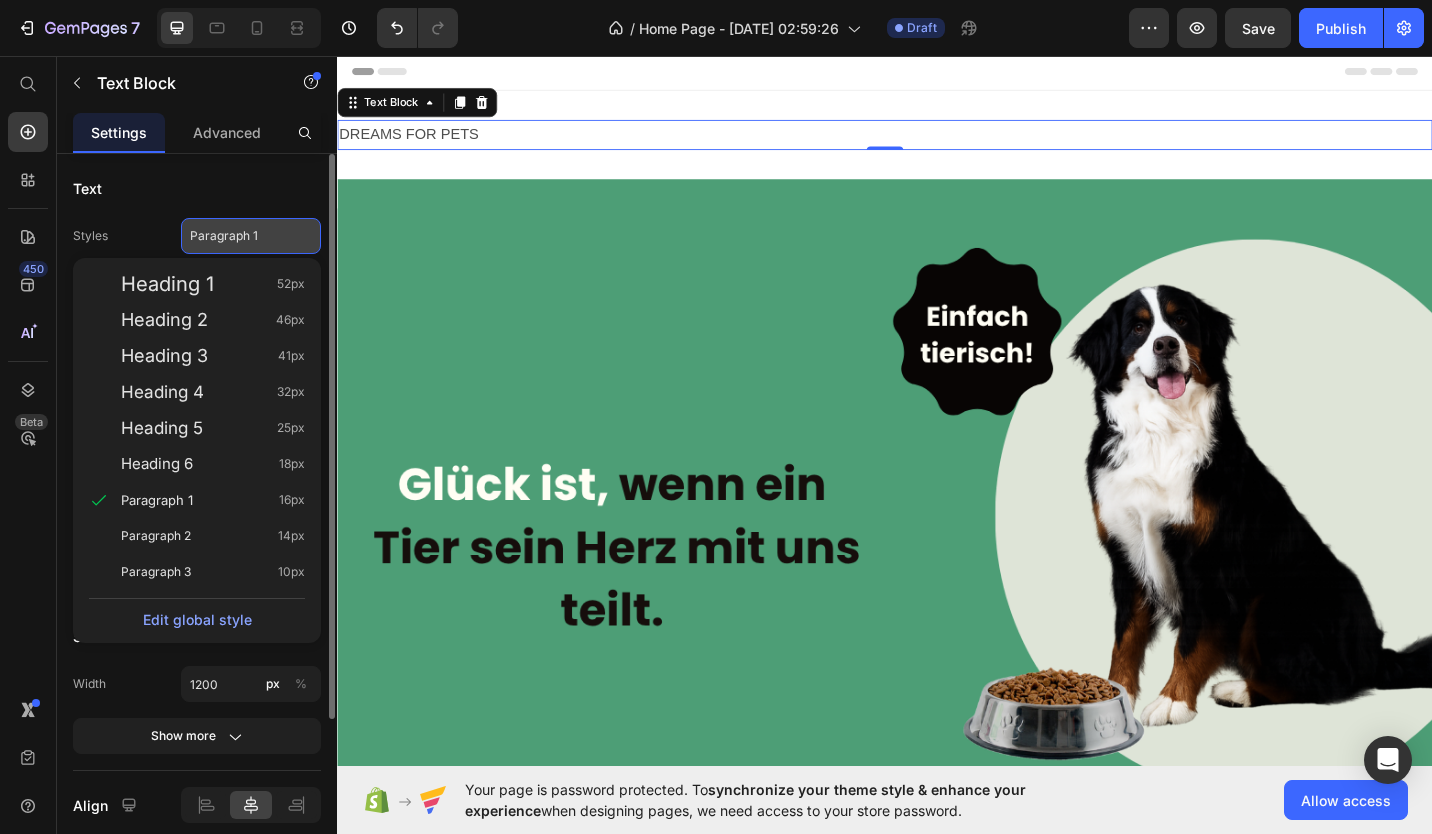 click on "Paragraph 1" at bounding box center [251, 236] 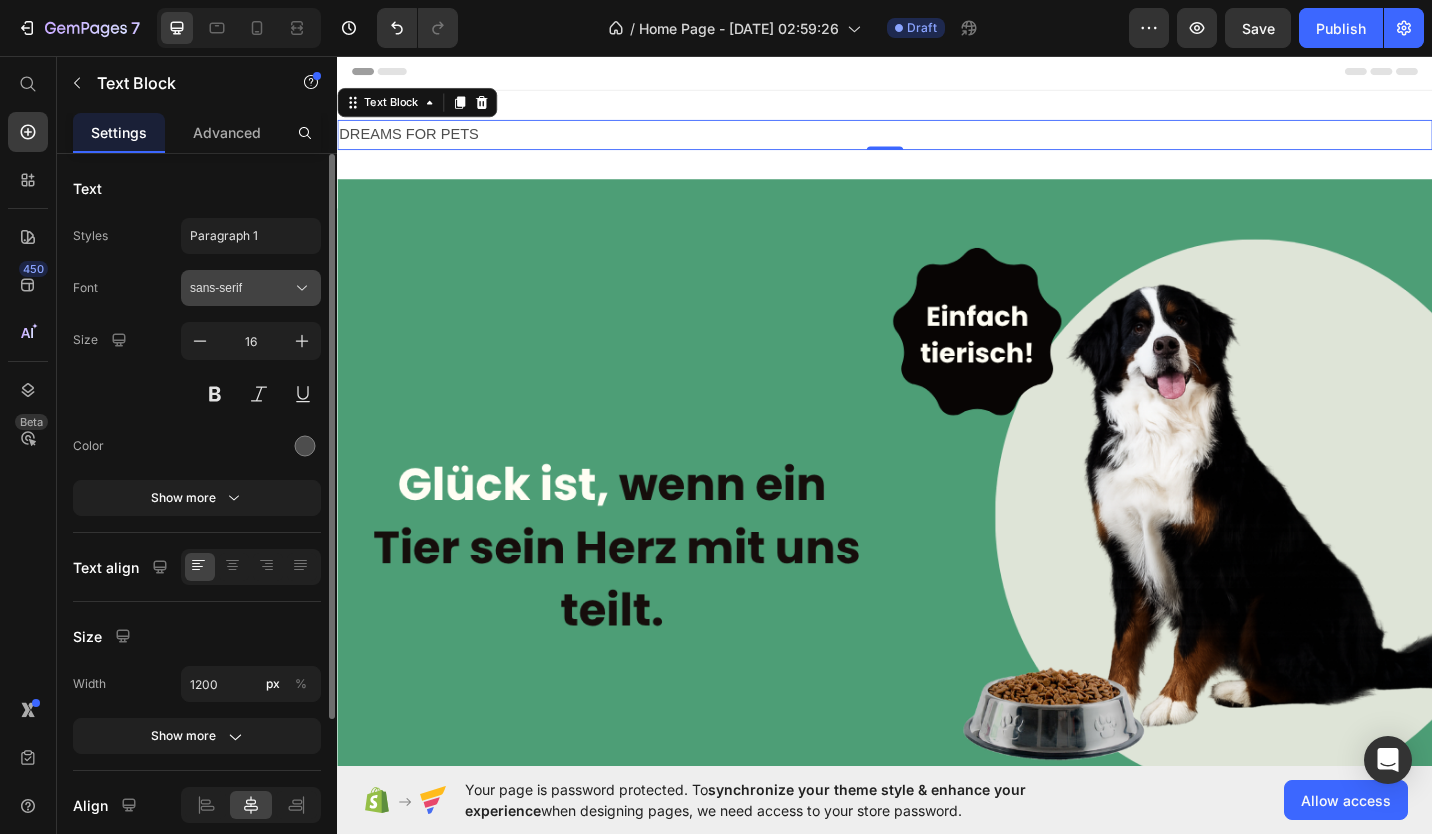 click on "sans-serif" at bounding box center (241, 288) 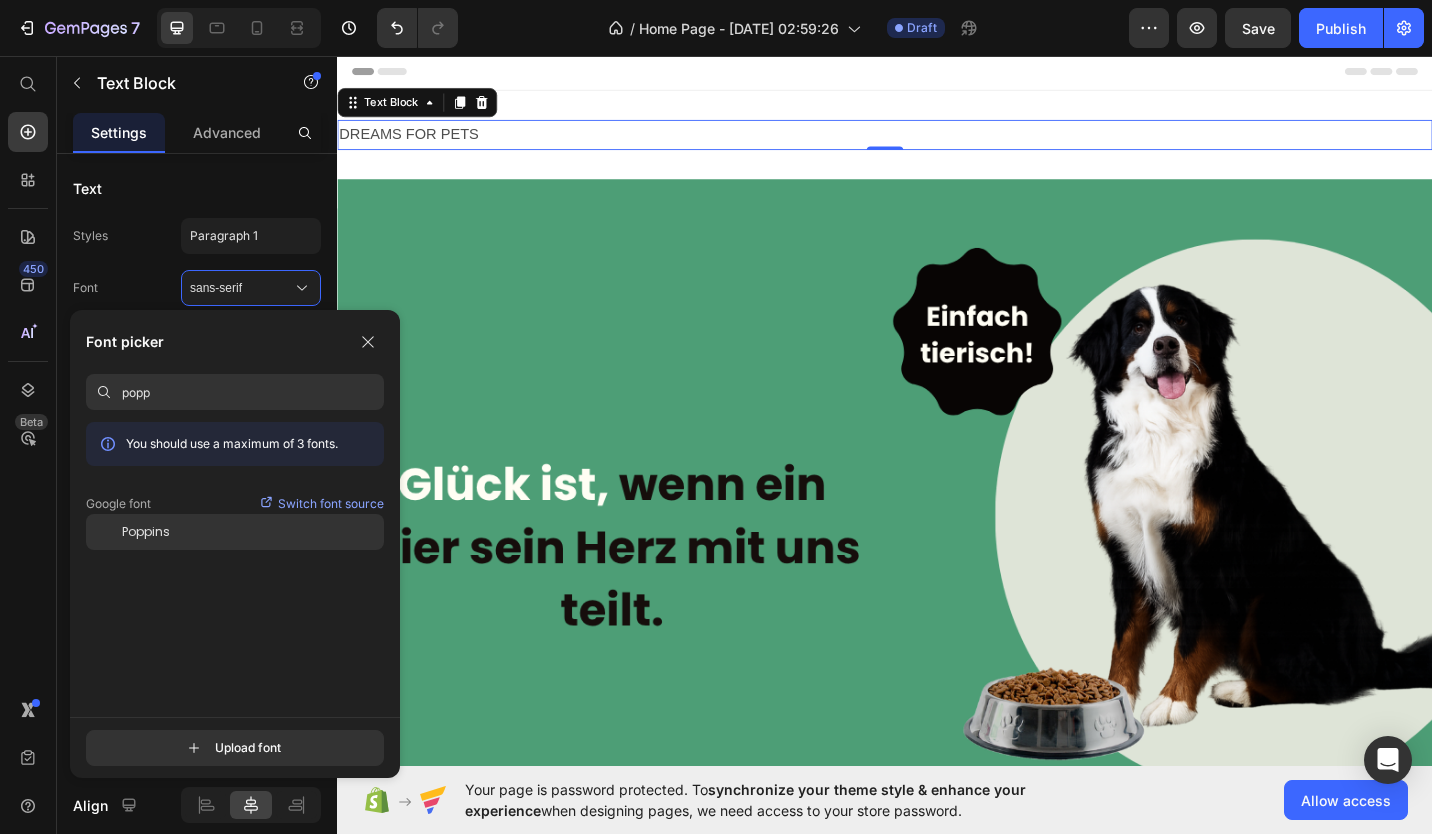 type on "popp" 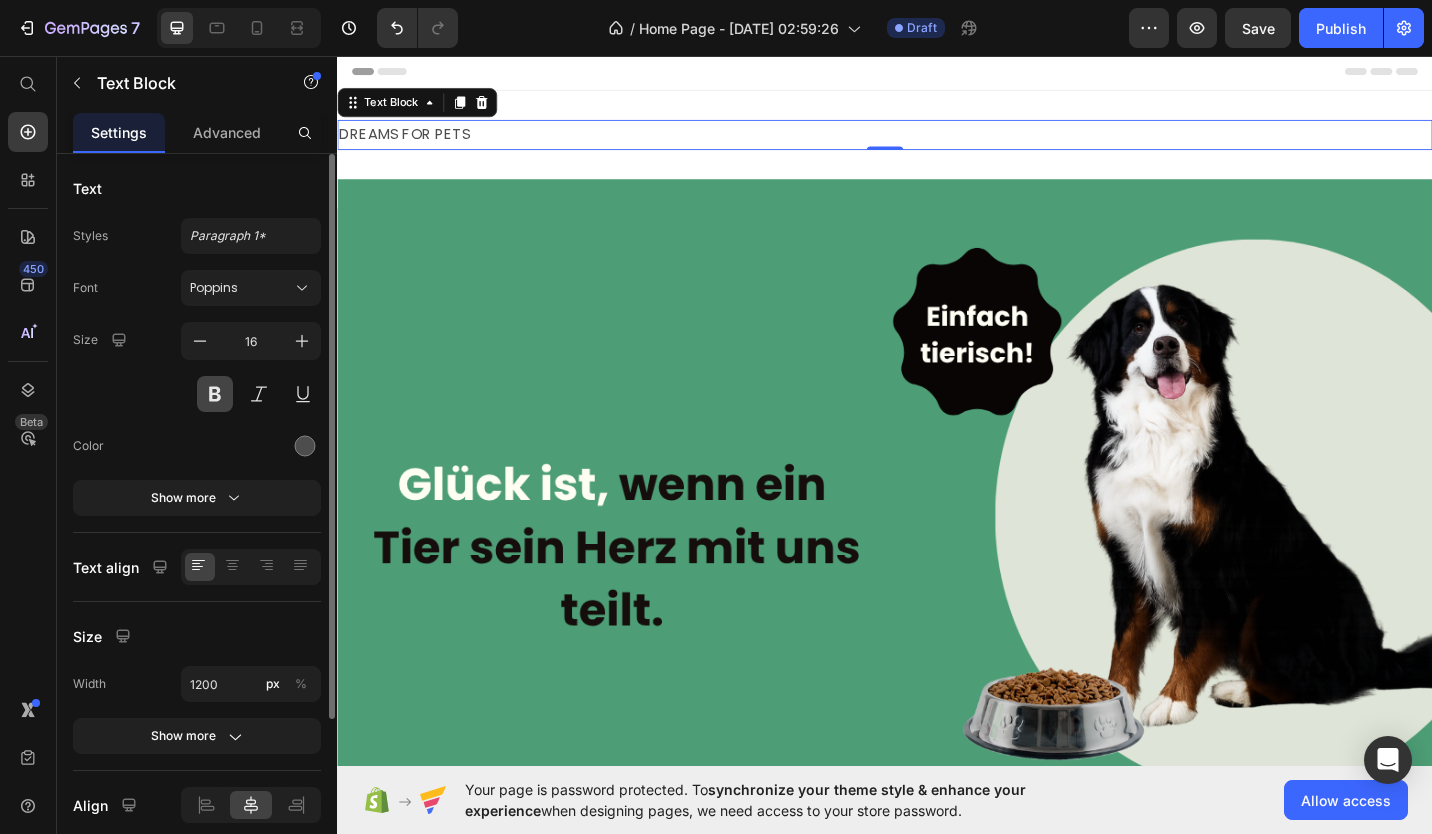 click at bounding box center (215, 394) 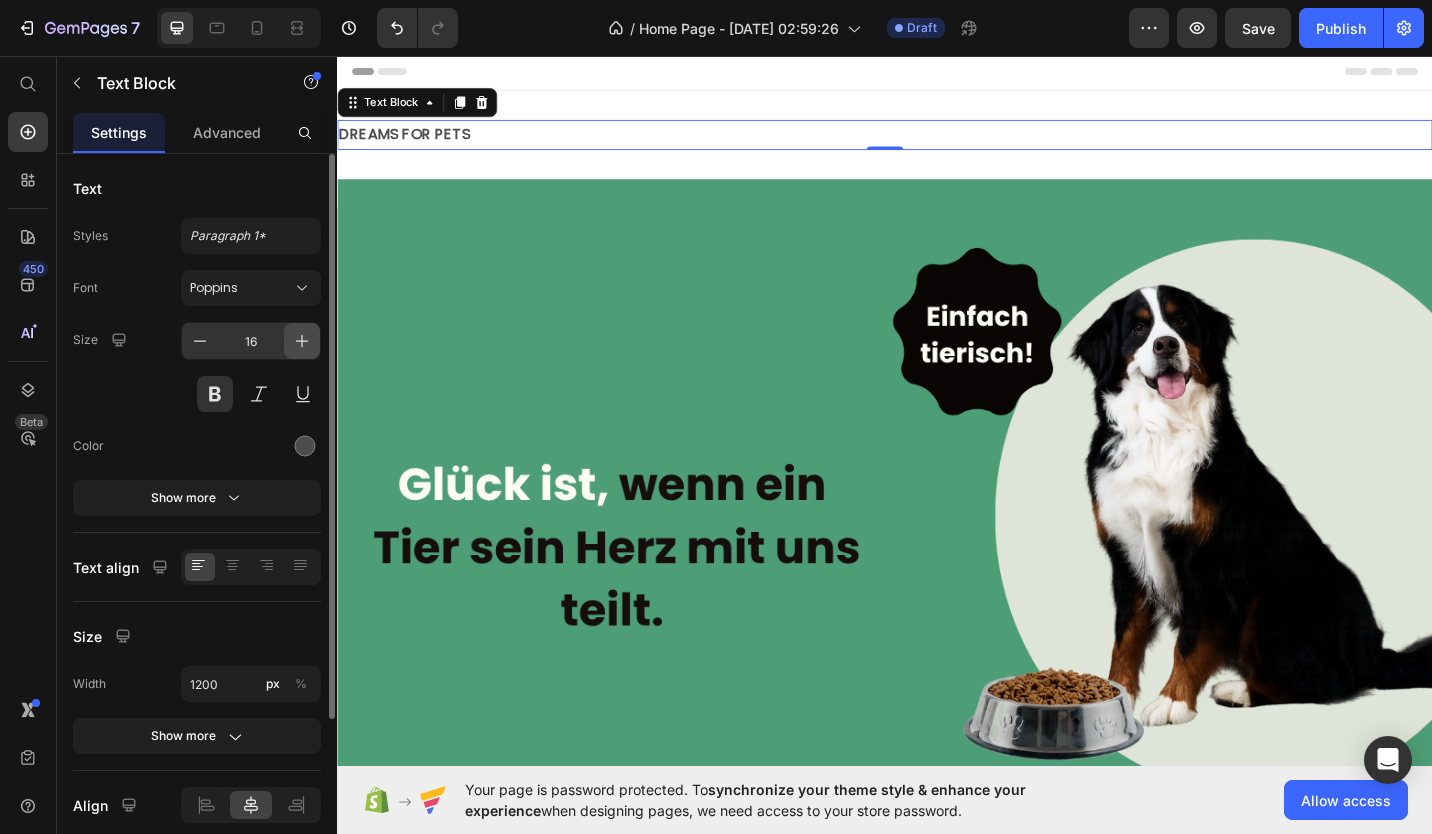 click 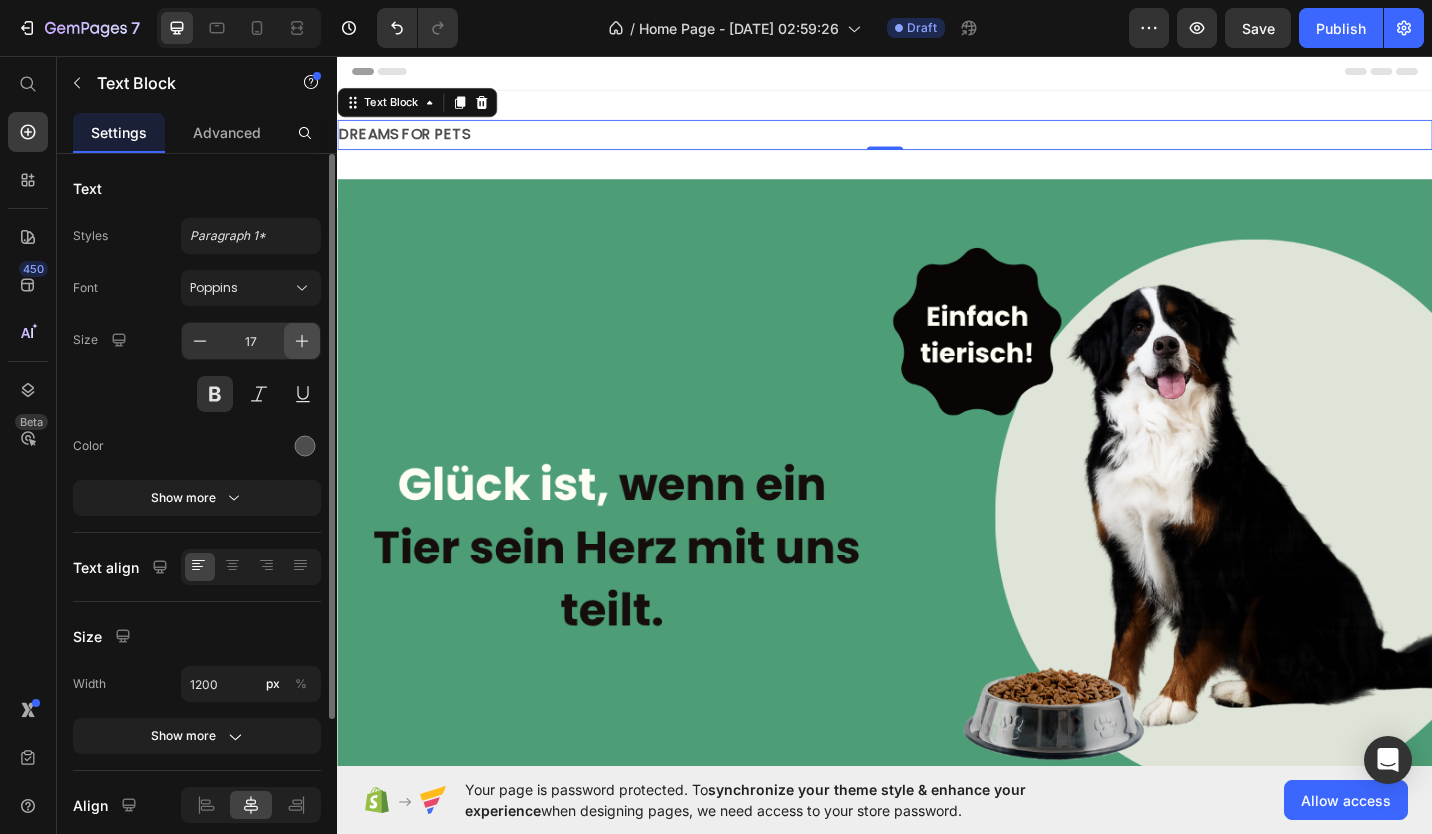 click 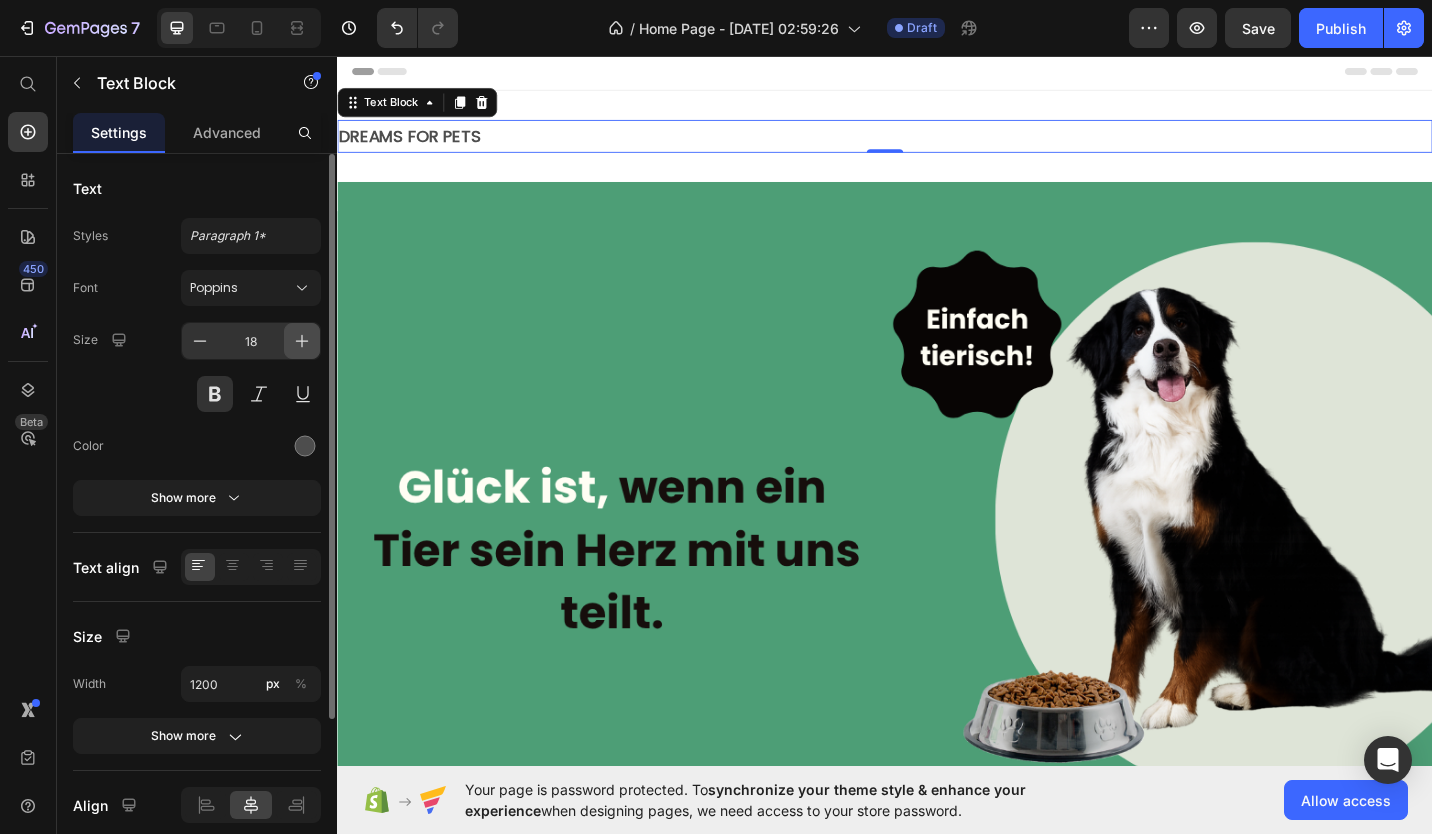 click 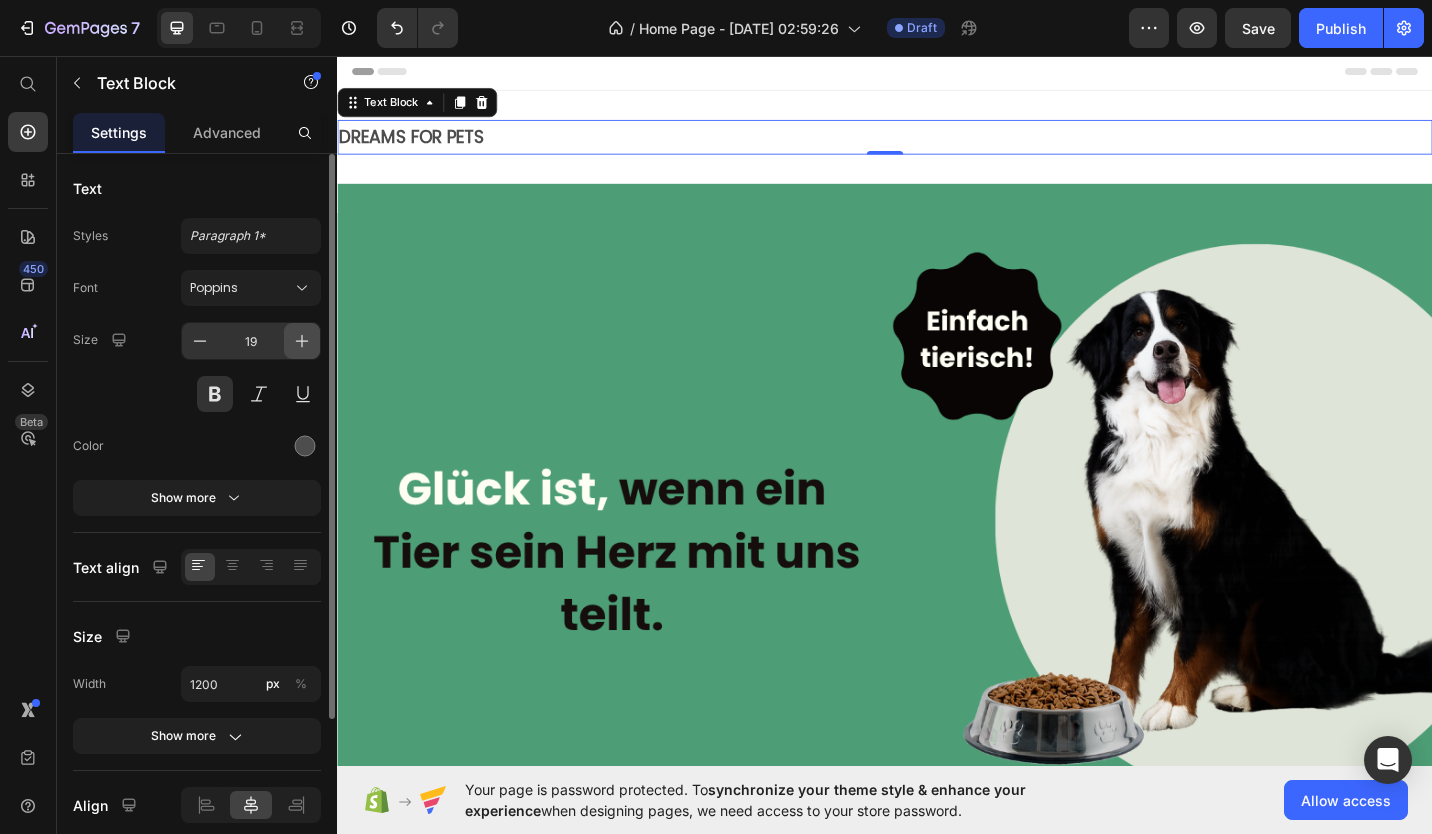 click 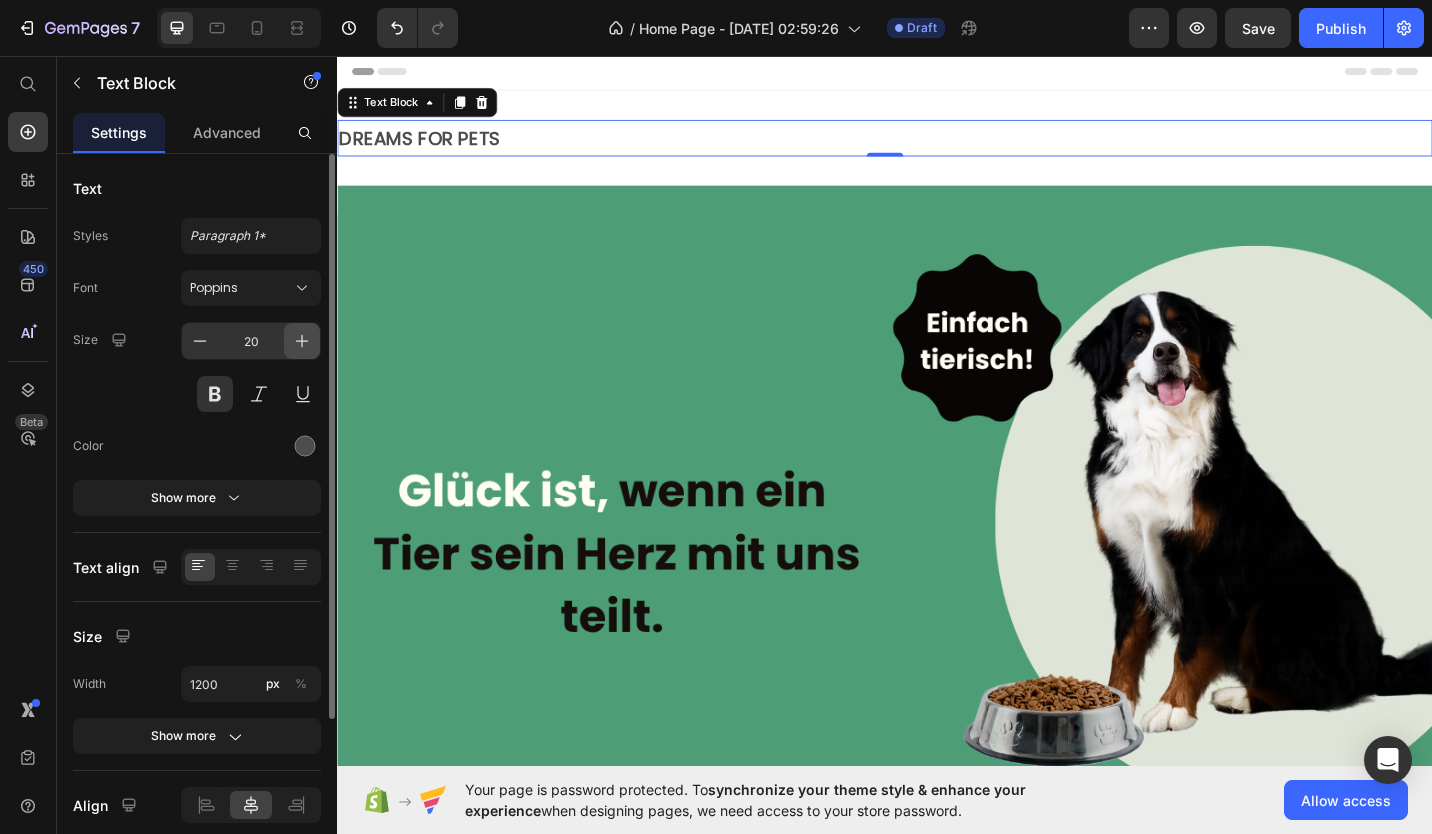 click 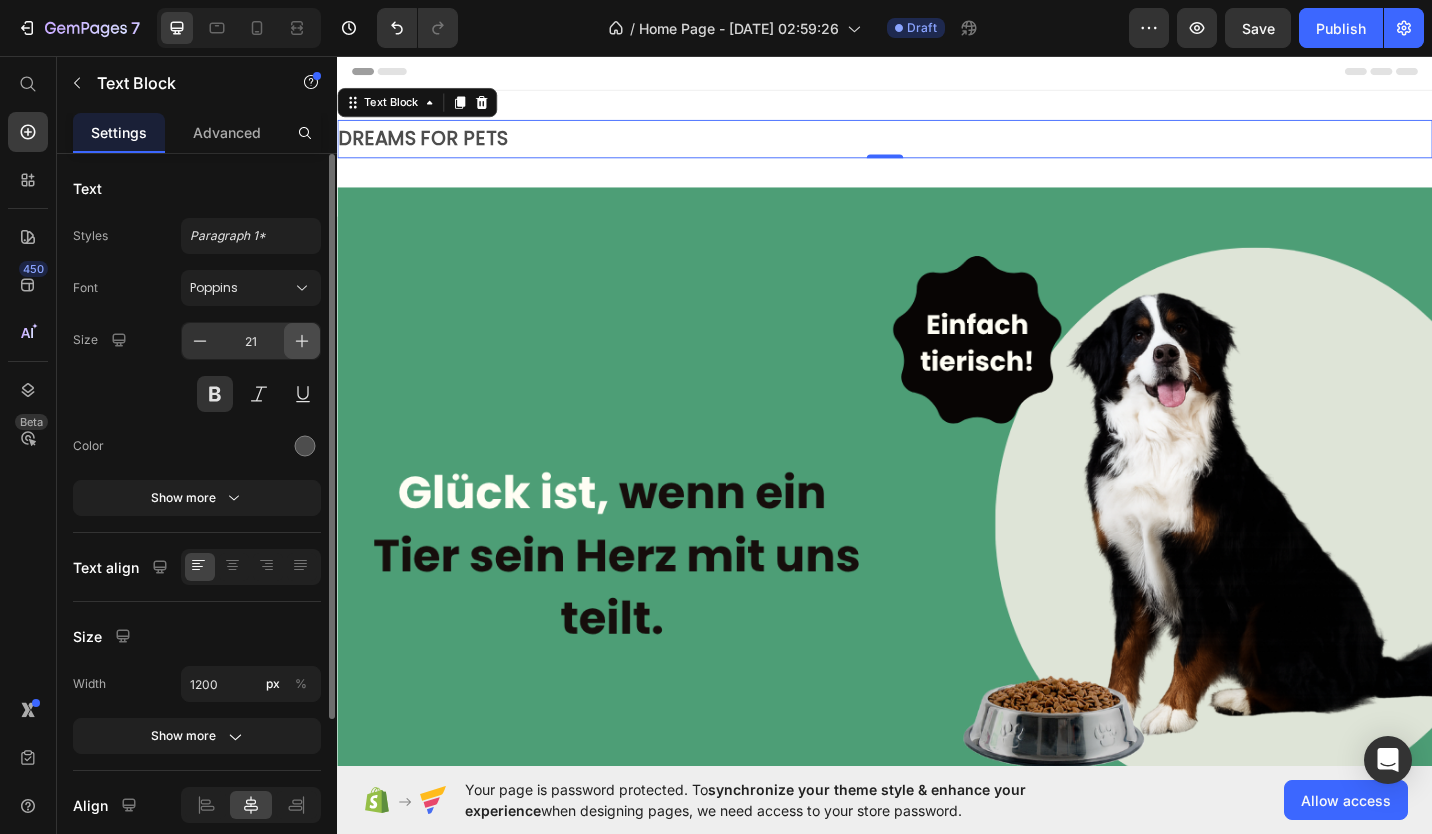 click 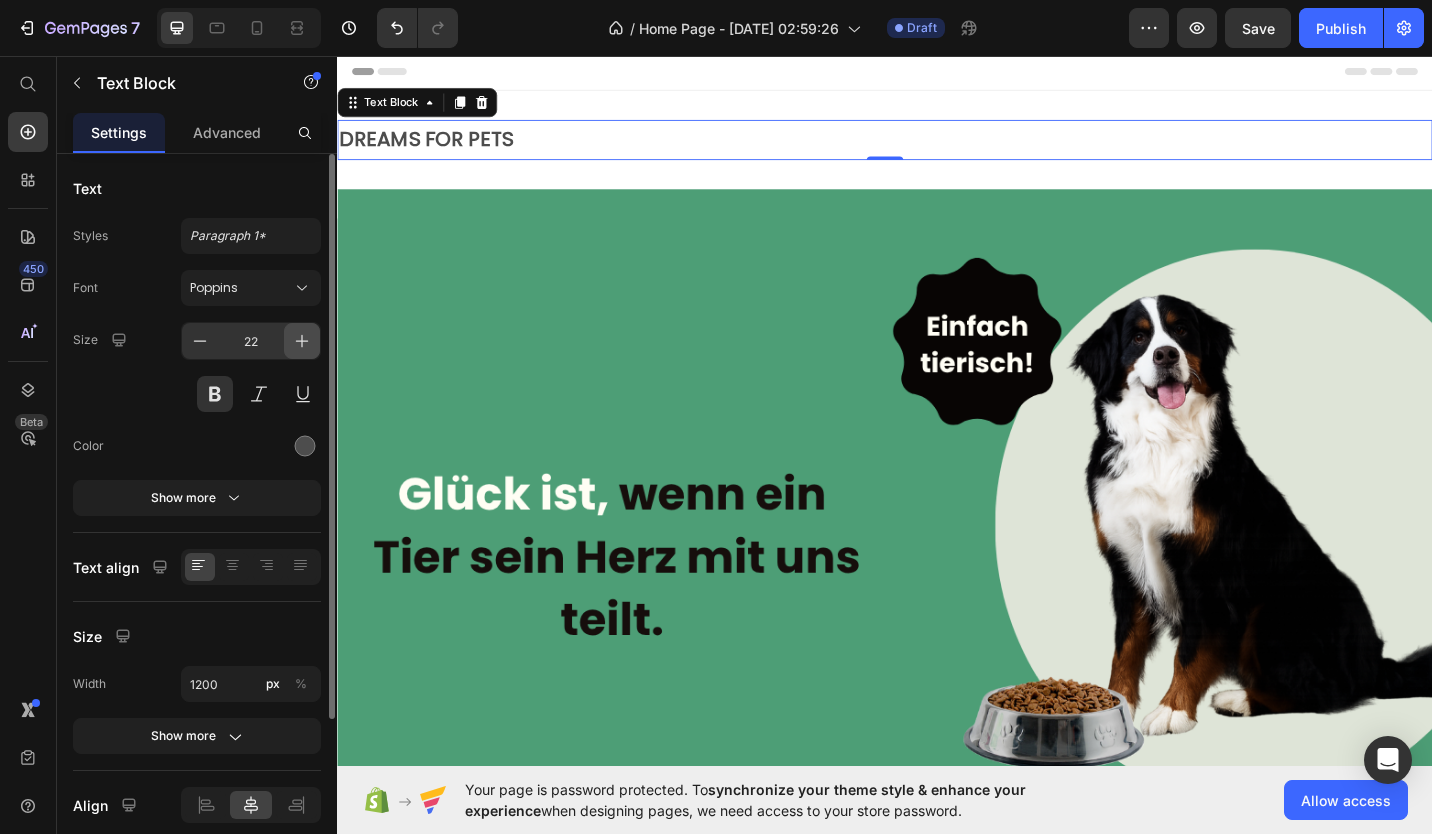 click 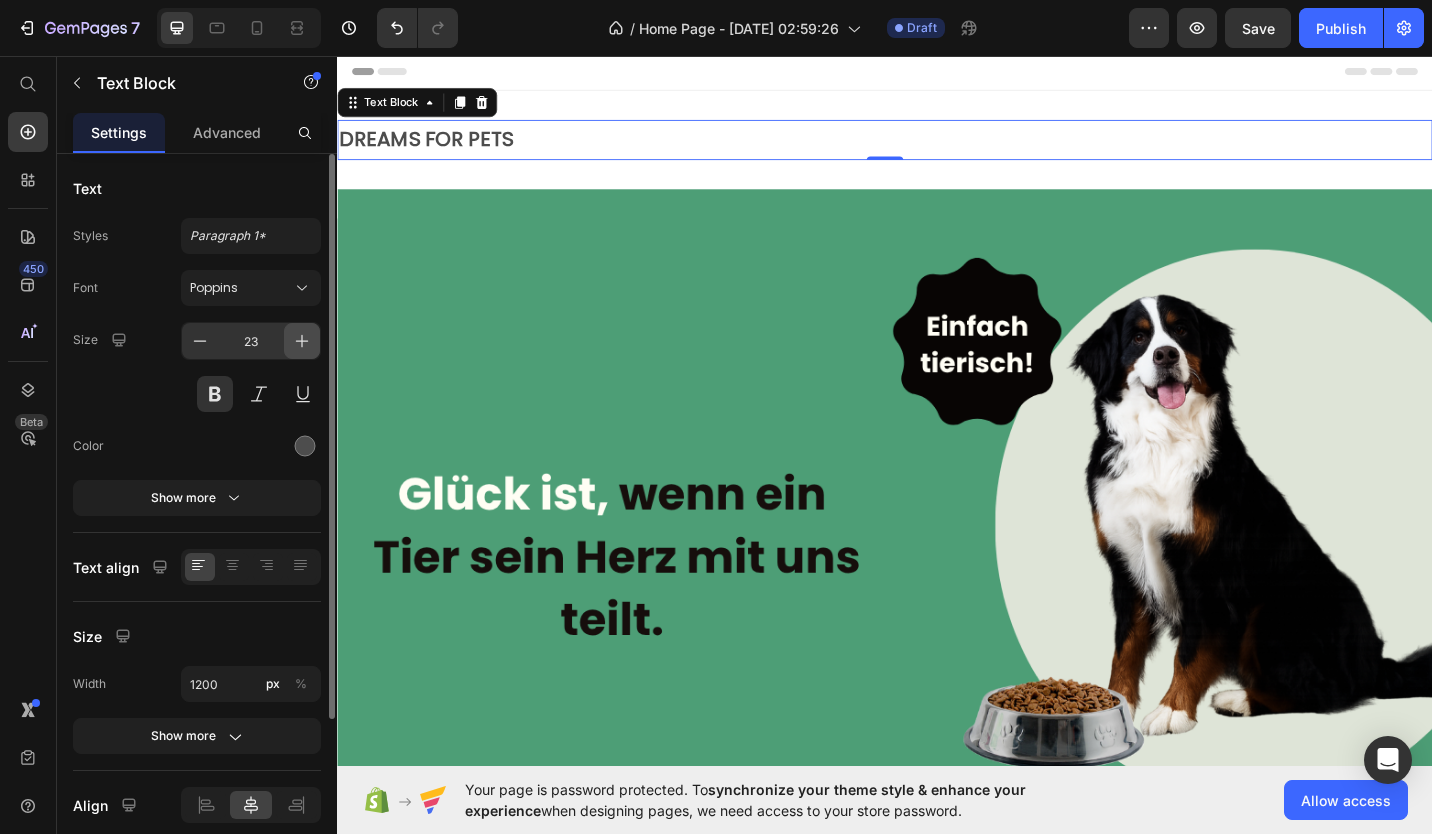 click 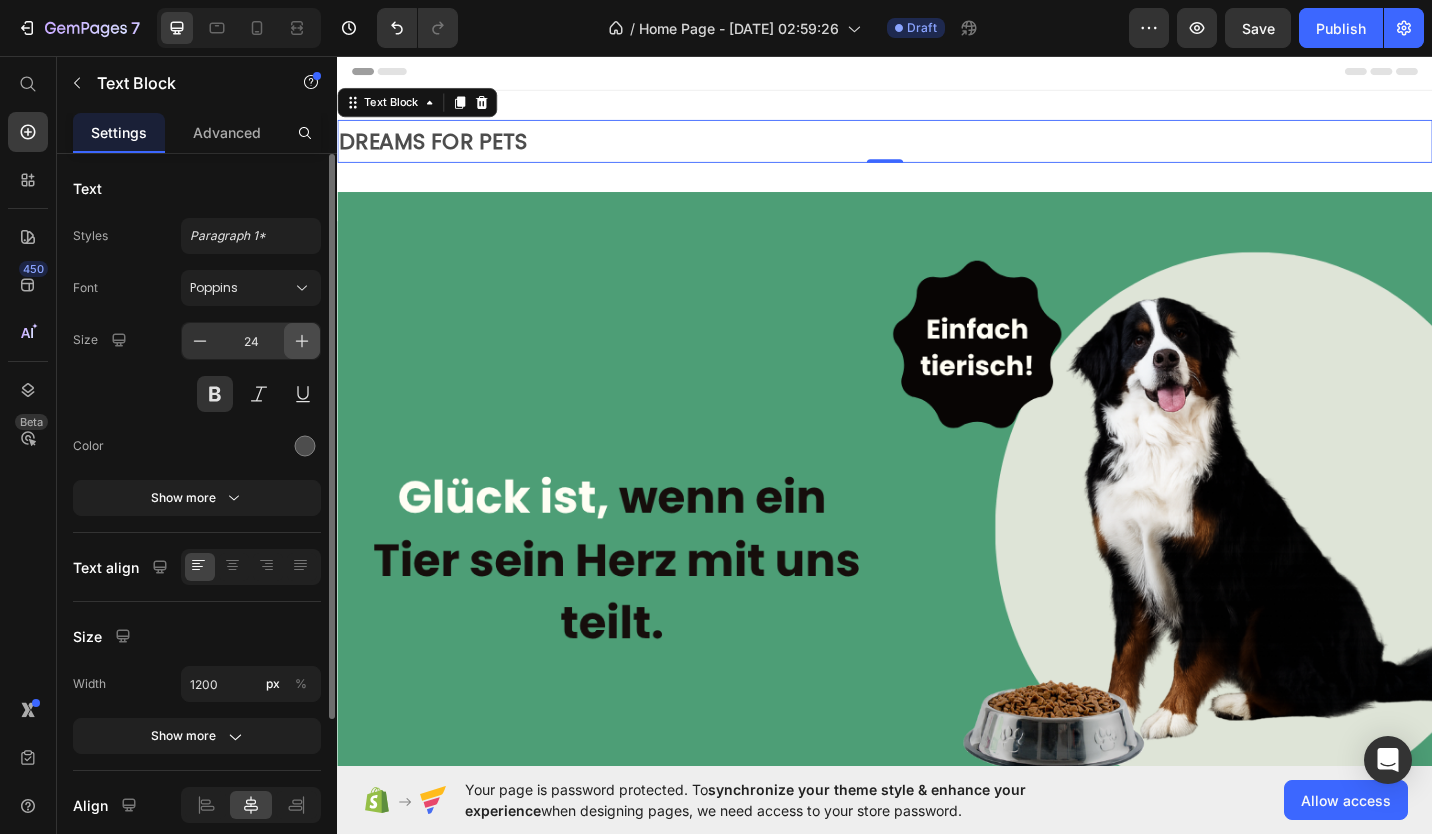 click 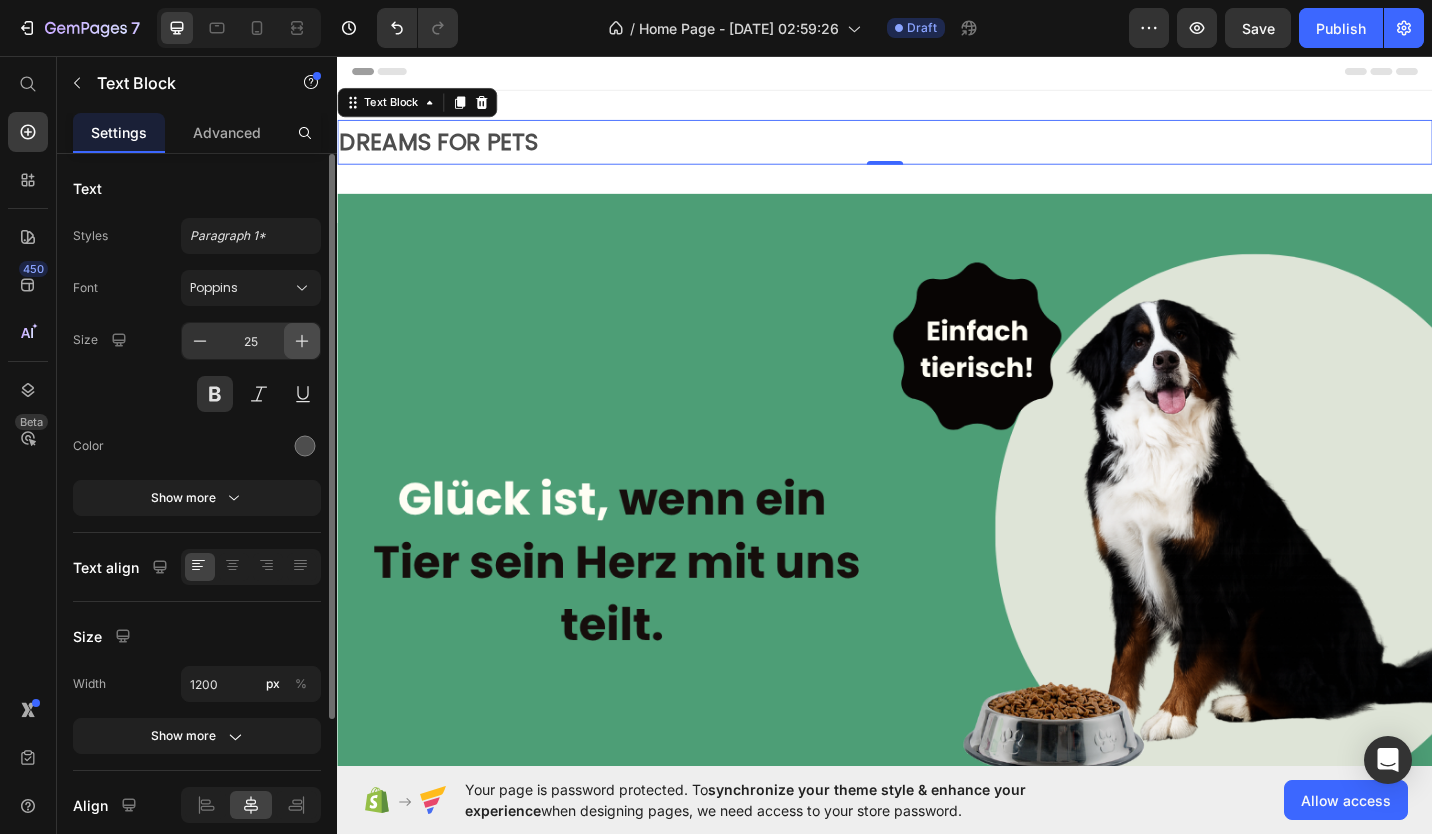 click 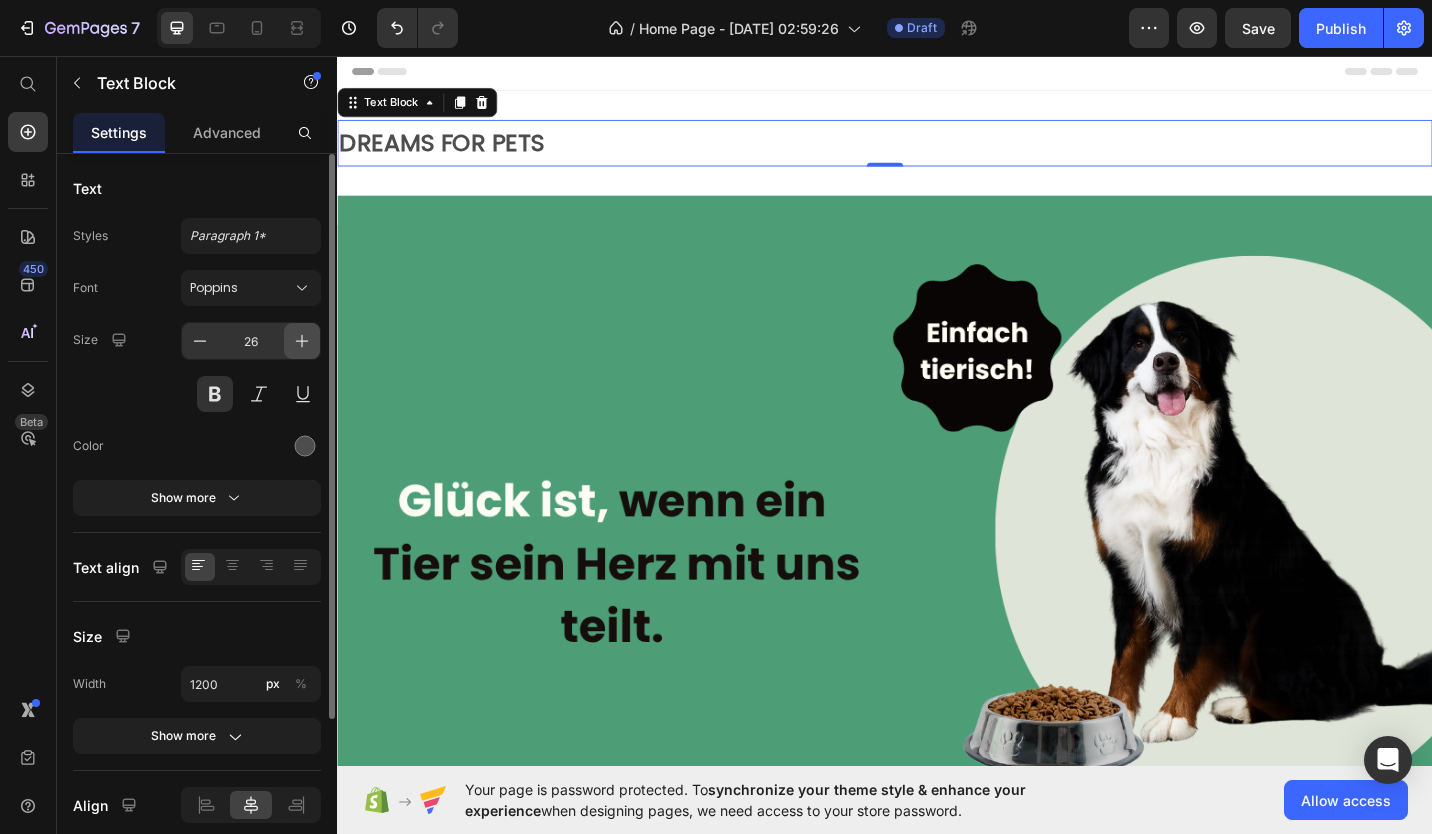 click 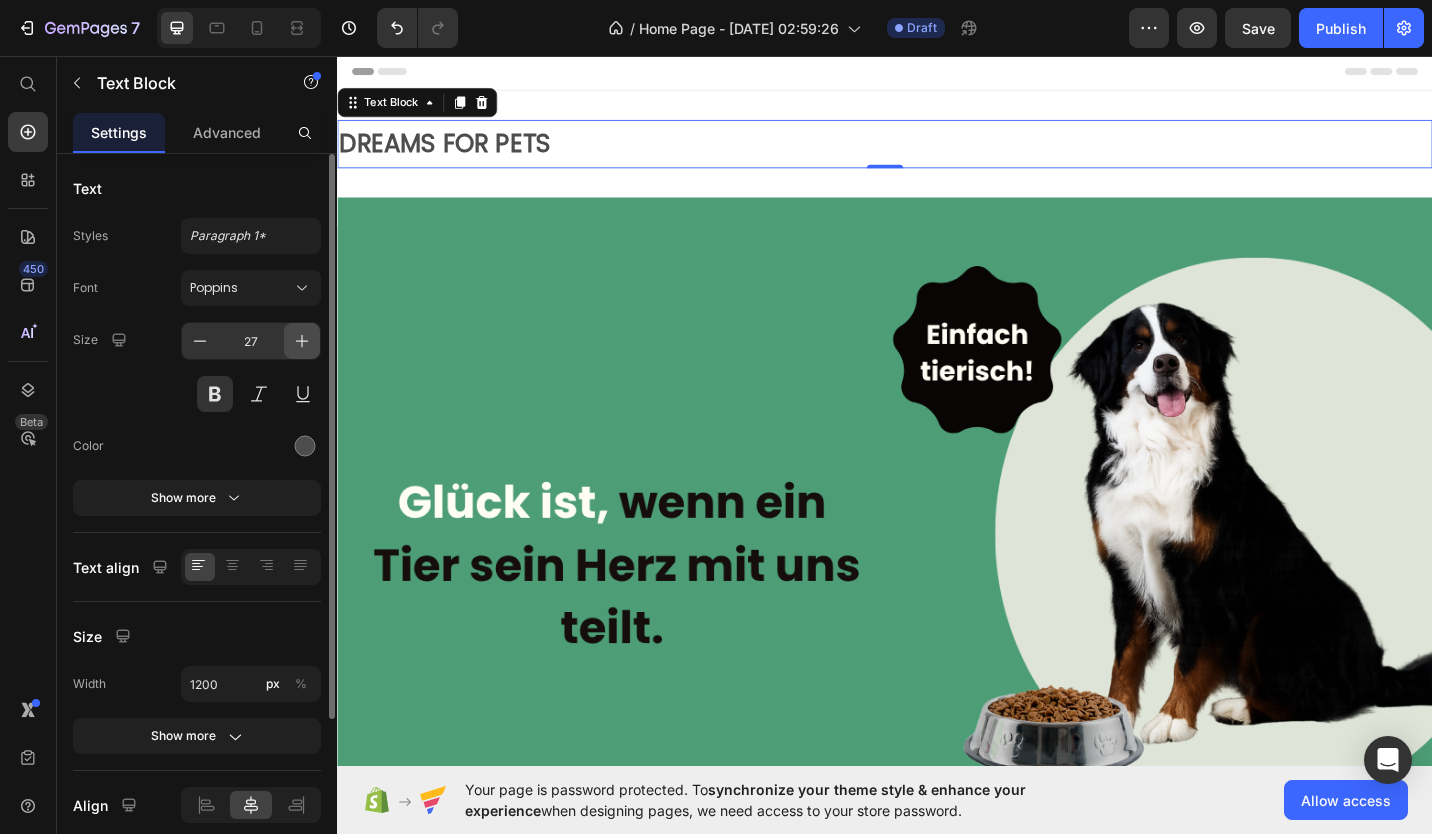 click 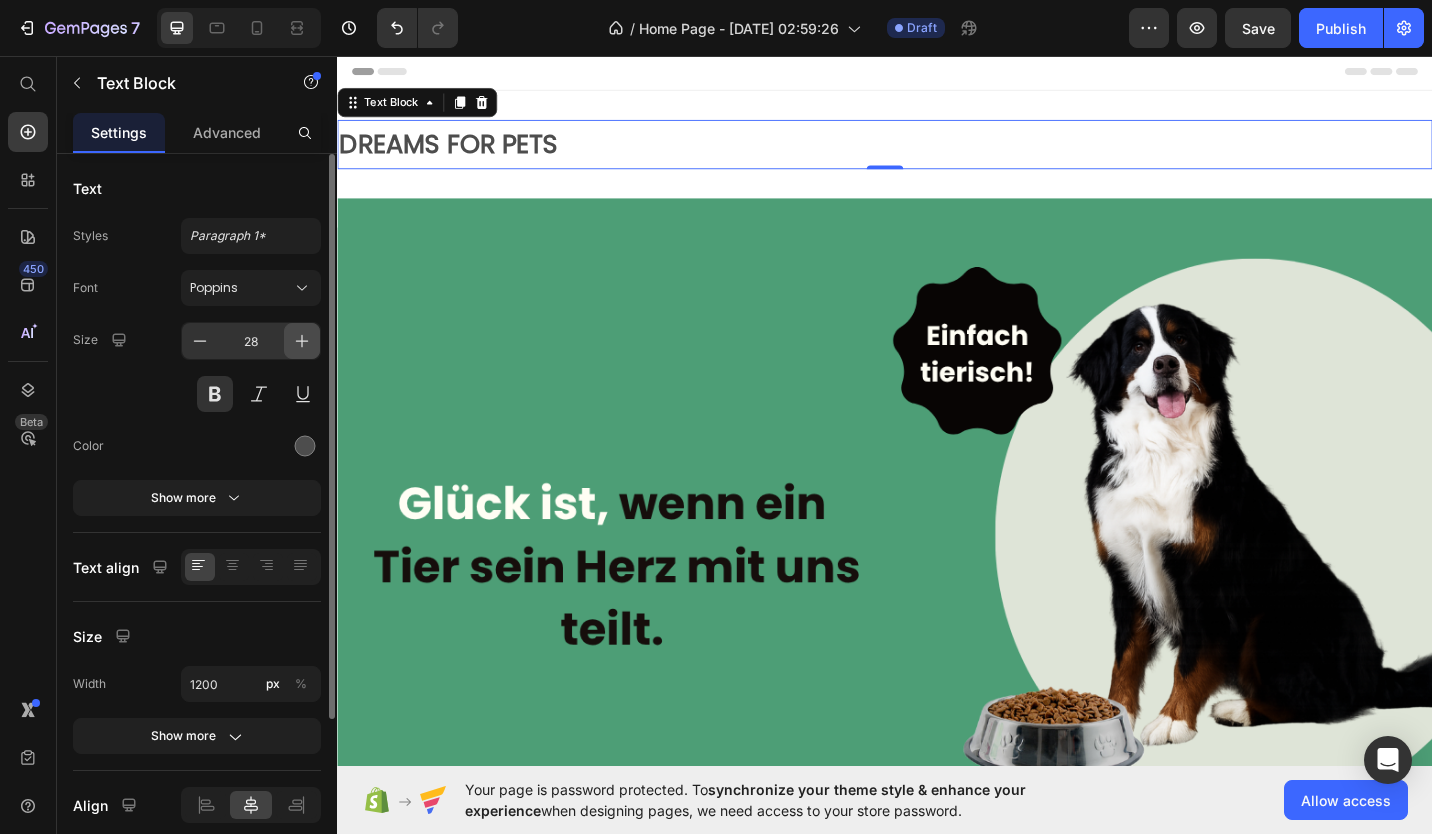 click 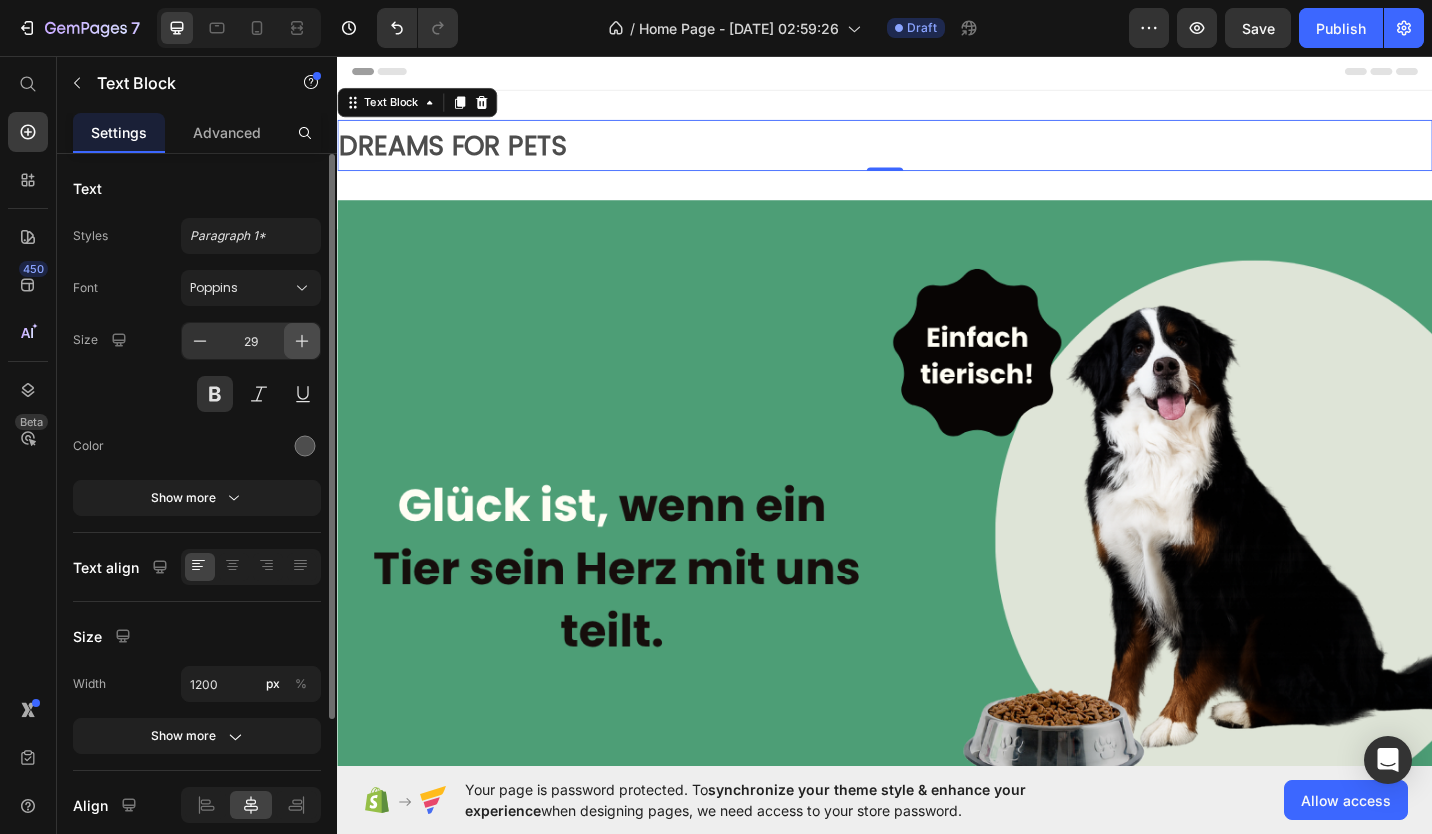 click 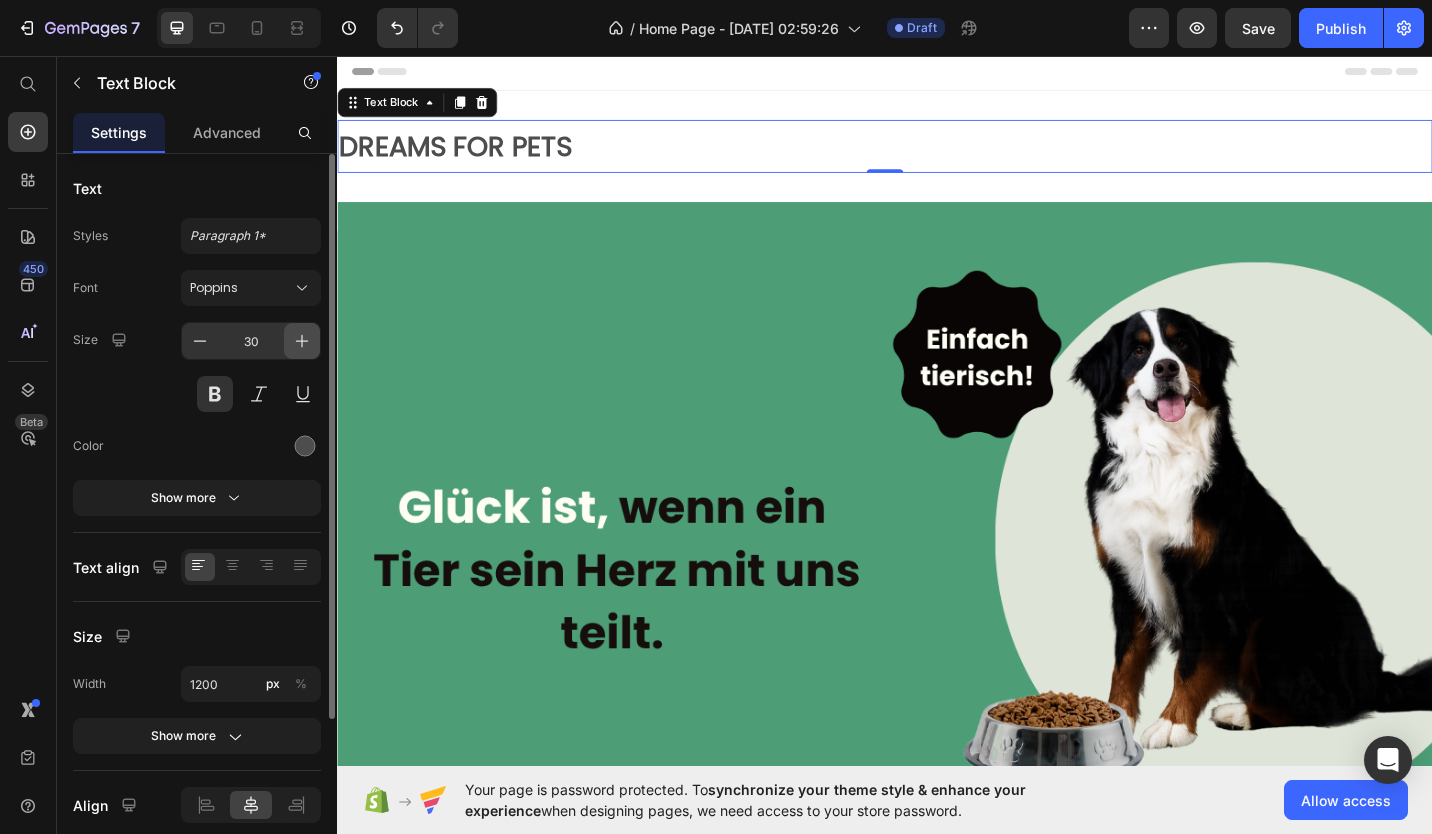 click 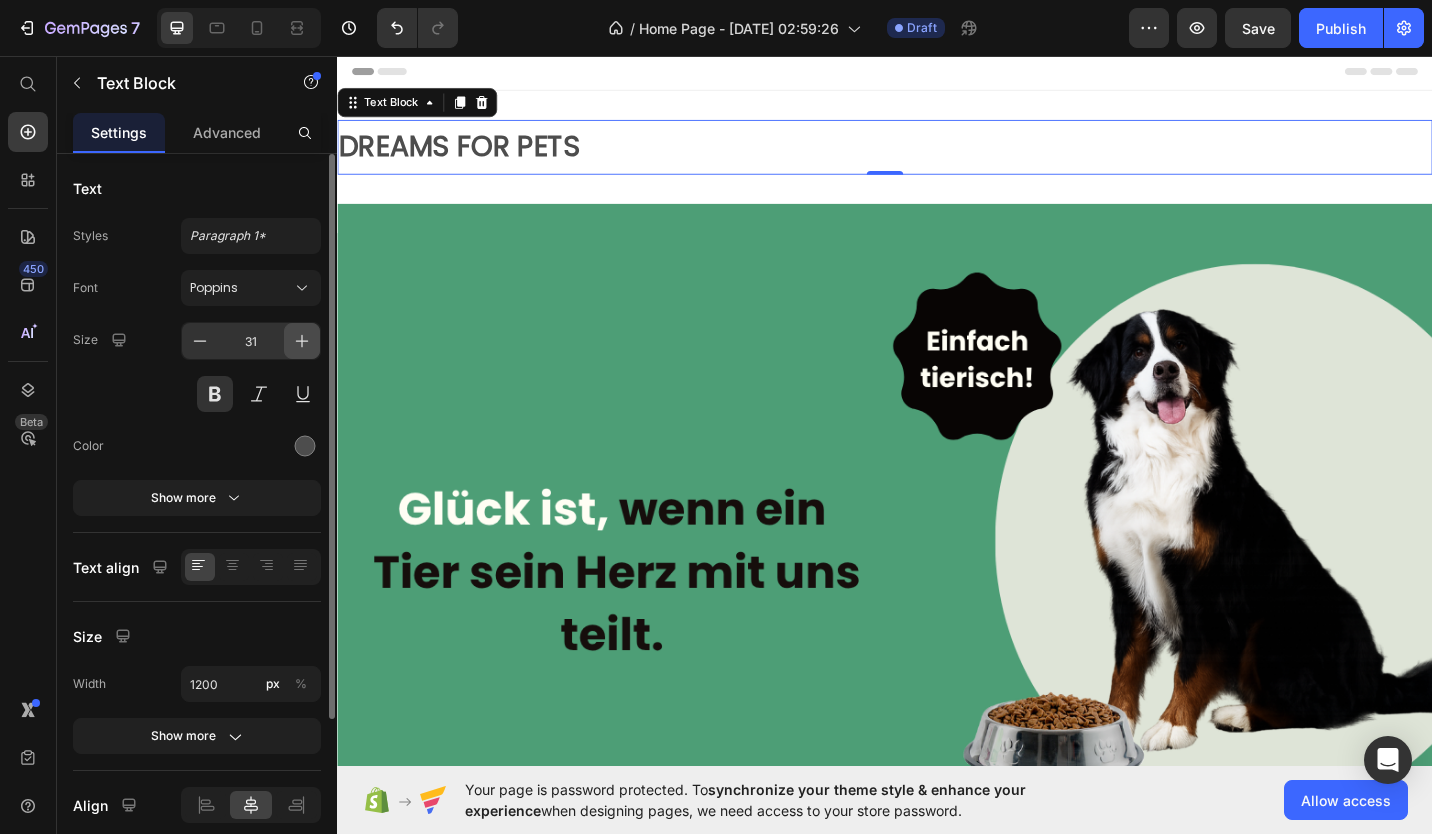 click 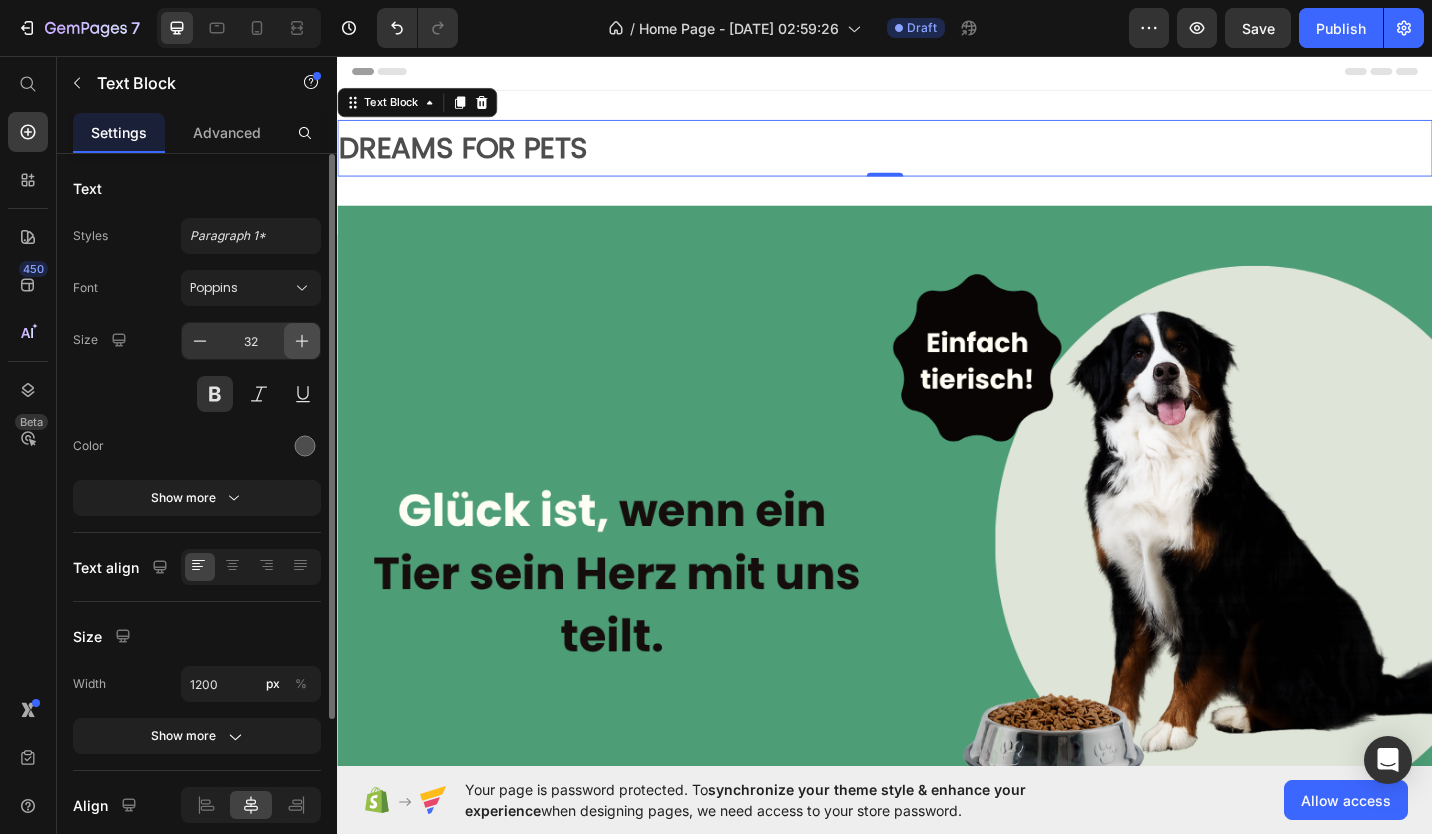 click 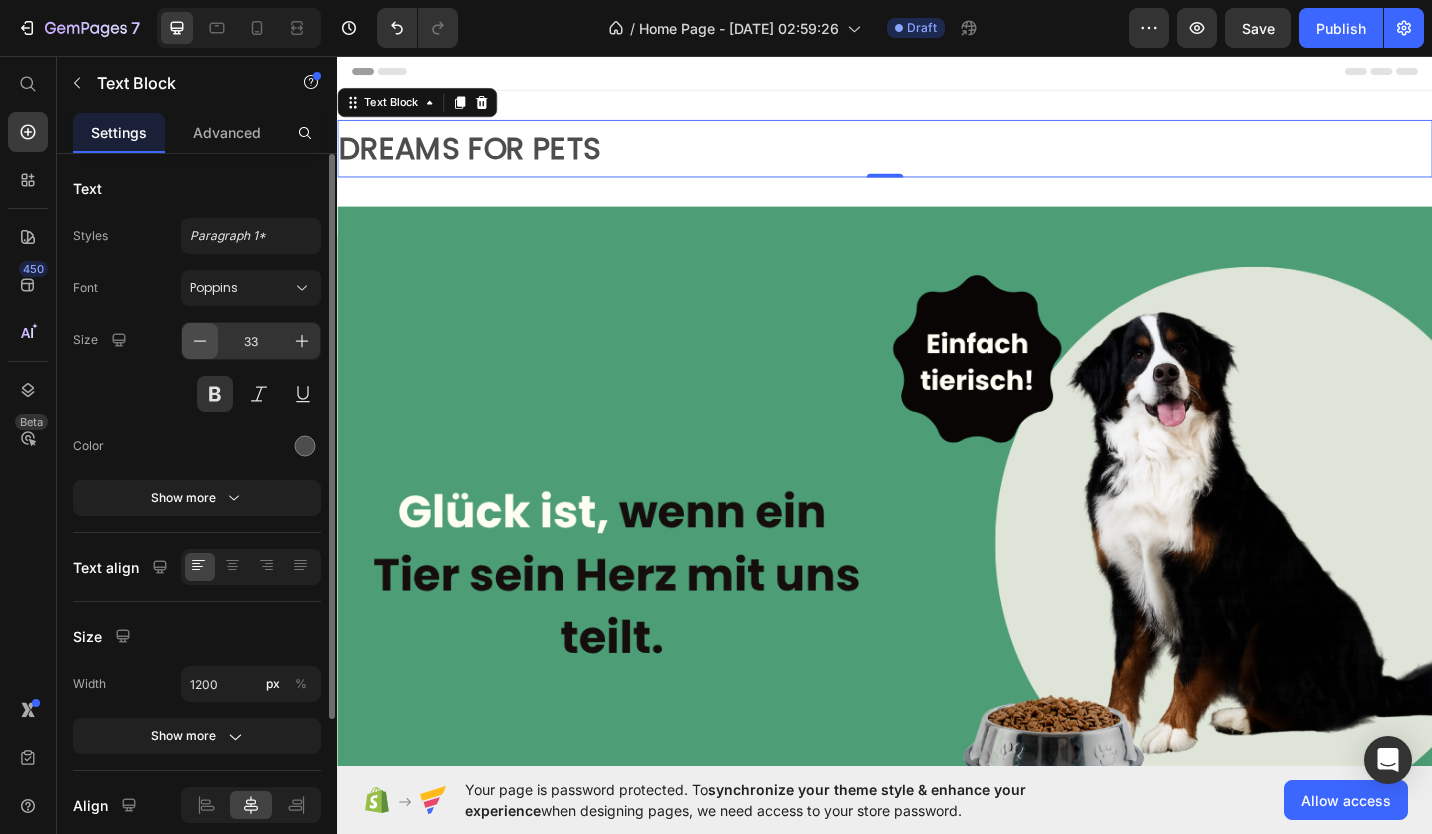 click 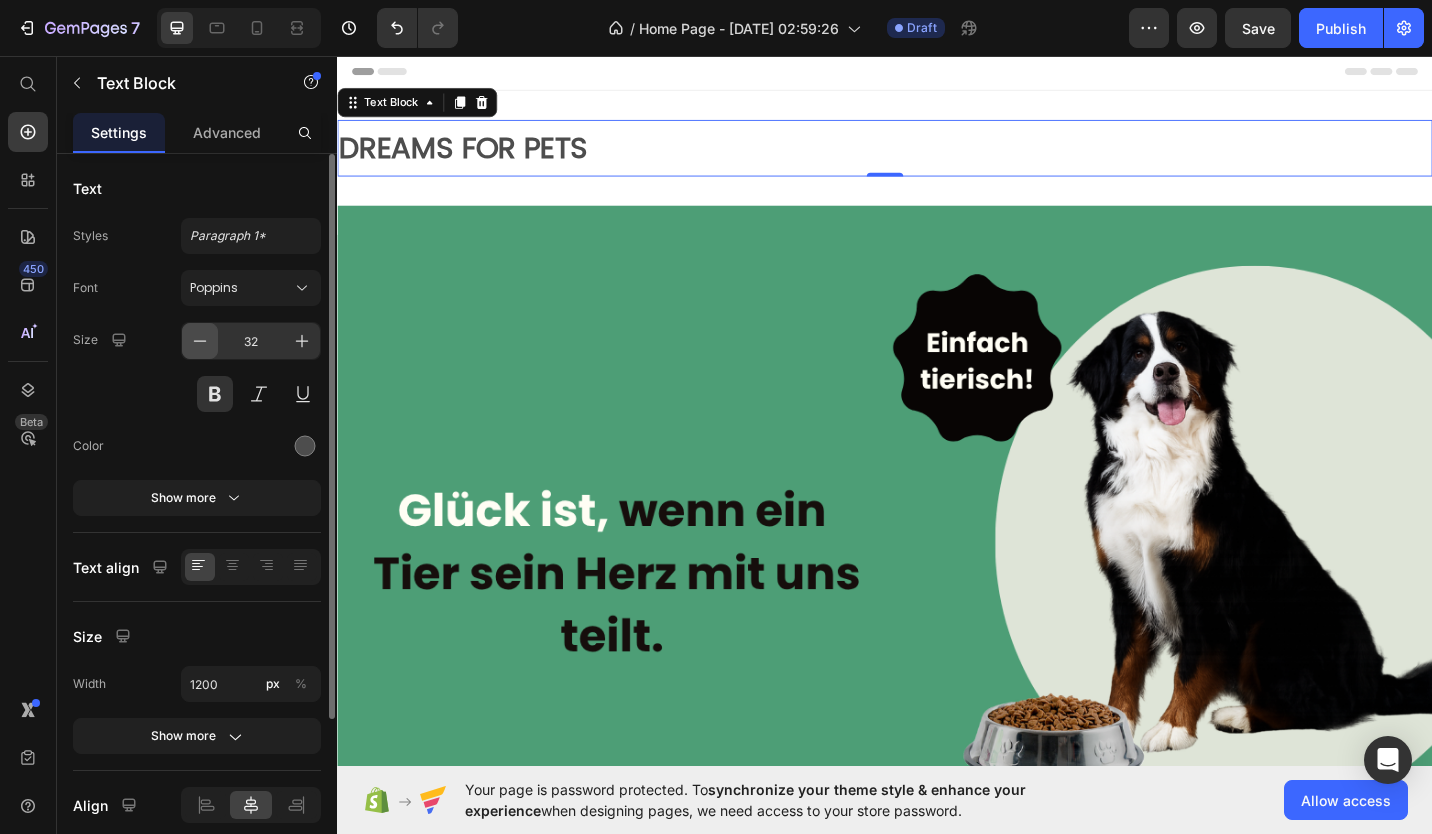 click 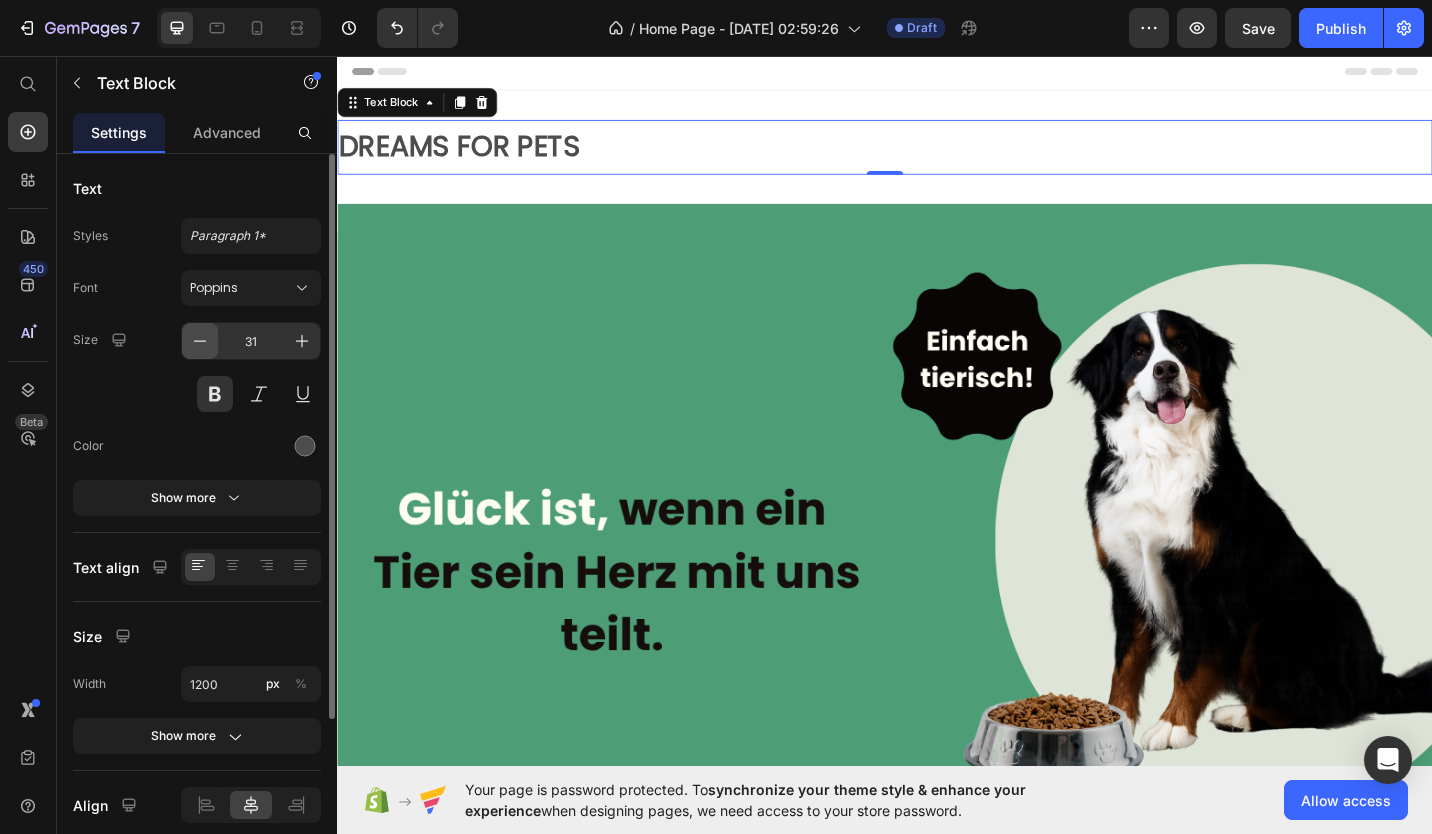 click 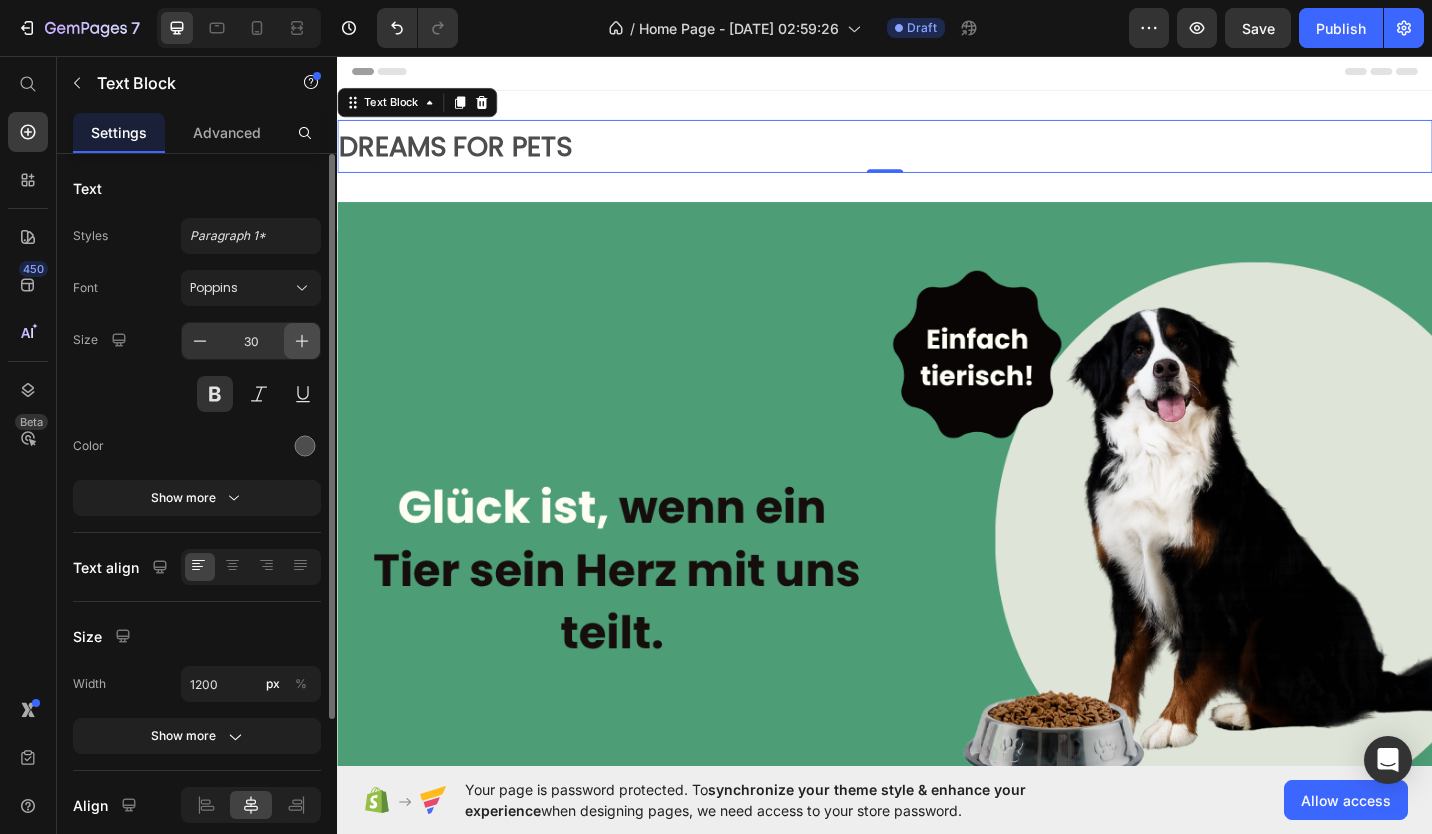 click 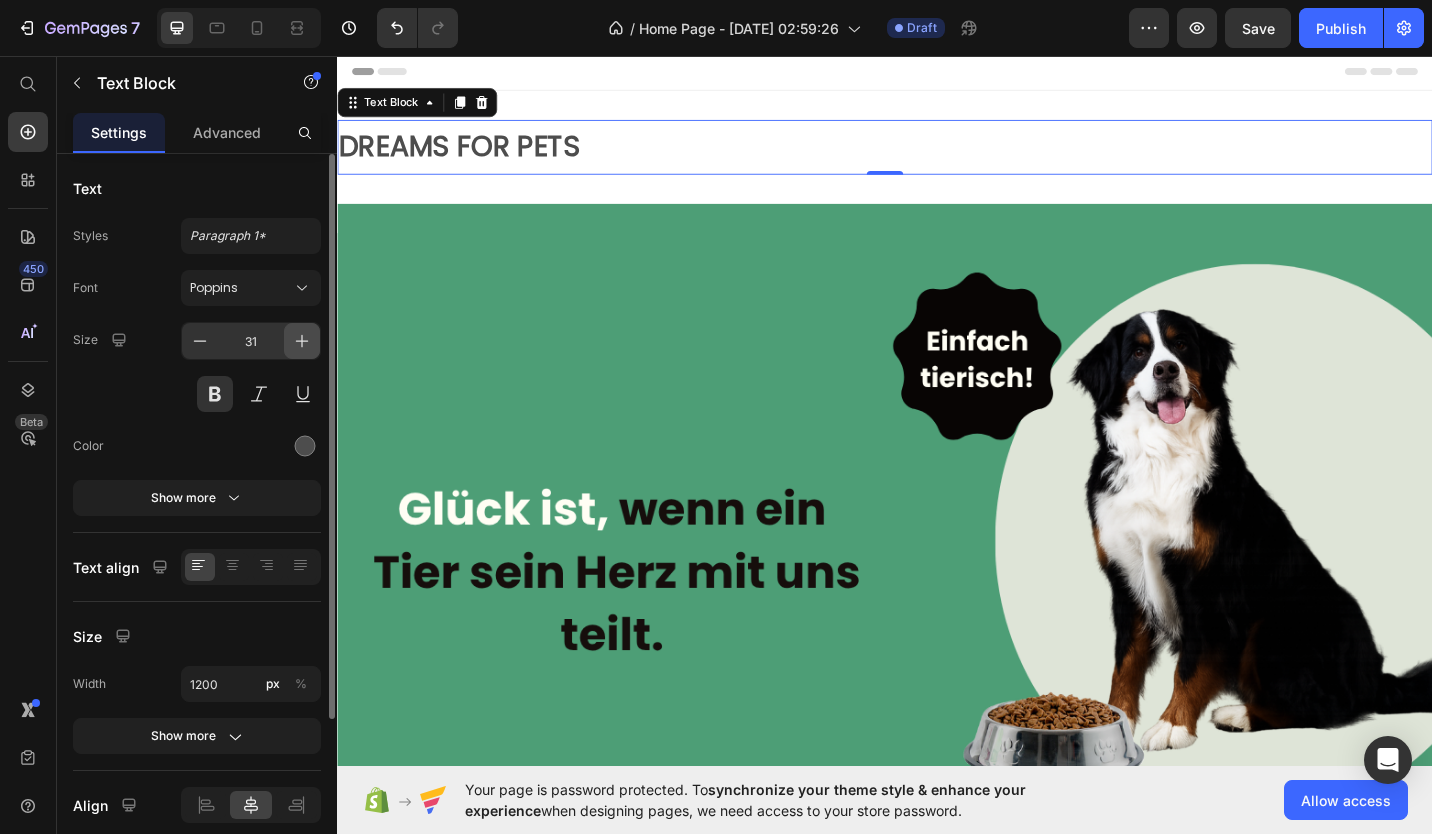 click 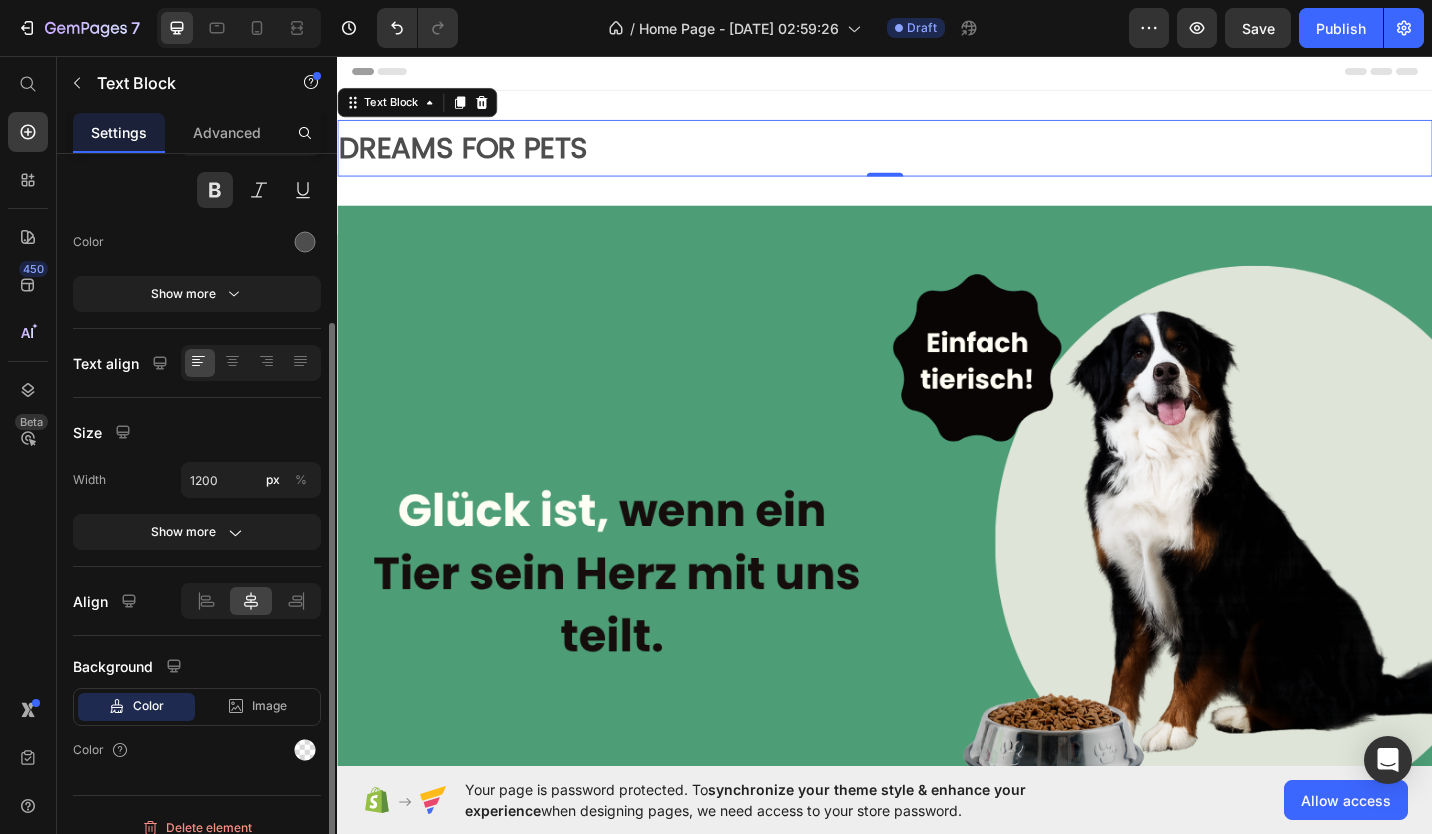 scroll, scrollTop: 223, scrollLeft: 0, axis: vertical 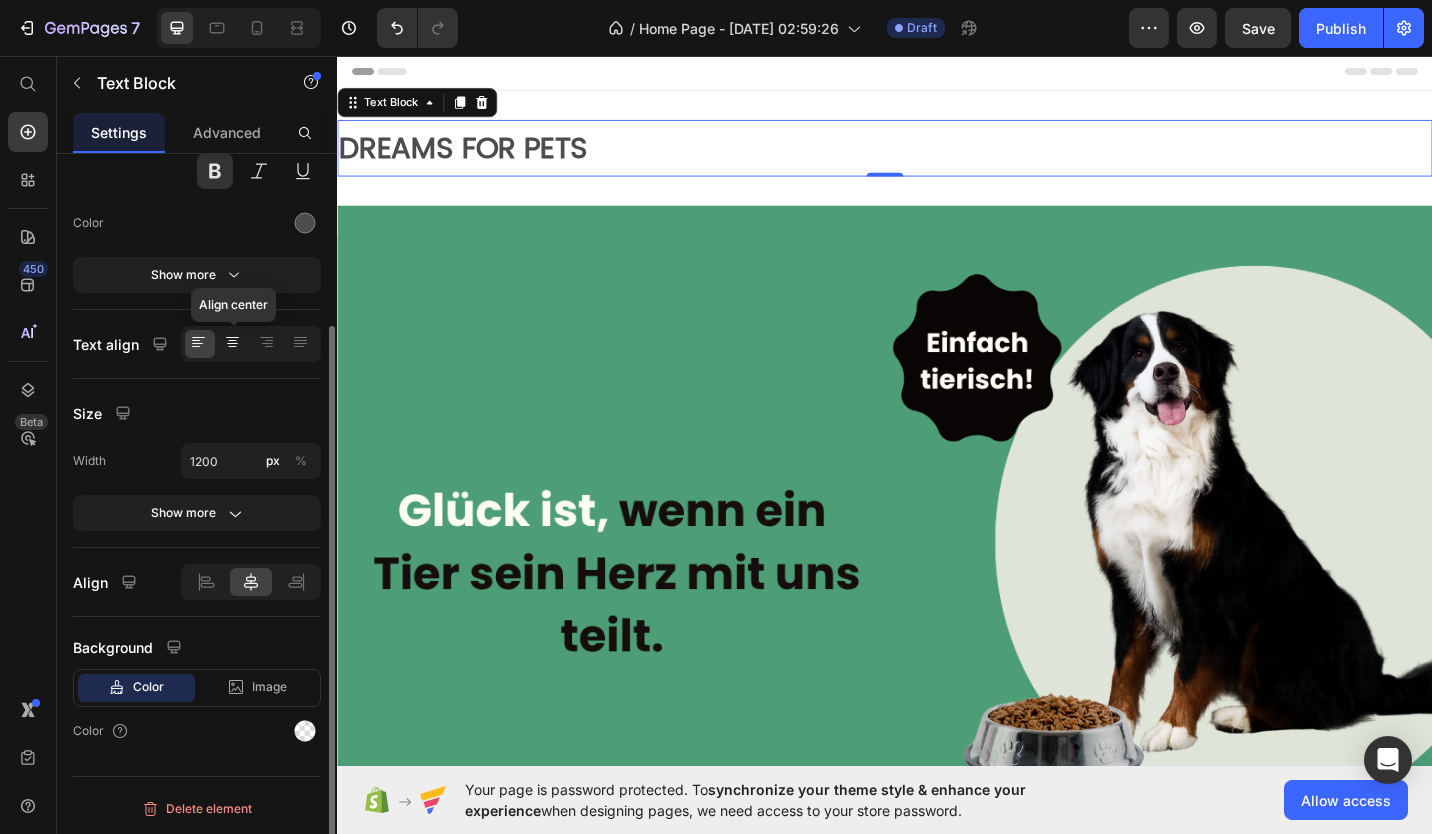 click 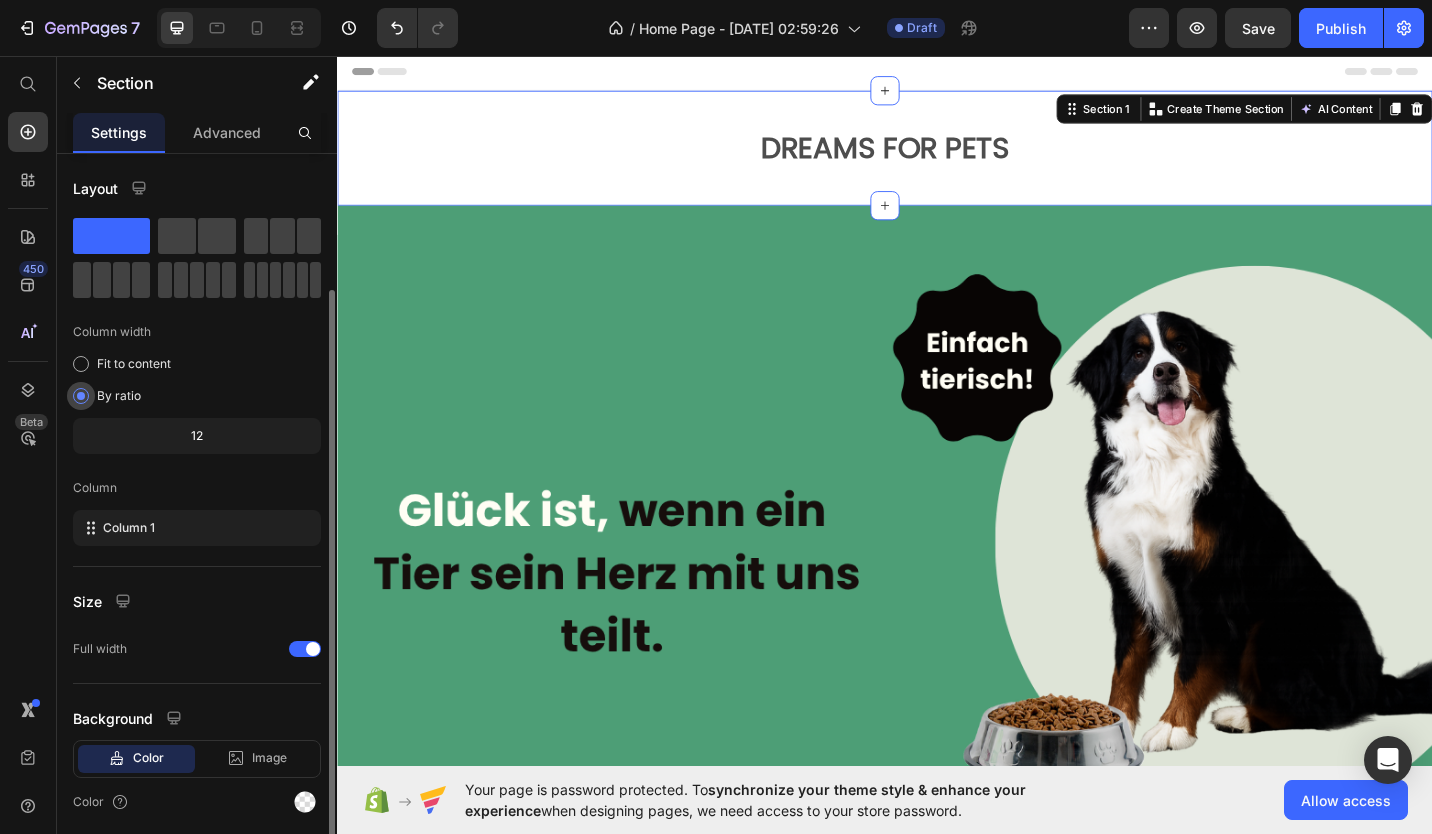 scroll, scrollTop: 71, scrollLeft: 0, axis: vertical 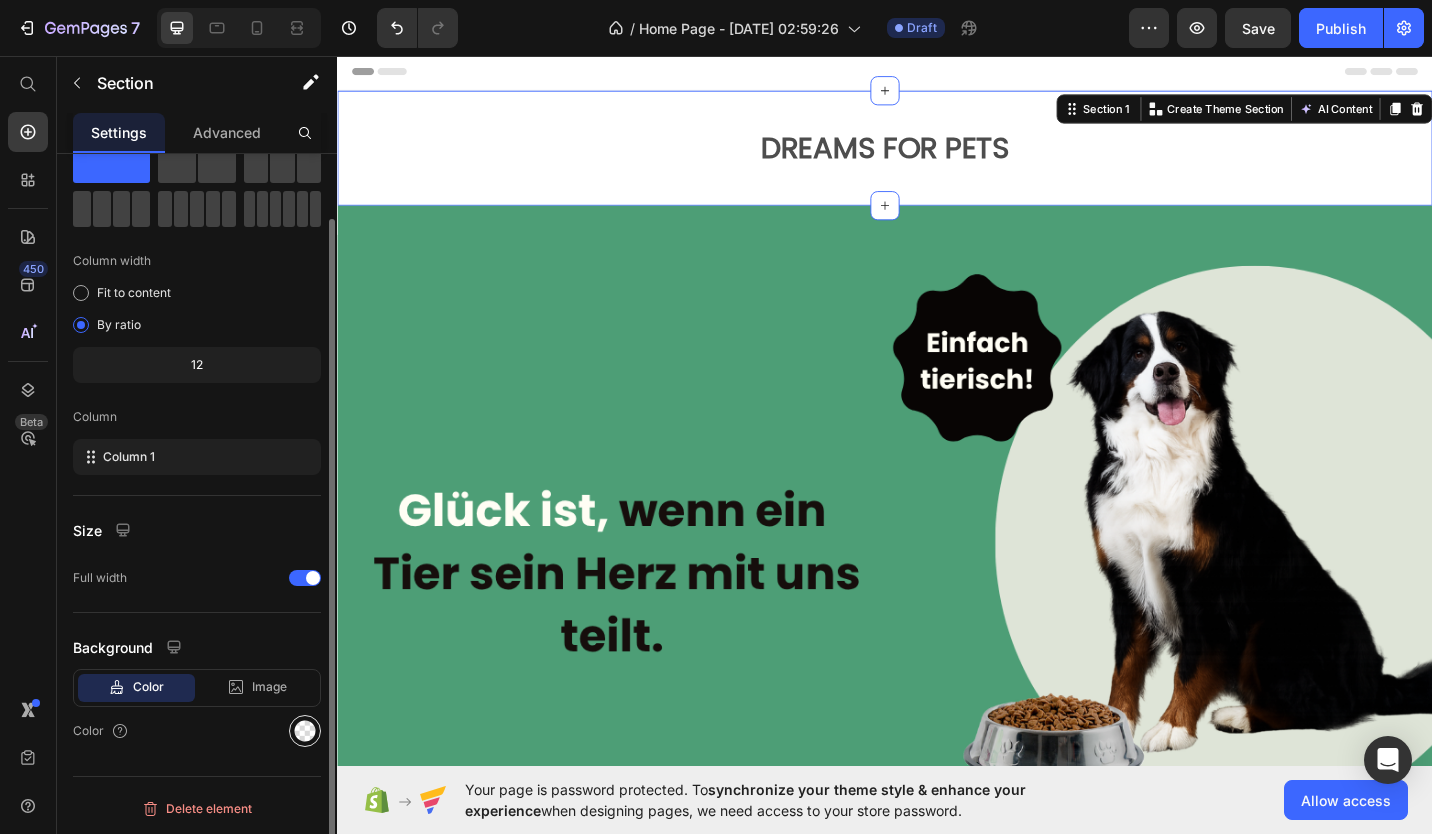 click 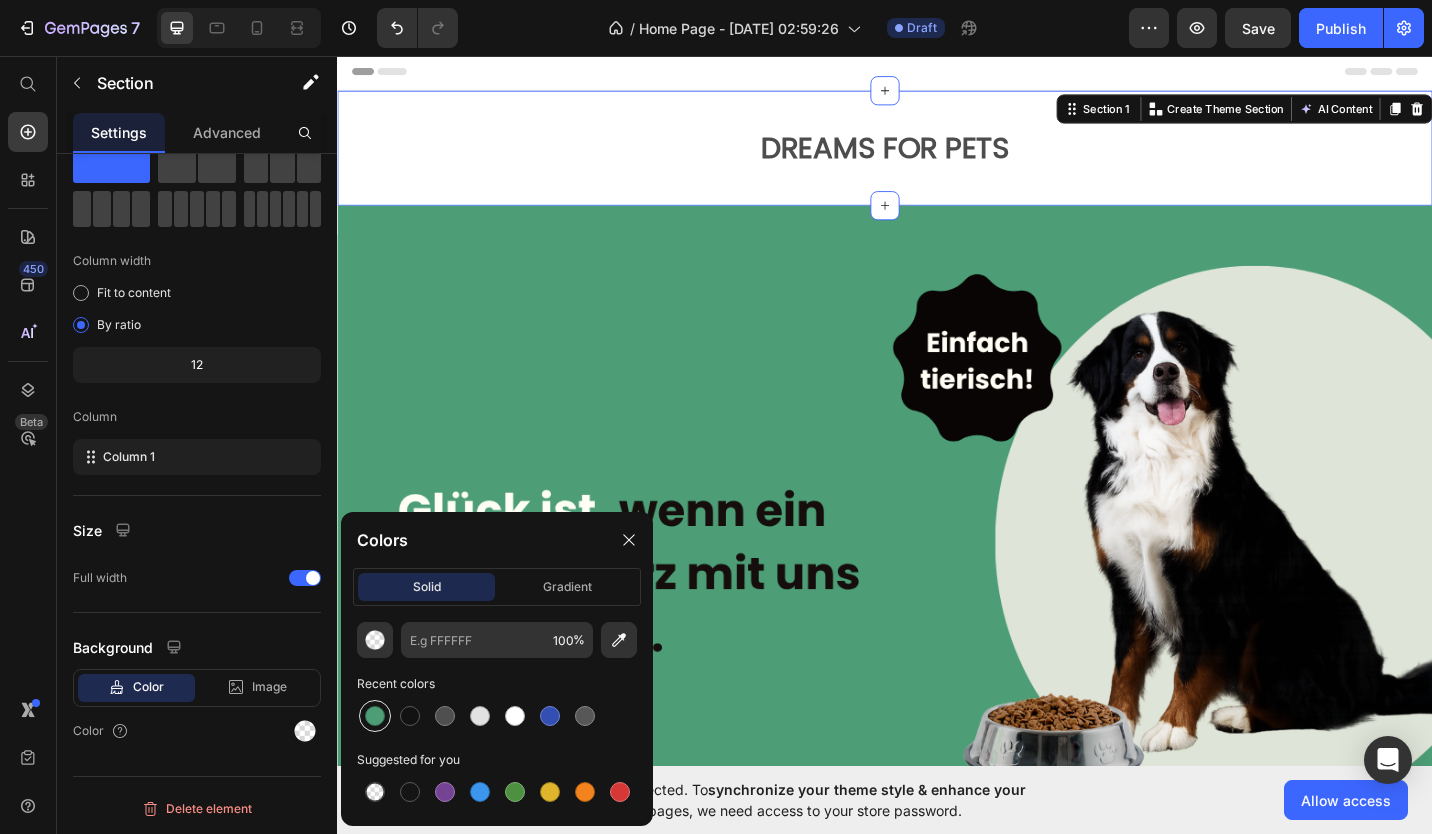 click at bounding box center [375, 716] 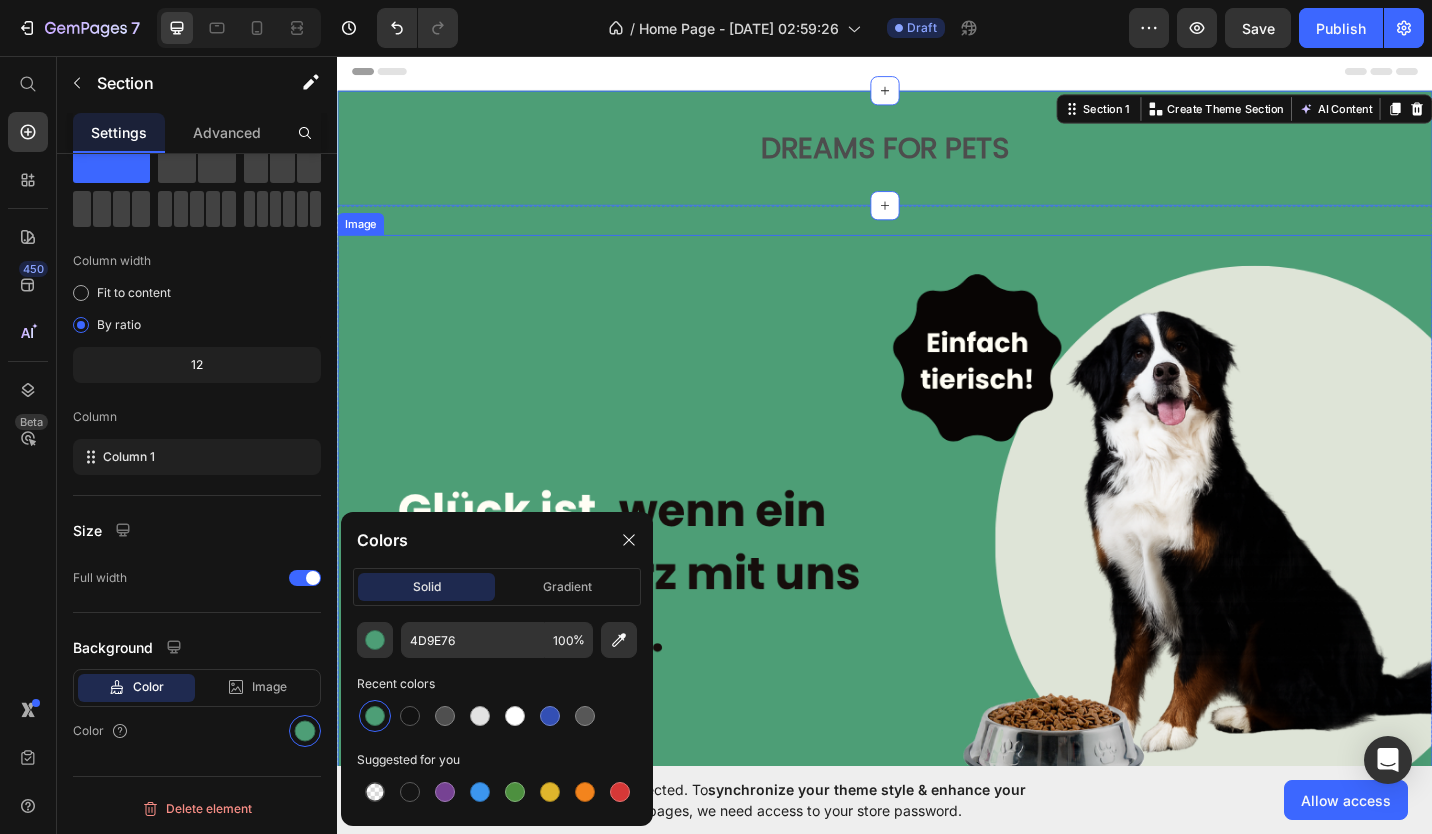 click at bounding box center (937, 589) 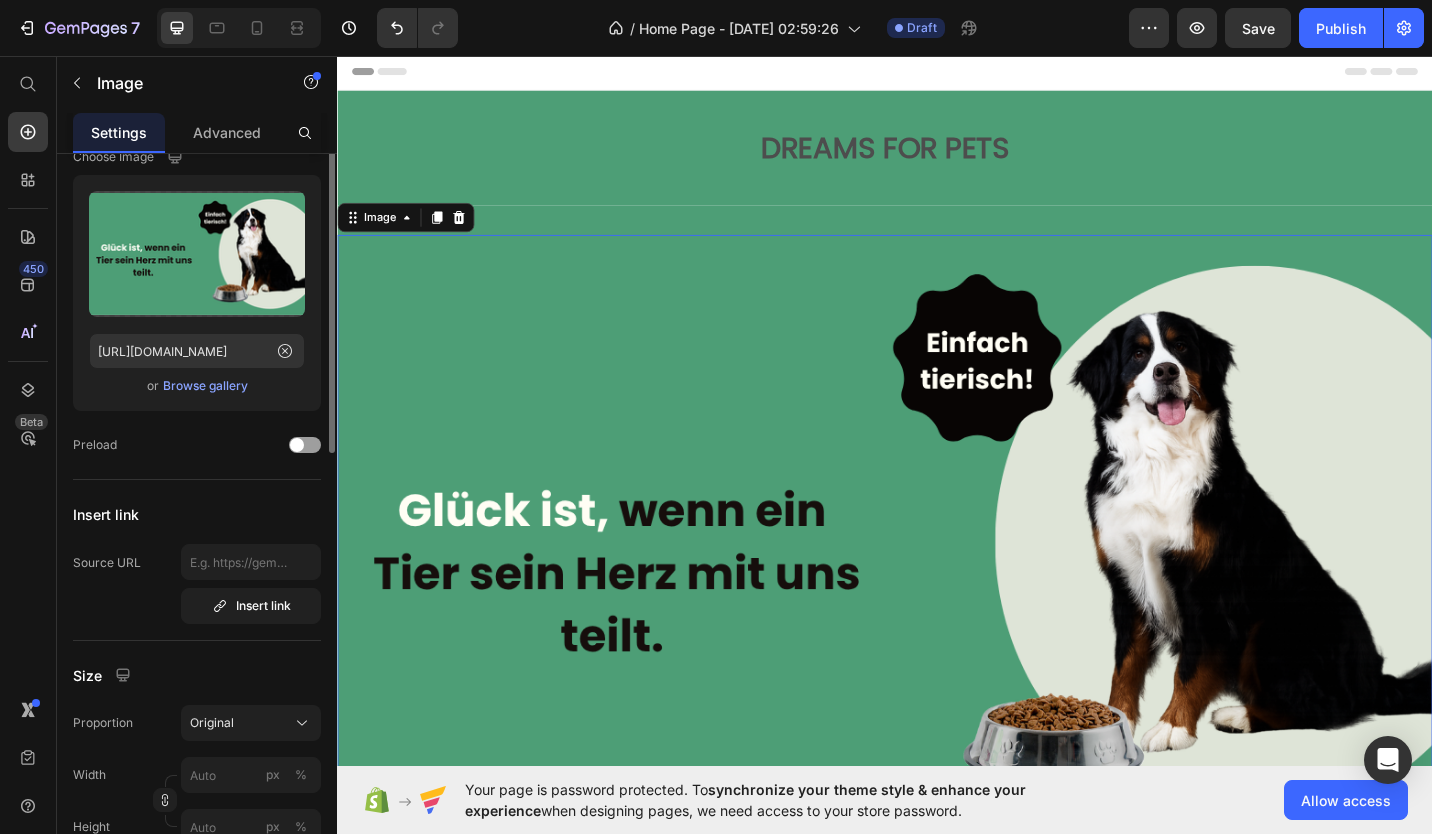 scroll, scrollTop: 0, scrollLeft: 0, axis: both 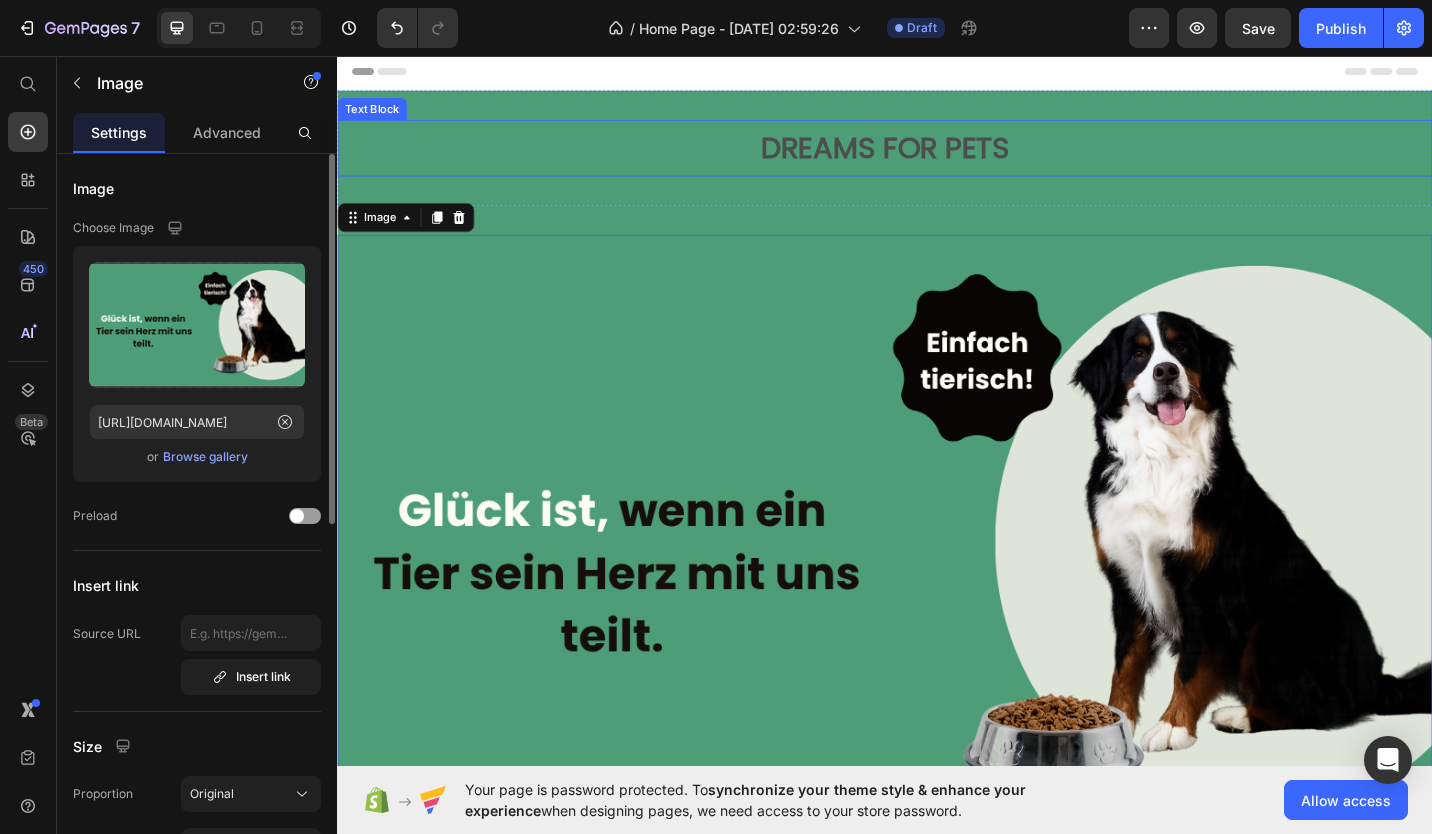click on "DREAMS FOR PETS" at bounding box center (937, 157) 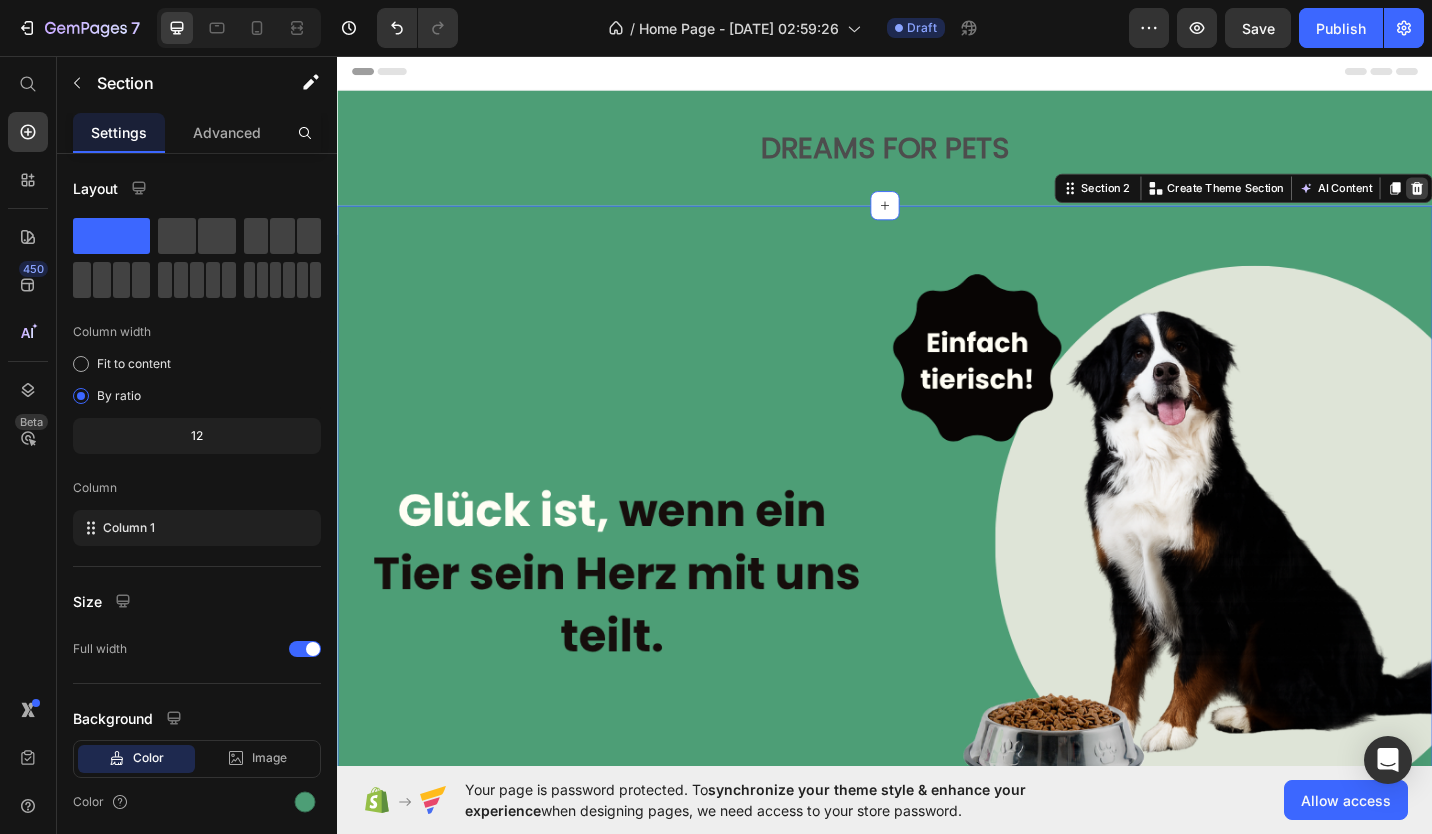 click 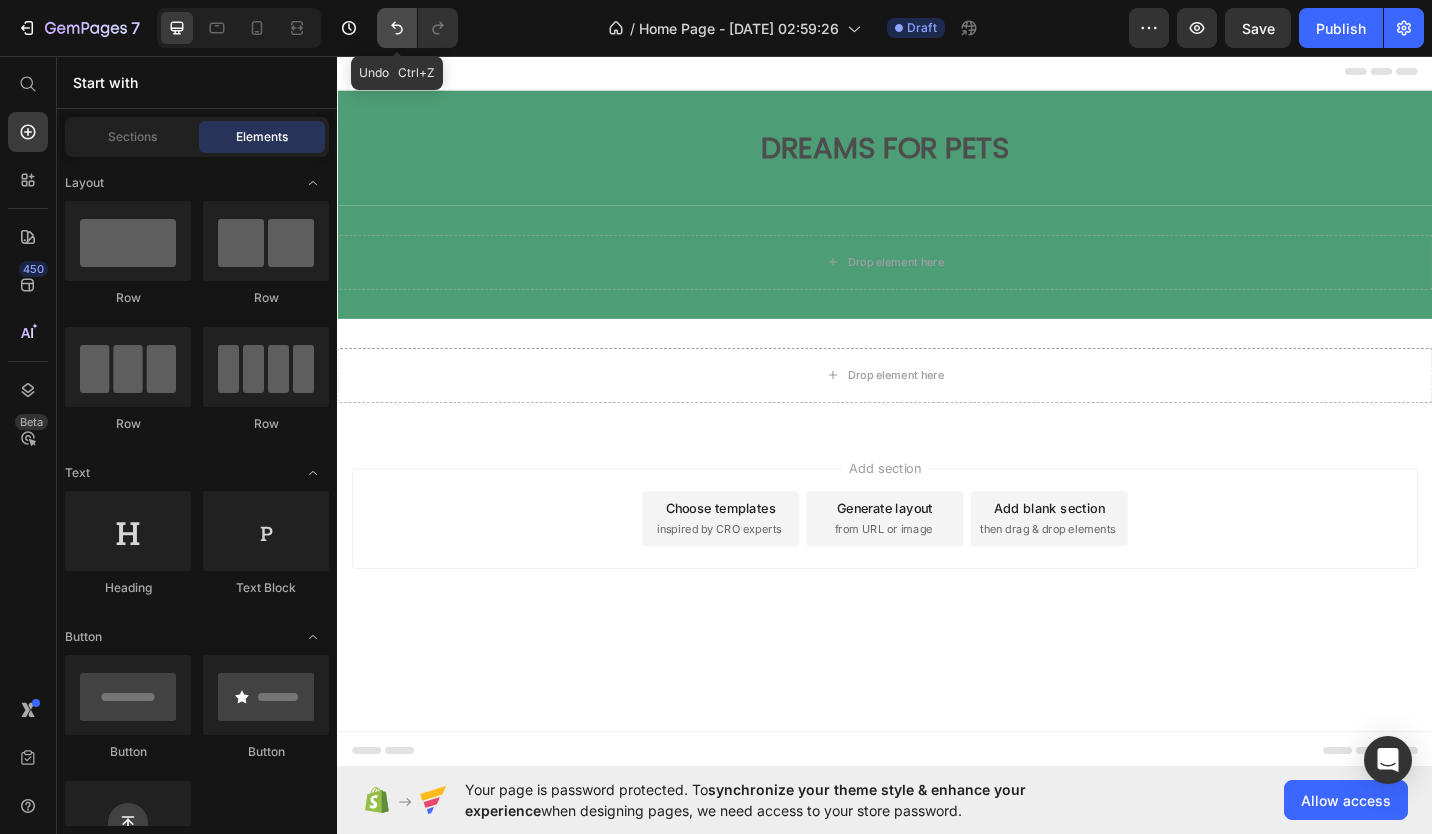 click 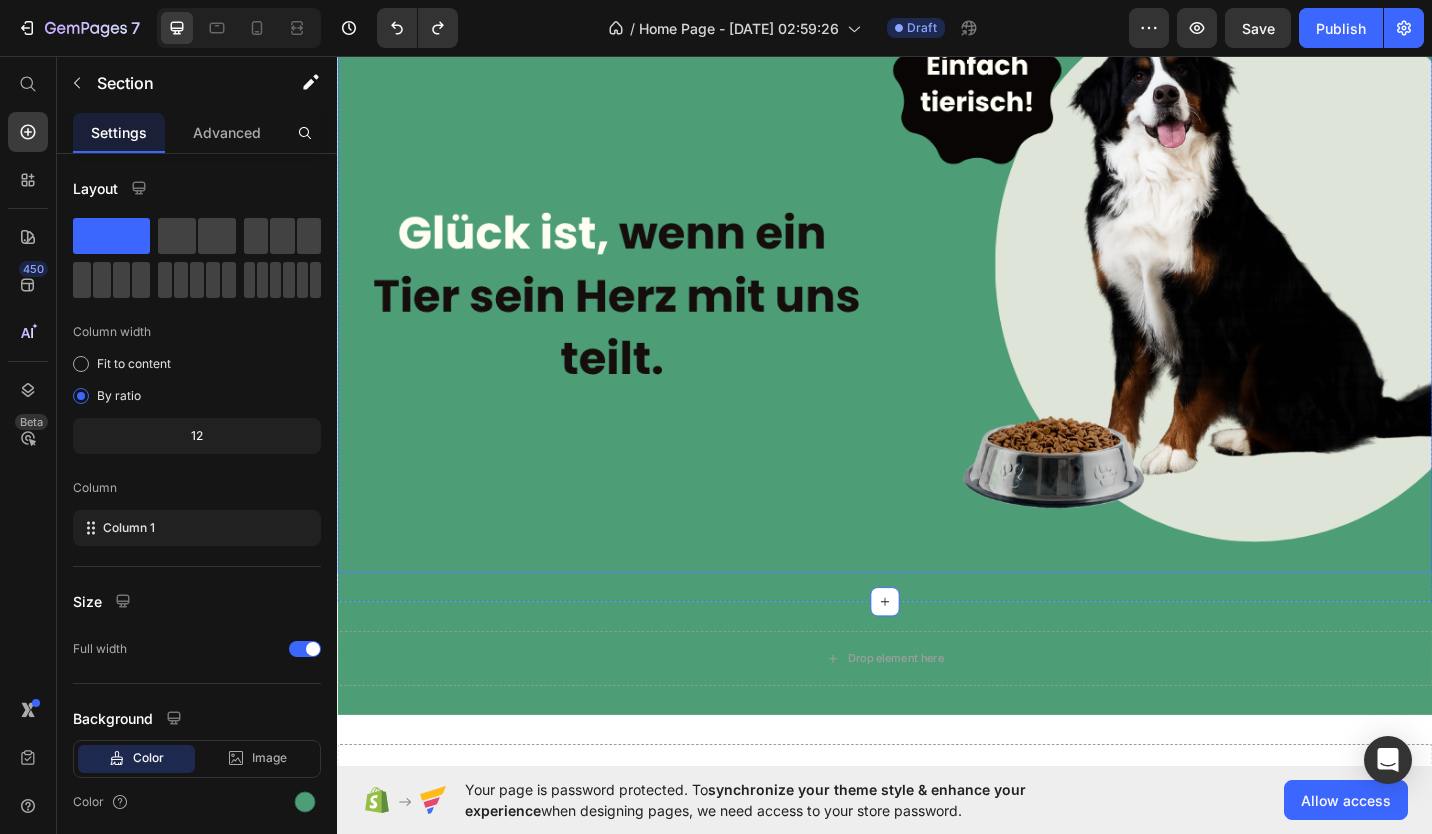 scroll, scrollTop: 0, scrollLeft: 0, axis: both 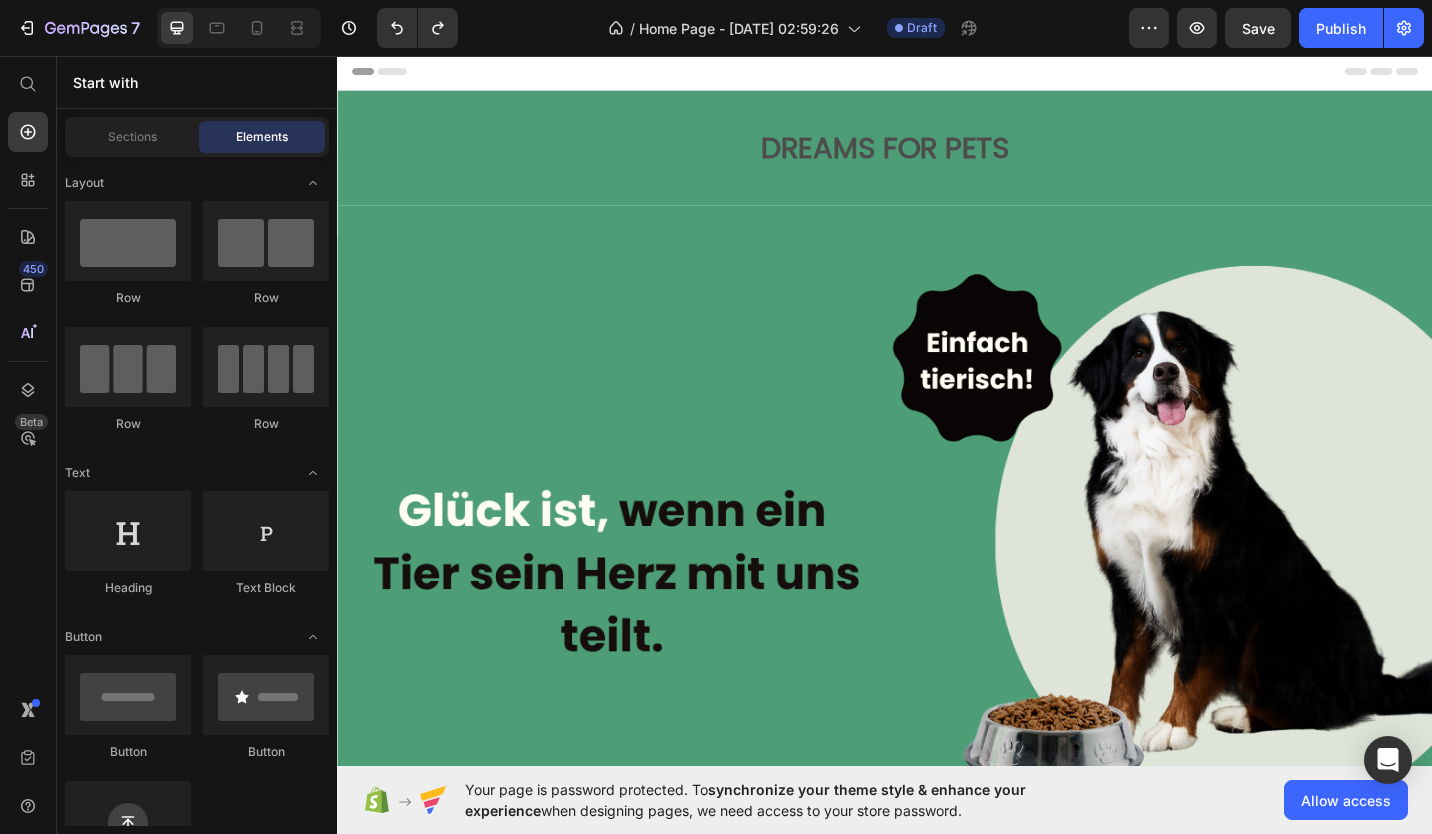 click on "Header" at bounding box center (937, 73) 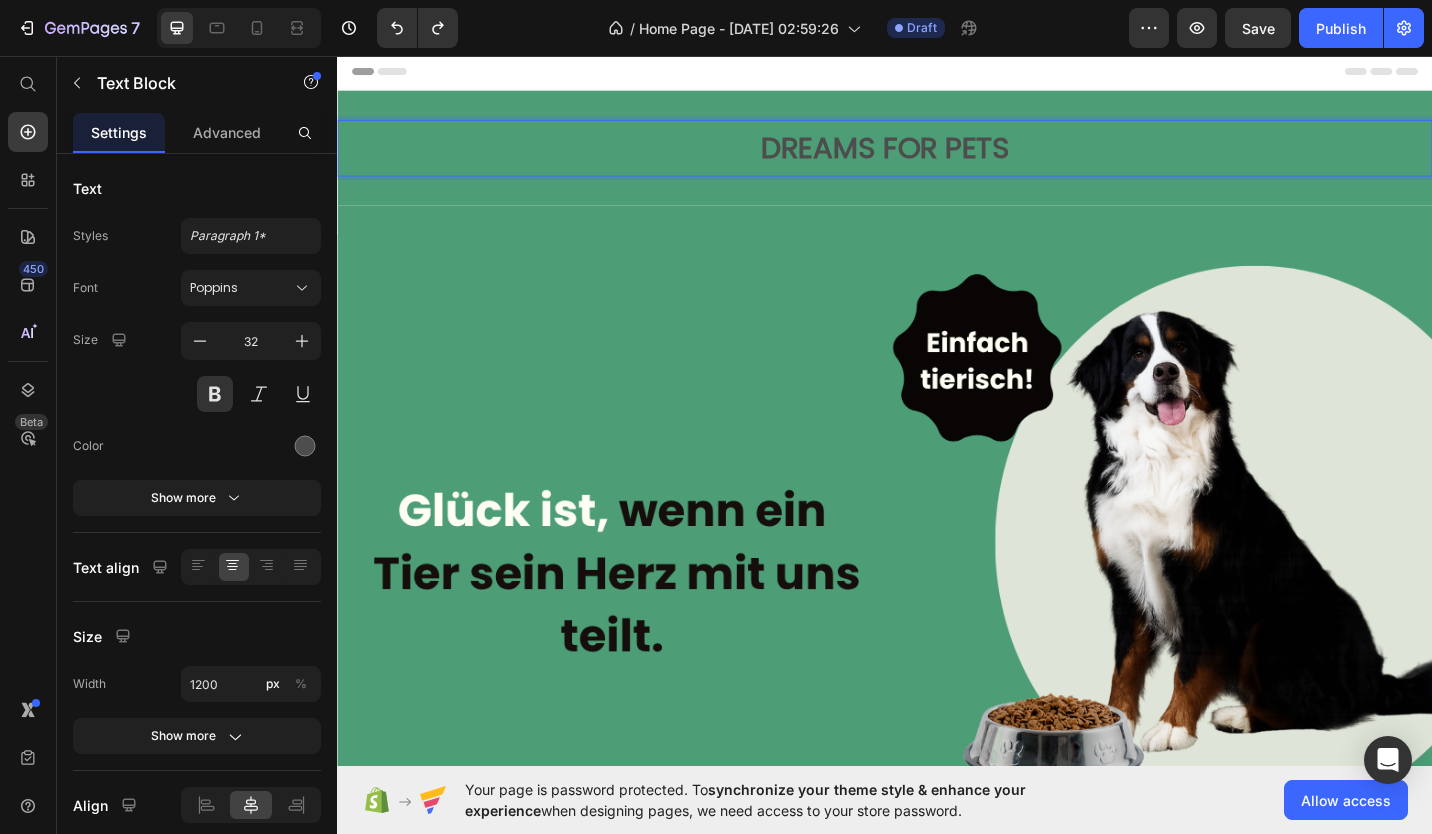 click on "DREAMS FOR PETS" at bounding box center (937, 157) 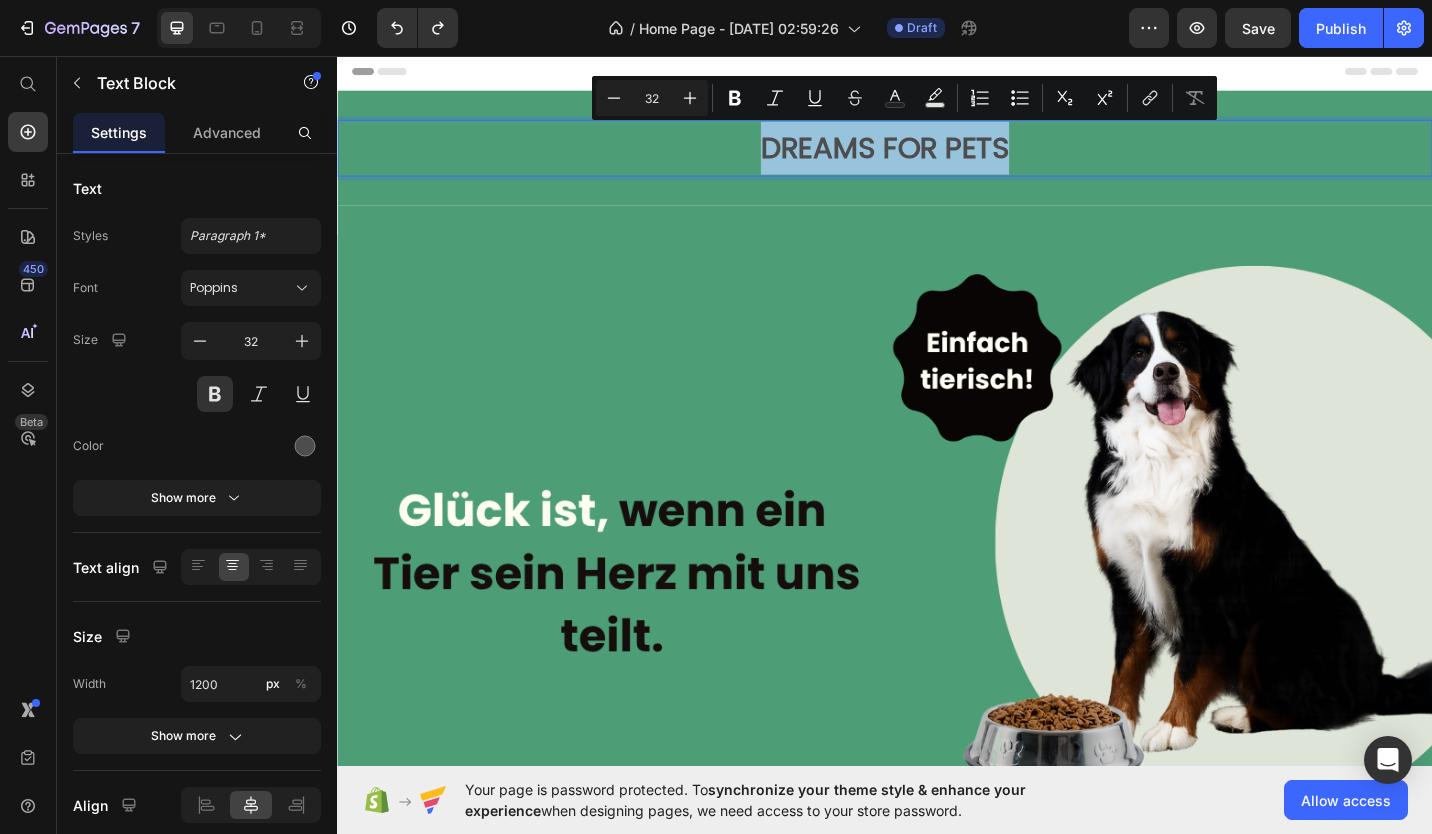 drag, startPoint x: 1067, startPoint y: 158, endPoint x: 801, endPoint y: 169, distance: 266.22736 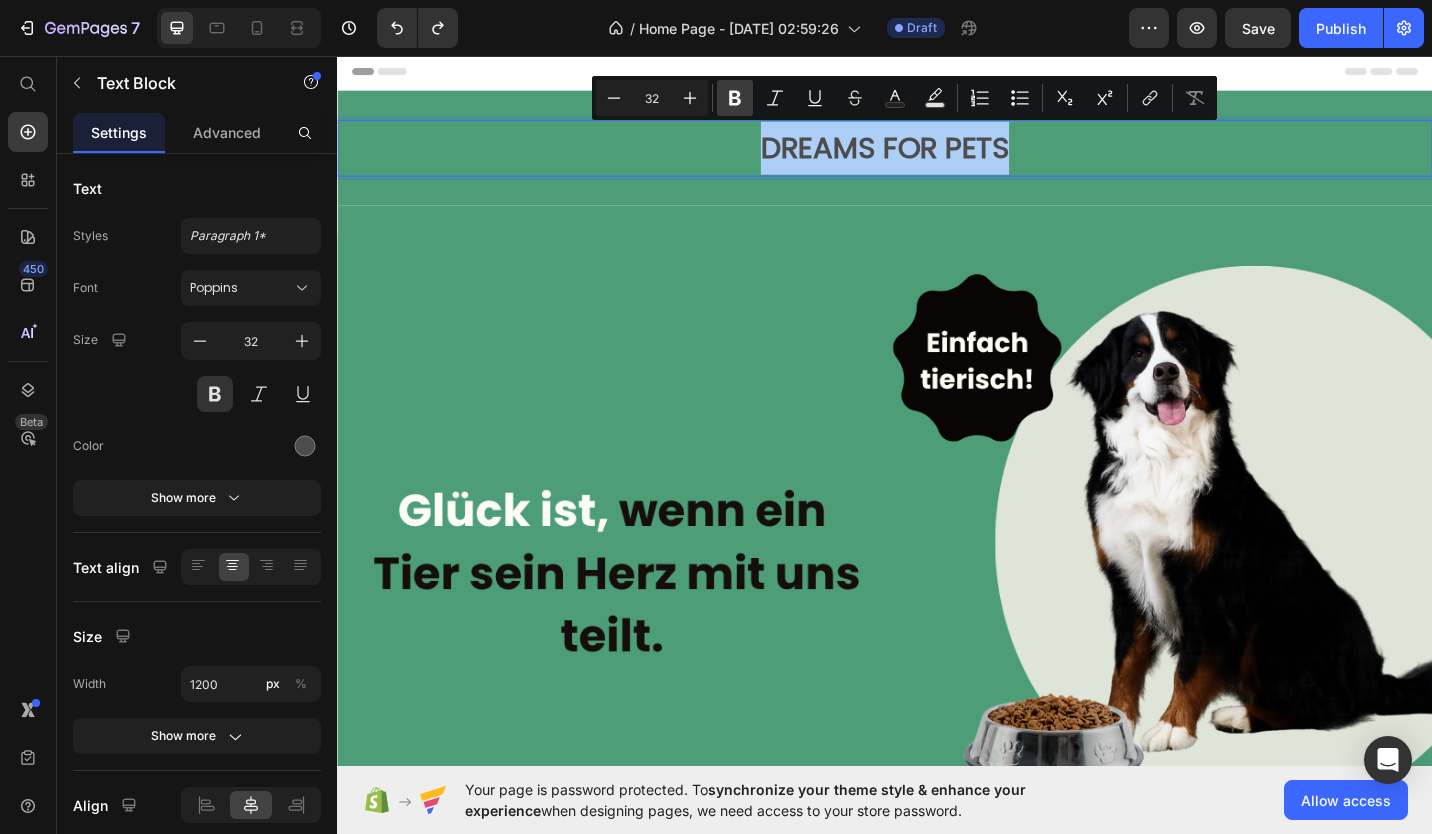 click 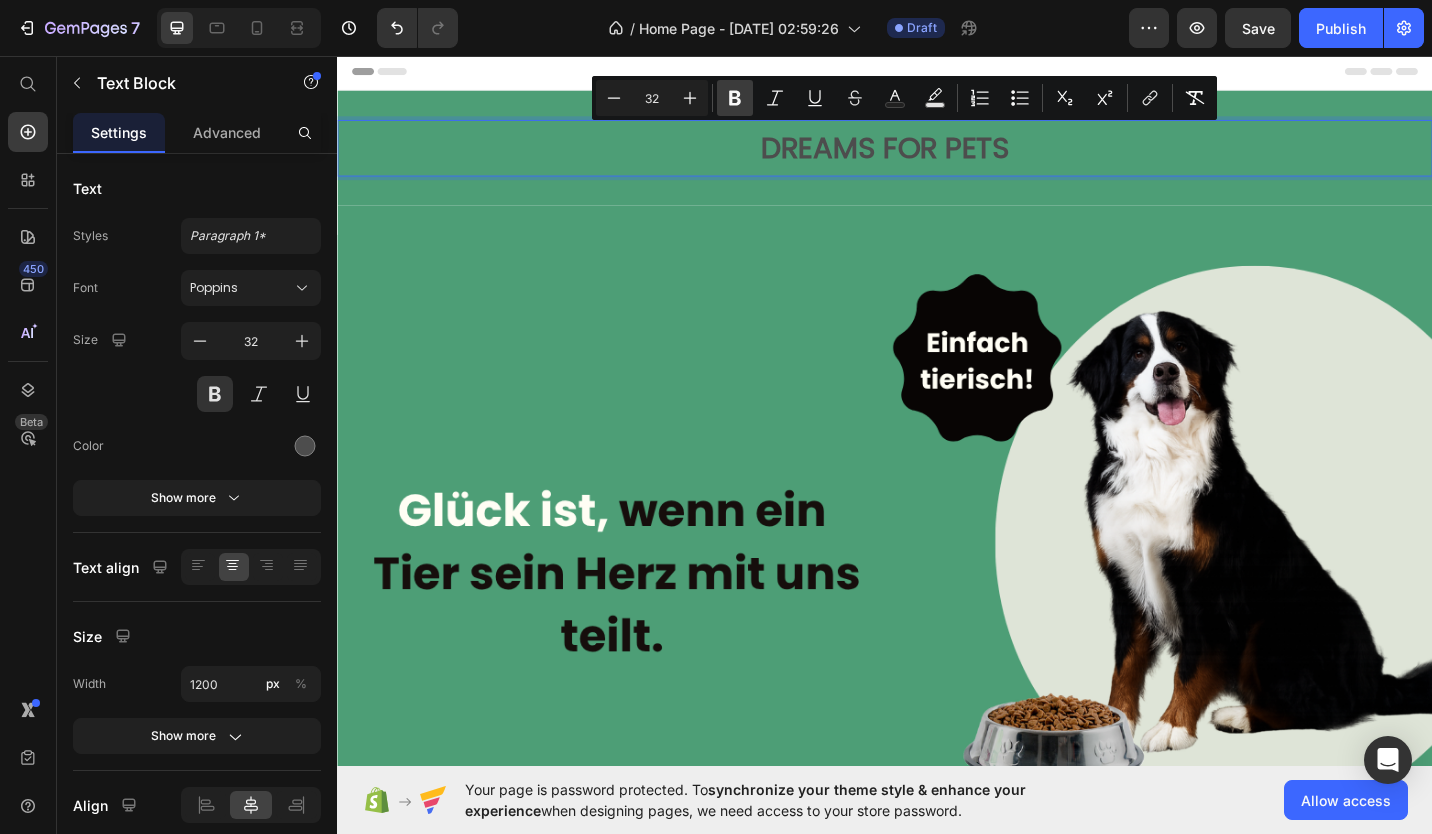 click 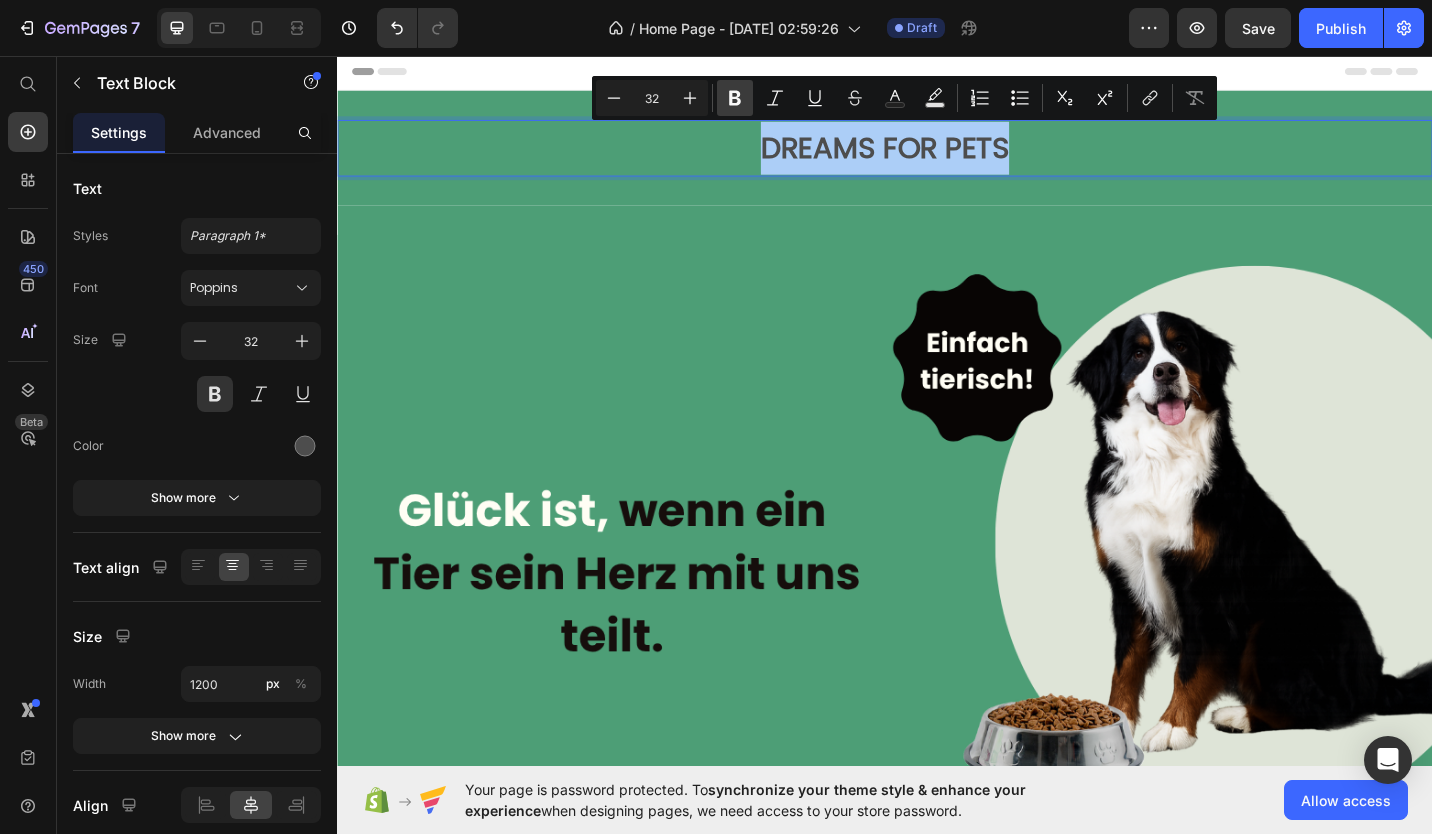 click 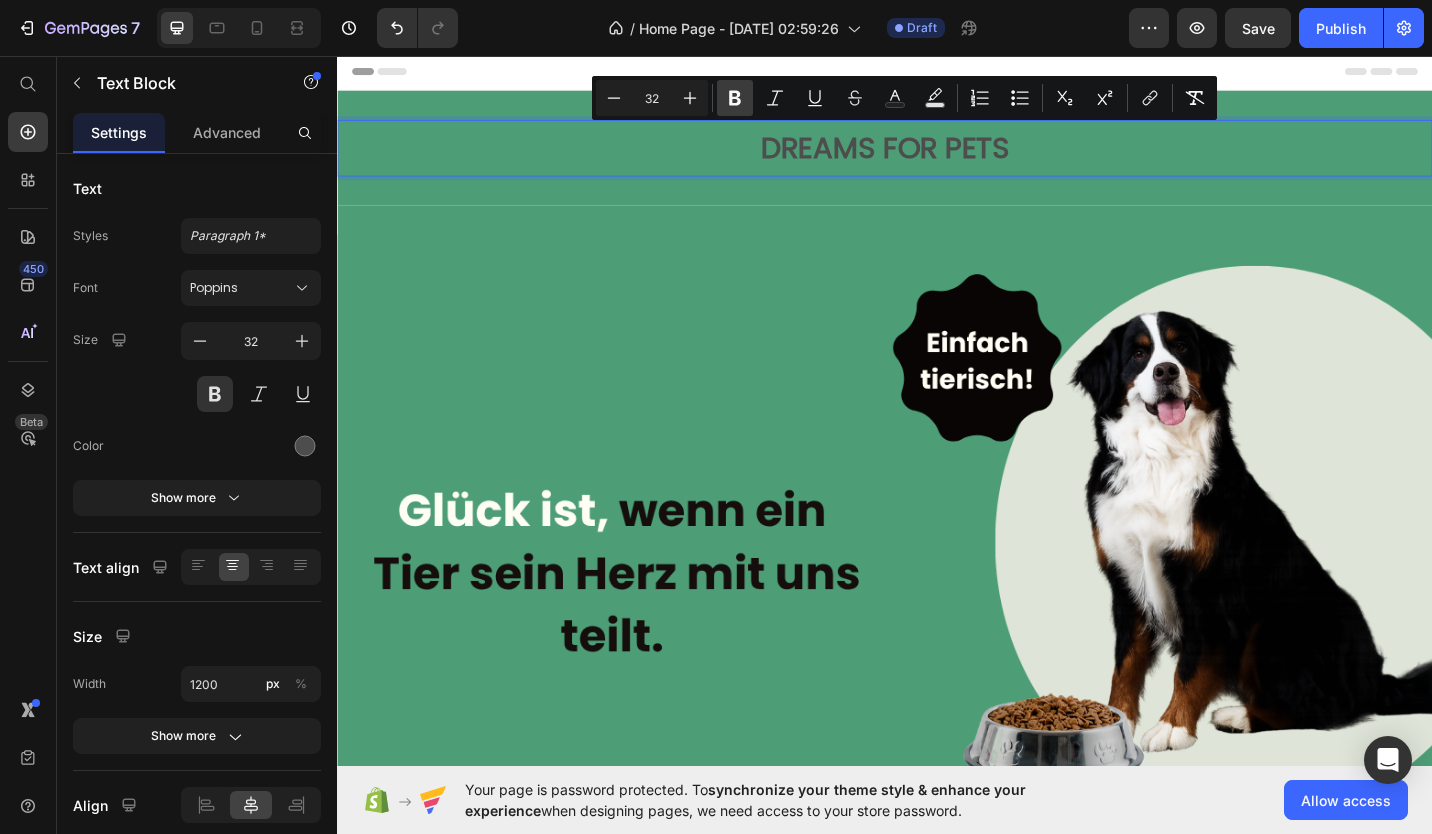 click 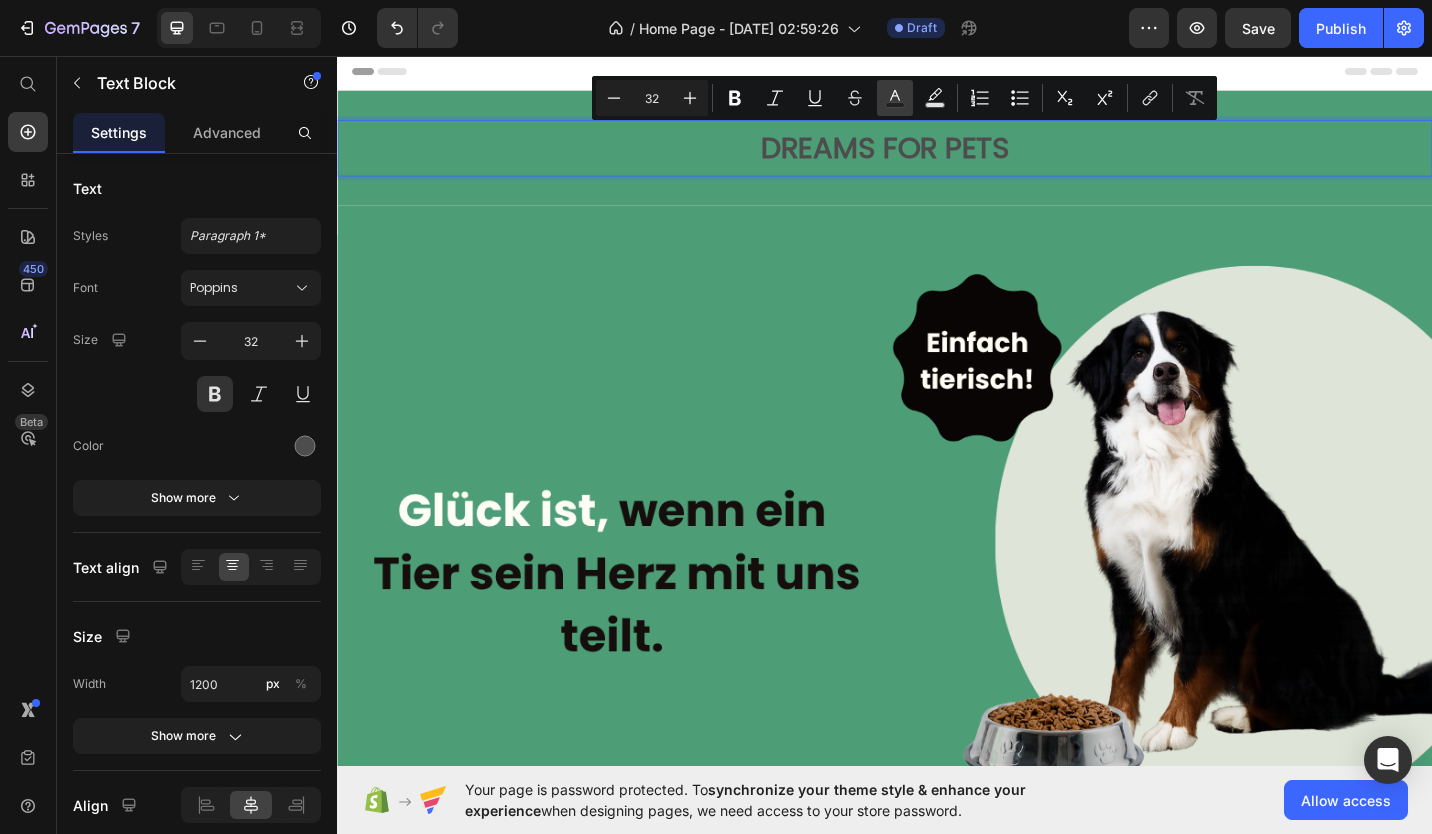 click 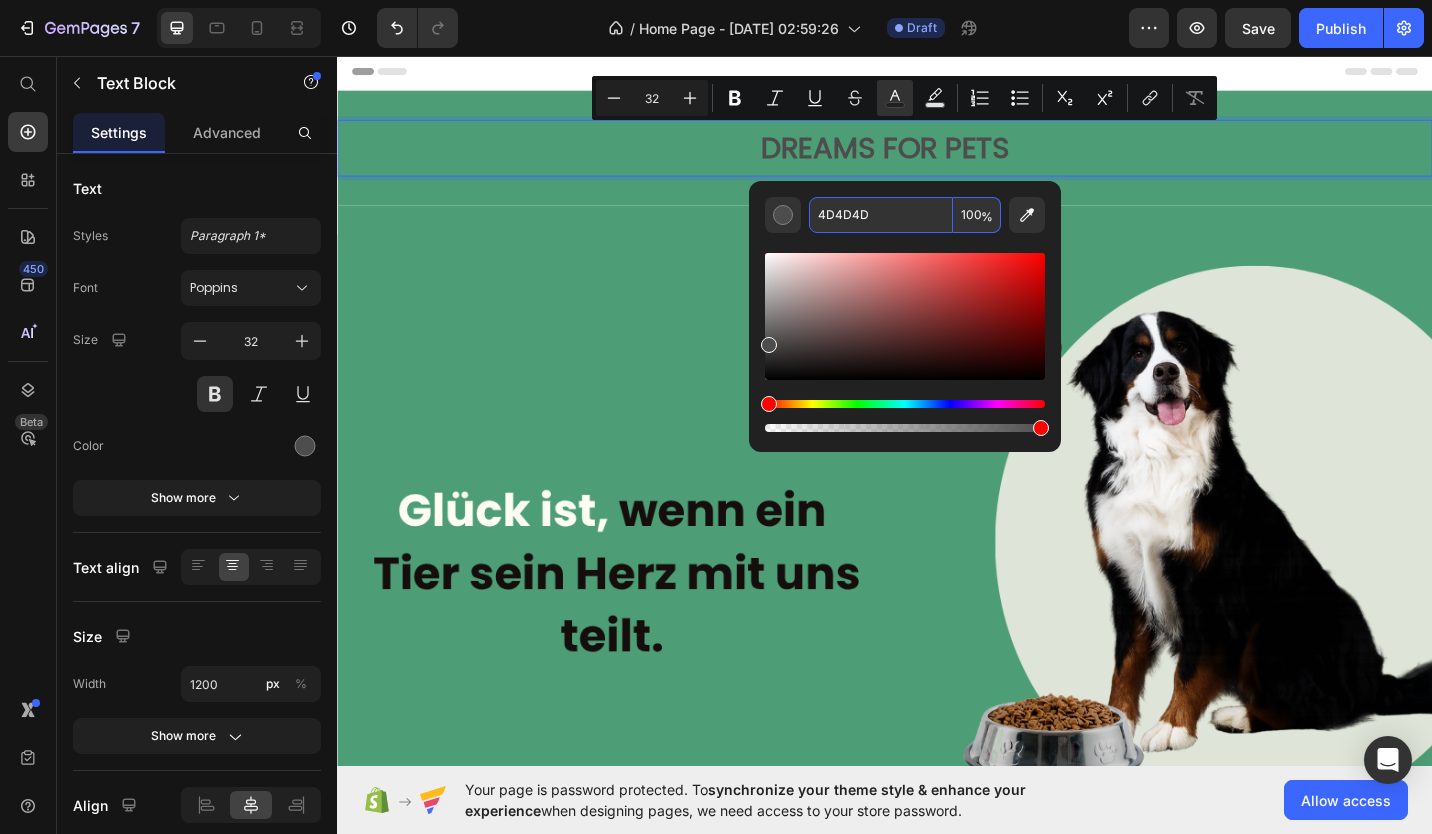 click on "4D4D4D" at bounding box center (881, 215) 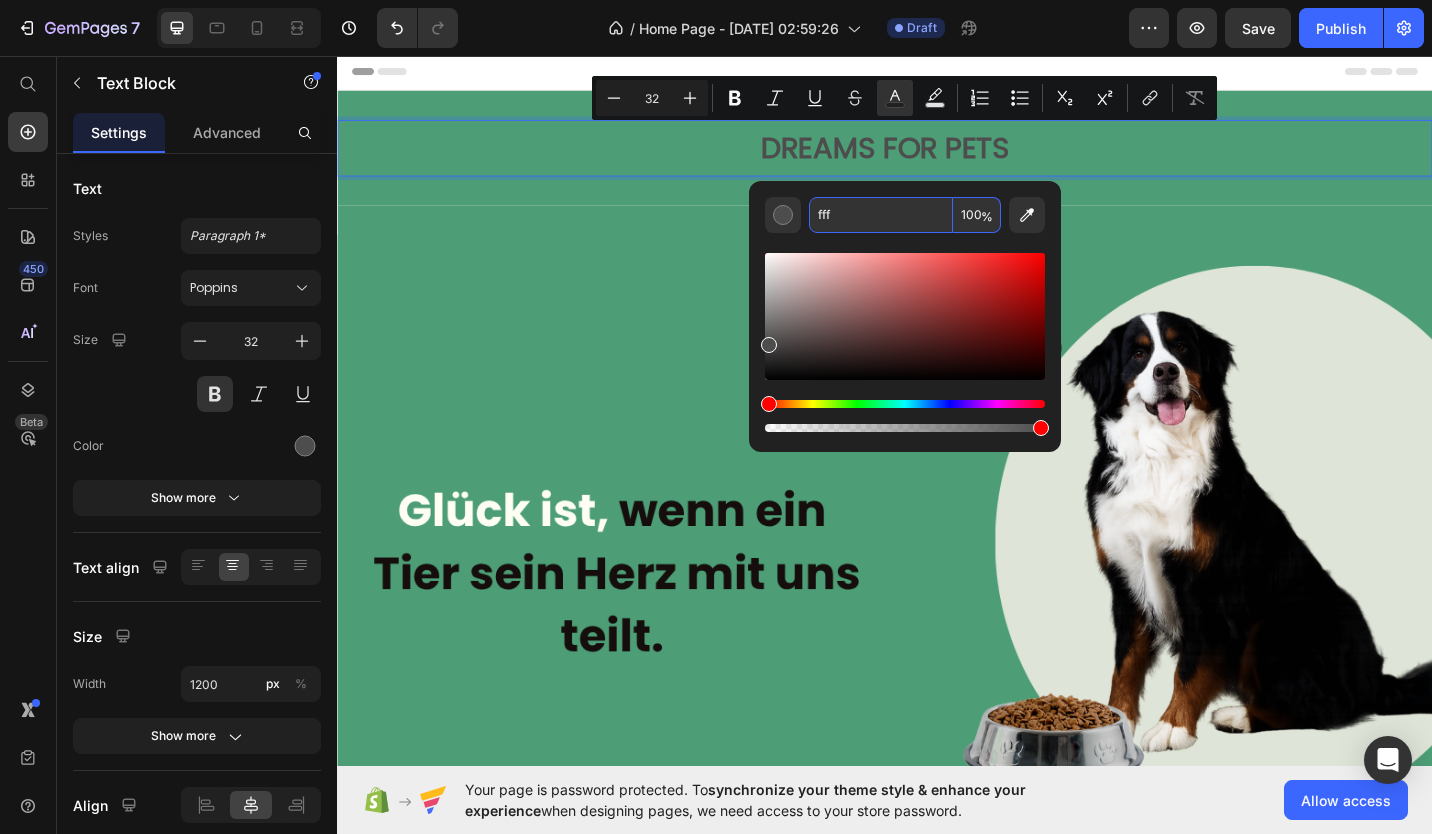 type on "FFFFFF" 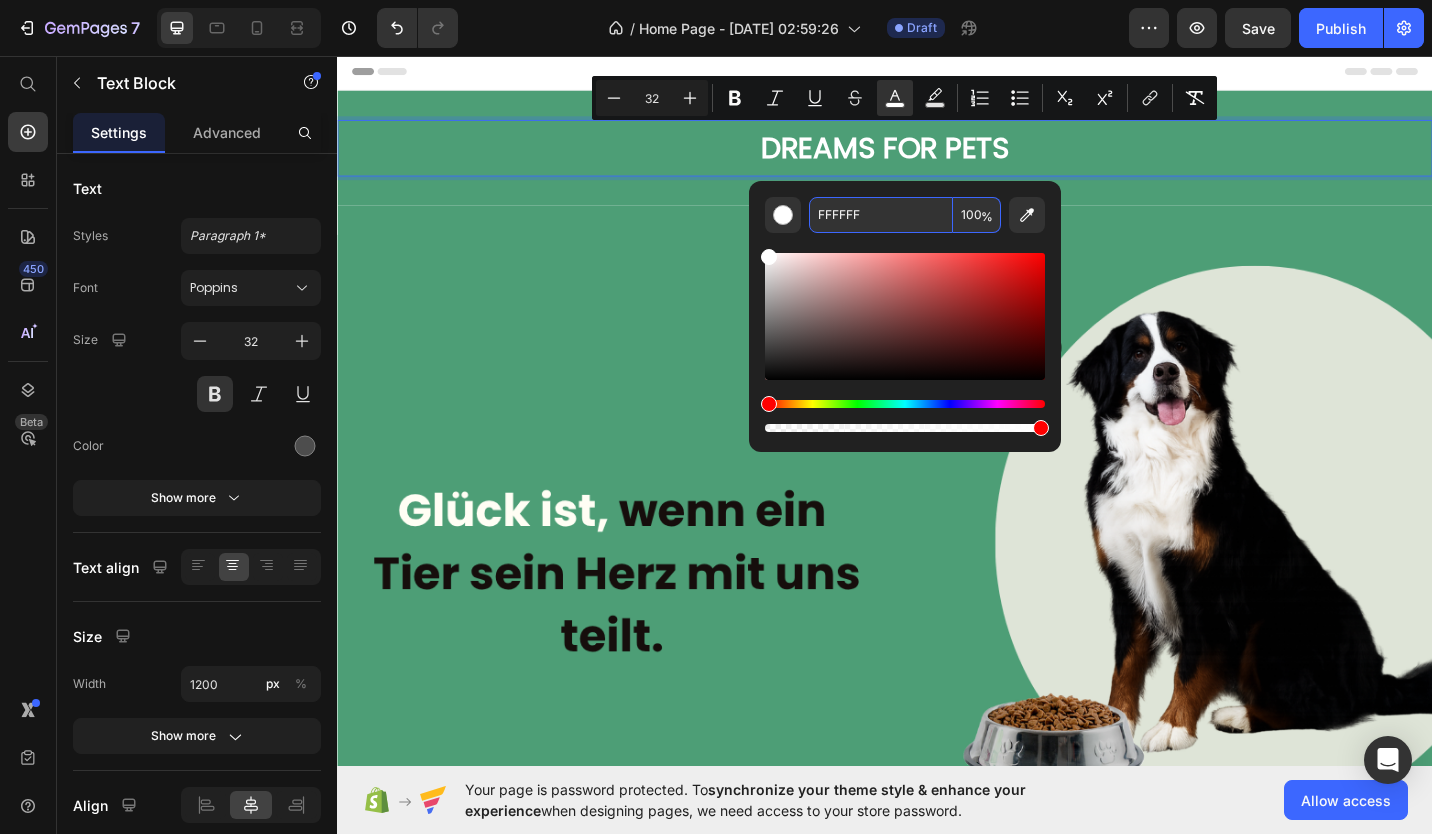 click on "FFFFFF" at bounding box center [881, 215] 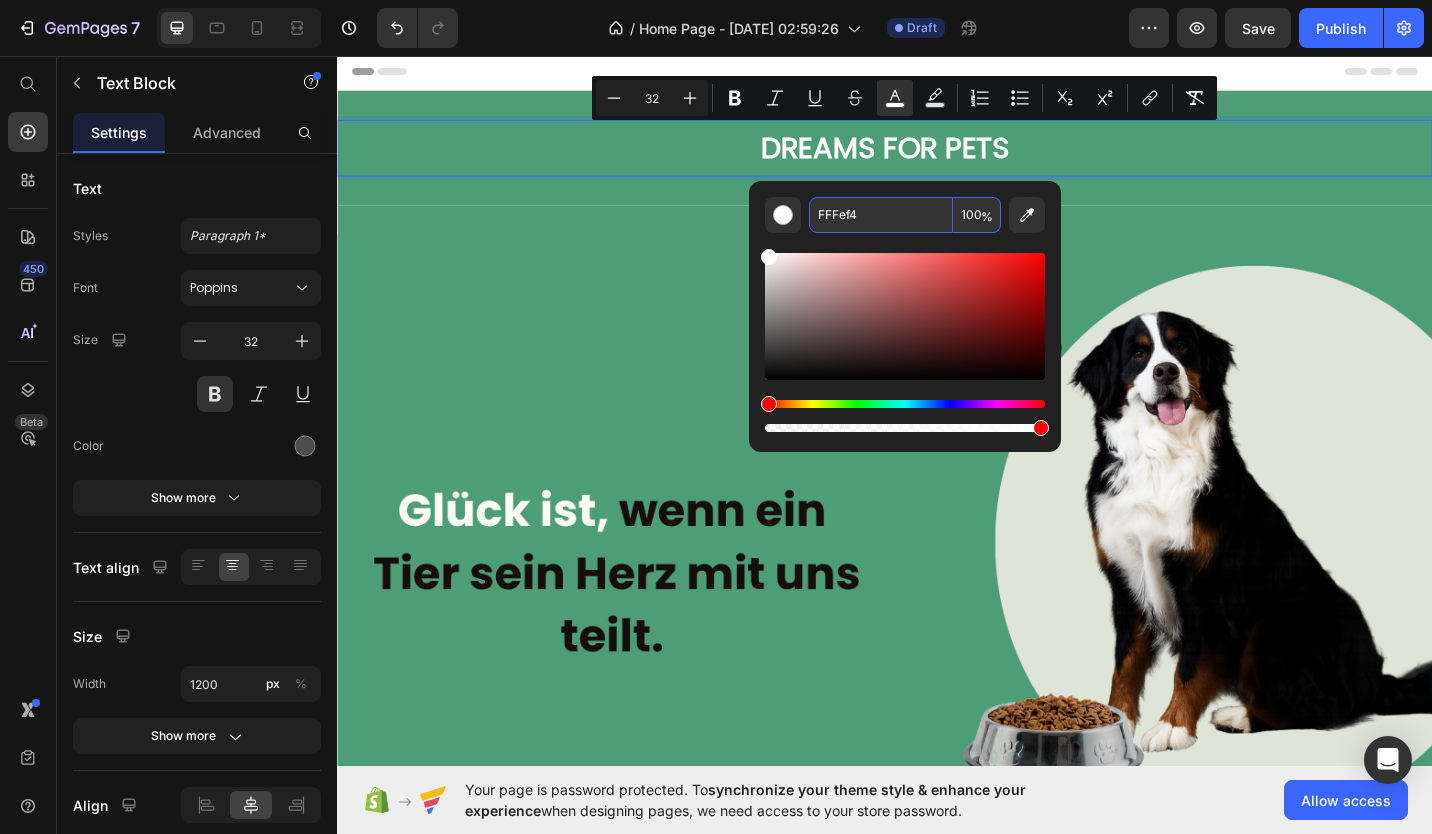type on "FFFEF4" 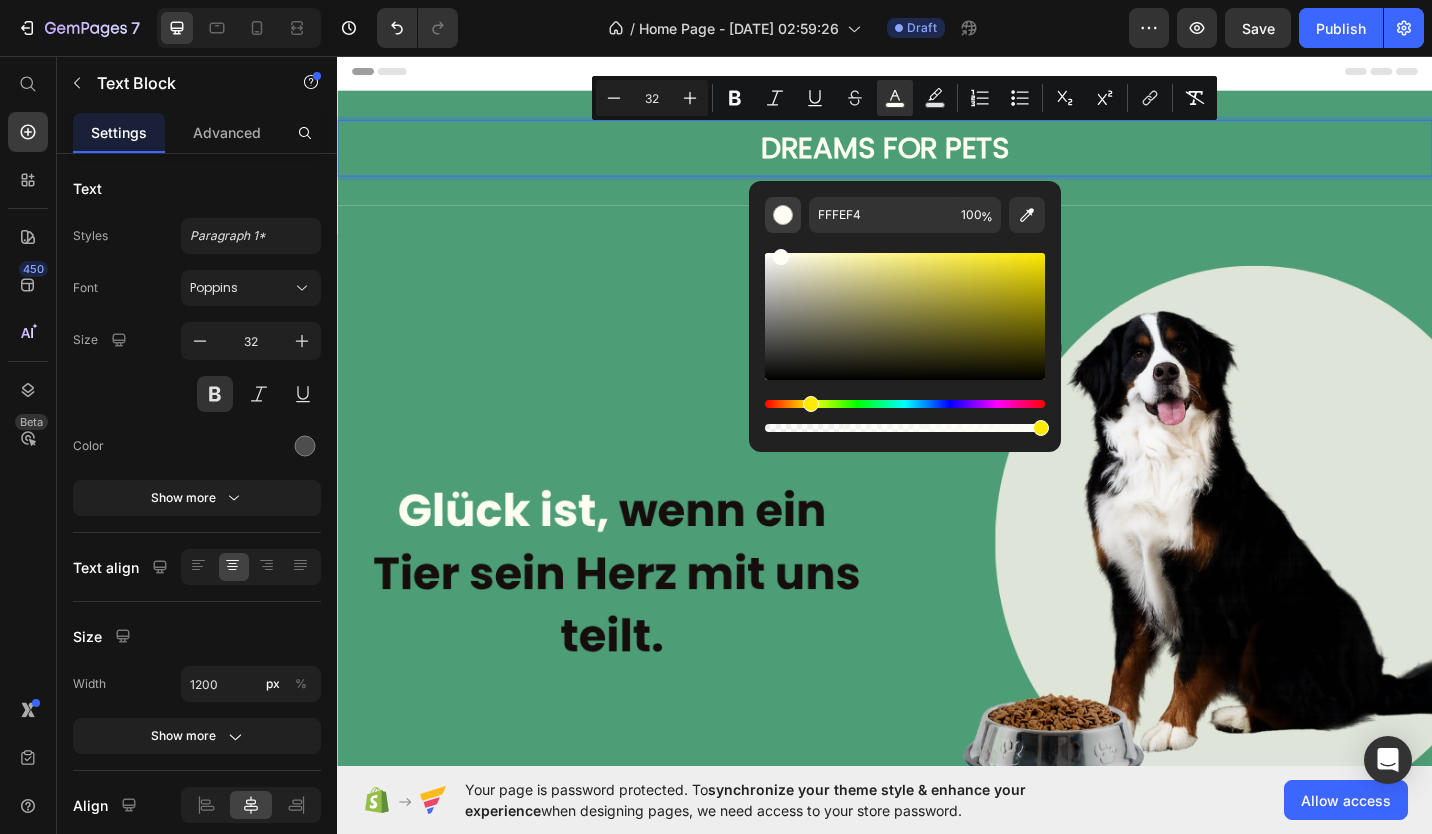 click at bounding box center [783, 215] 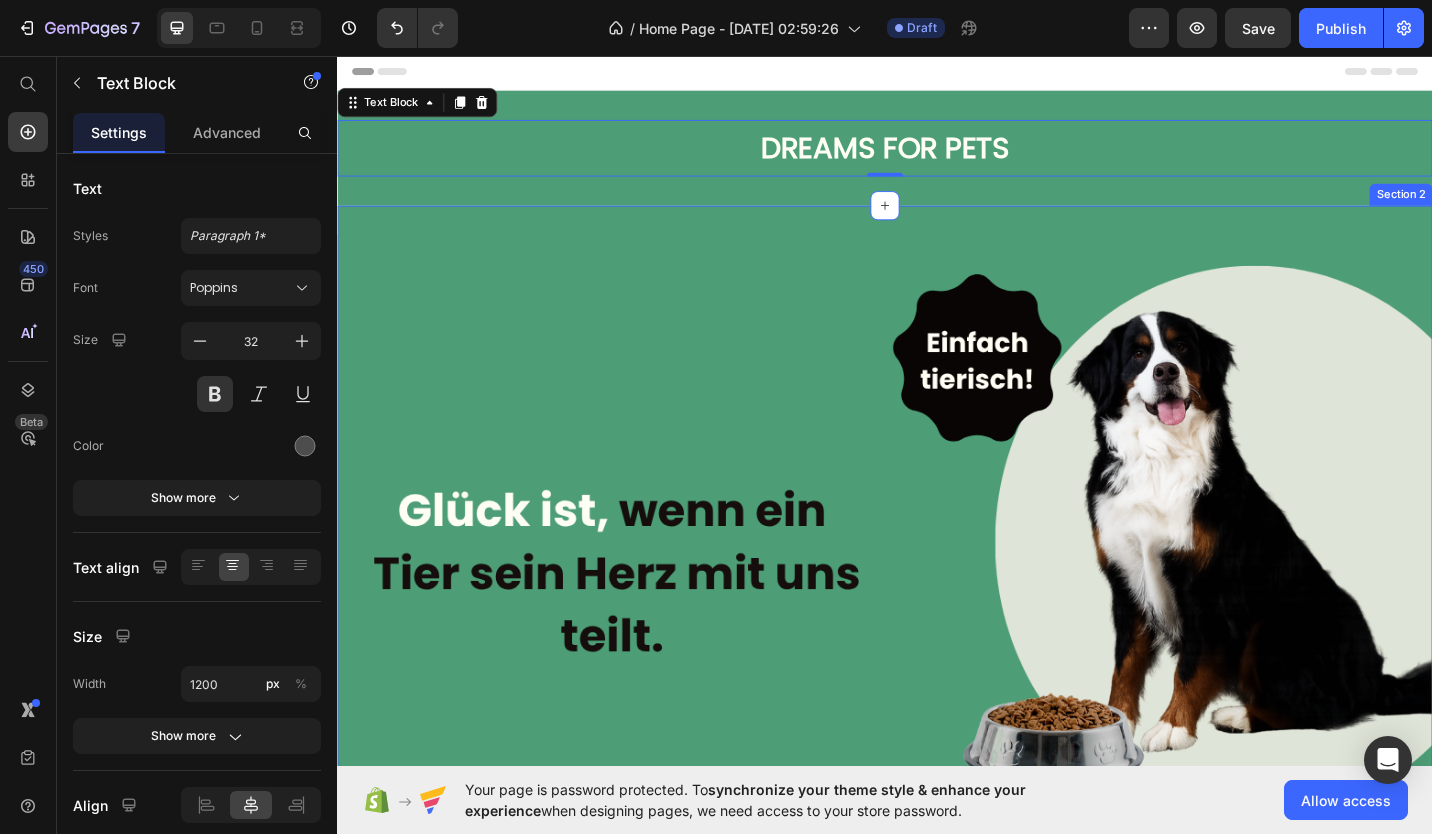 click on "Image Section 2" at bounding box center (937, 589) 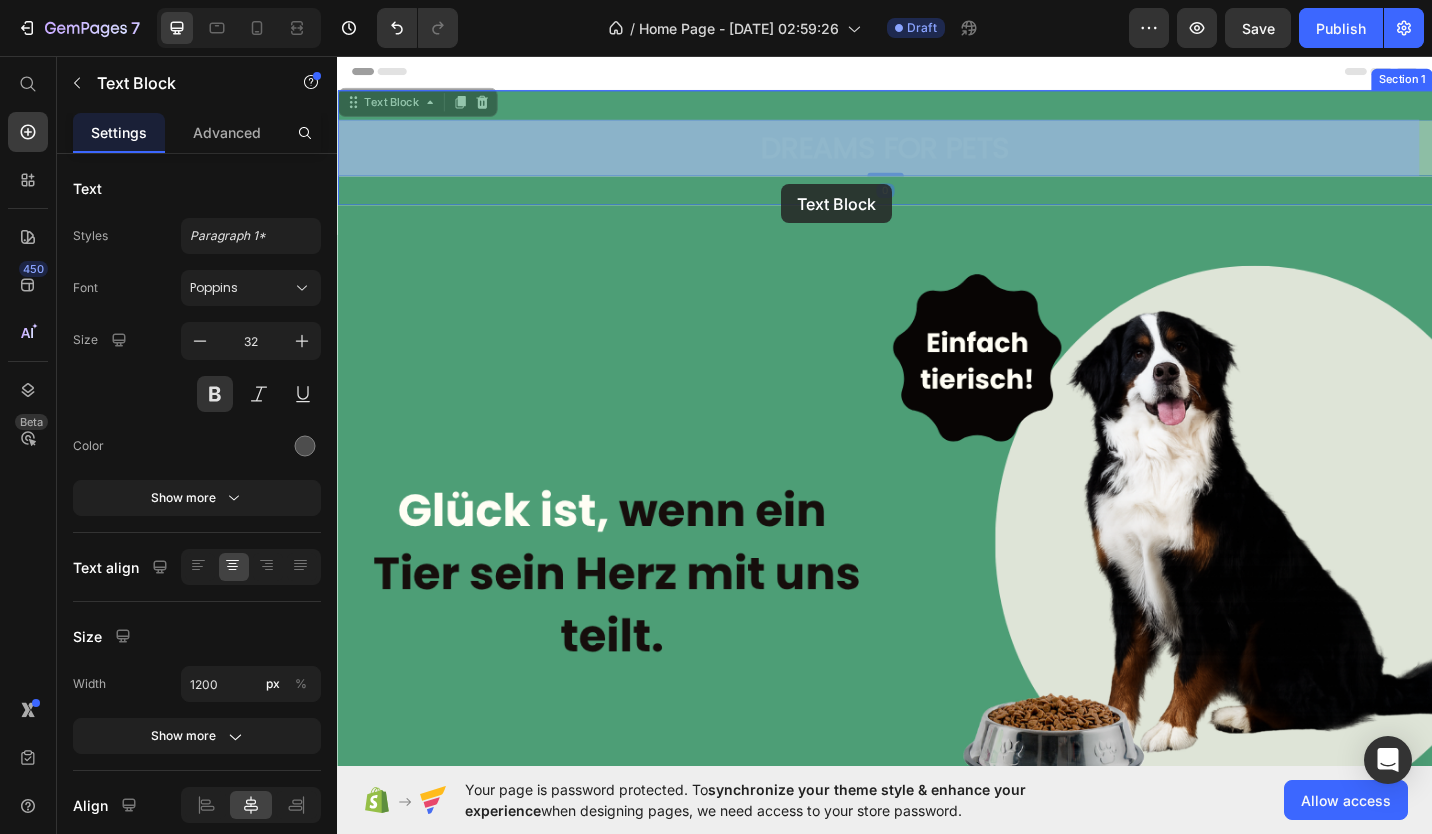 drag, startPoint x: 824, startPoint y: 176, endPoint x: 824, endPoint y: 197, distance: 21 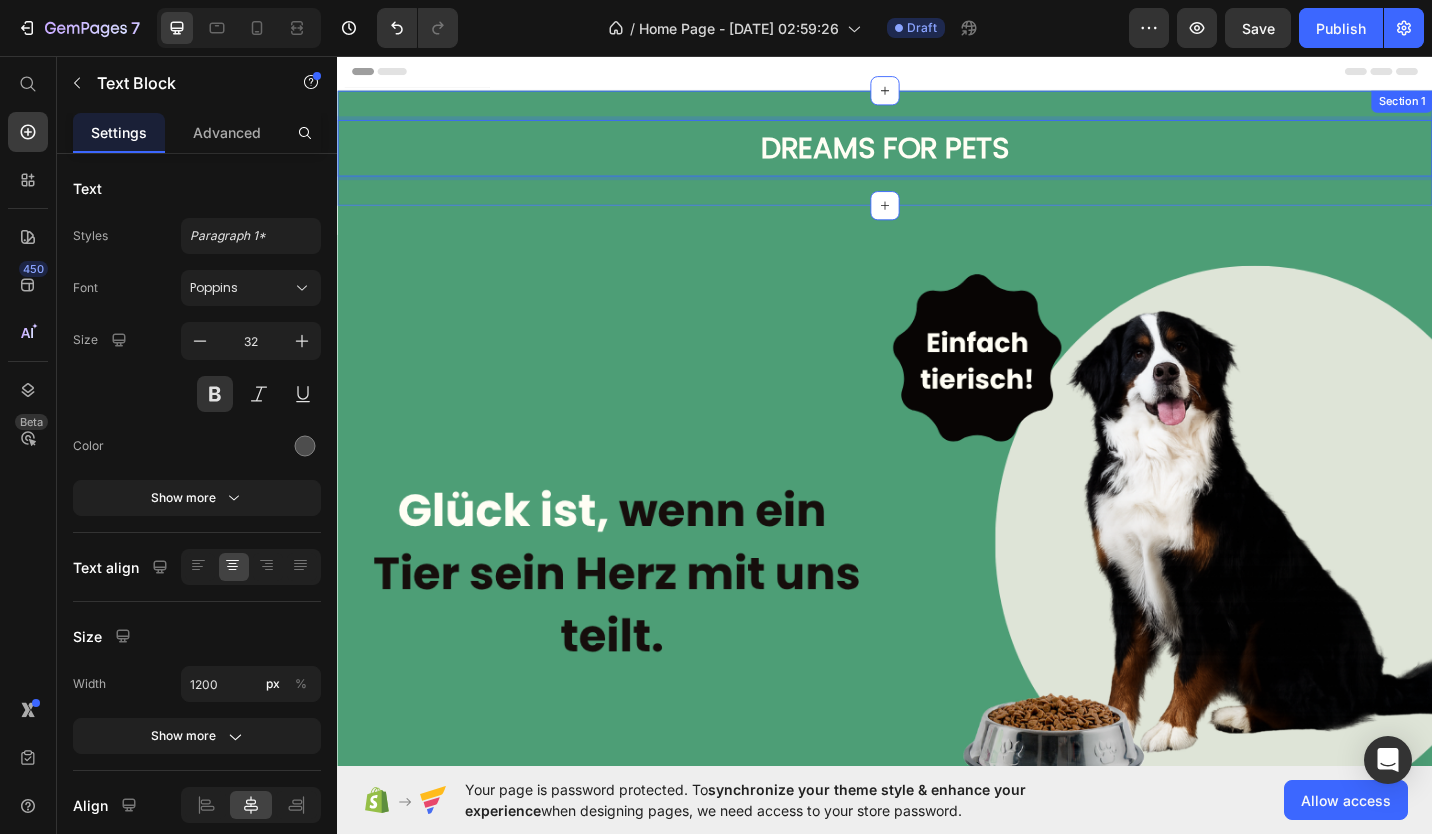 drag, startPoint x: 782, startPoint y: 172, endPoint x: 777, endPoint y: 199, distance: 27.45906 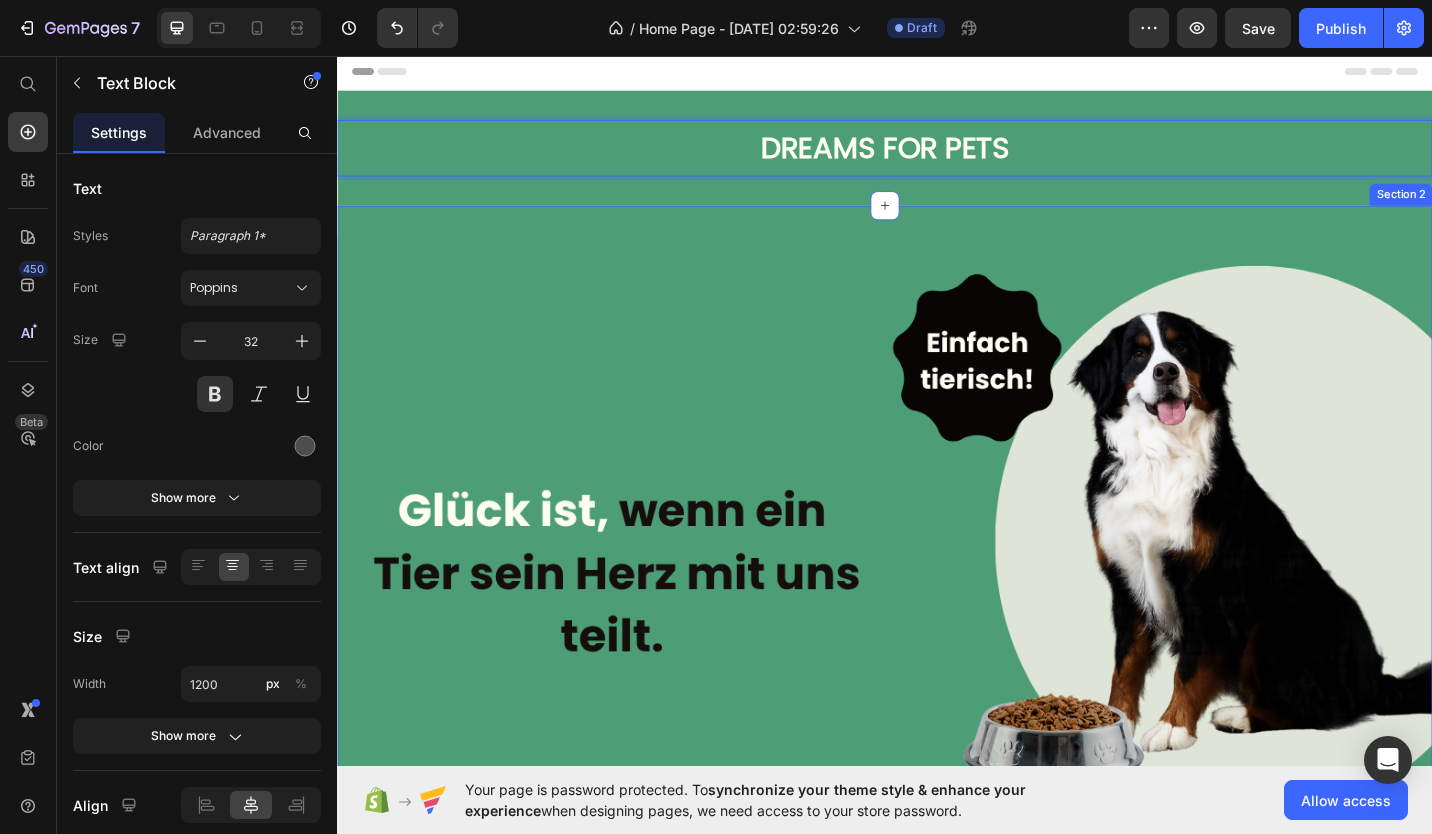 drag, startPoint x: 738, startPoint y: 156, endPoint x: 744, endPoint y: 238, distance: 82.219215 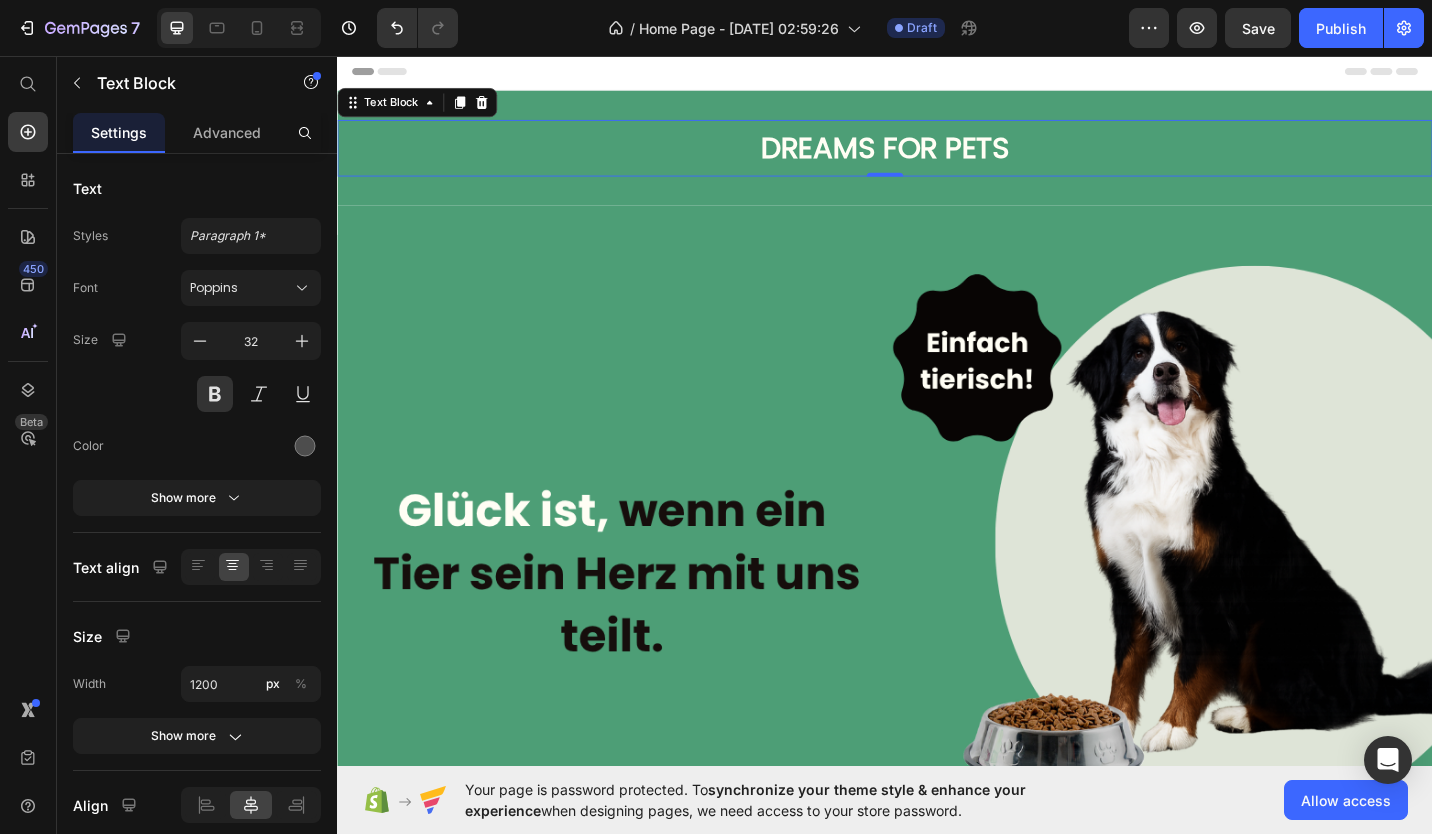 drag, startPoint x: 918, startPoint y: 220, endPoint x: 921, endPoint y: 182, distance: 38.118237 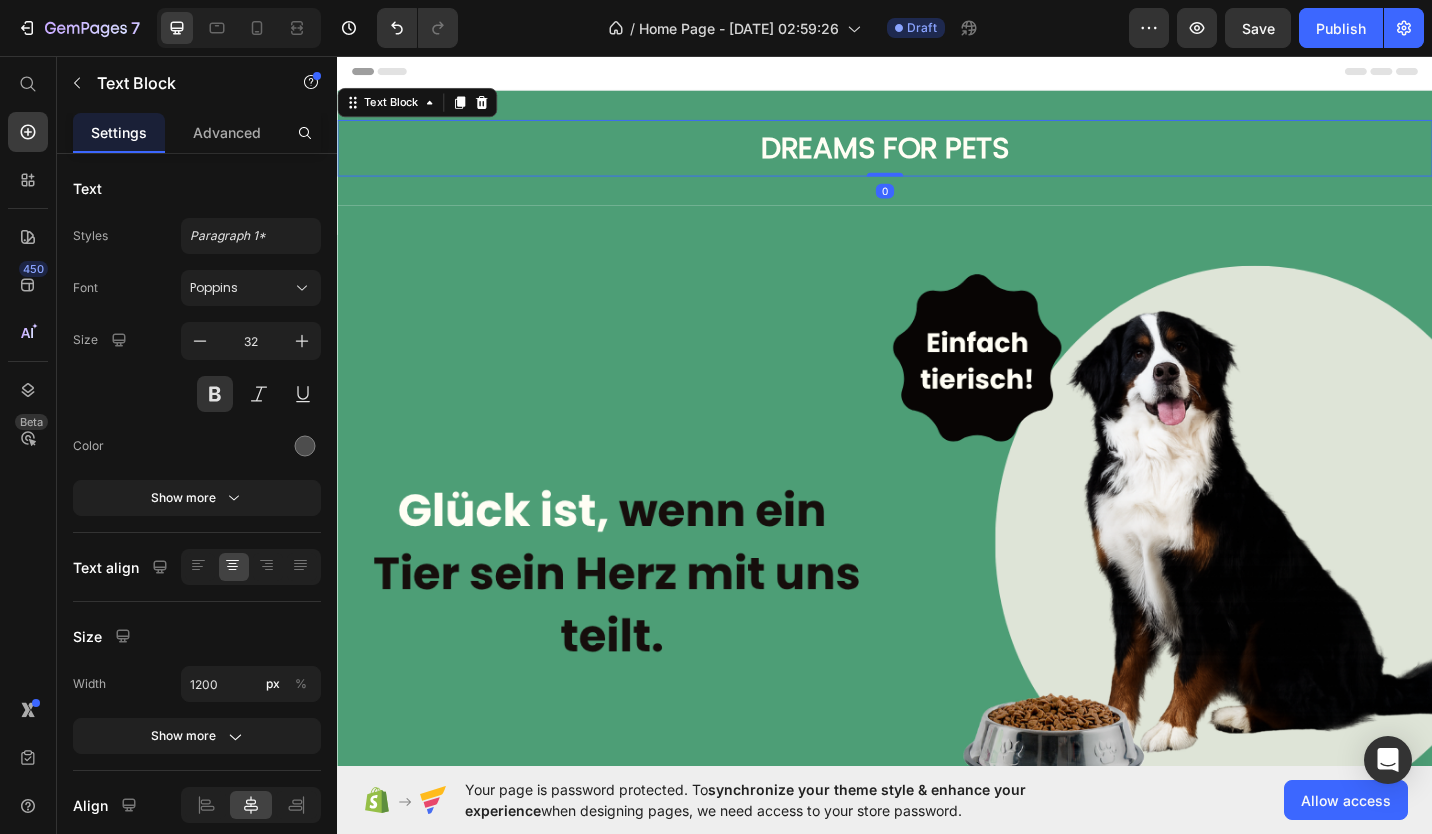 drag, startPoint x: 921, startPoint y: 185, endPoint x: 910, endPoint y: 157, distance: 30.083218 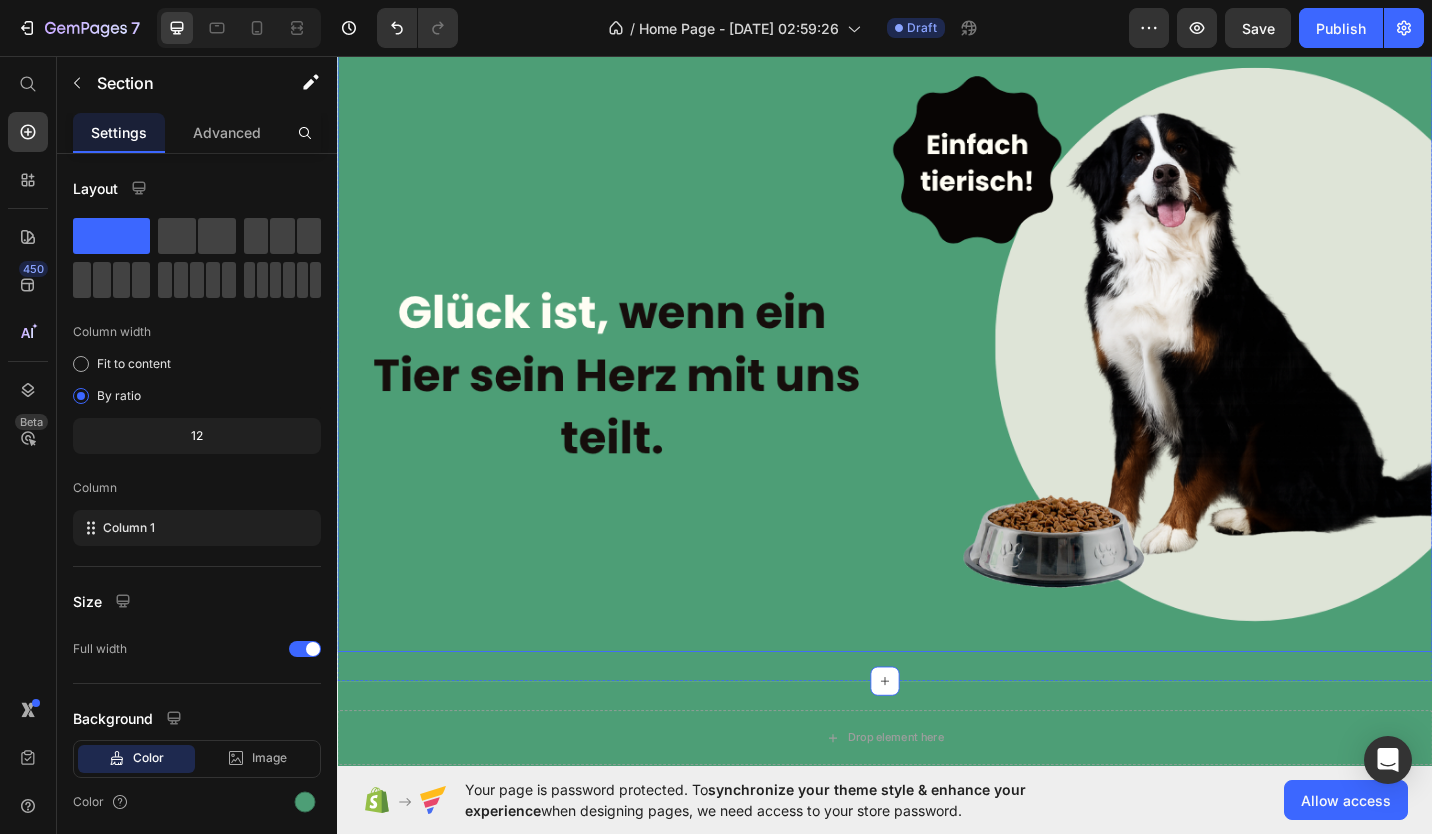 scroll, scrollTop: 218, scrollLeft: 0, axis: vertical 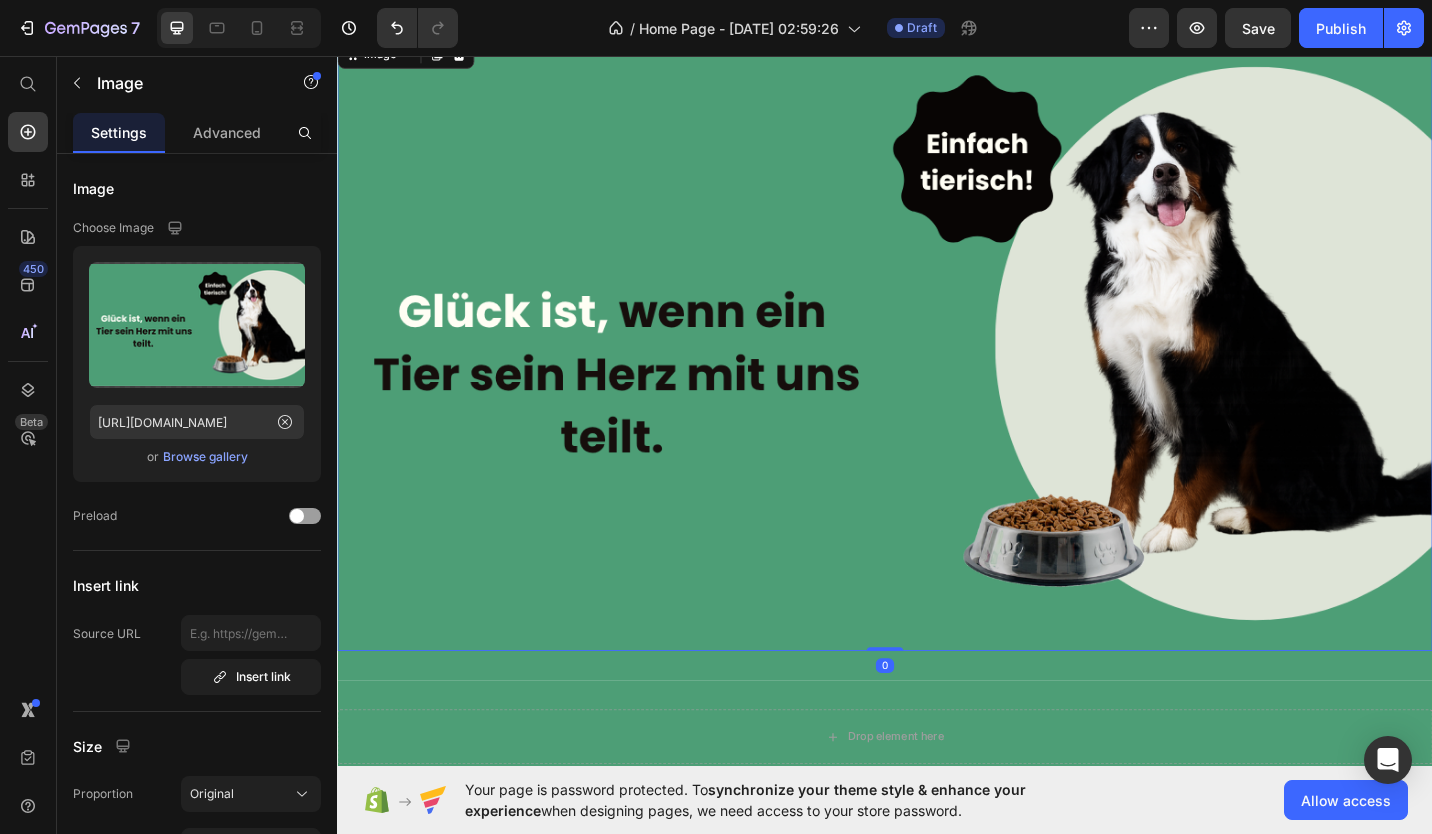 drag, startPoint x: 915, startPoint y: 696, endPoint x: 946, endPoint y: 593, distance: 107.563934 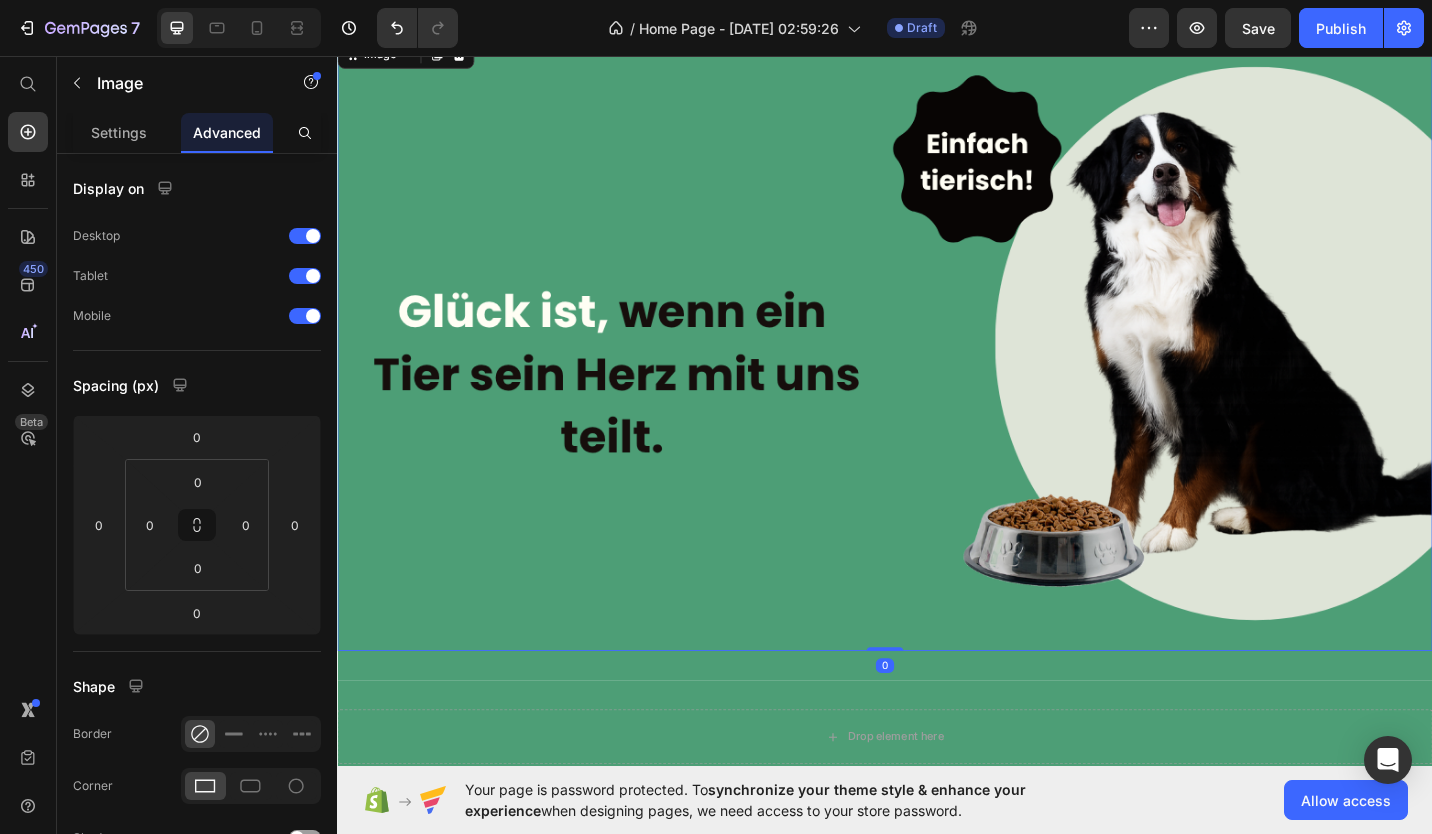 scroll, scrollTop: 0, scrollLeft: 0, axis: both 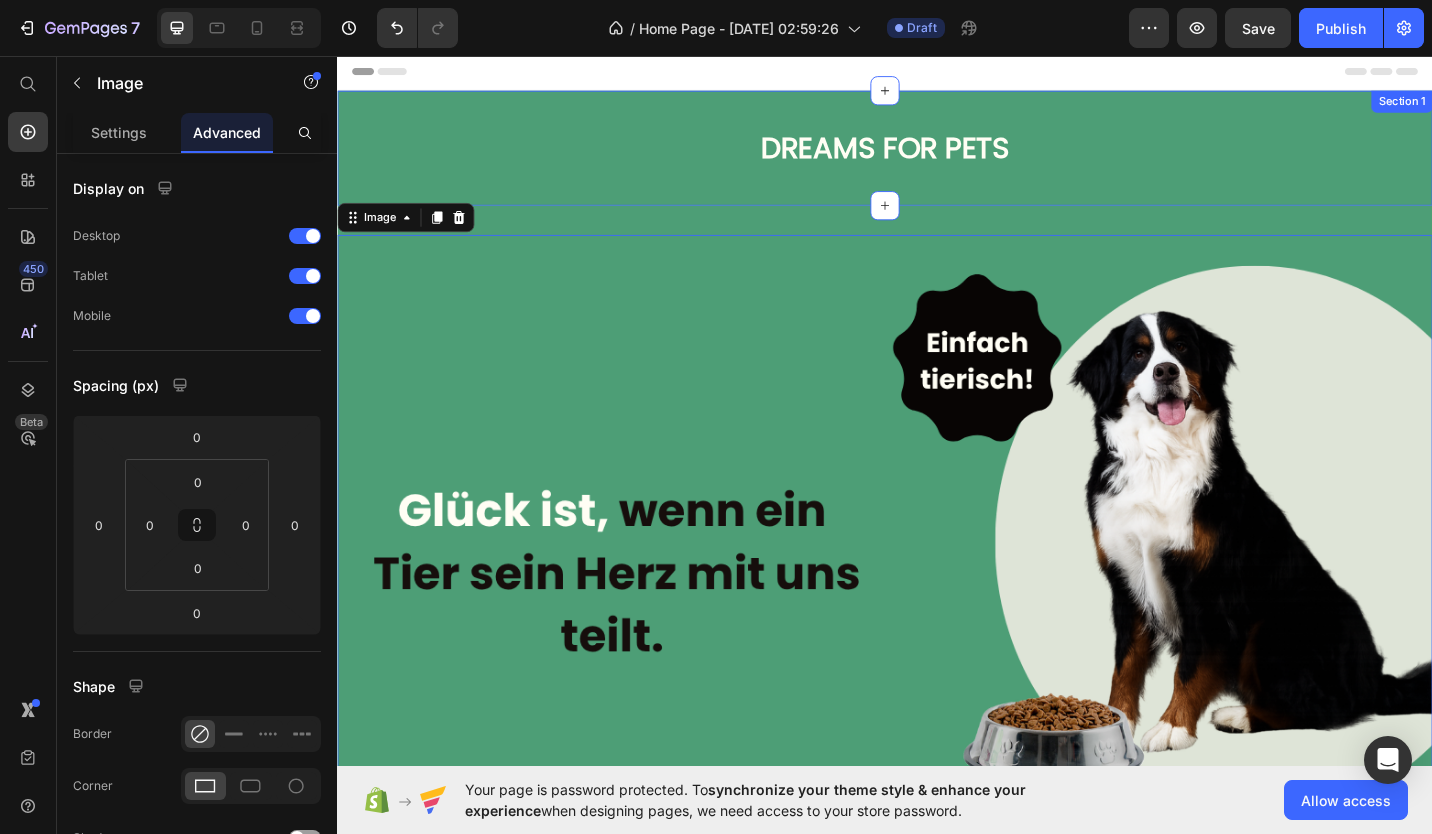 drag, startPoint x: 923, startPoint y: 222, endPoint x: 933, endPoint y: 184, distance: 39.293766 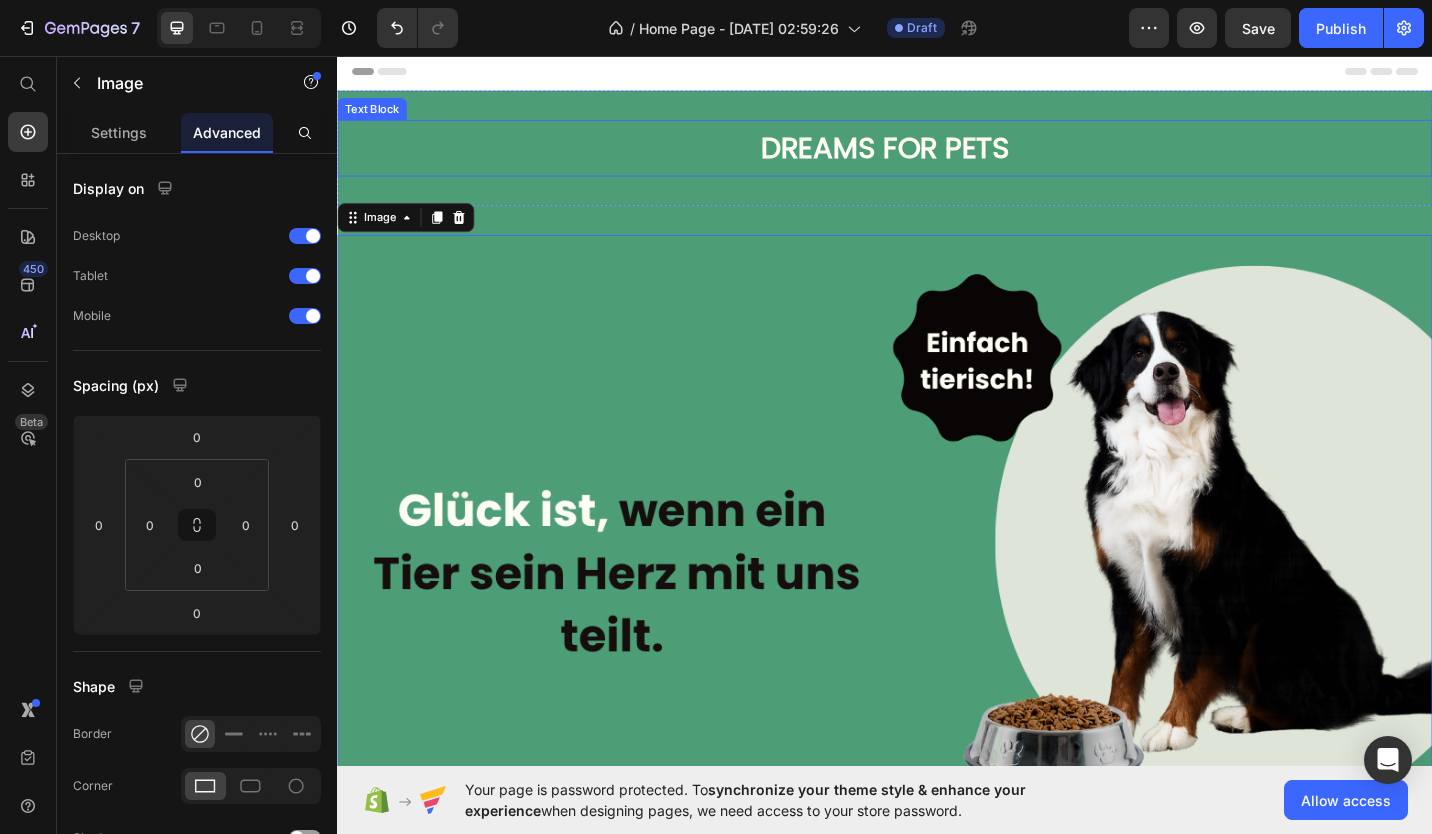 click on "DREAMS FOR PETS" at bounding box center [937, 156] 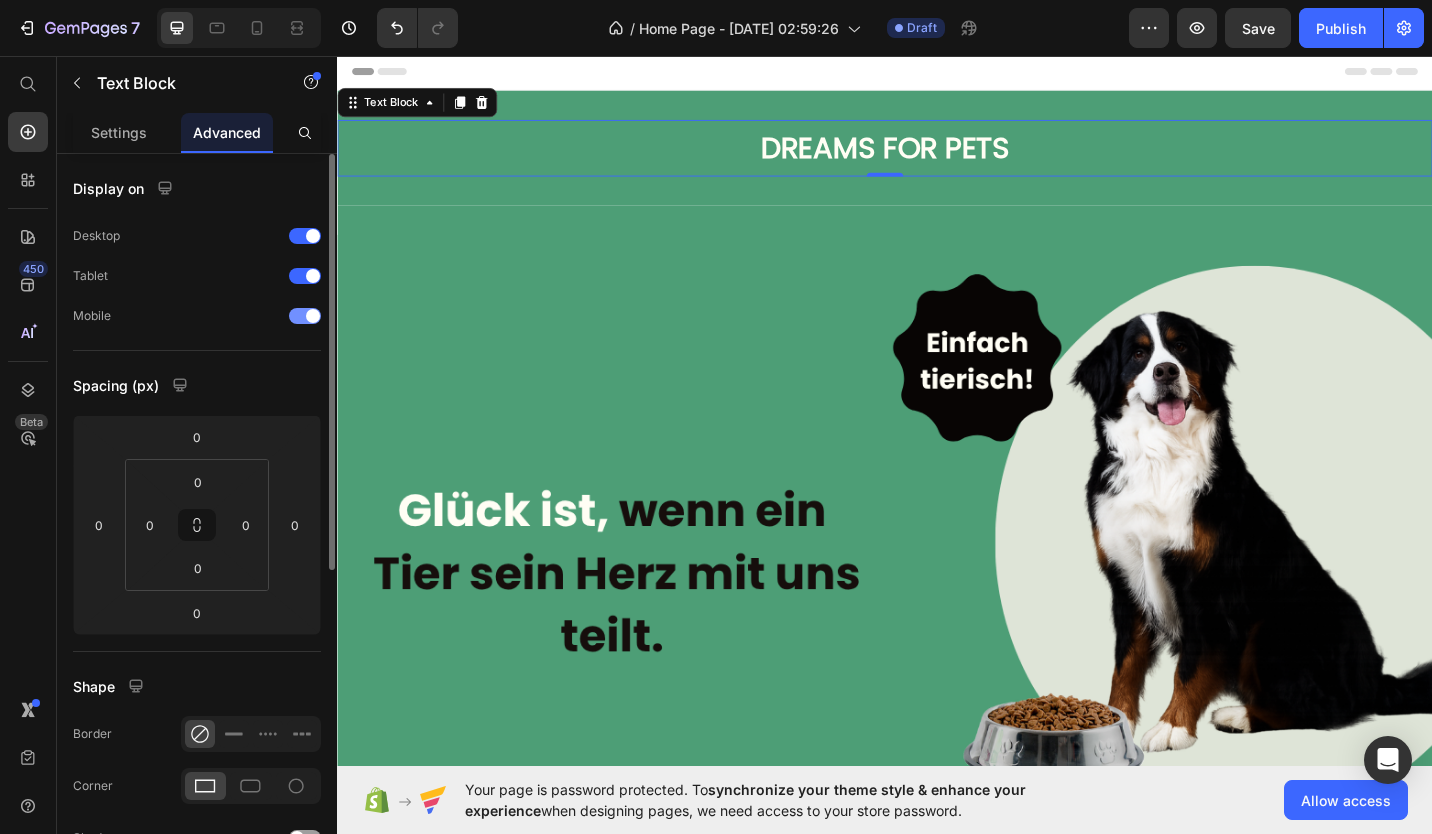 scroll, scrollTop: 124, scrollLeft: 0, axis: vertical 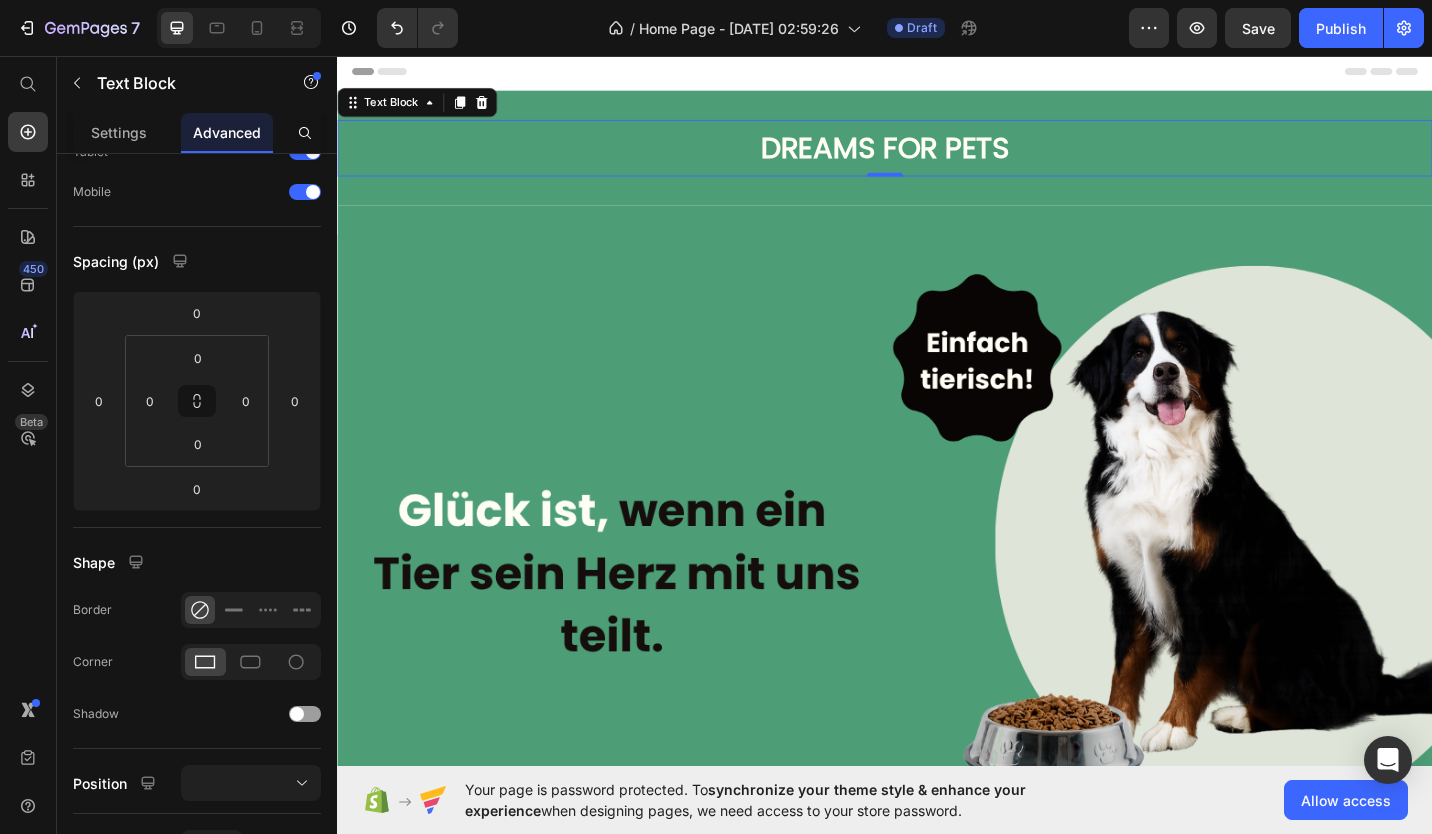 click at bounding box center (239, 28) 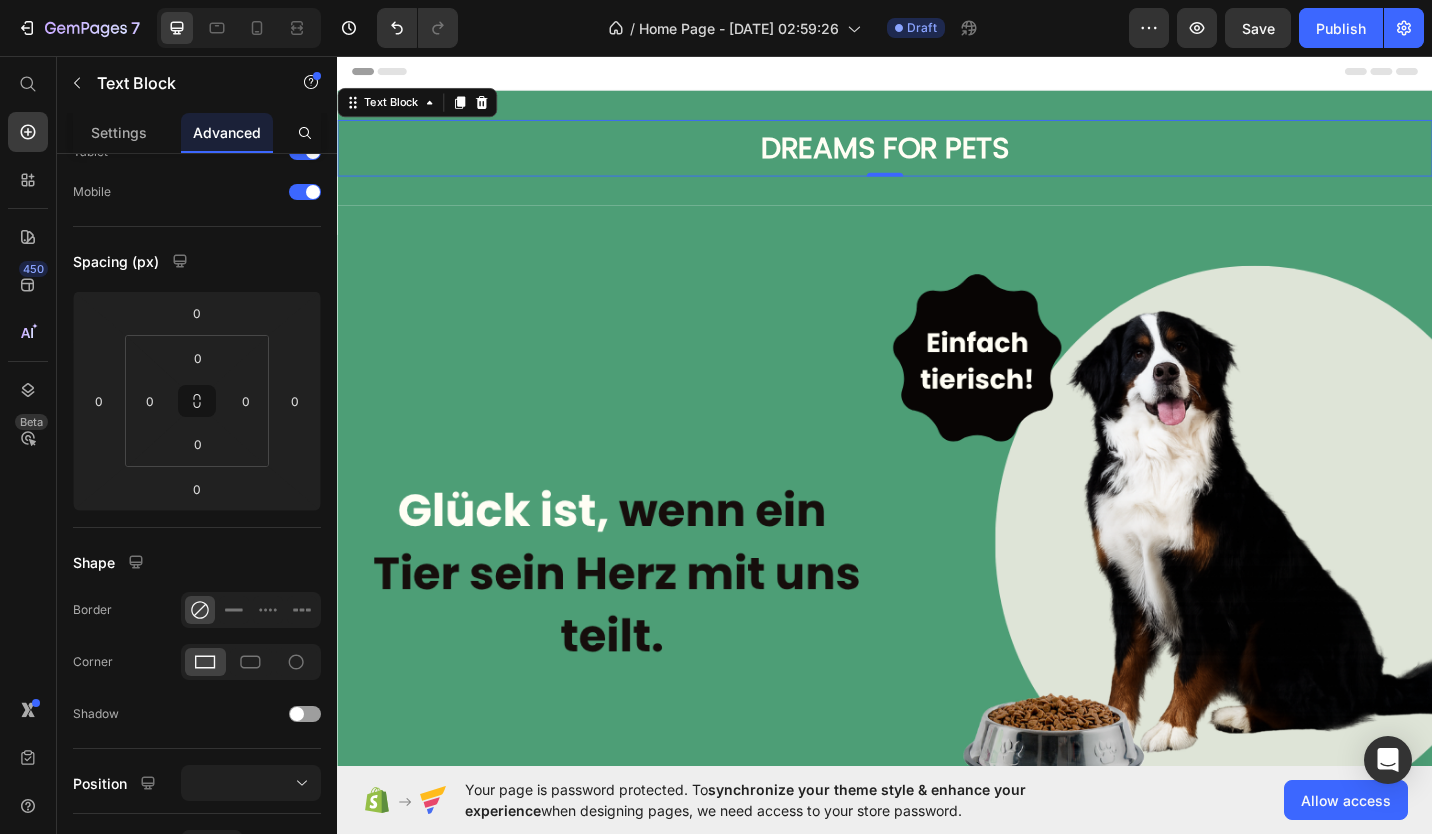 click at bounding box center (239, 28) 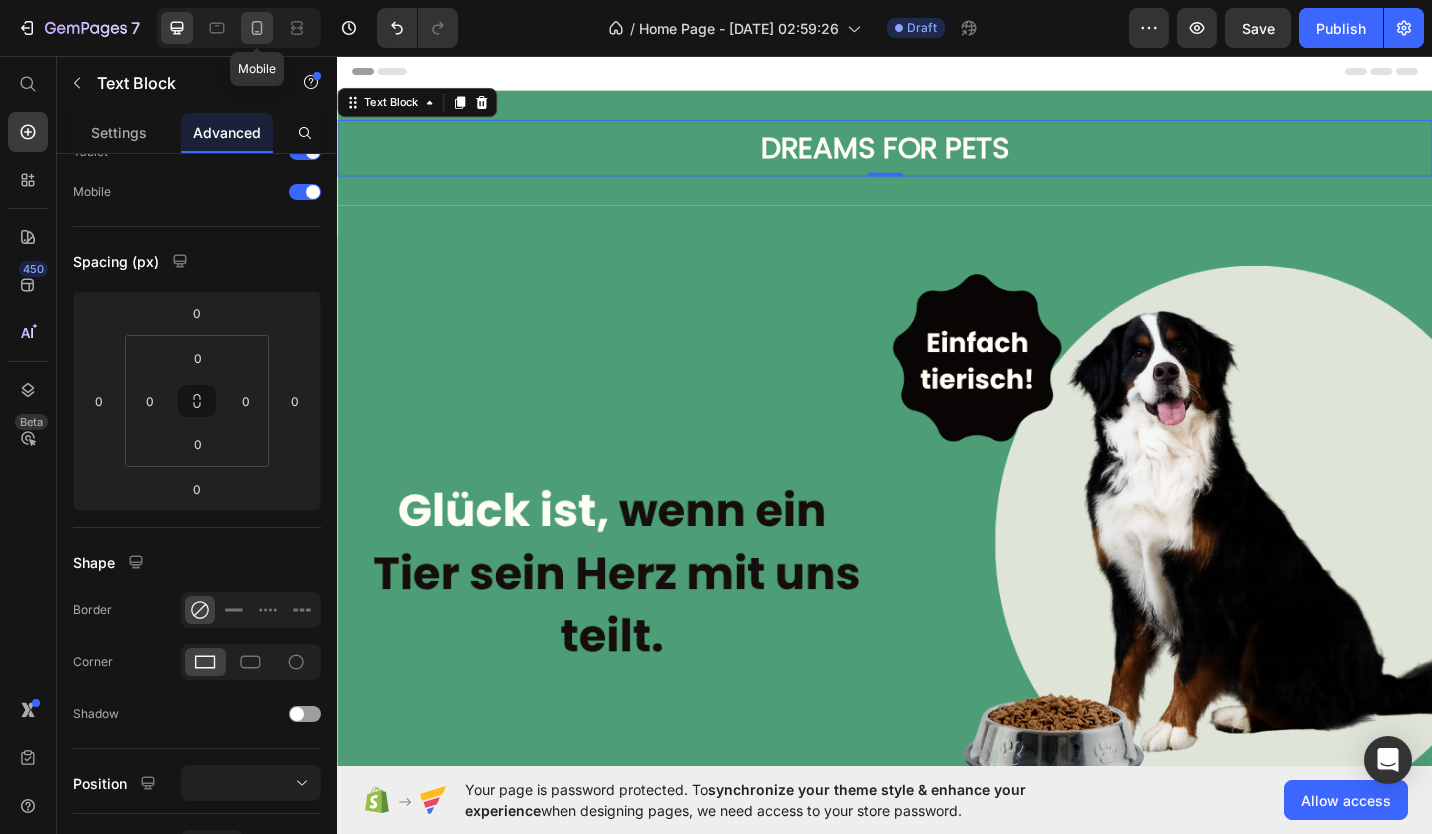 click 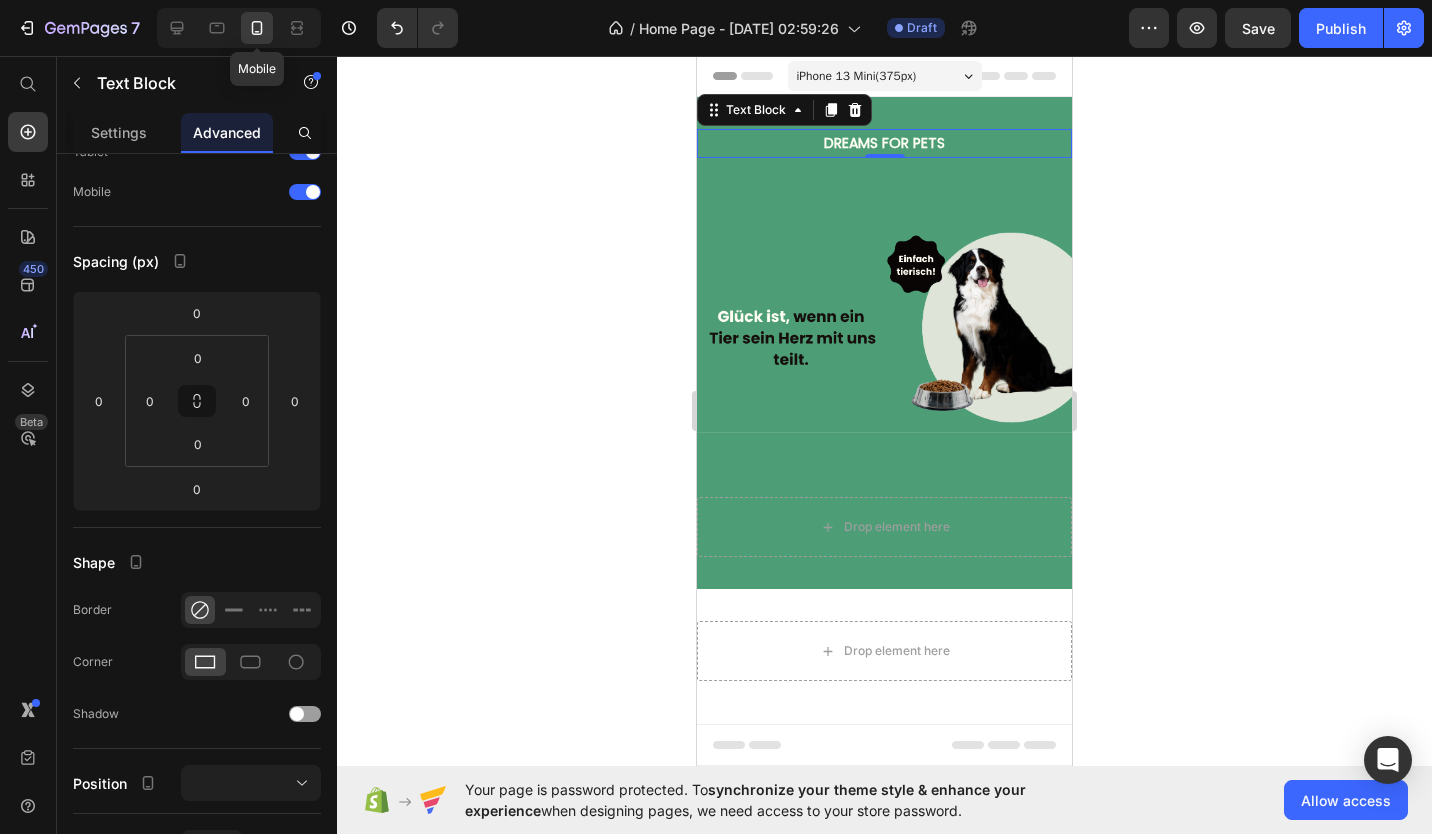 scroll, scrollTop: 3, scrollLeft: 0, axis: vertical 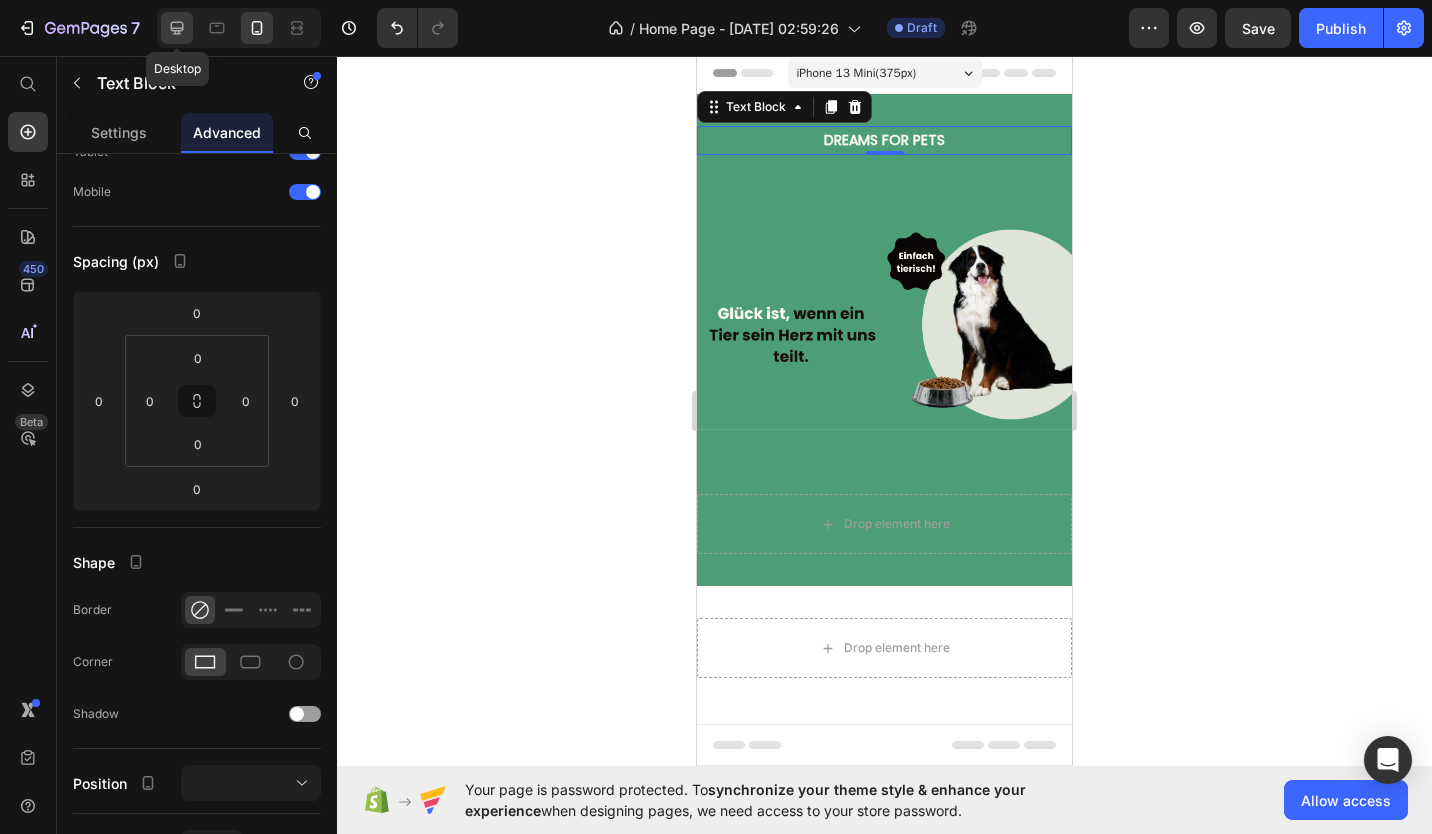 click 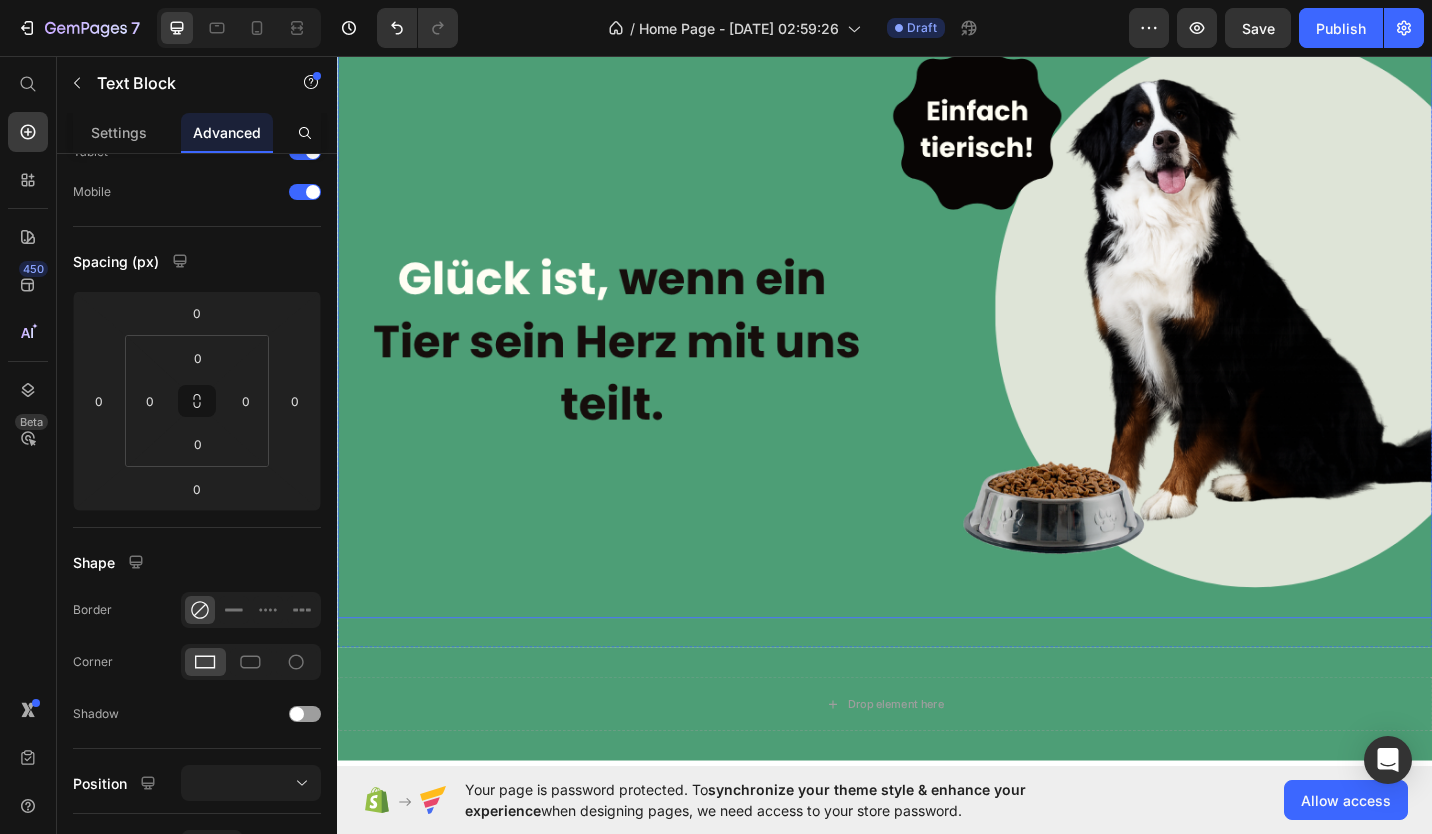 scroll, scrollTop: 0, scrollLeft: 0, axis: both 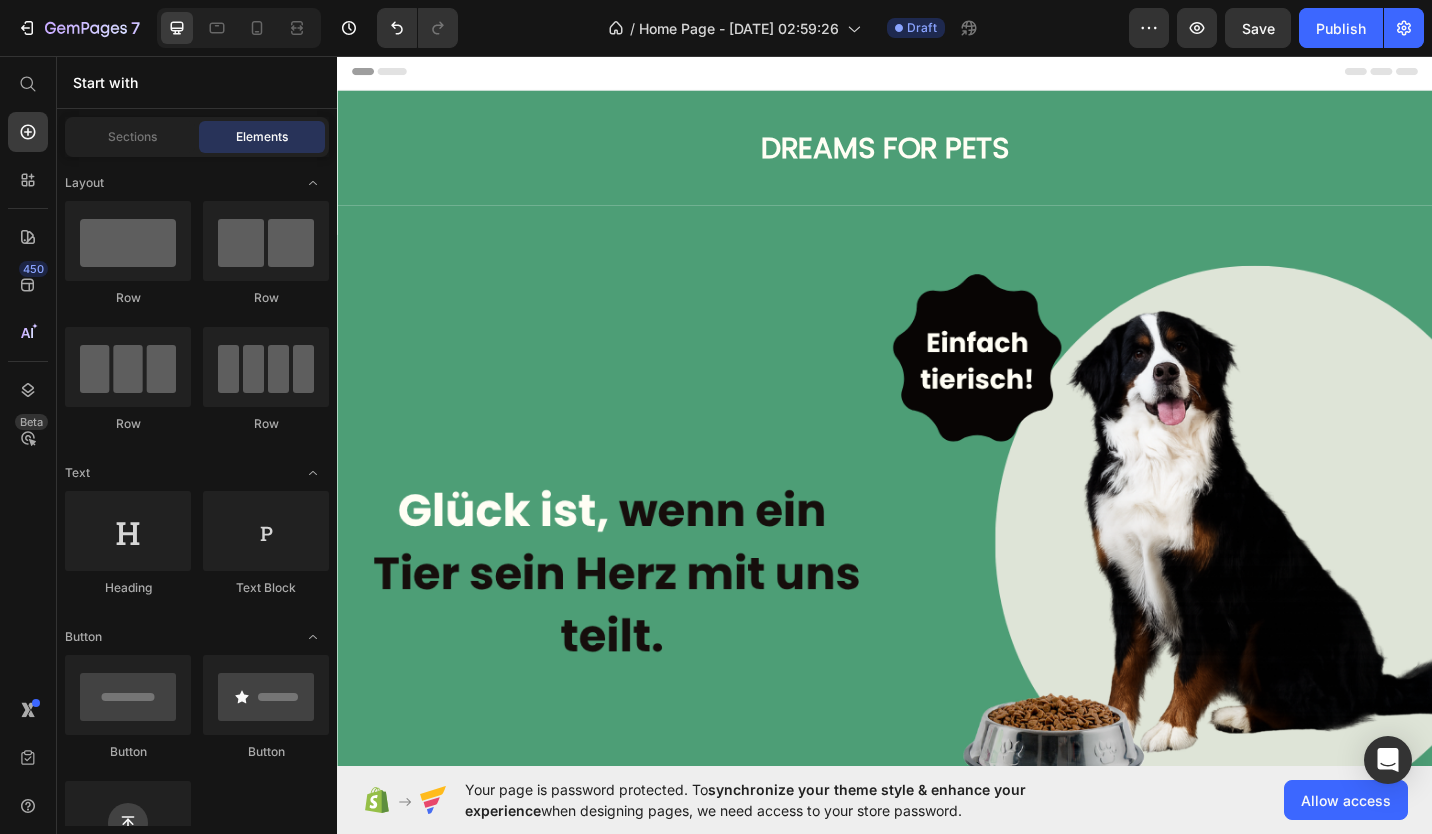 click on "Header" at bounding box center (937, 73) 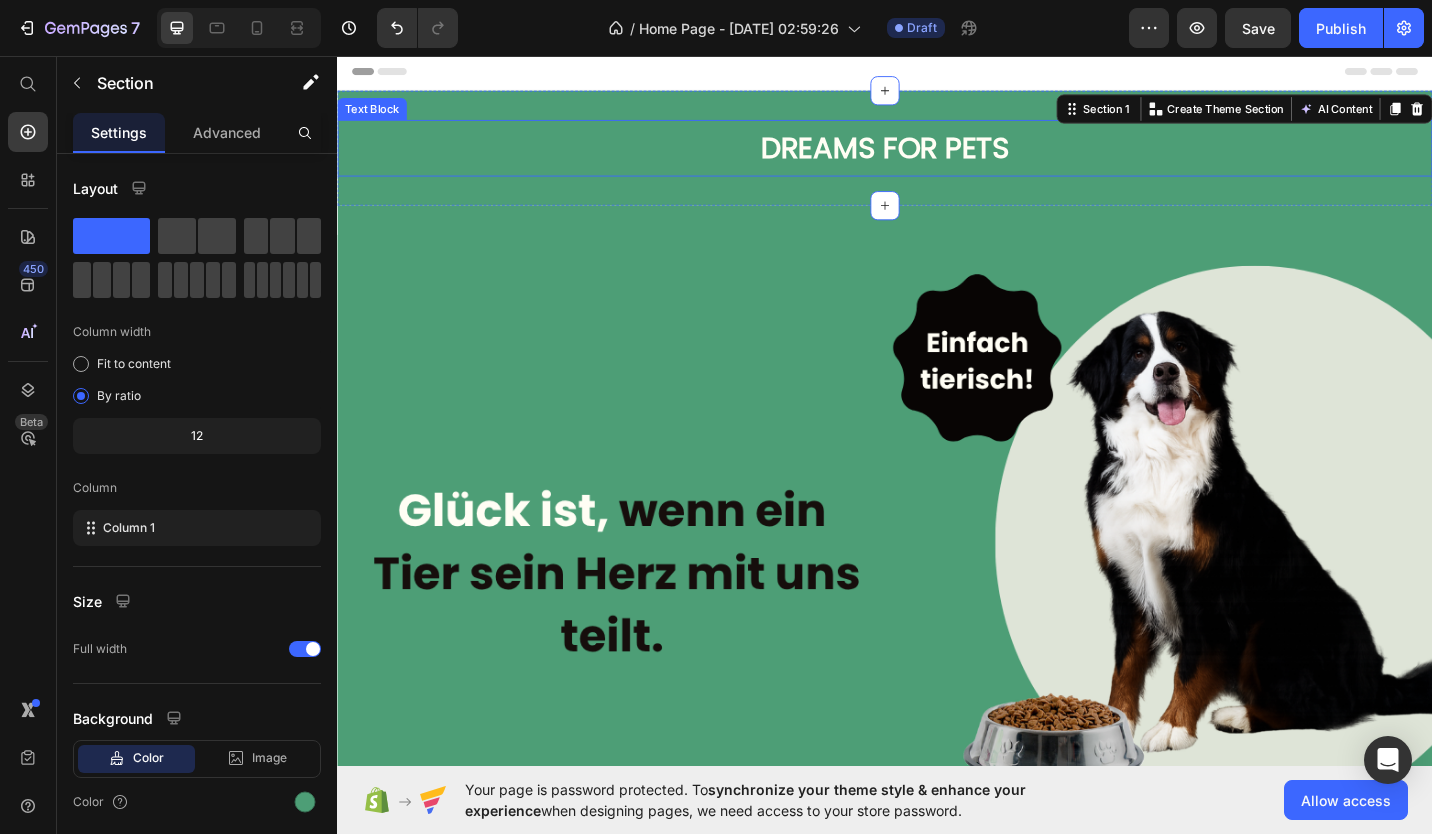 click on "DREAMS FOR PETS" at bounding box center (937, 156) 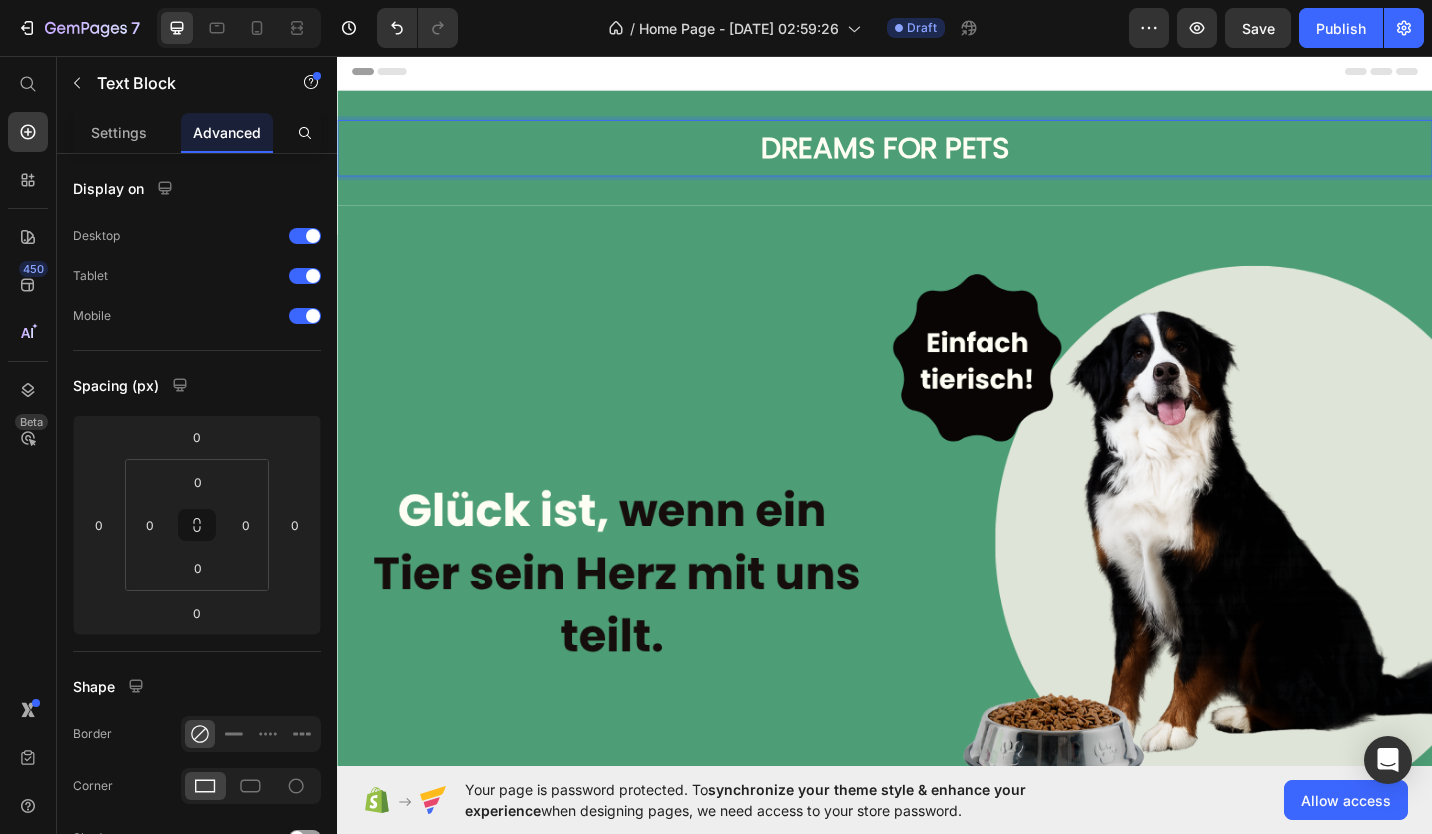 click on "DREAMS FOR PETS" at bounding box center [937, 157] 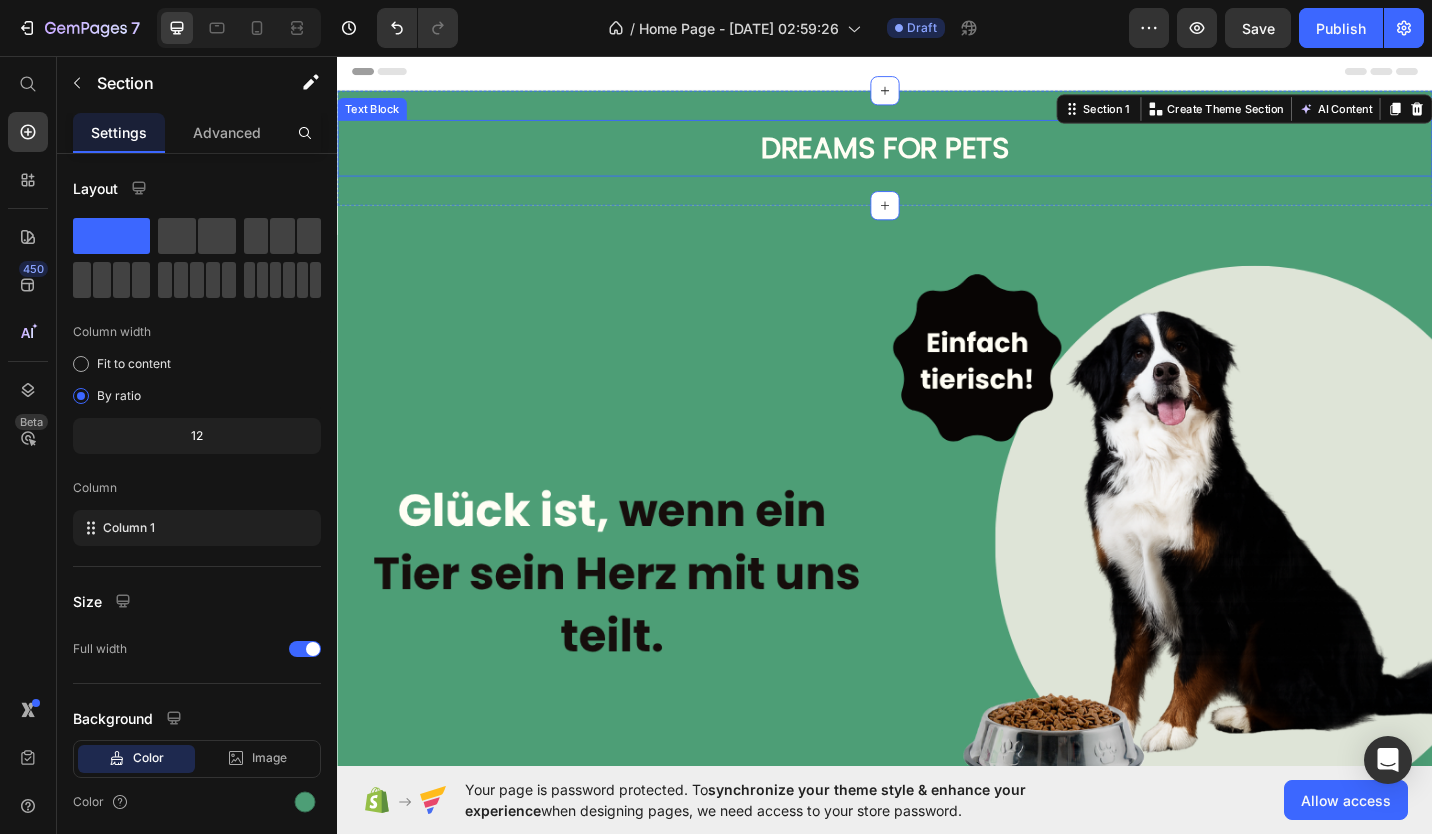 drag, startPoint x: 926, startPoint y: 218, endPoint x: 915, endPoint y: 164, distance: 55.108982 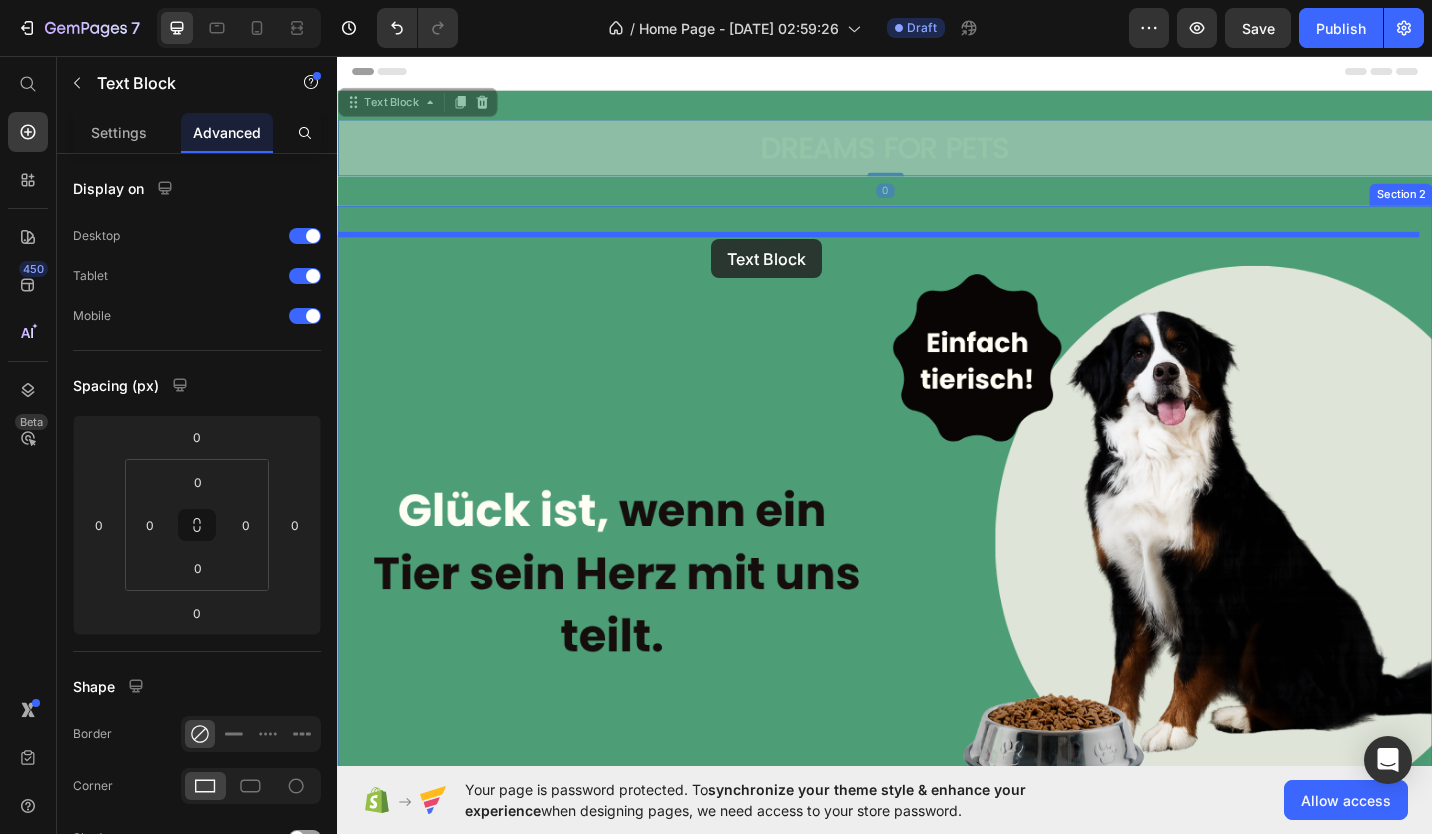drag, startPoint x: 740, startPoint y: 148, endPoint x: 747, endPoint y: 257, distance: 109.22454 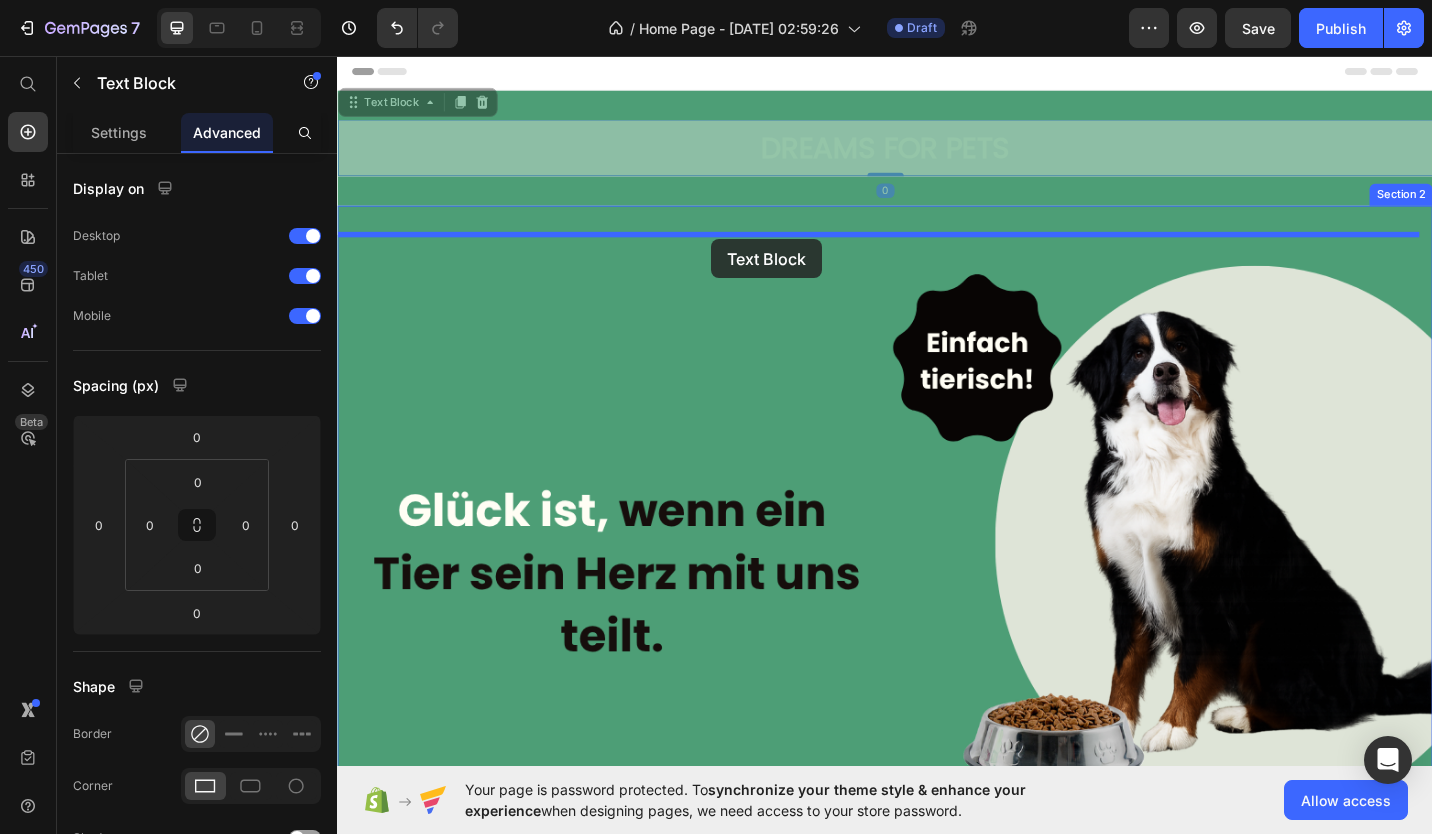 type on "16" 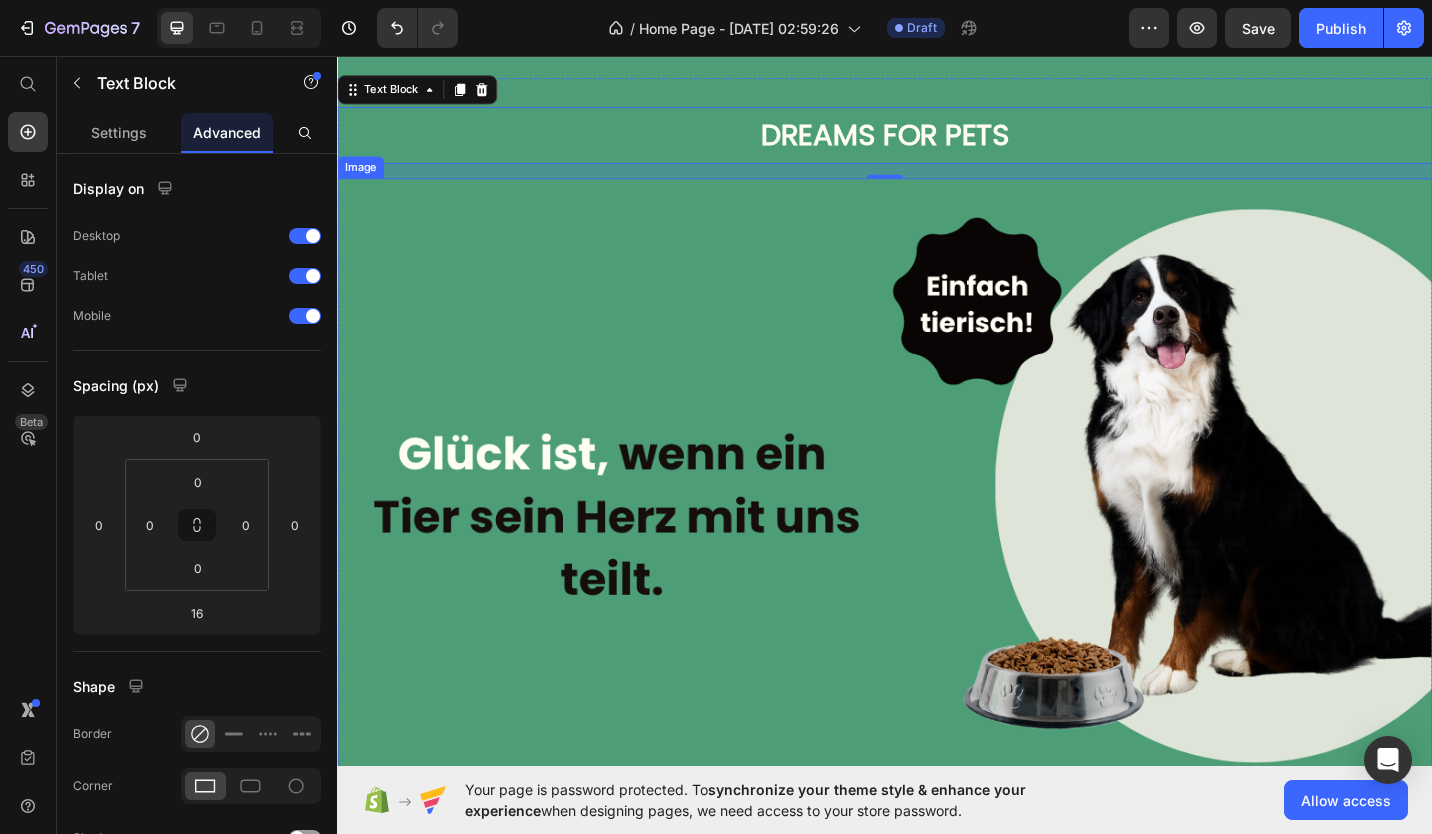 scroll, scrollTop: 0, scrollLeft: 0, axis: both 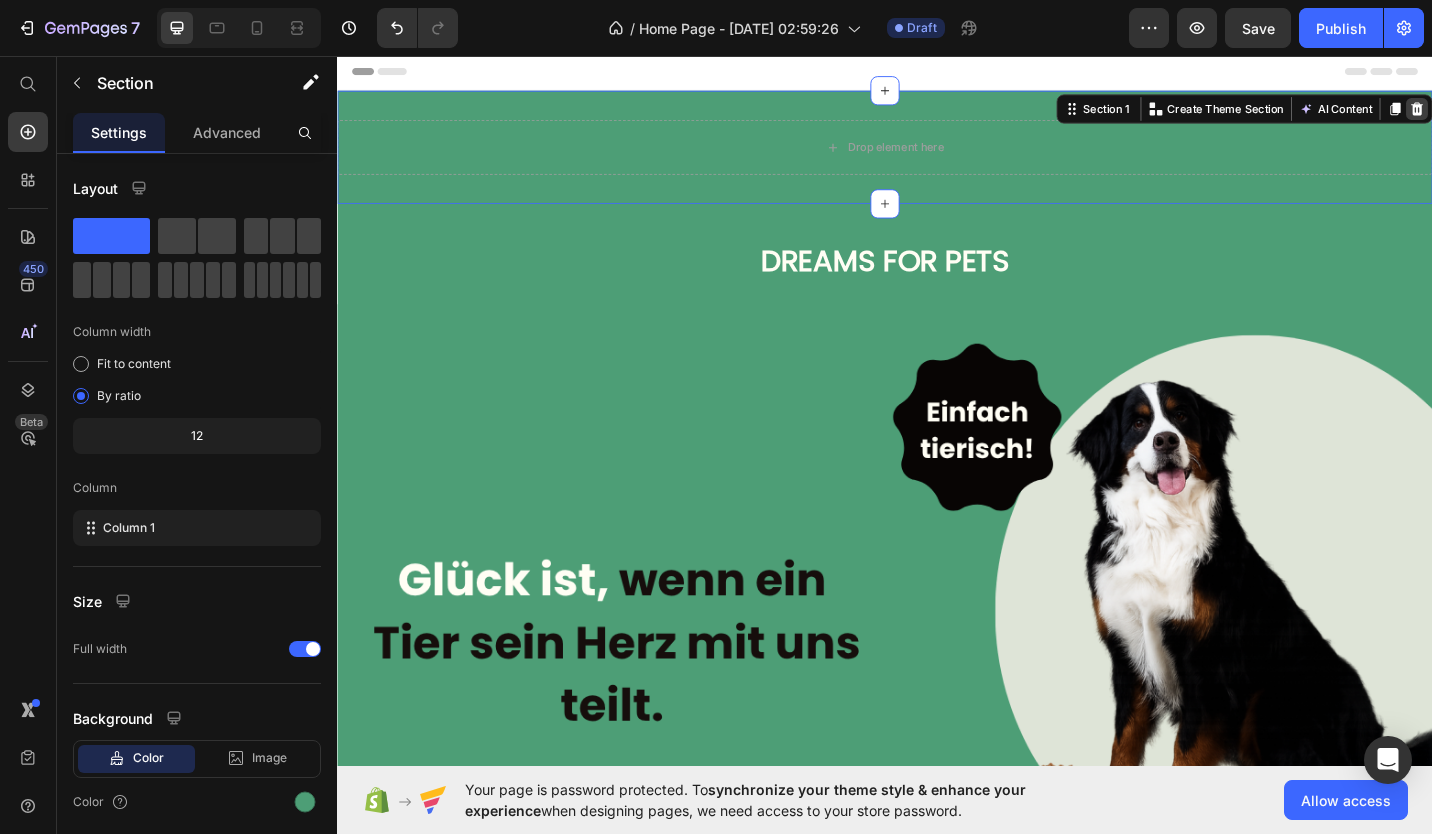 click at bounding box center (1520, 114) 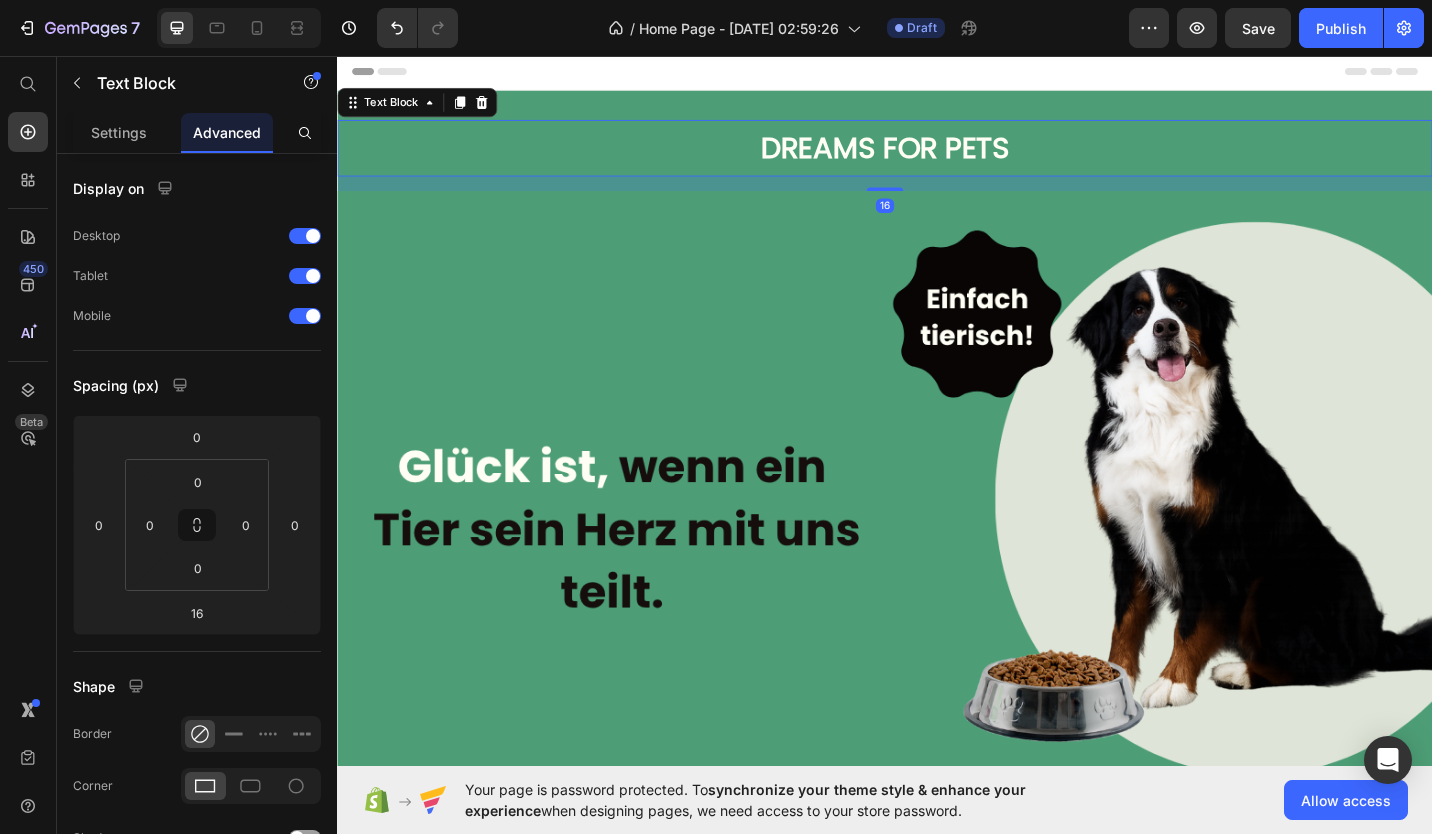 click on "DREAMS FOR PETS" at bounding box center (937, 157) 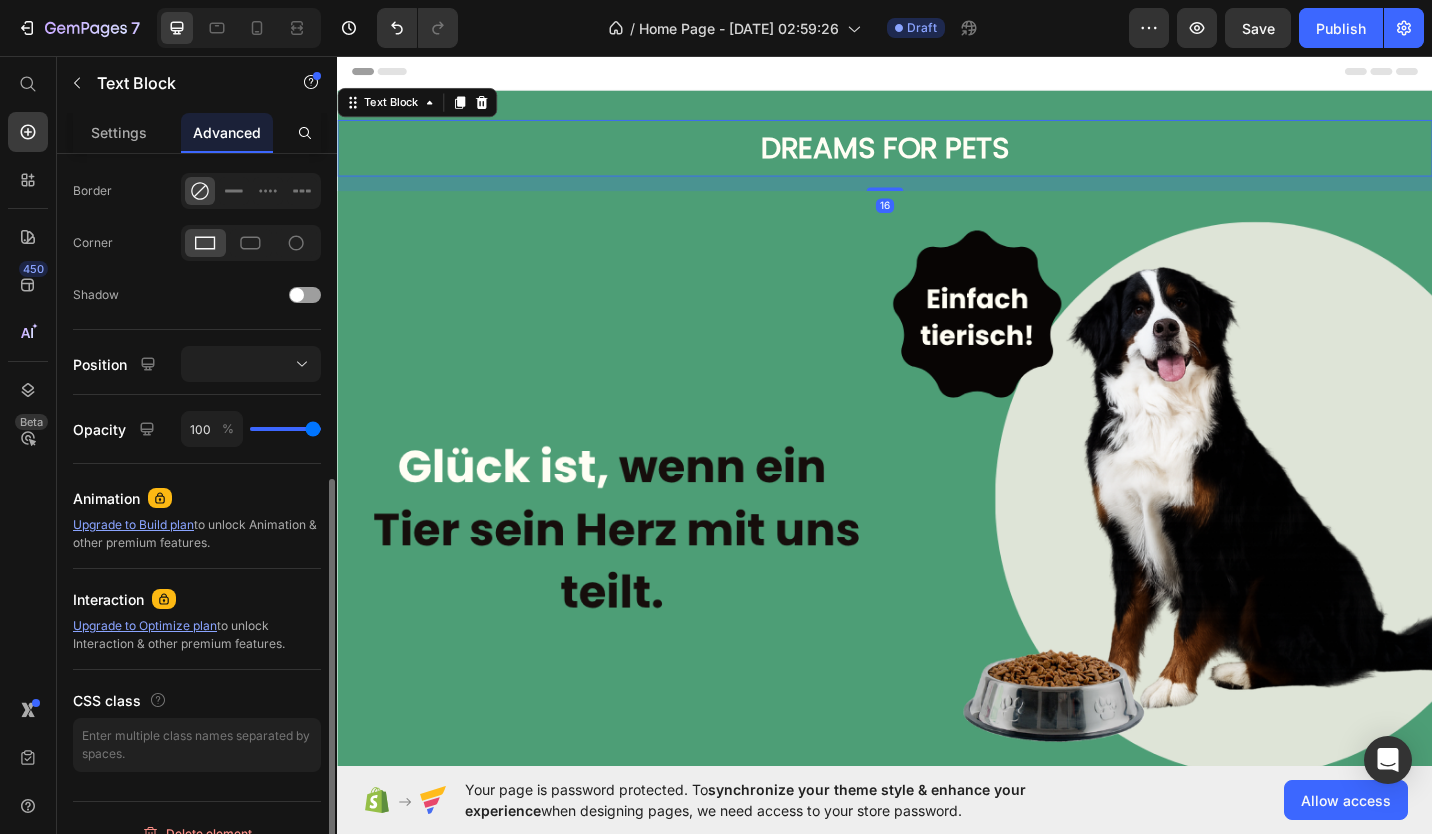 scroll, scrollTop: 568, scrollLeft: 0, axis: vertical 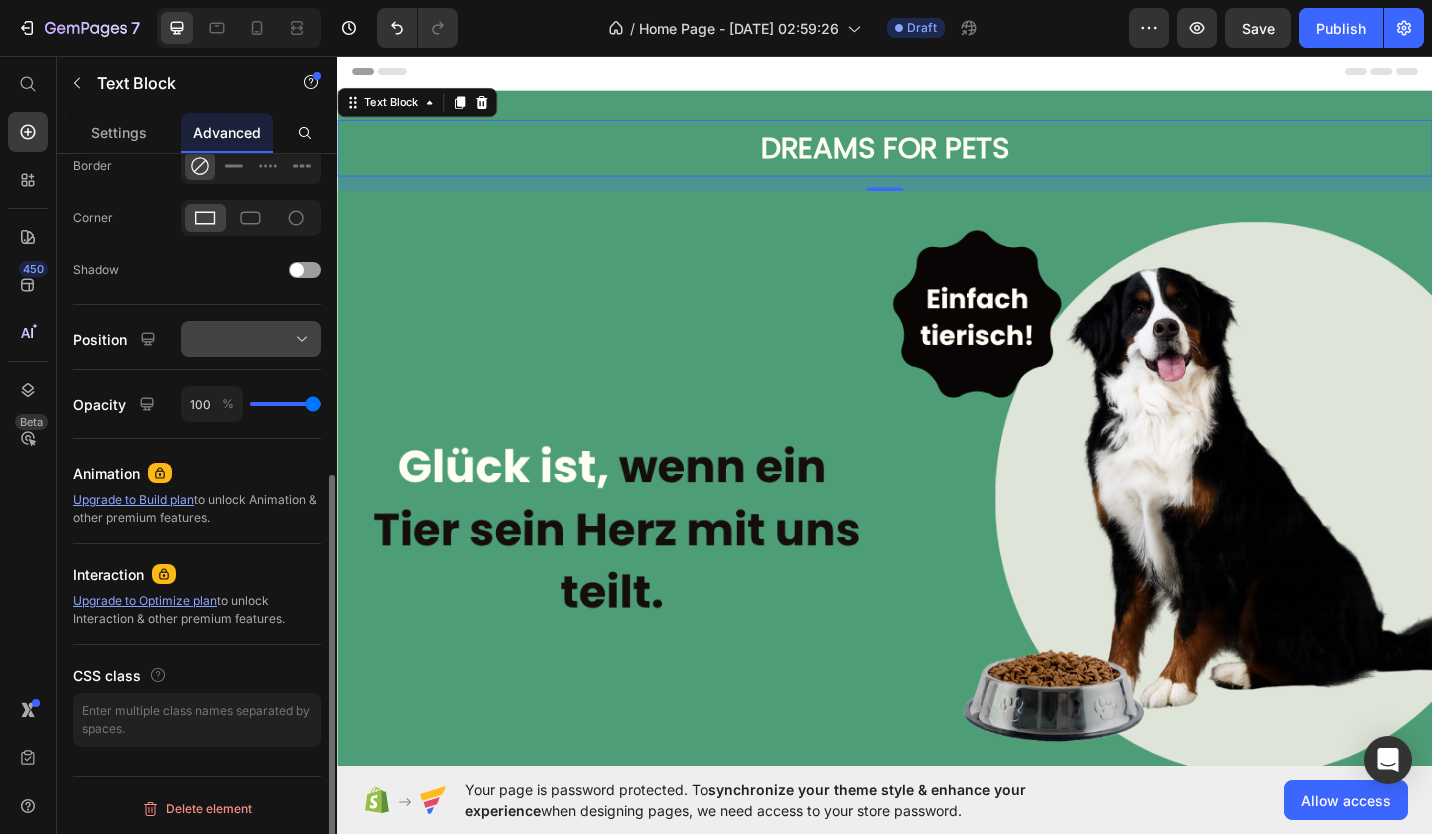 click at bounding box center (251, 339) 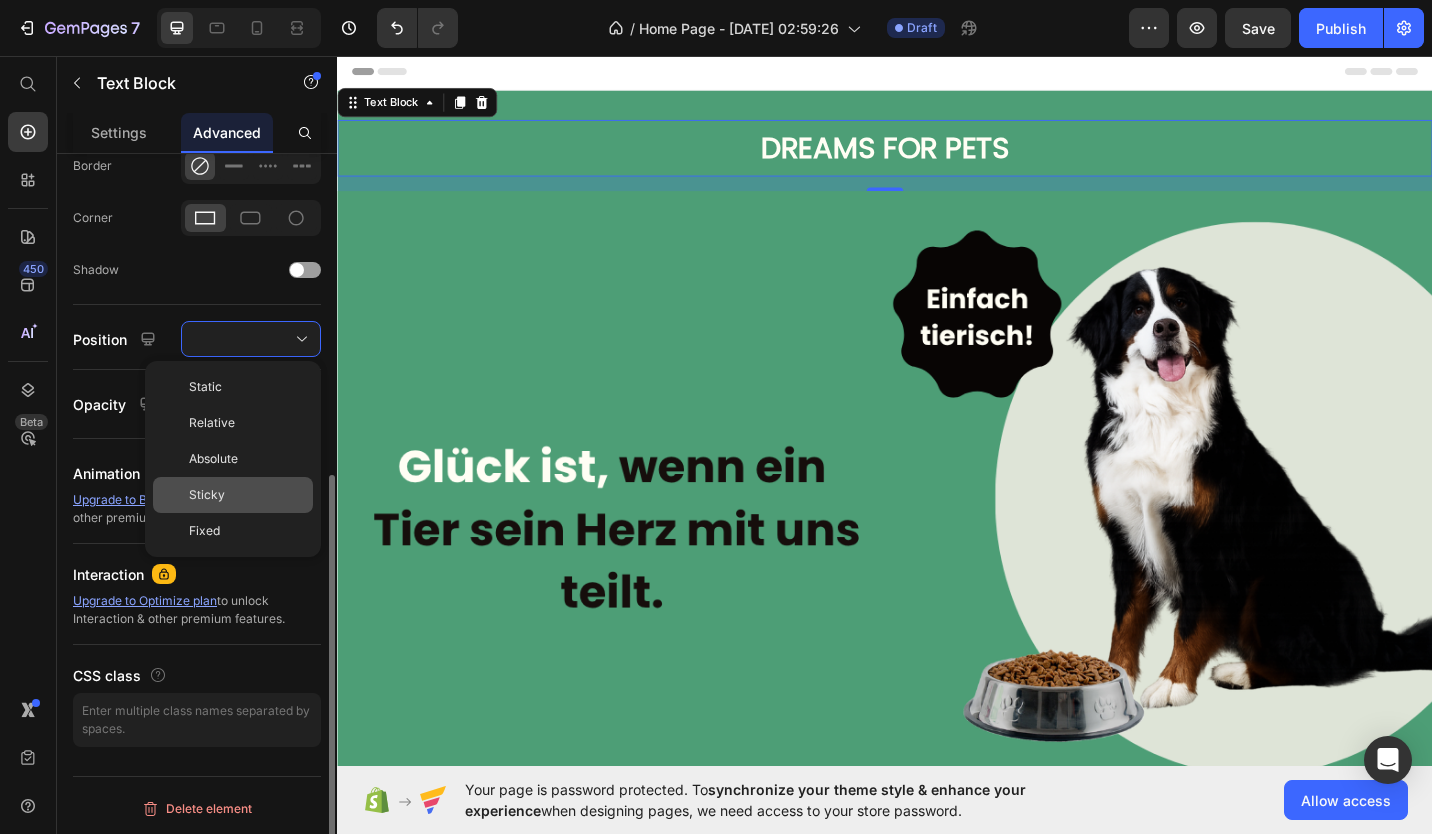 click on "Sticky" 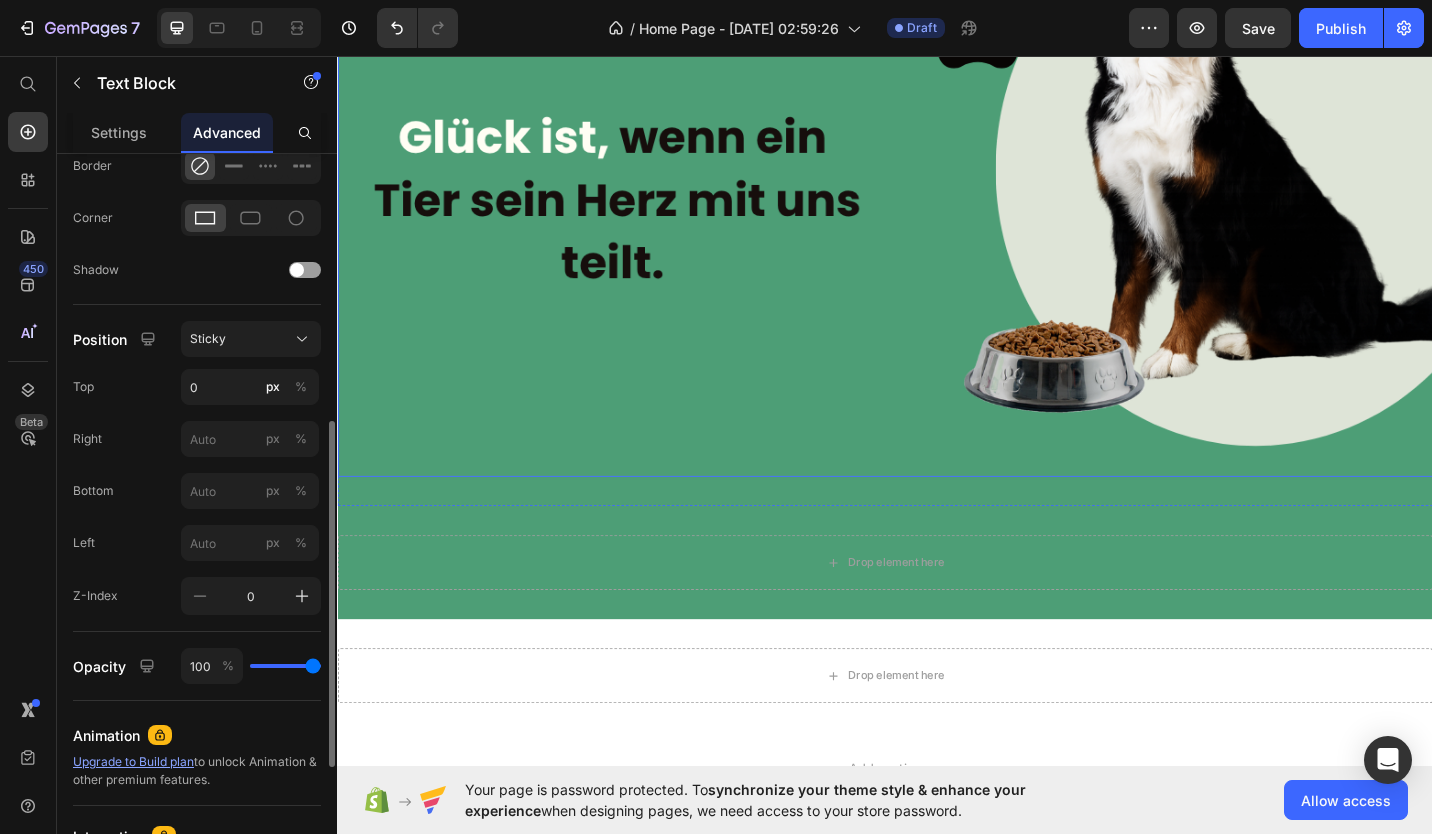 scroll, scrollTop: 0, scrollLeft: 0, axis: both 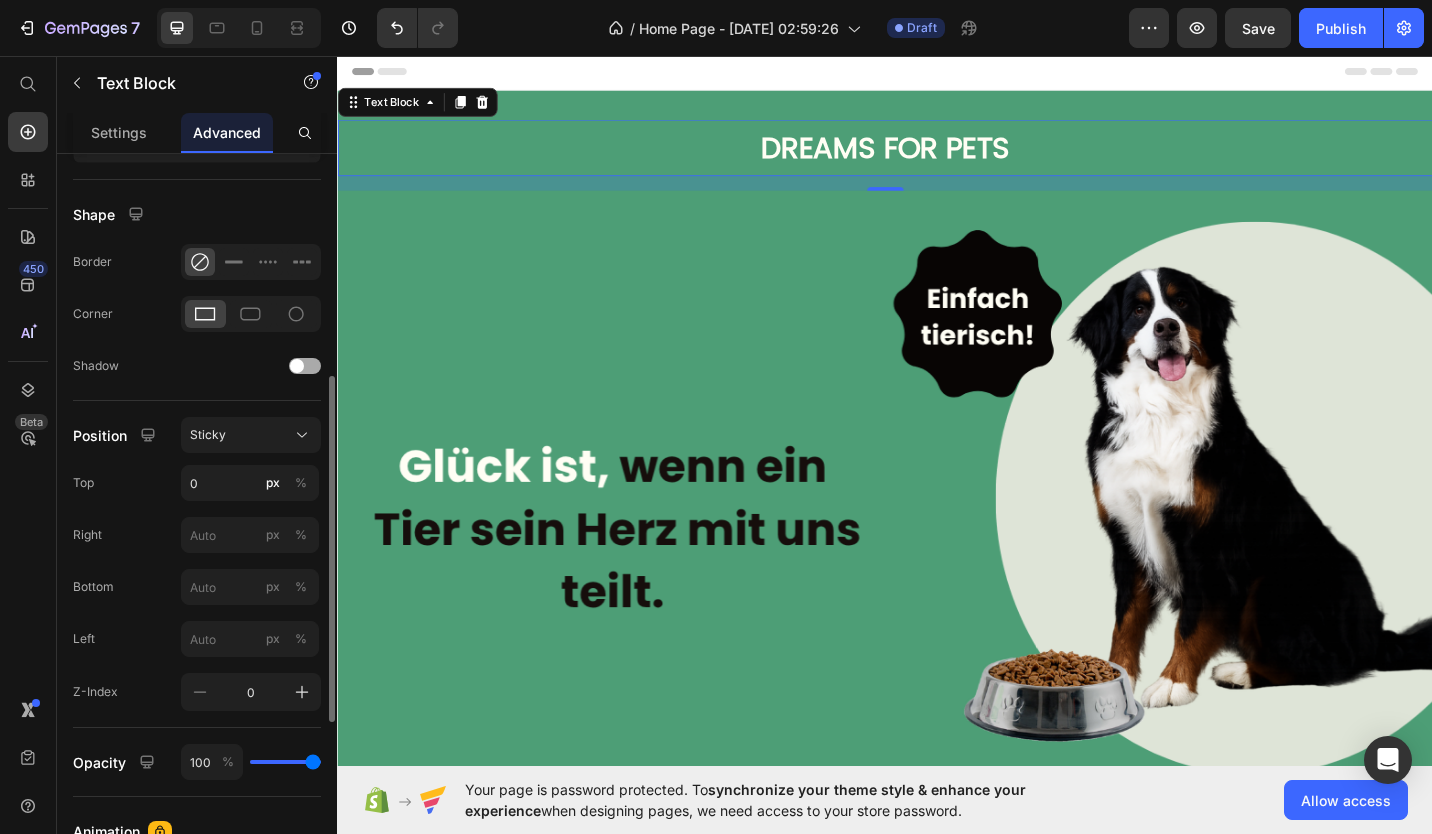 click on "Shadow" 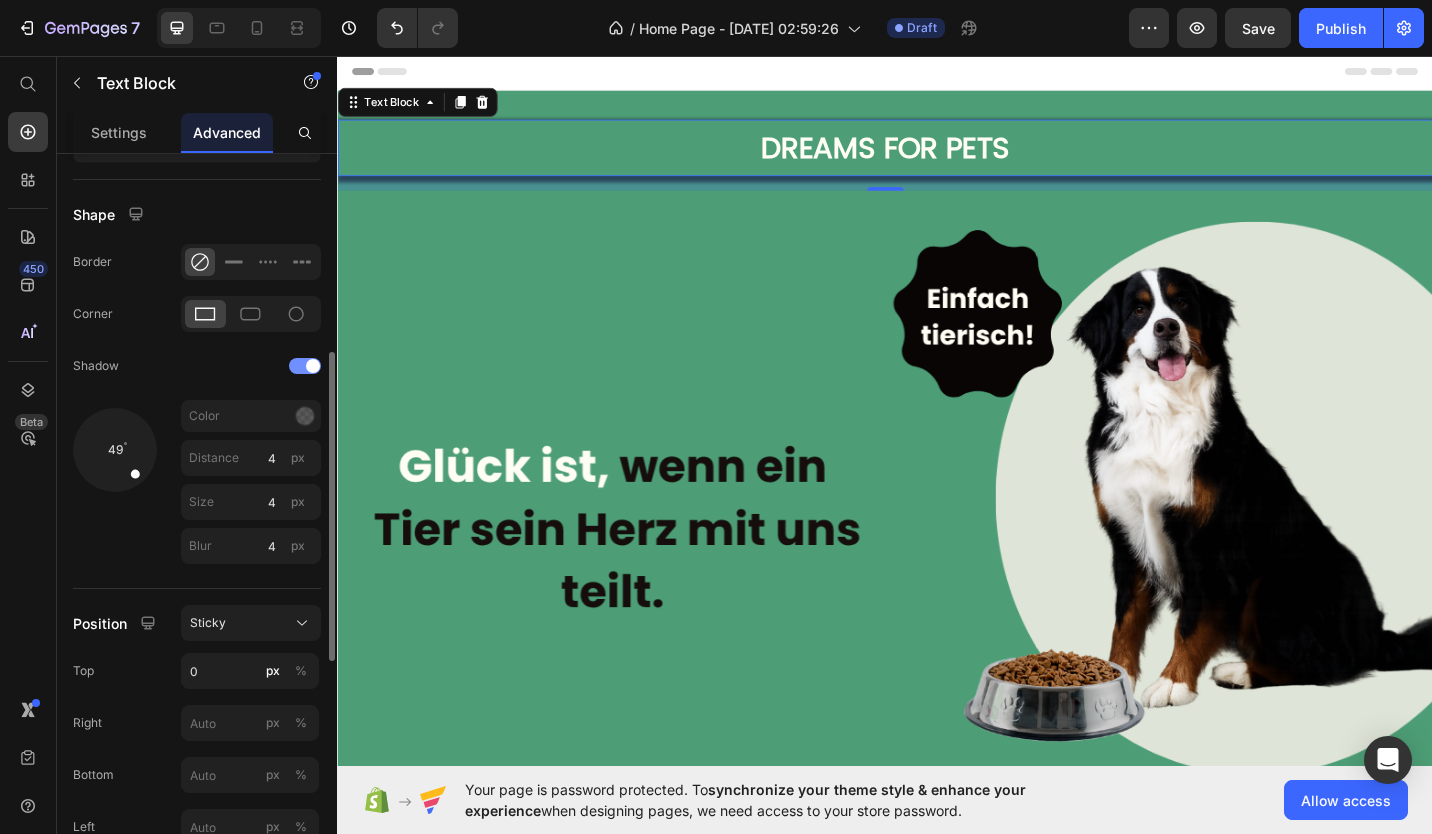 click at bounding box center [305, 366] 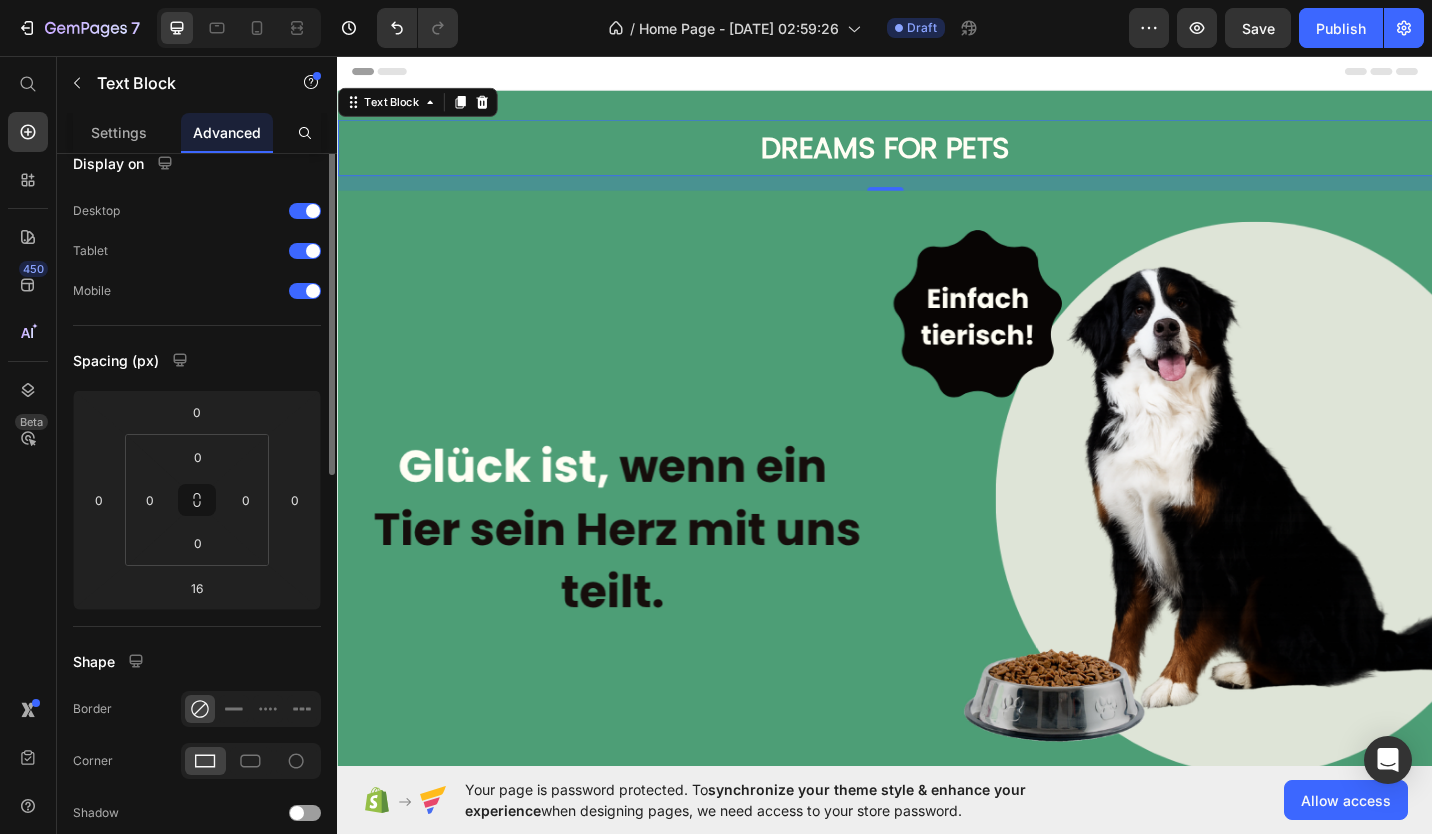 scroll, scrollTop: 0, scrollLeft: 0, axis: both 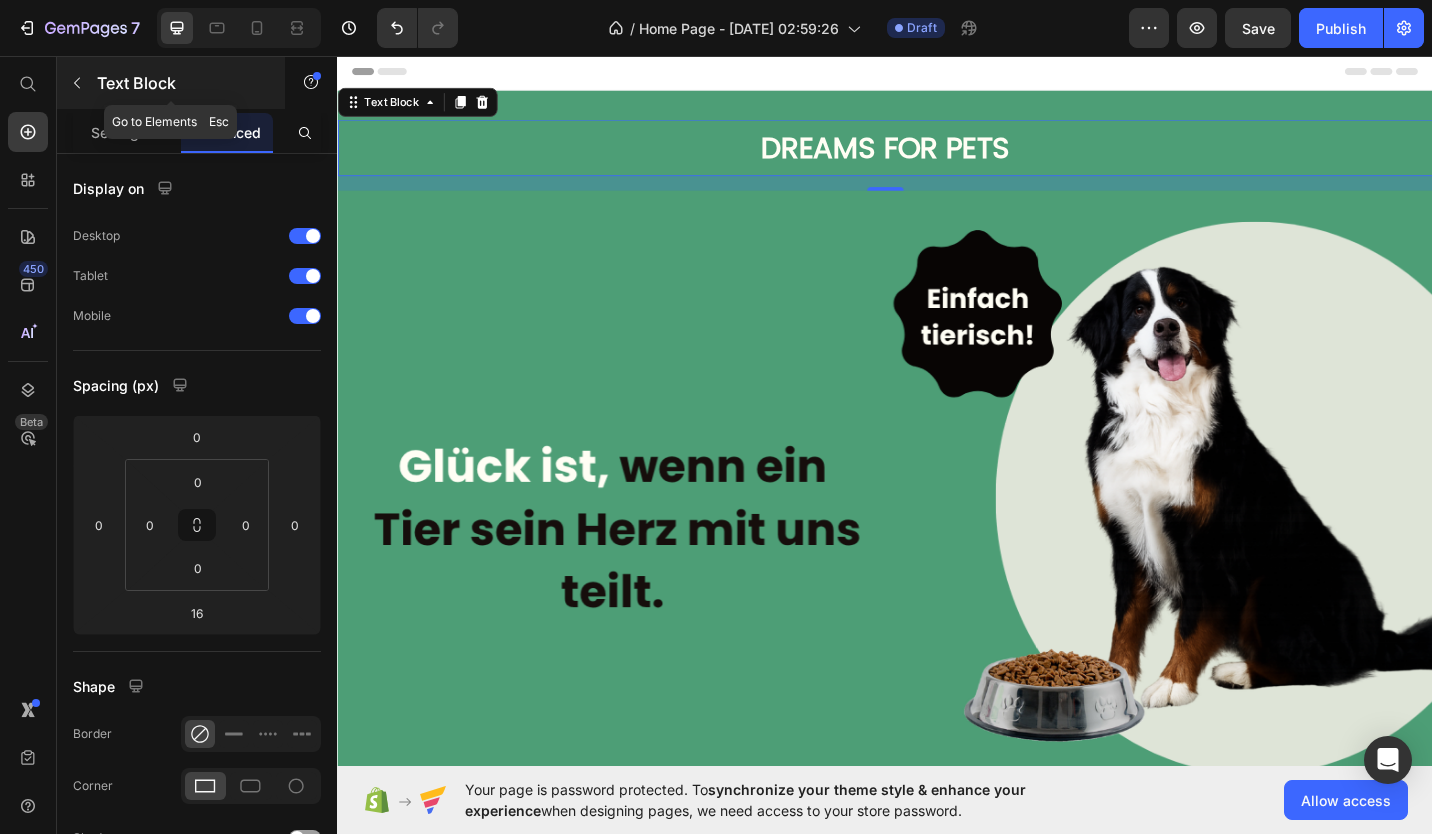 click at bounding box center [77, 83] 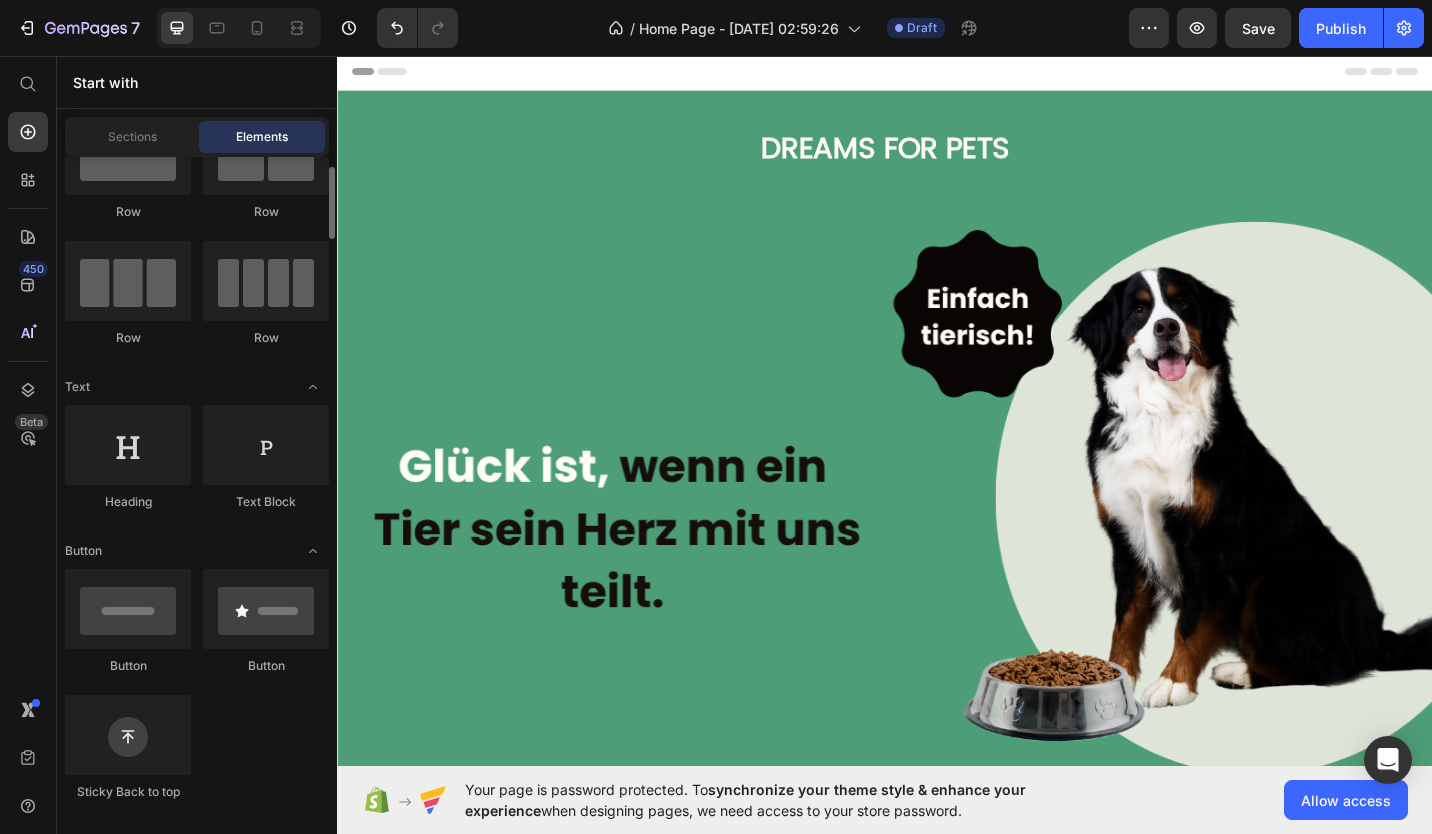 scroll, scrollTop: 87, scrollLeft: 0, axis: vertical 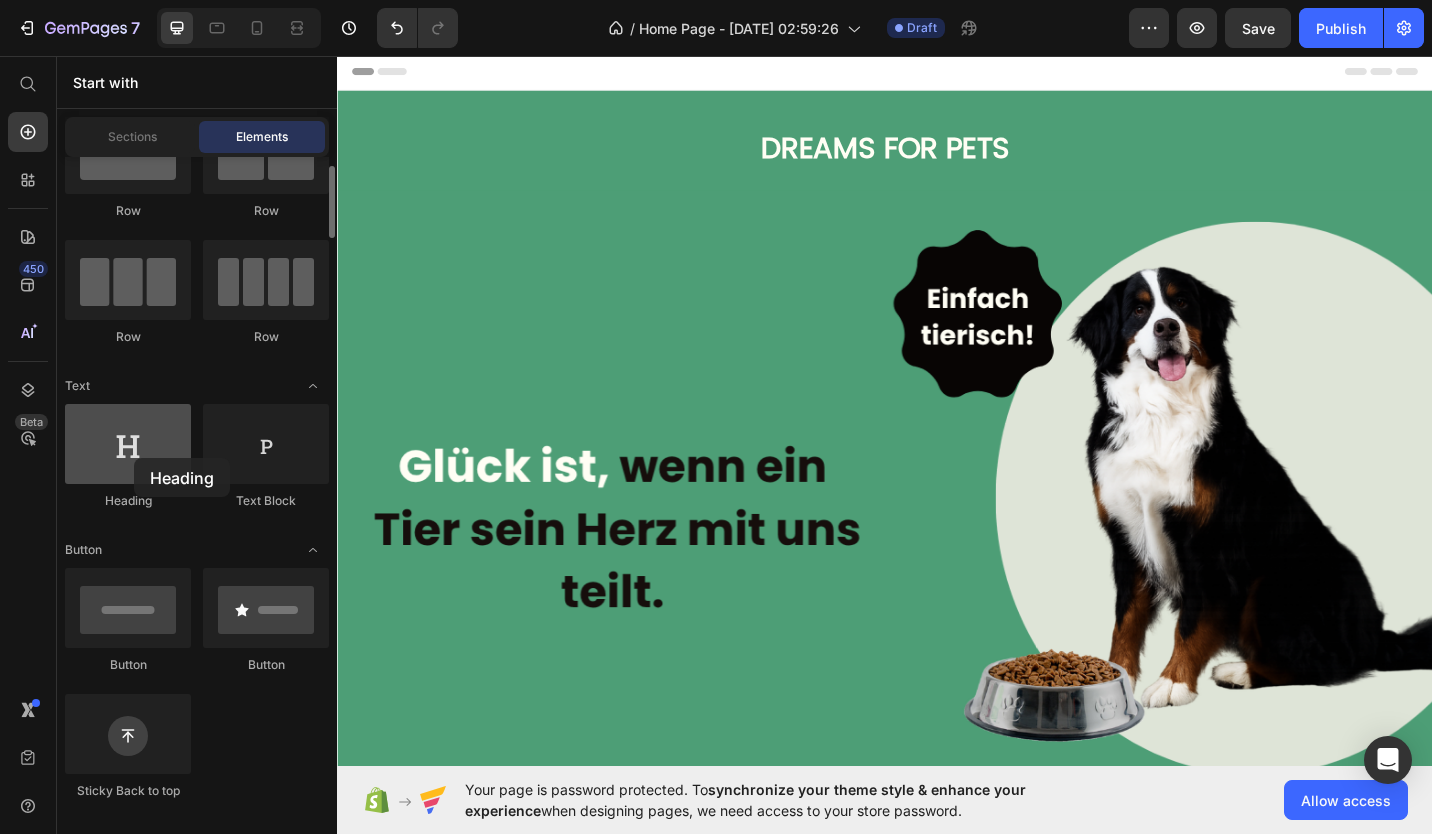 click at bounding box center (128, 444) 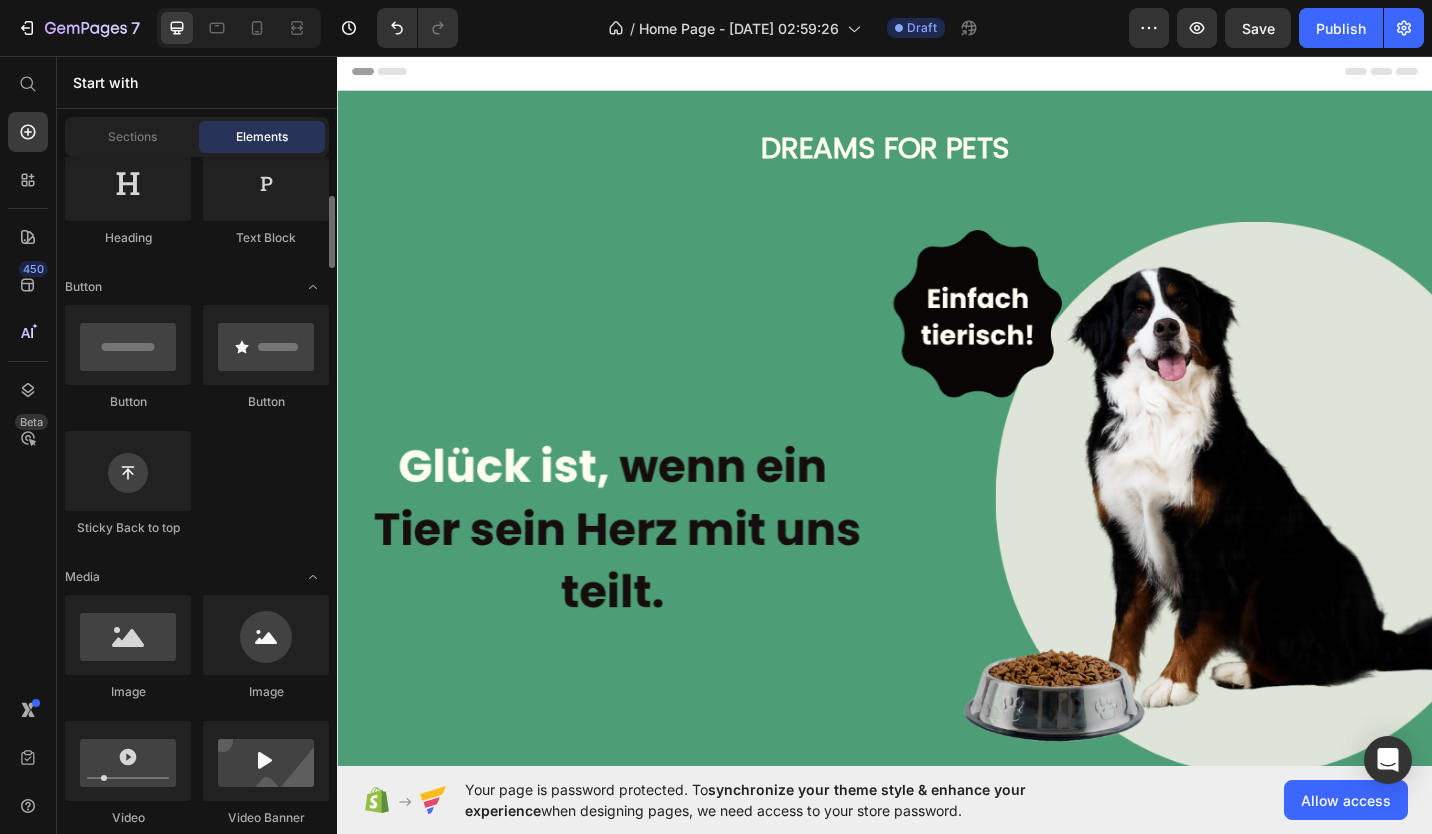 scroll, scrollTop: 351, scrollLeft: 0, axis: vertical 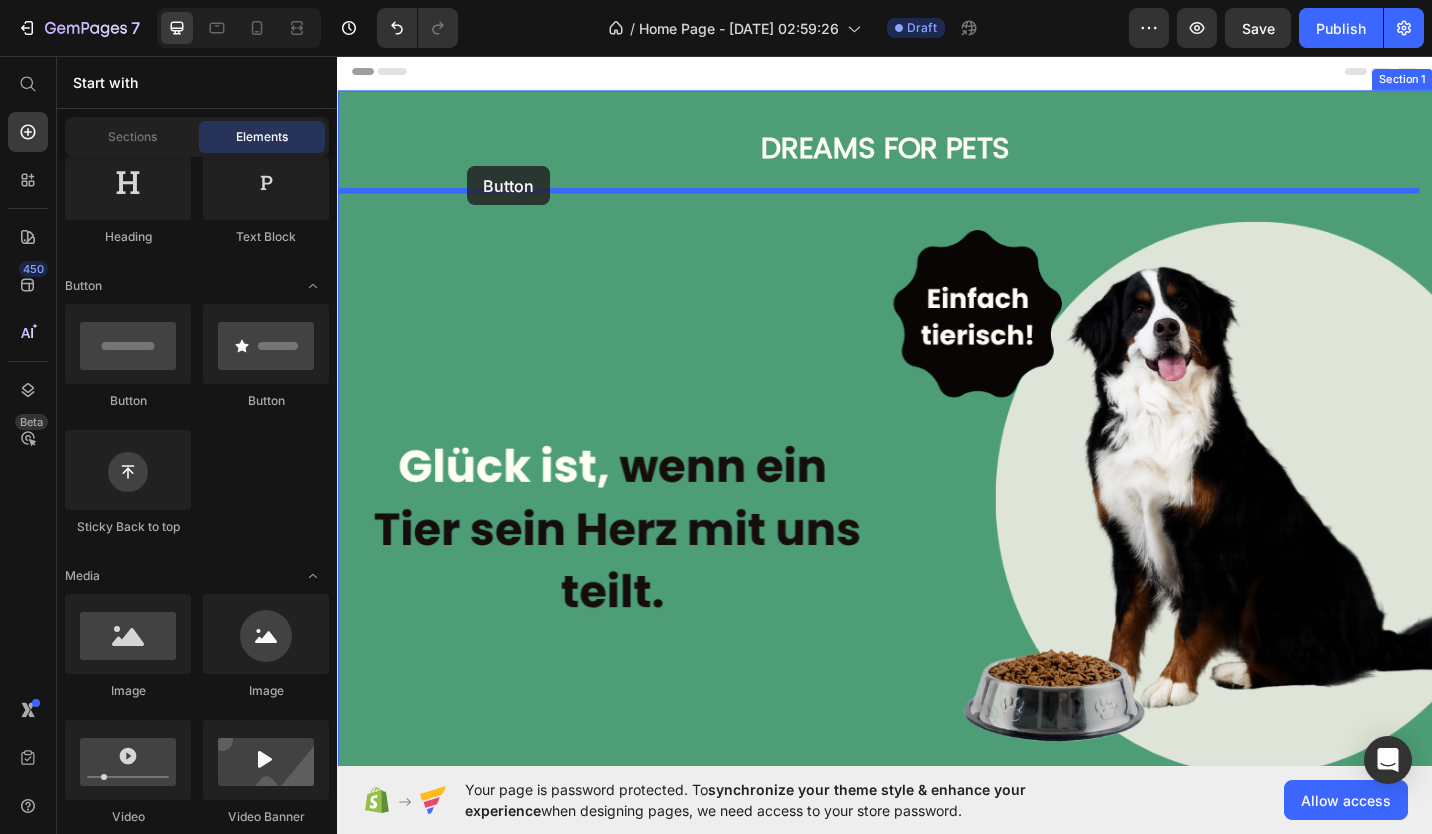 drag, startPoint x: 578, startPoint y: 388, endPoint x: 480, endPoint y: 177, distance: 232.6478 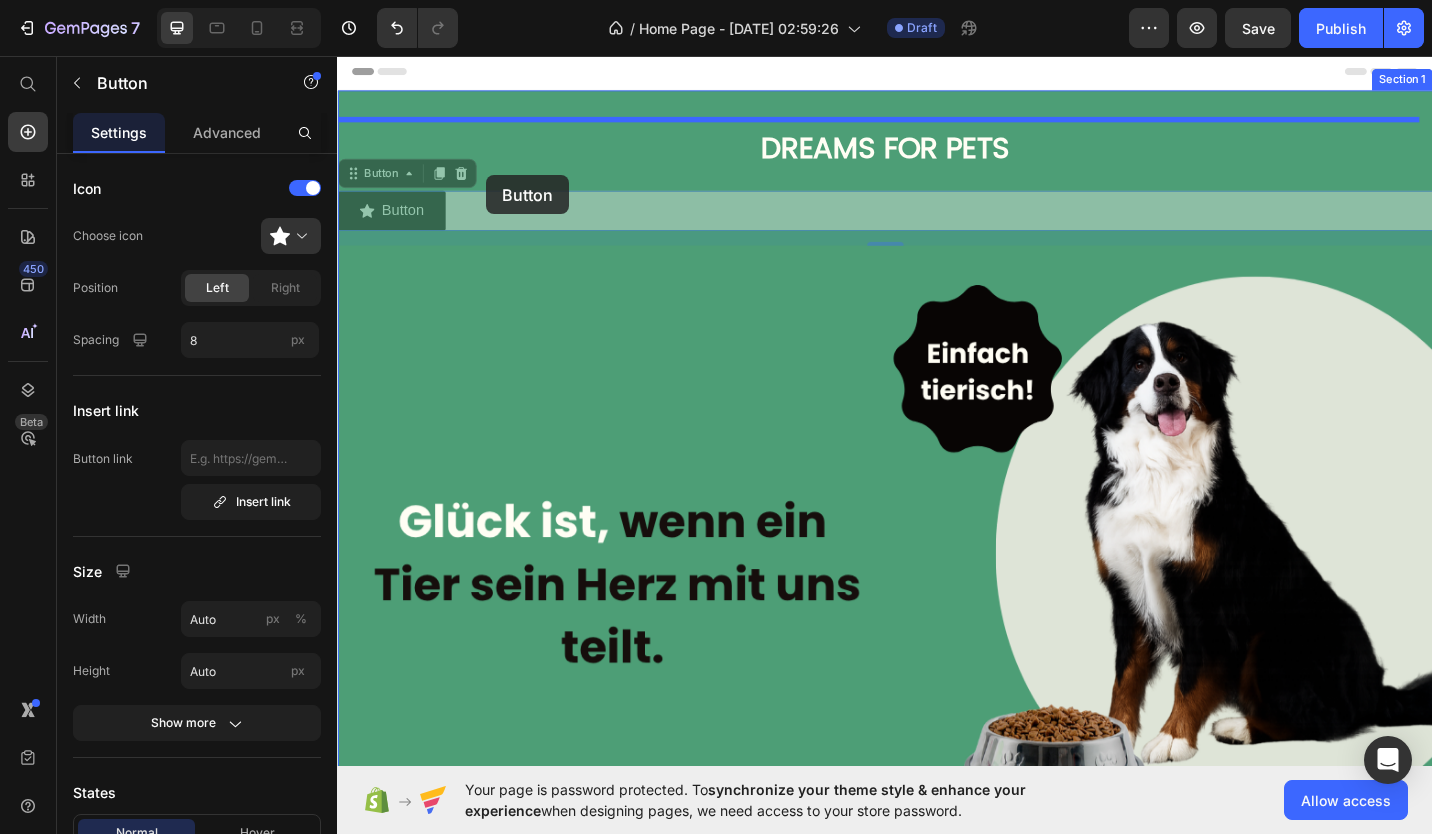 drag, startPoint x: 466, startPoint y: 230, endPoint x: 500, endPoint y: 187, distance: 54.81788 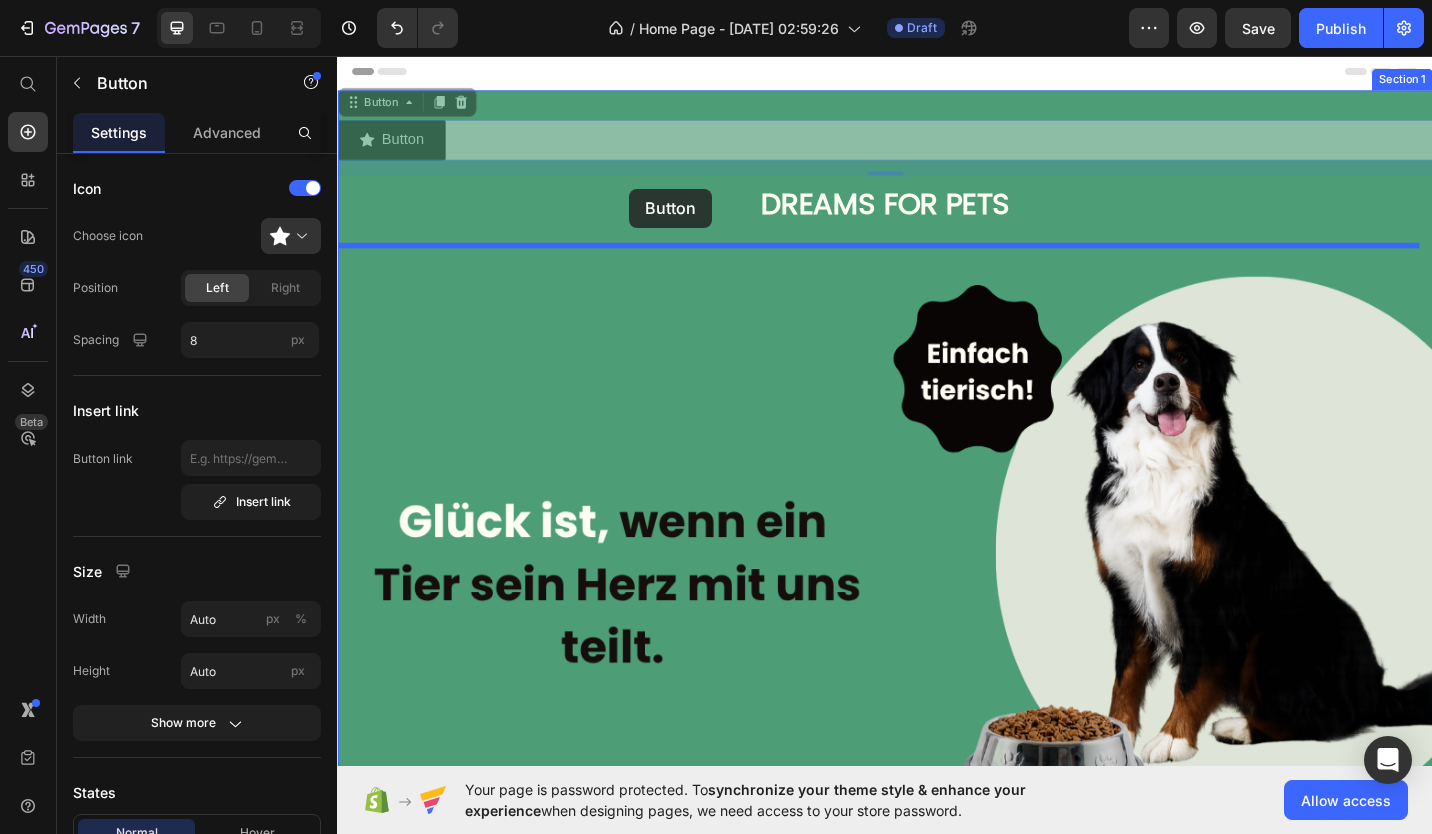 drag, startPoint x: 486, startPoint y: 153, endPoint x: 660, endPoint y: 203, distance: 181.04143 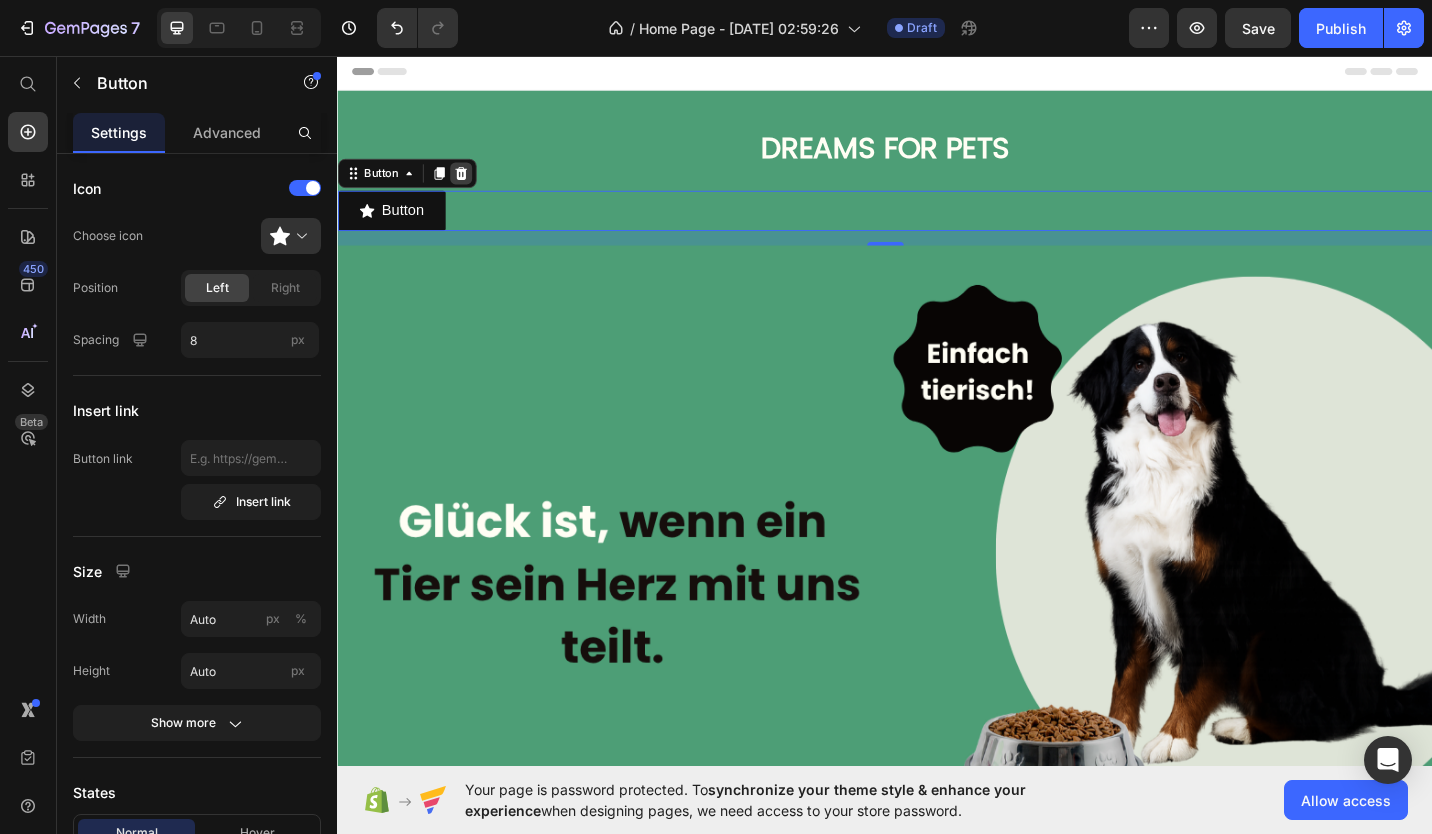 click 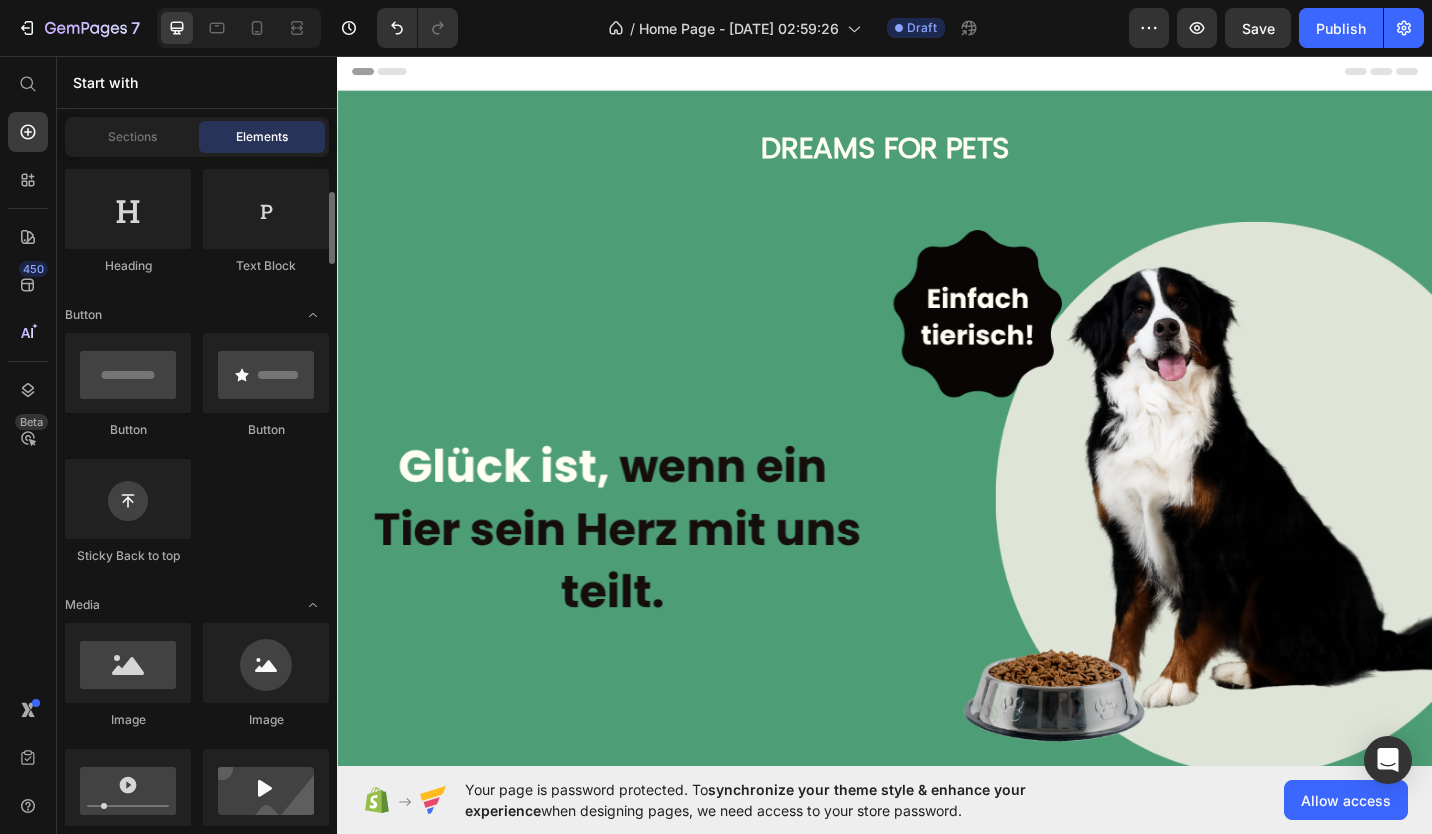 scroll, scrollTop: 323, scrollLeft: 0, axis: vertical 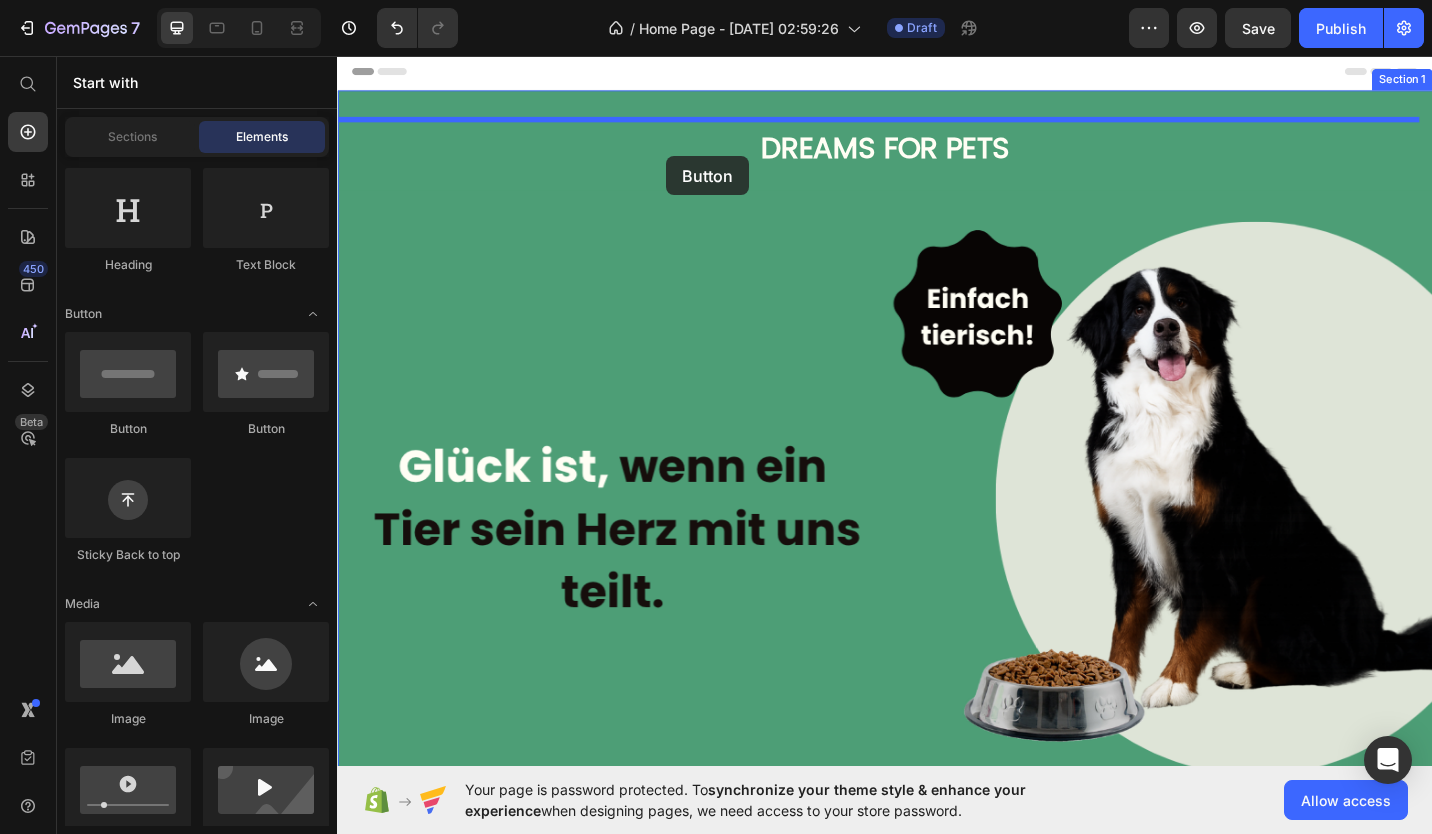 drag, startPoint x: 453, startPoint y: 454, endPoint x: 672, endPoint y: 166, distance: 361.80795 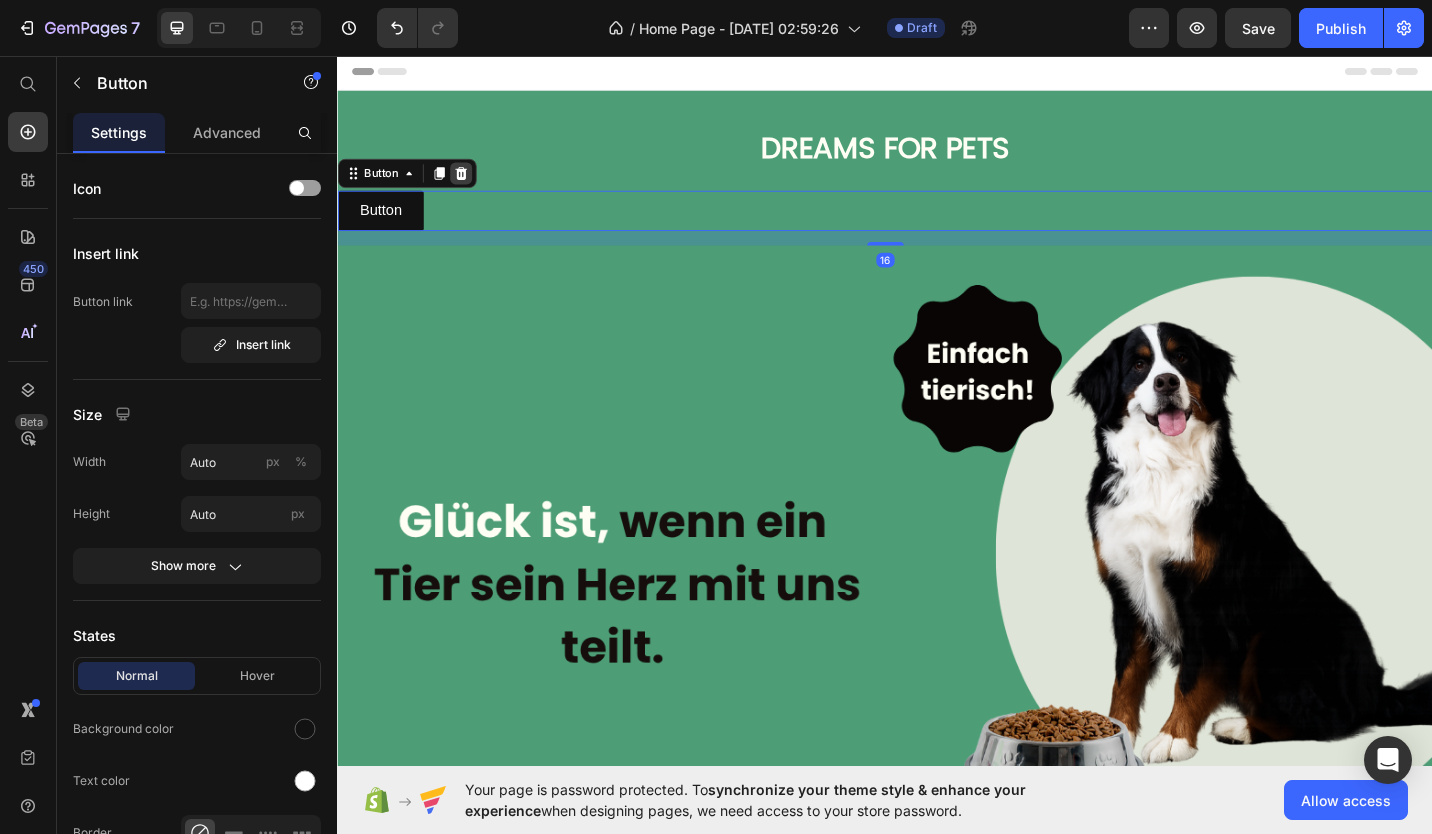 click 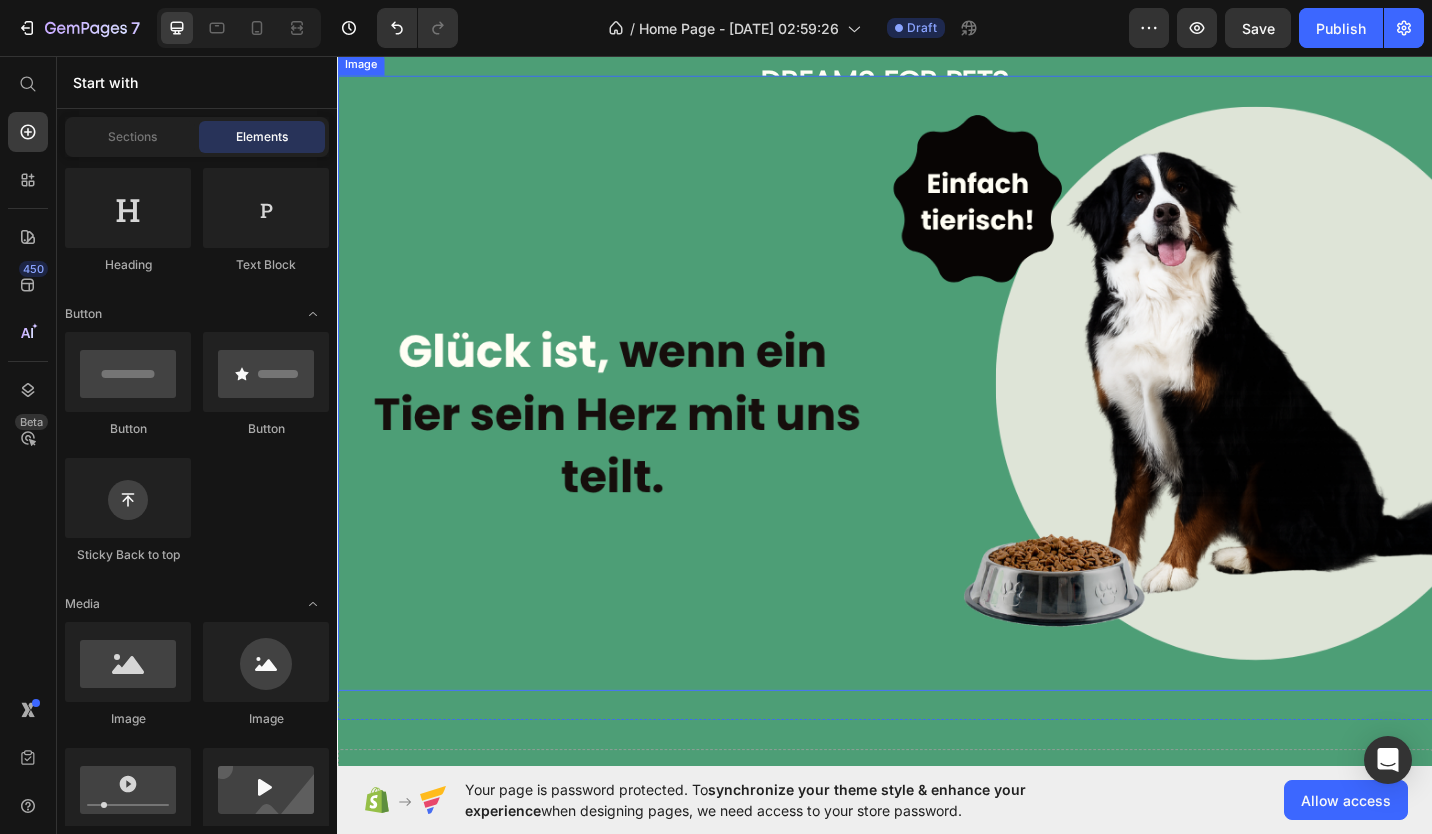 scroll, scrollTop: 0, scrollLeft: 0, axis: both 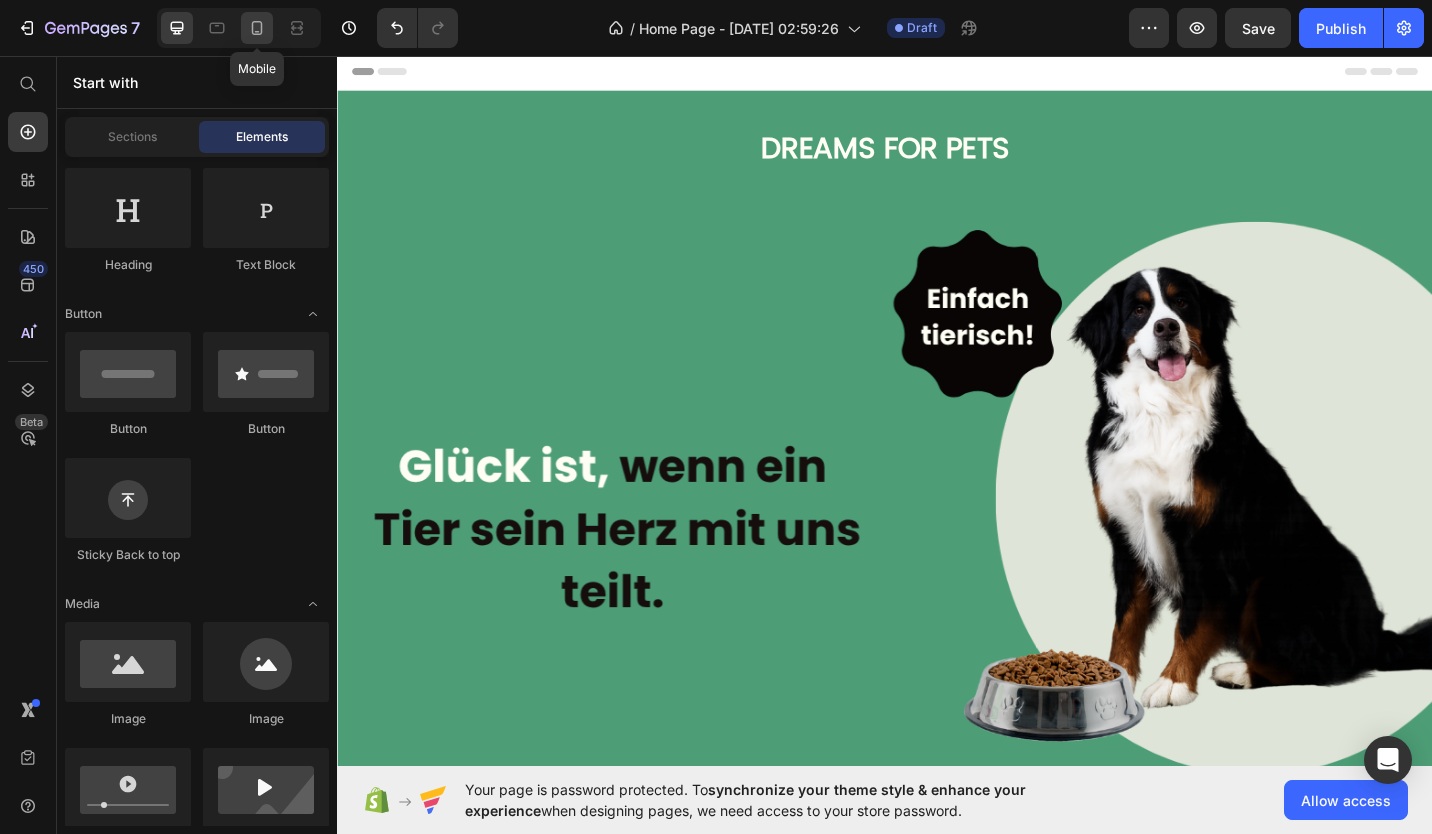 click 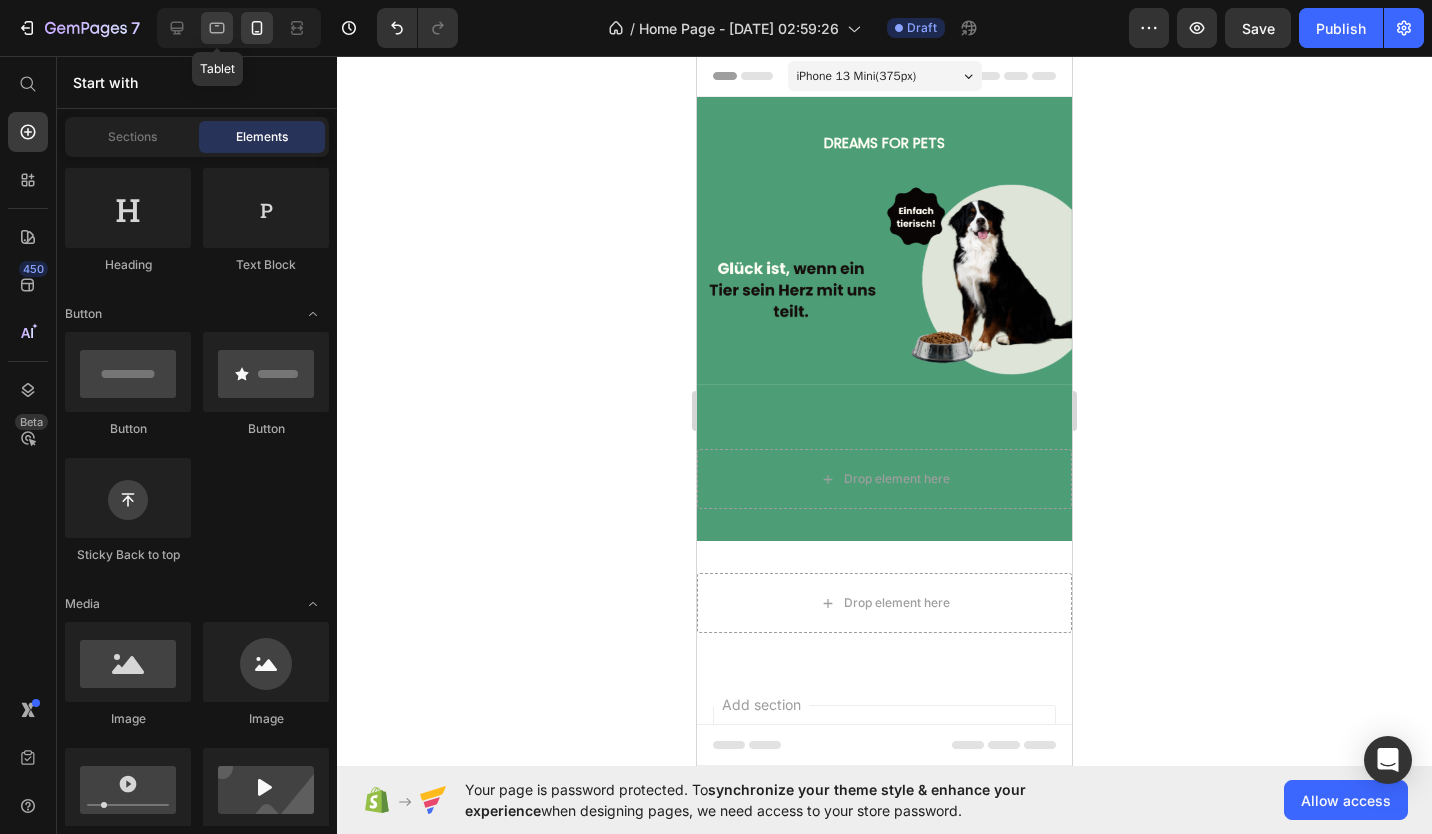 click 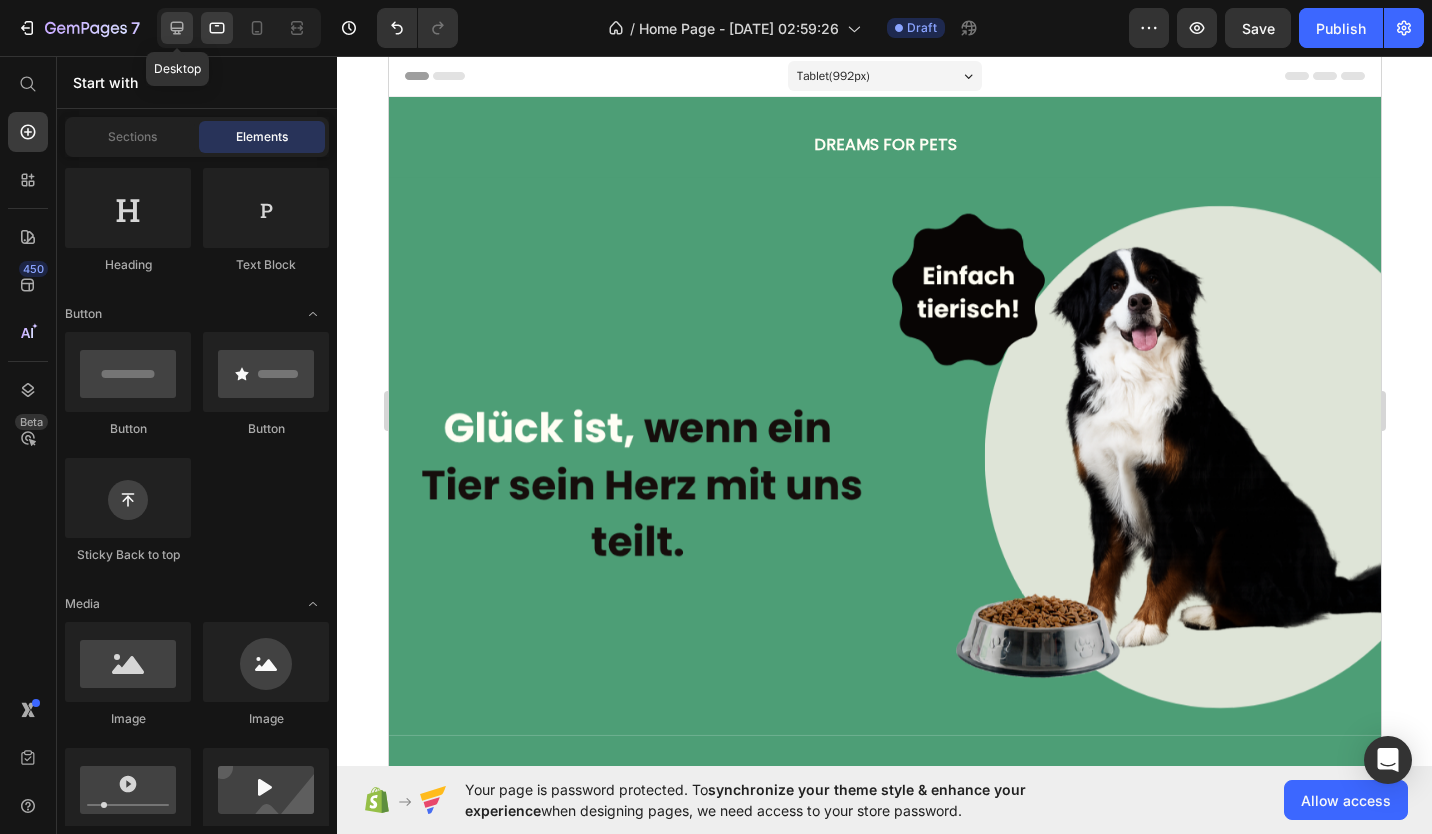 click 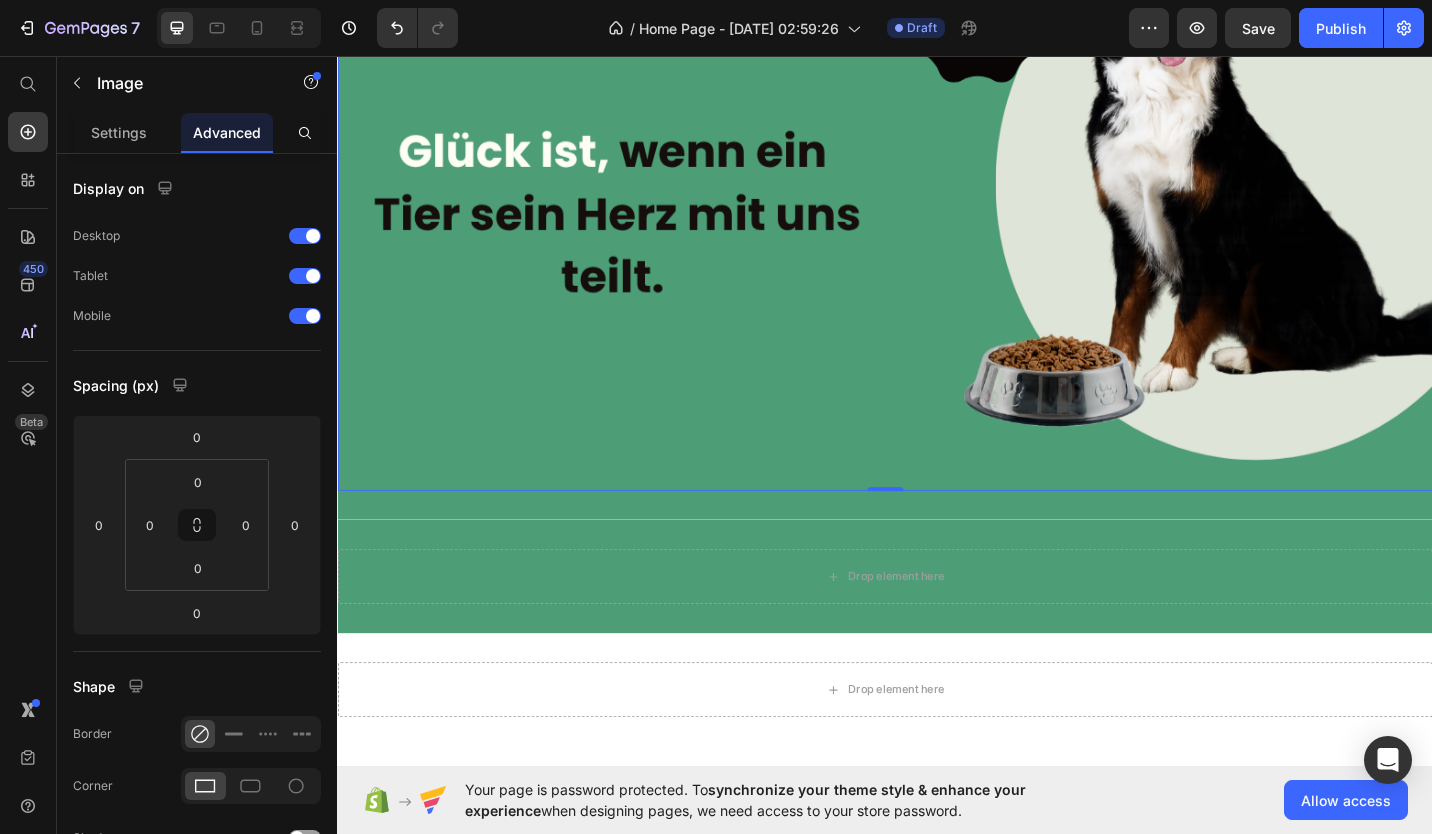 scroll, scrollTop: 0, scrollLeft: 0, axis: both 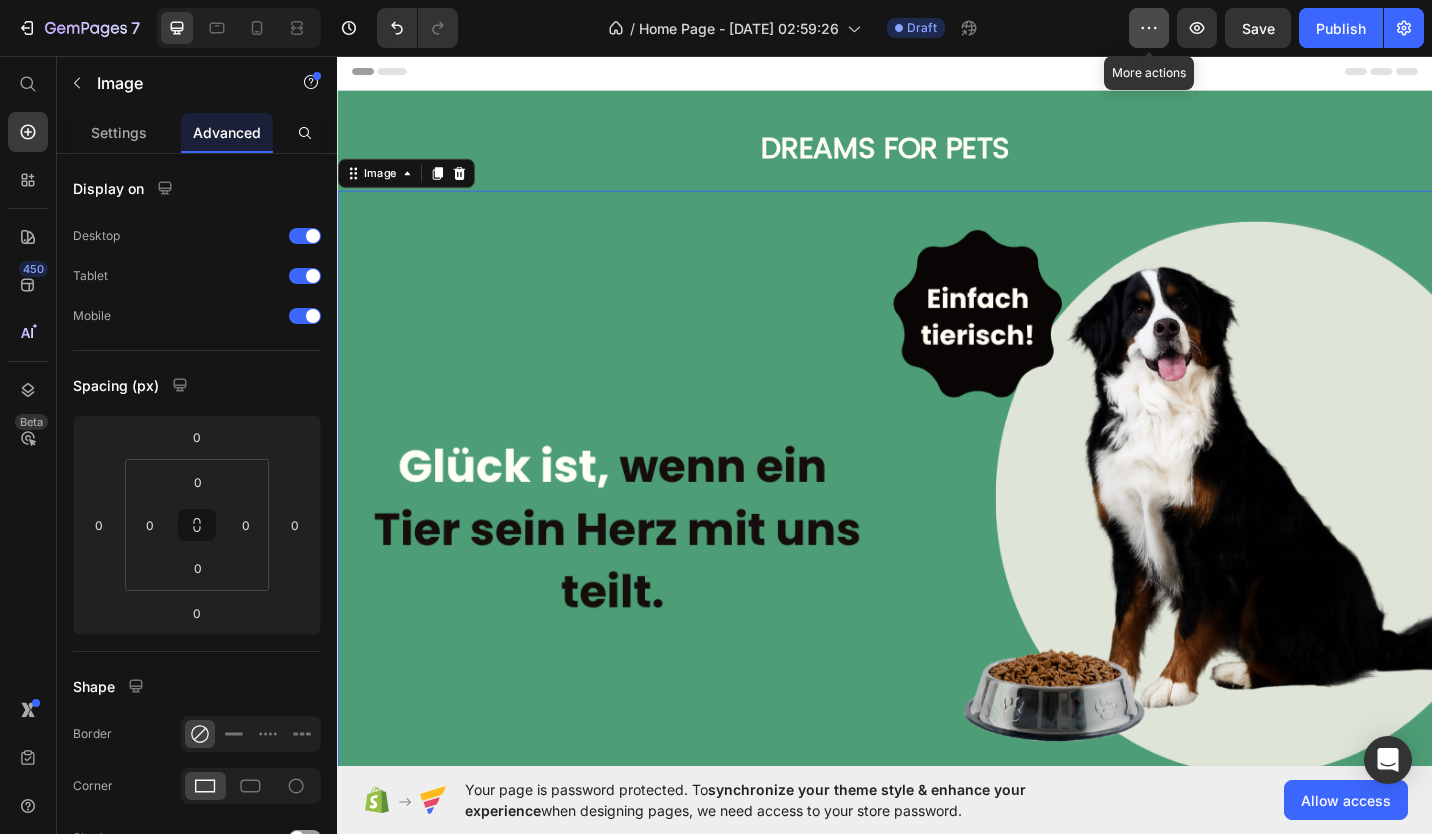 click 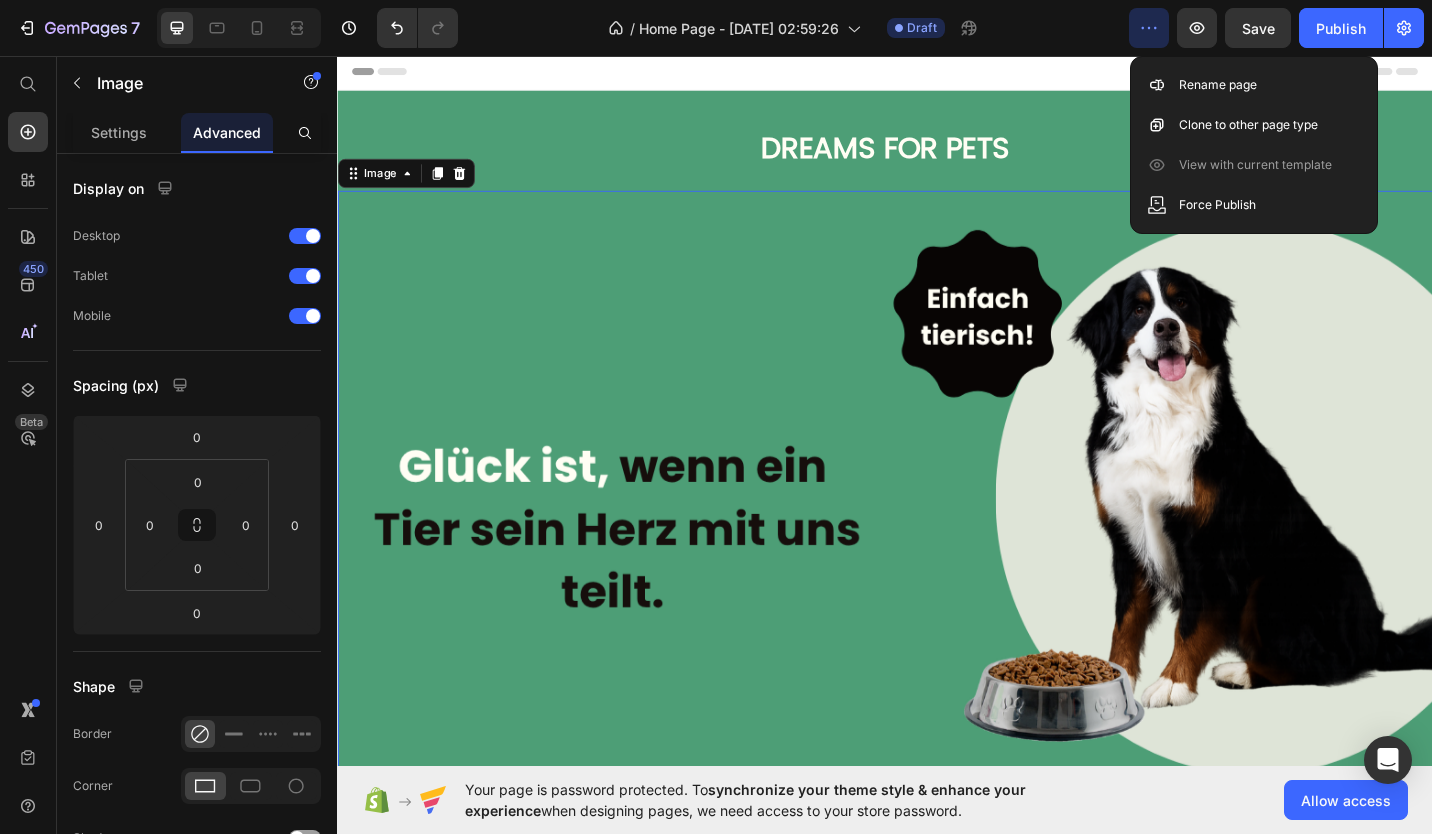 click 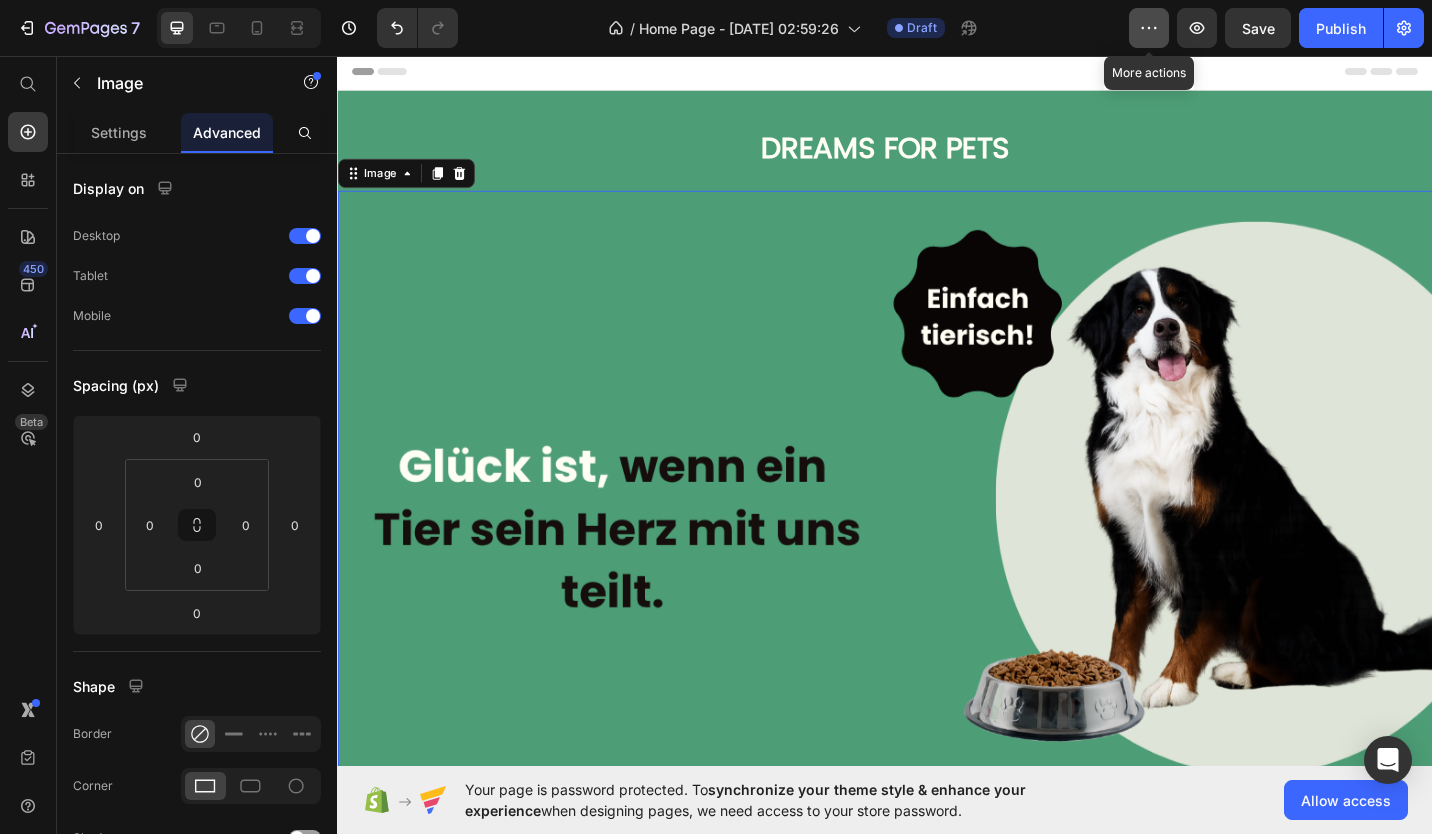 click 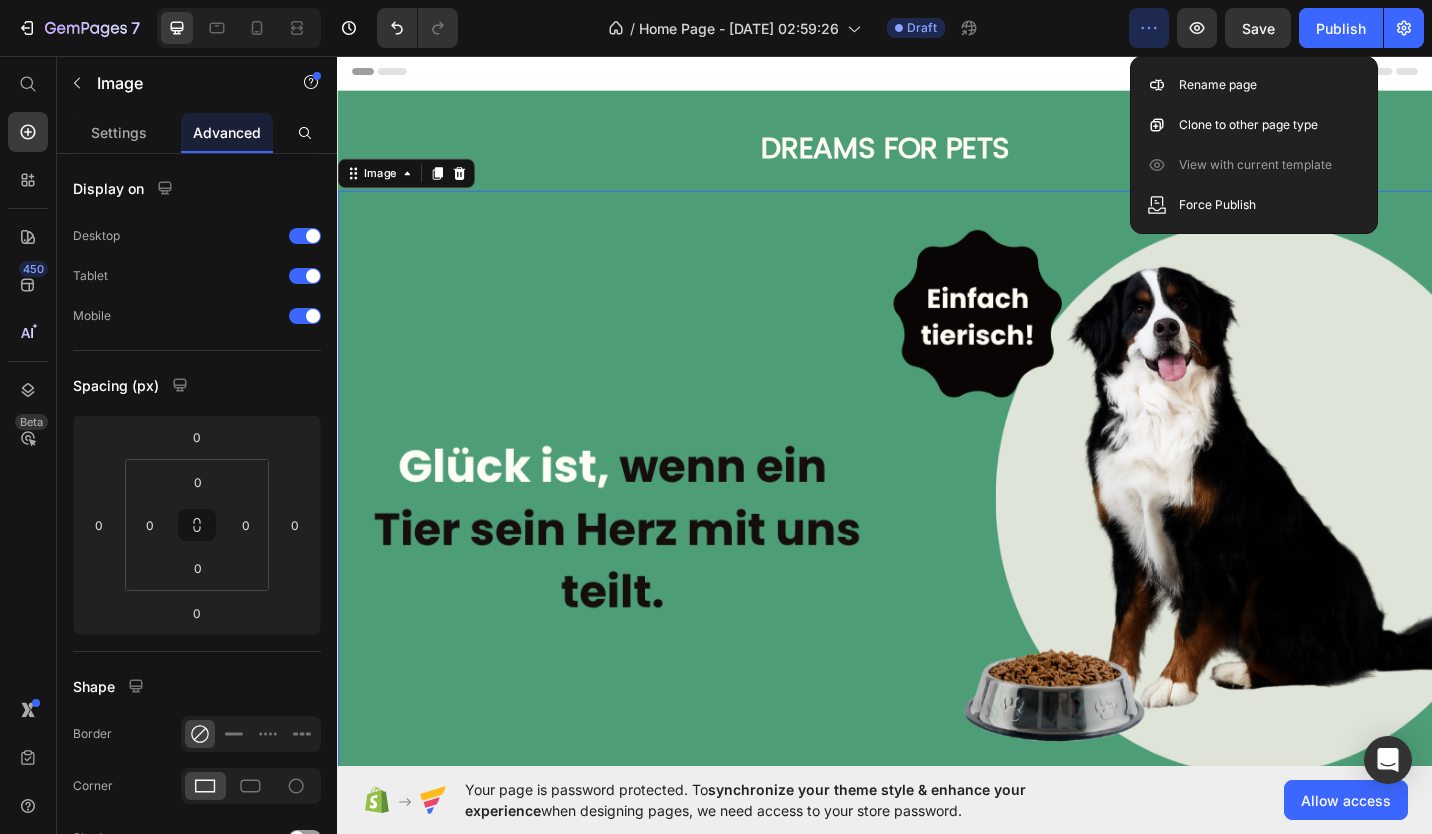 click 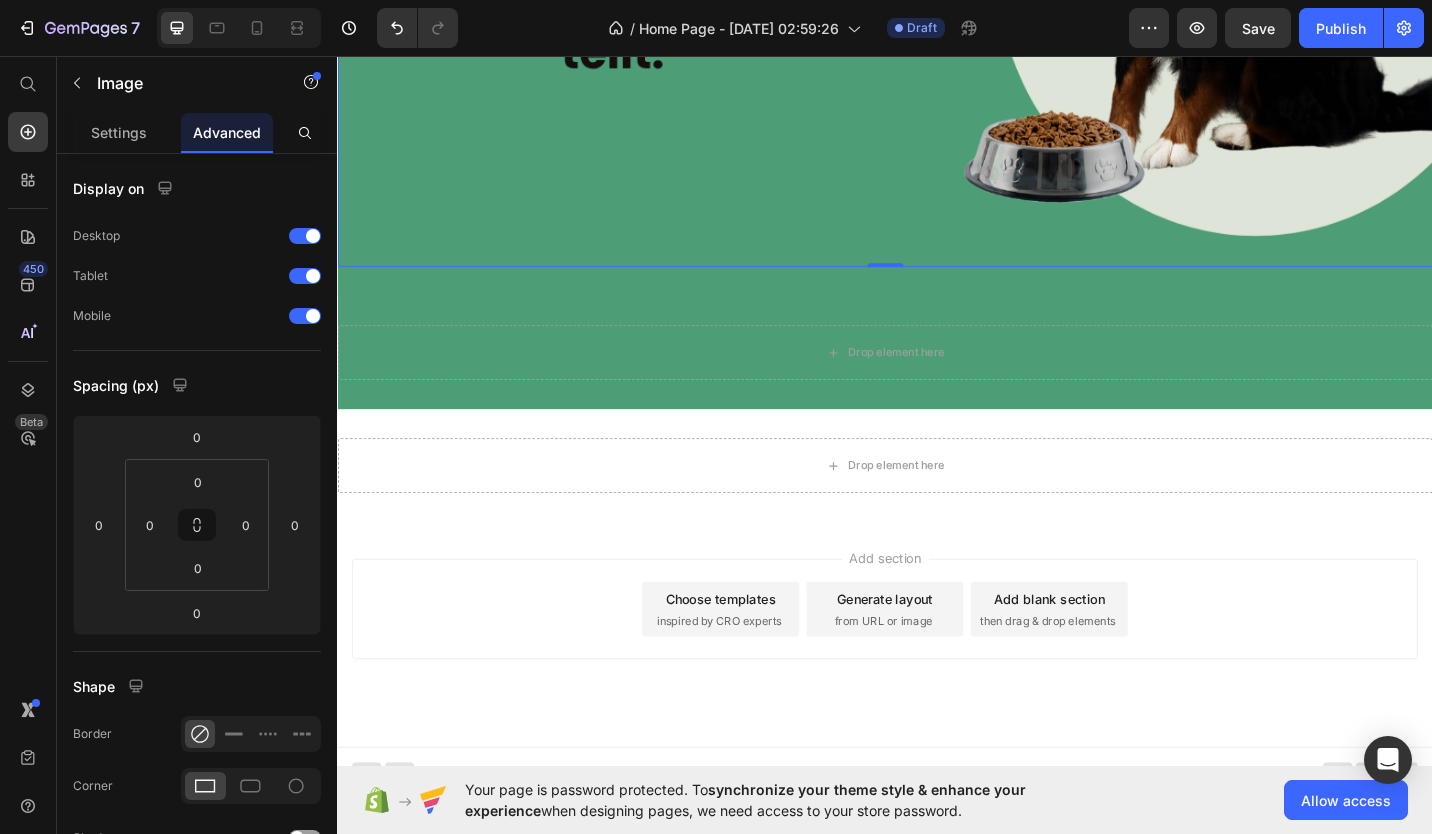 scroll, scrollTop: 590, scrollLeft: 0, axis: vertical 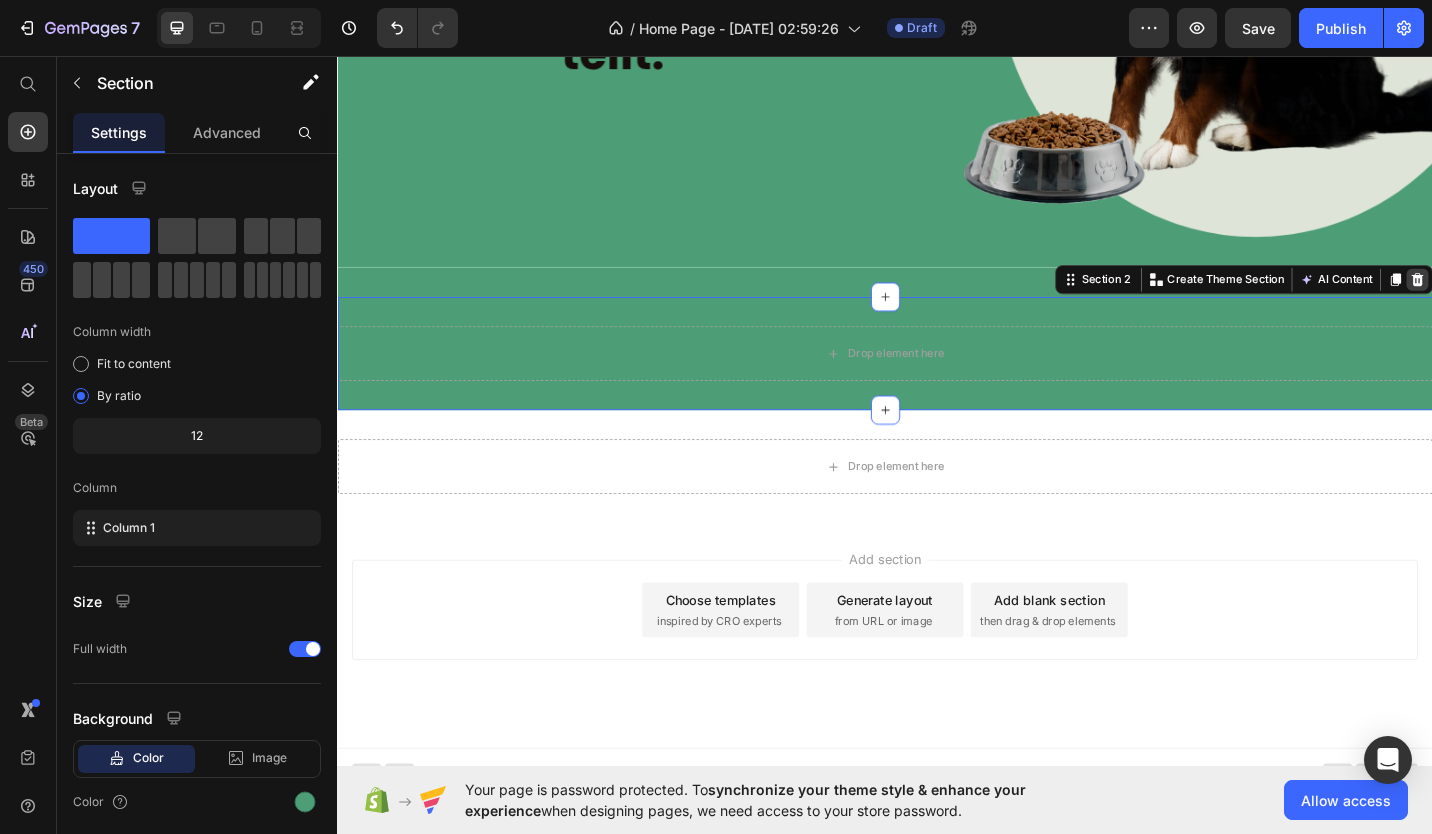 click 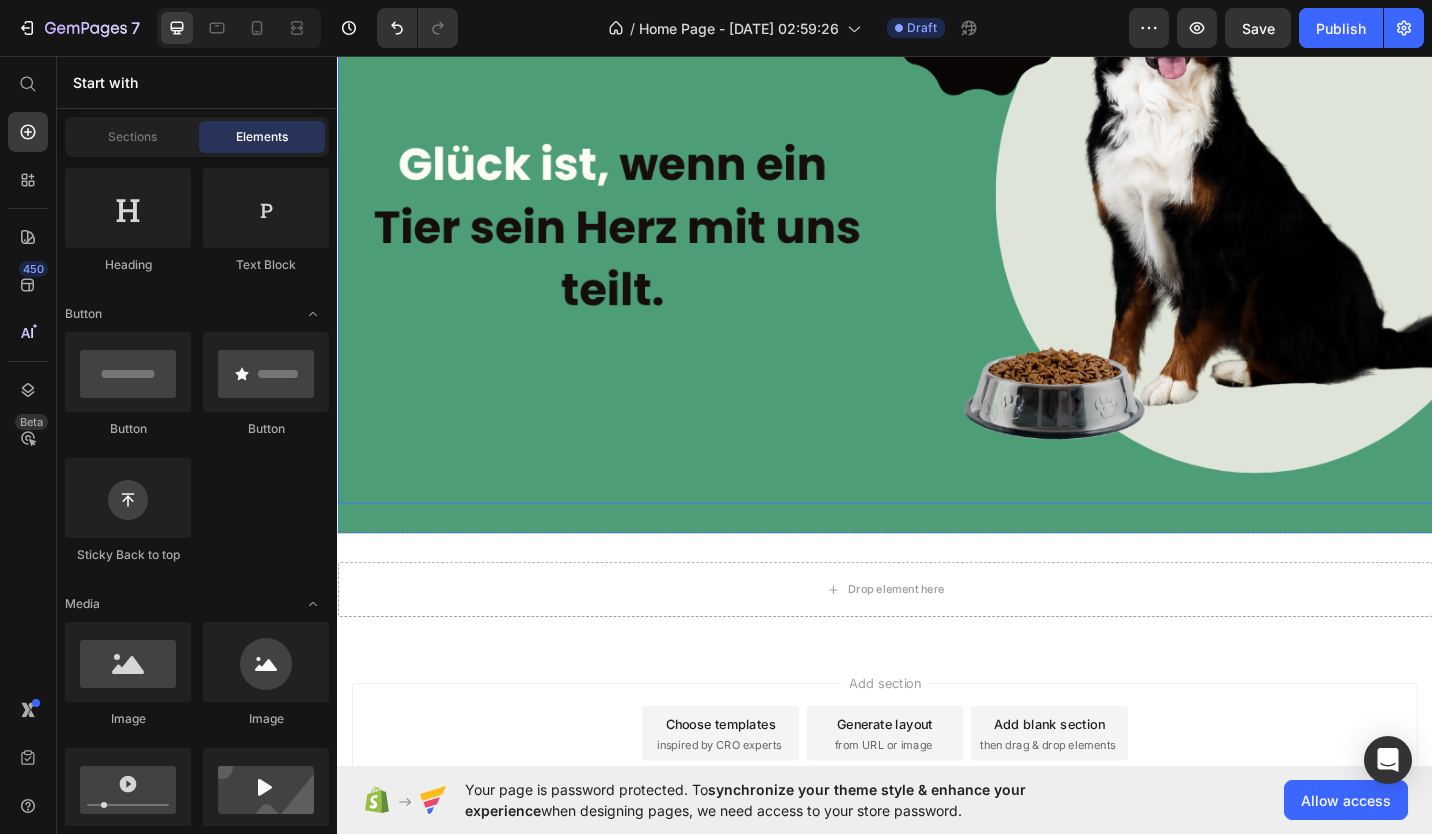 scroll, scrollTop: 0, scrollLeft: 0, axis: both 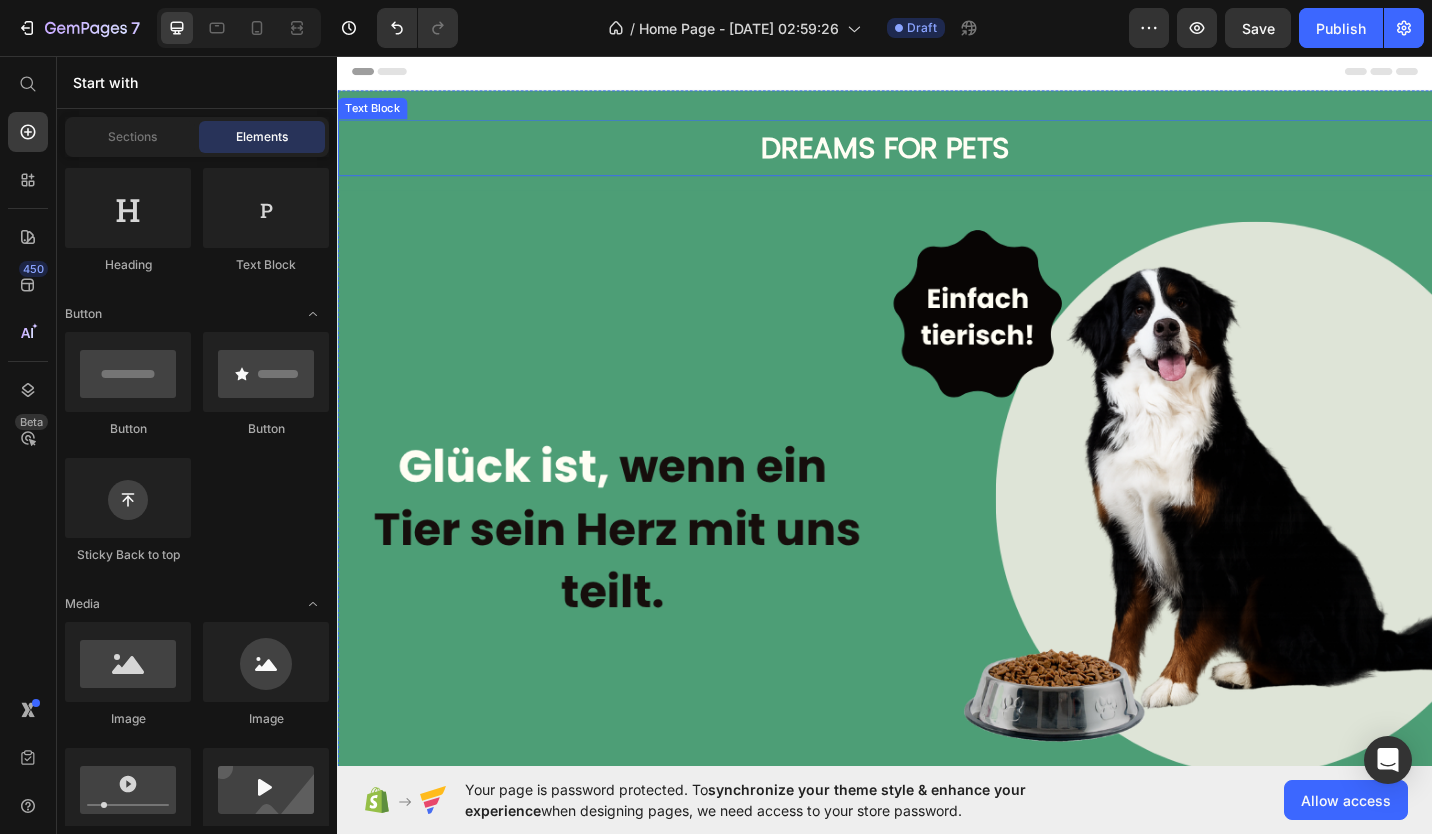 click on "DREAMS FOR PETS" at bounding box center [937, 157] 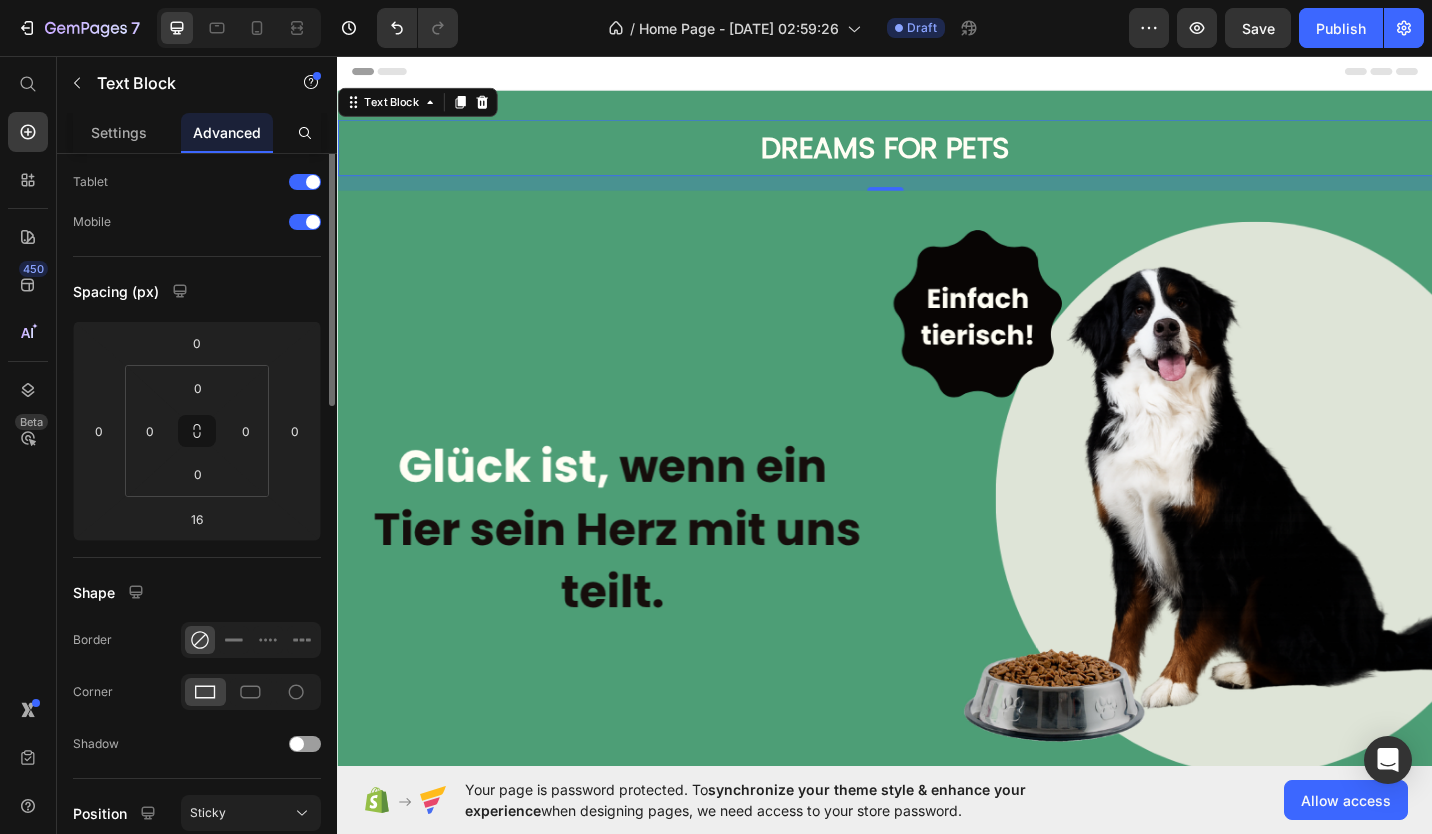 scroll, scrollTop: 0, scrollLeft: 0, axis: both 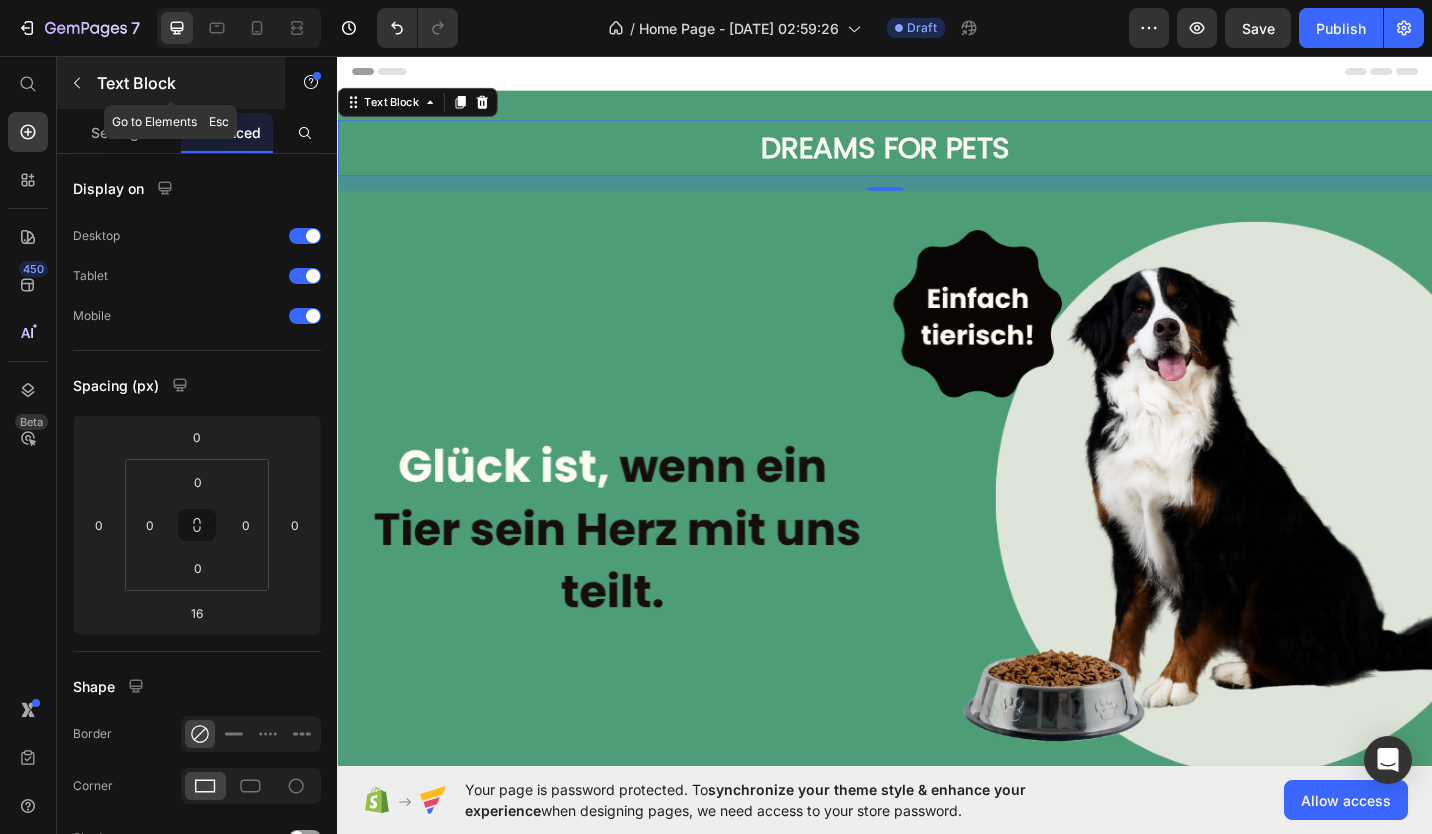 click on "Text Block" at bounding box center (182, 83) 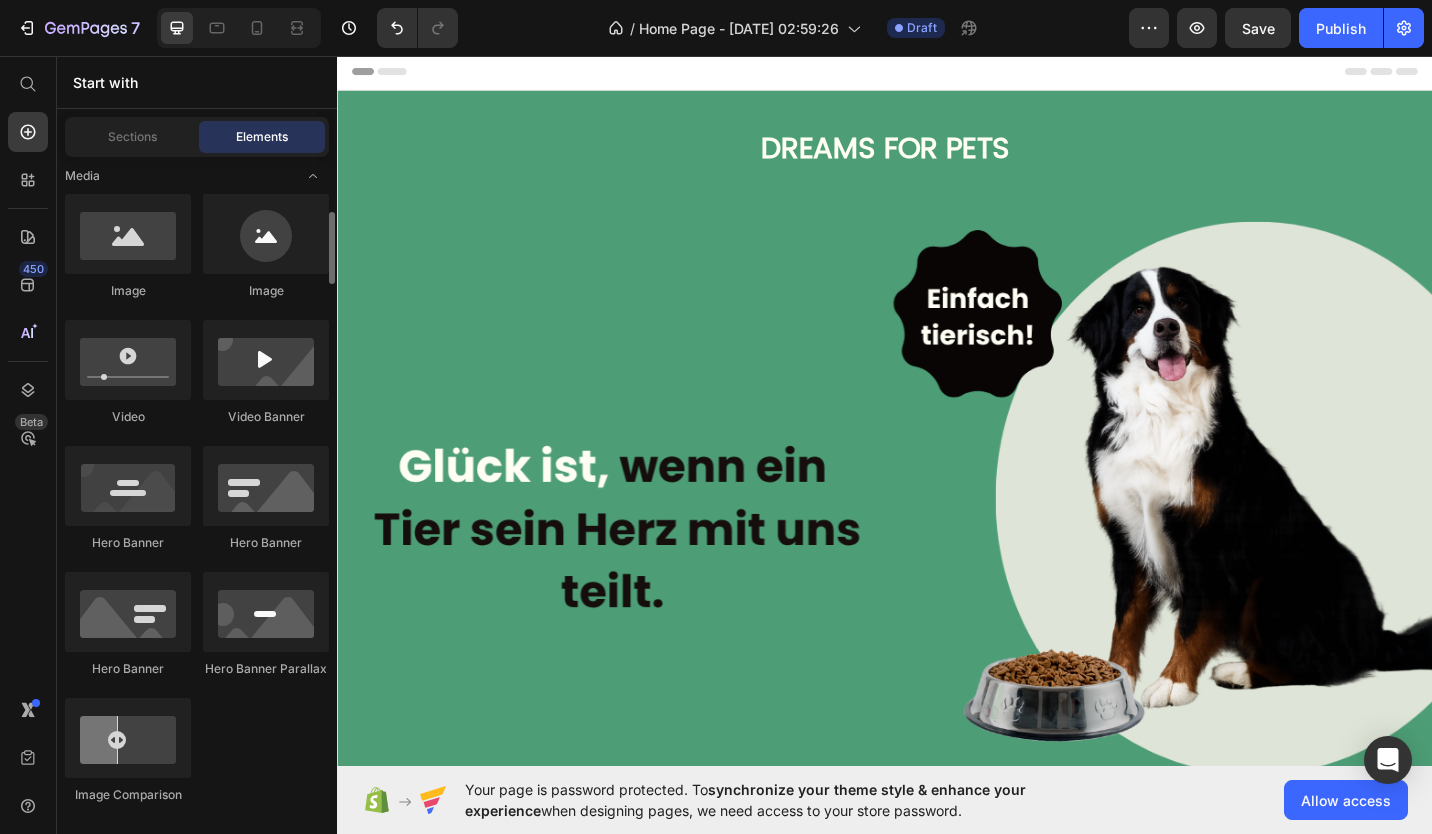 scroll, scrollTop: 771, scrollLeft: 0, axis: vertical 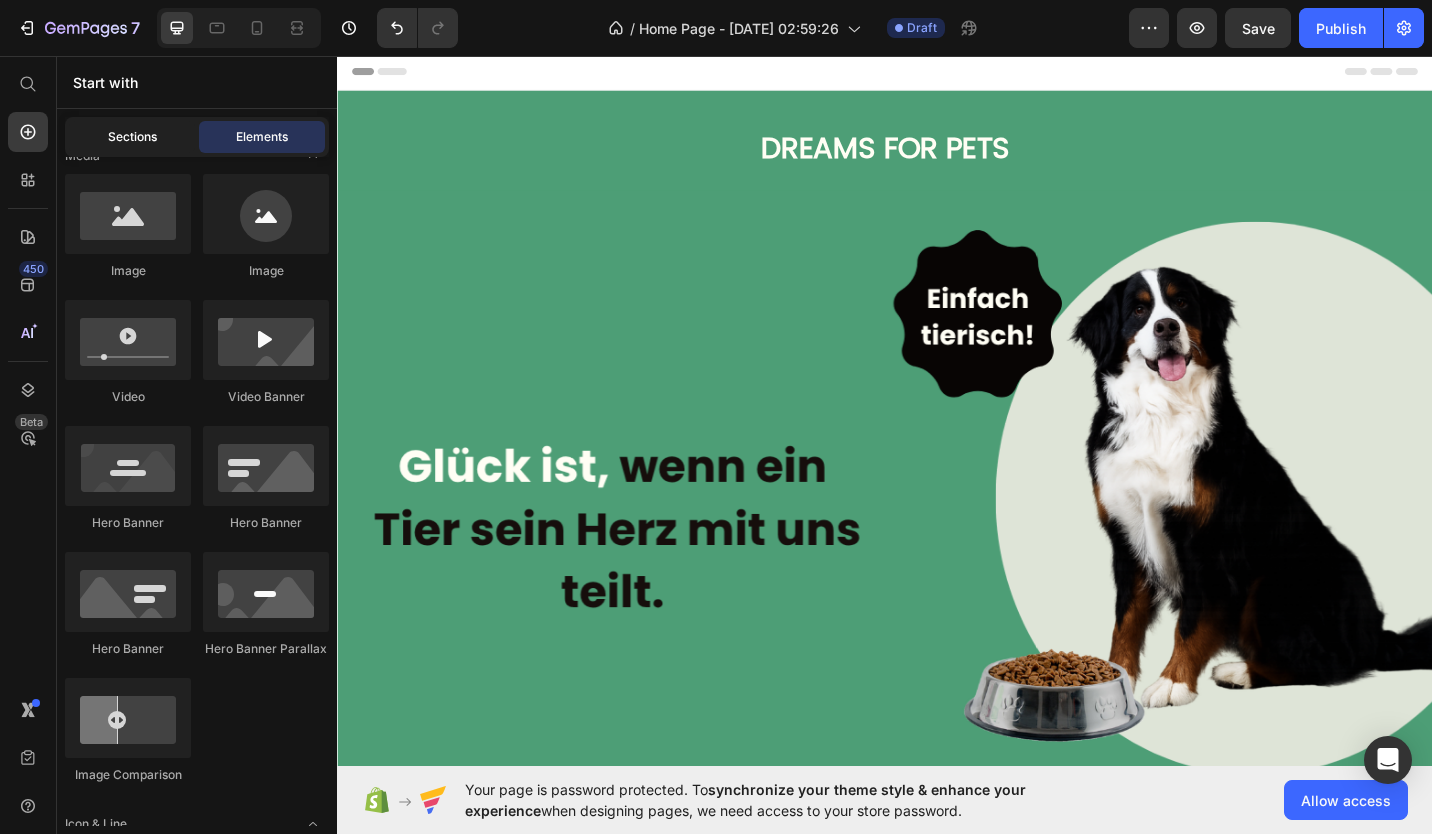 click on "Sections" at bounding box center [132, 137] 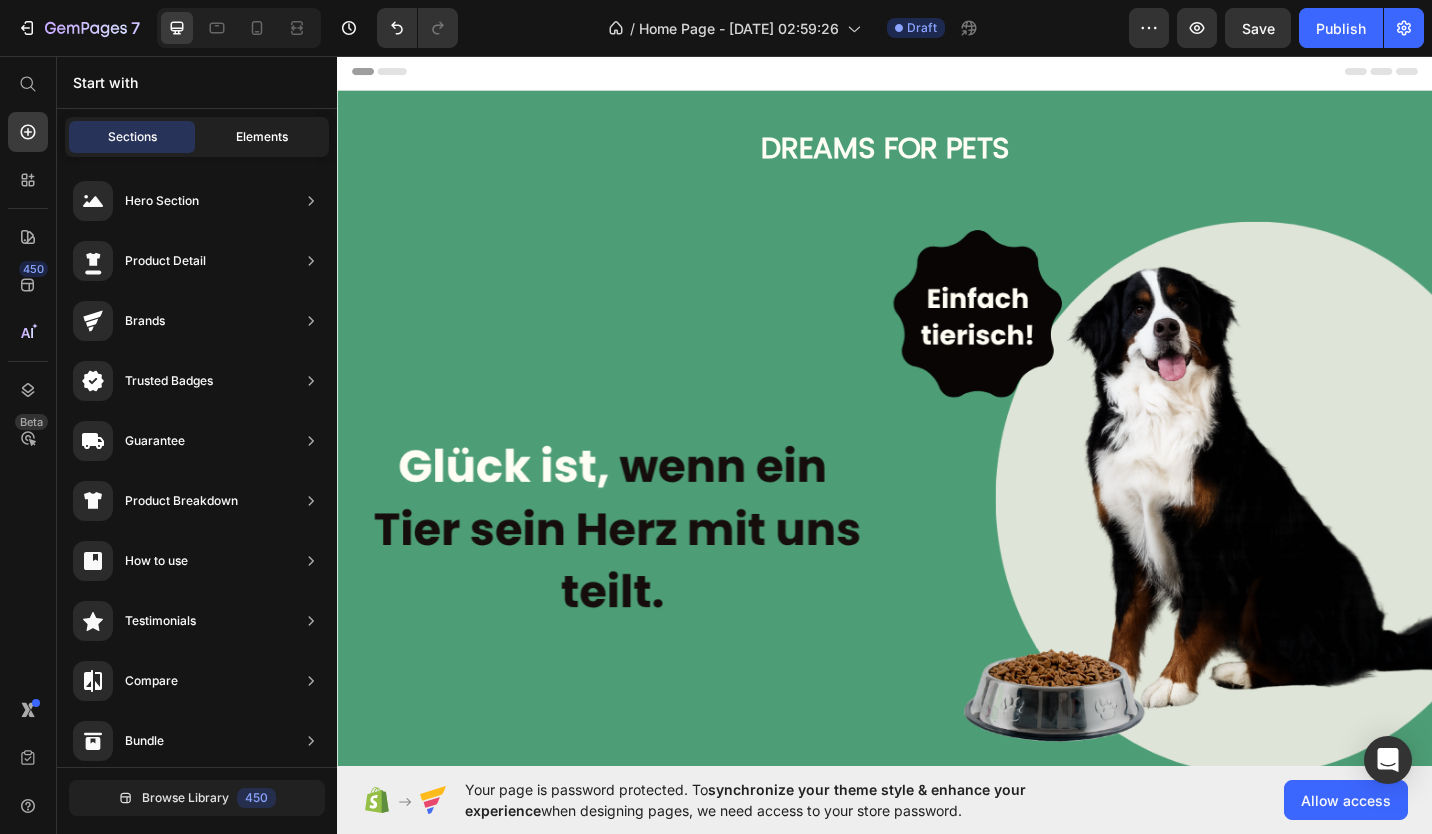 click on "Elements" 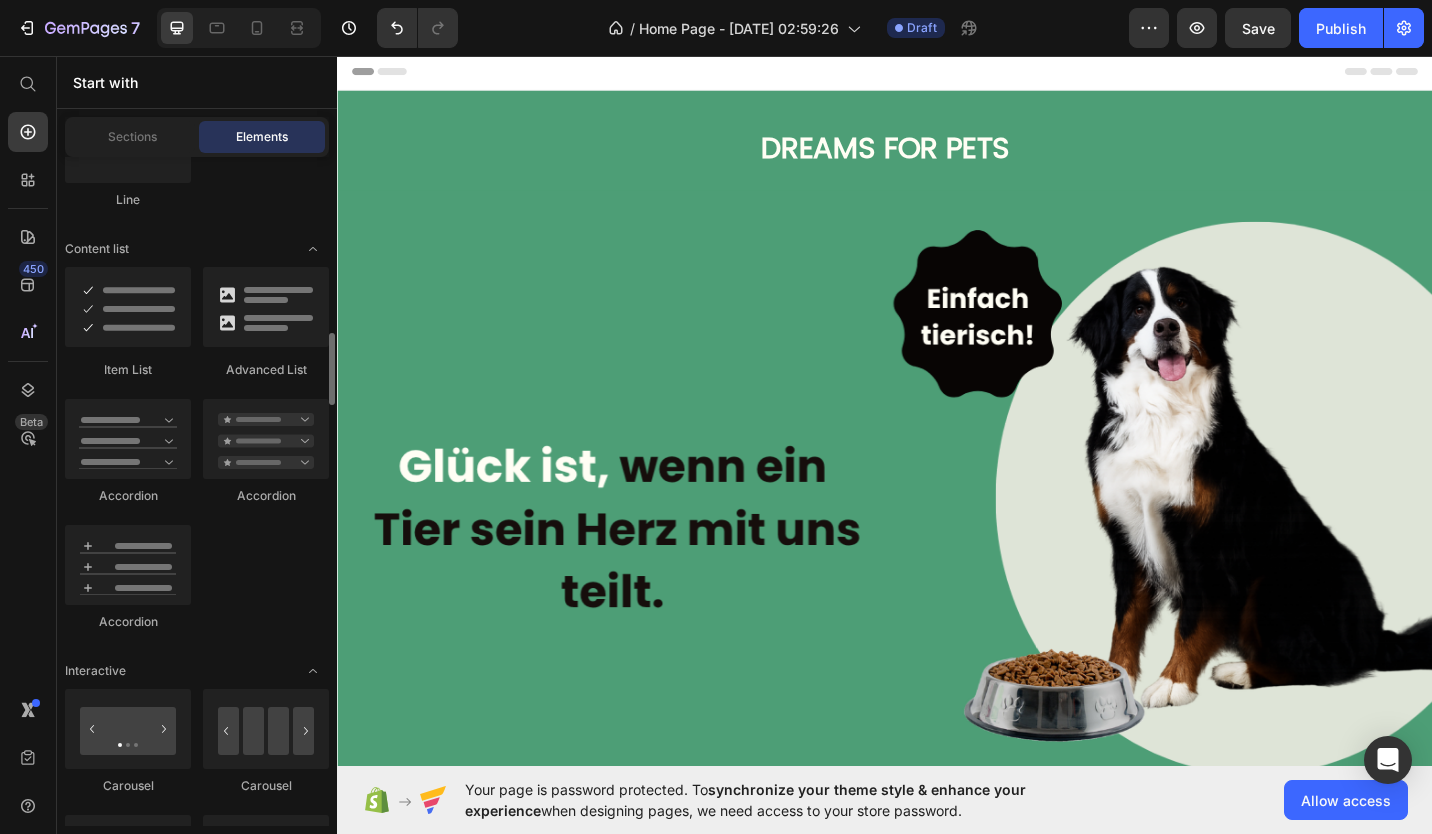 scroll, scrollTop: 1637, scrollLeft: 0, axis: vertical 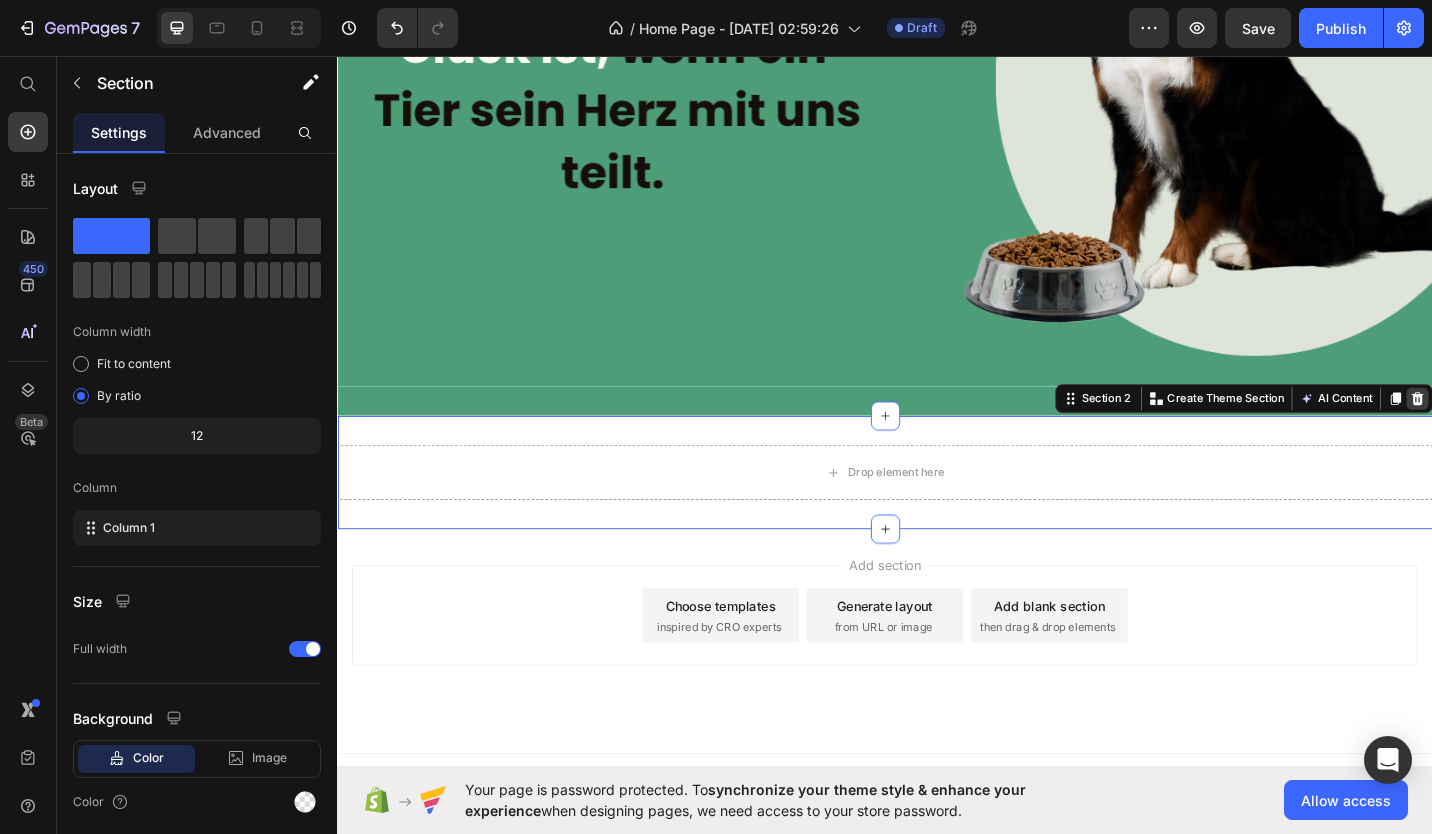 click 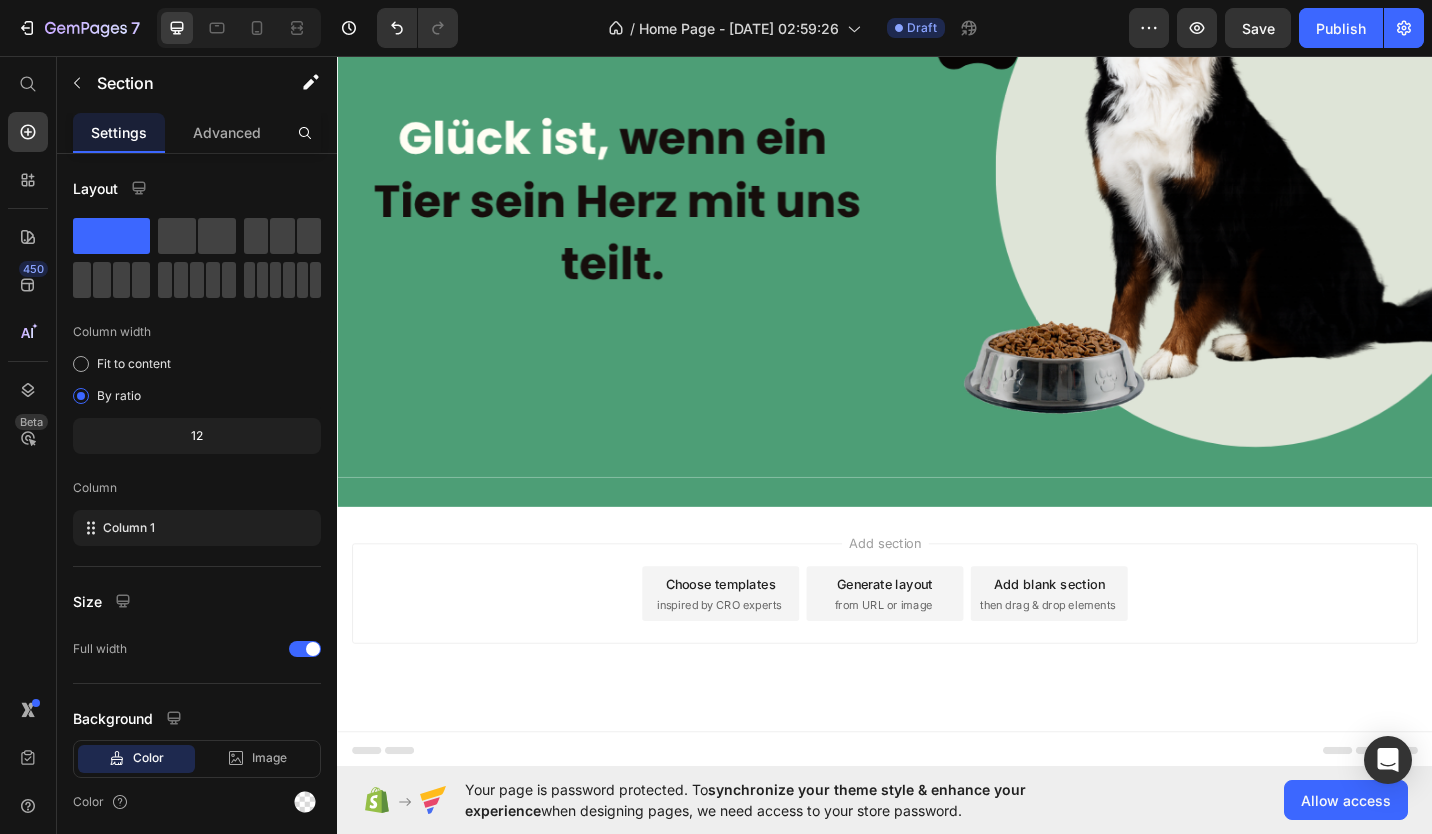 scroll, scrollTop: 352, scrollLeft: 0, axis: vertical 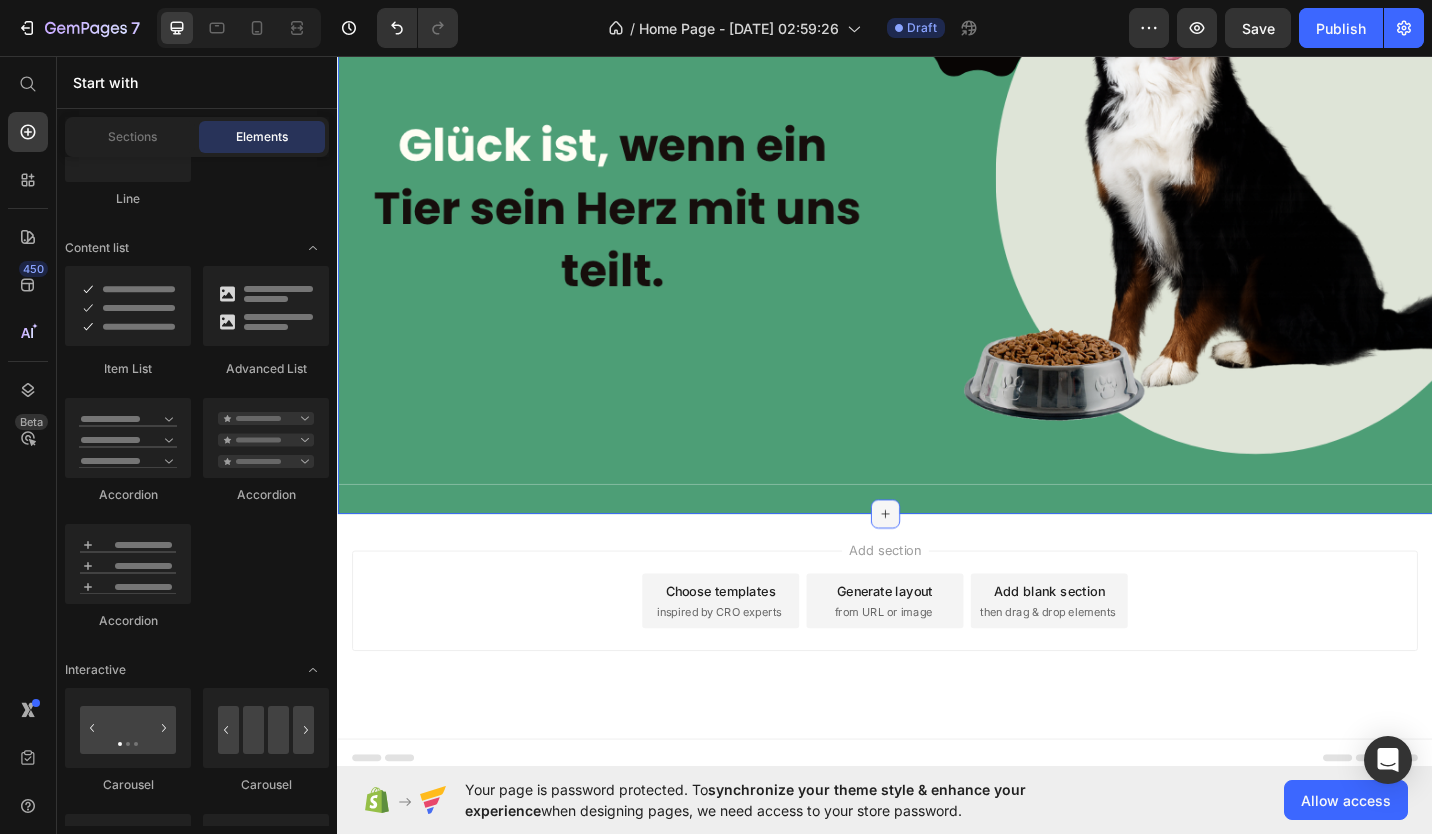 click 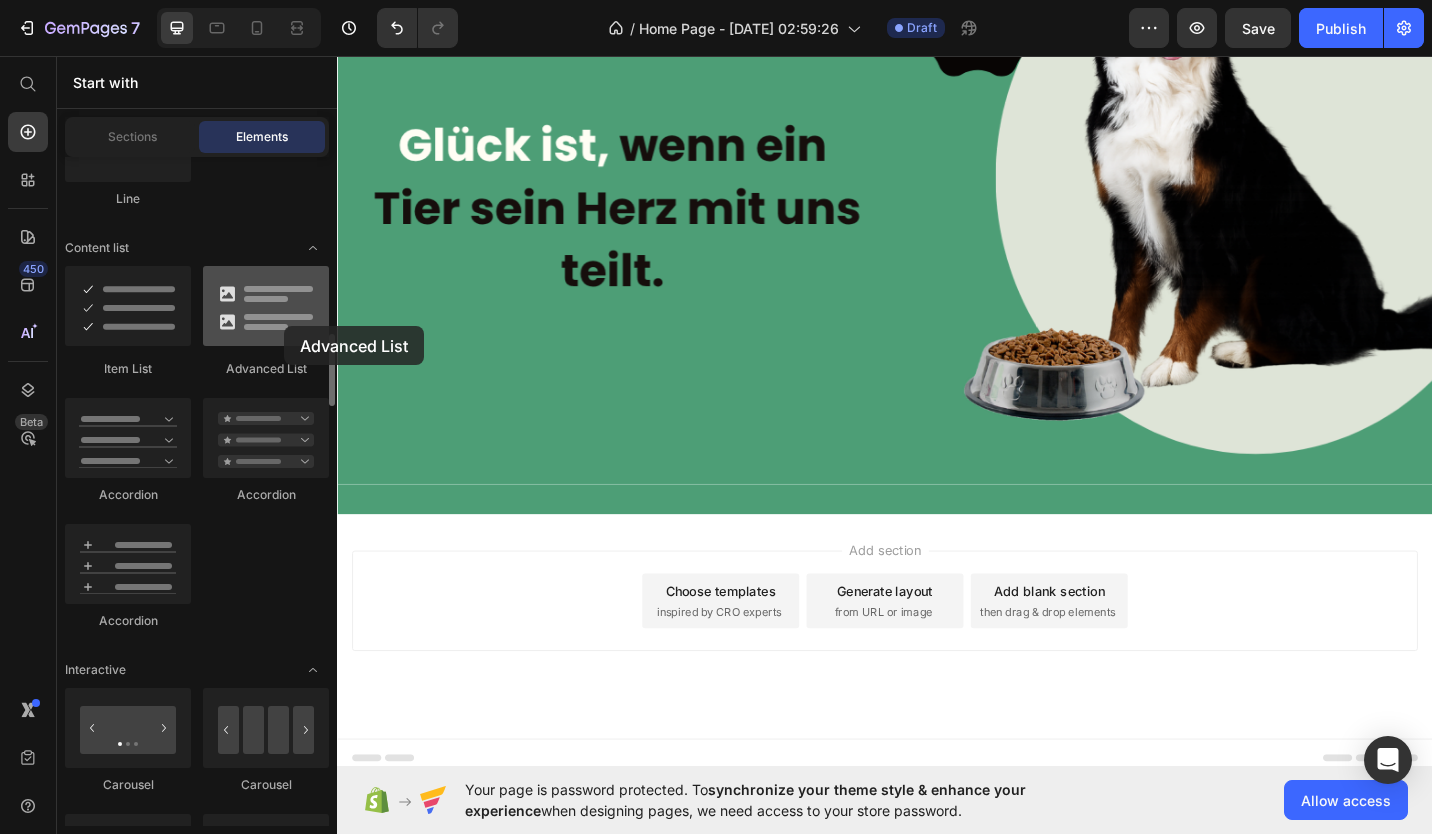 click at bounding box center (266, 306) 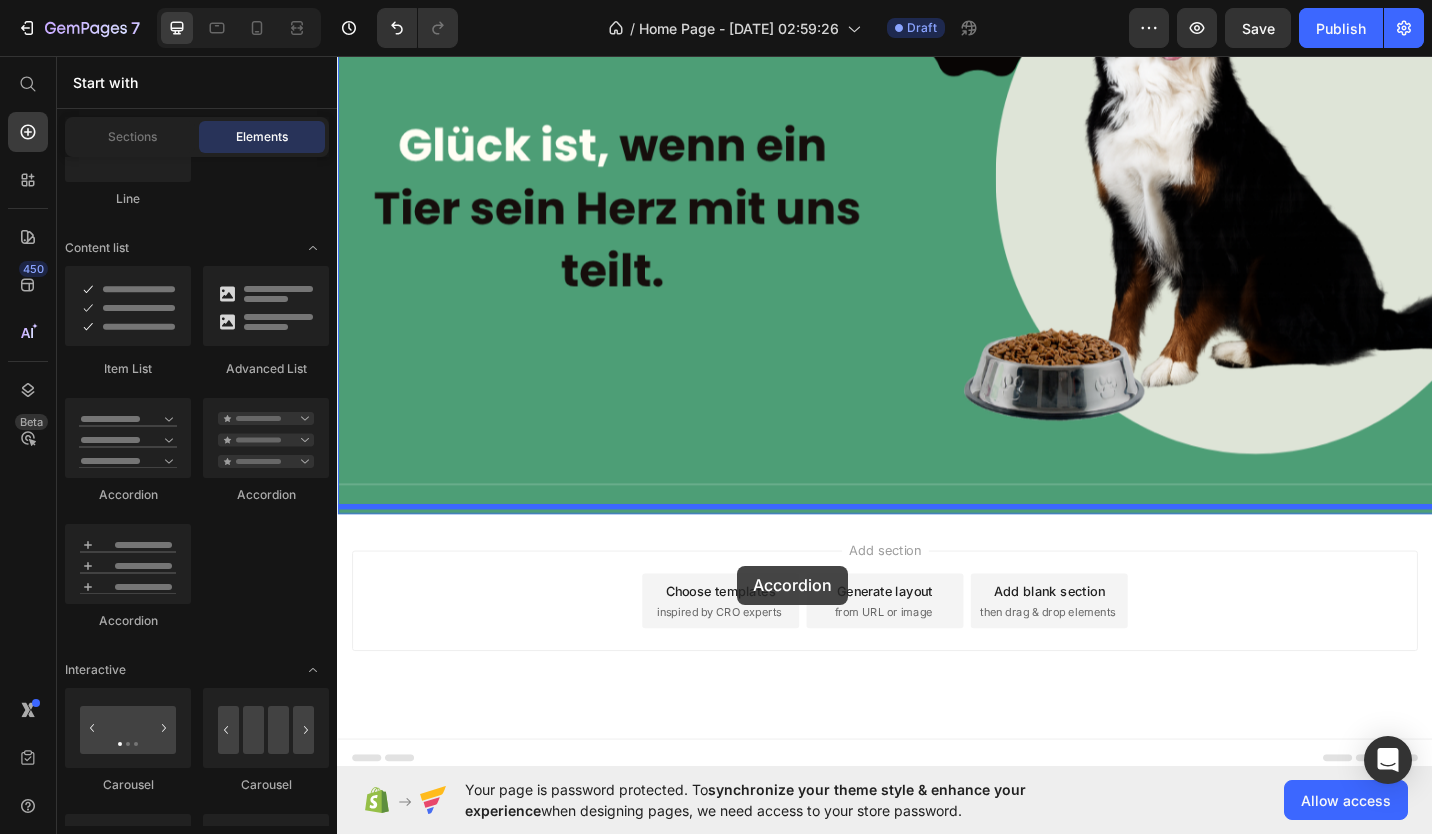 drag, startPoint x: 618, startPoint y: 510, endPoint x: 775, endPoint y: 615, distance: 188.87563 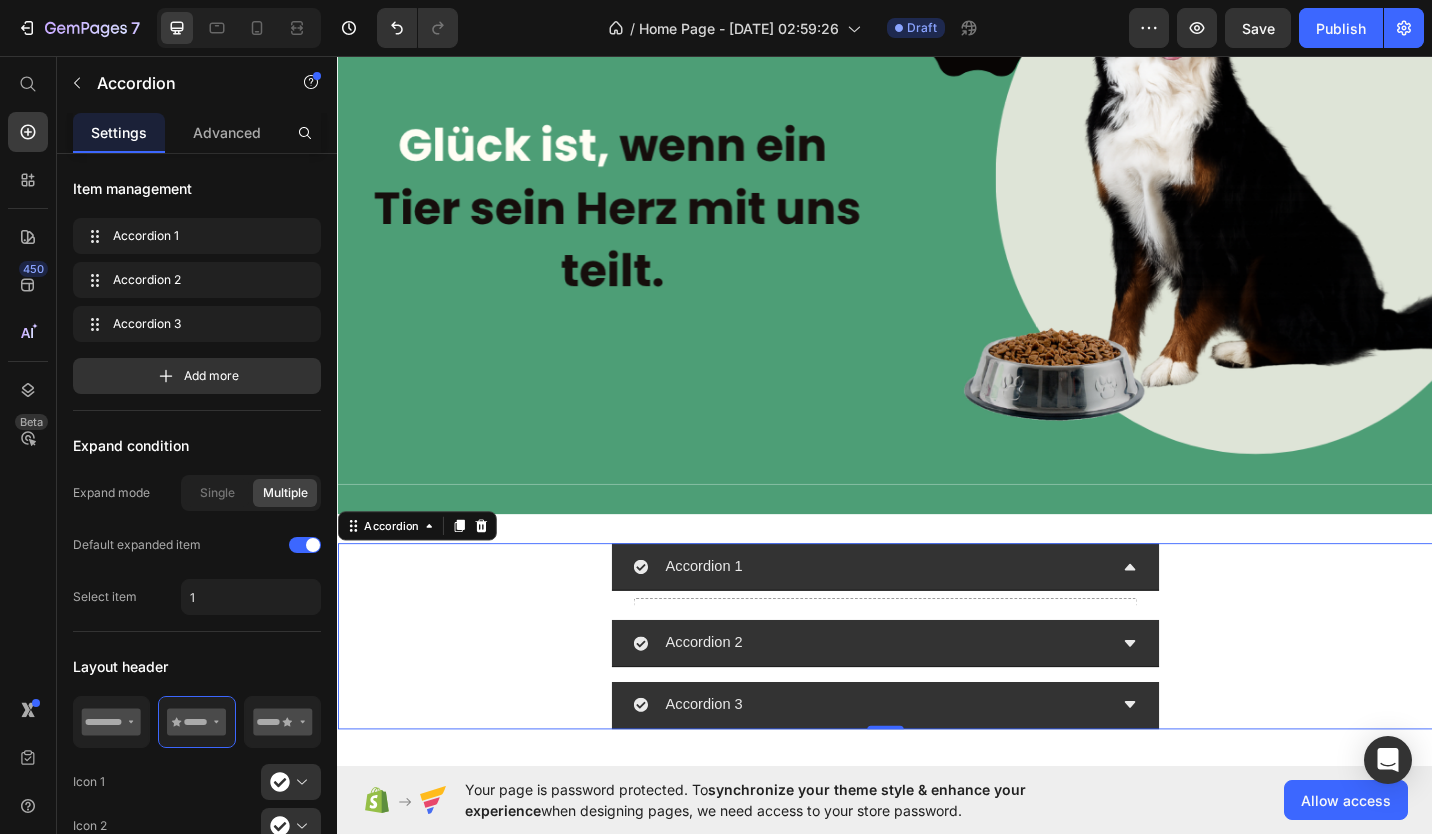 scroll, scrollTop: 460, scrollLeft: 0, axis: vertical 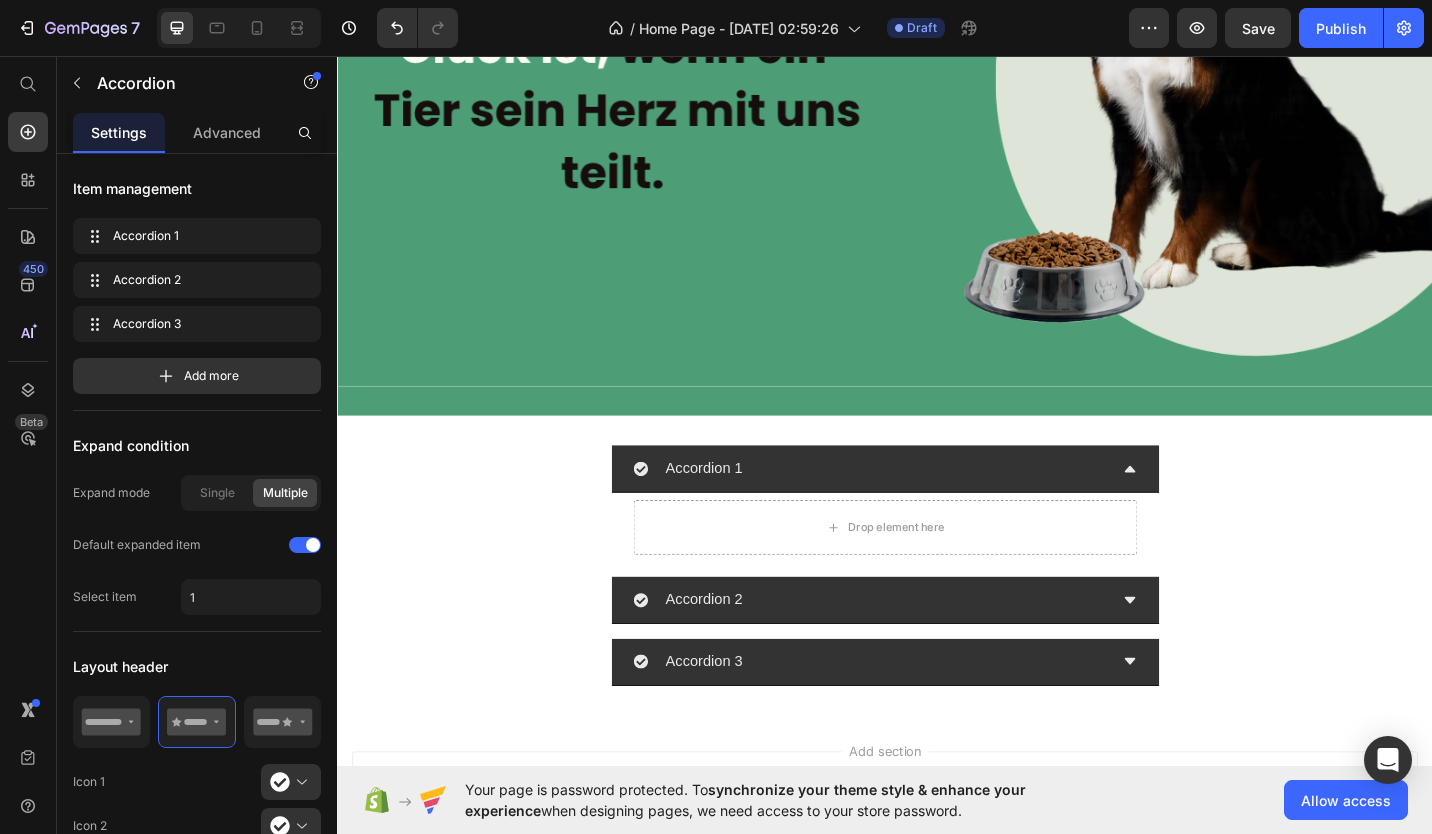 click on "Accordion 3" at bounding box center (937, 720) 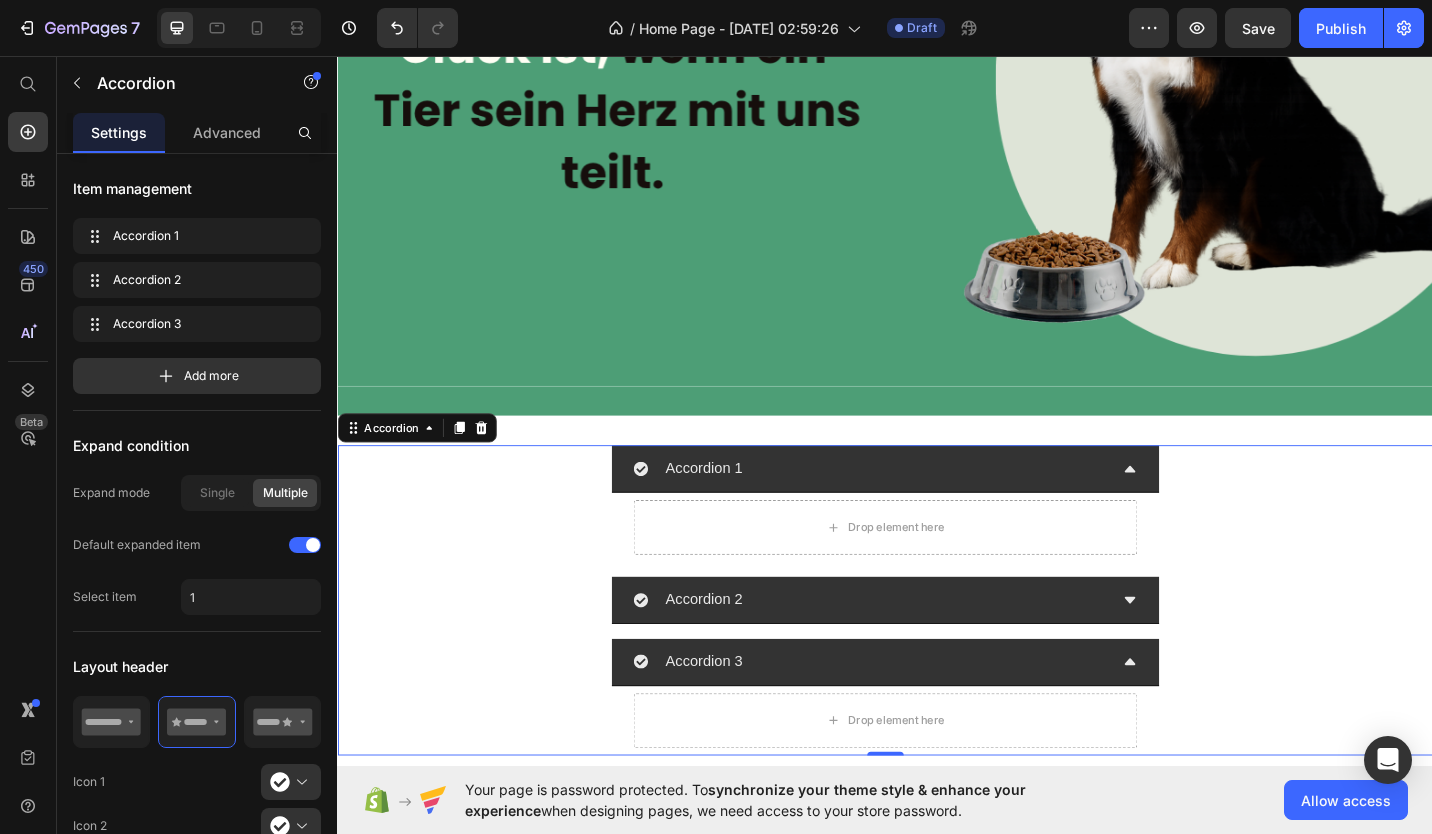 click 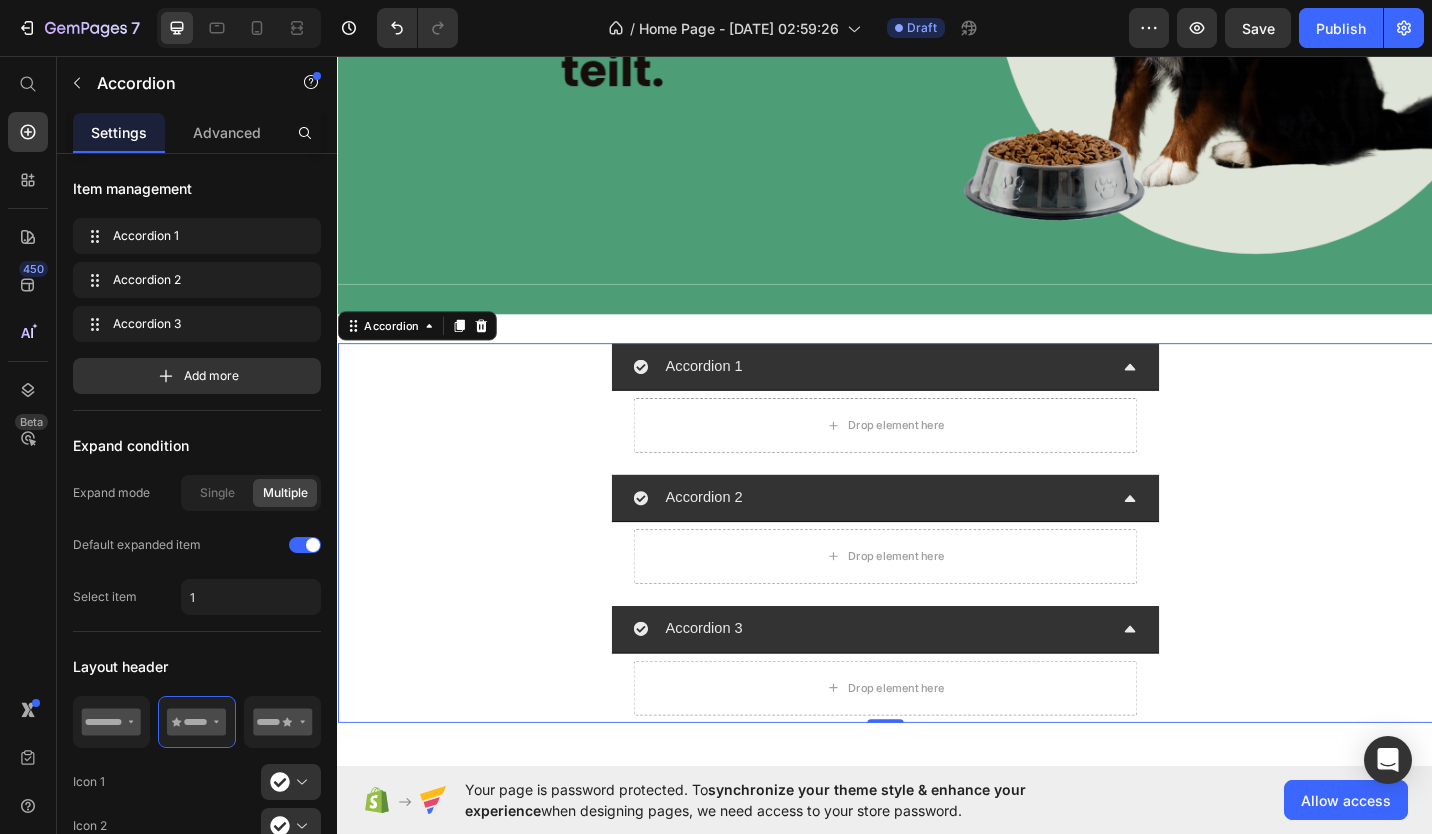 scroll, scrollTop: 570, scrollLeft: 0, axis: vertical 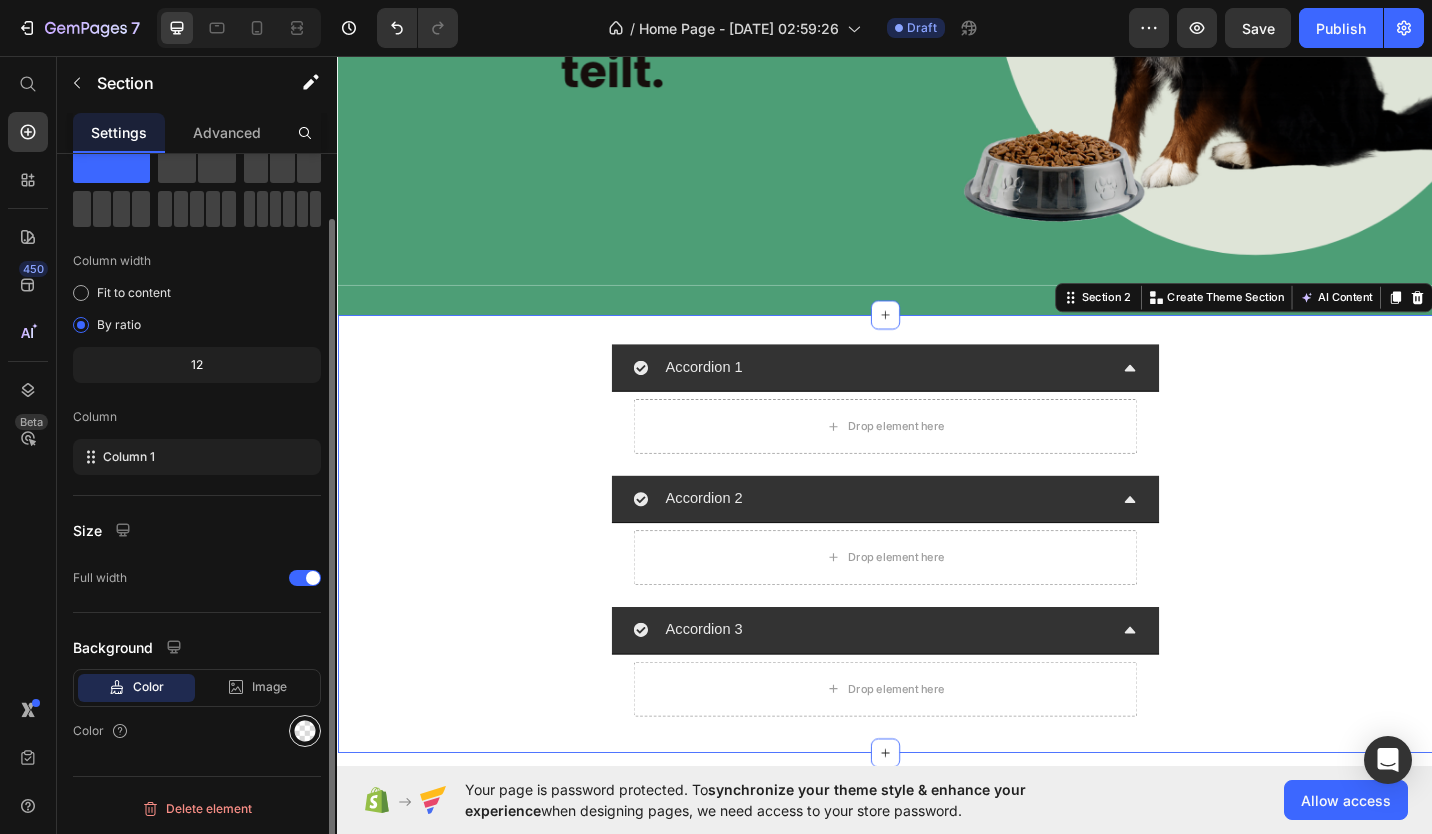 click at bounding box center [305, 731] 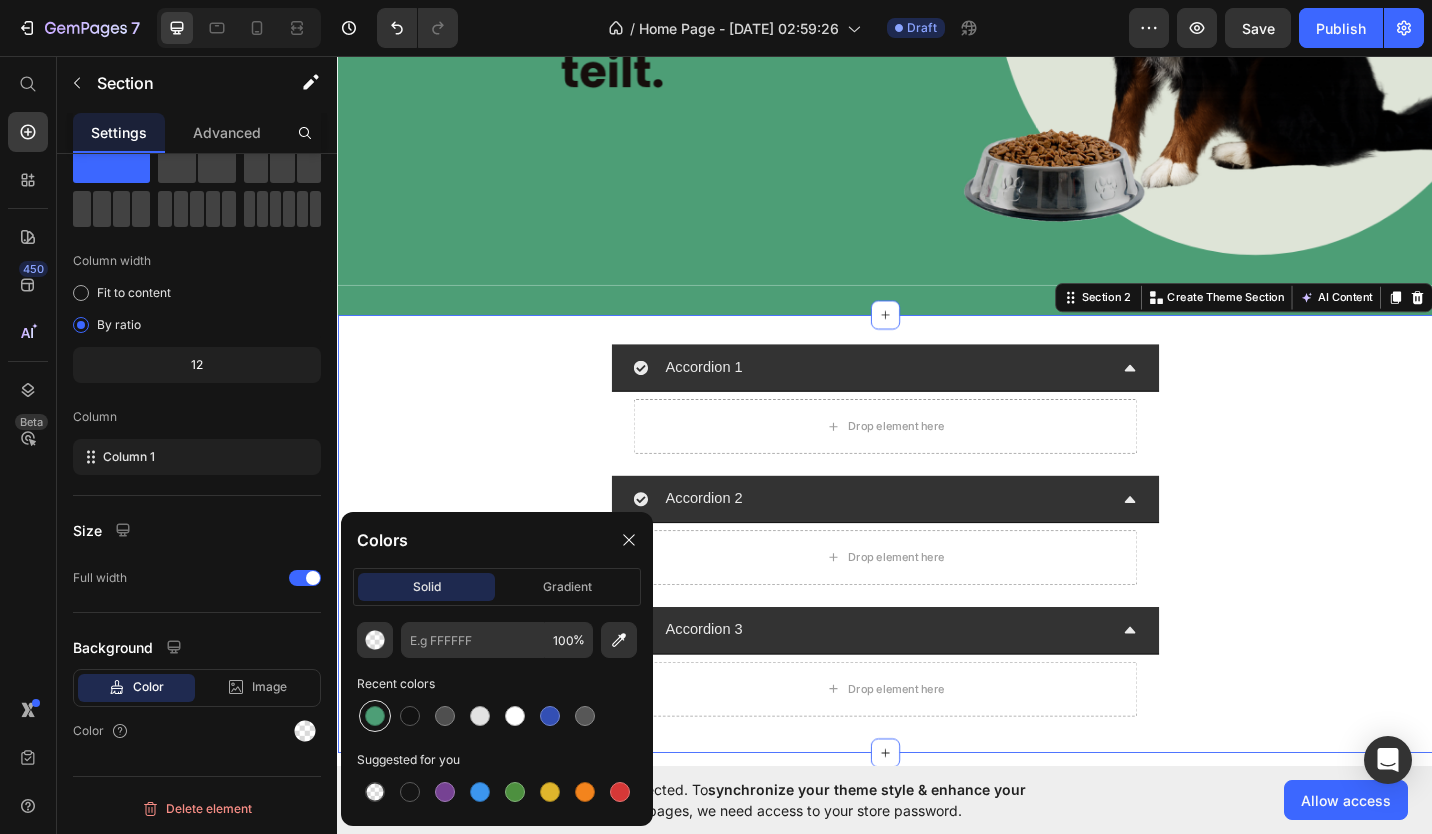 click at bounding box center (375, 716) 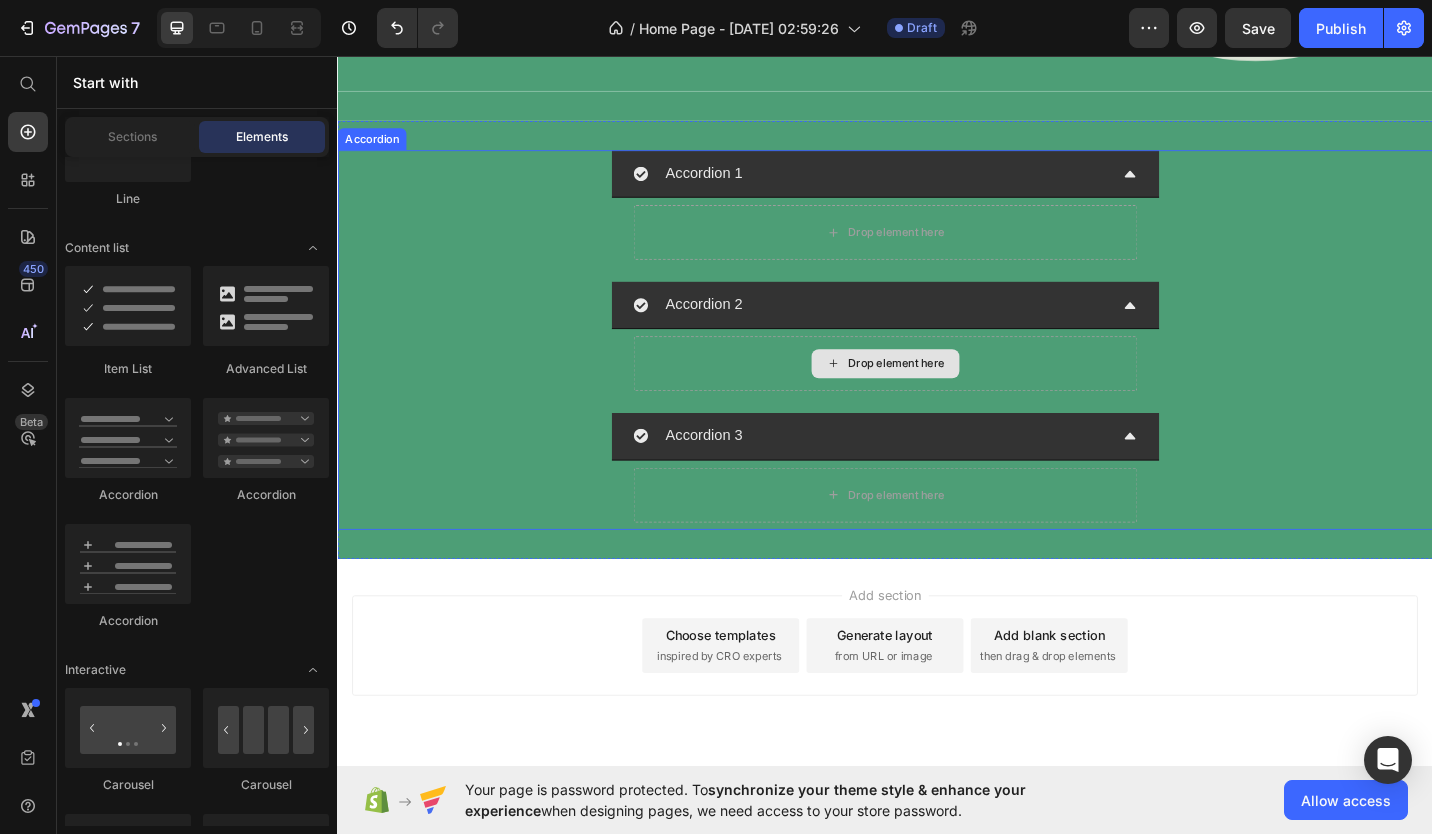 scroll, scrollTop: 800, scrollLeft: 0, axis: vertical 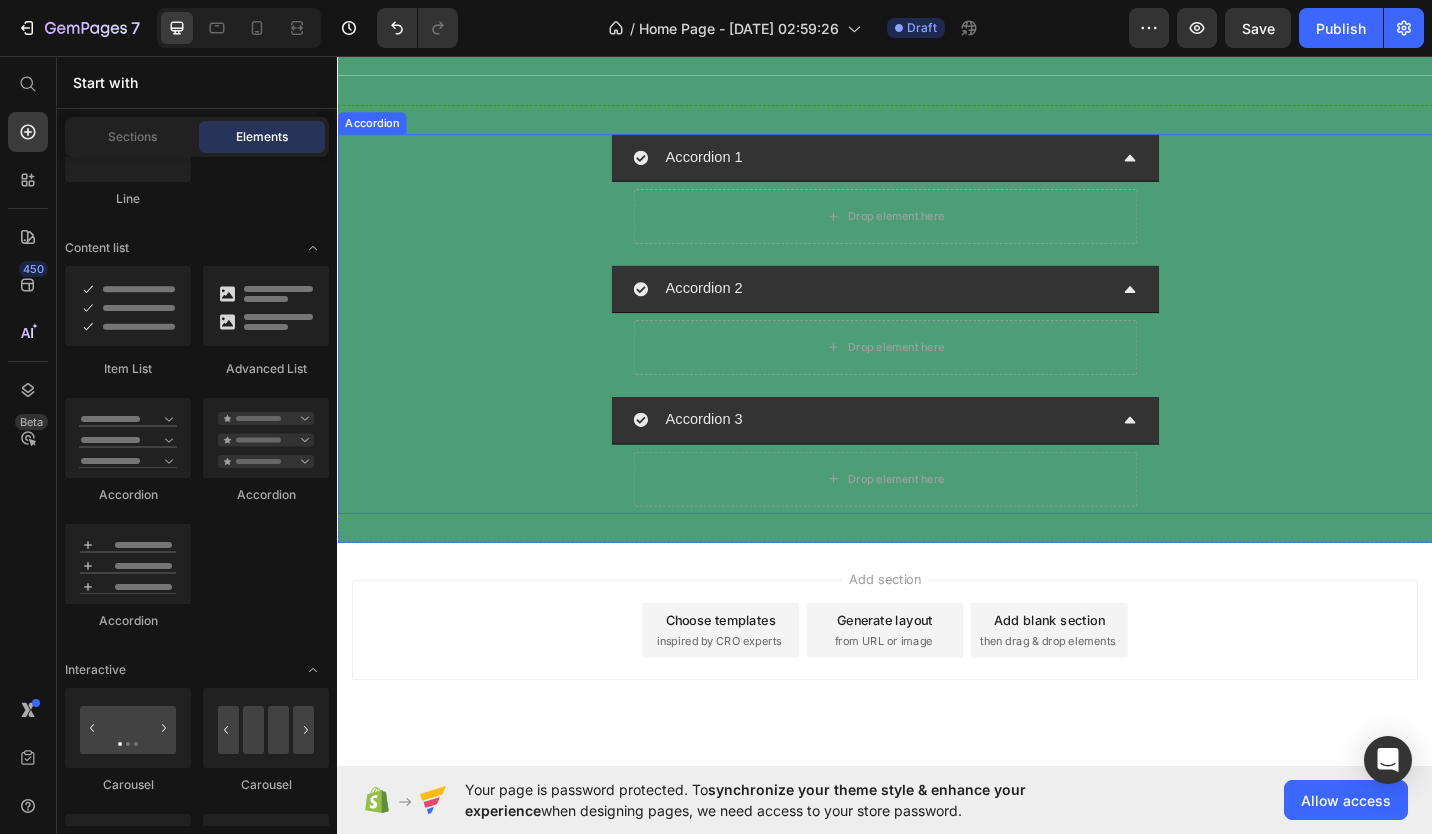 click on "Accordion 1" at bounding box center [921, 167] 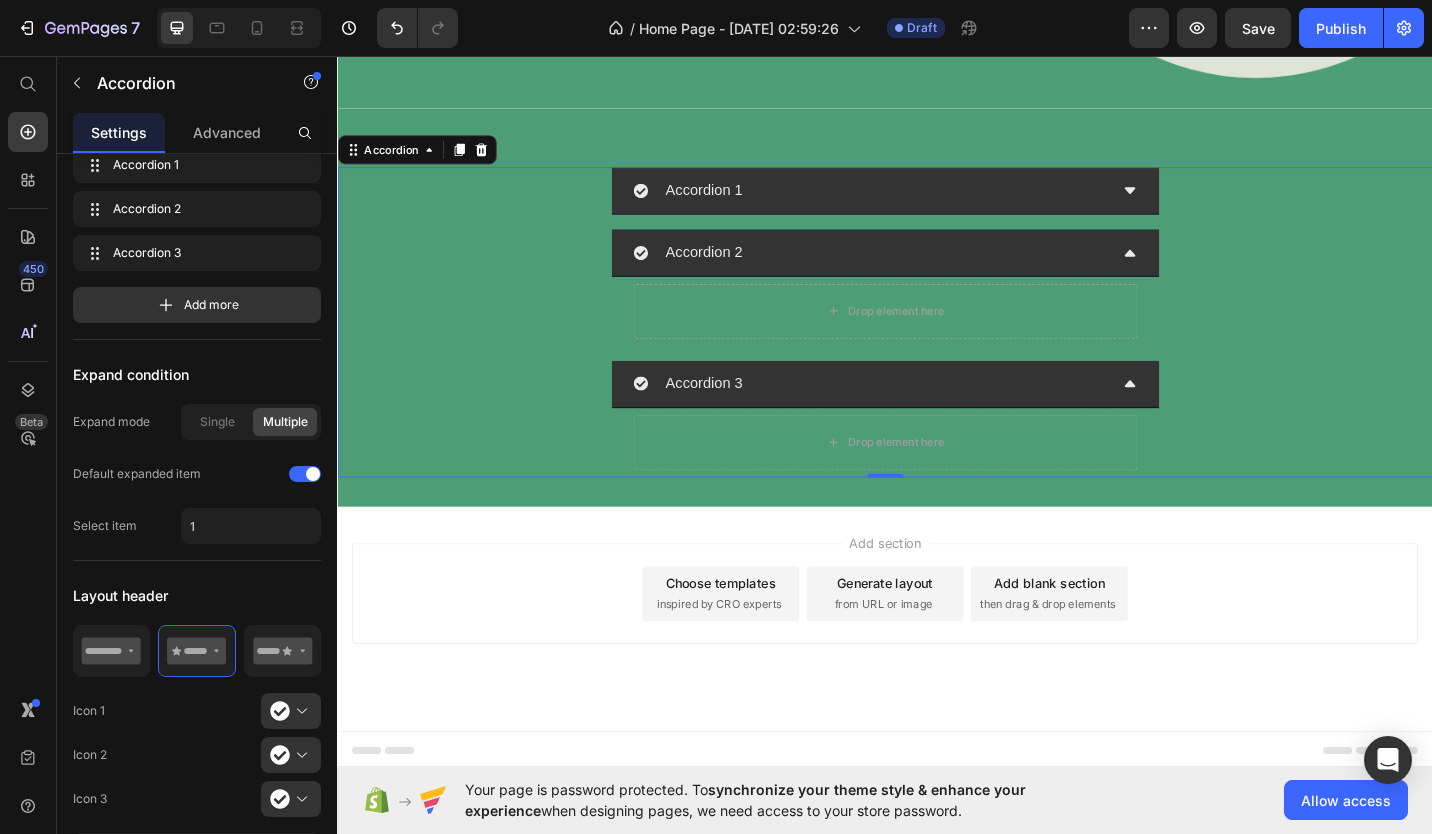 scroll, scrollTop: 770, scrollLeft: 0, axis: vertical 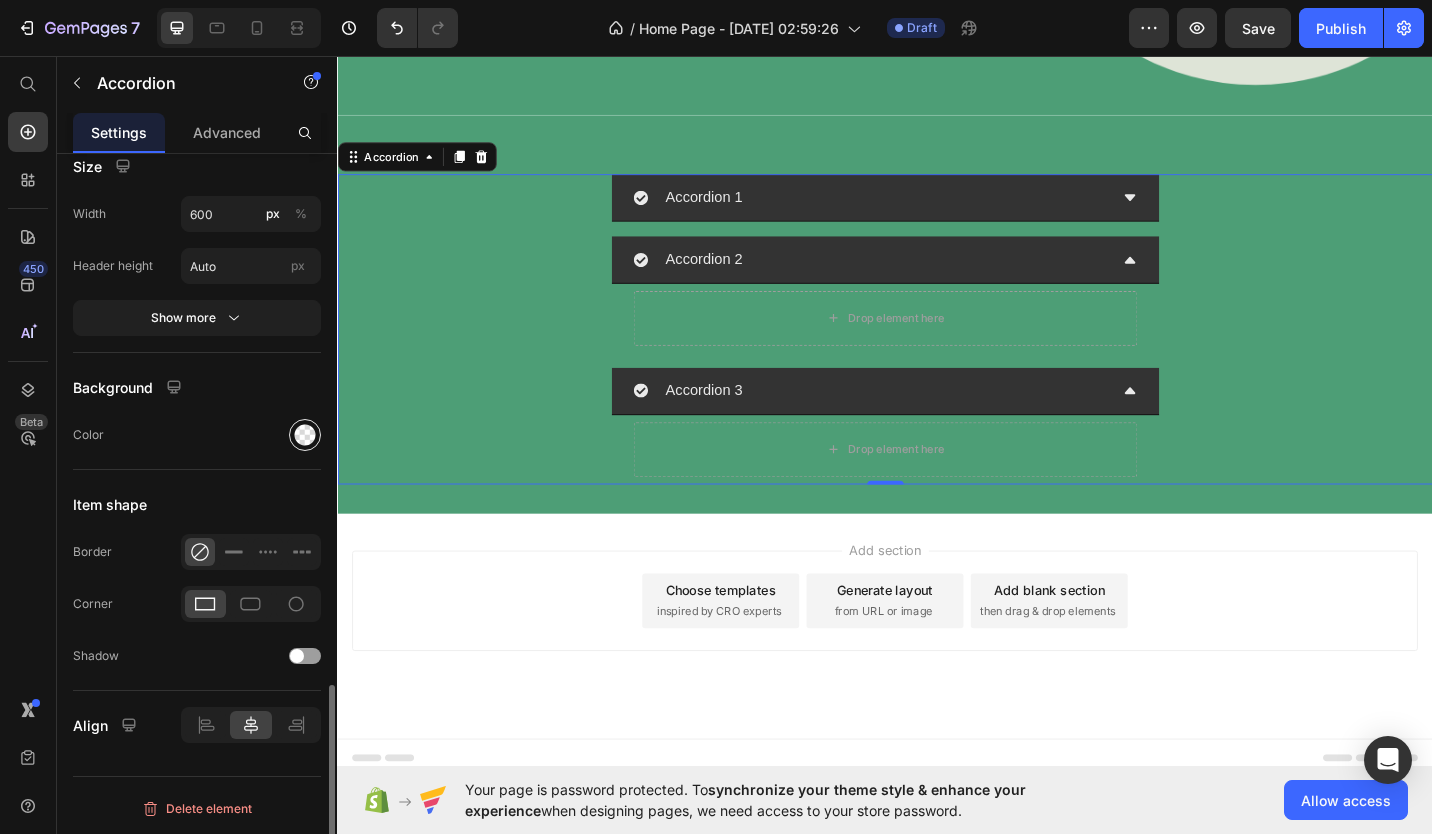 click at bounding box center [305, 435] 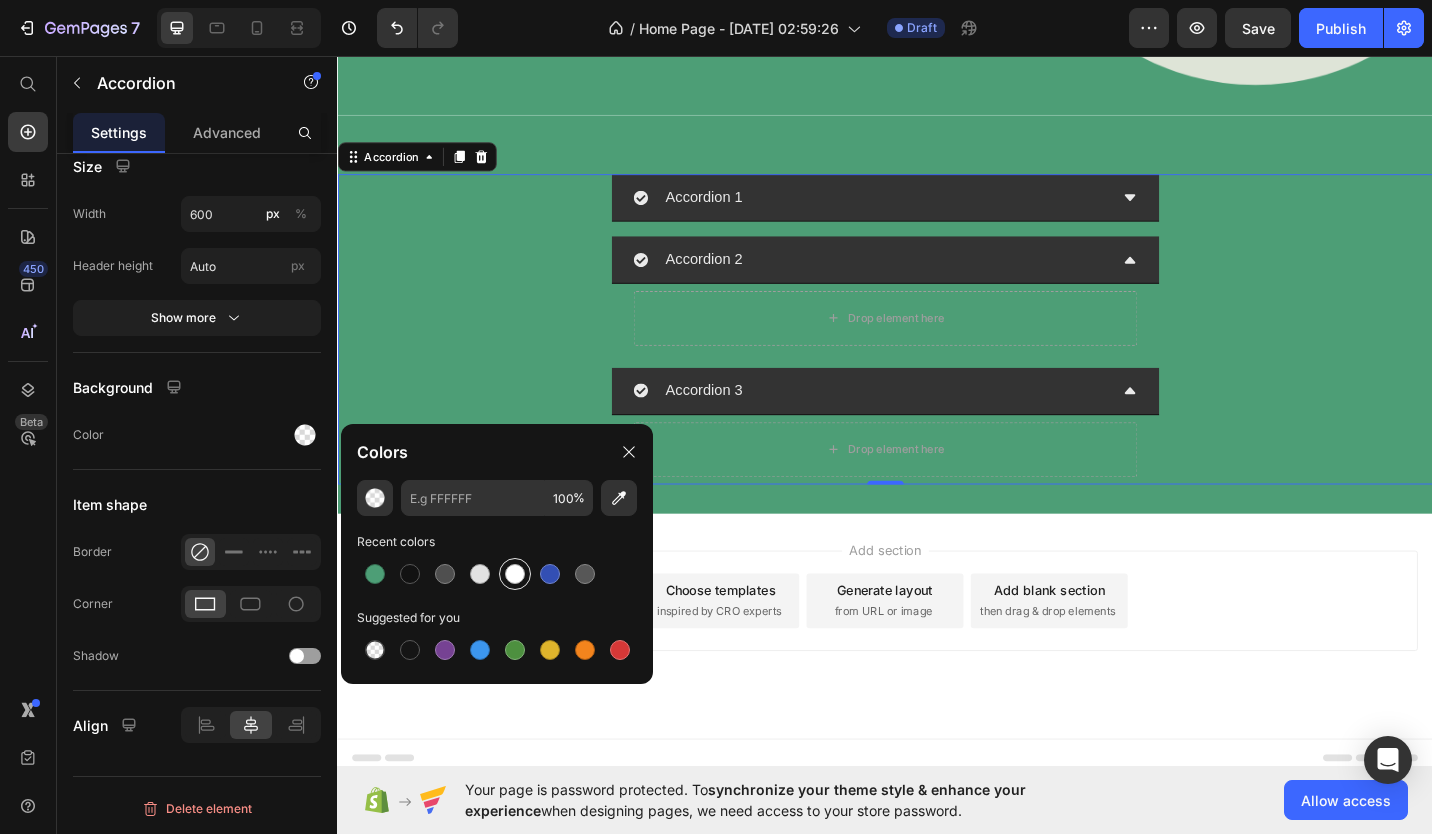 click at bounding box center (515, 574) 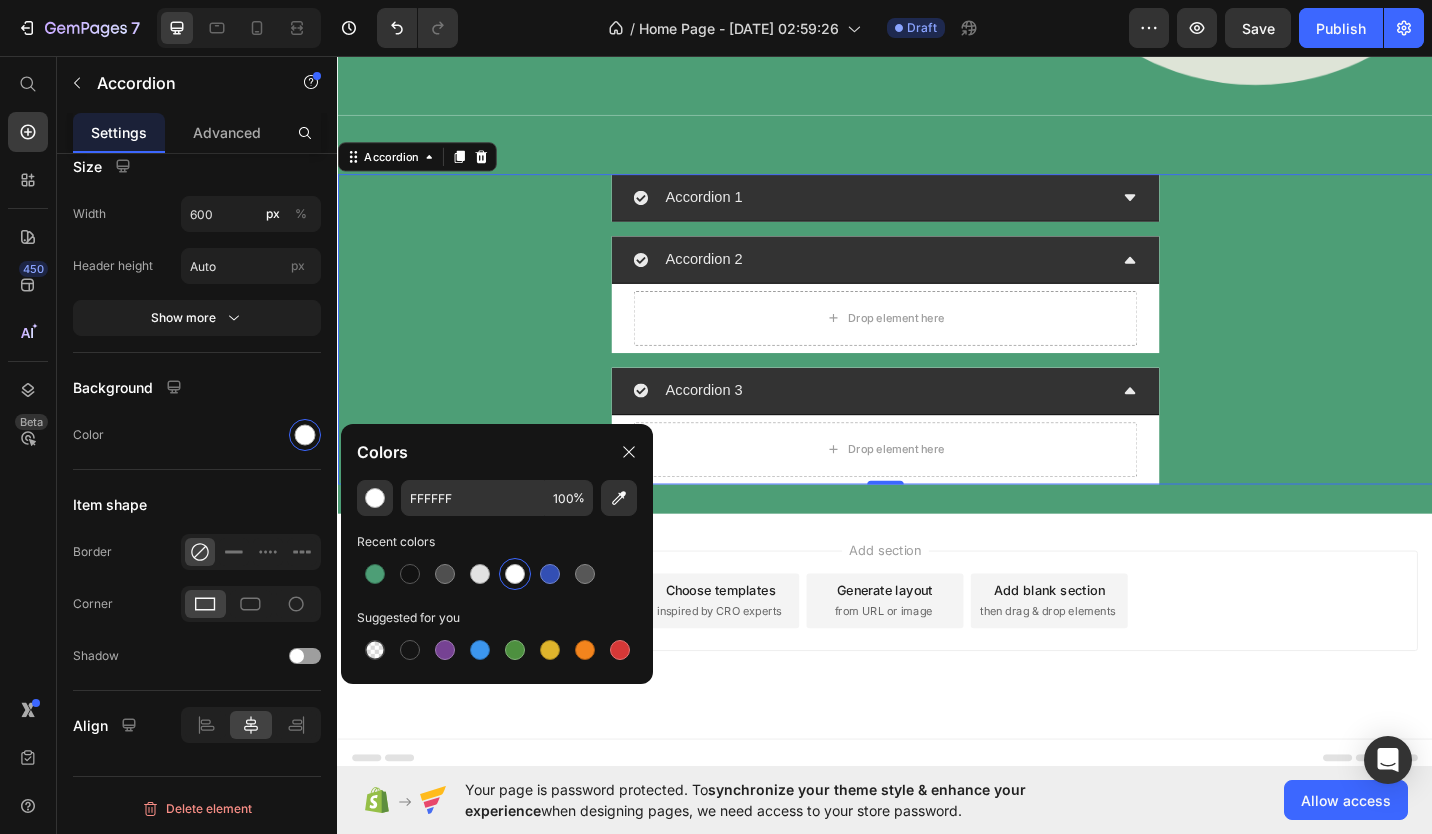 click at bounding box center [515, 574] 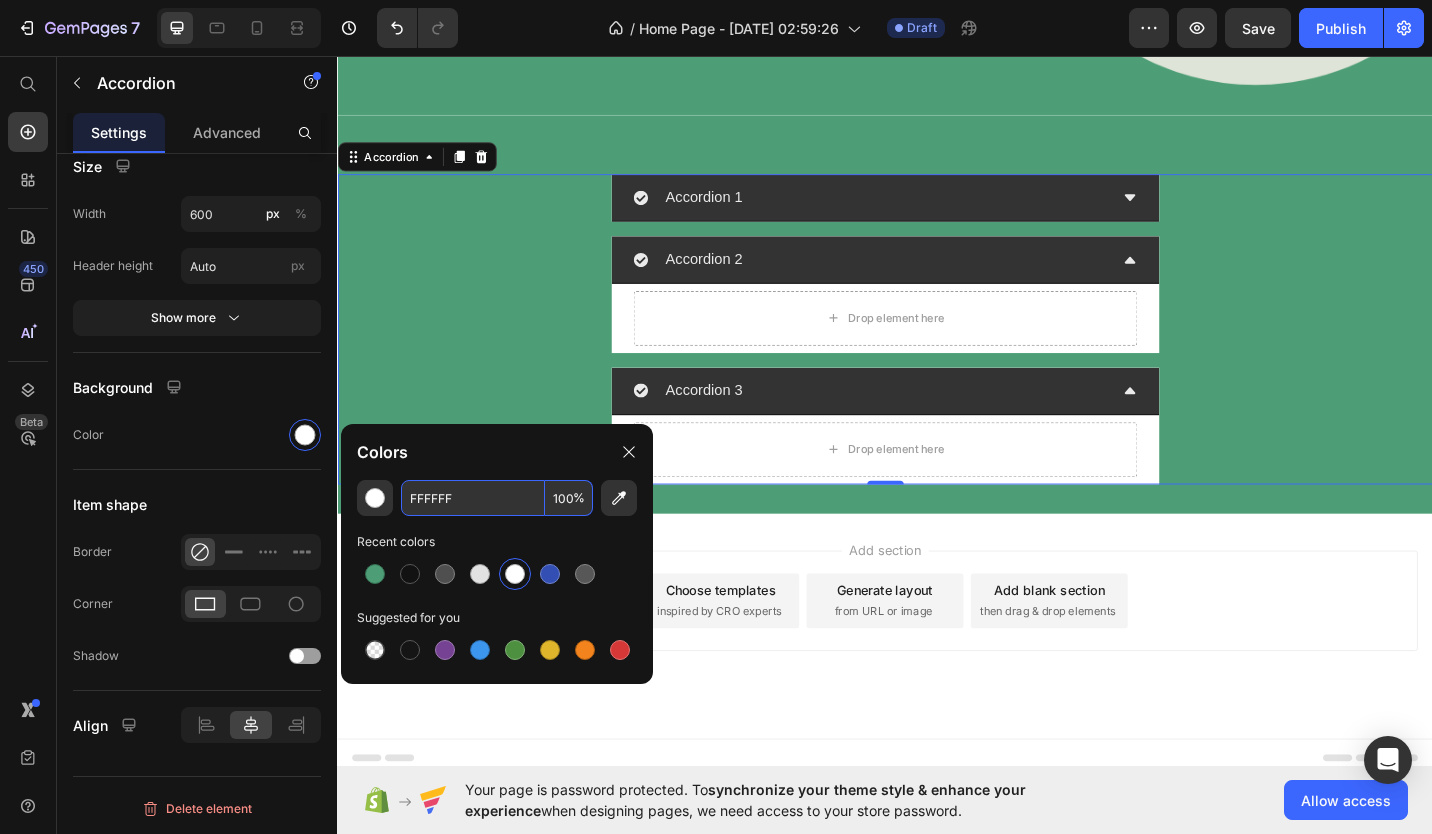 click on "FFFFFF" at bounding box center [473, 498] 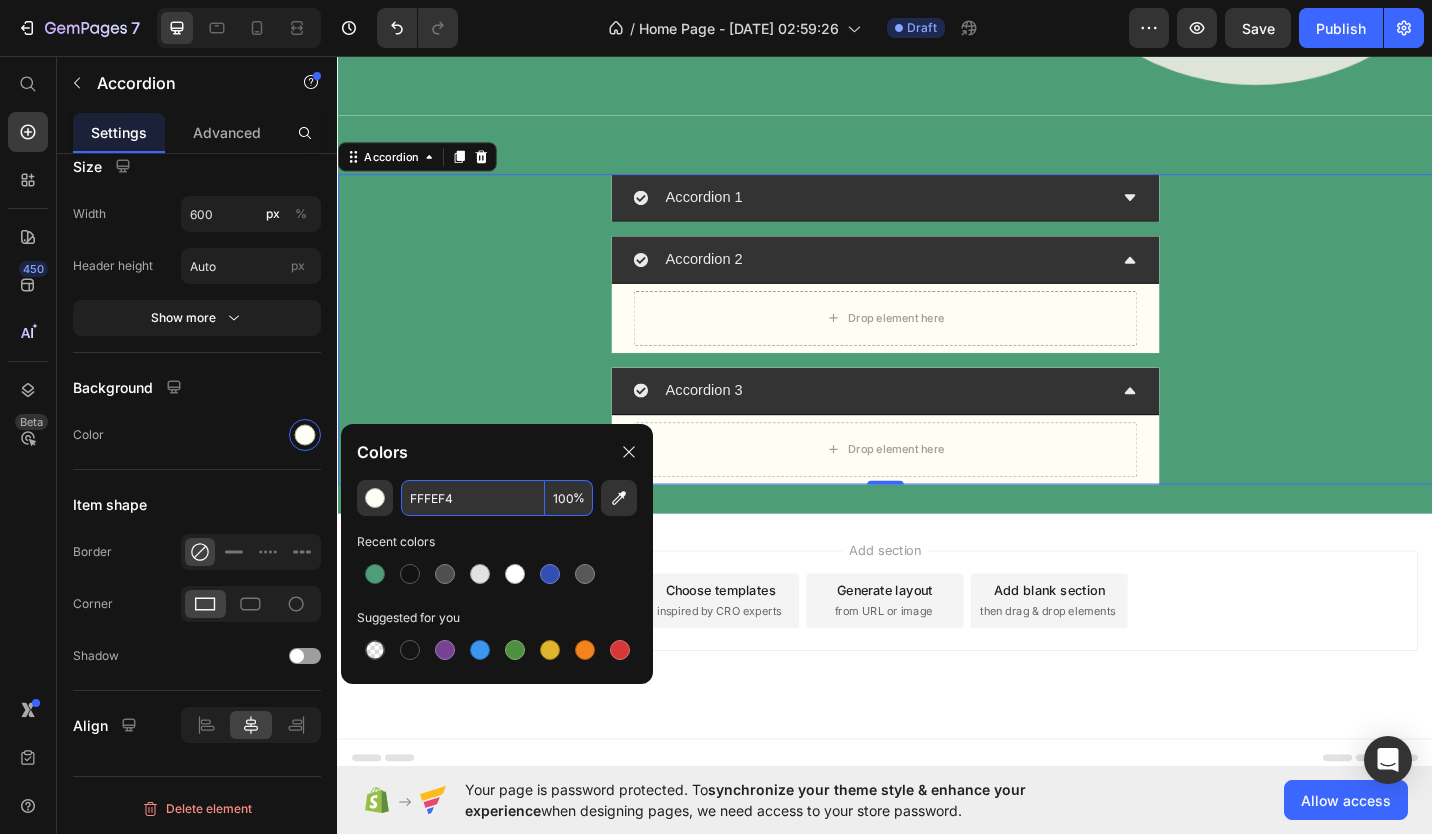 type on "FFFEF4" 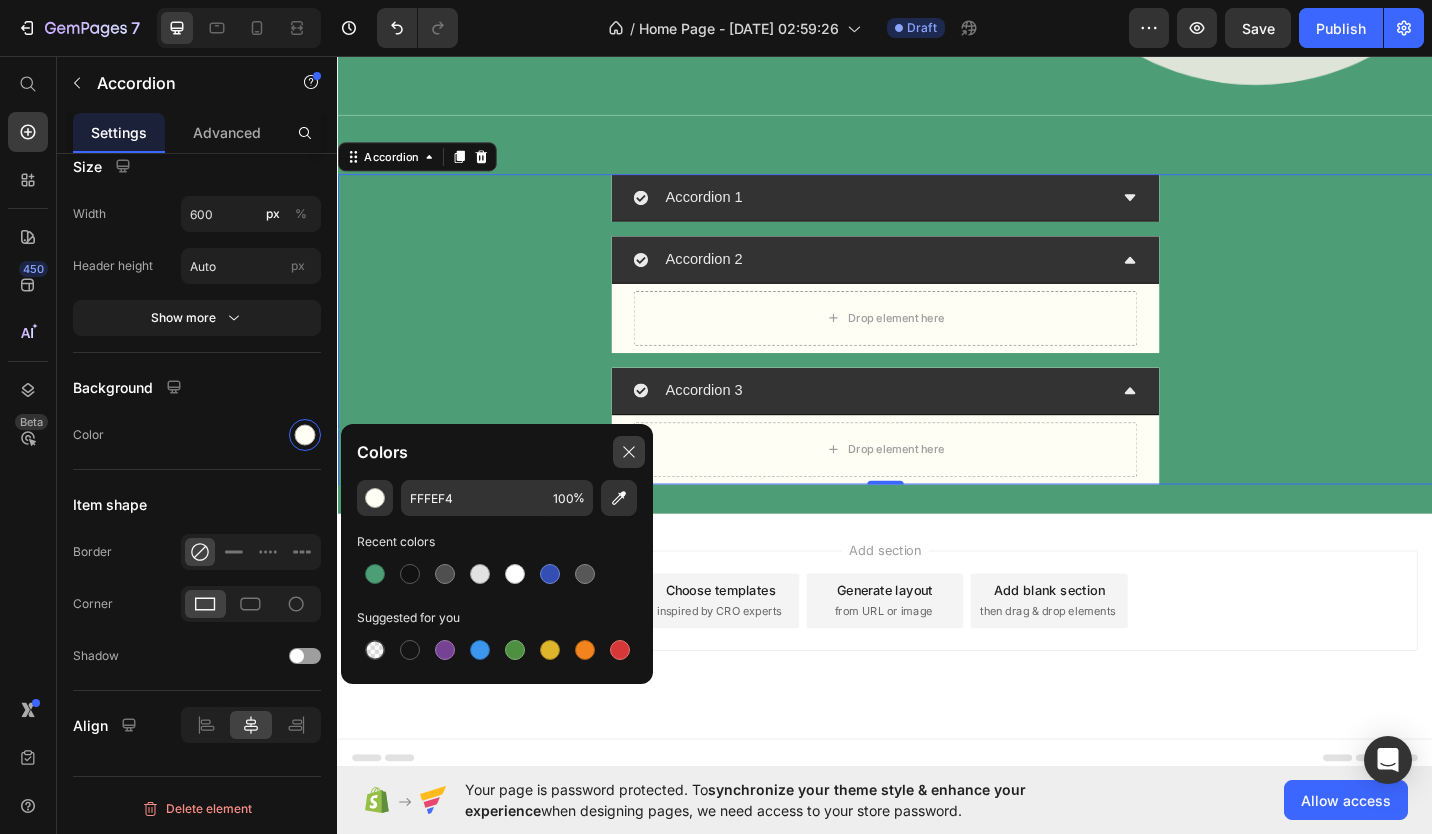 click 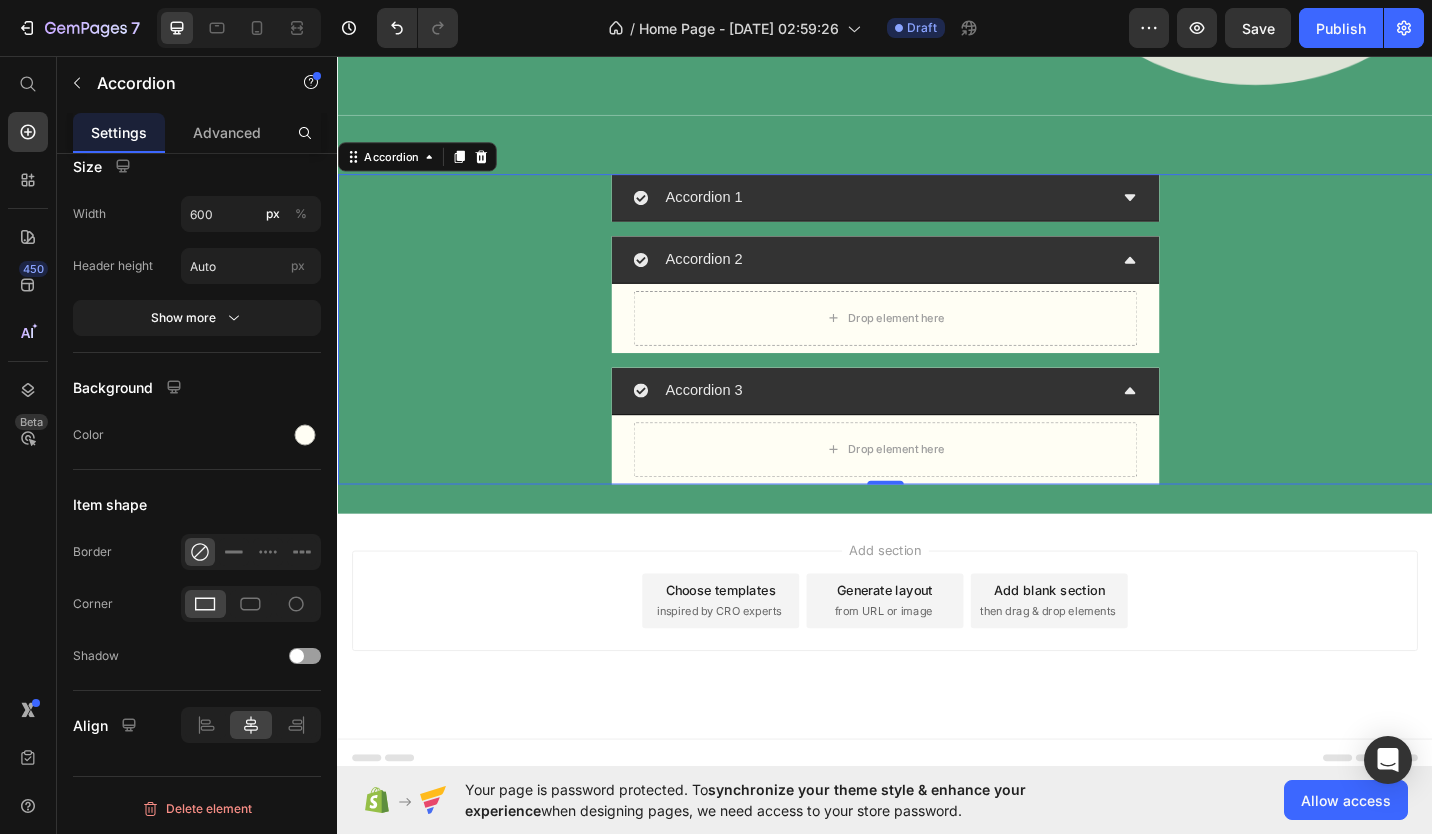 click 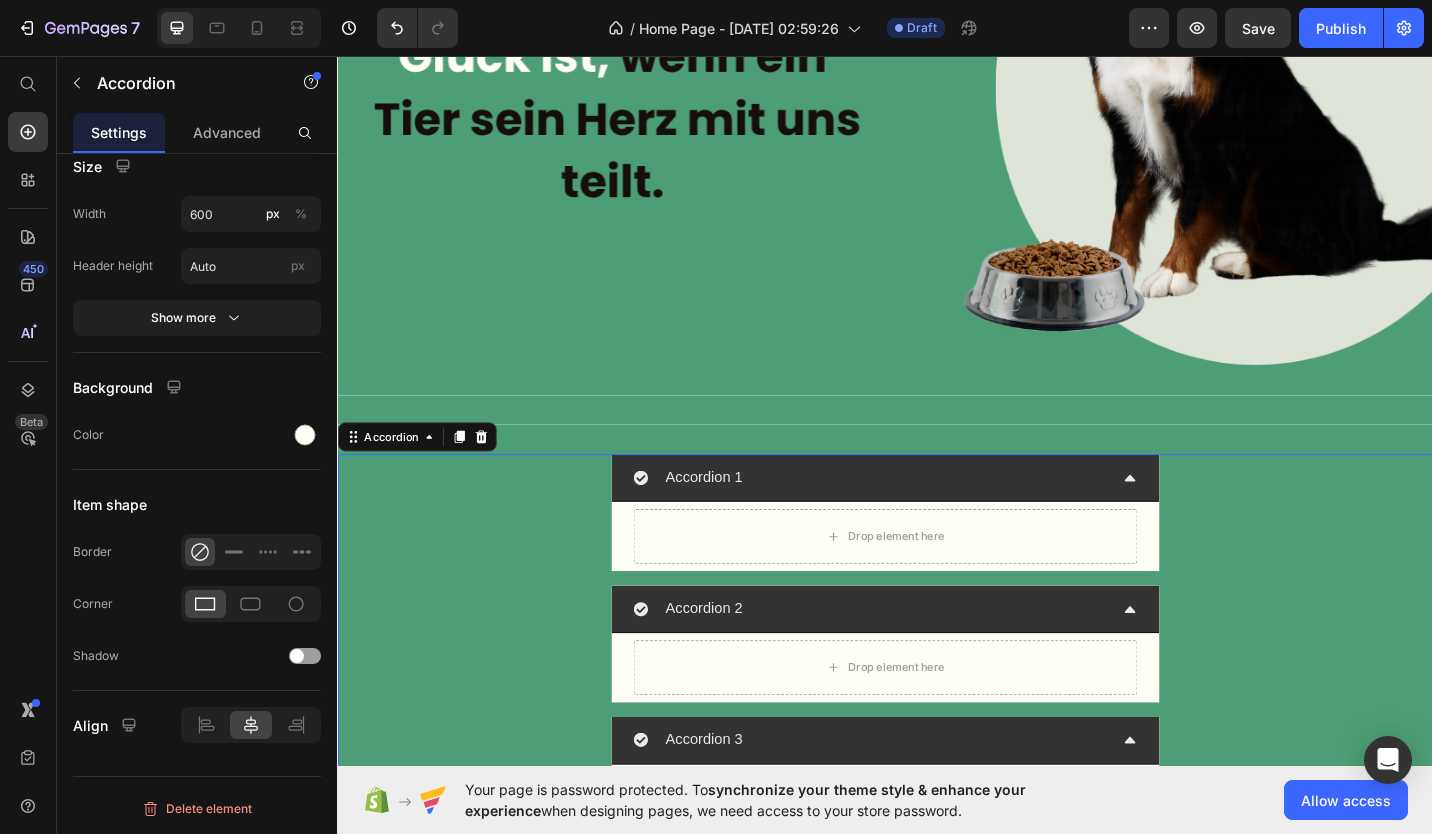 scroll, scrollTop: 449, scrollLeft: 0, axis: vertical 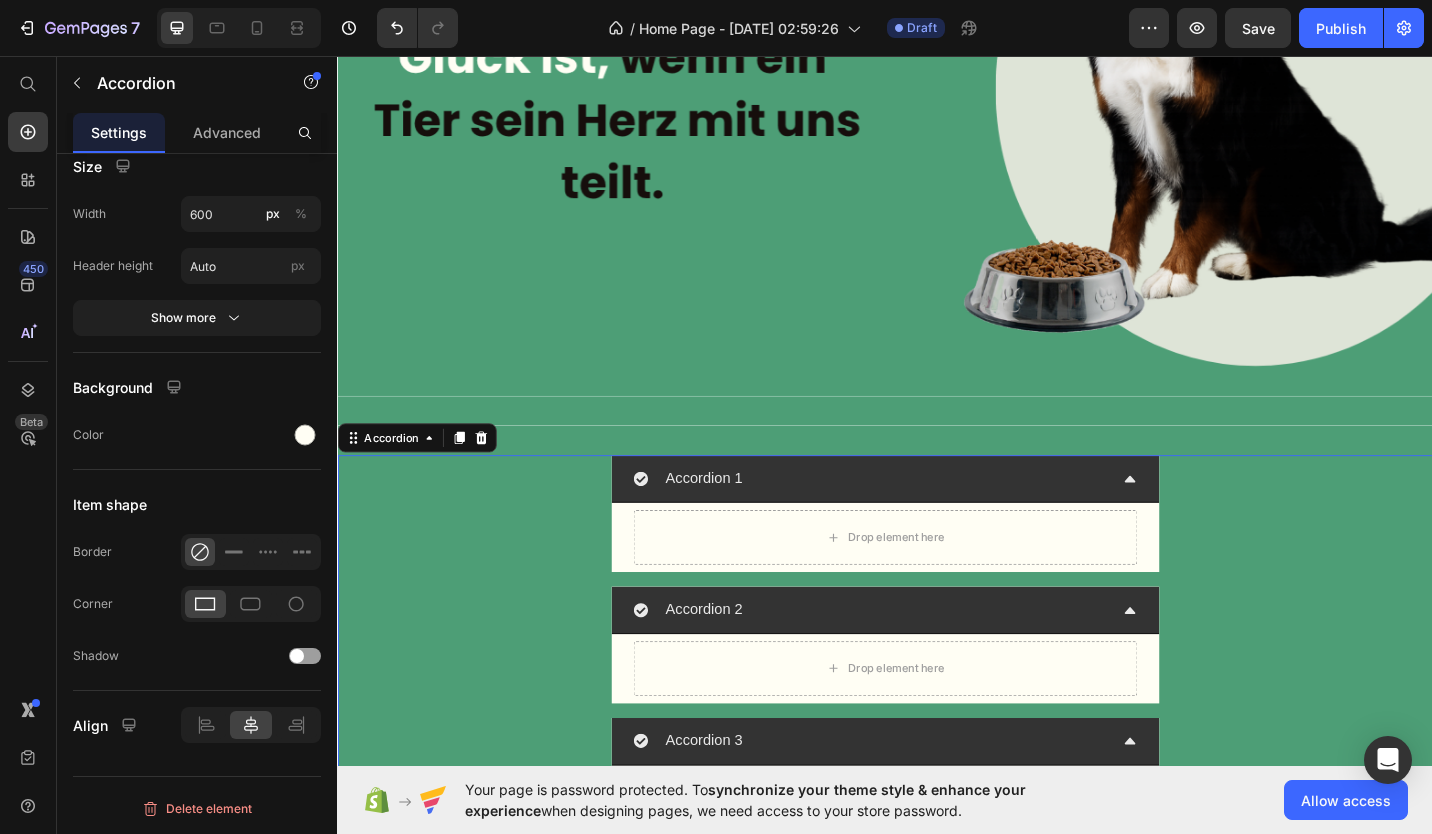 click on "Accordion 1" at bounding box center [921, 518] 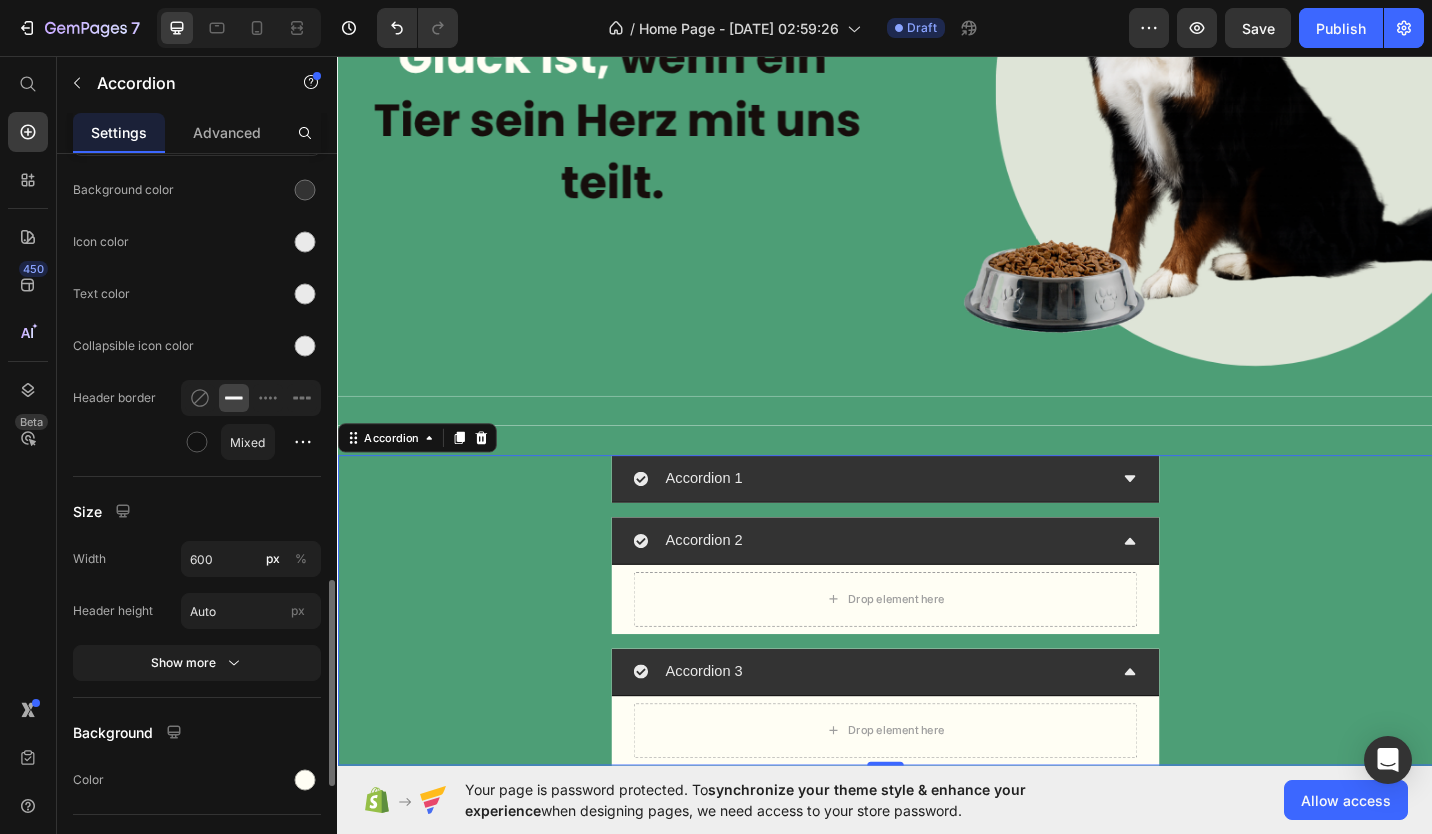 scroll, scrollTop: 1541, scrollLeft: 0, axis: vertical 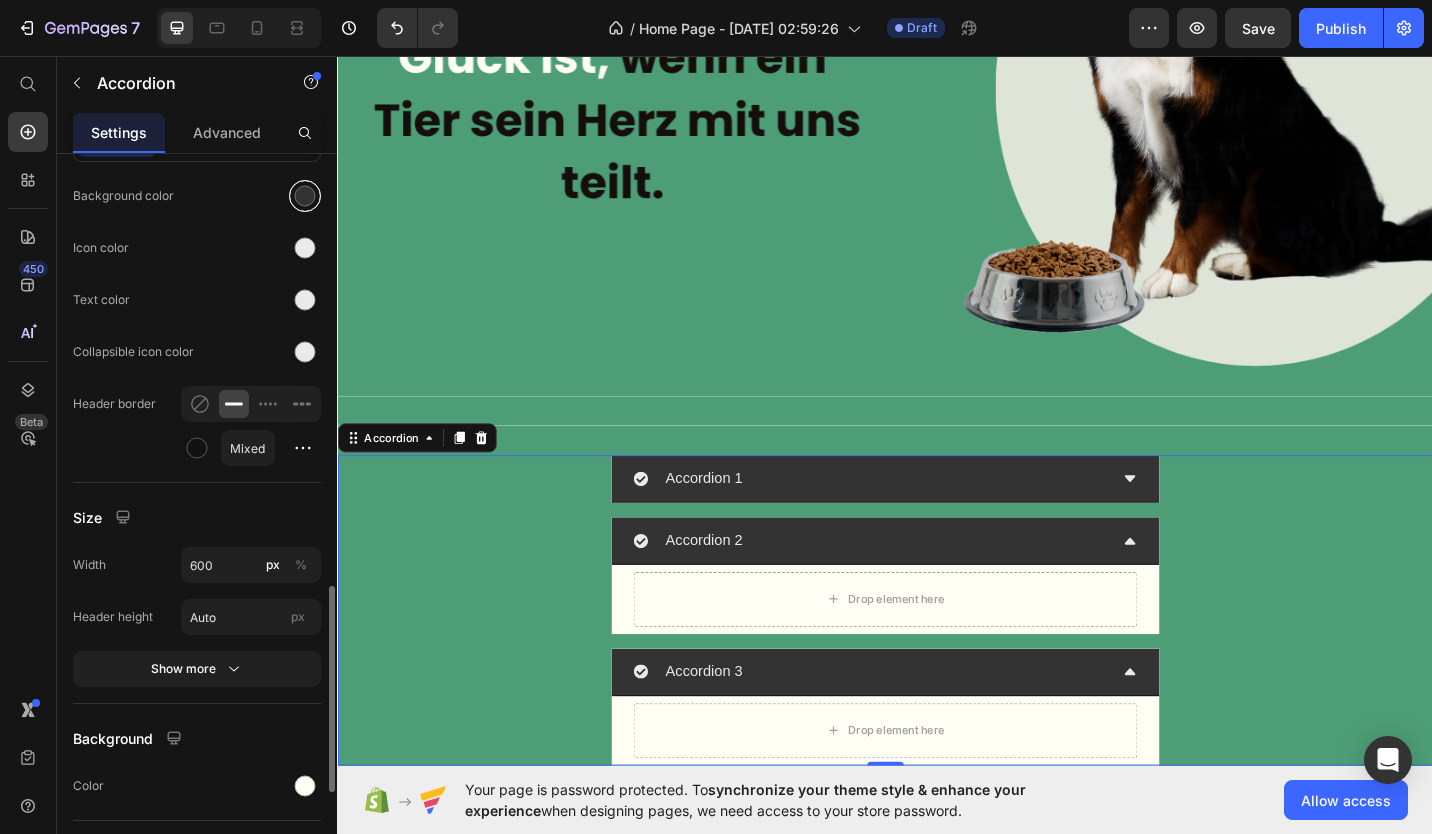 click at bounding box center (305, 196) 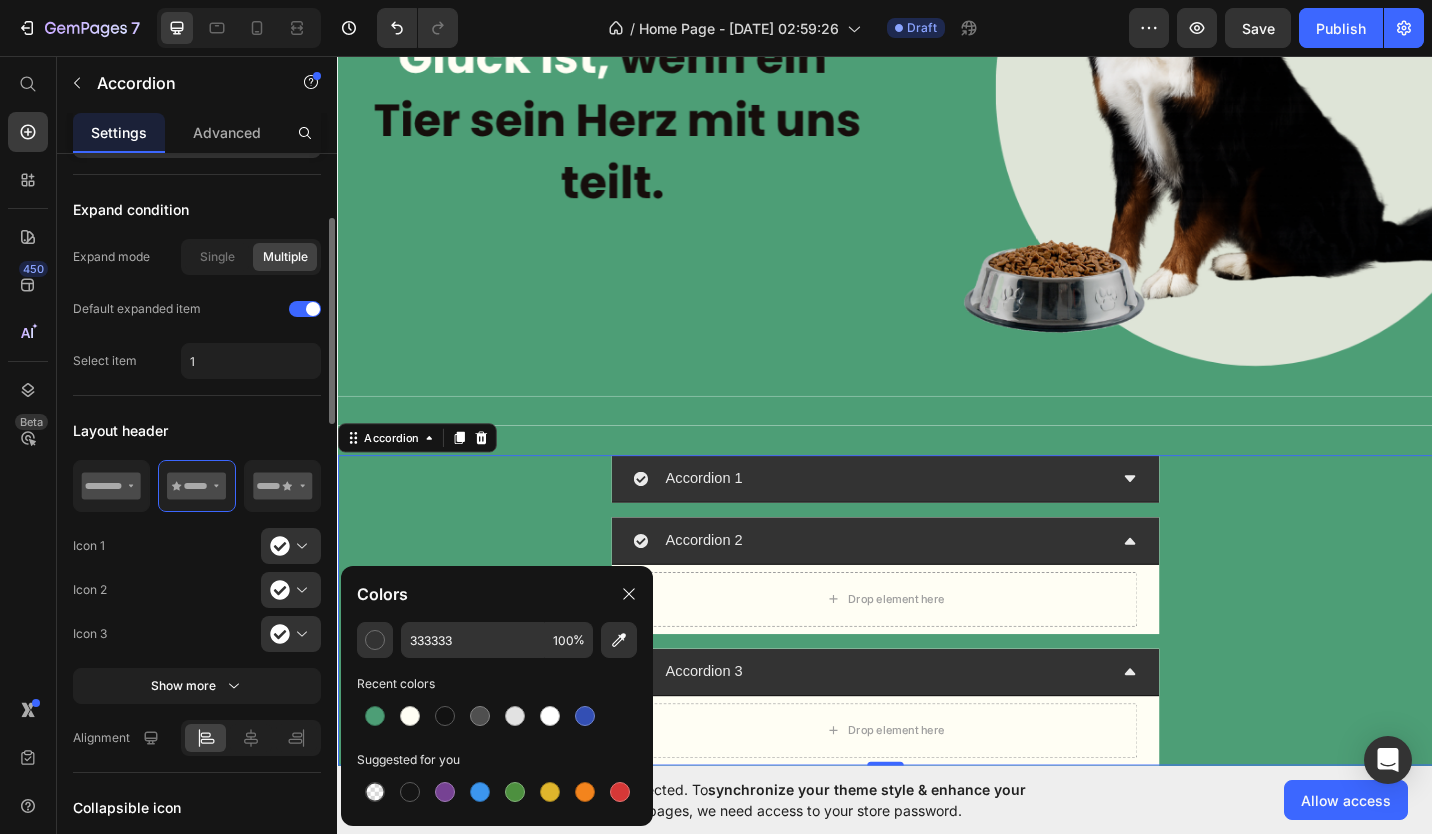 scroll, scrollTop: 235, scrollLeft: 0, axis: vertical 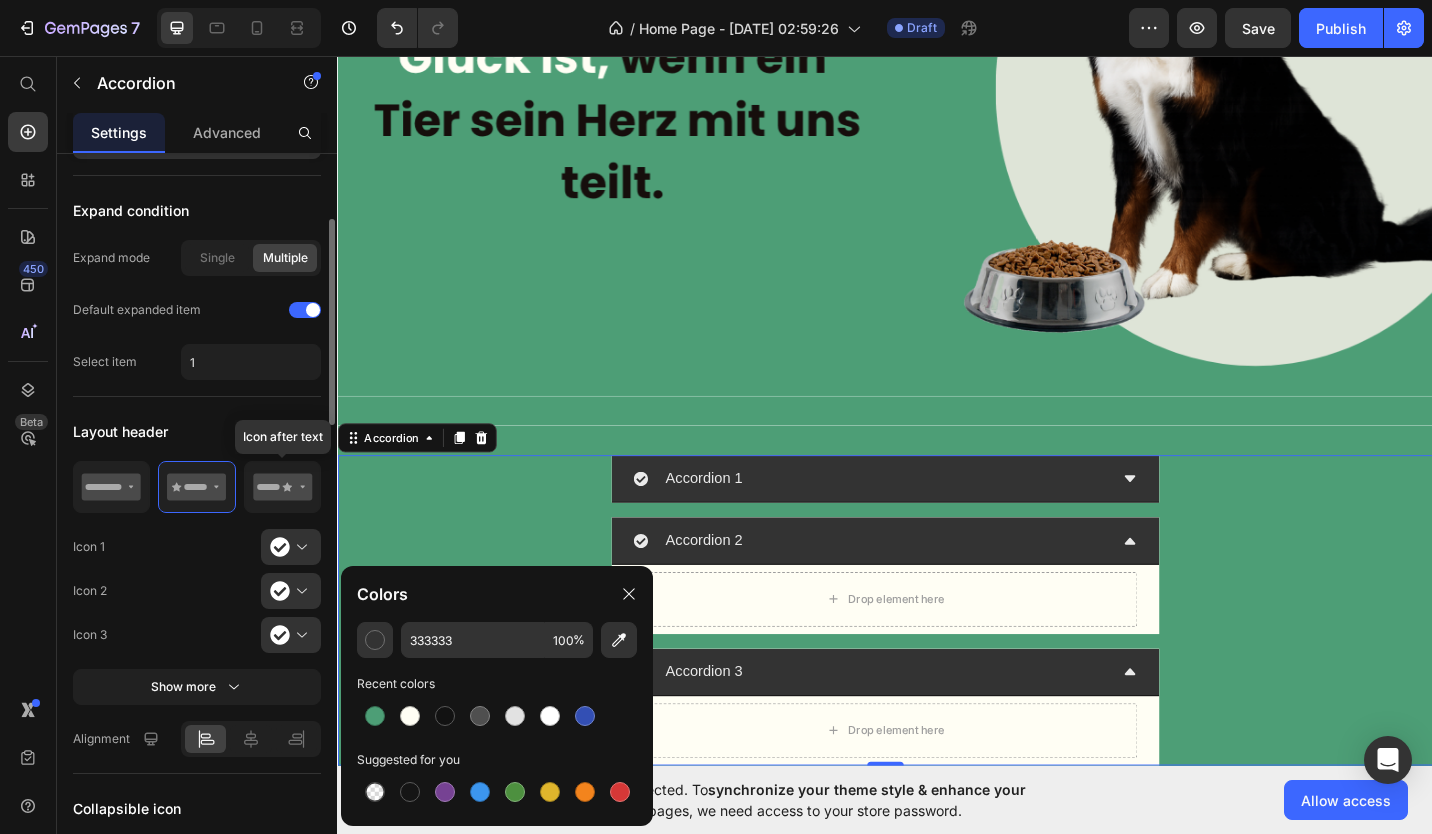click 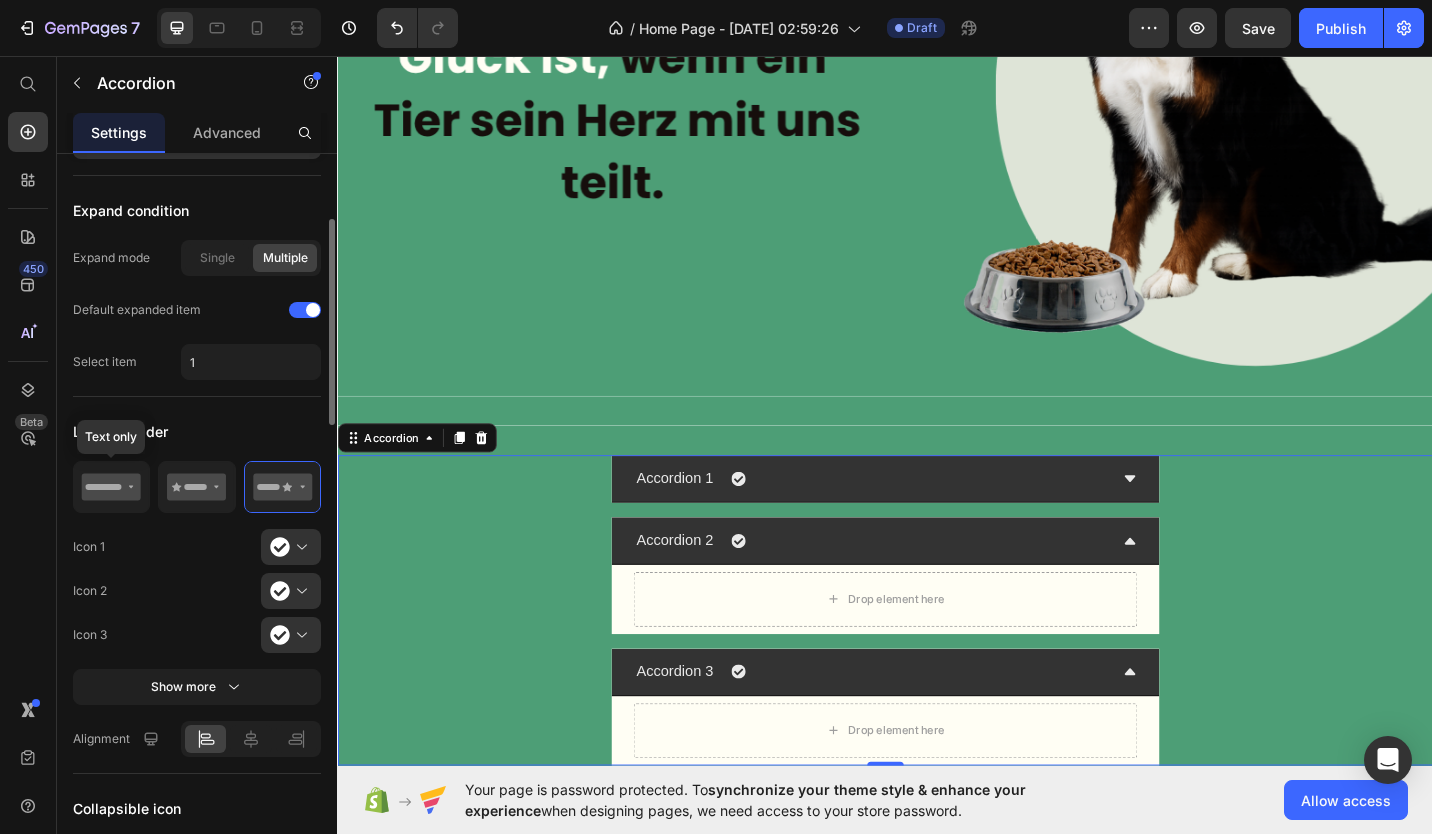 click 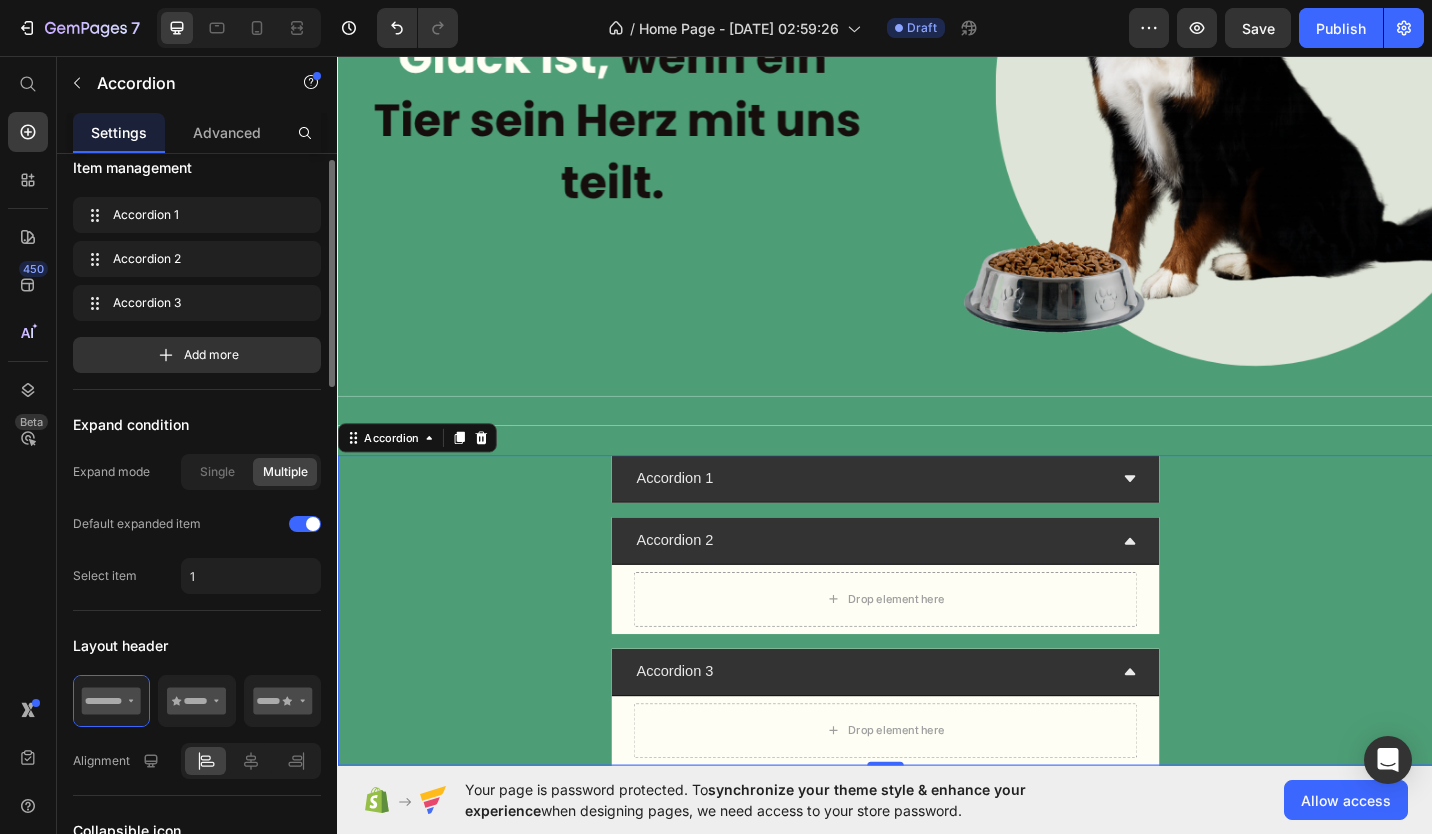 scroll, scrollTop: 0, scrollLeft: 0, axis: both 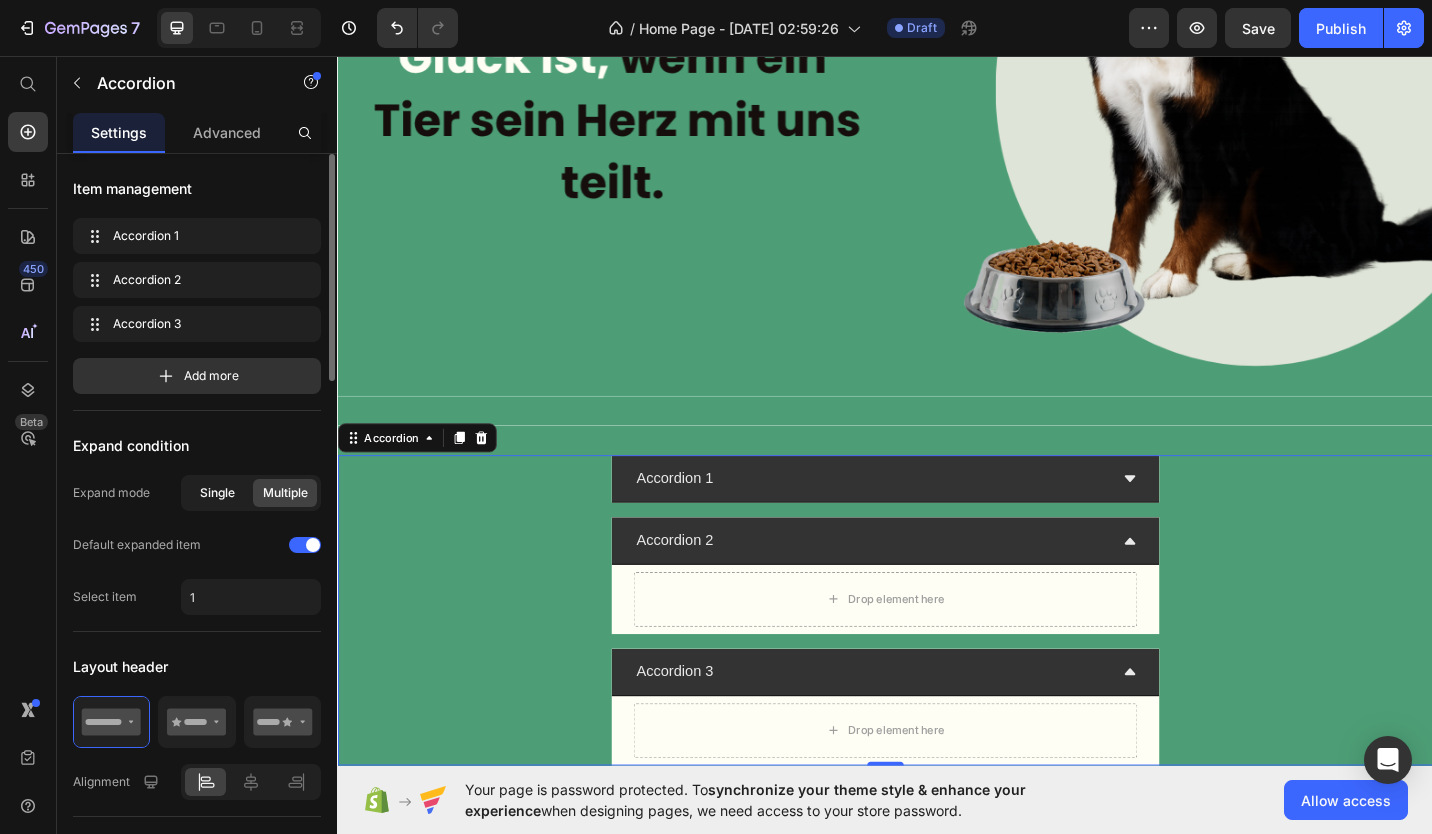 click on "Single" 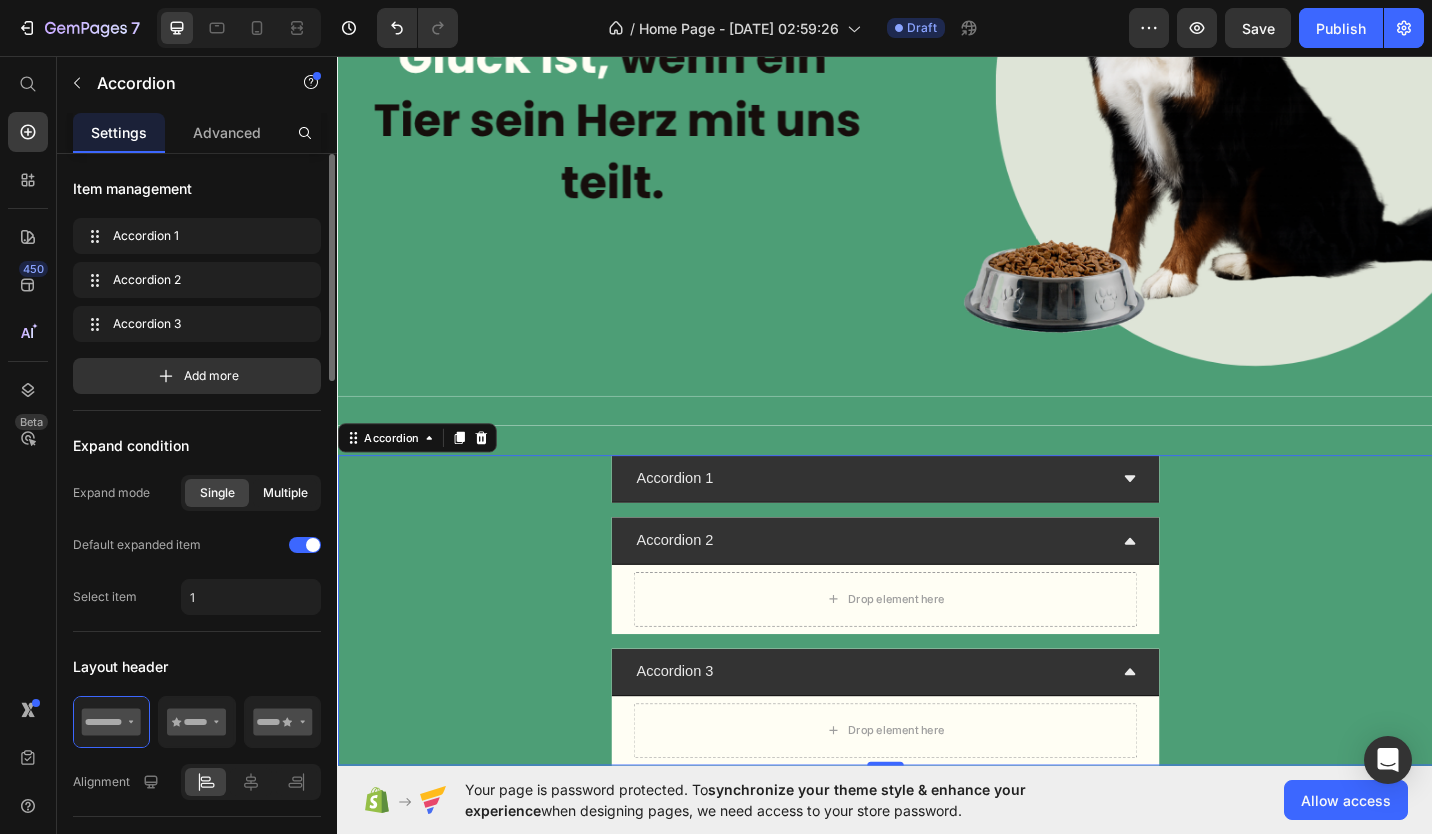 click on "Multiple" 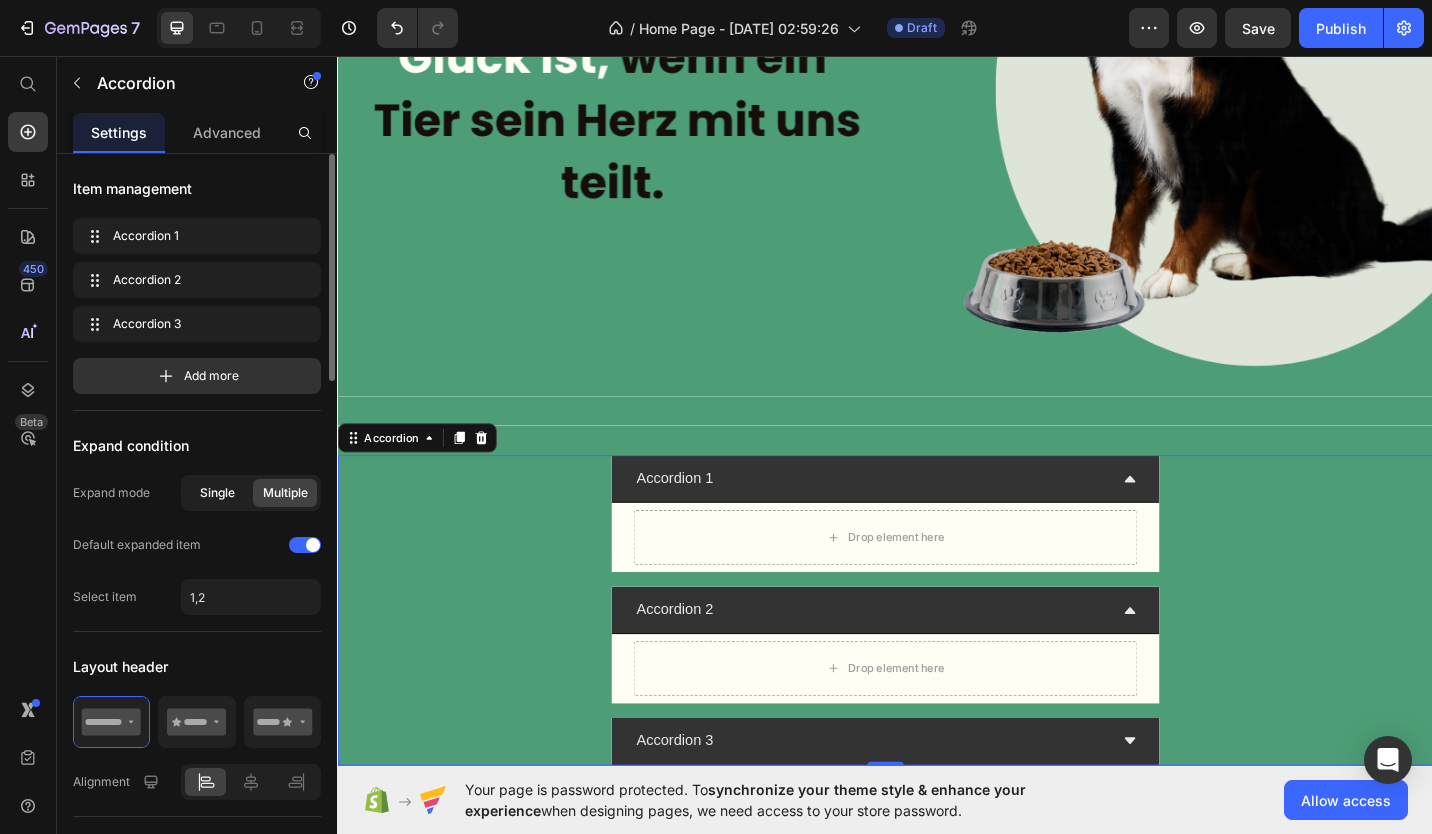 click on "Single" 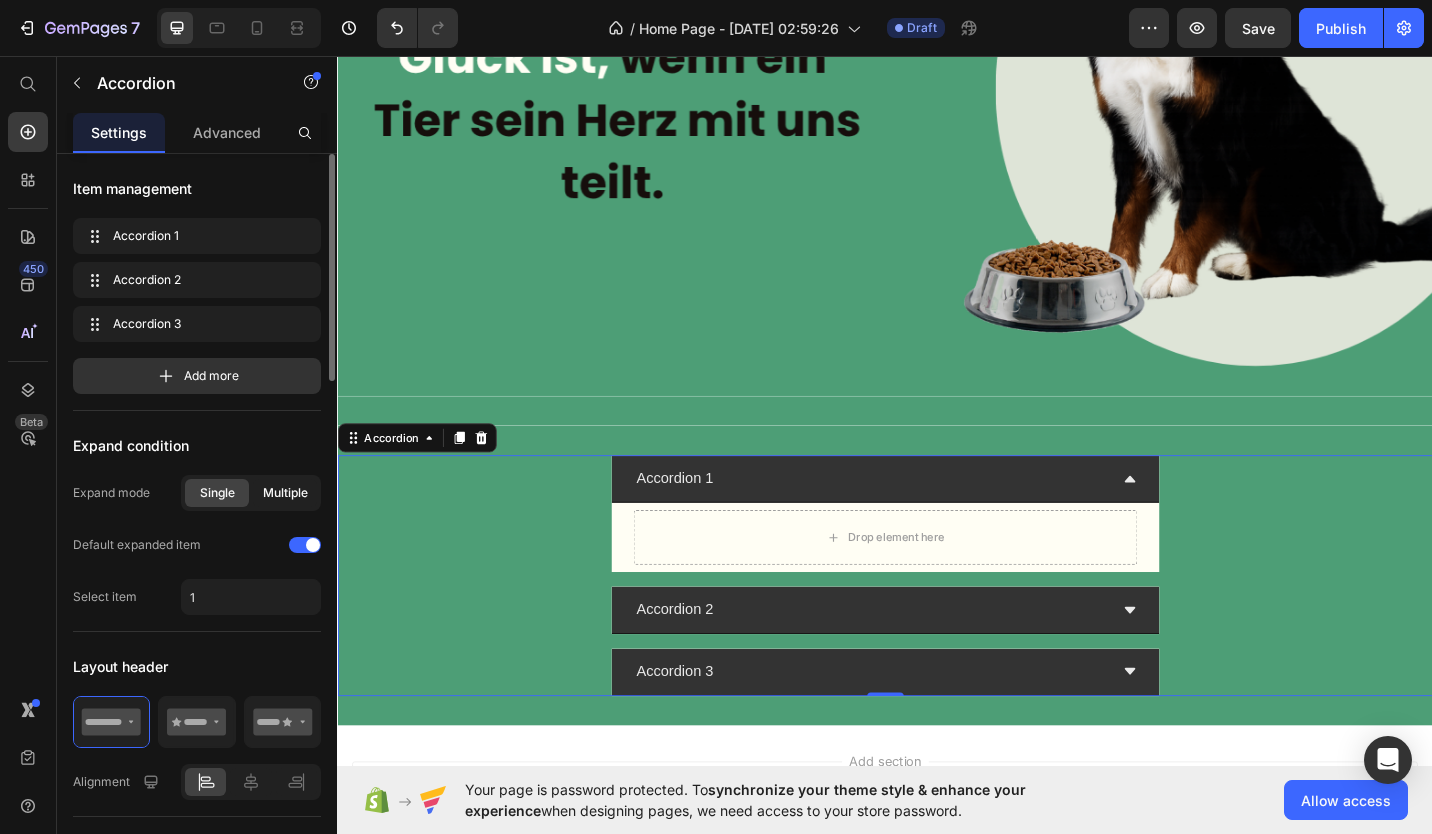 click on "Multiple" 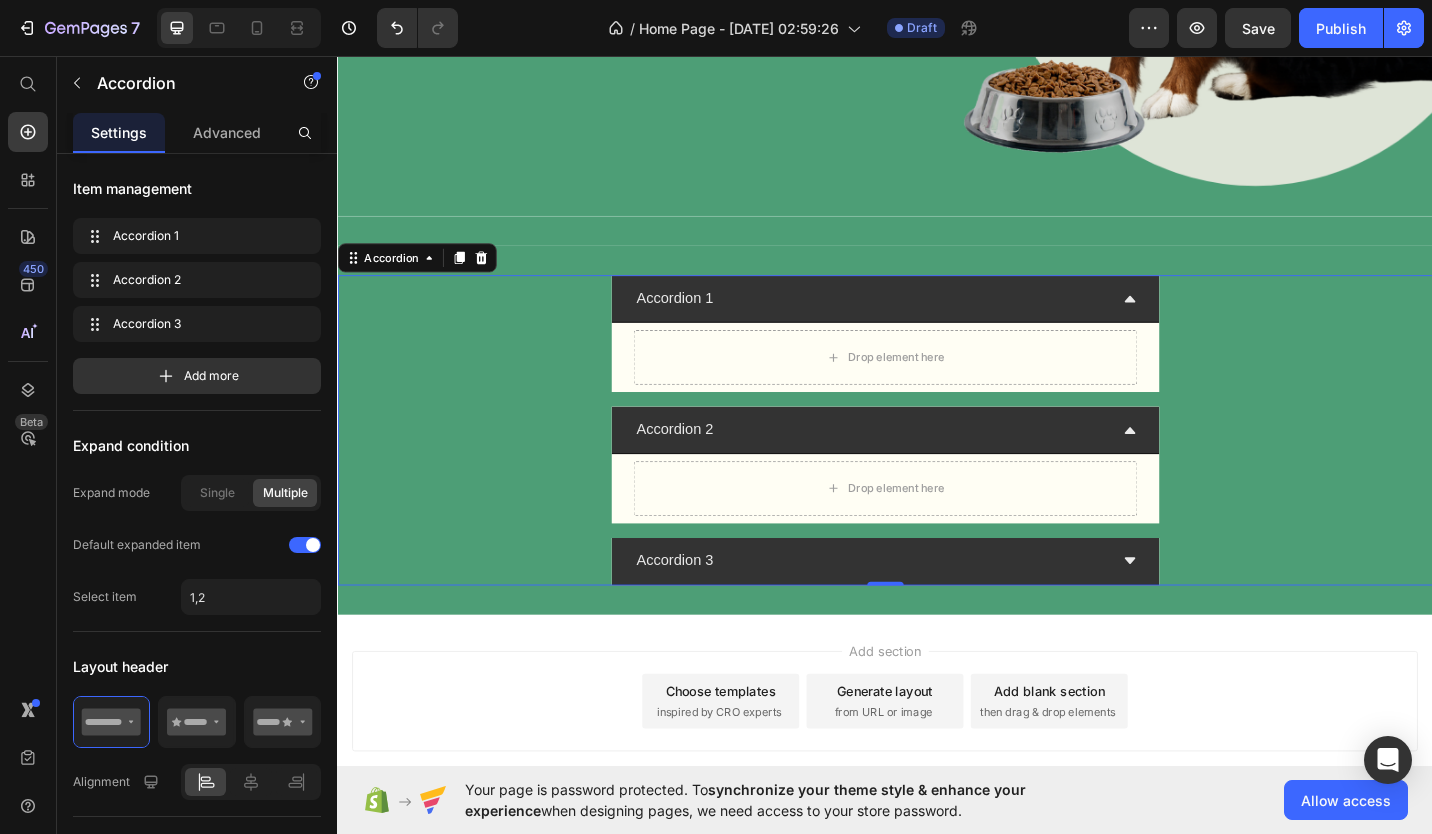 scroll, scrollTop: 663, scrollLeft: 0, axis: vertical 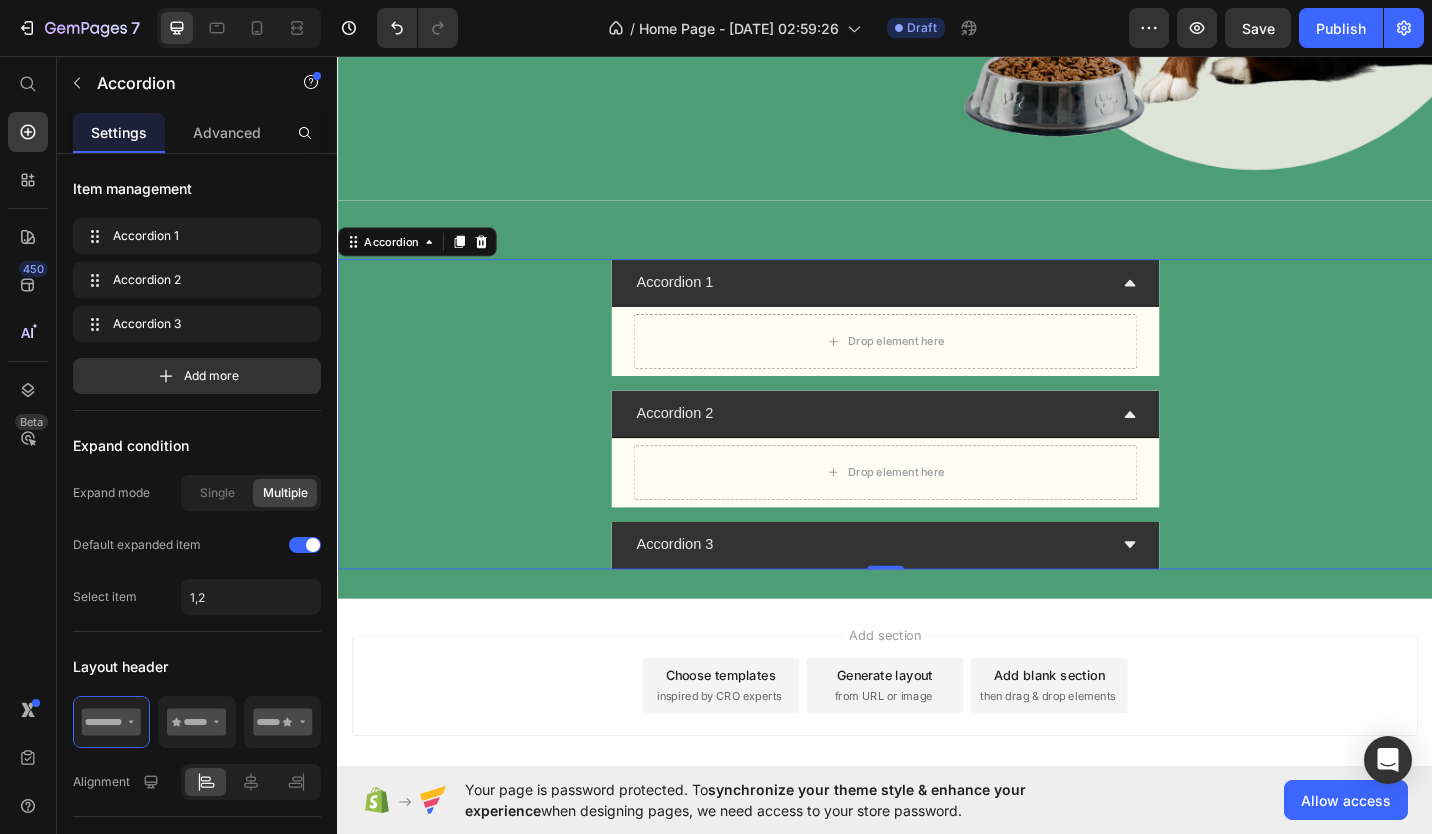 click 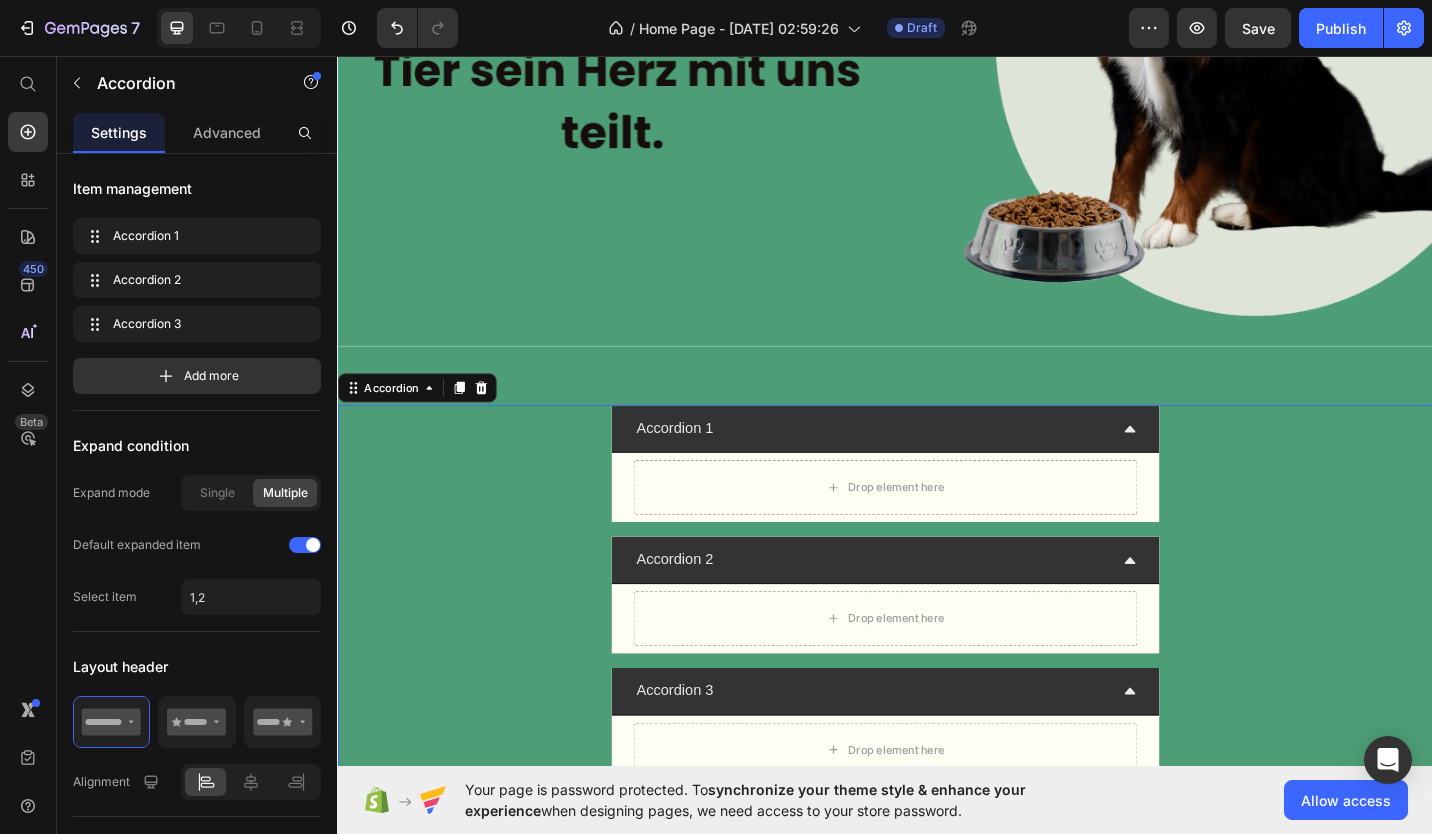 scroll, scrollTop: 832, scrollLeft: 0, axis: vertical 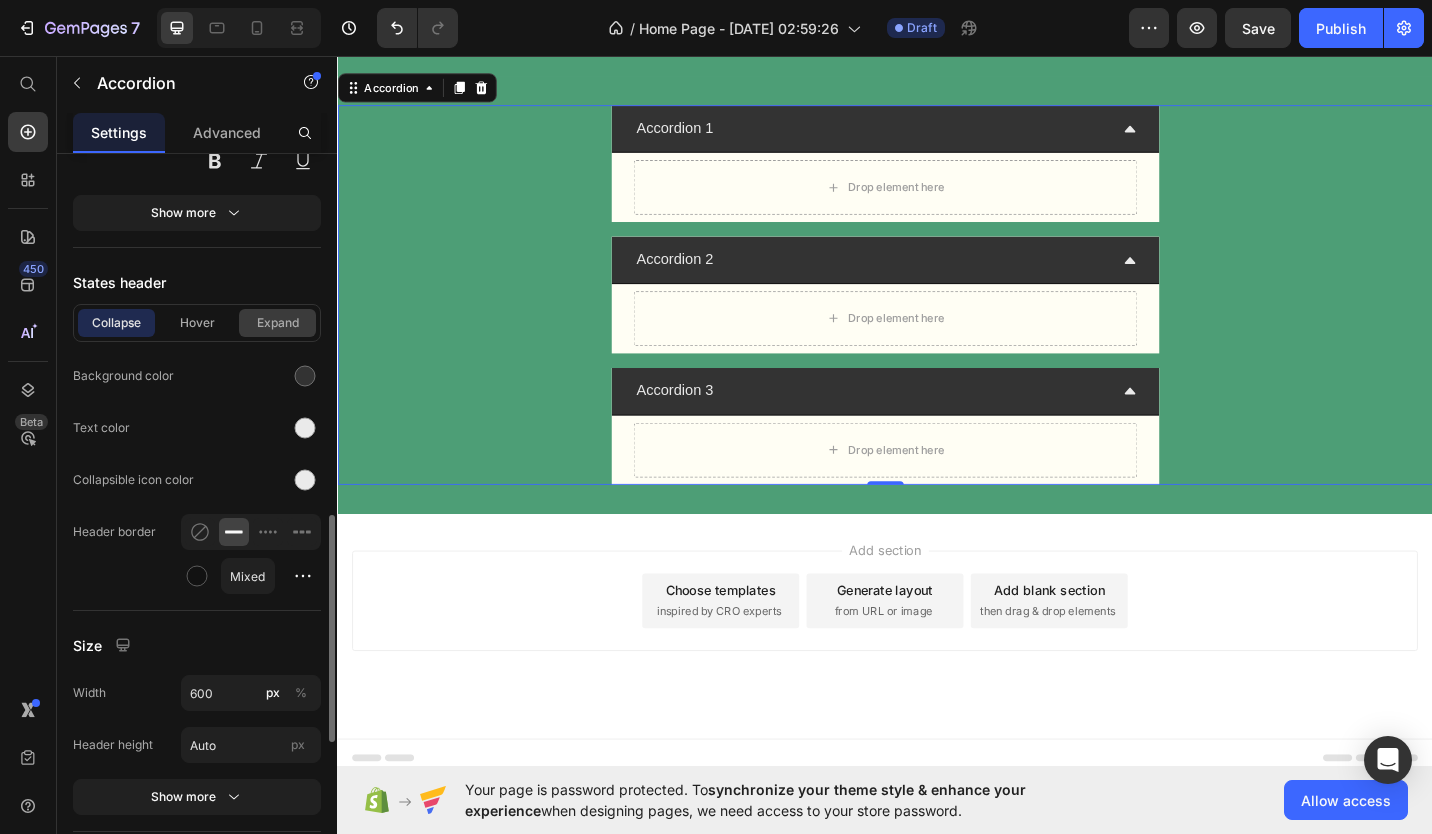click on "Expand" at bounding box center [277, 323] 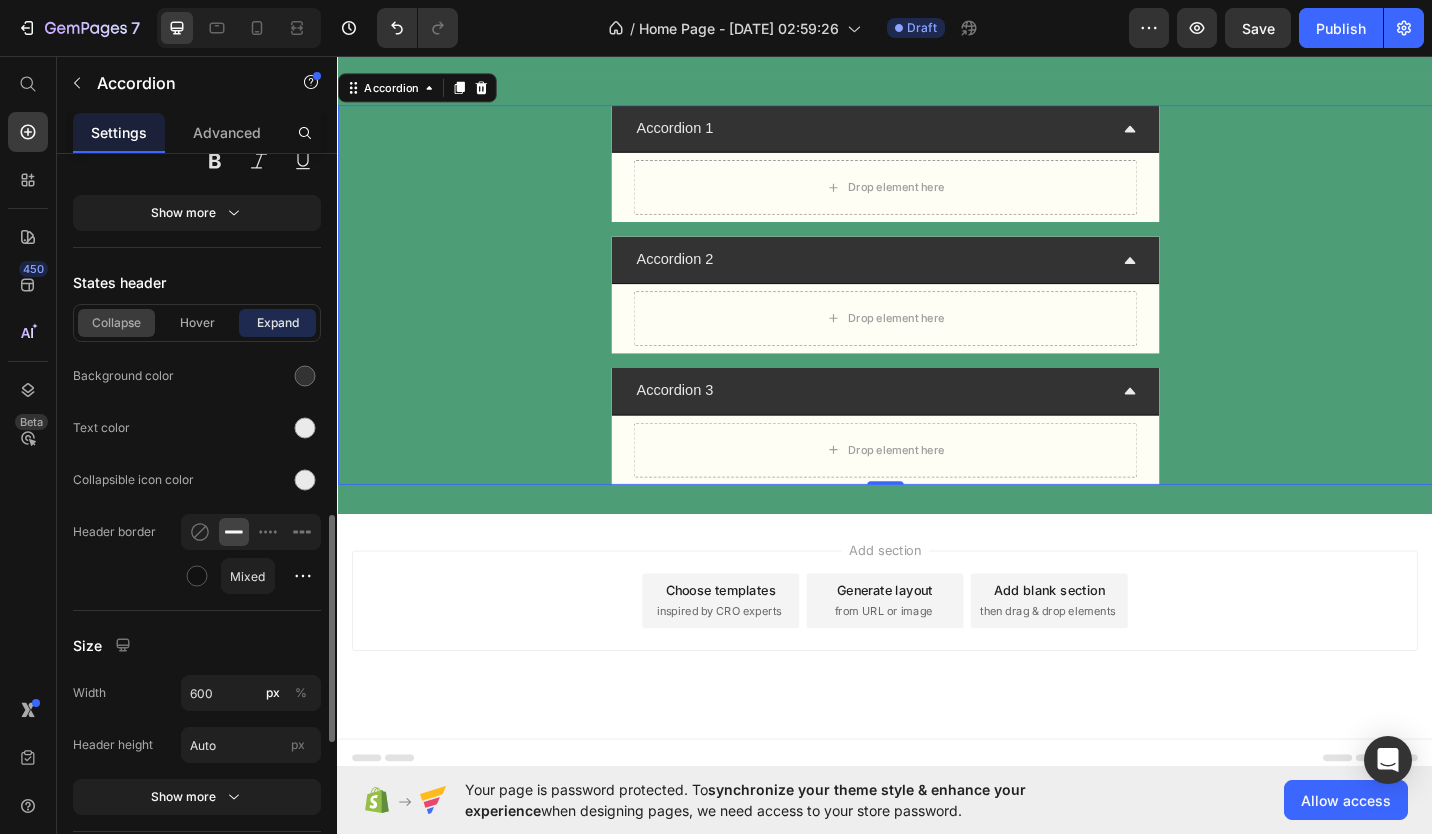 click on "Collapse" at bounding box center (116, 323) 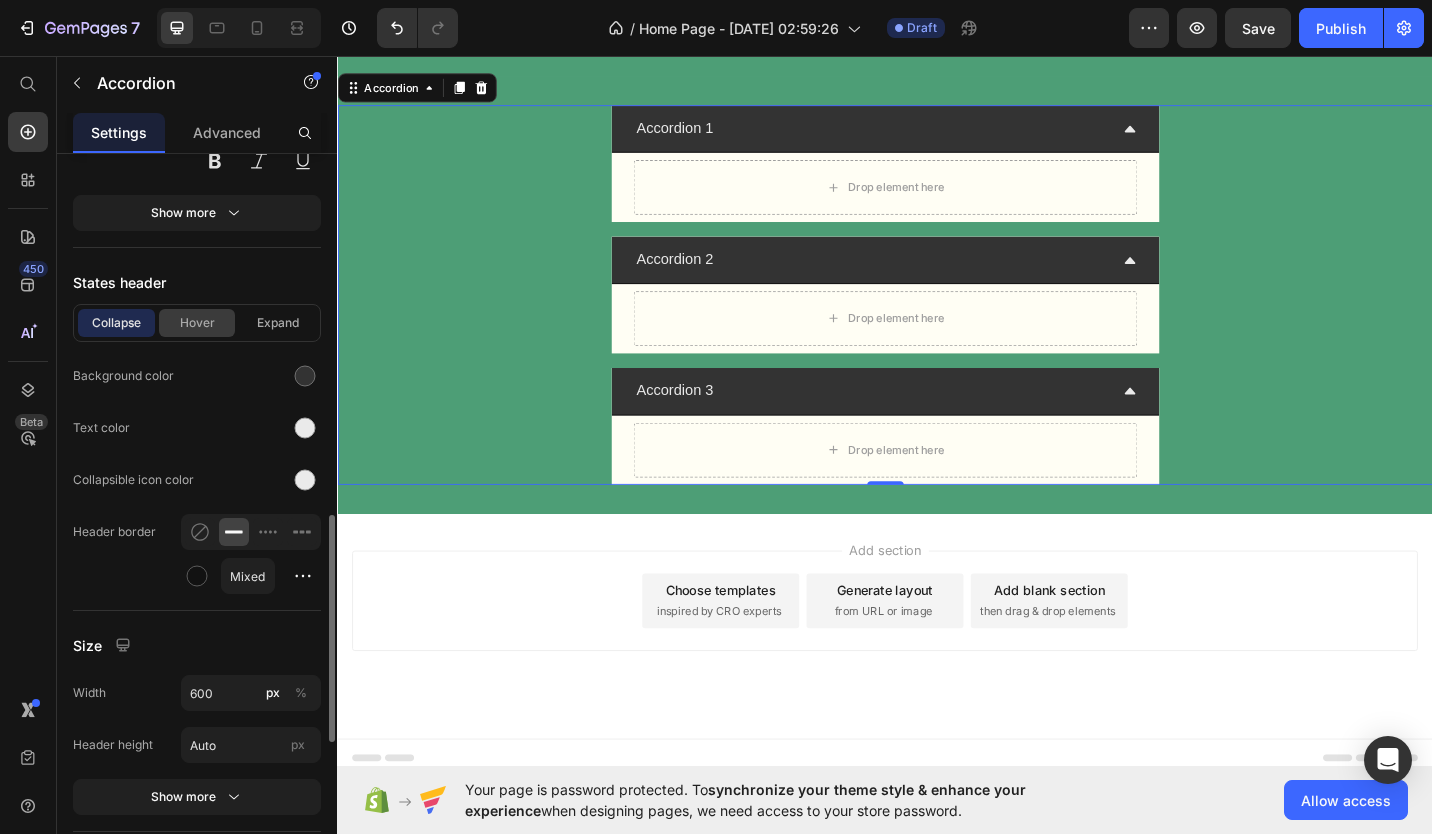 click on "Hover" at bounding box center [197, 323] 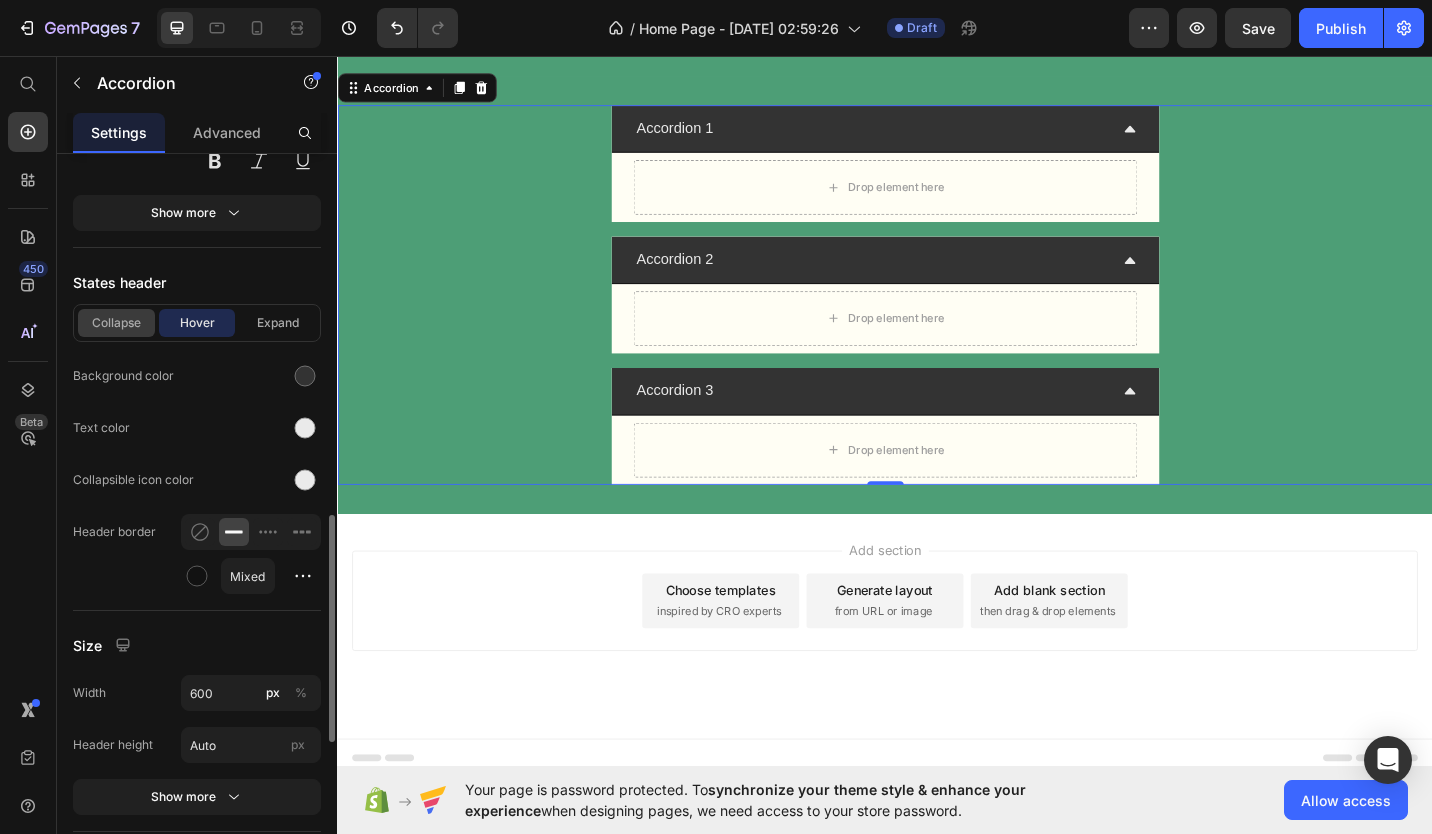 click on "Collapse" at bounding box center (116, 323) 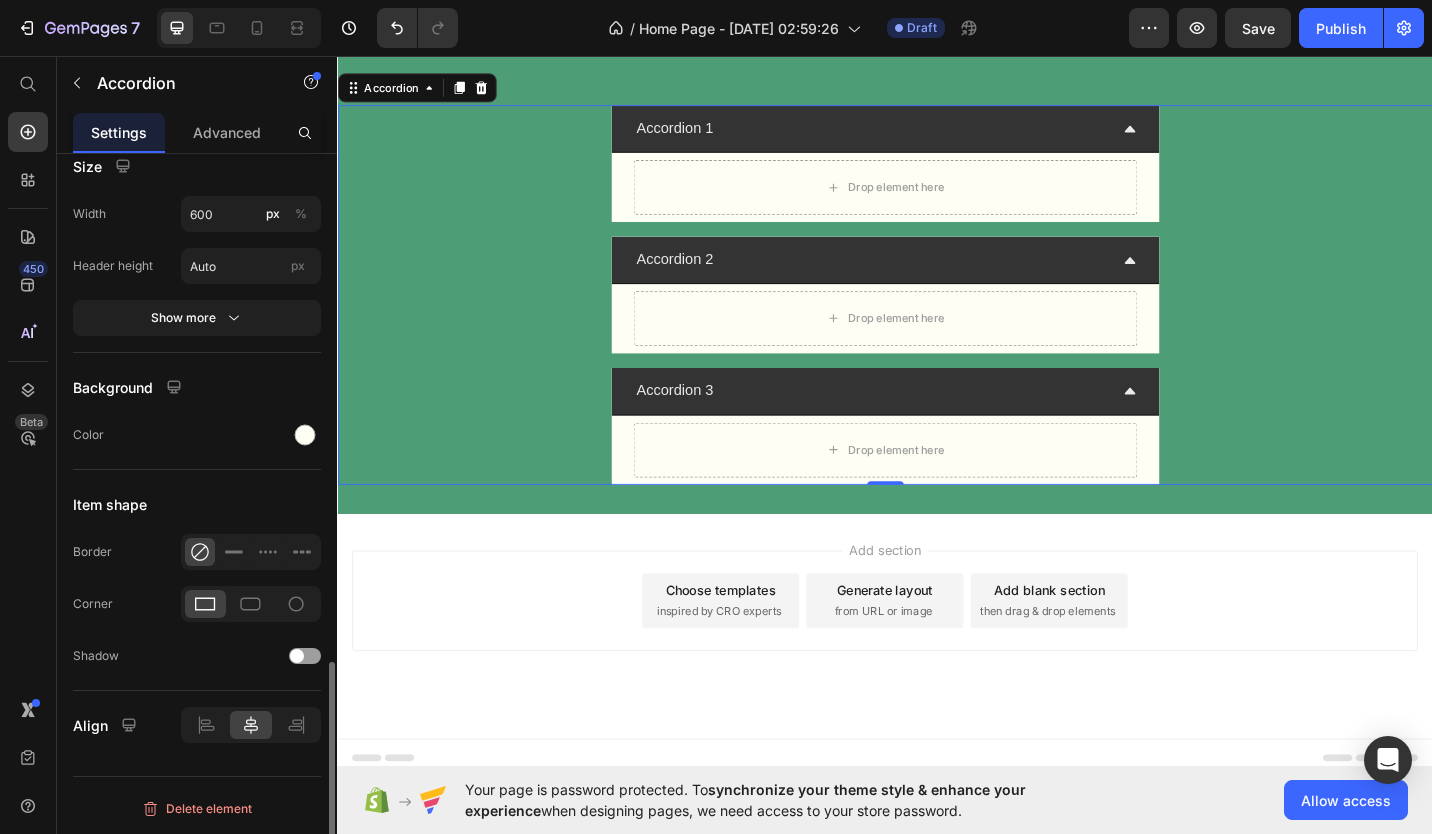 scroll, scrollTop: 1645, scrollLeft: 0, axis: vertical 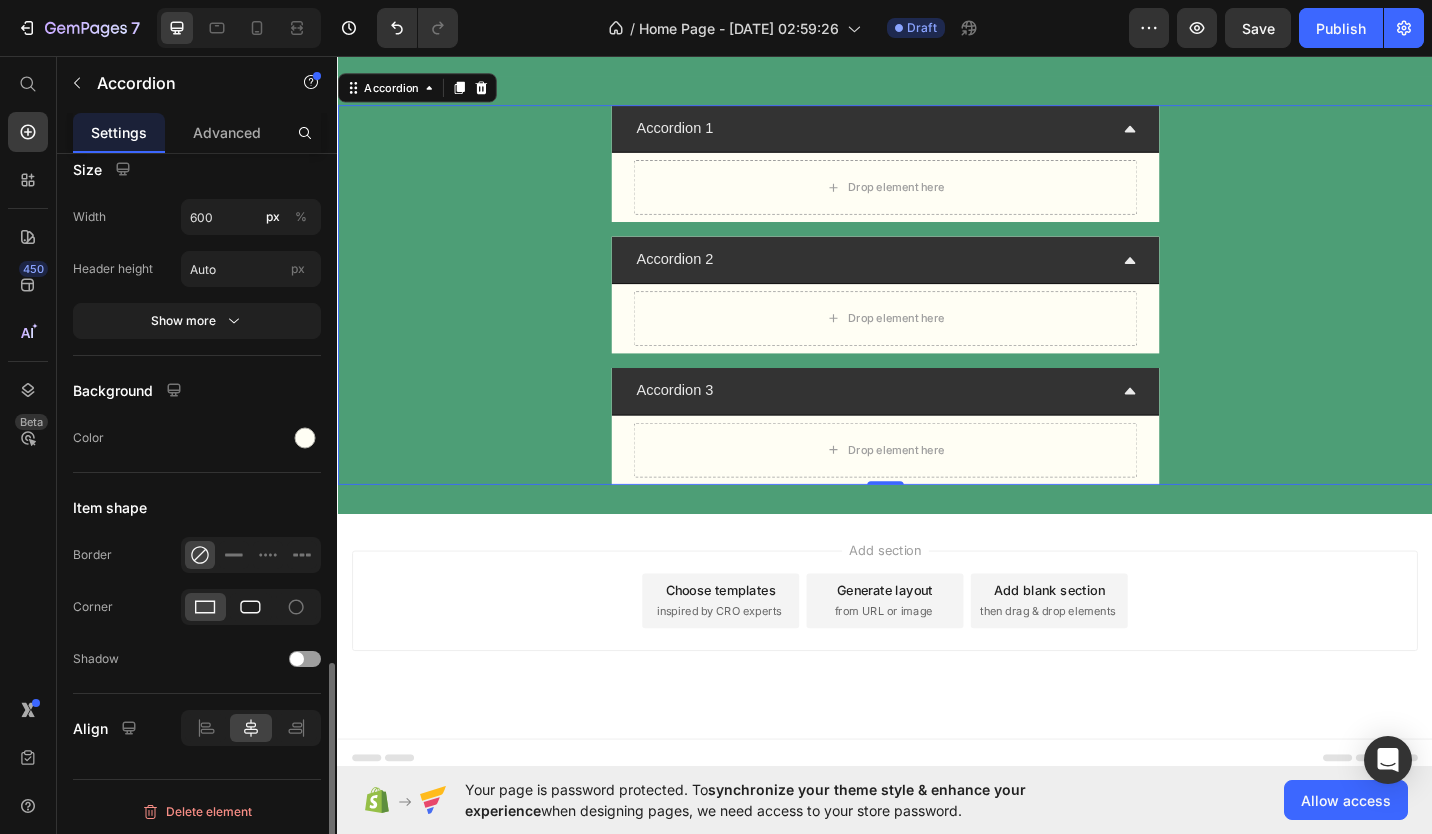 click 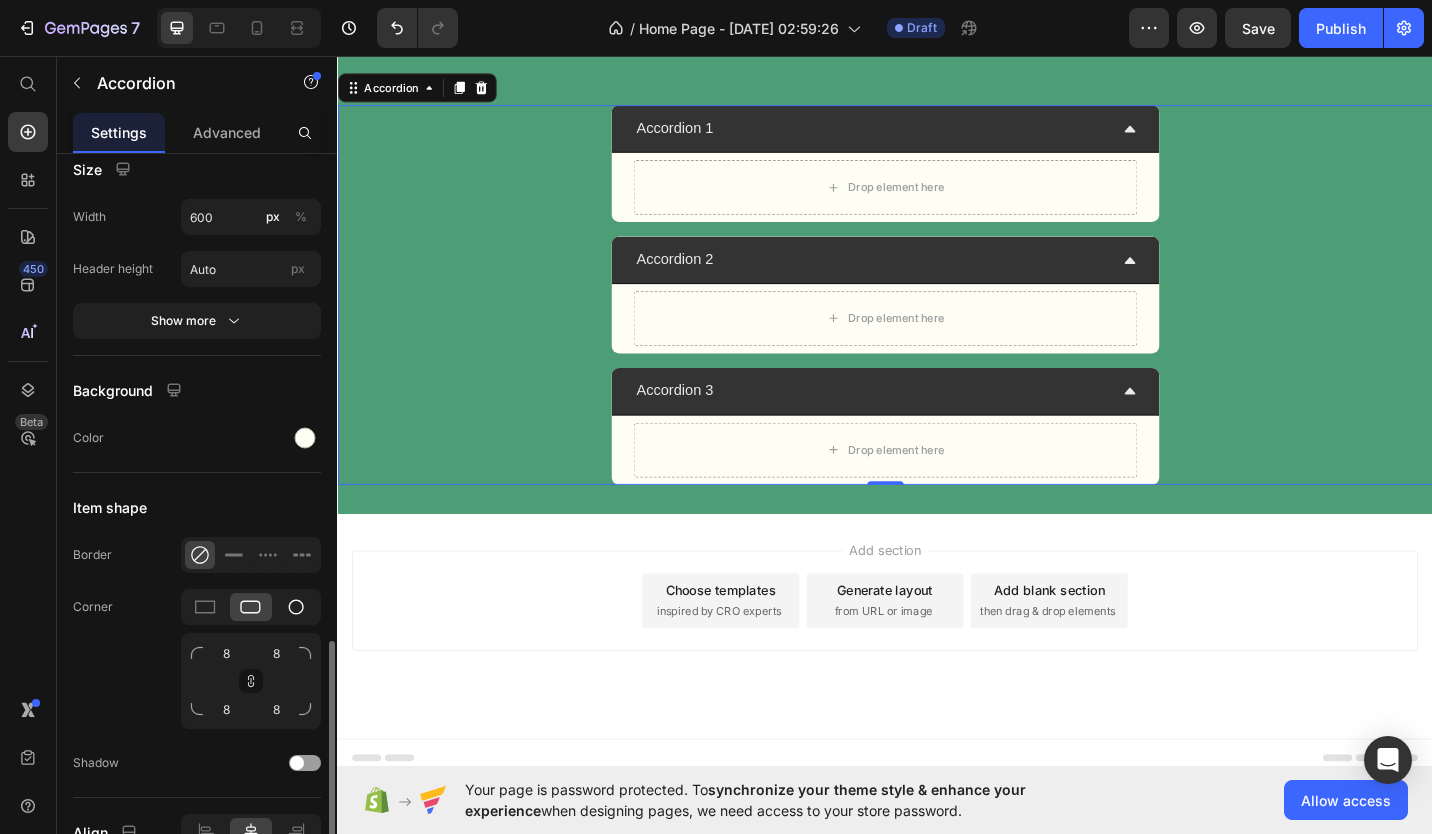 click 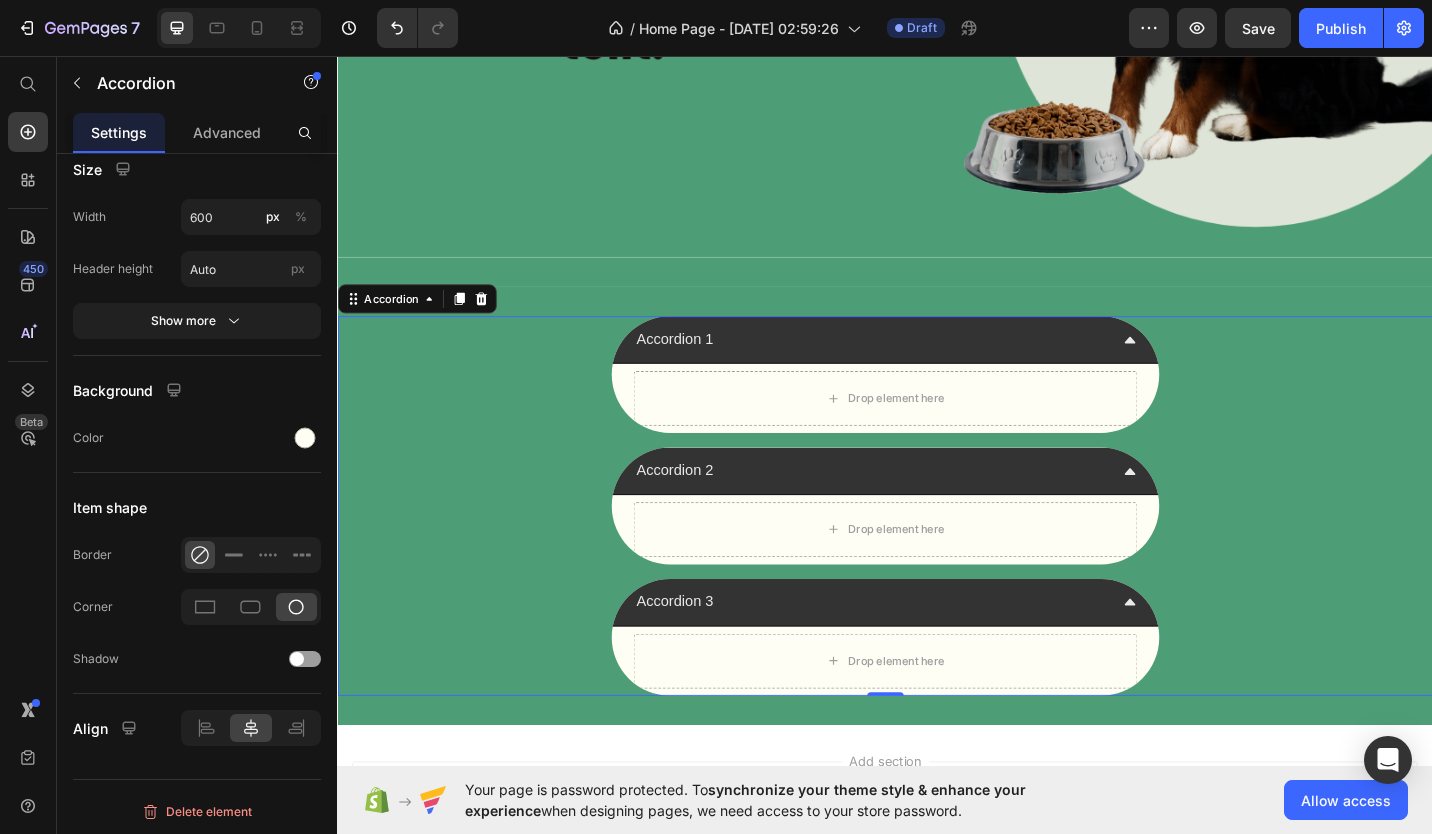 scroll, scrollTop: 581, scrollLeft: 0, axis: vertical 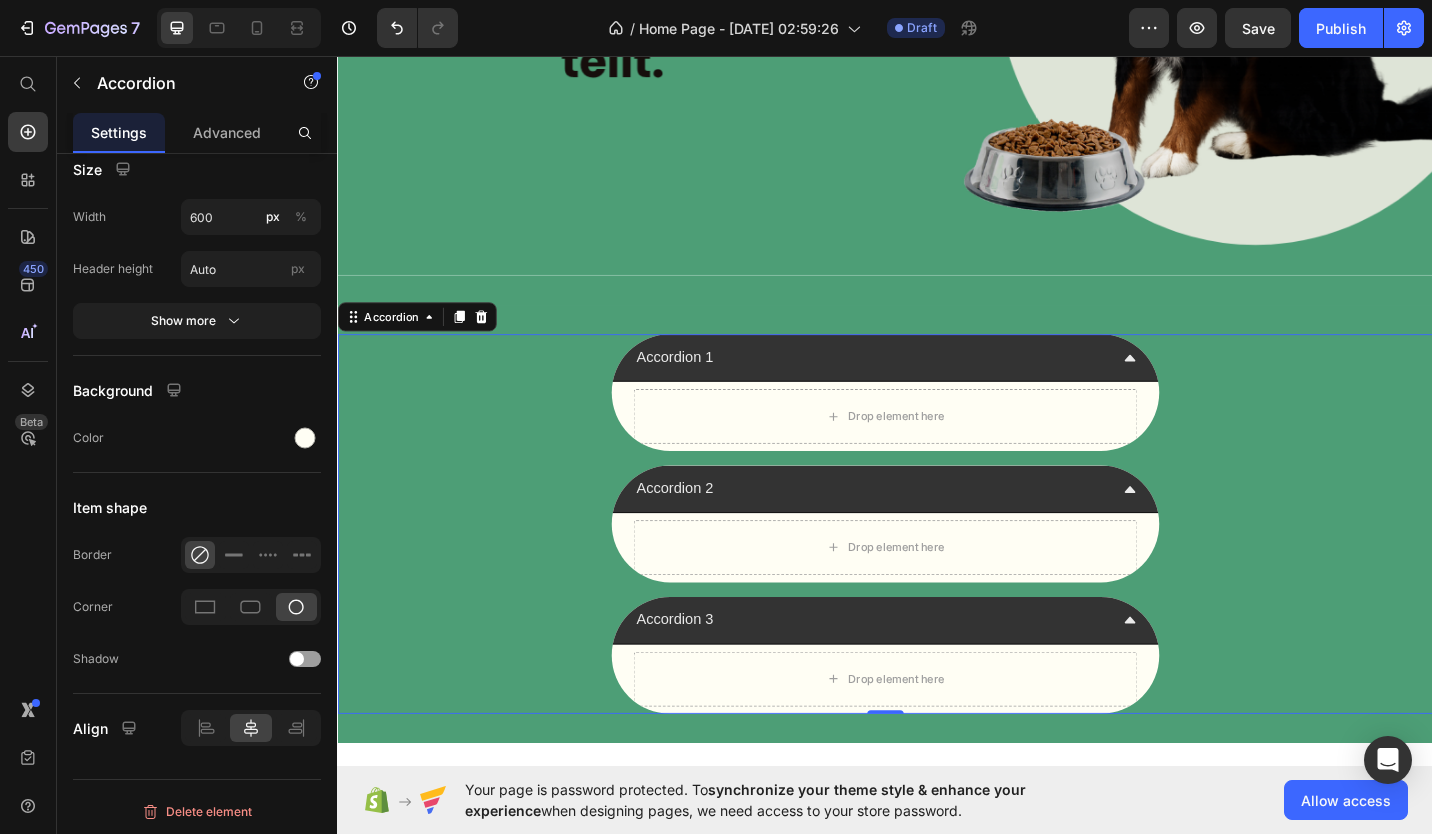 click 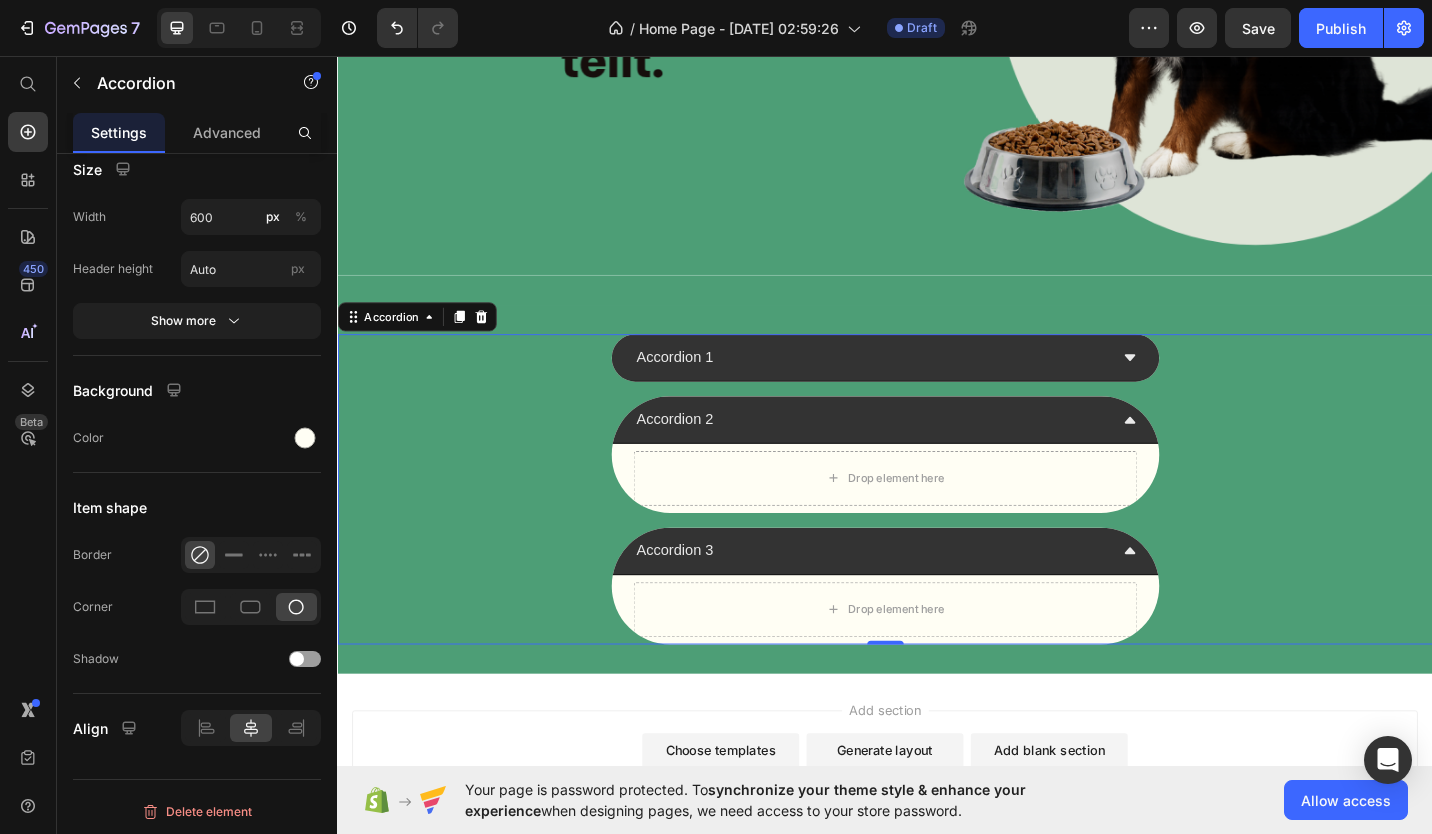 click 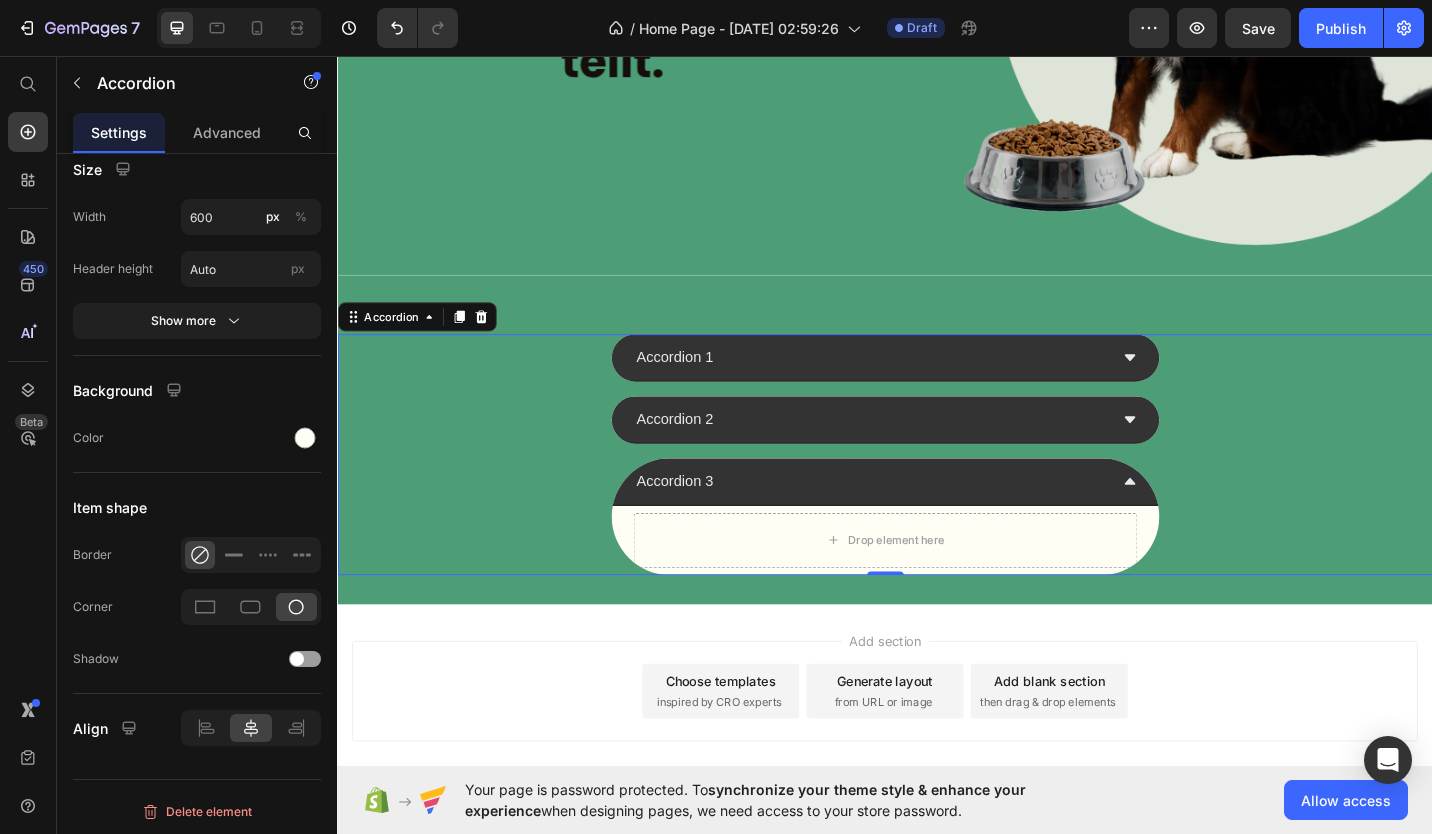 click 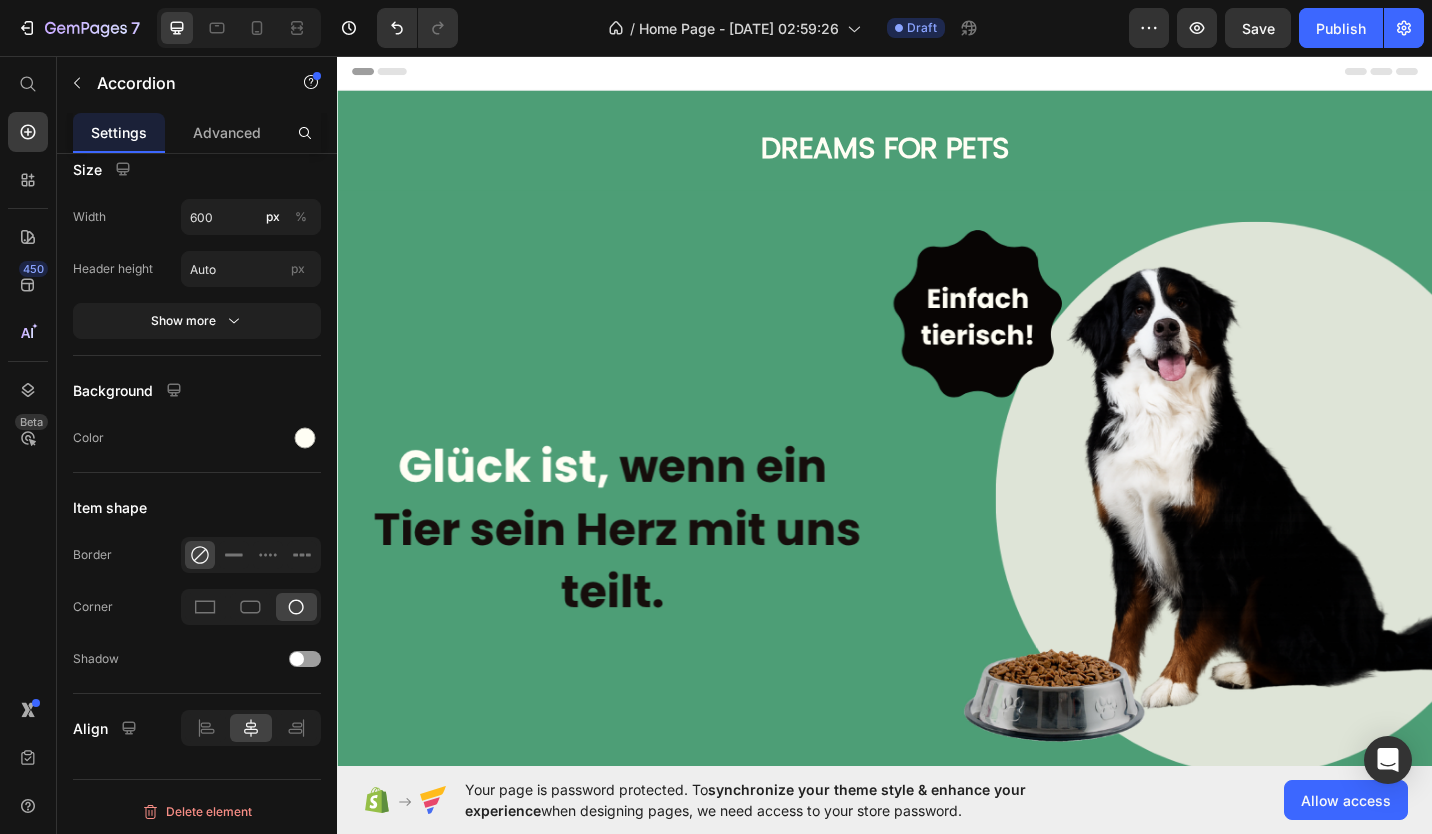 scroll, scrollTop: 604, scrollLeft: 0, axis: vertical 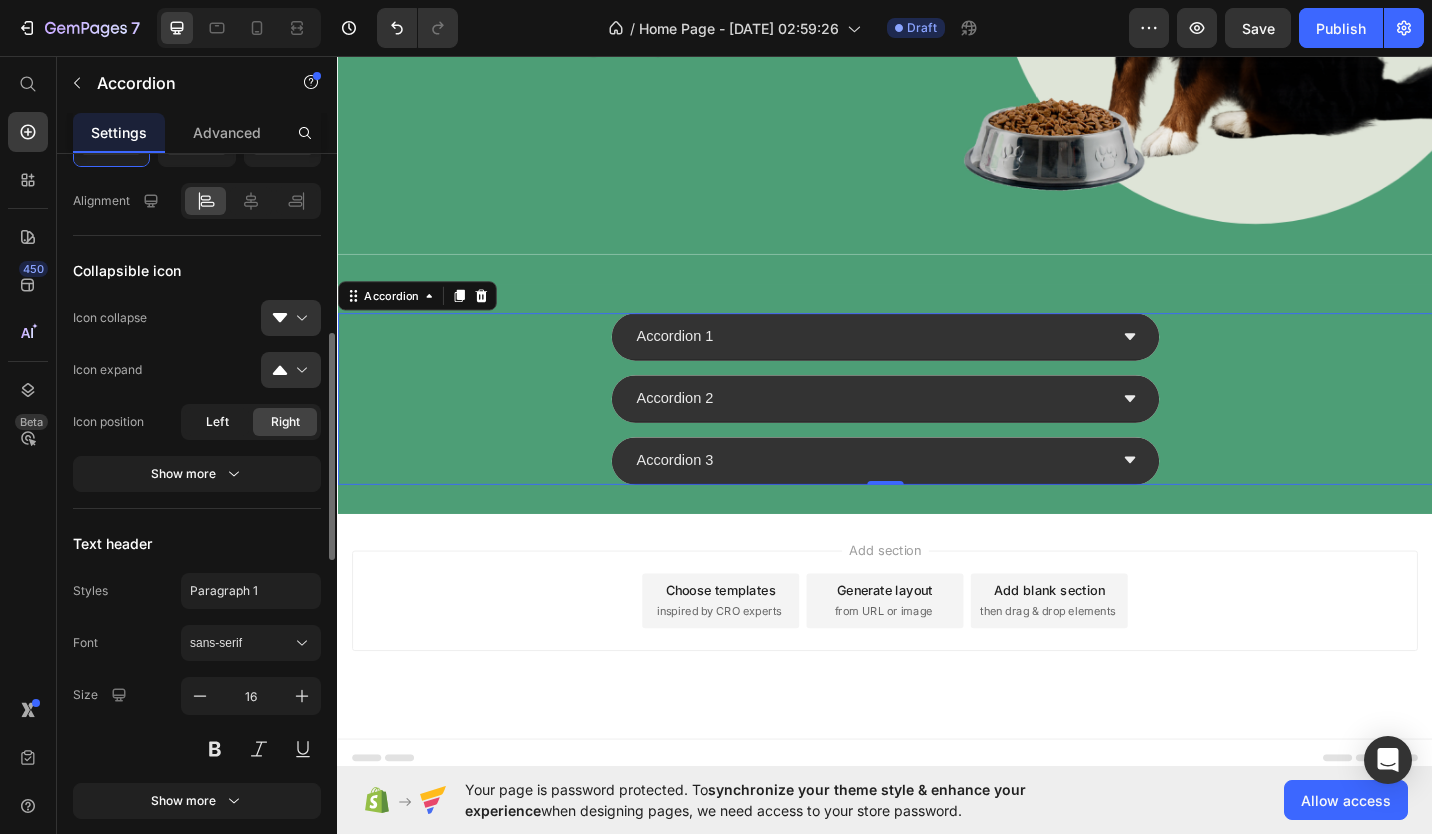 click on "Left" 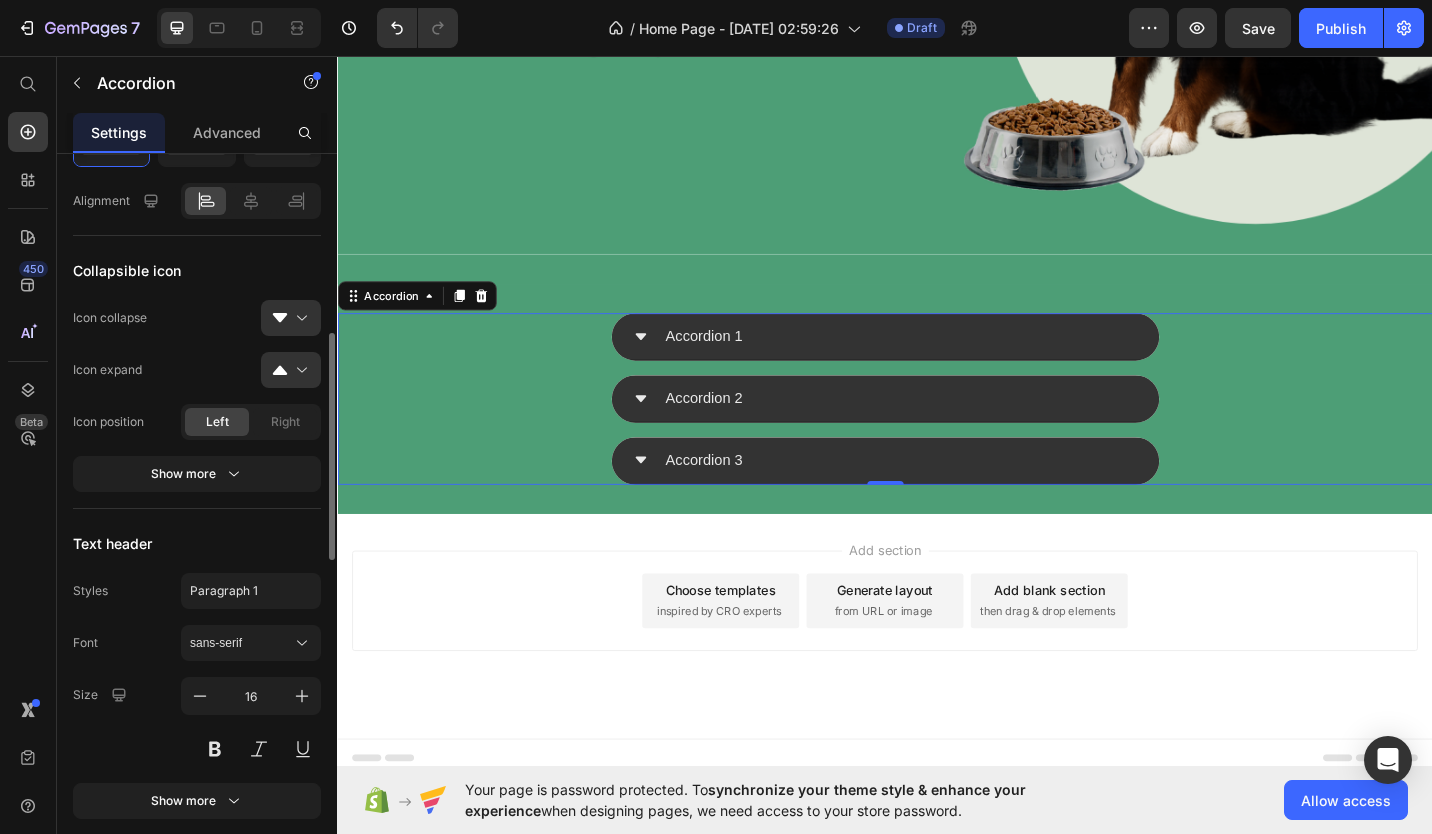 click on "Left" 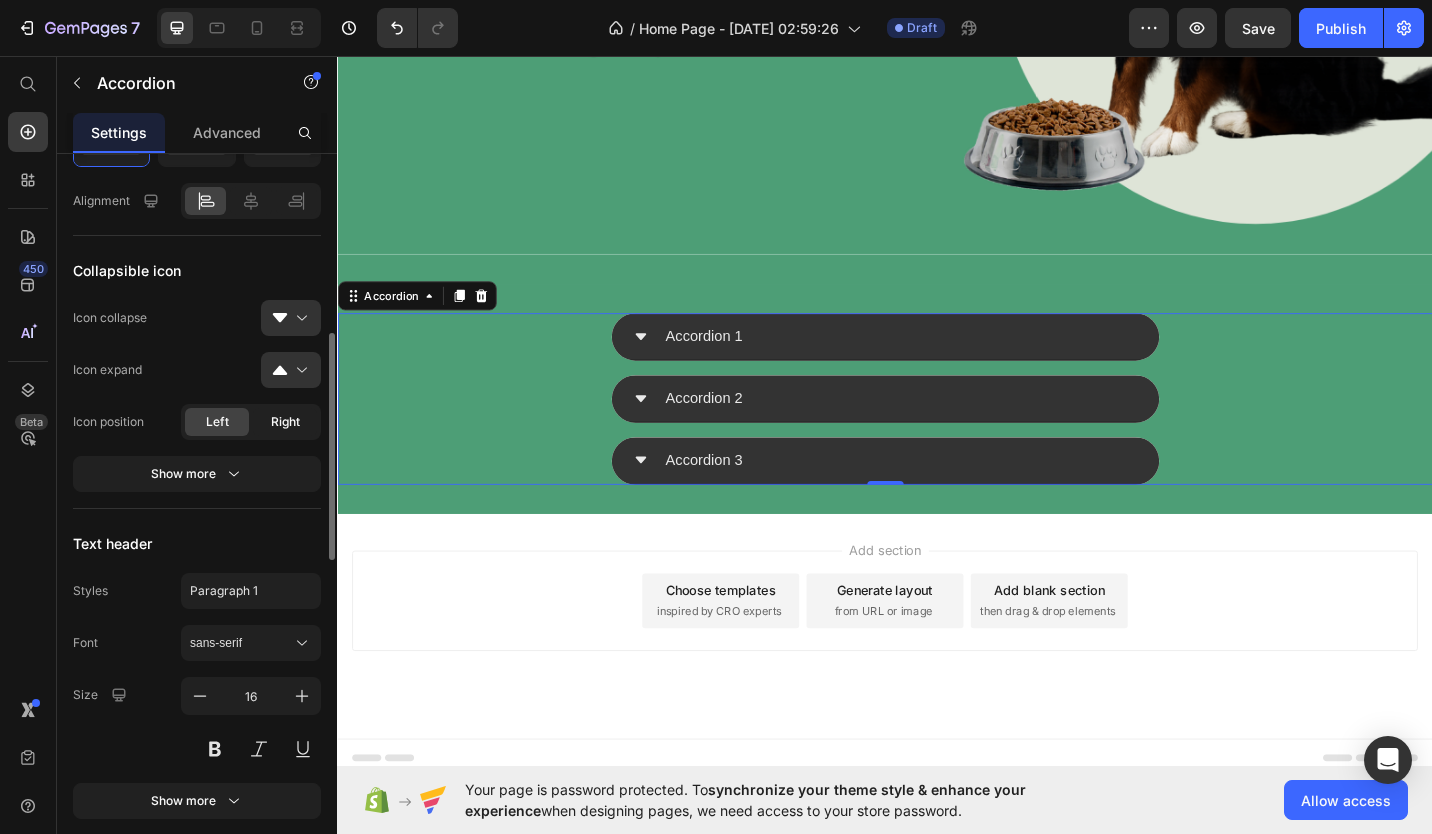 click on "Right" 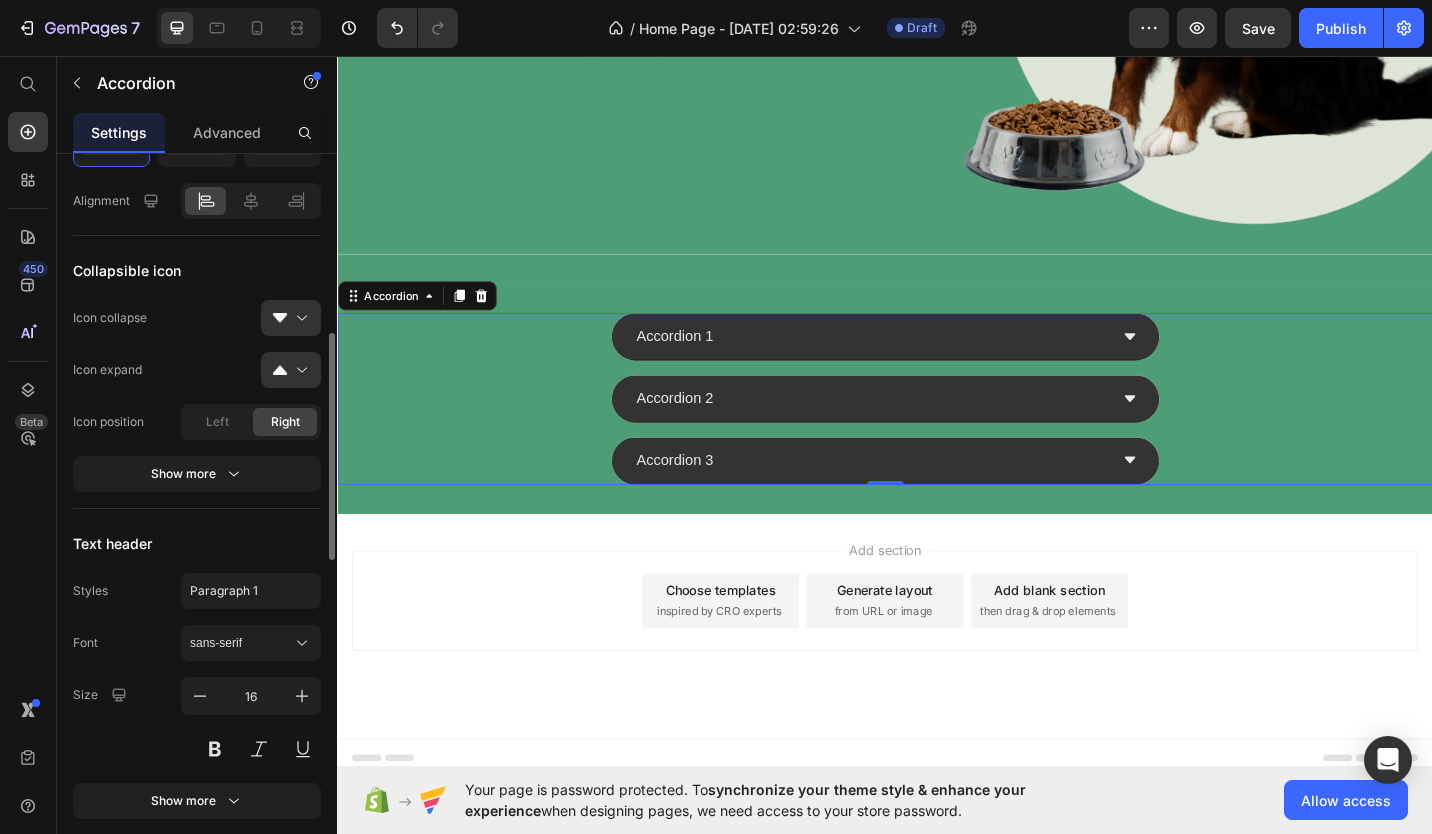 click on "Right" 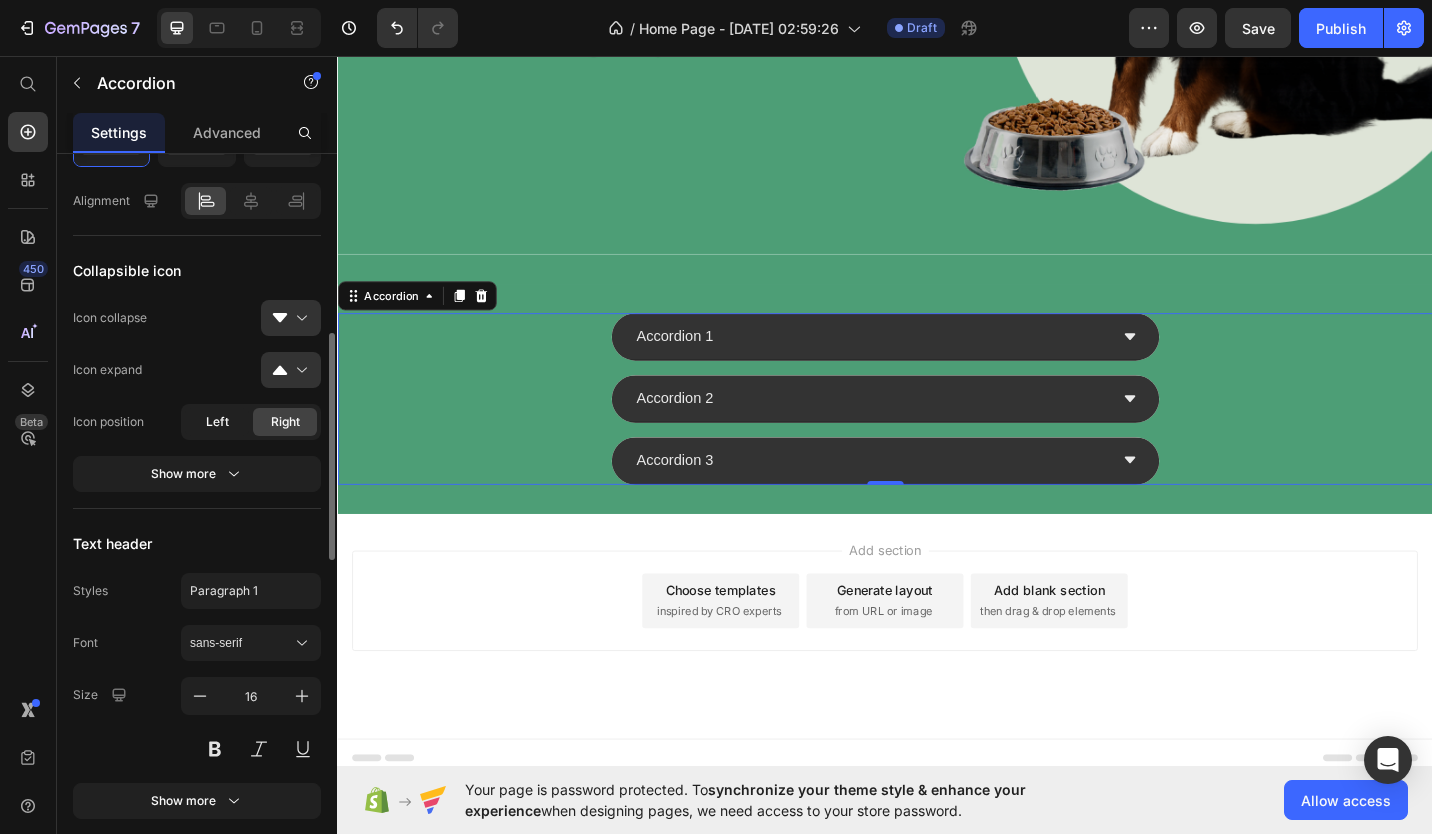 click on "Left" 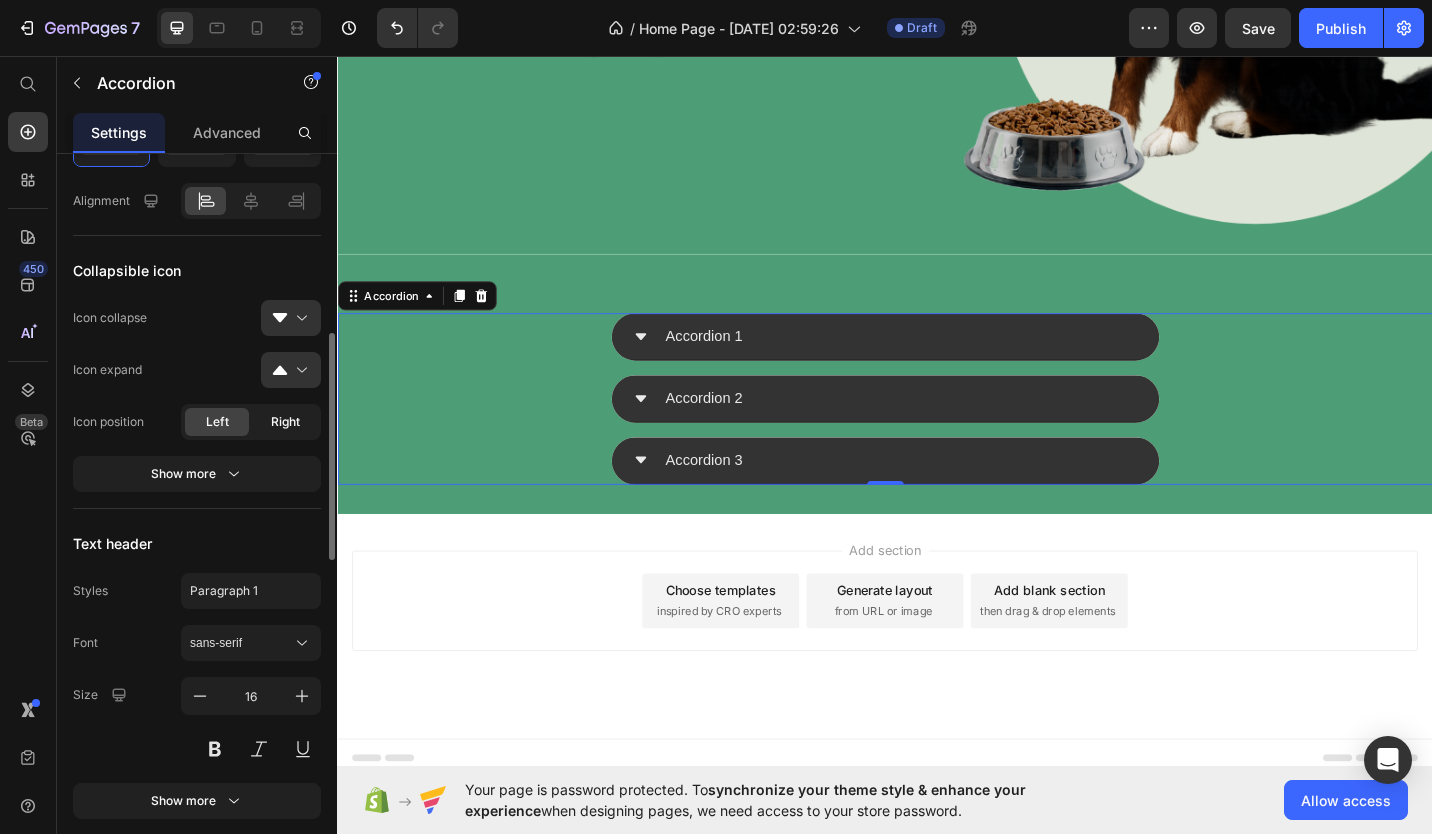 click on "Right" 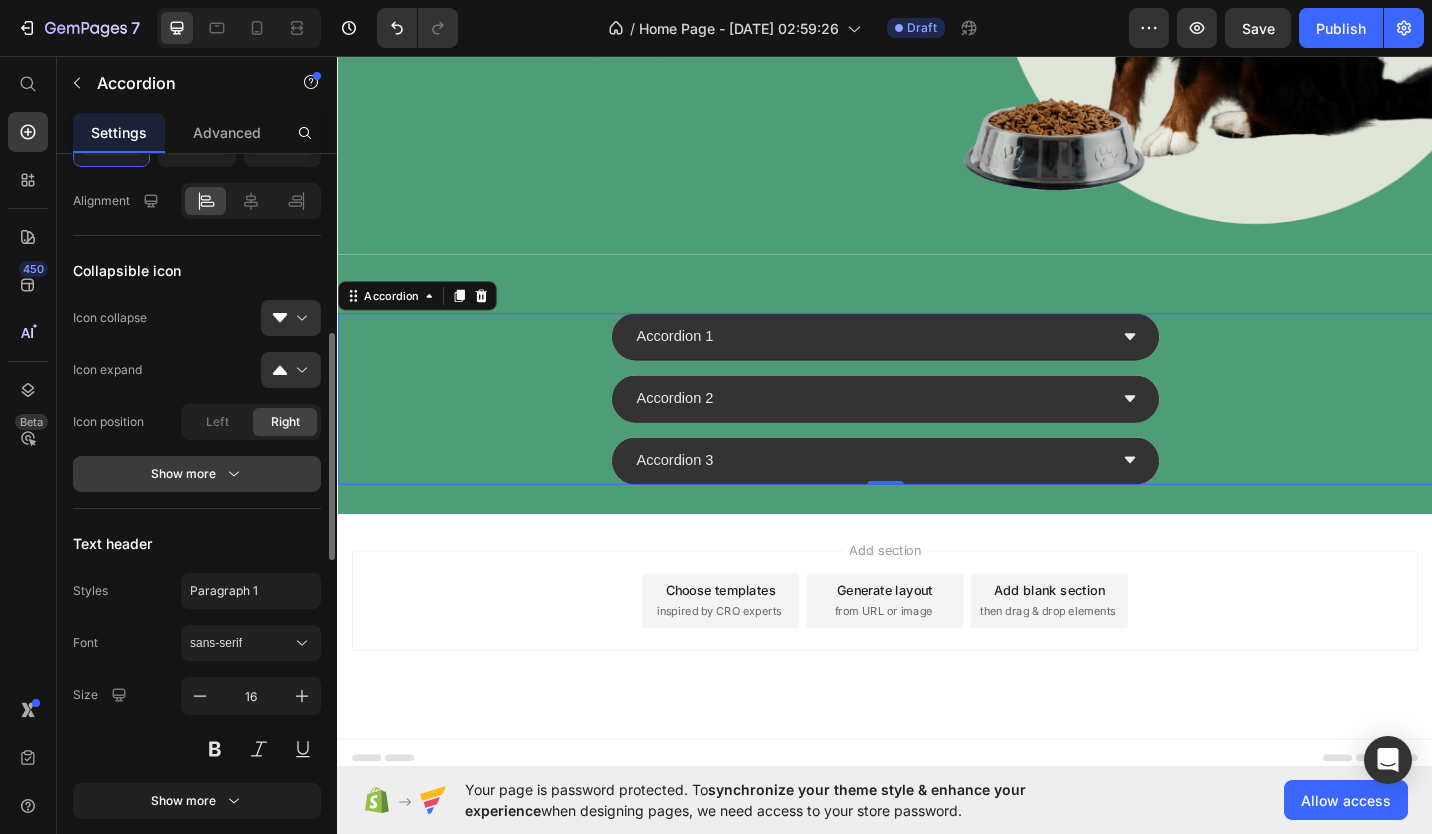 click on "Show more" at bounding box center [197, 474] 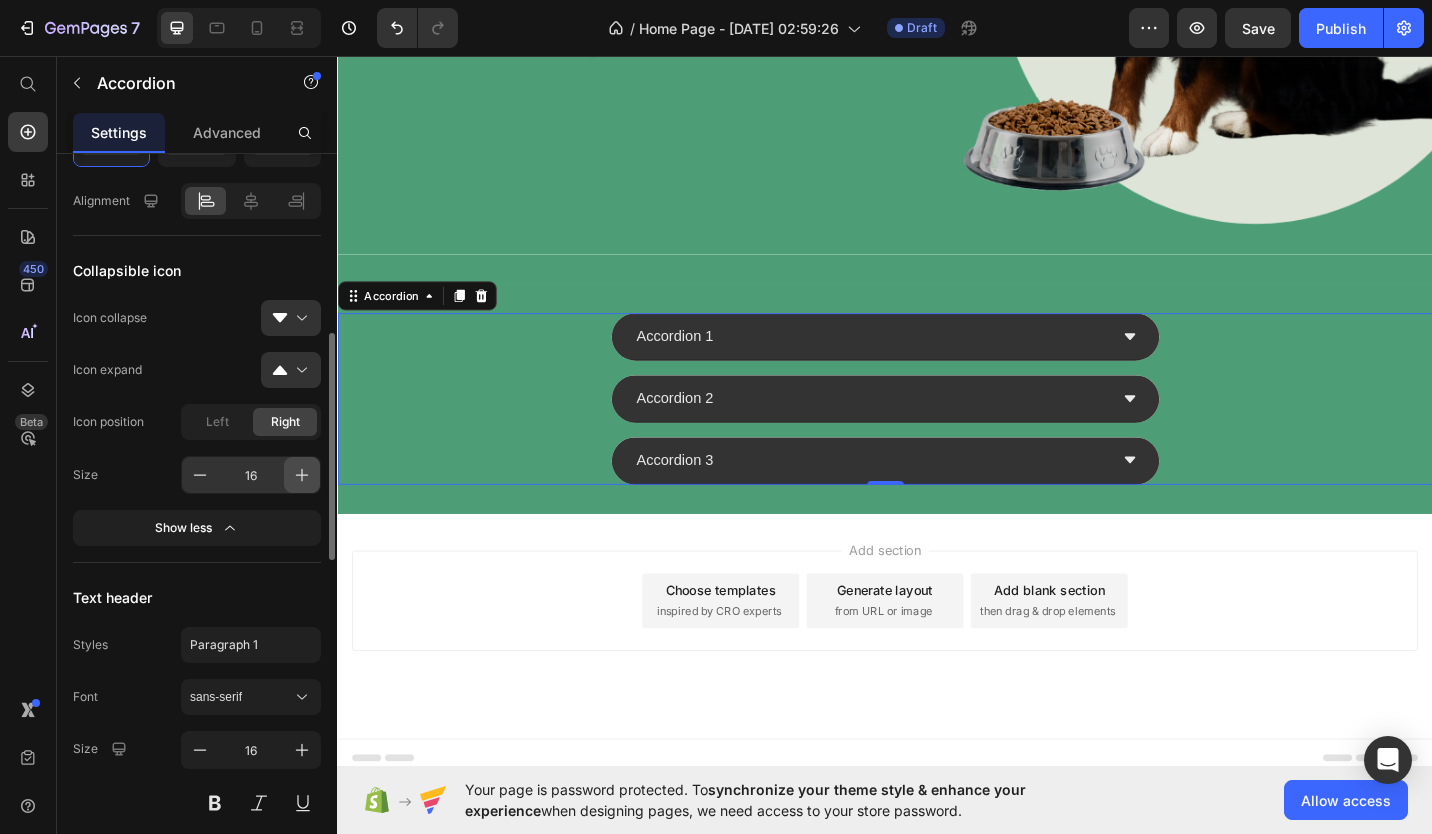 click 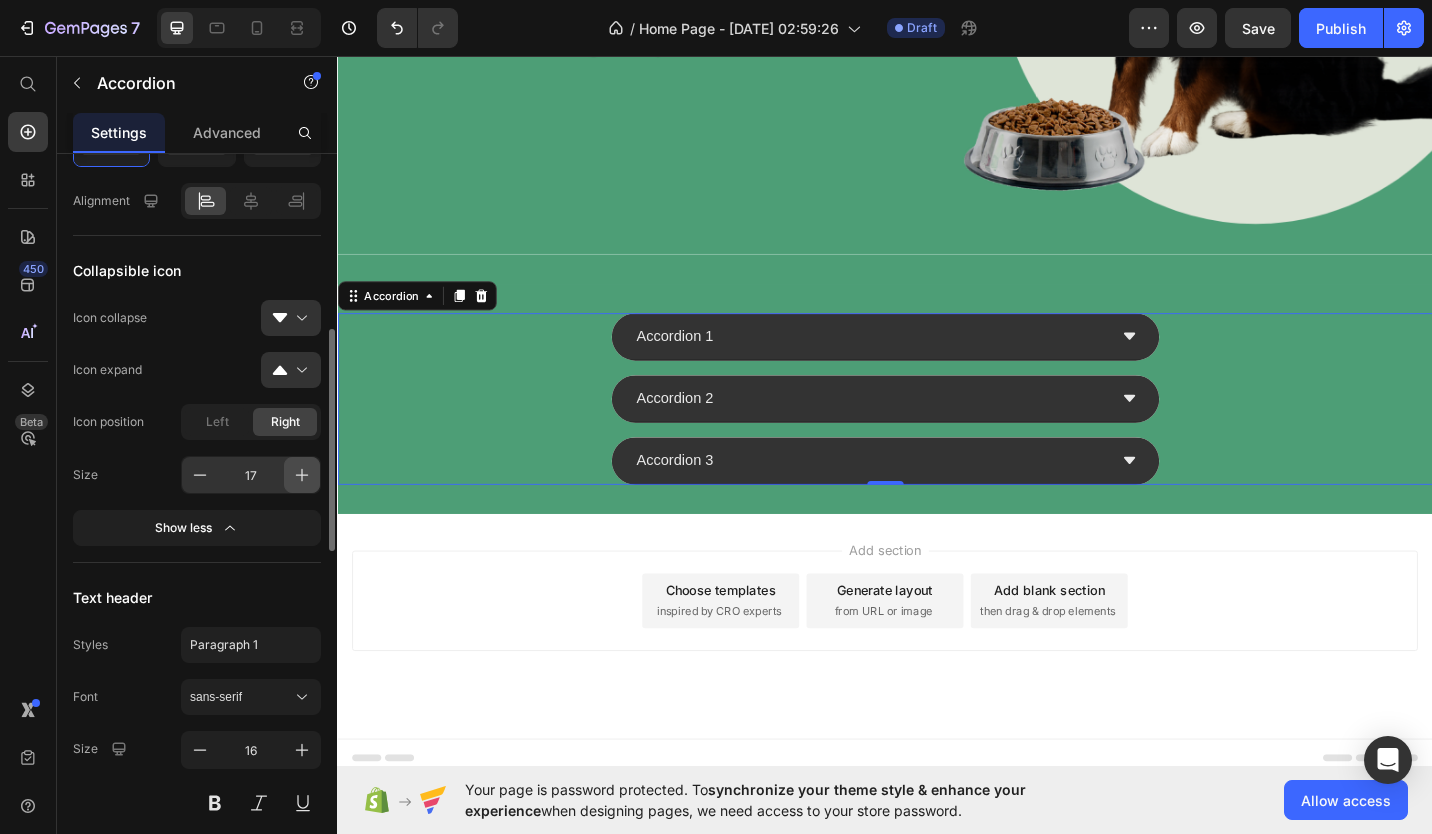 click 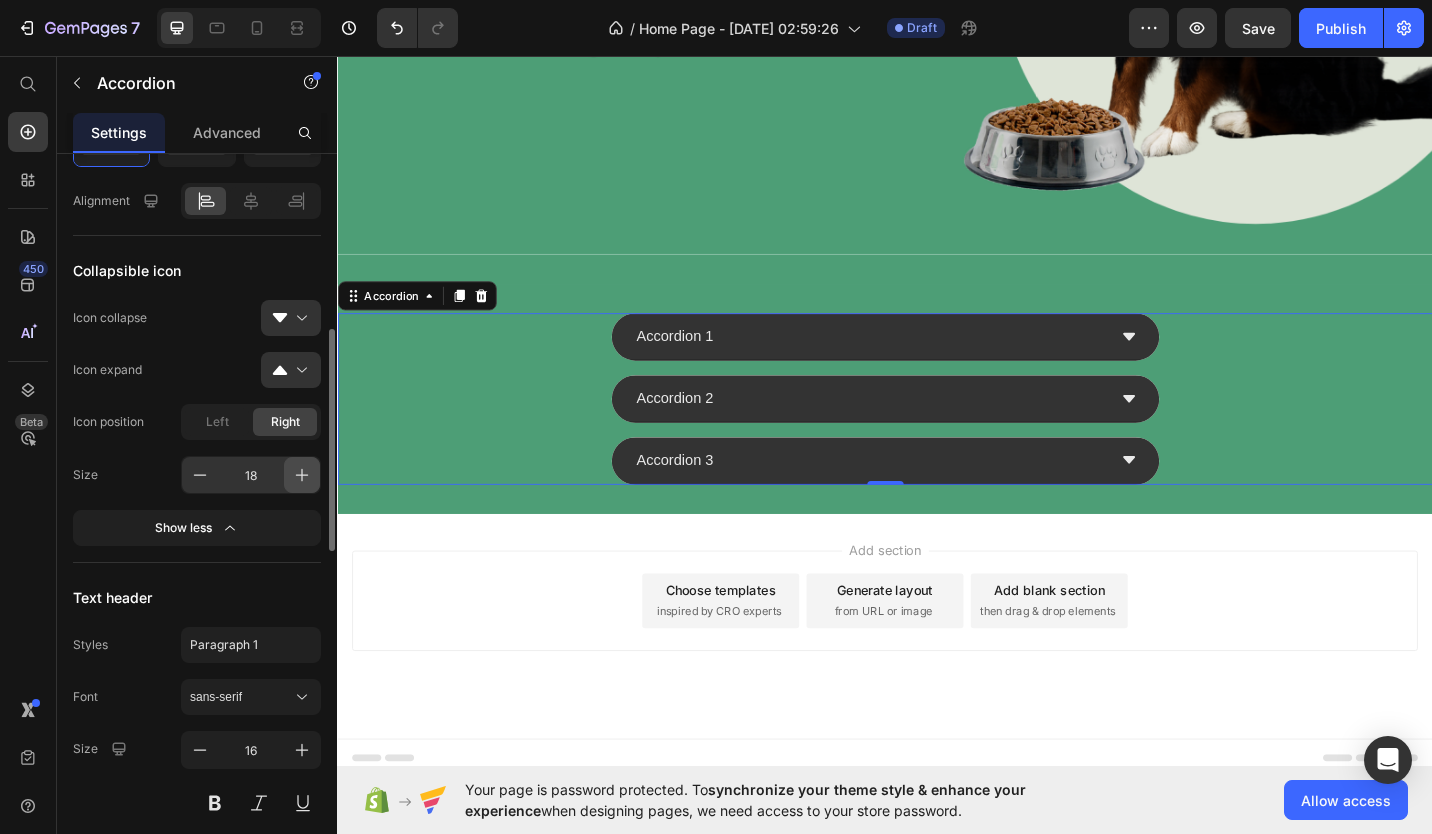 click 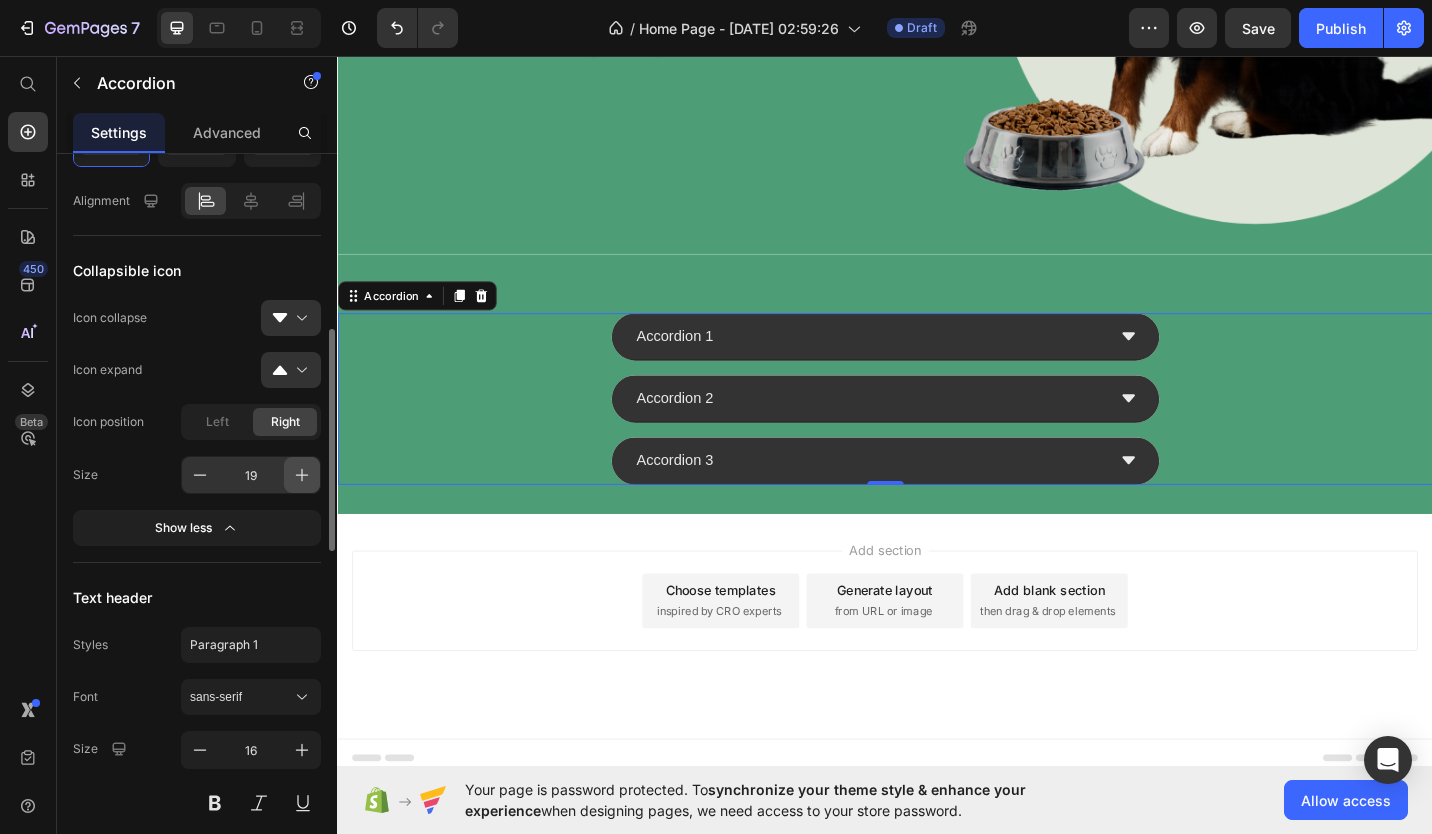 click 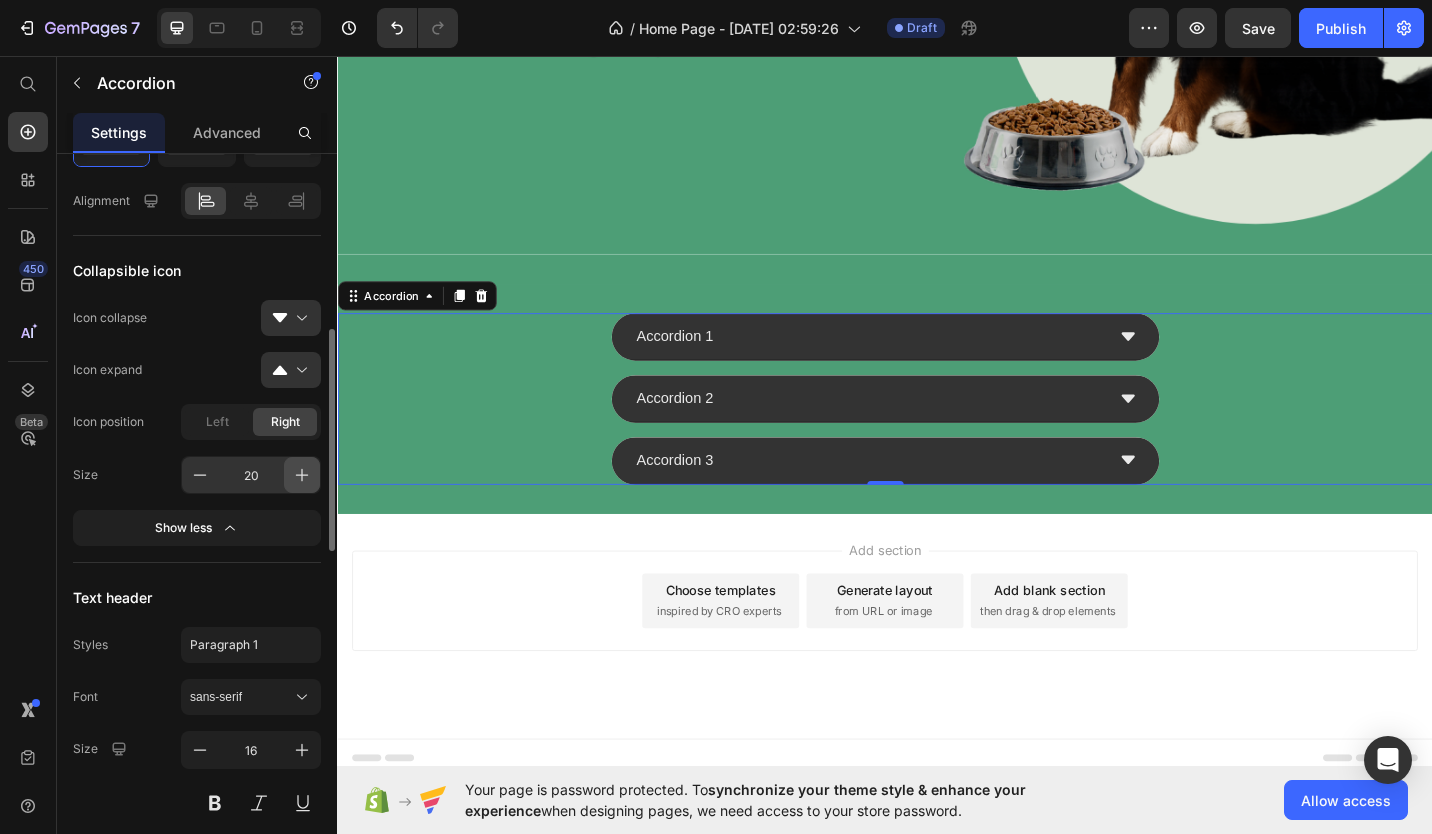 click 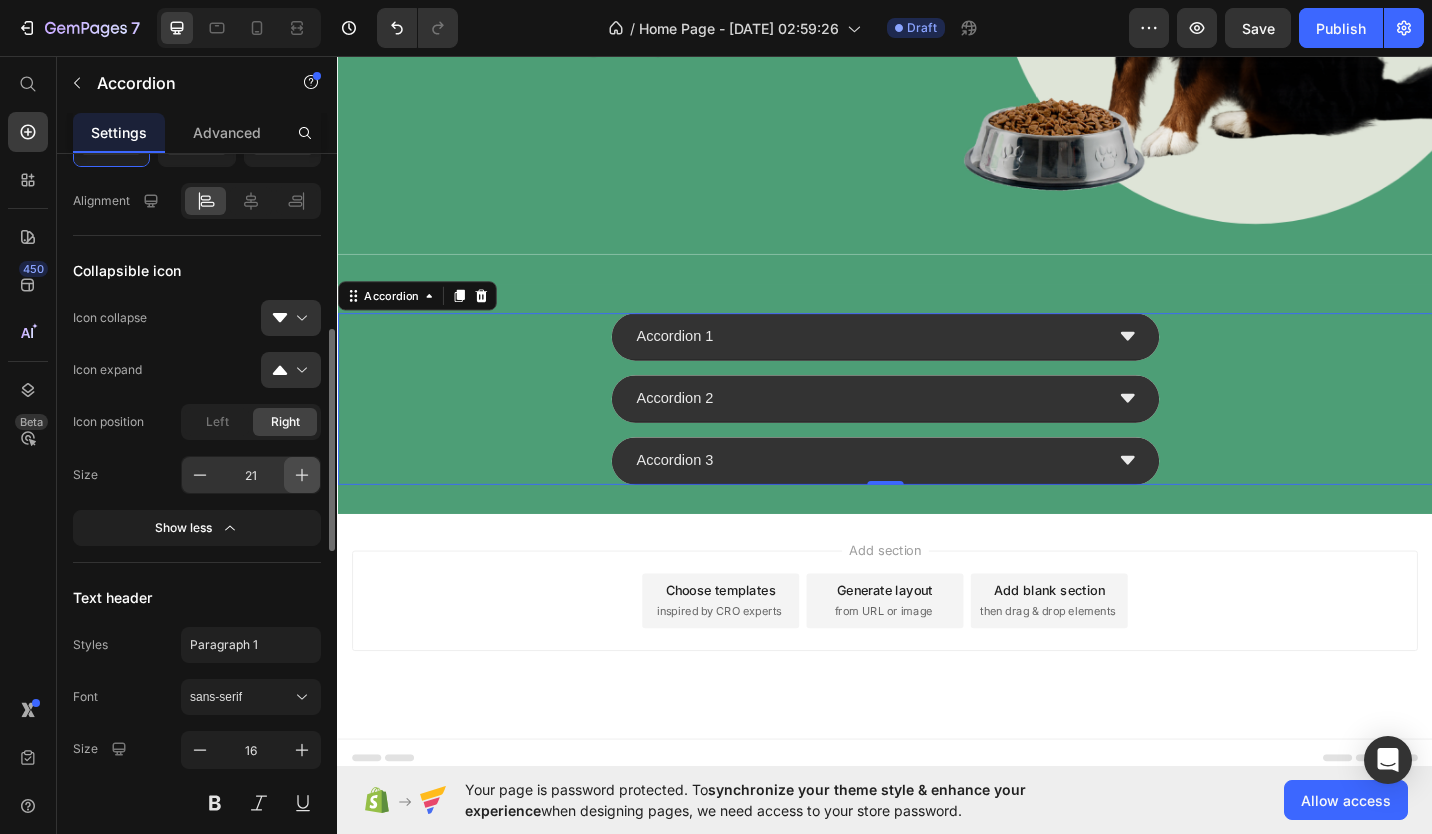 click 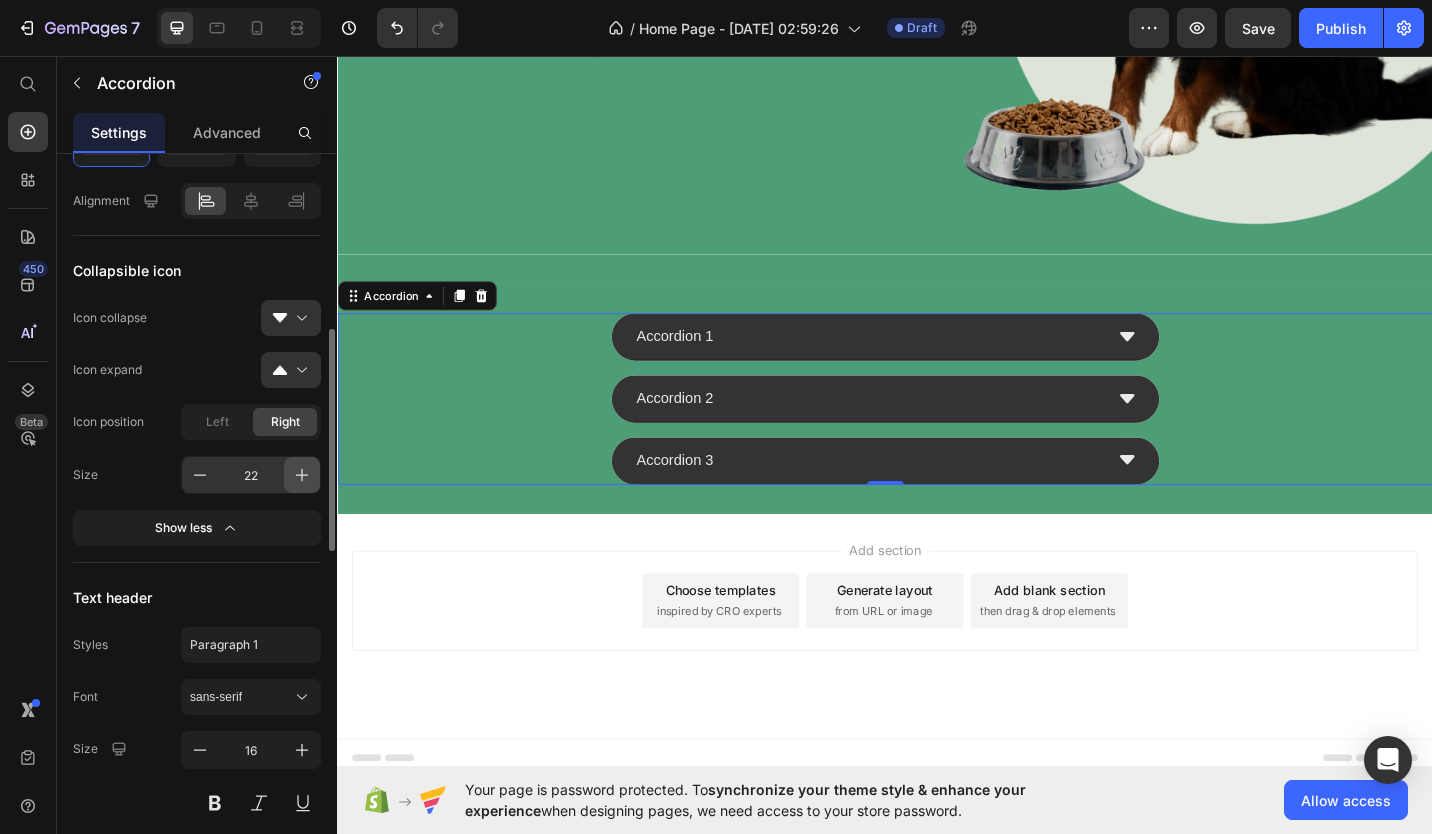 click 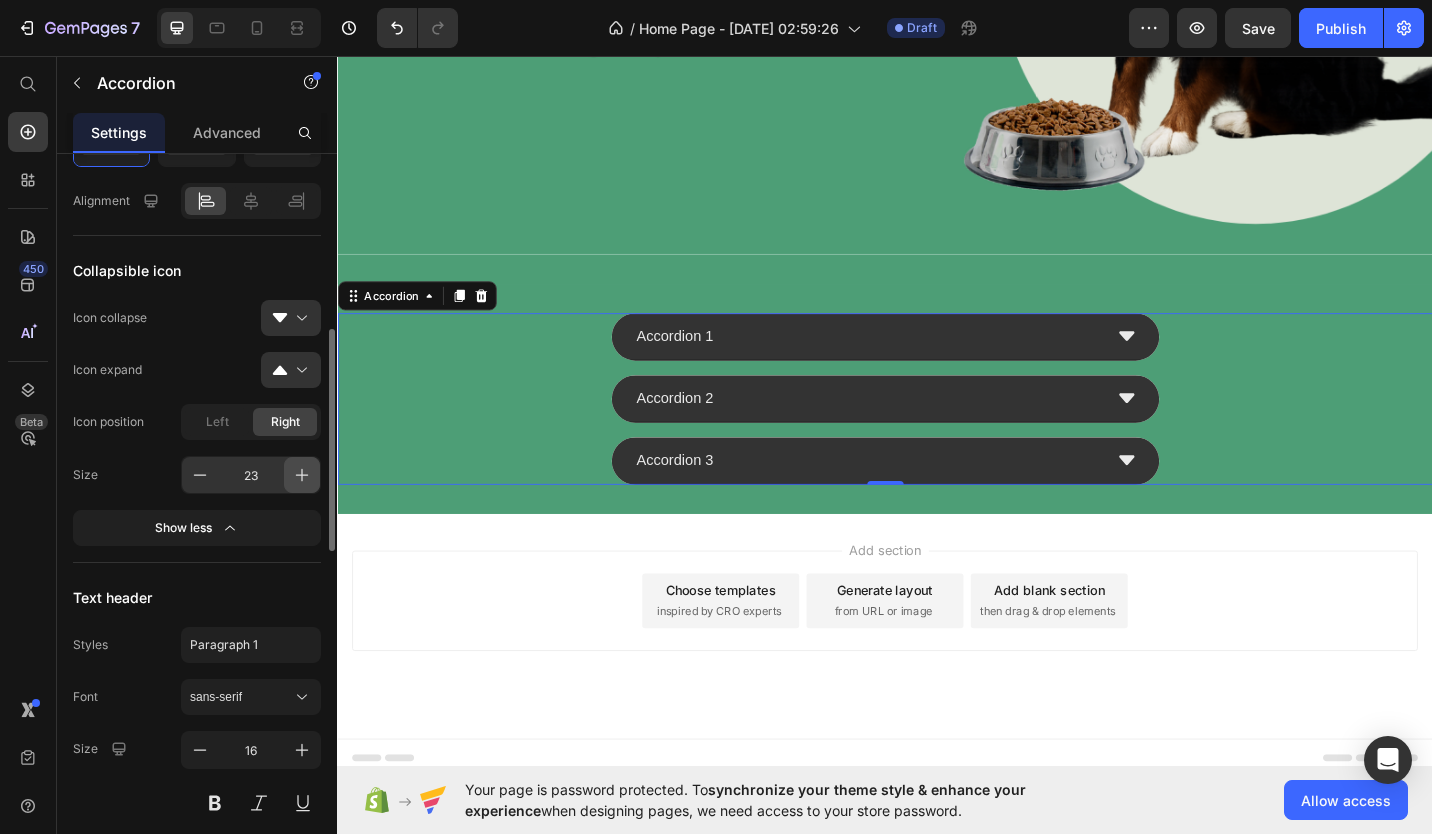 click 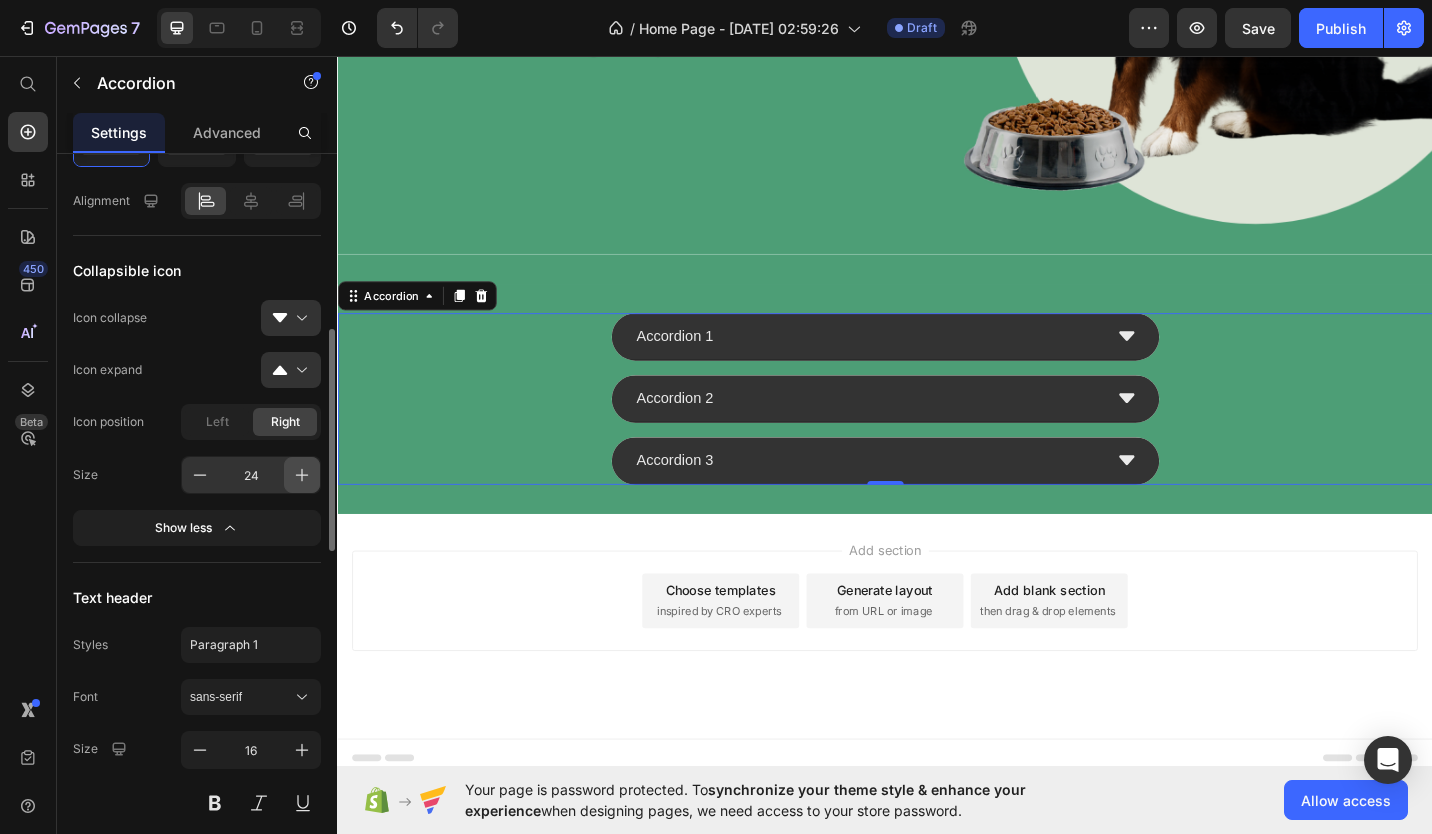 click 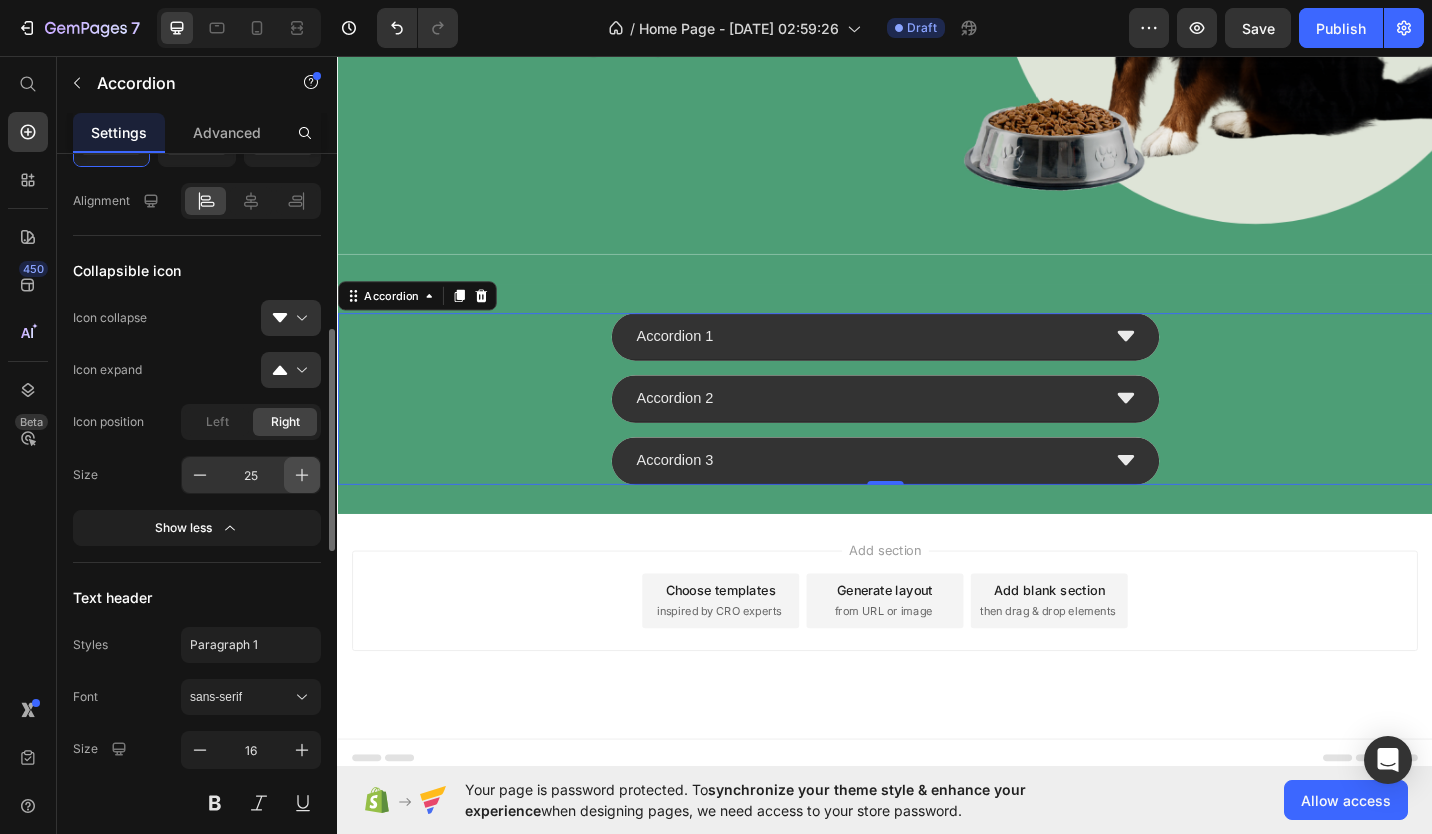 click 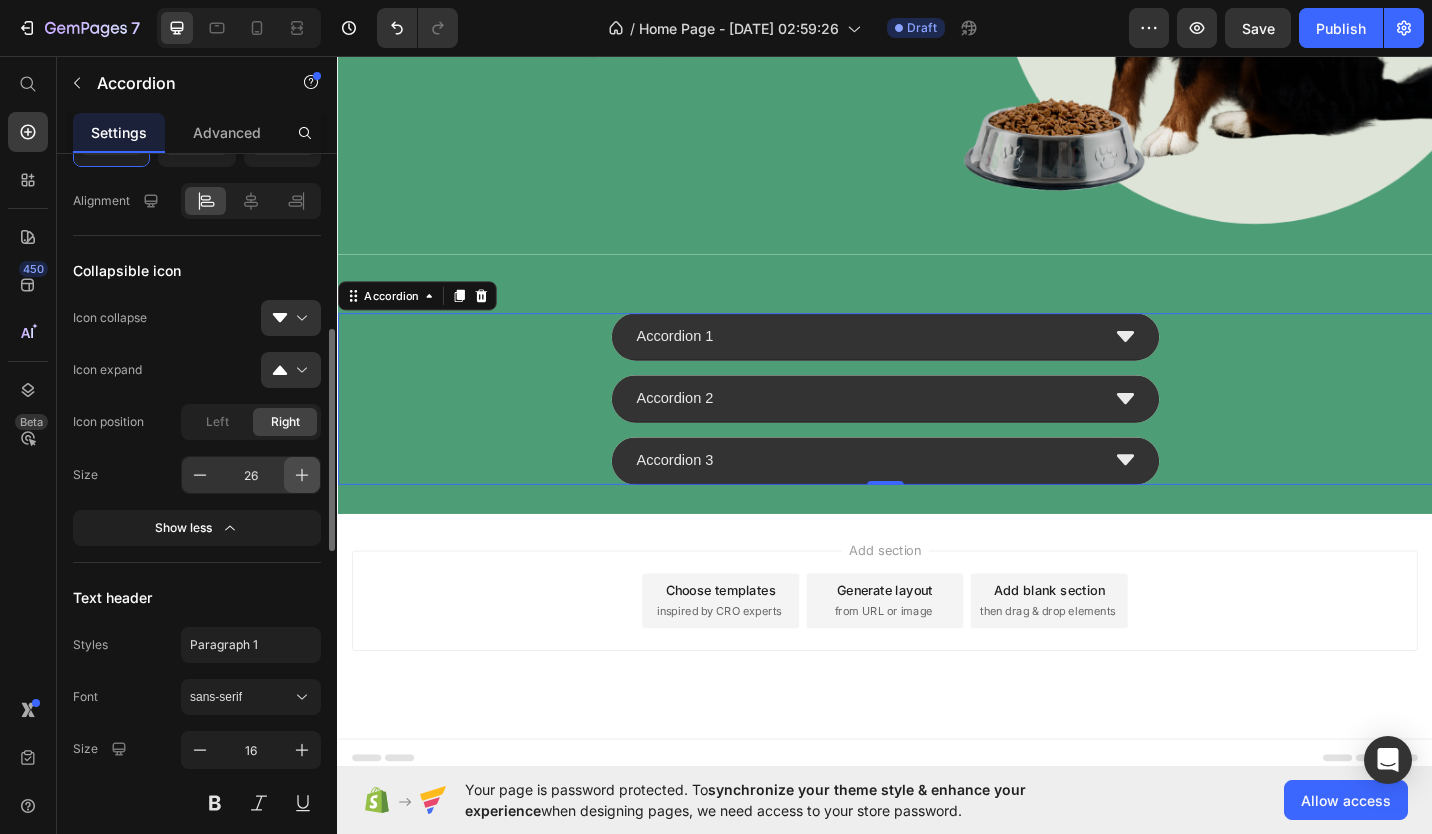 click 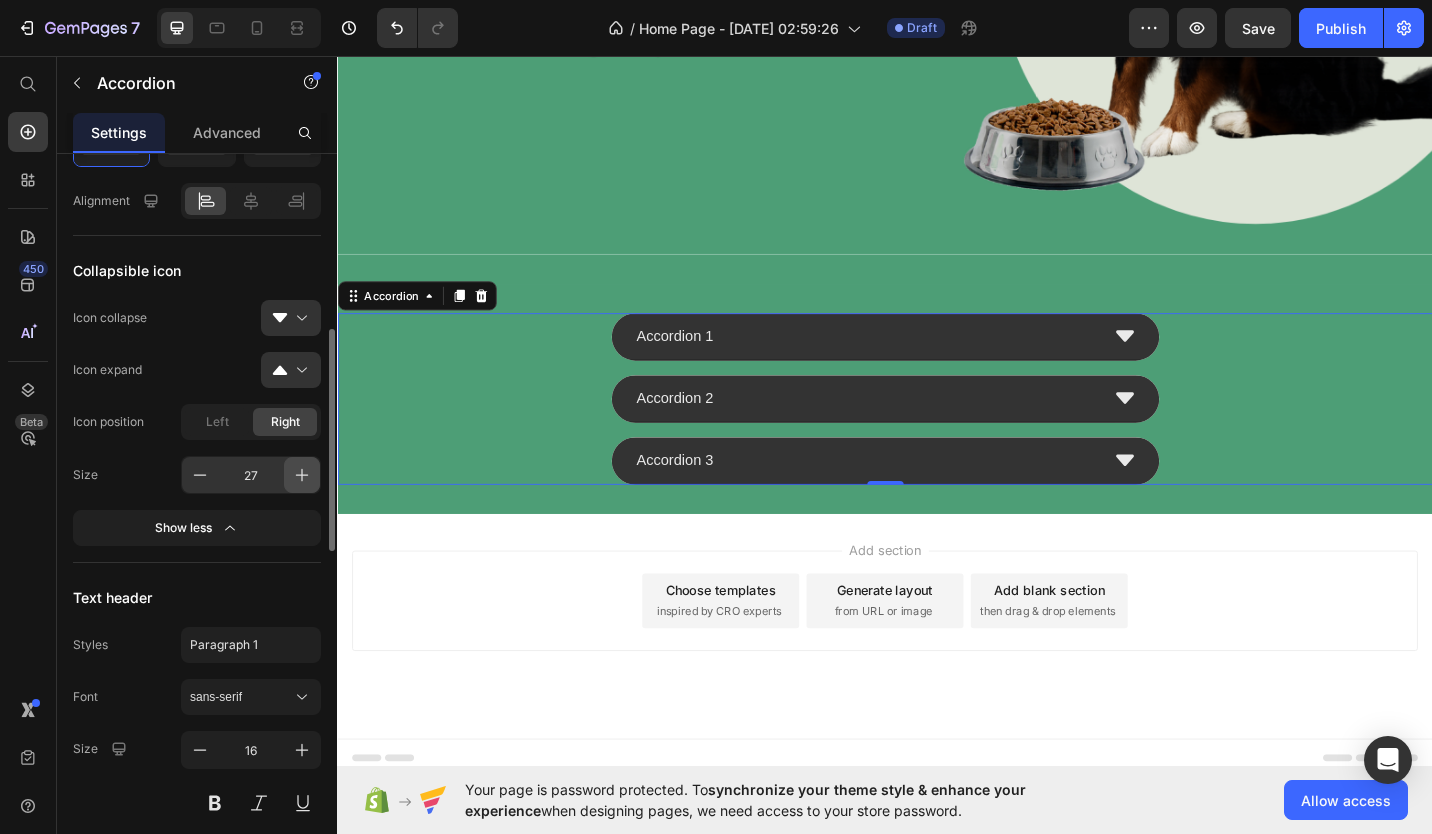 click 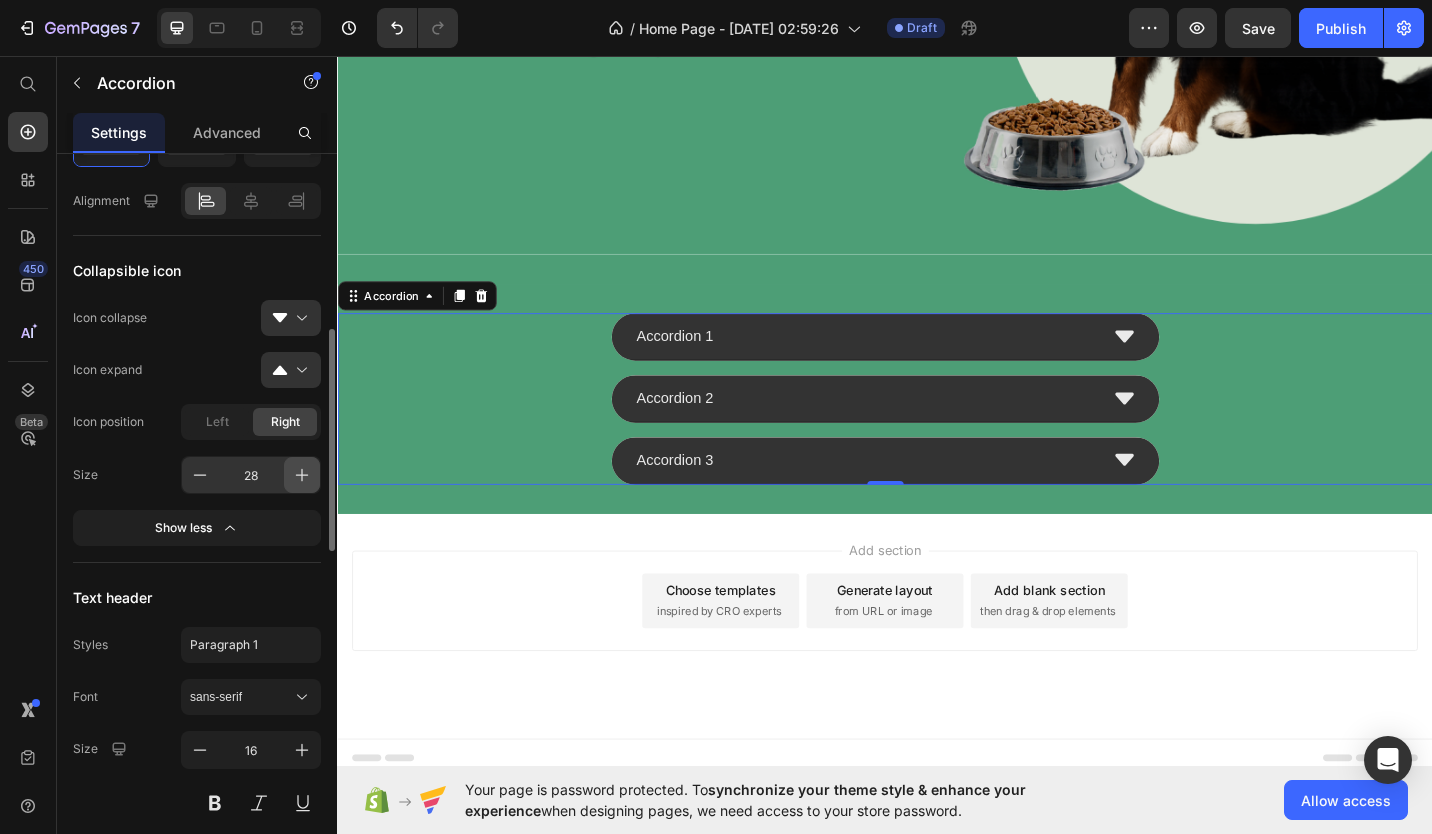 click 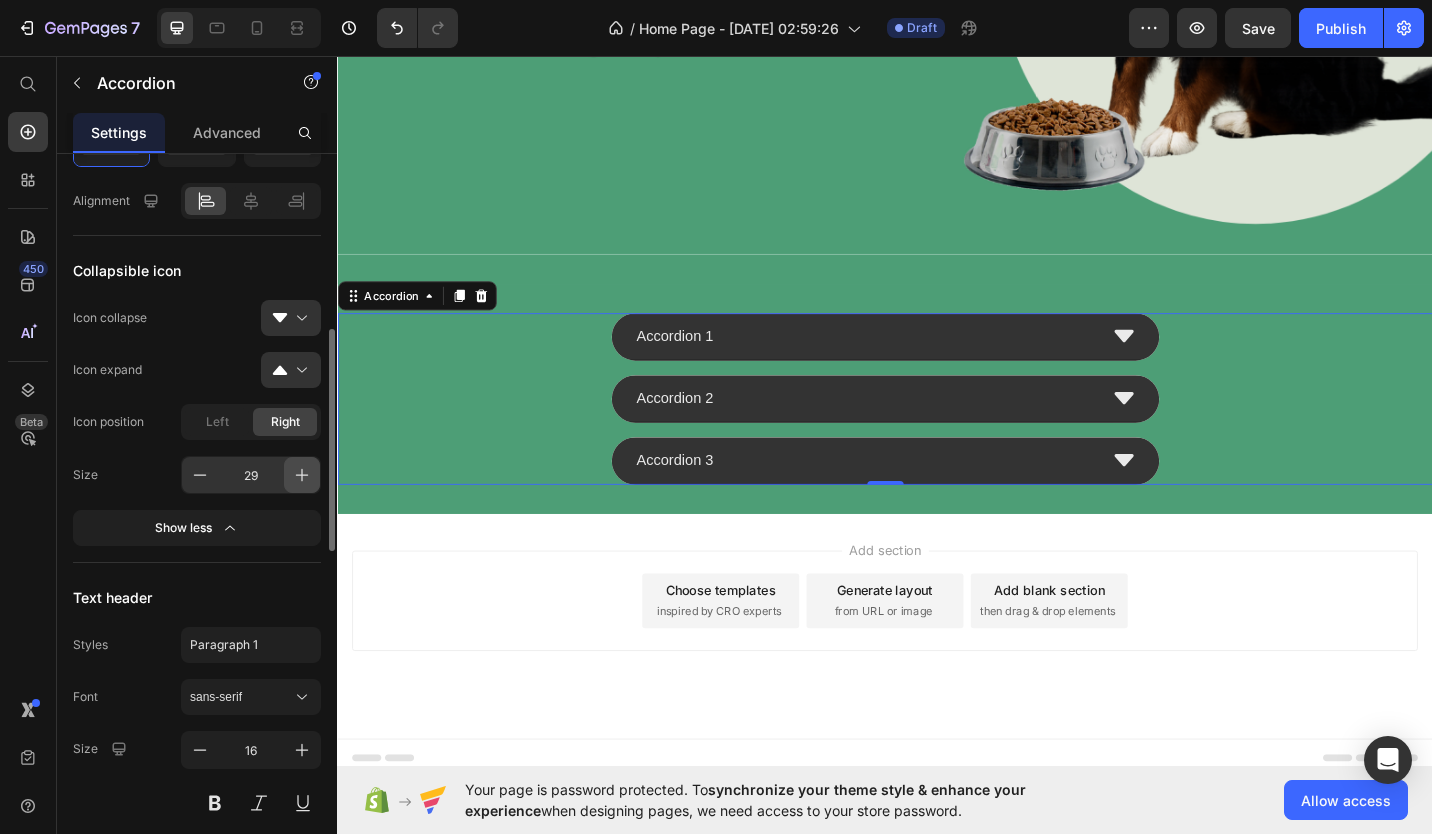 click 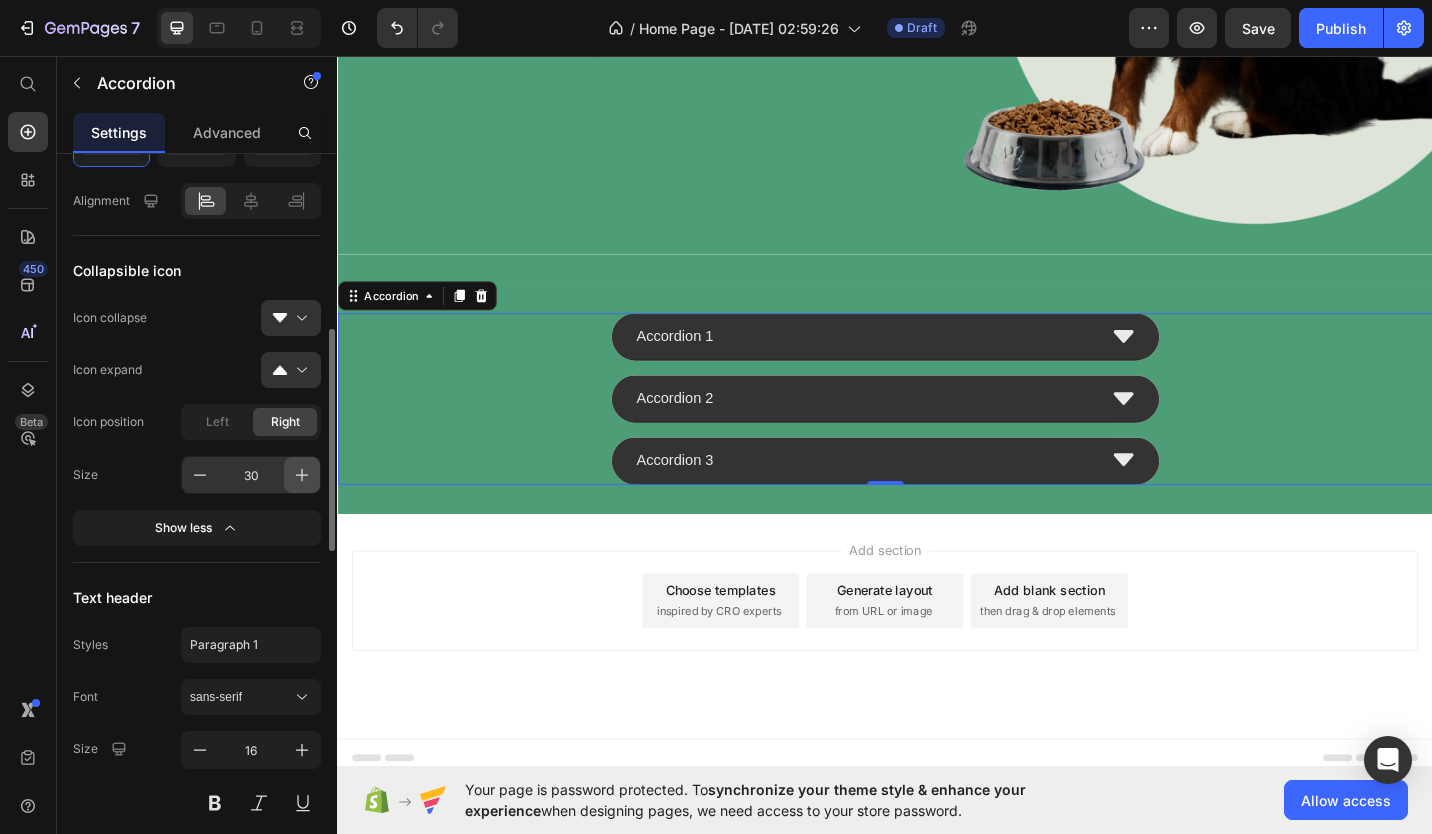 click 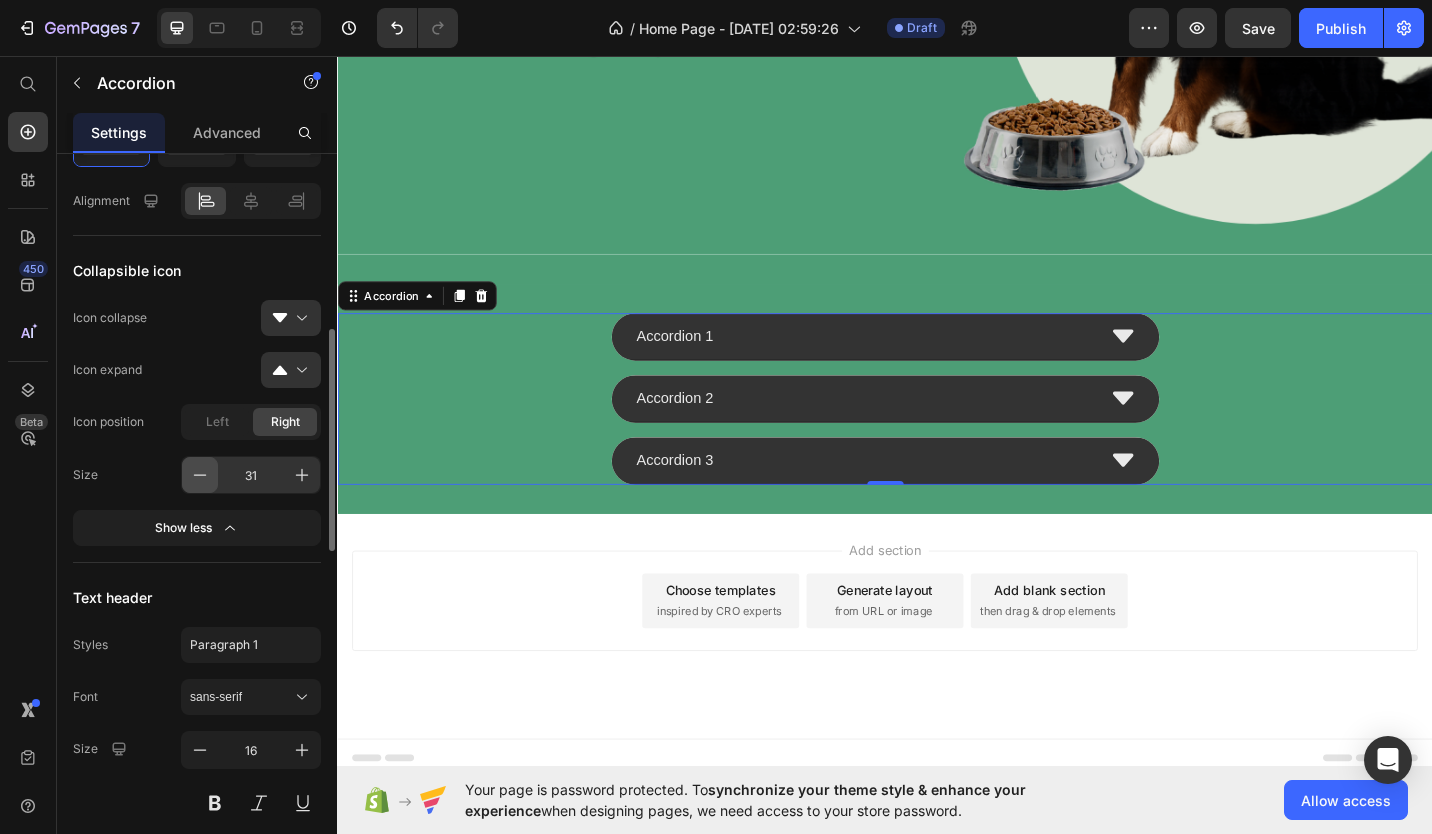 click 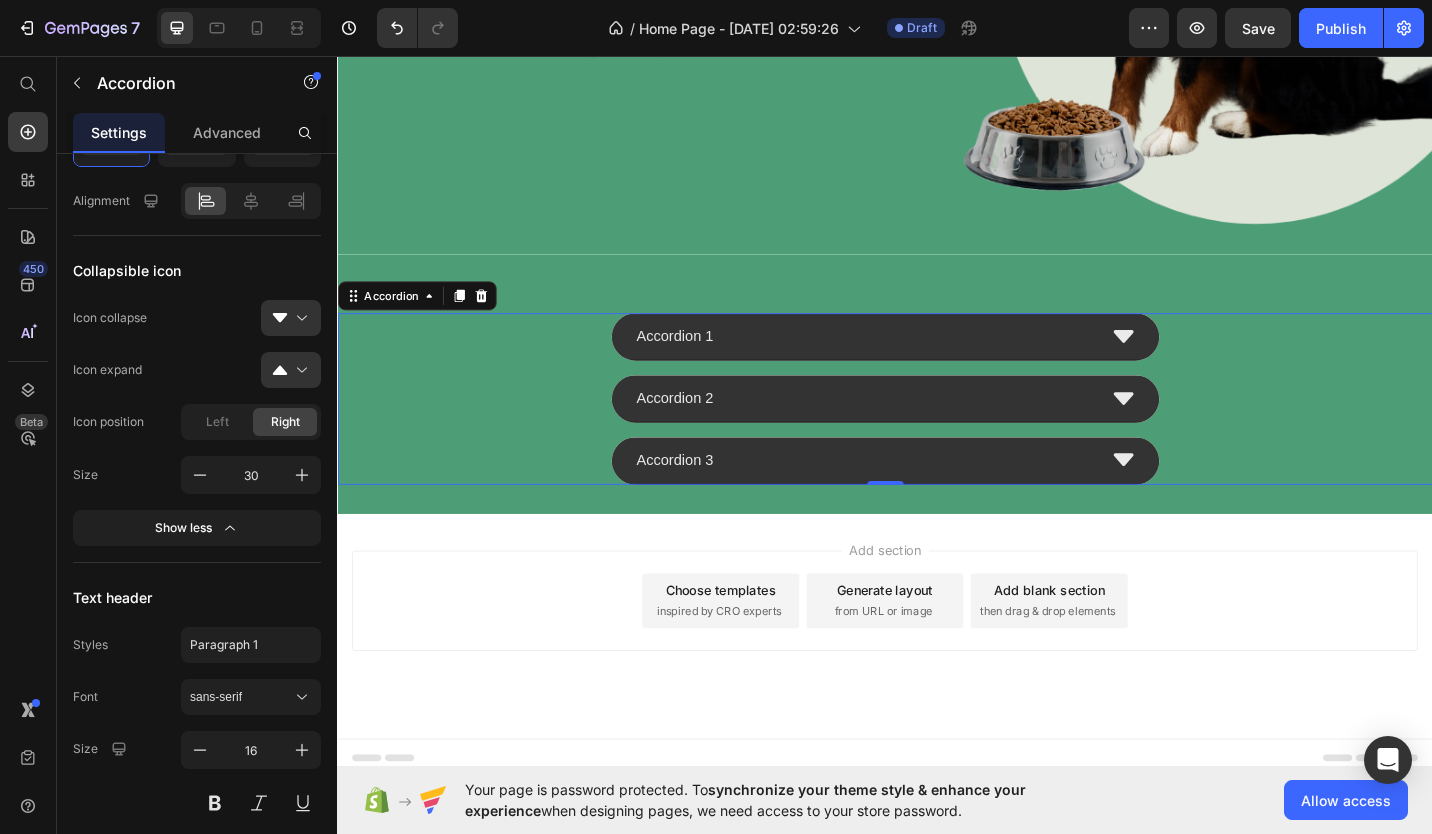 click 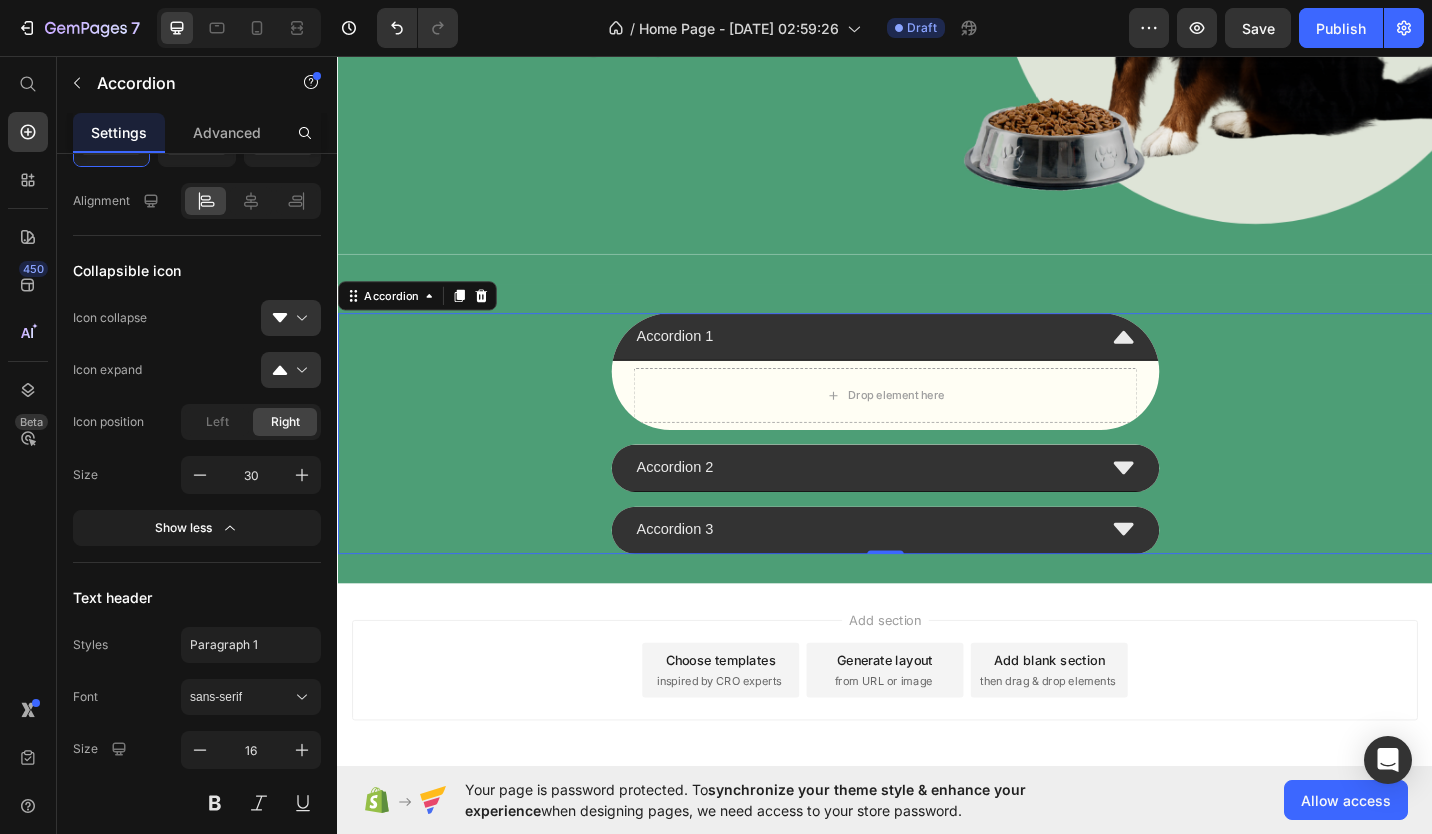 click 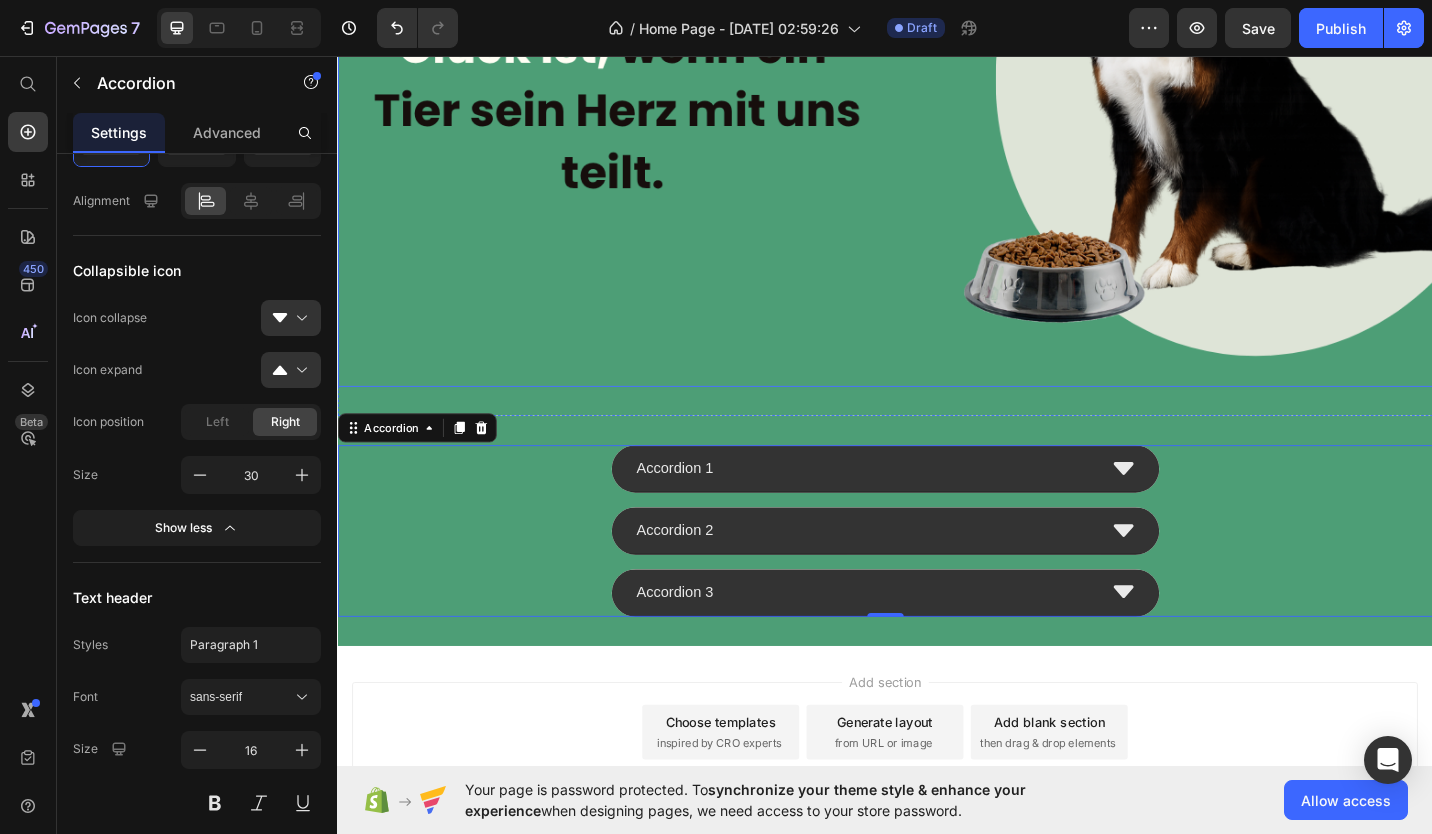 scroll, scrollTop: 461, scrollLeft: 0, axis: vertical 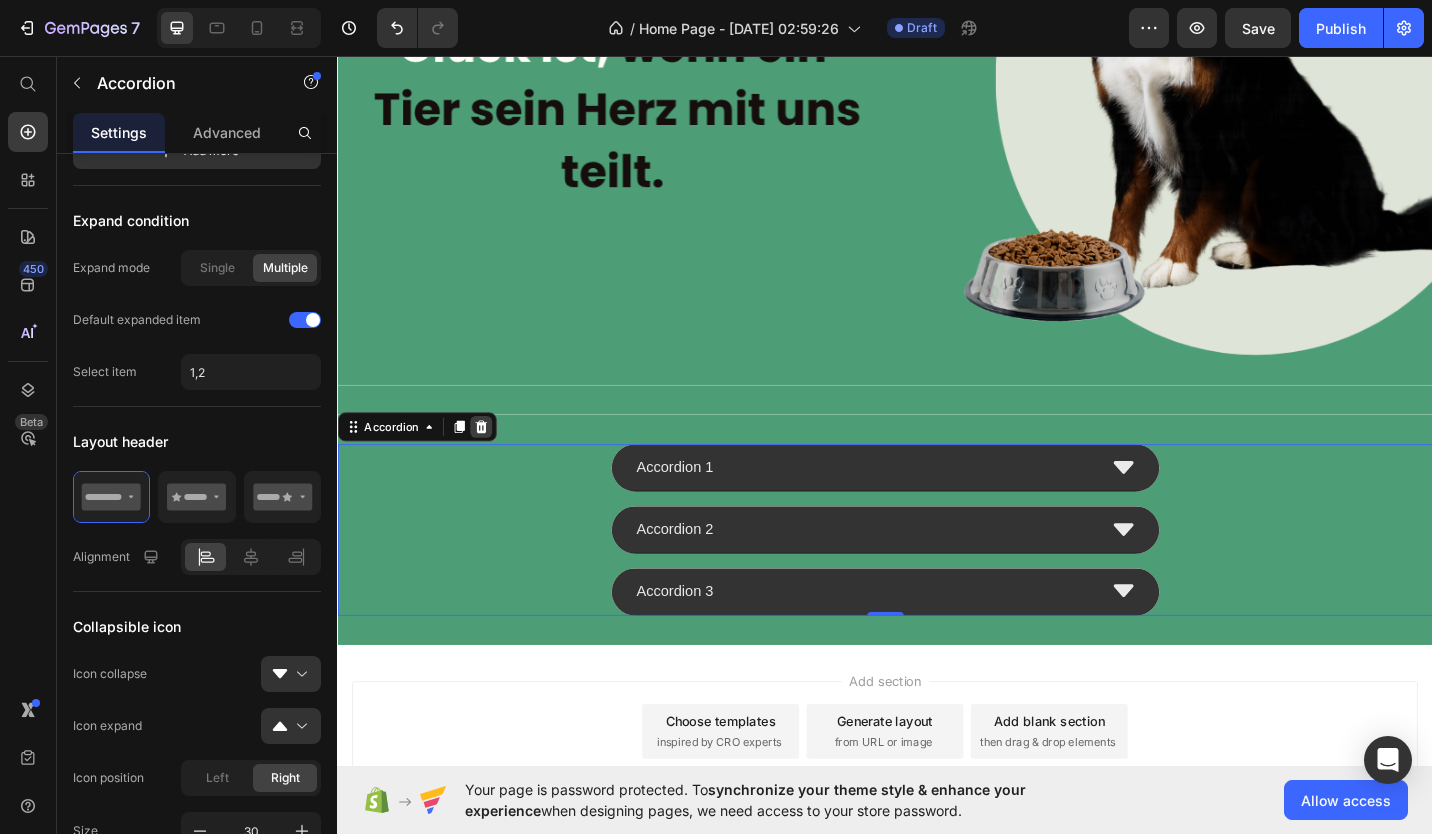 click at bounding box center [494, 462] 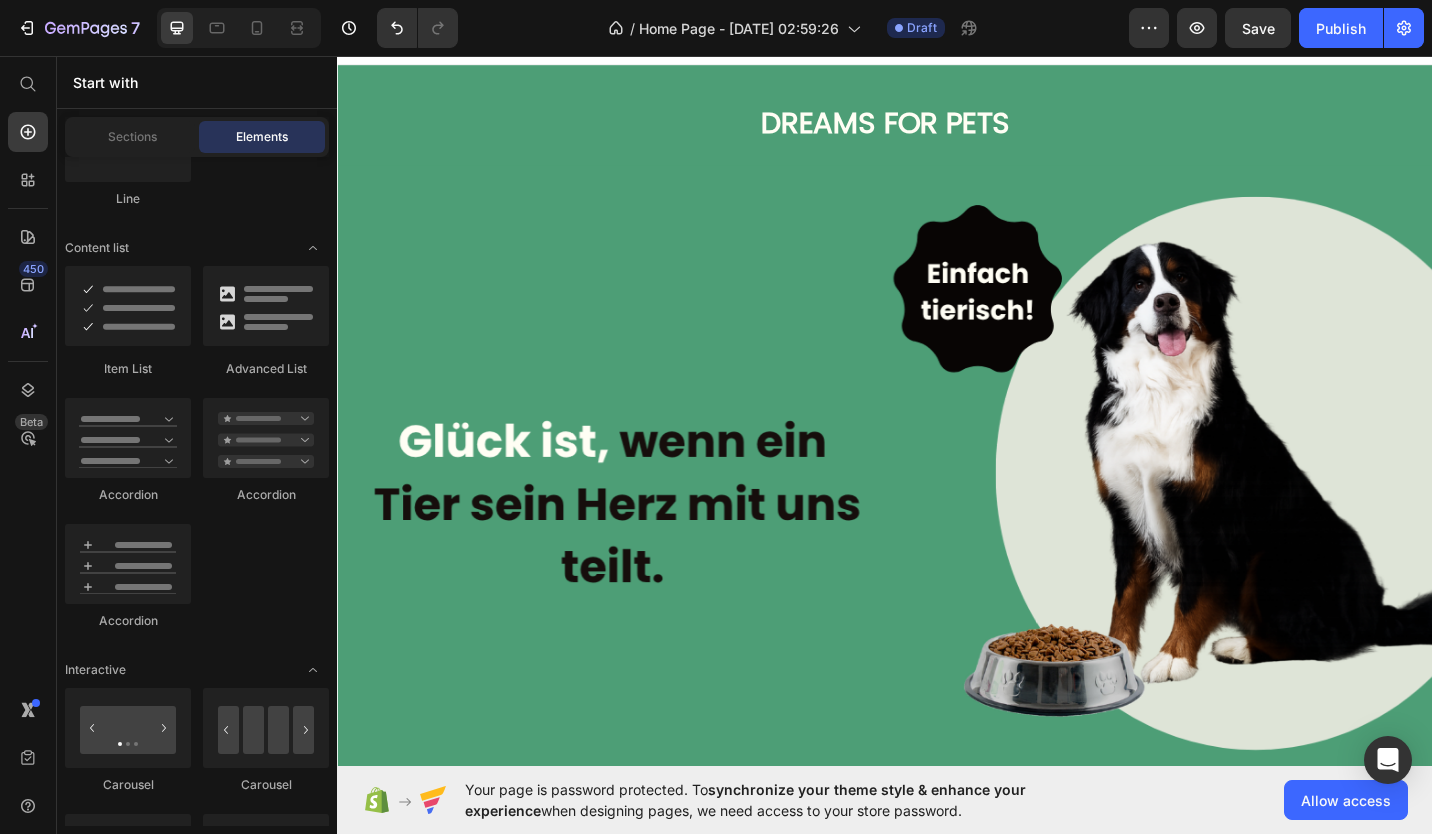 scroll, scrollTop: 0, scrollLeft: 0, axis: both 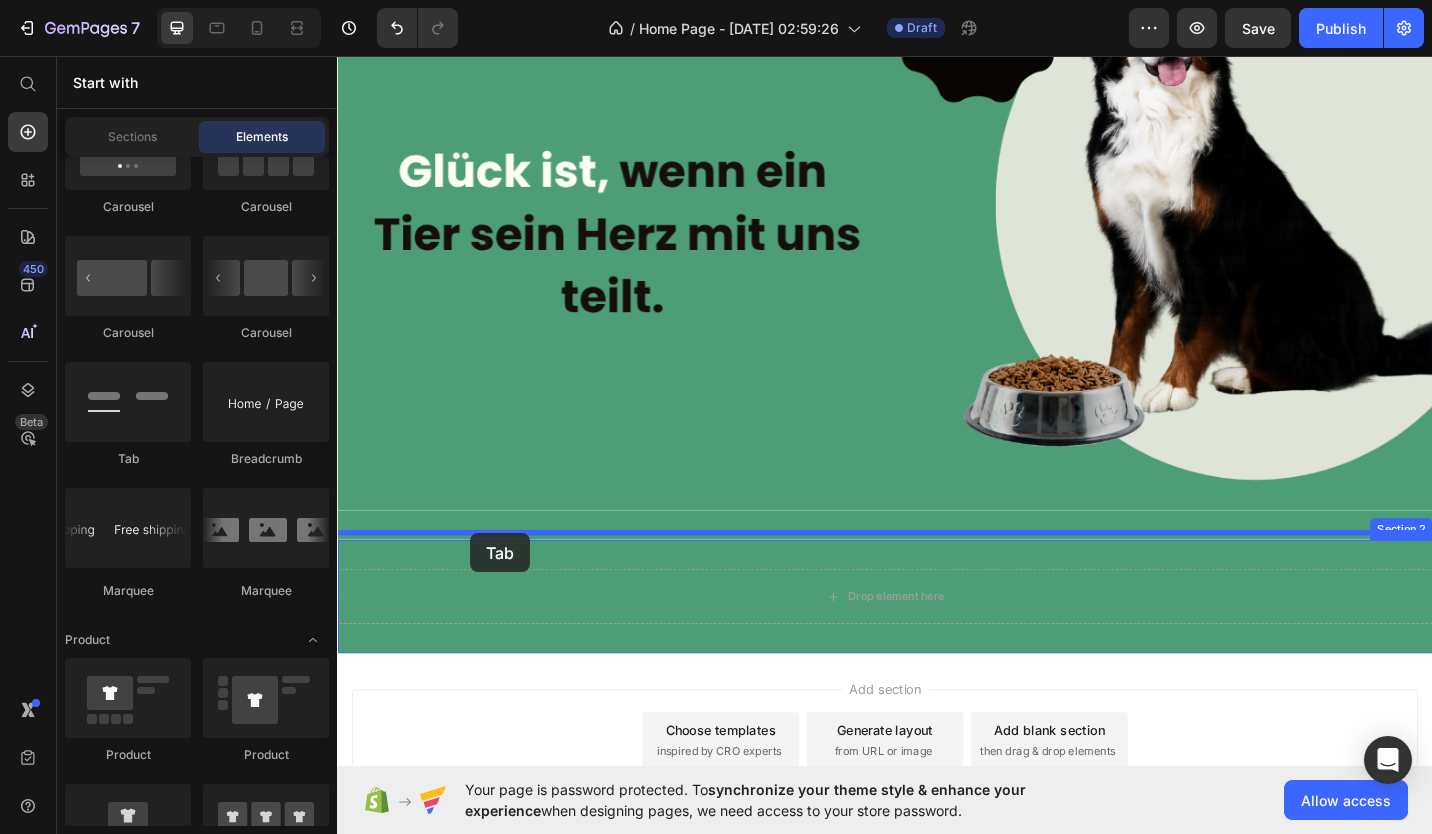 drag, startPoint x: 462, startPoint y: 447, endPoint x: 483, endPoint y: 579, distance: 133.66002 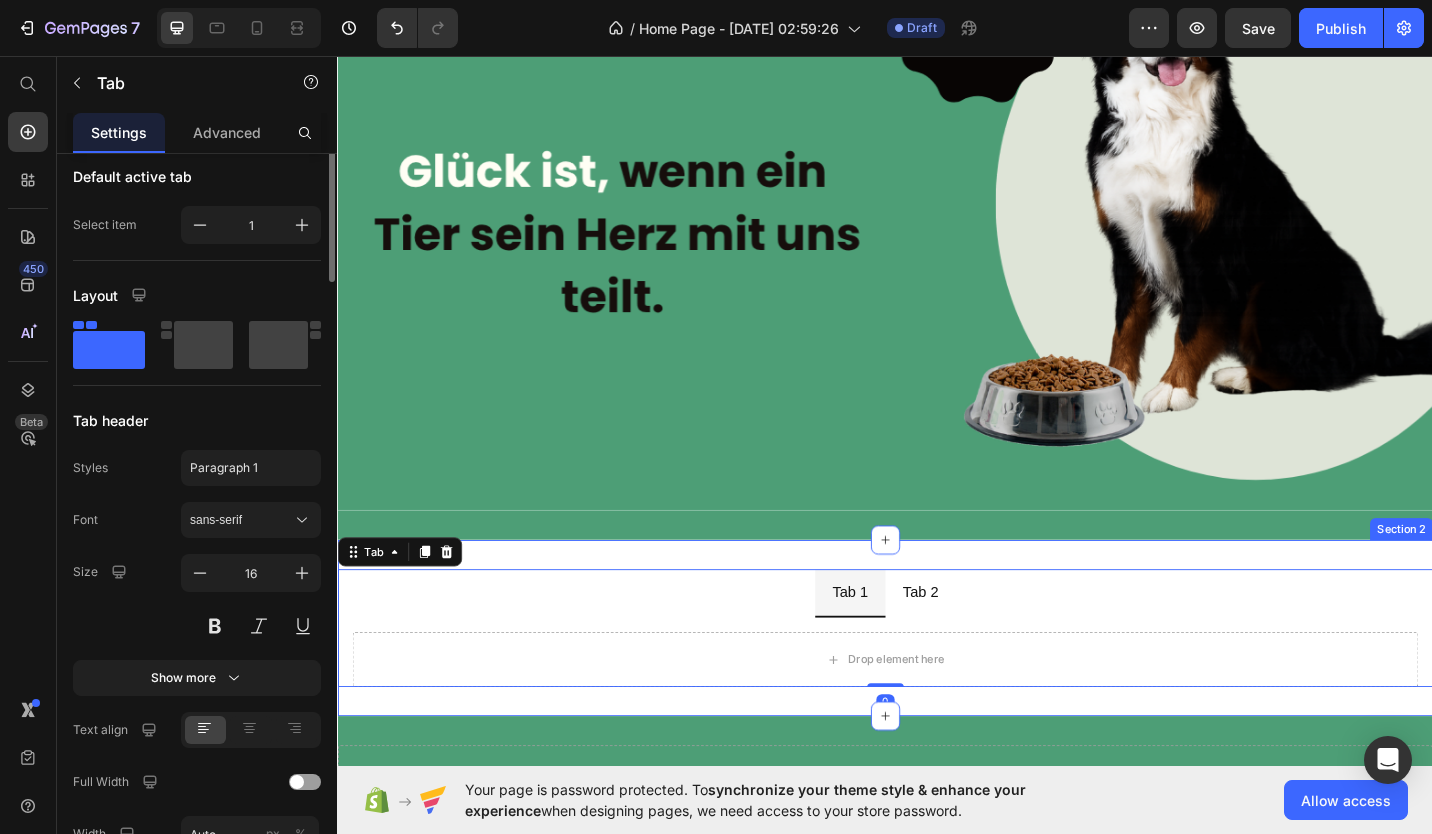 scroll, scrollTop: 0, scrollLeft: 0, axis: both 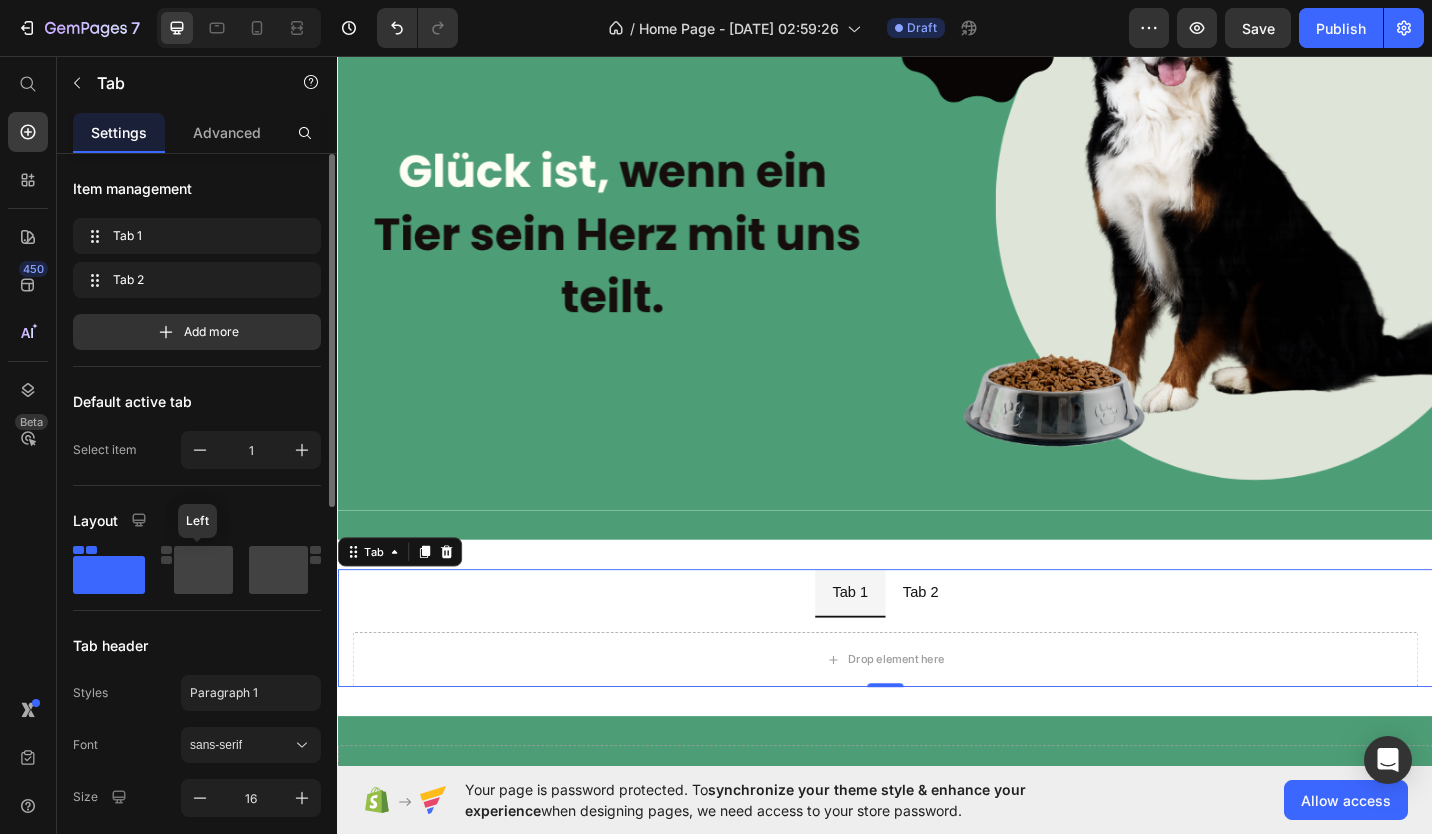 click 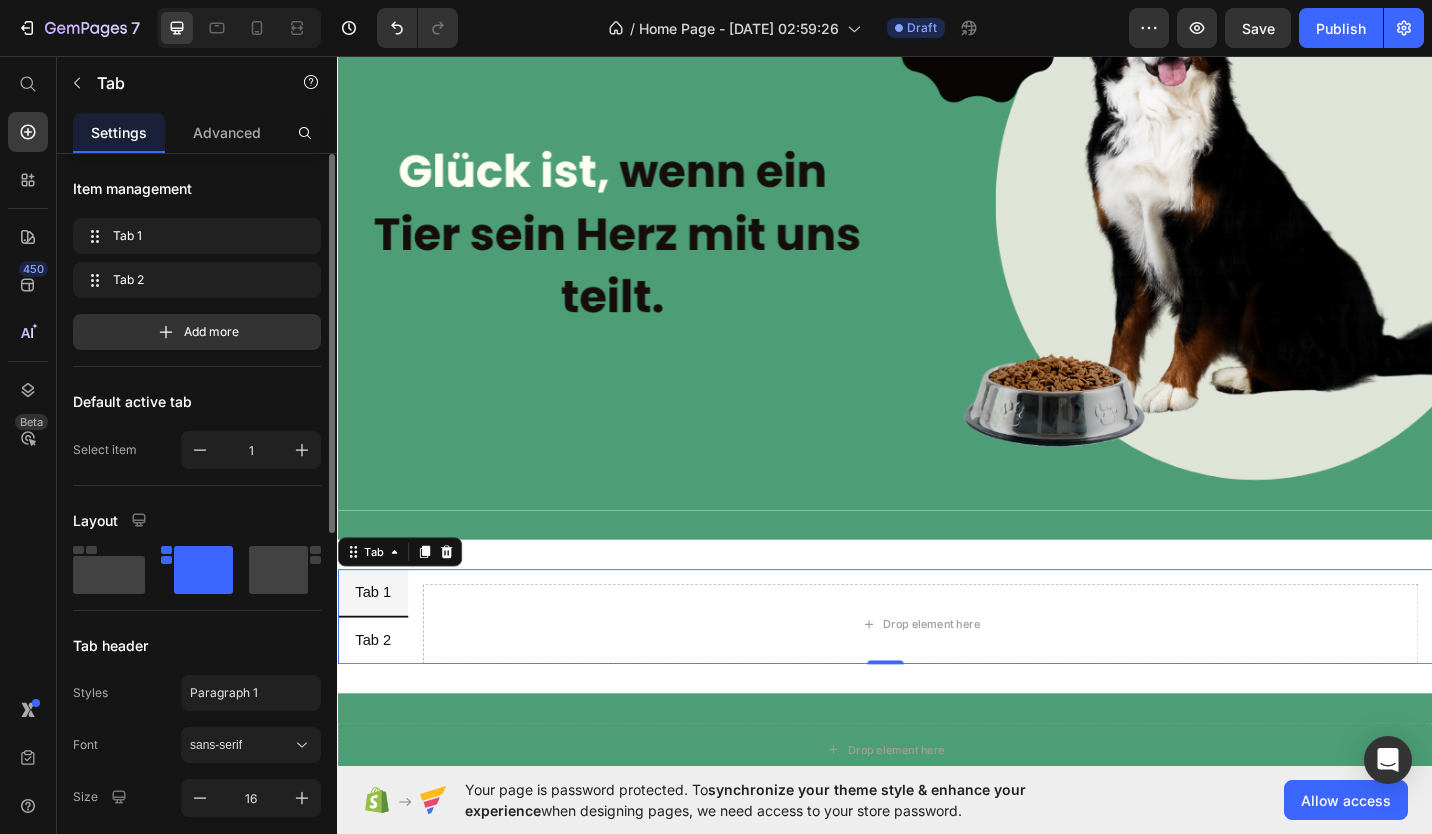click on "Layout" 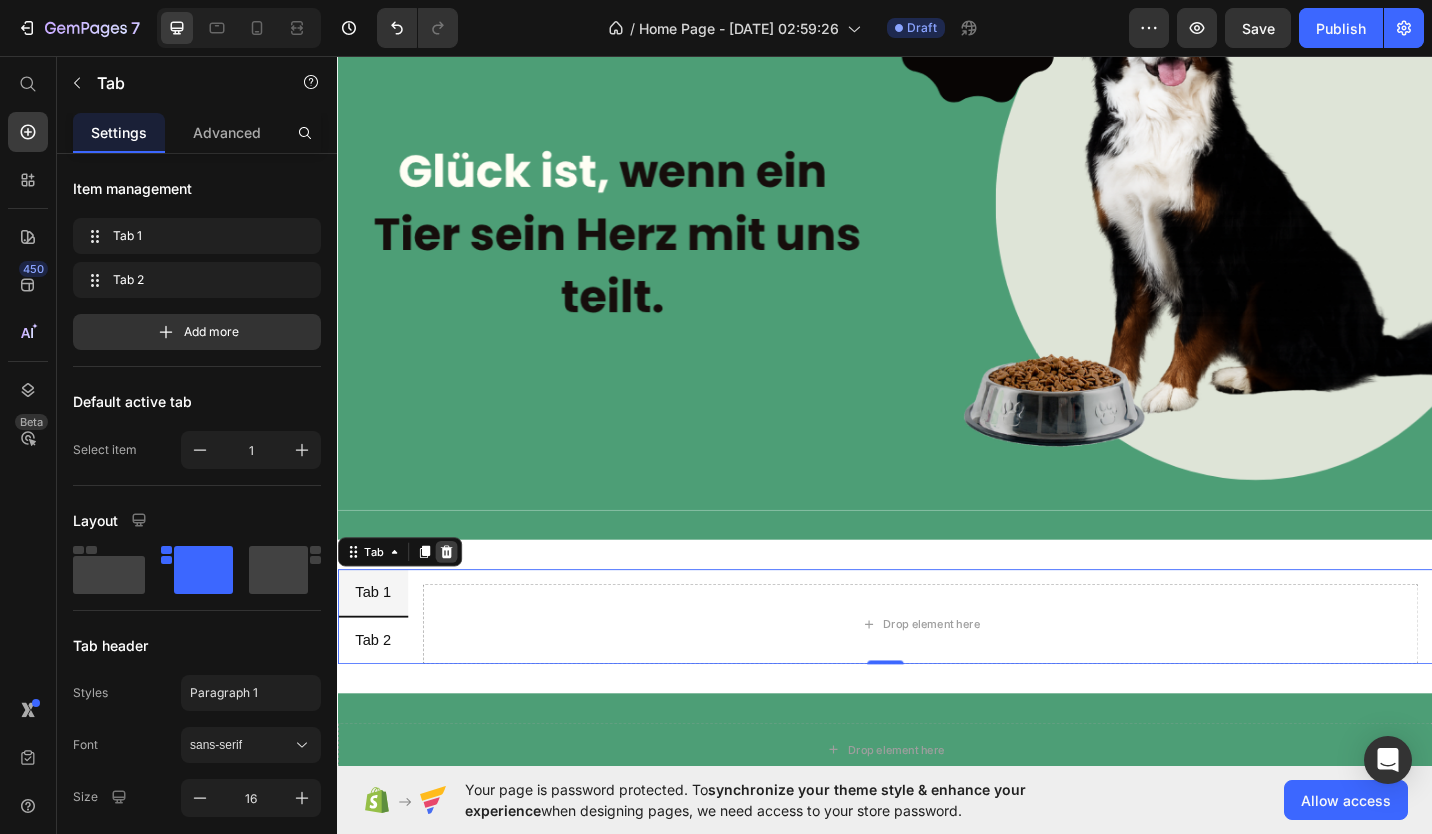 click 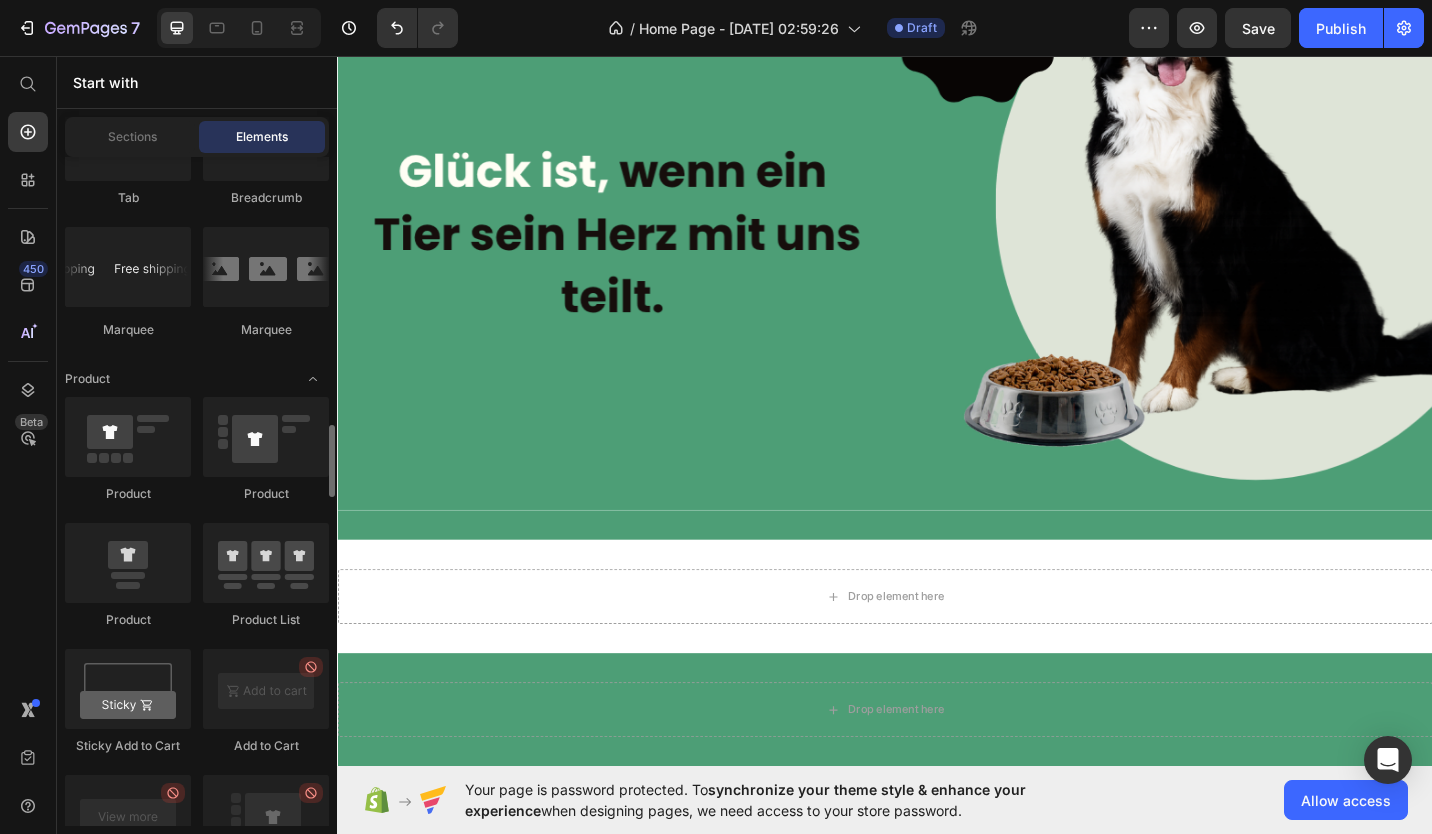 scroll, scrollTop: 2498, scrollLeft: 0, axis: vertical 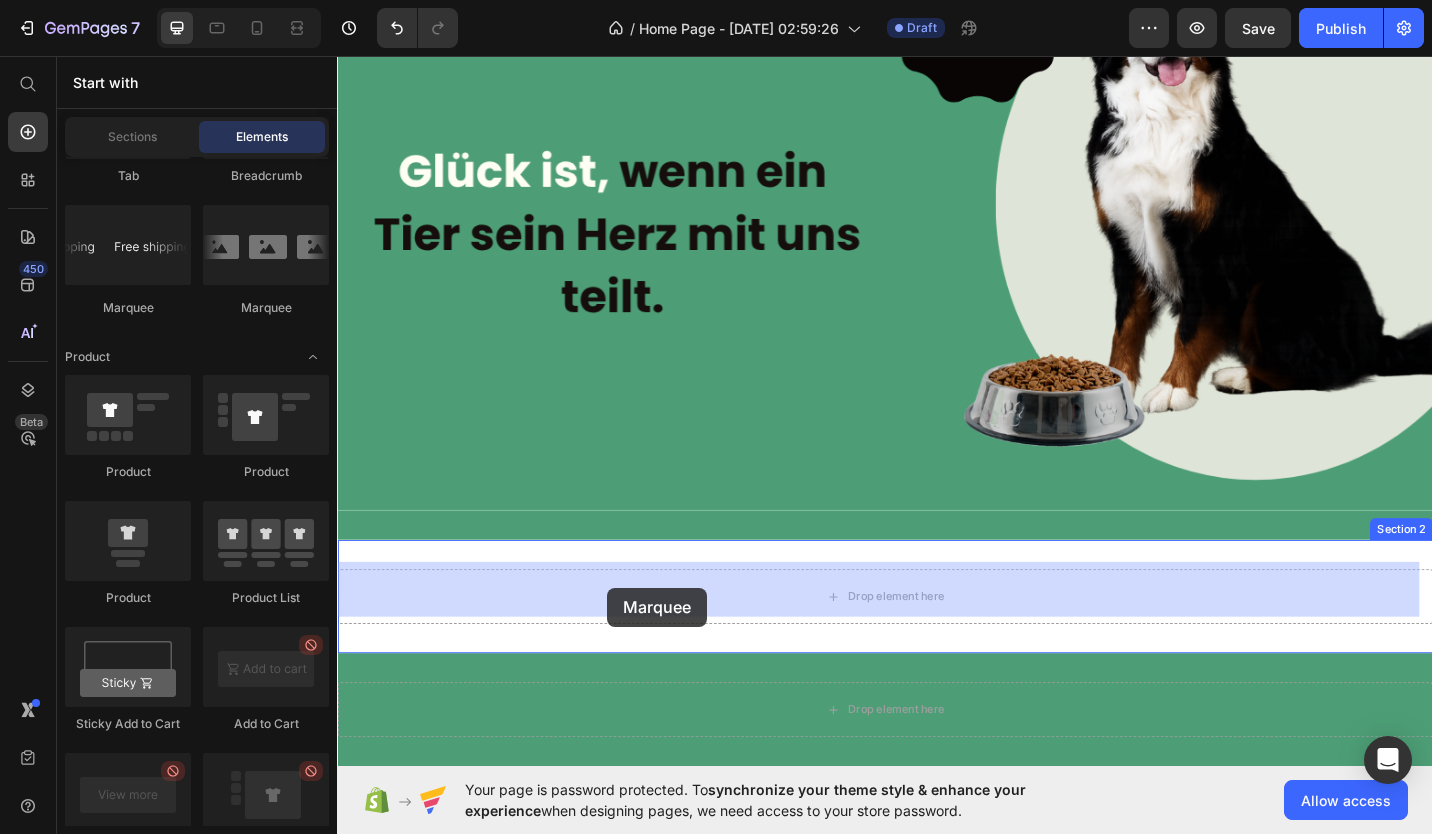 drag, startPoint x: 615, startPoint y: 269, endPoint x: 633, endPoint y: 638, distance: 369.43875 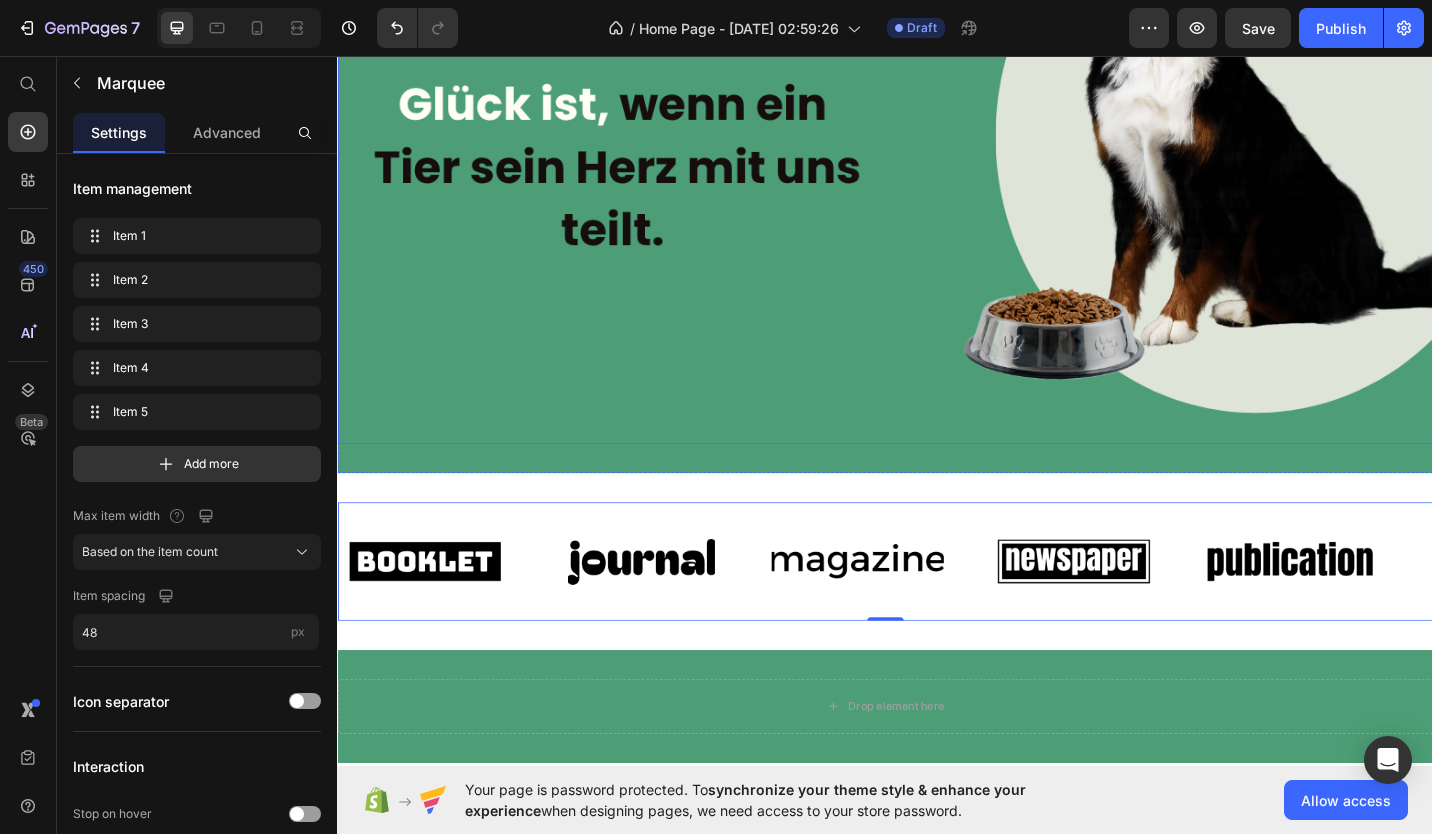 scroll, scrollTop: 398, scrollLeft: 0, axis: vertical 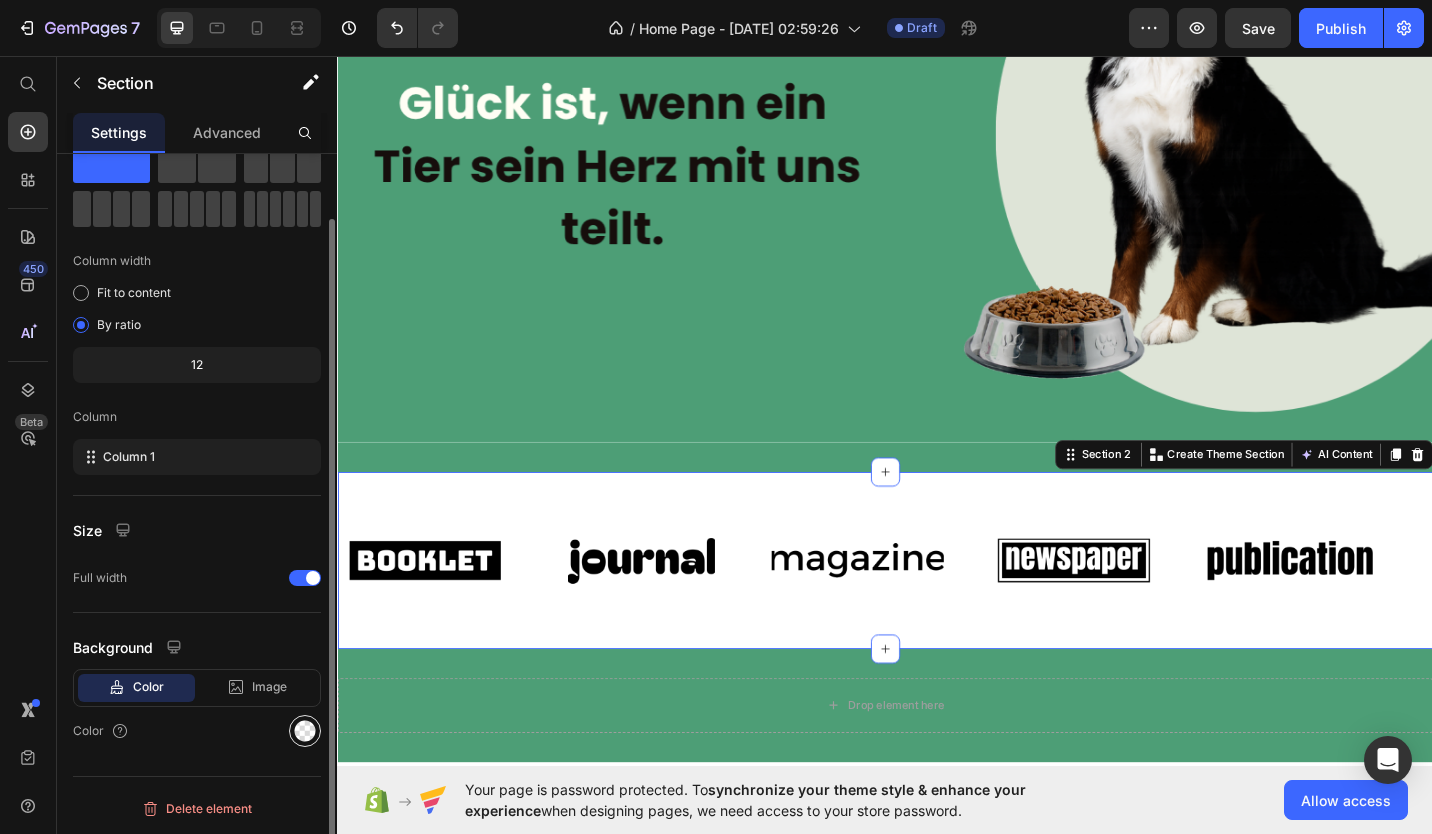 click 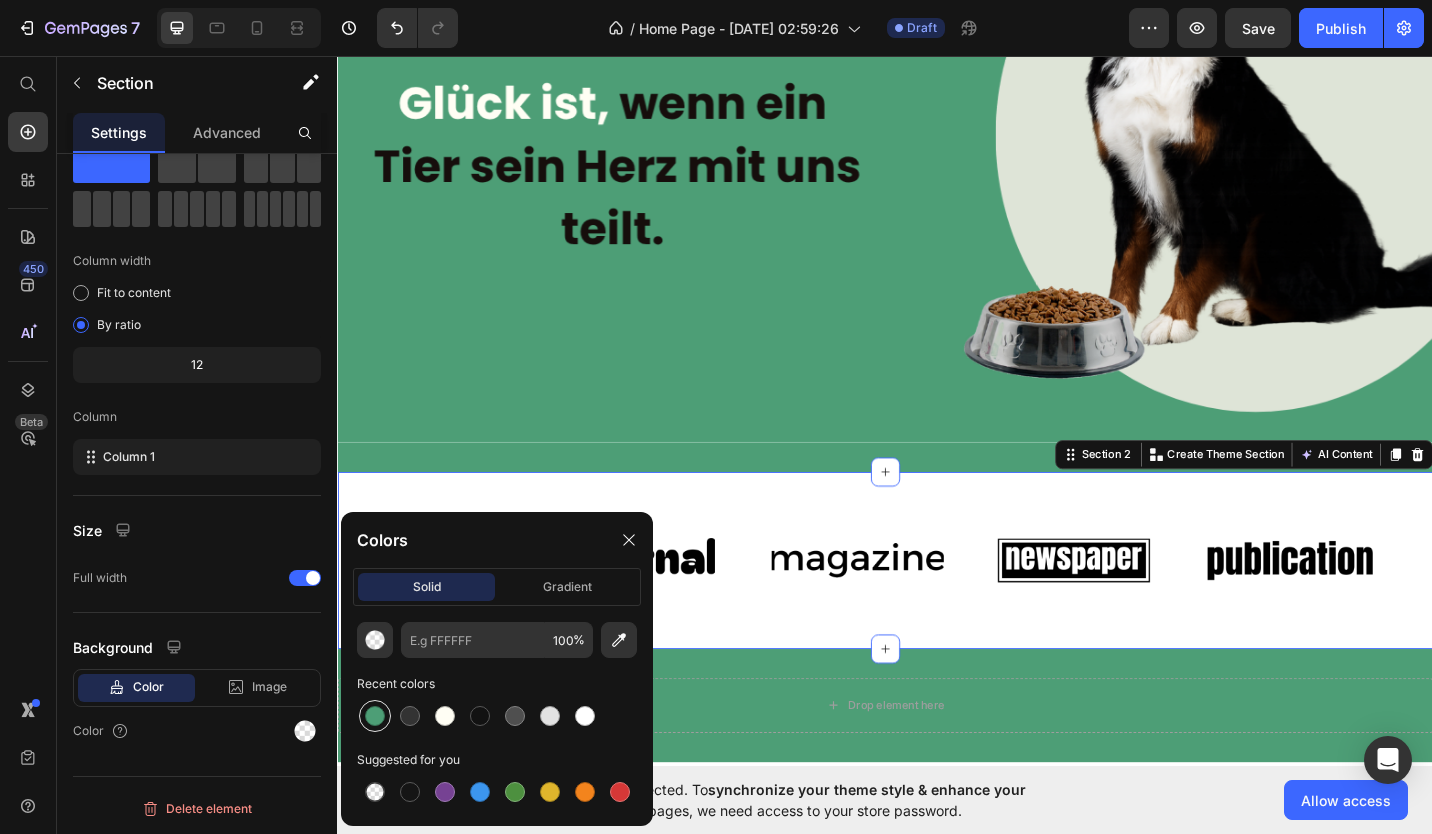 click at bounding box center (375, 716) 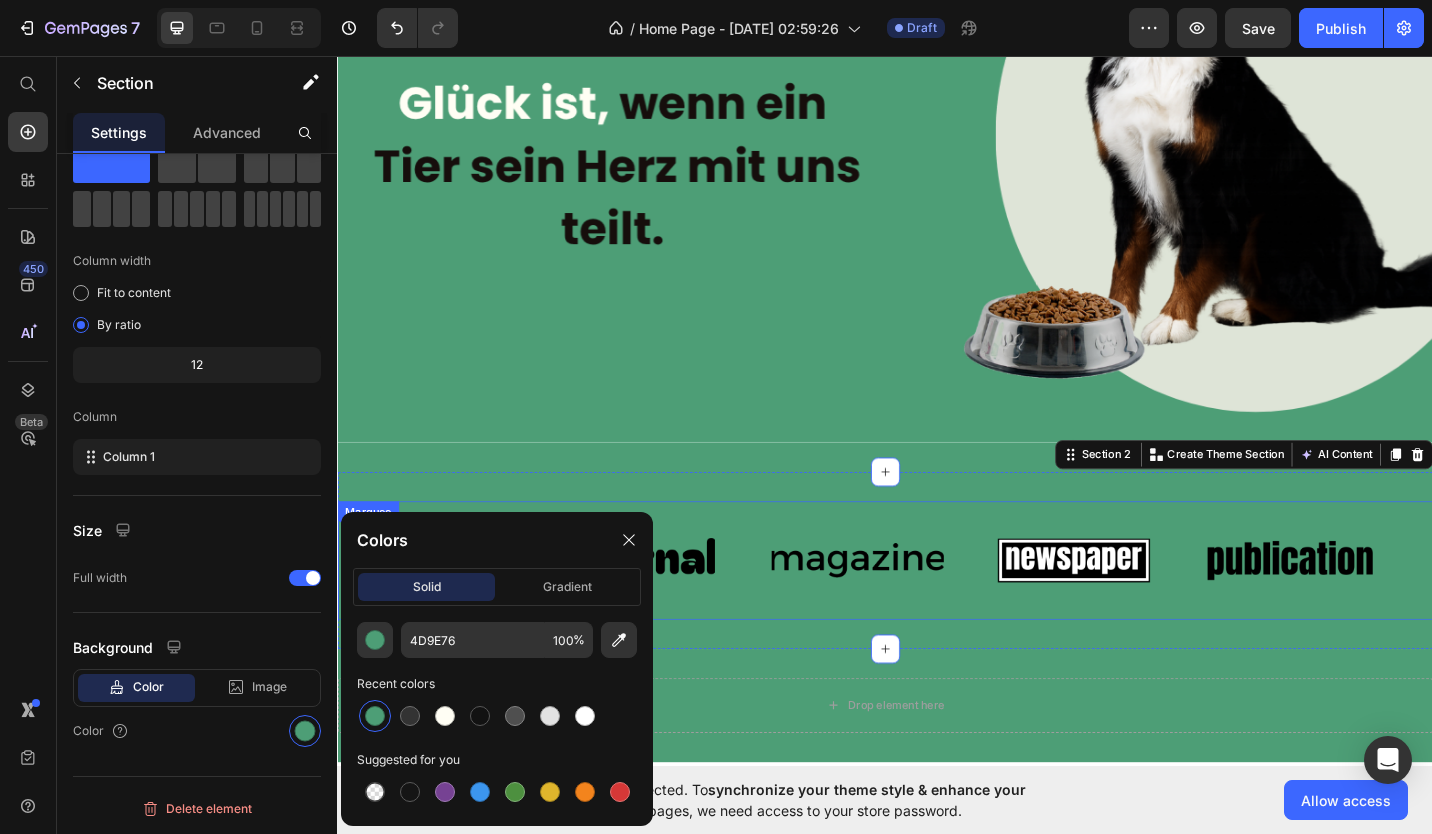 click on "Image" at bounding box center (693, 609) 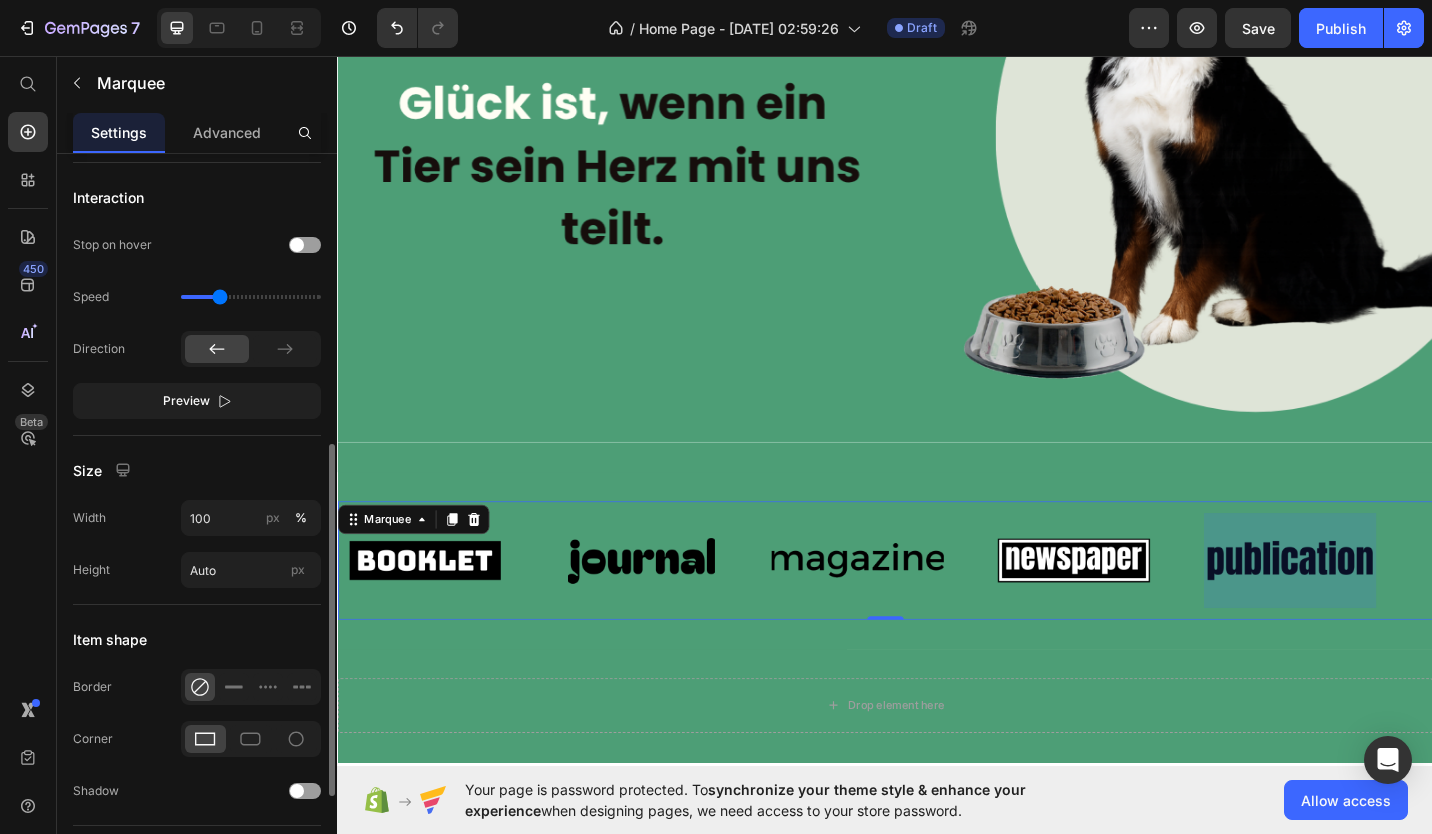 scroll, scrollTop: 566, scrollLeft: 0, axis: vertical 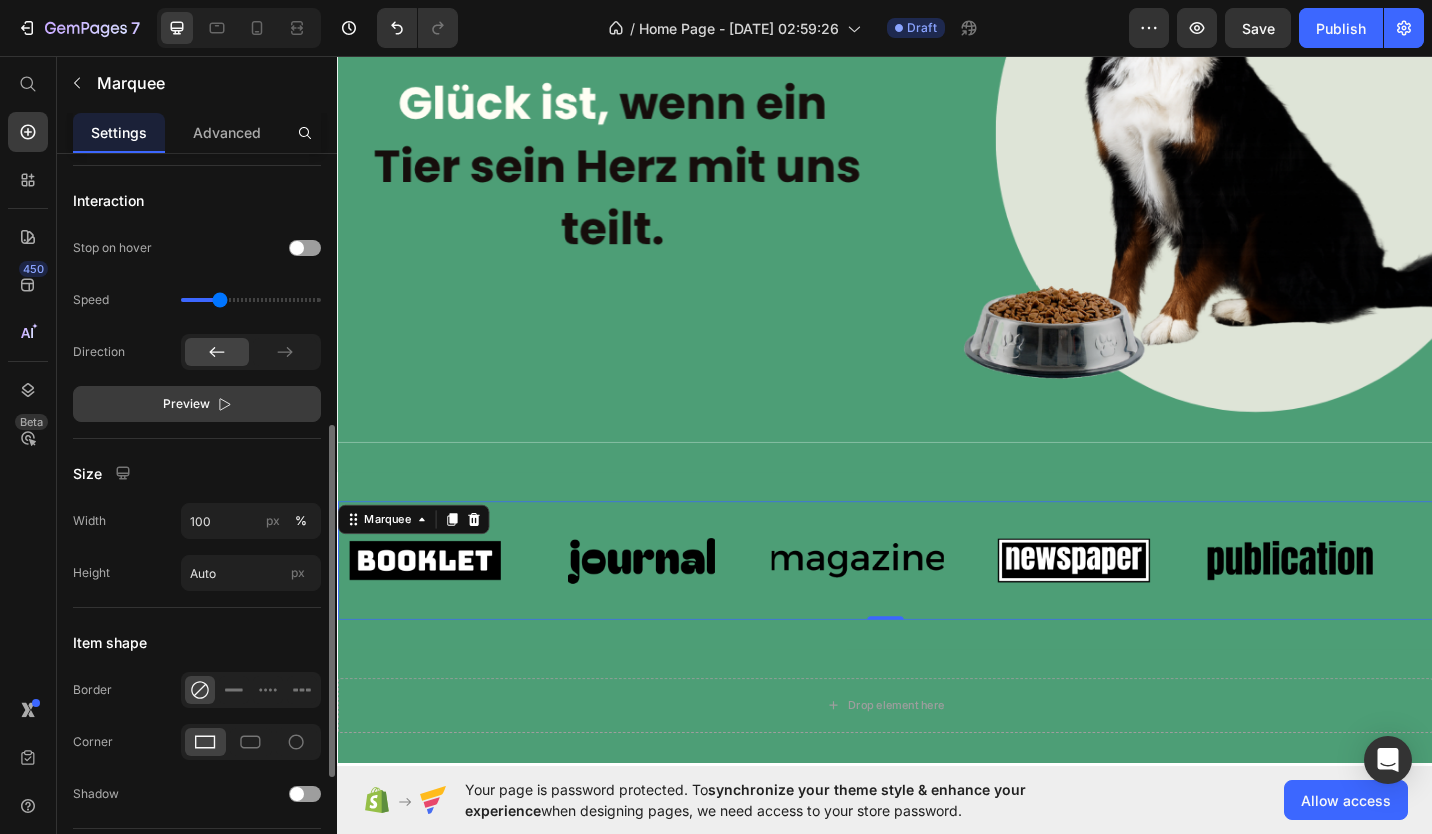 click on "Preview" at bounding box center (197, 404) 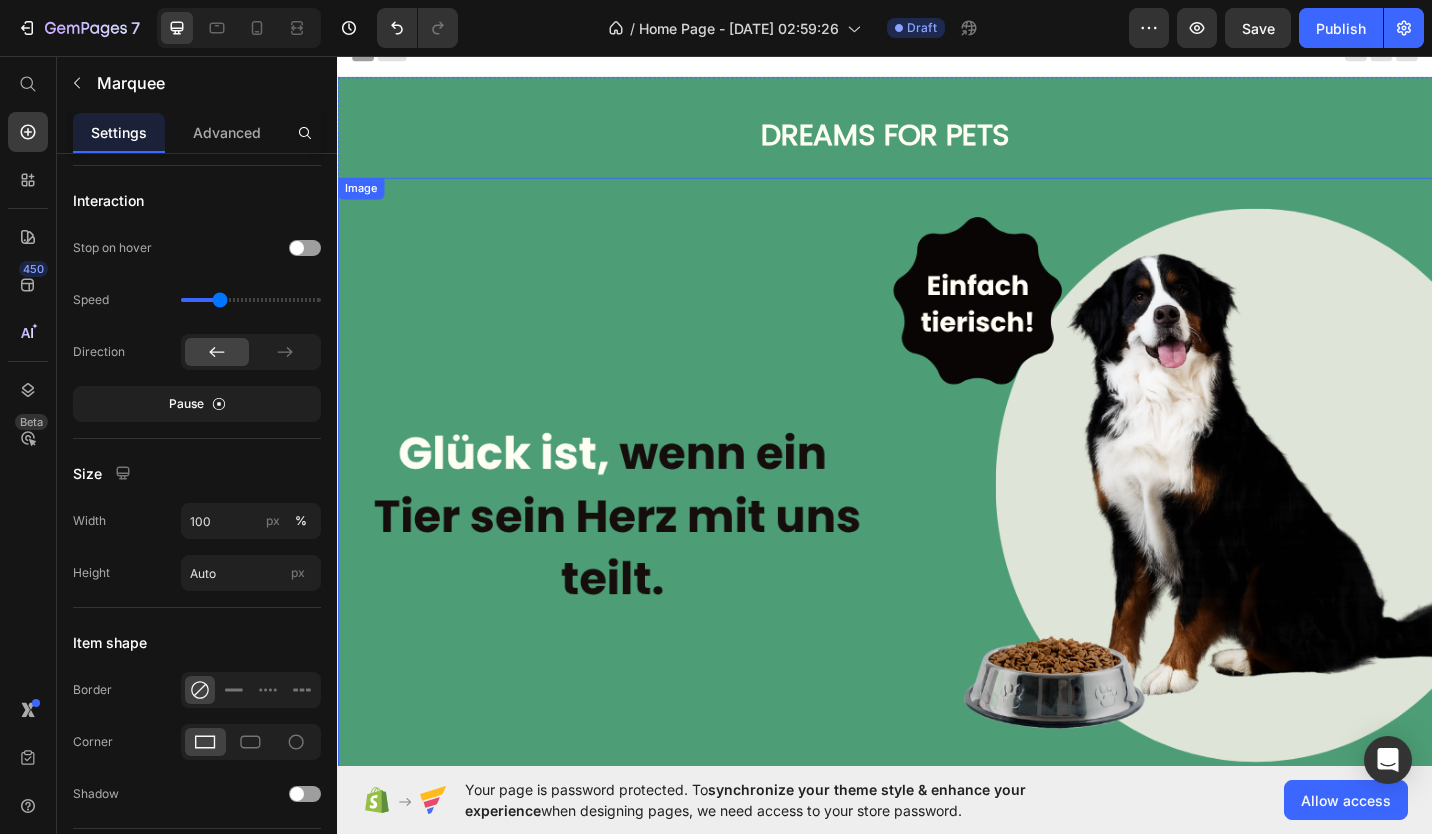 scroll, scrollTop: 0, scrollLeft: 0, axis: both 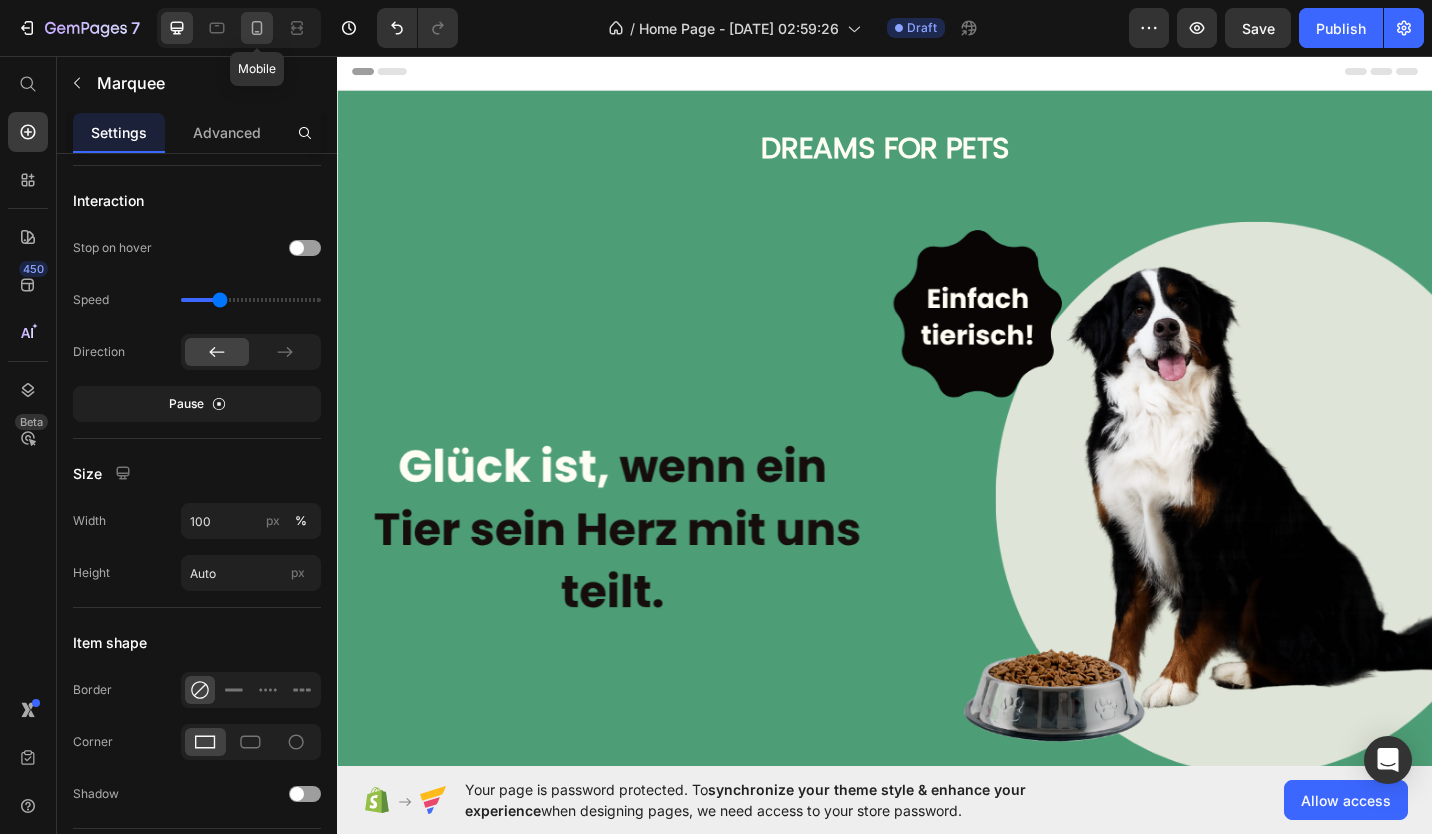 click 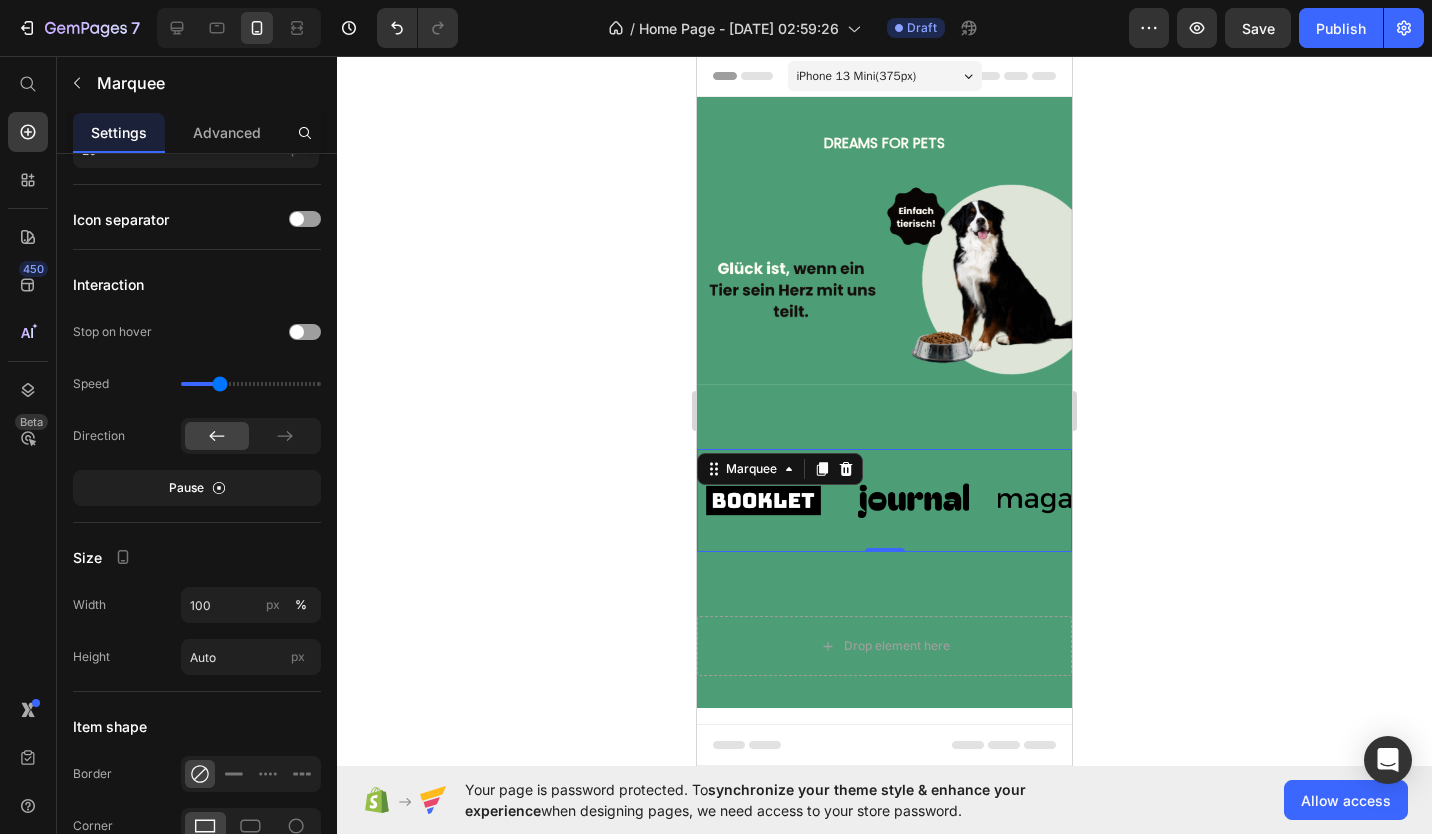 scroll, scrollTop: 0, scrollLeft: 0, axis: both 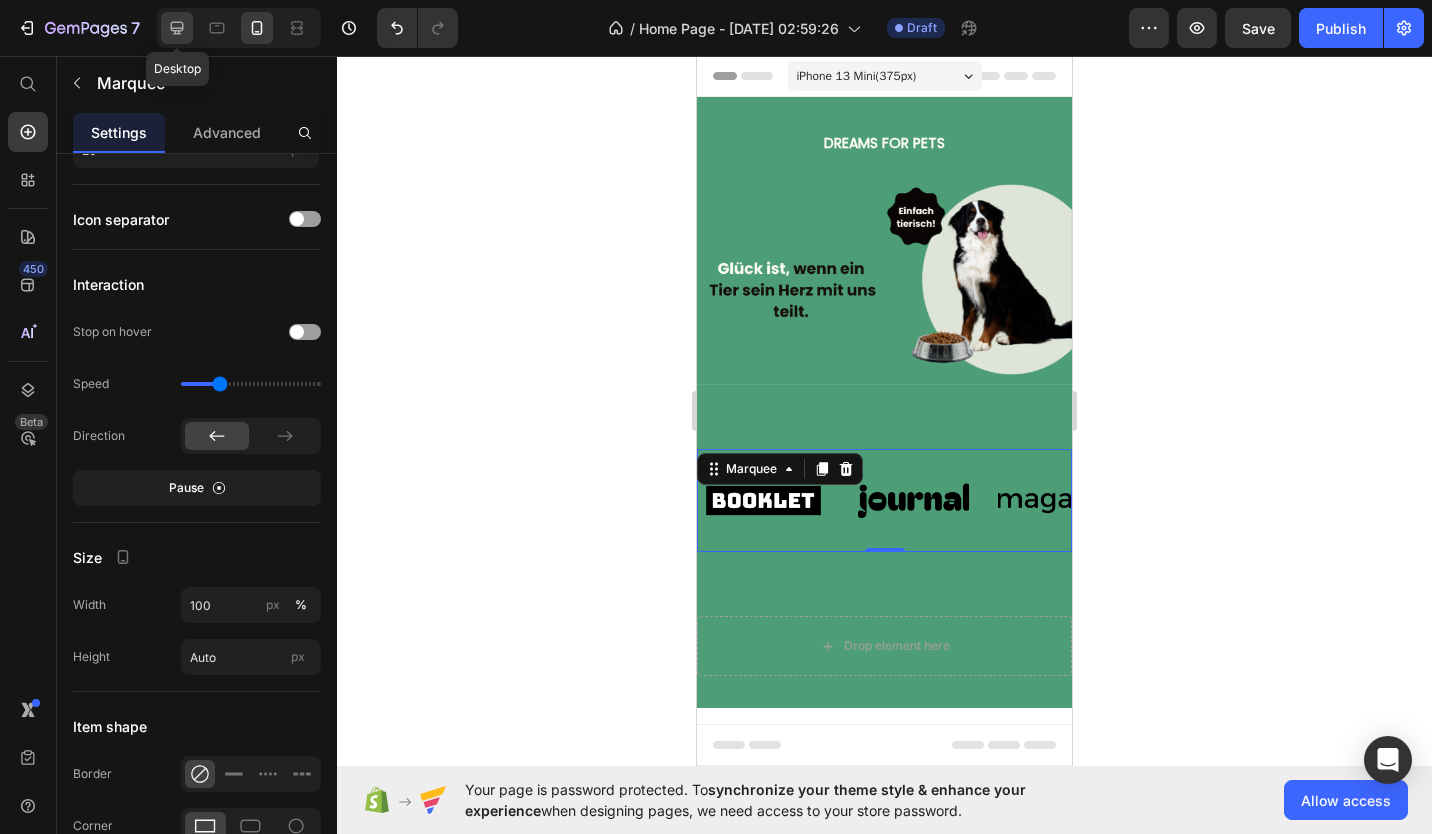 click 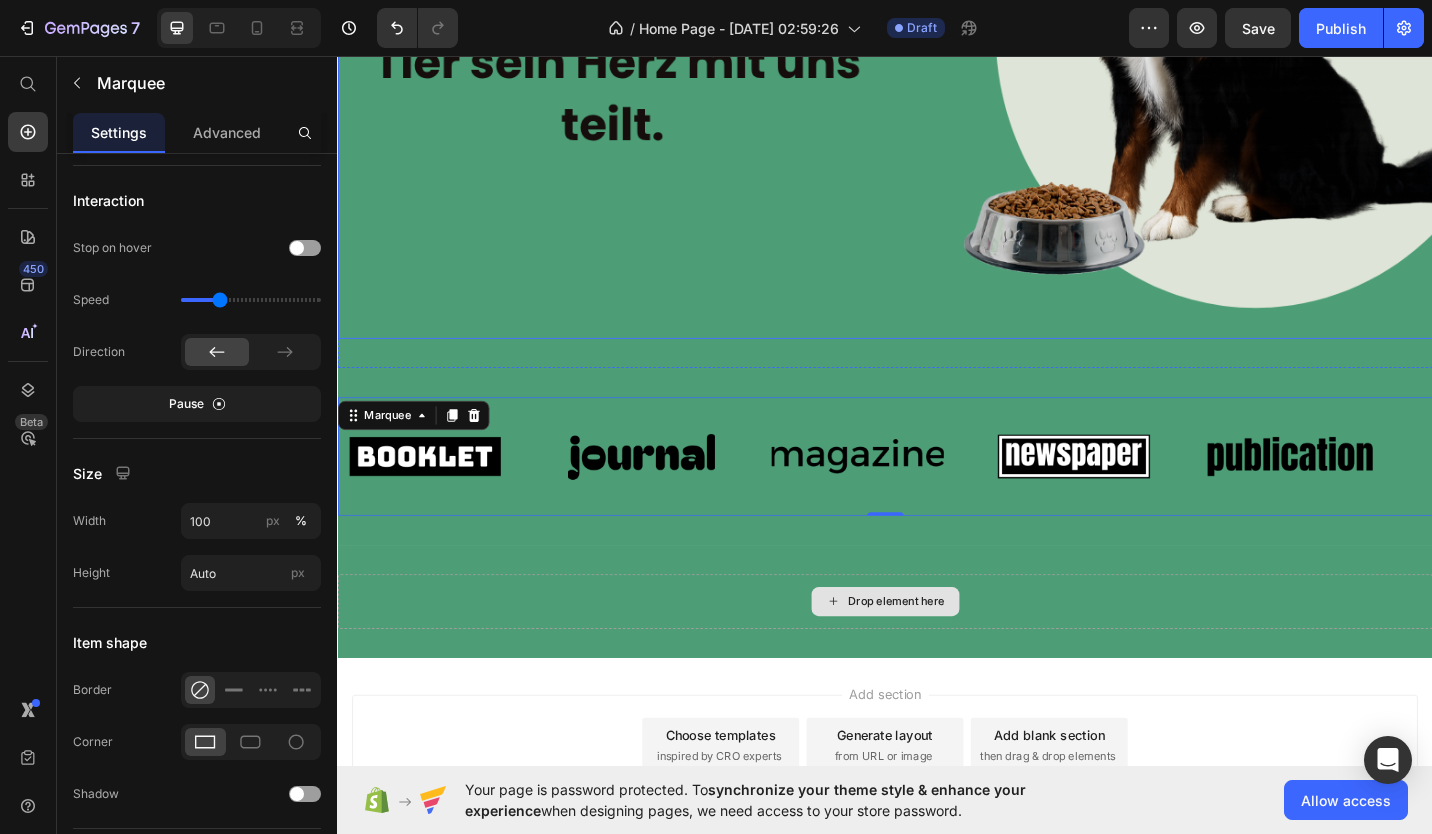 scroll, scrollTop: 511, scrollLeft: 0, axis: vertical 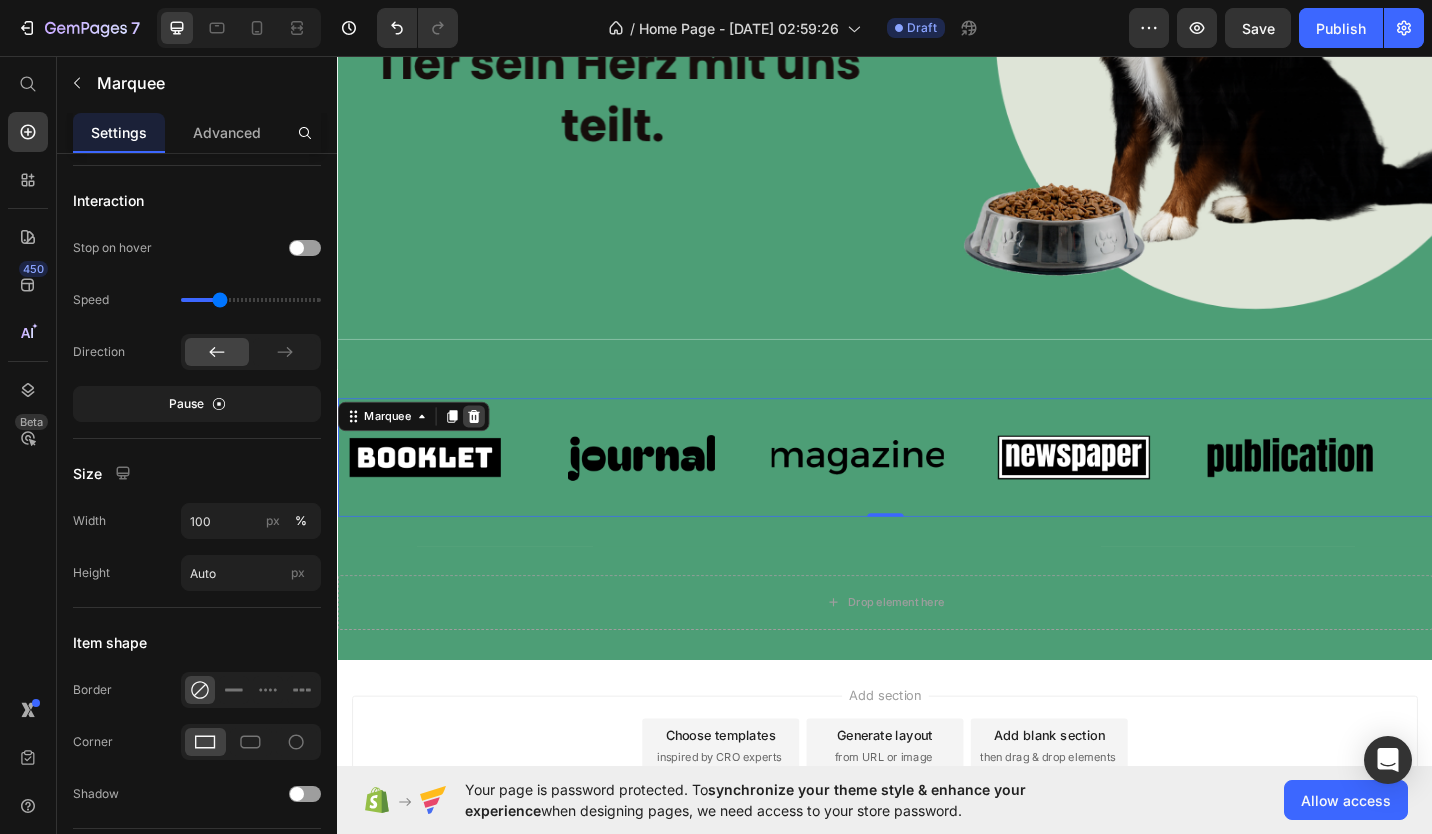 click 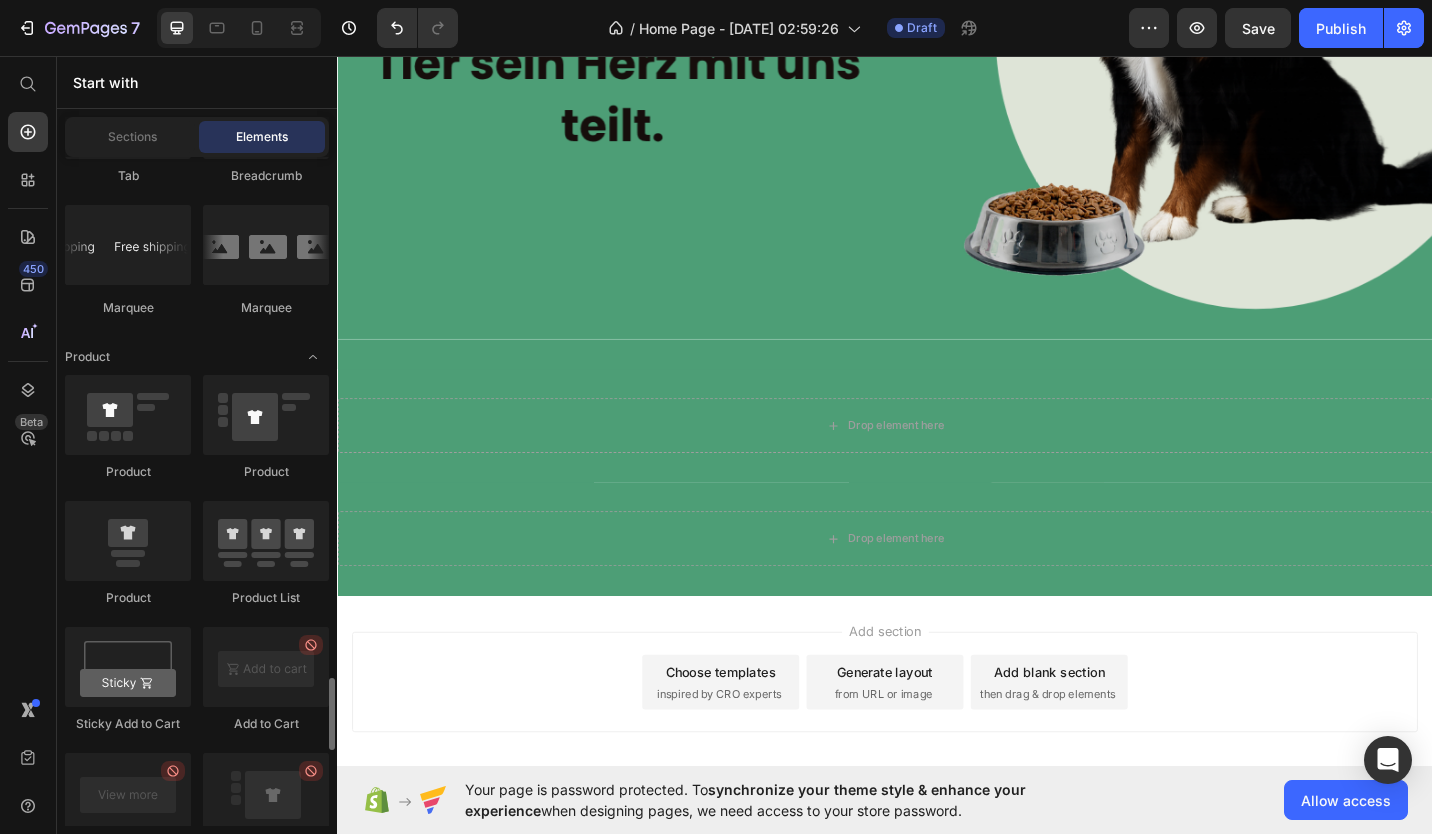 scroll, scrollTop: 2829, scrollLeft: 0, axis: vertical 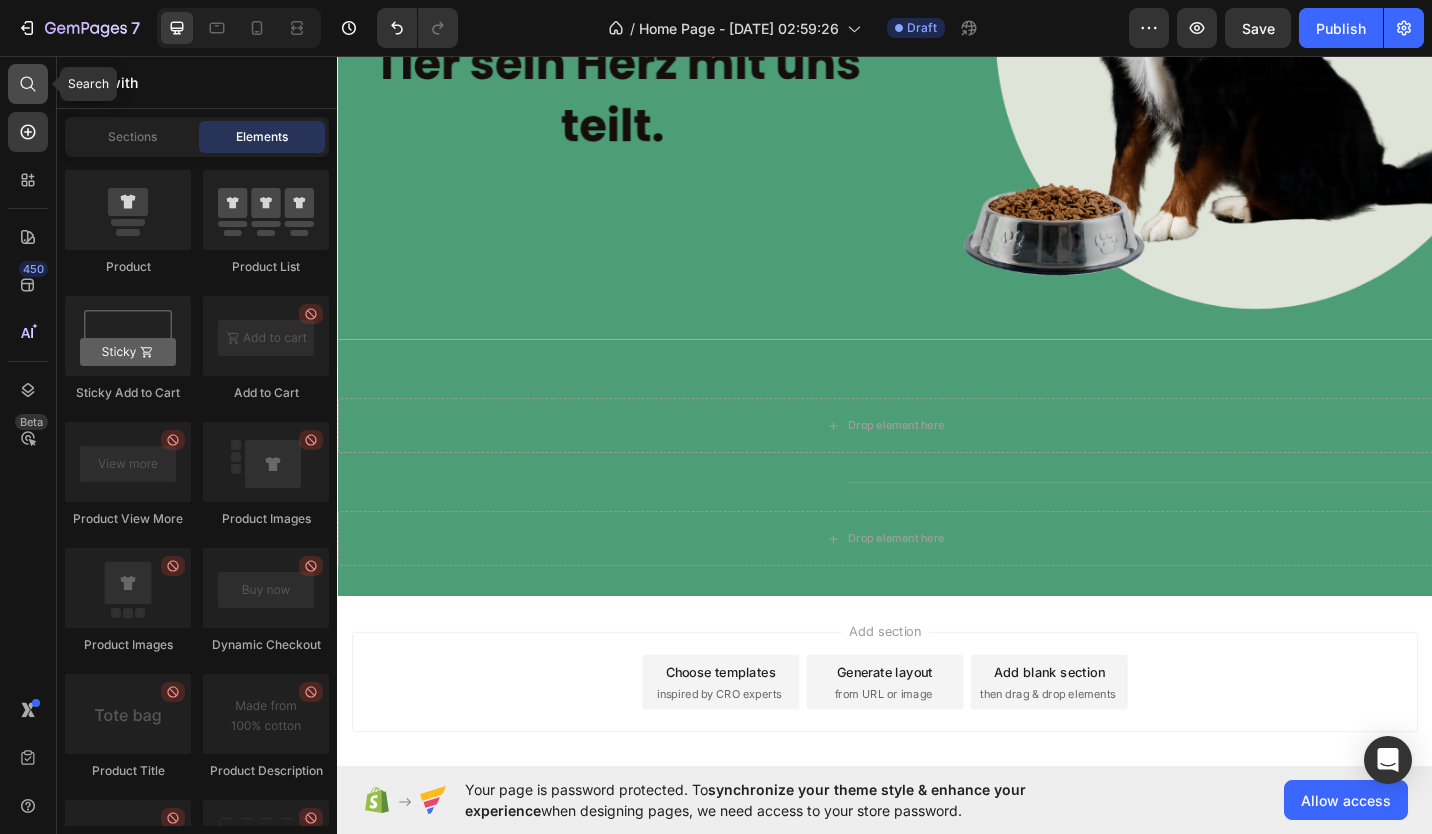 click 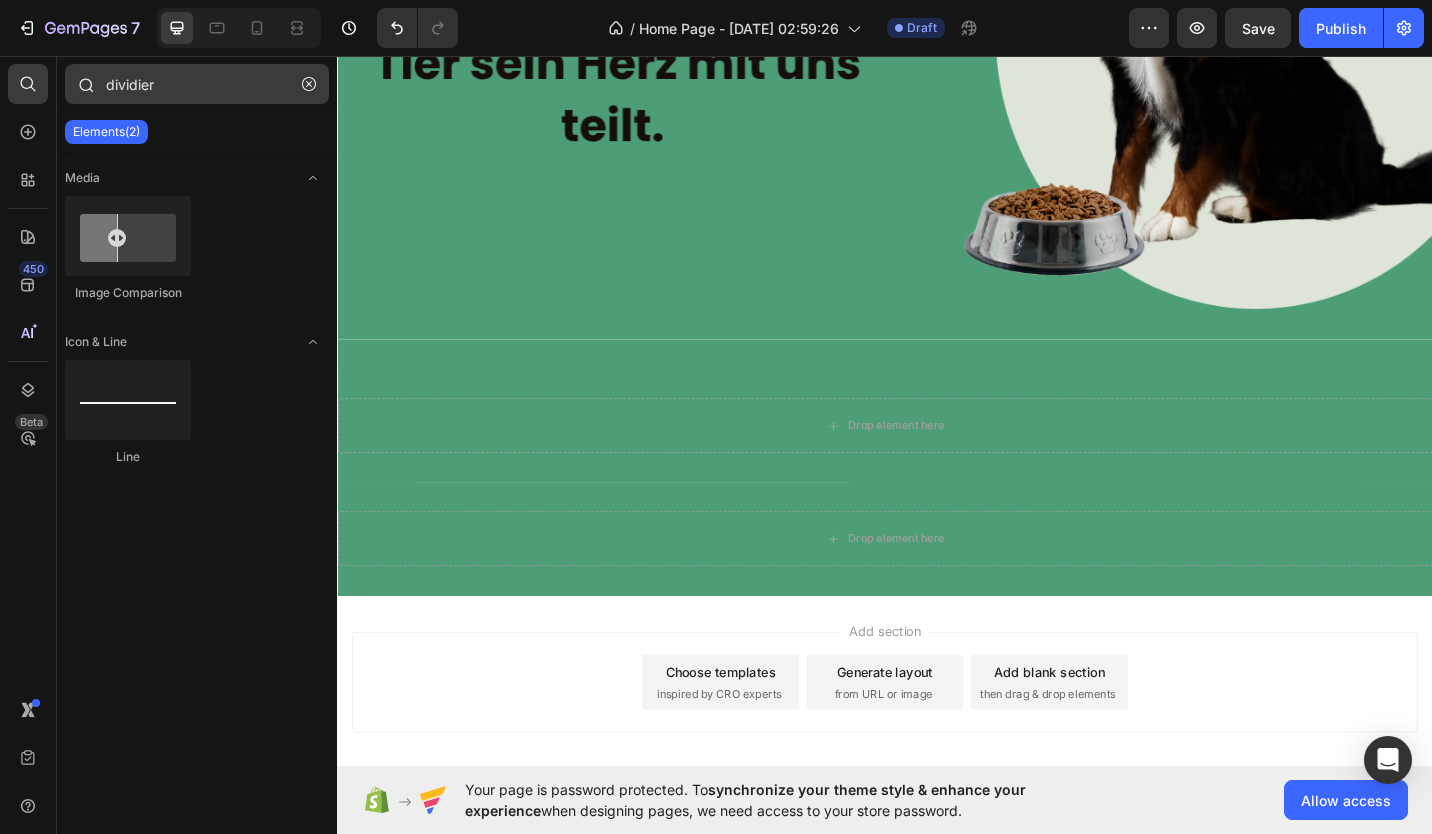 type on "dividier" 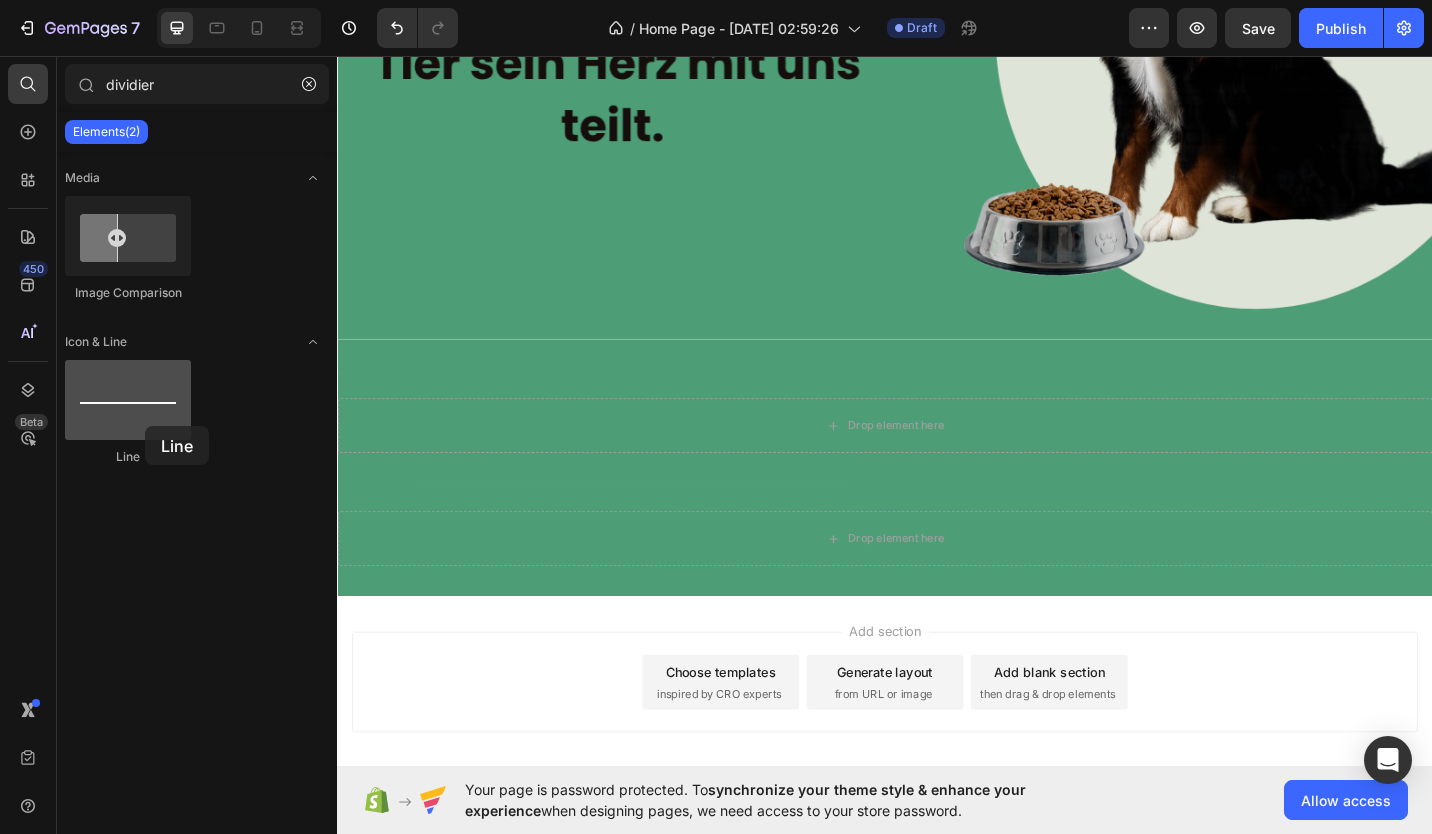 click at bounding box center (128, 400) 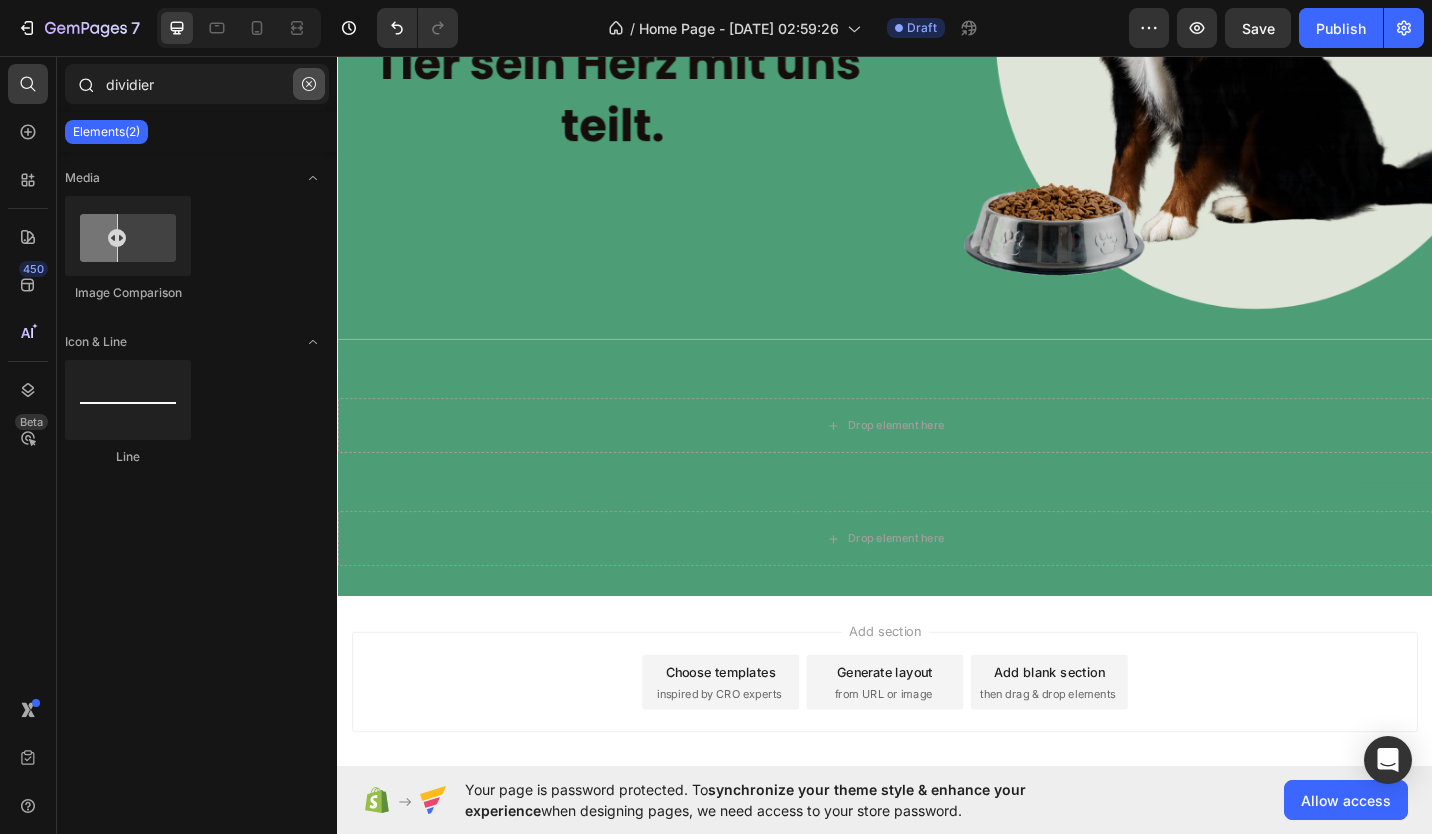 click at bounding box center (309, 84) 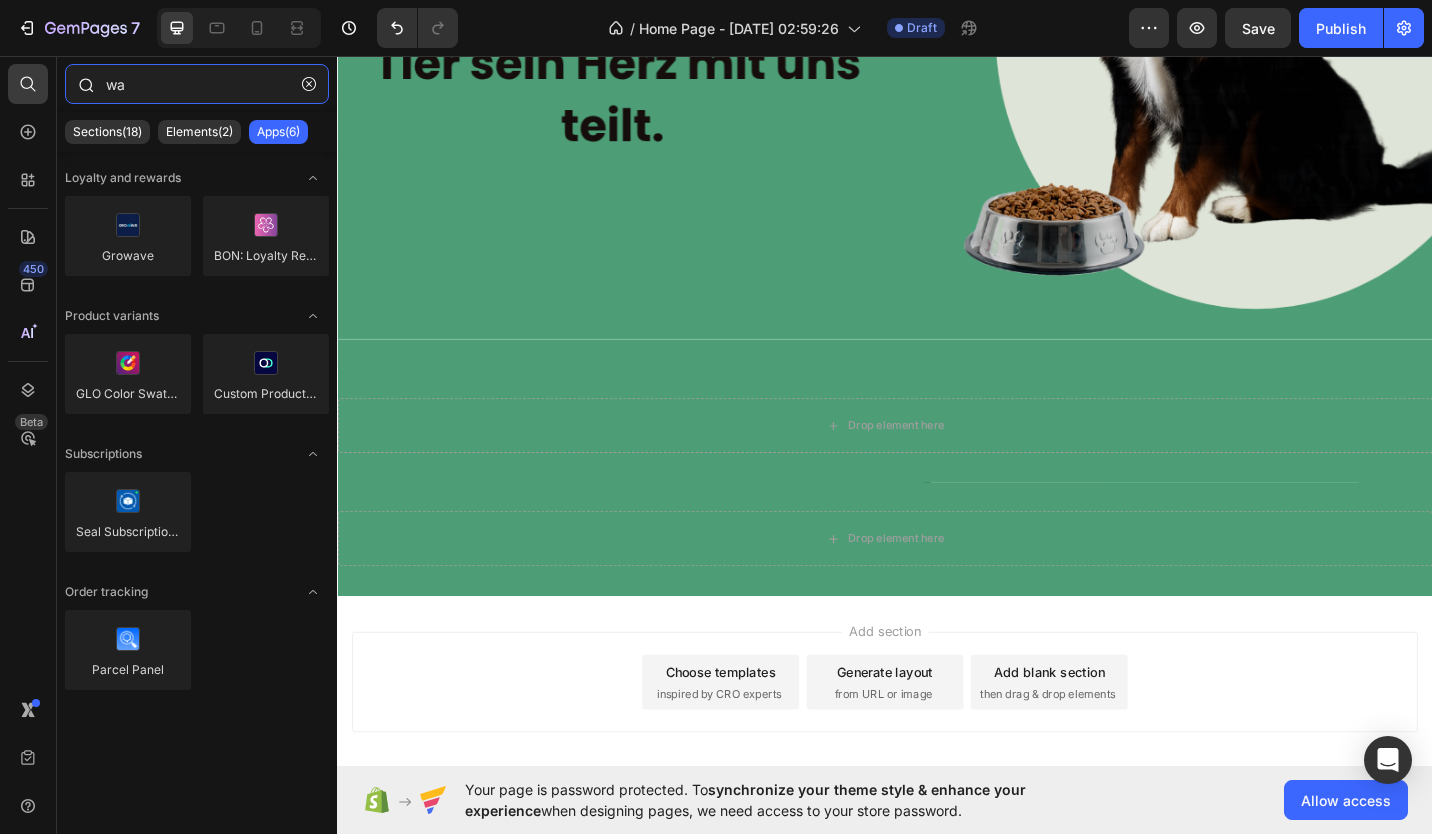 type on "w" 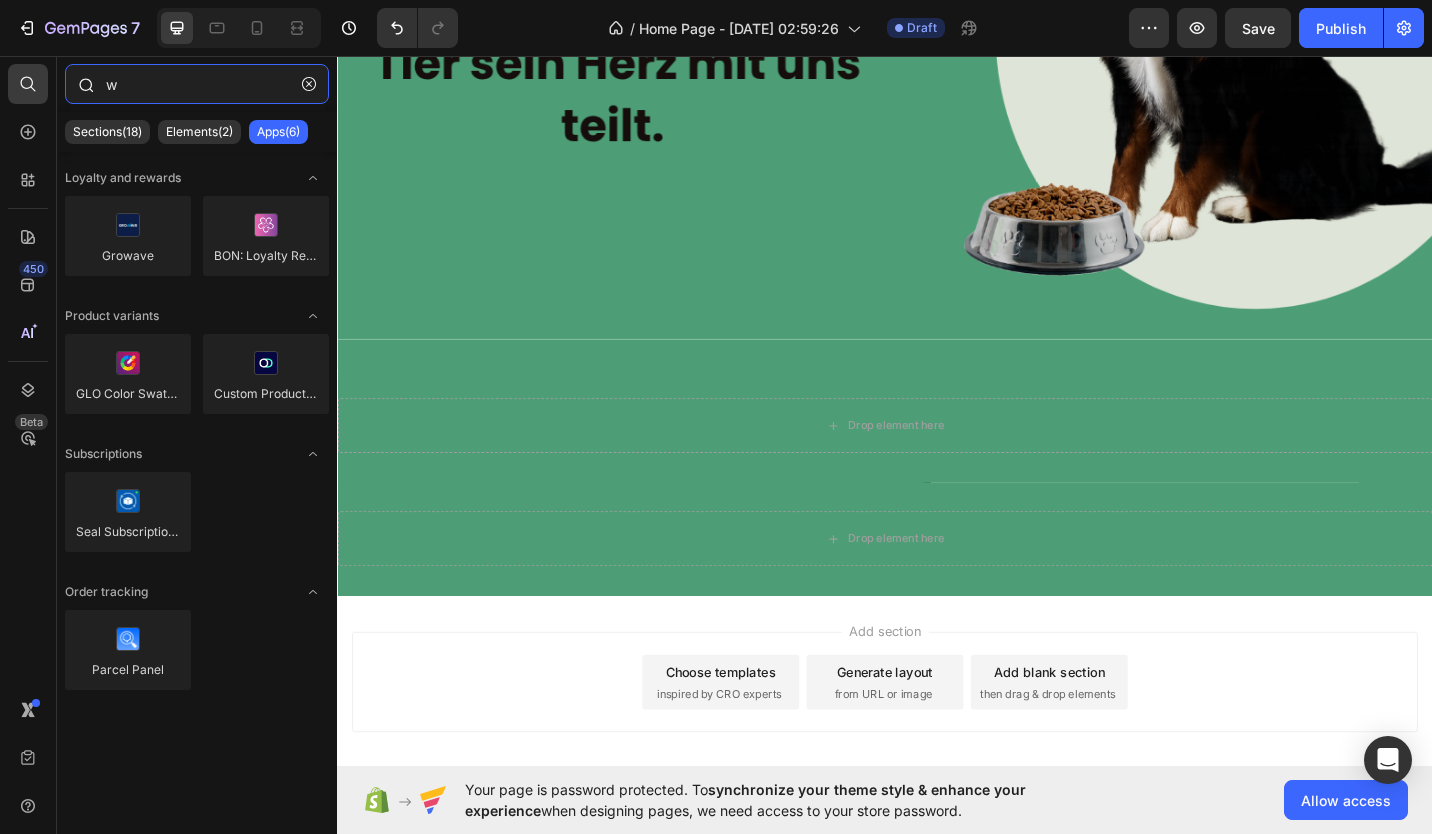 type 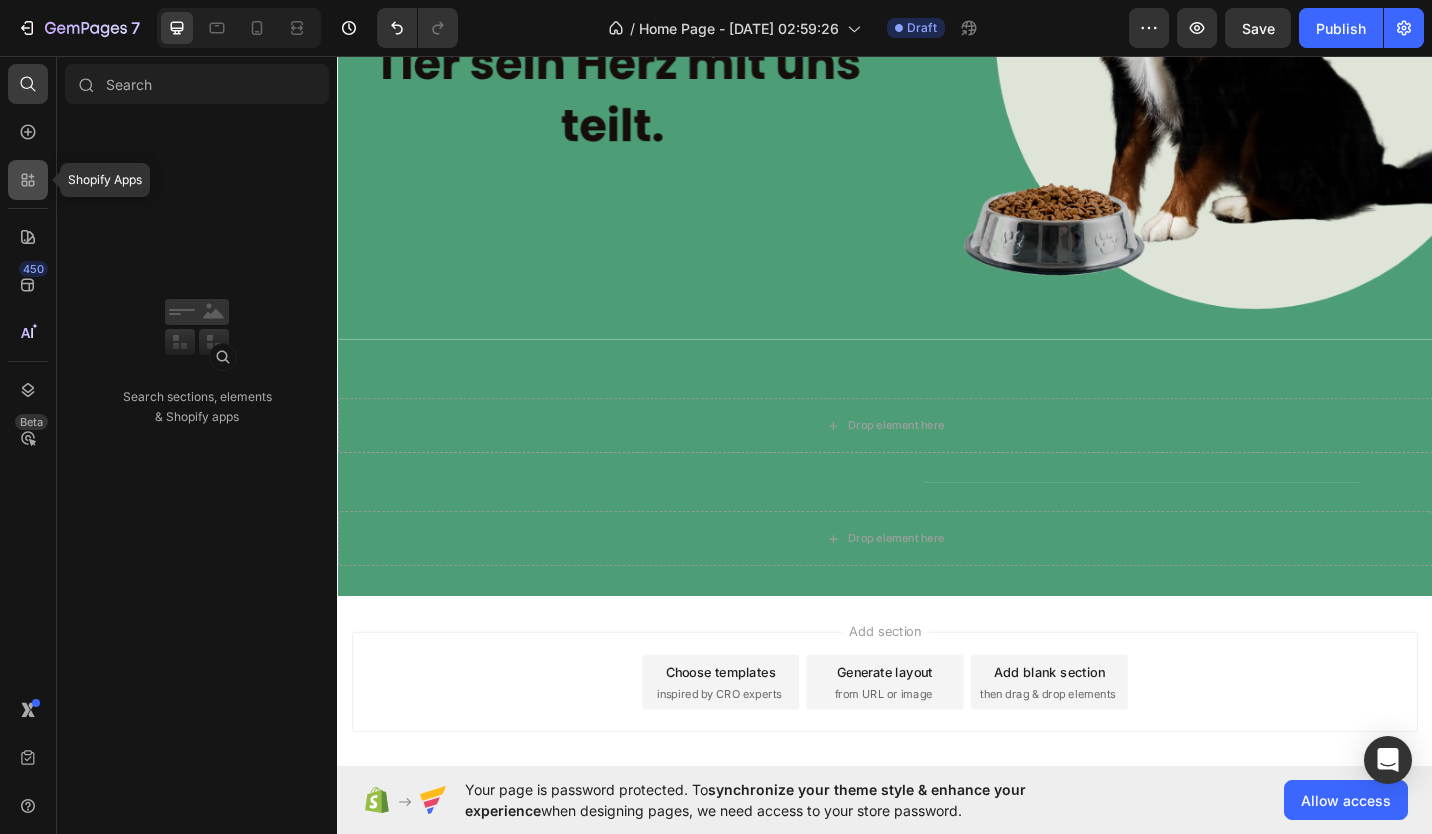 click 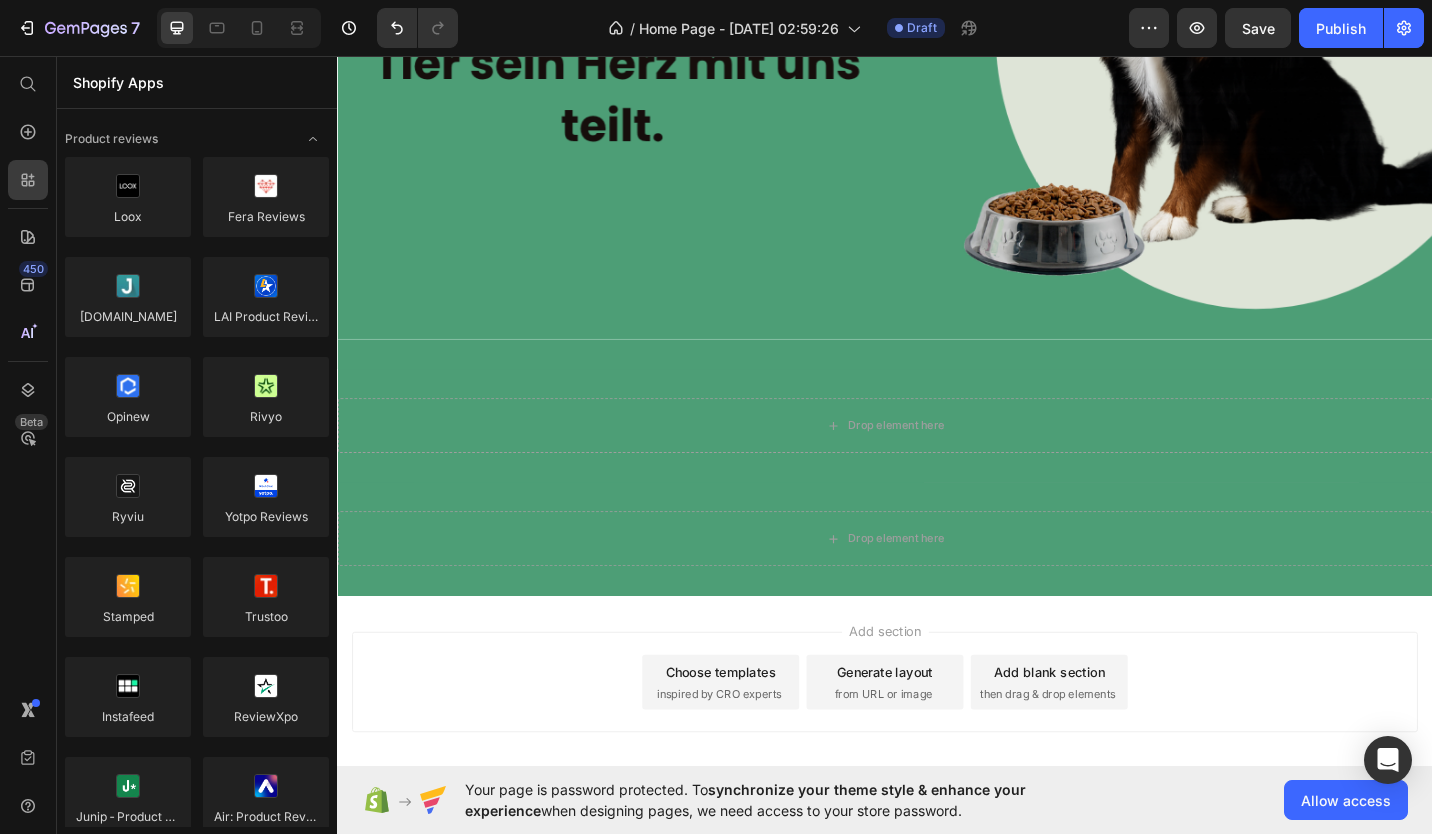 click on "450 Beta" at bounding box center (28, 377) 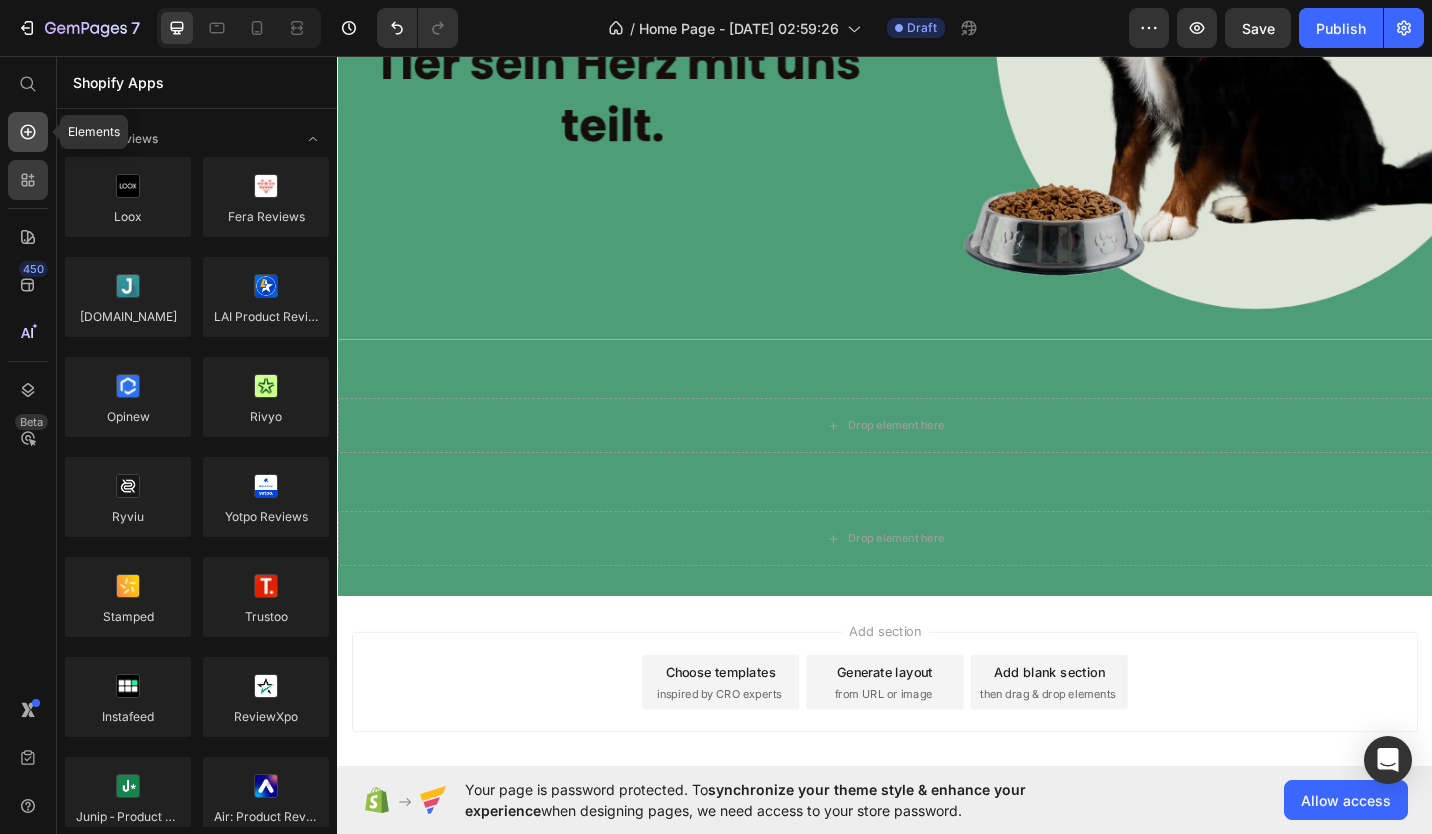 click 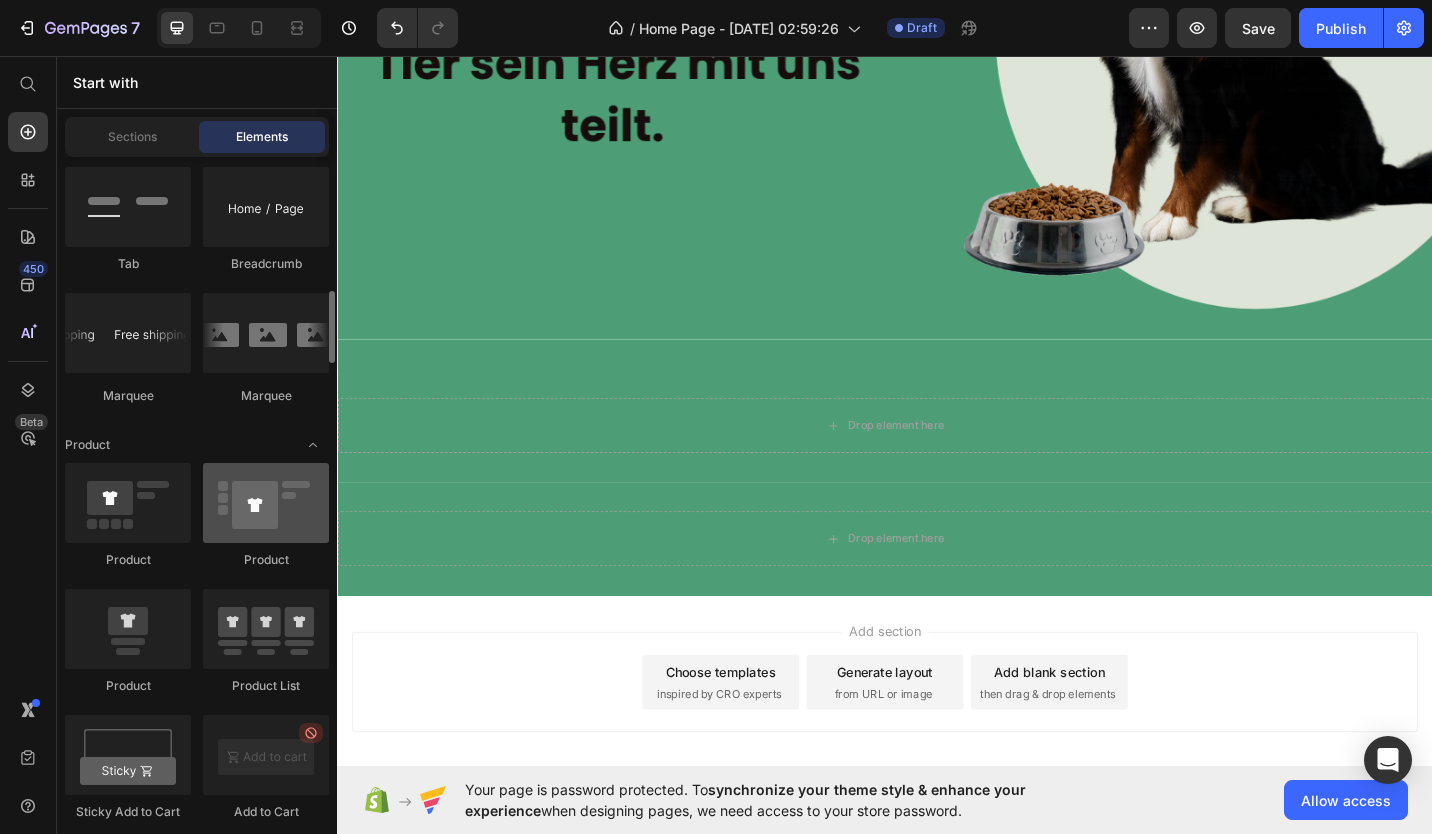 scroll, scrollTop: 2270, scrollLeft: 0, axis: vertical 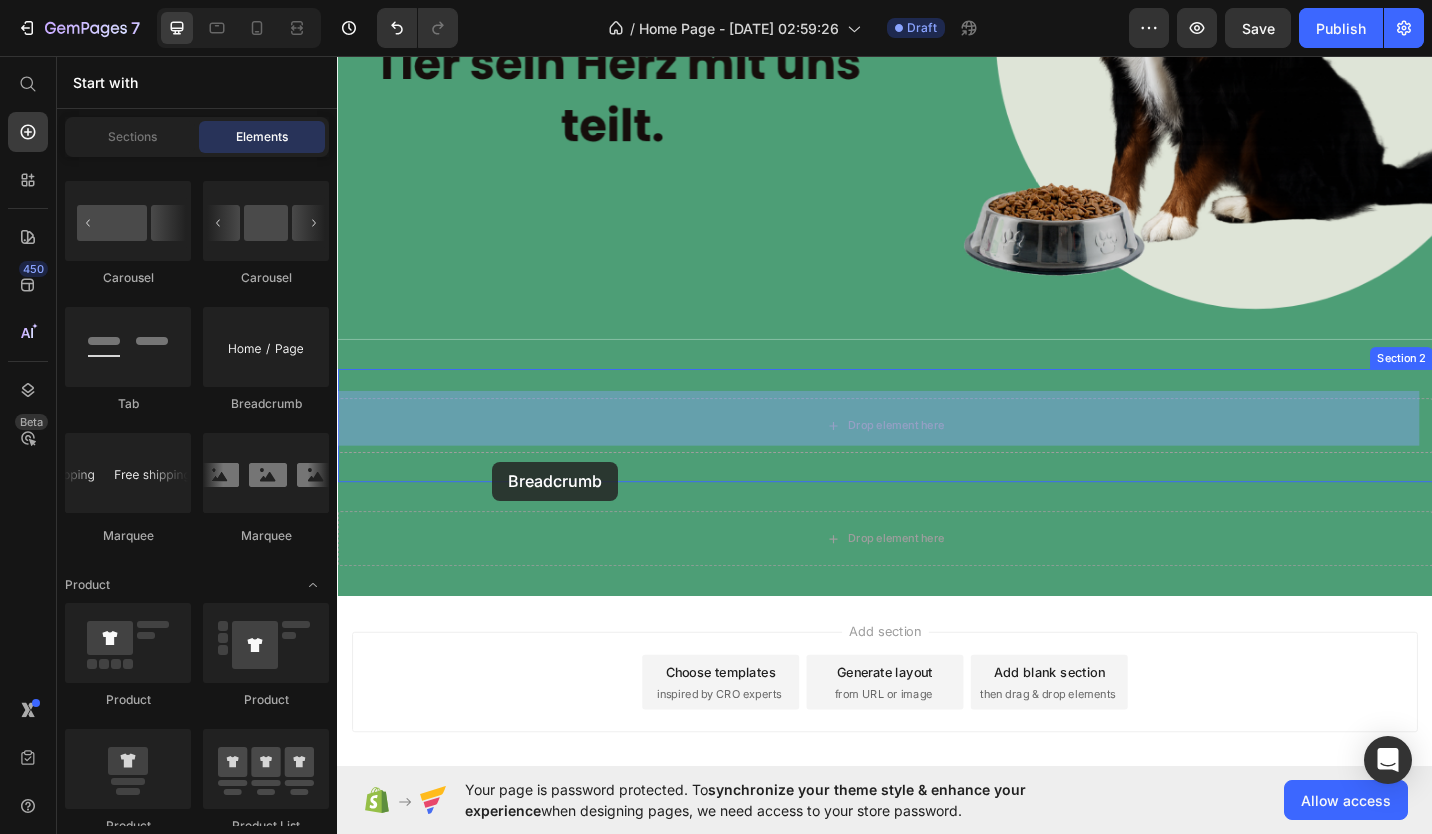 drag, startPoint x: 574, startPoint y: 414, endPoint x: 507, endPoint y: 501, distance: 109.80892 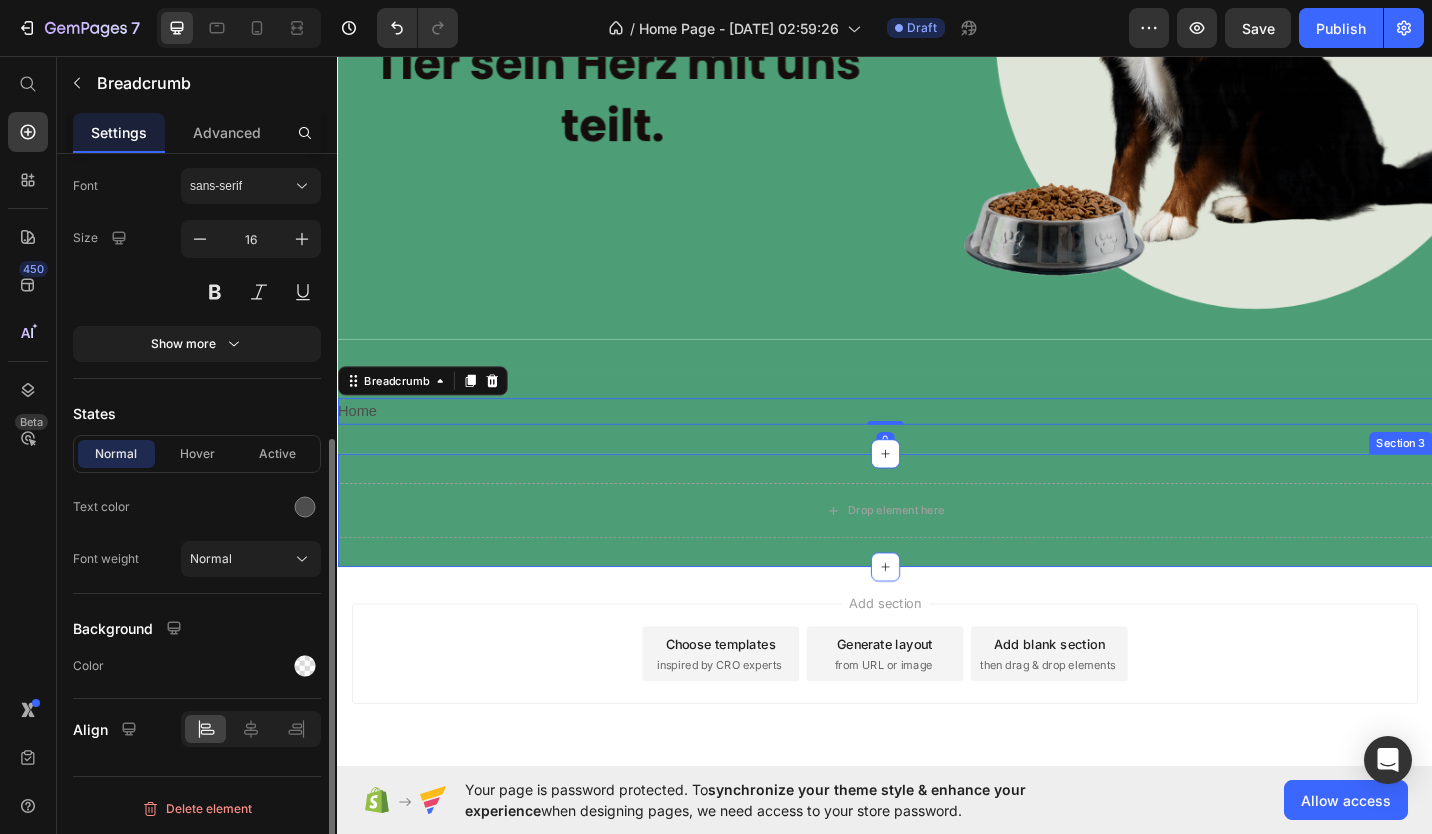 scroll, scrollTop: 0, scrollLeft: 0, axis: both 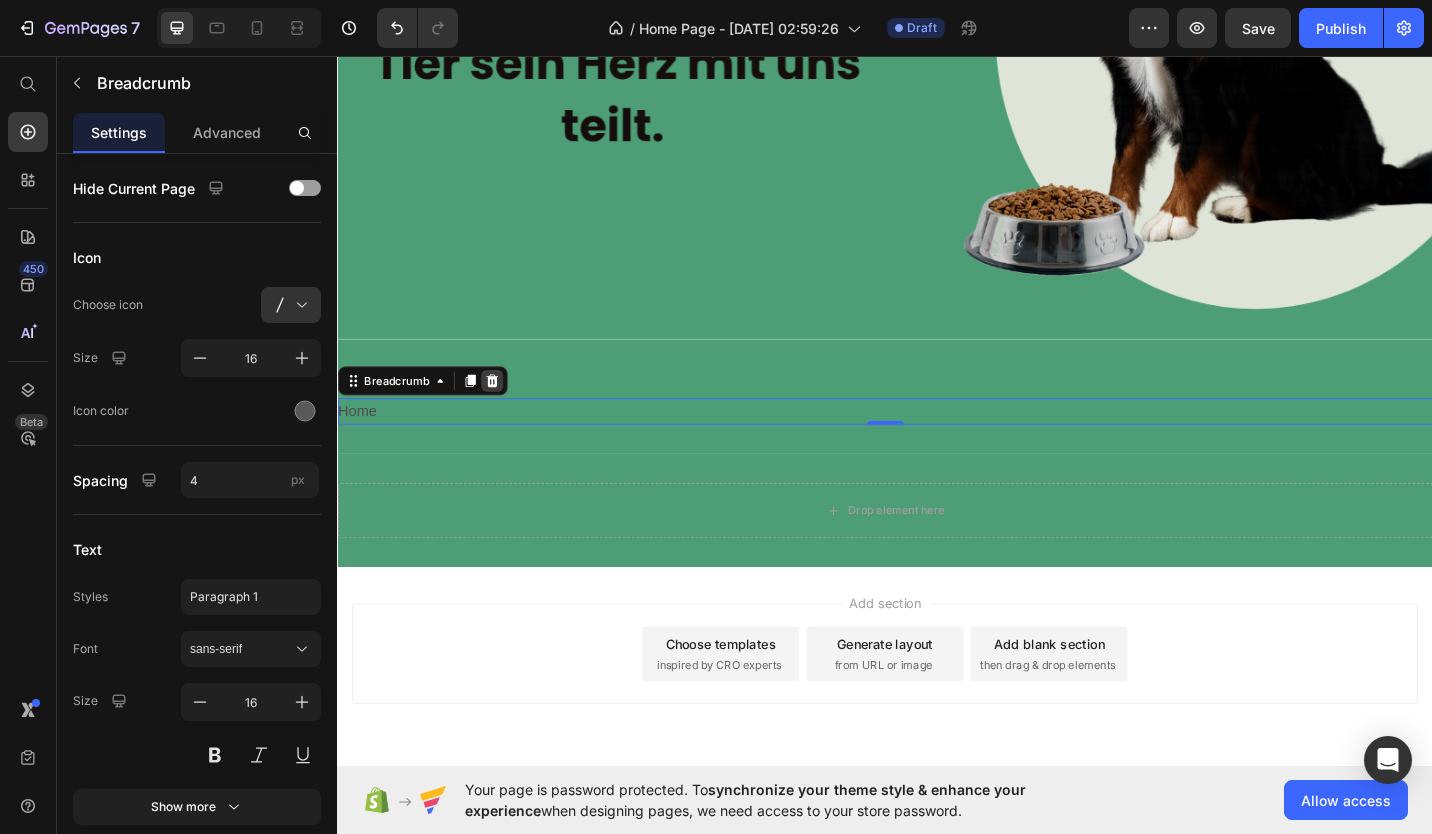 click 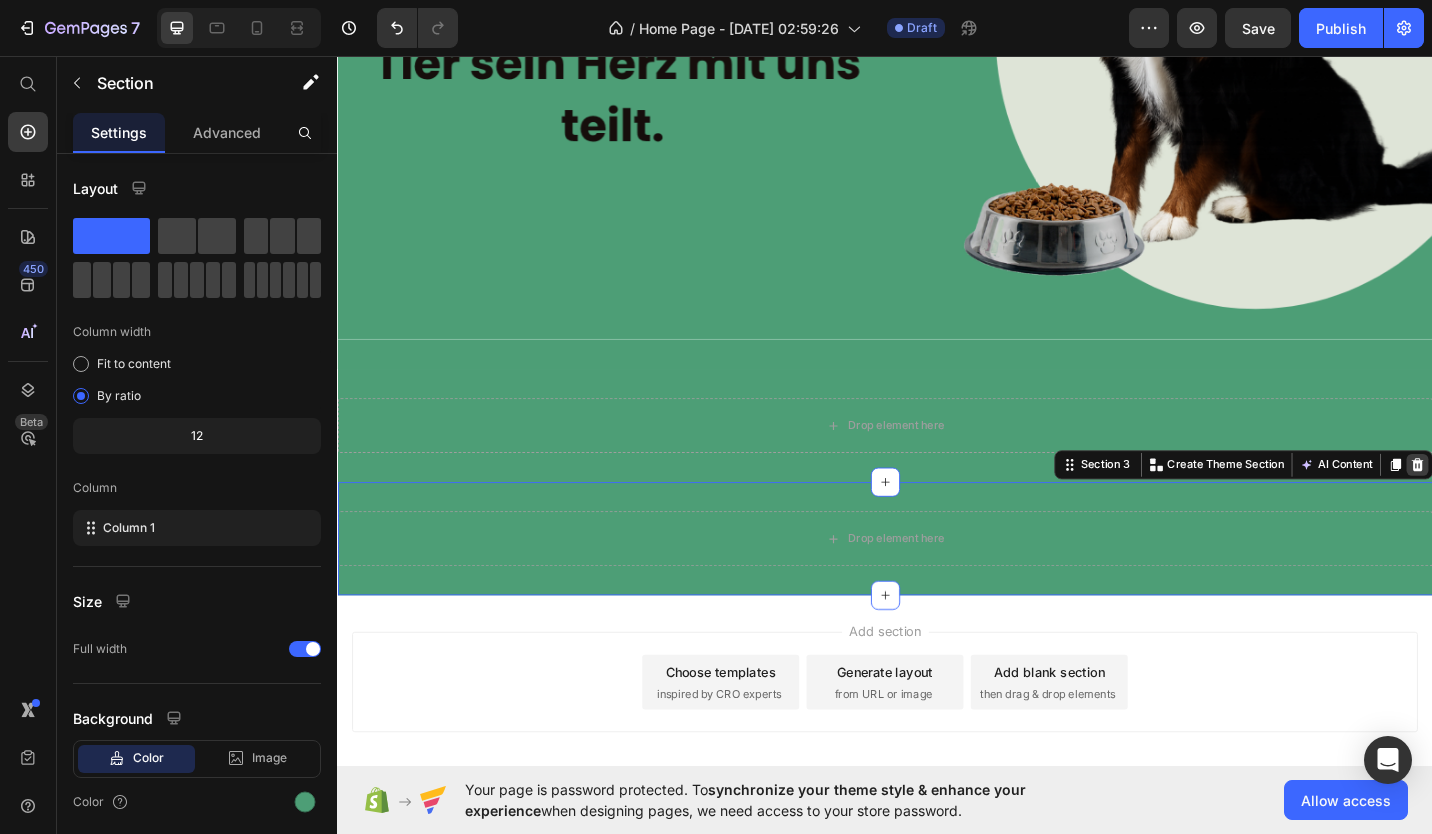 click 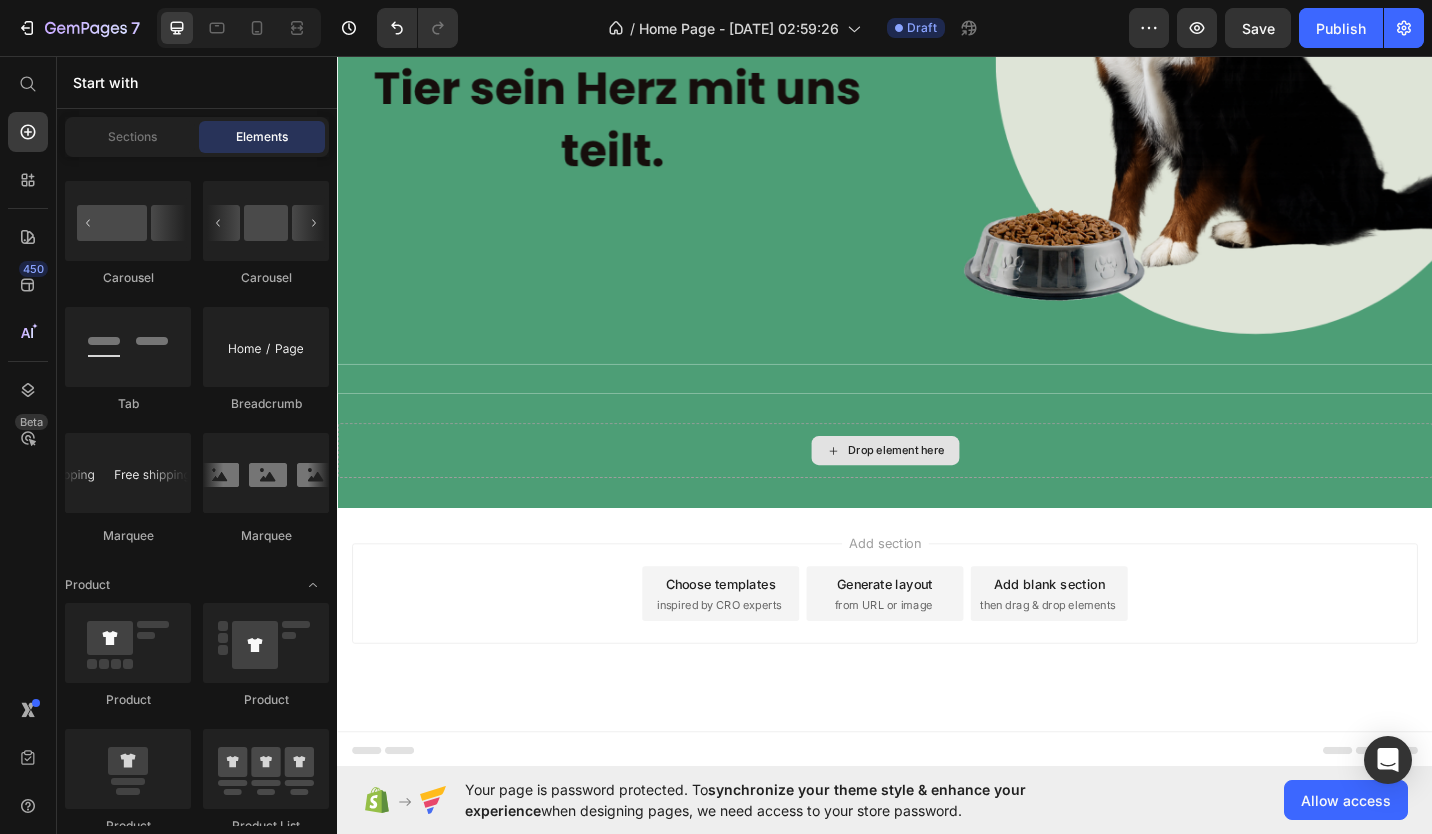 scroll, scrollTop: 476, scrollLeft: 0, axis: vertical 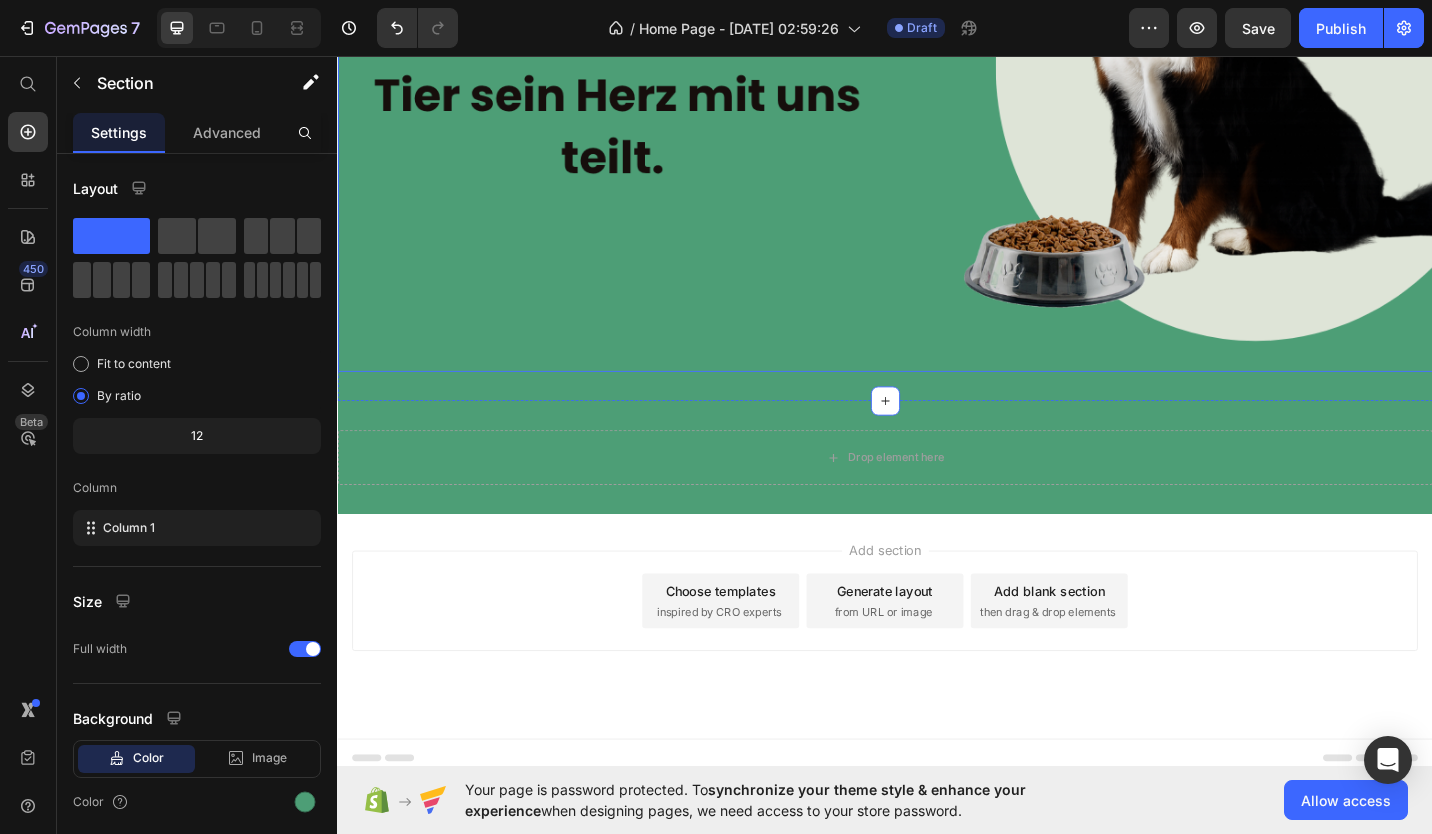 click at bounding box center (937, 65) 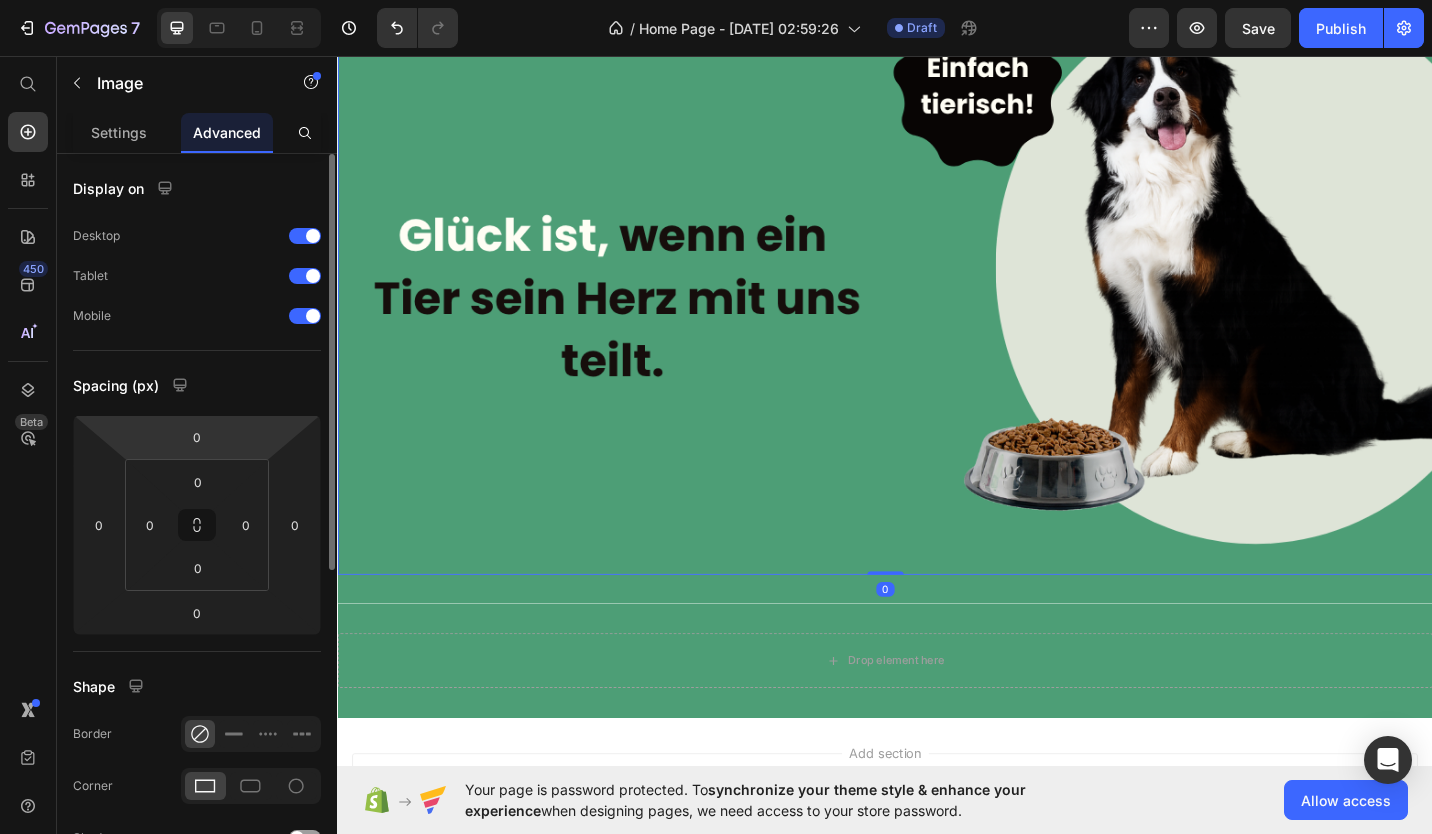 scroll, scrollTop: 253, scrollLeft: 0, axis: vertical 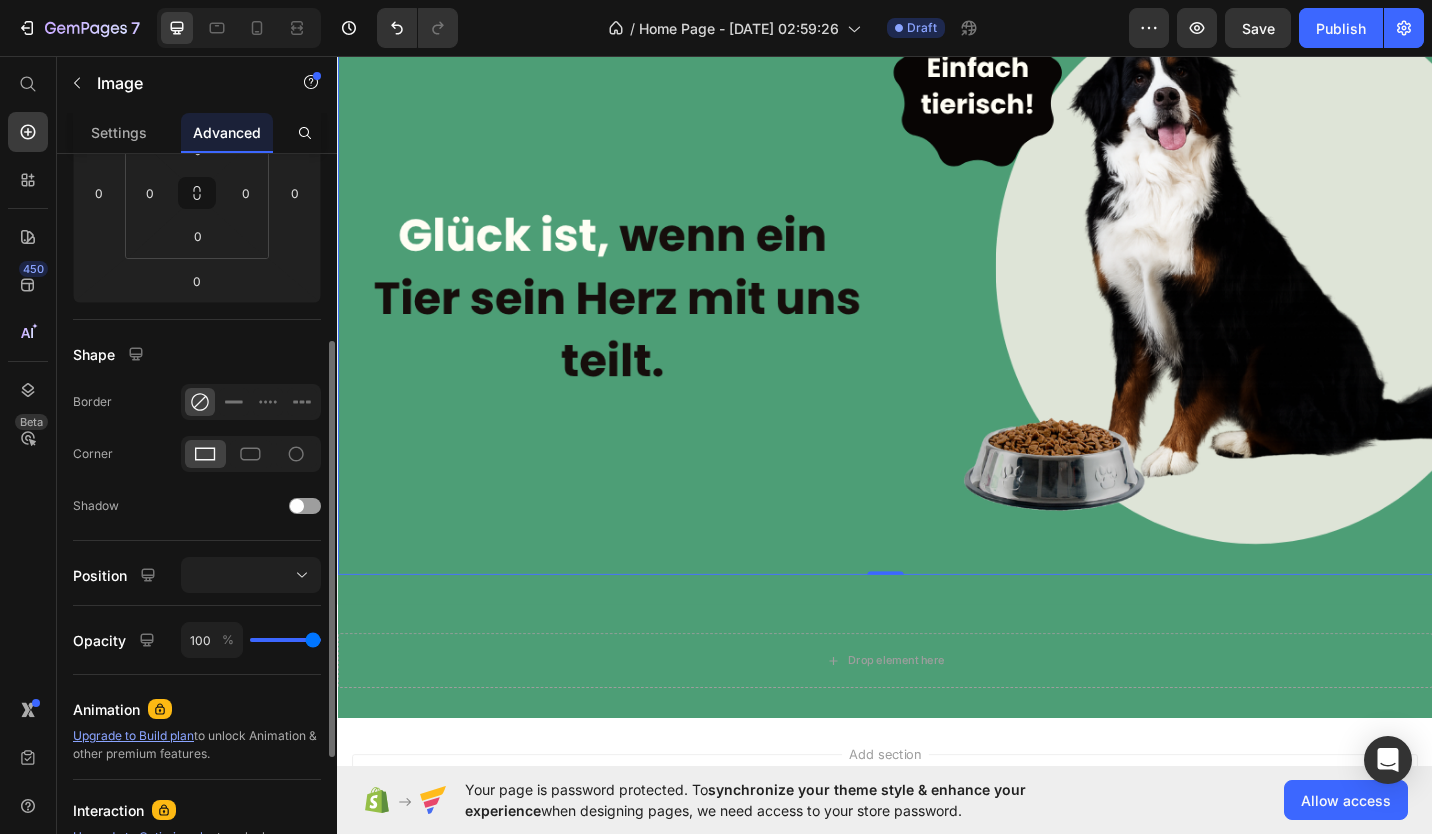 click 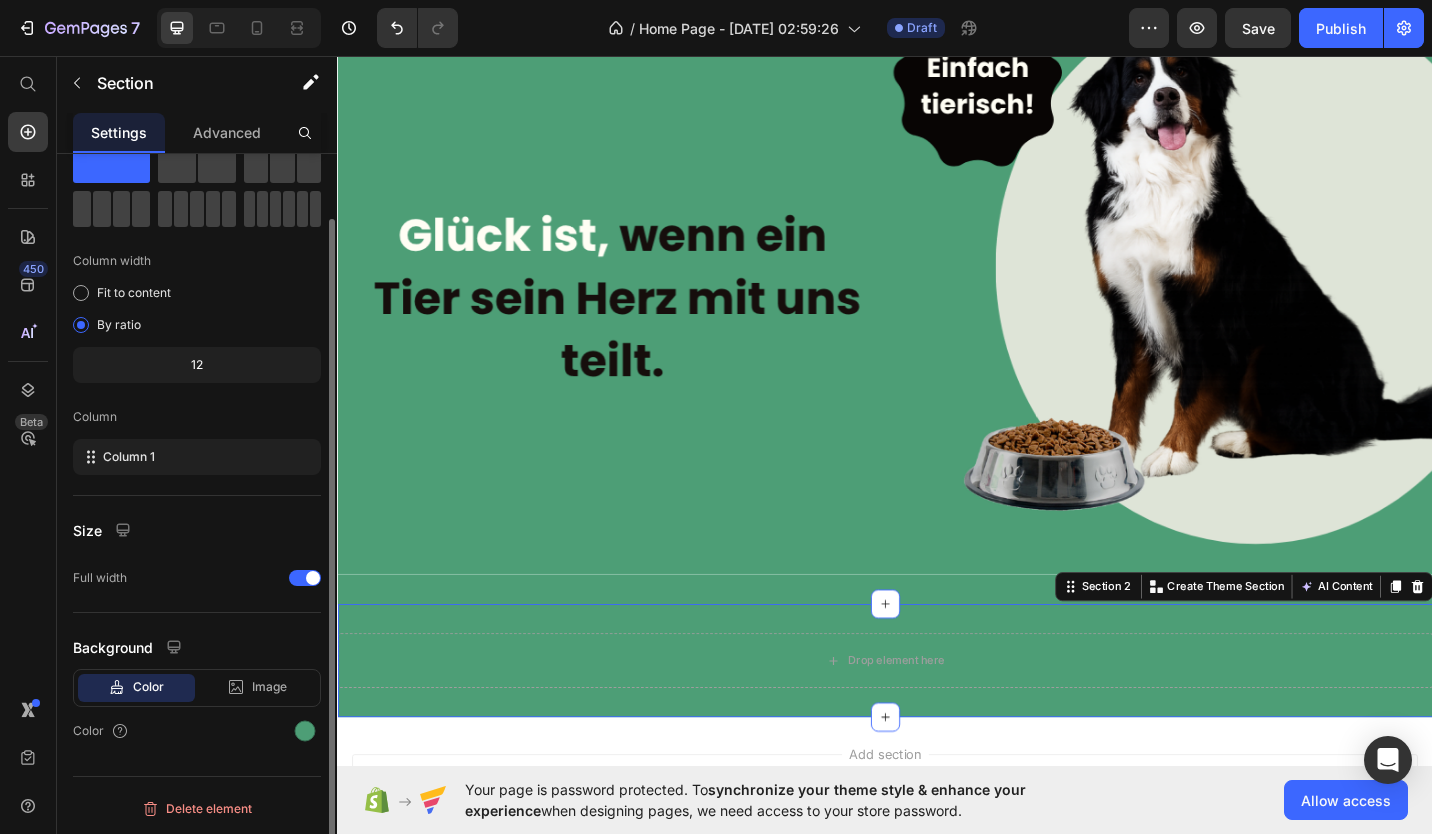 scroll, scrollTop: 0, scrollLeft: 0, axis: both 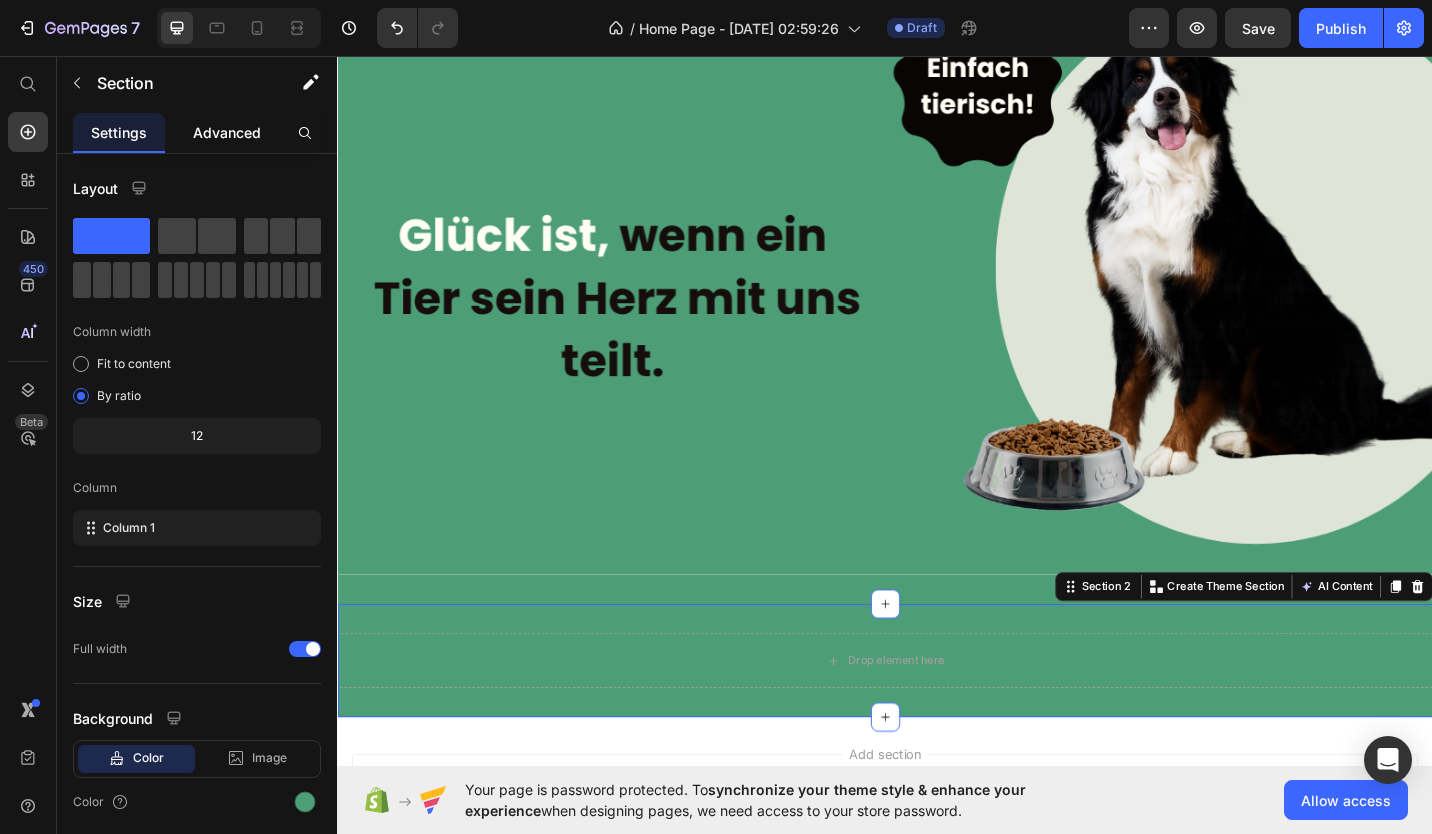 click on "Advanced" at bounding box center (227, 132) 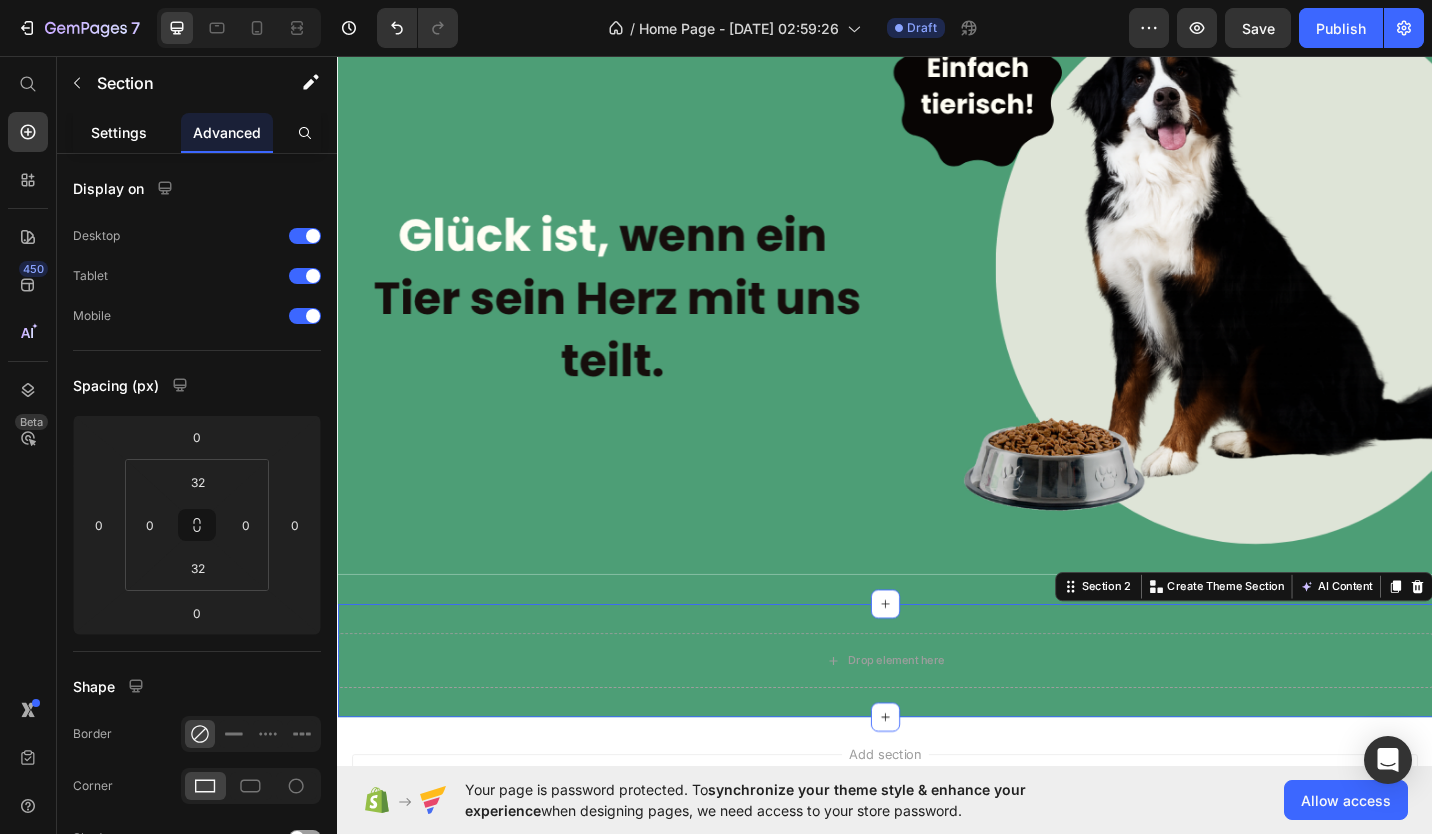 click on "Settings" at bounding box center (119, 132) 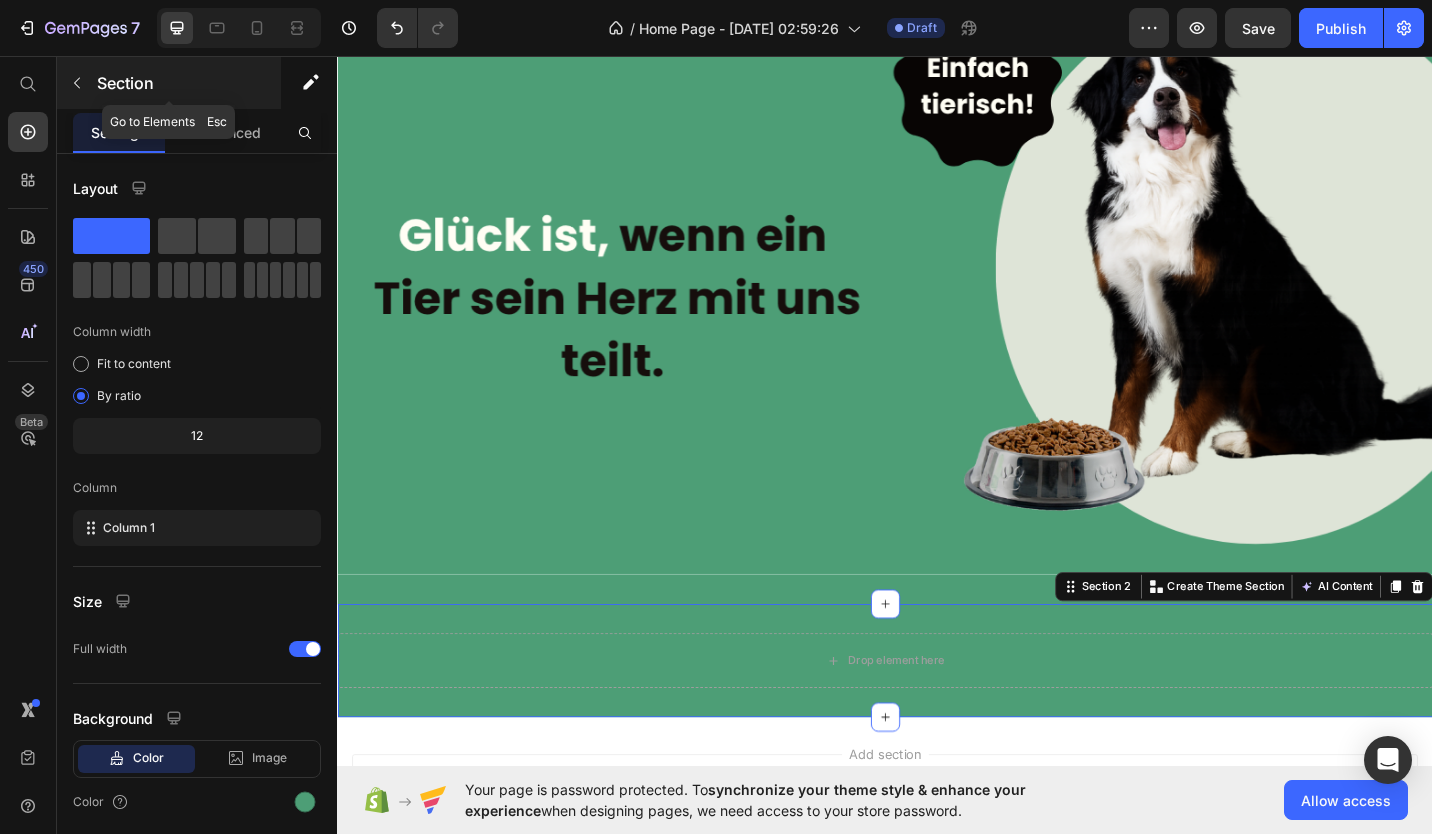 click on "Section" at bounding box center [187, 83] 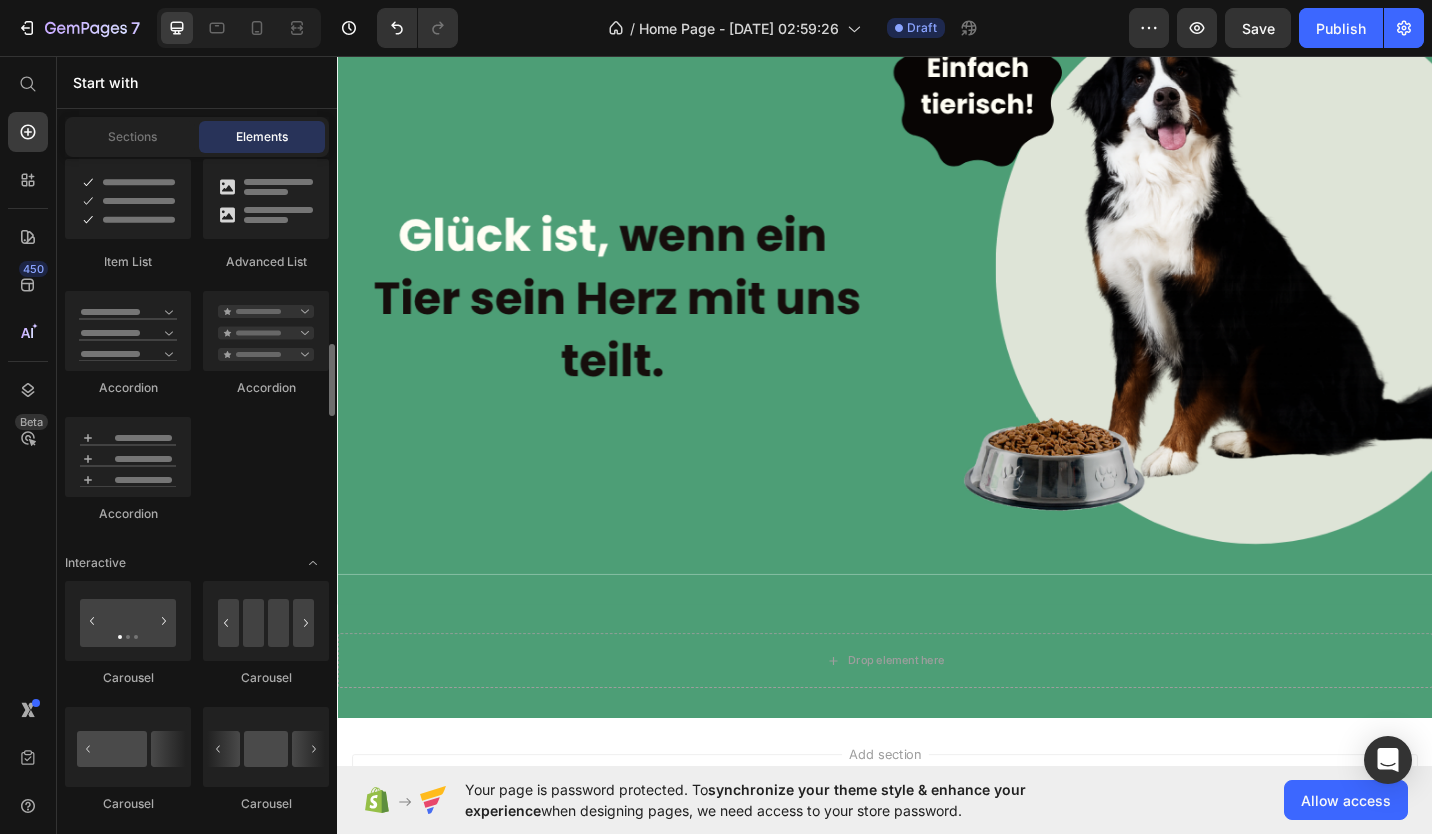 scroll, scrollTop: 1743, scrollLeft: 0, axis: vertical 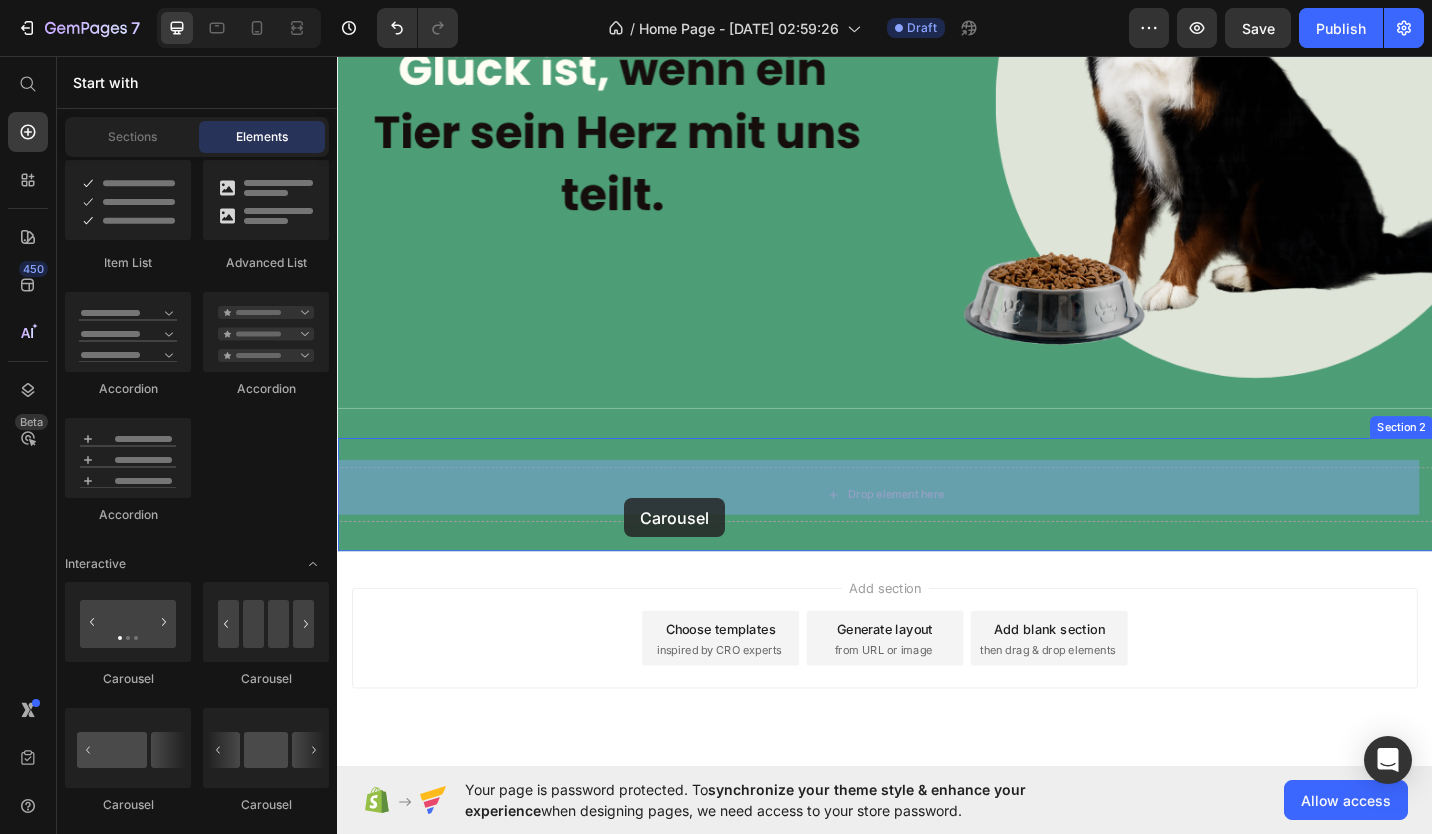 drag, startPoint x: 451, startPoint y: 663, endPoint x: 652, endPoint y: 542, distance: 234.61032 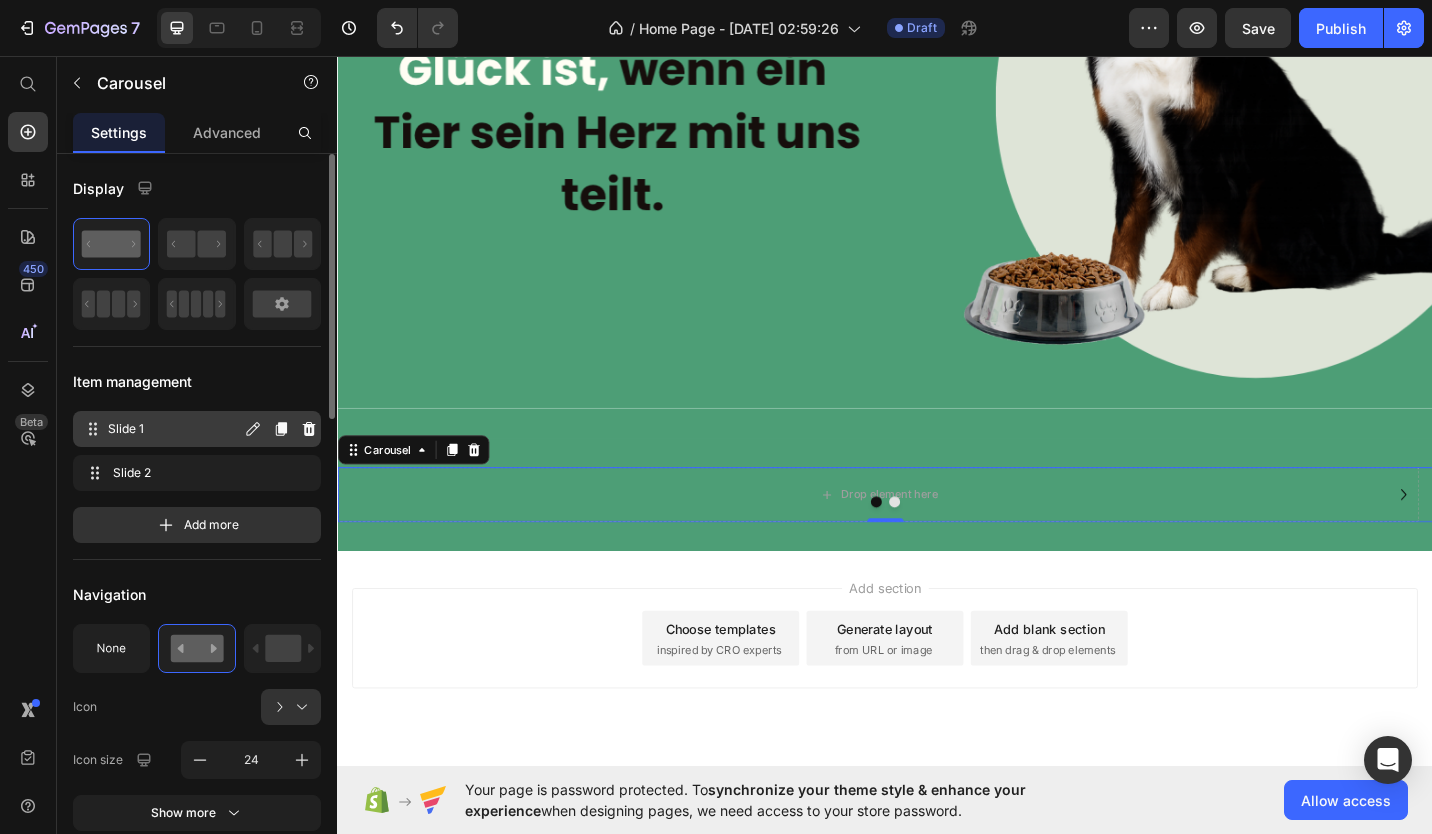 click on "Slide 1 Slide 1" at bounding box center [161, 429] 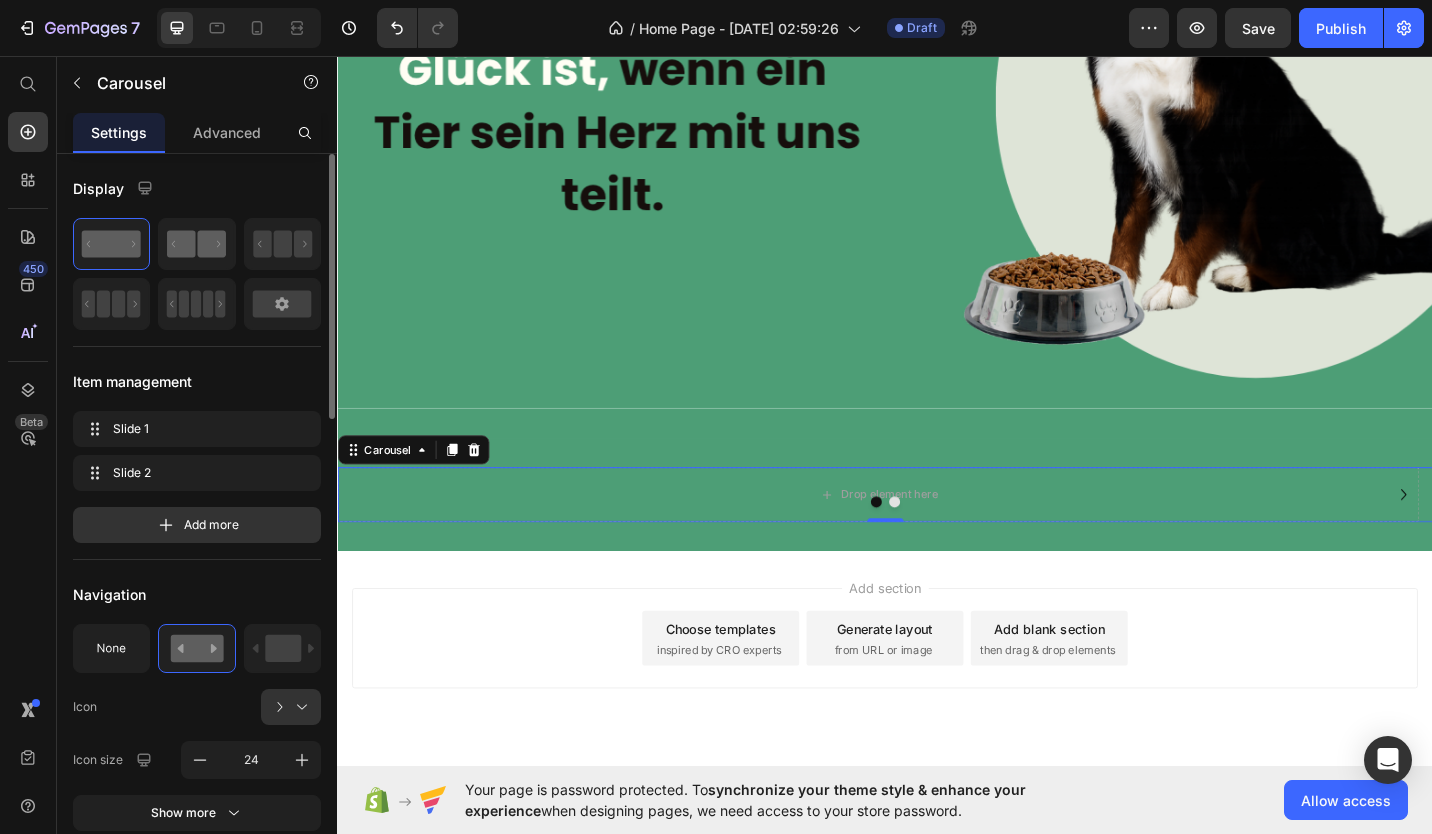 click 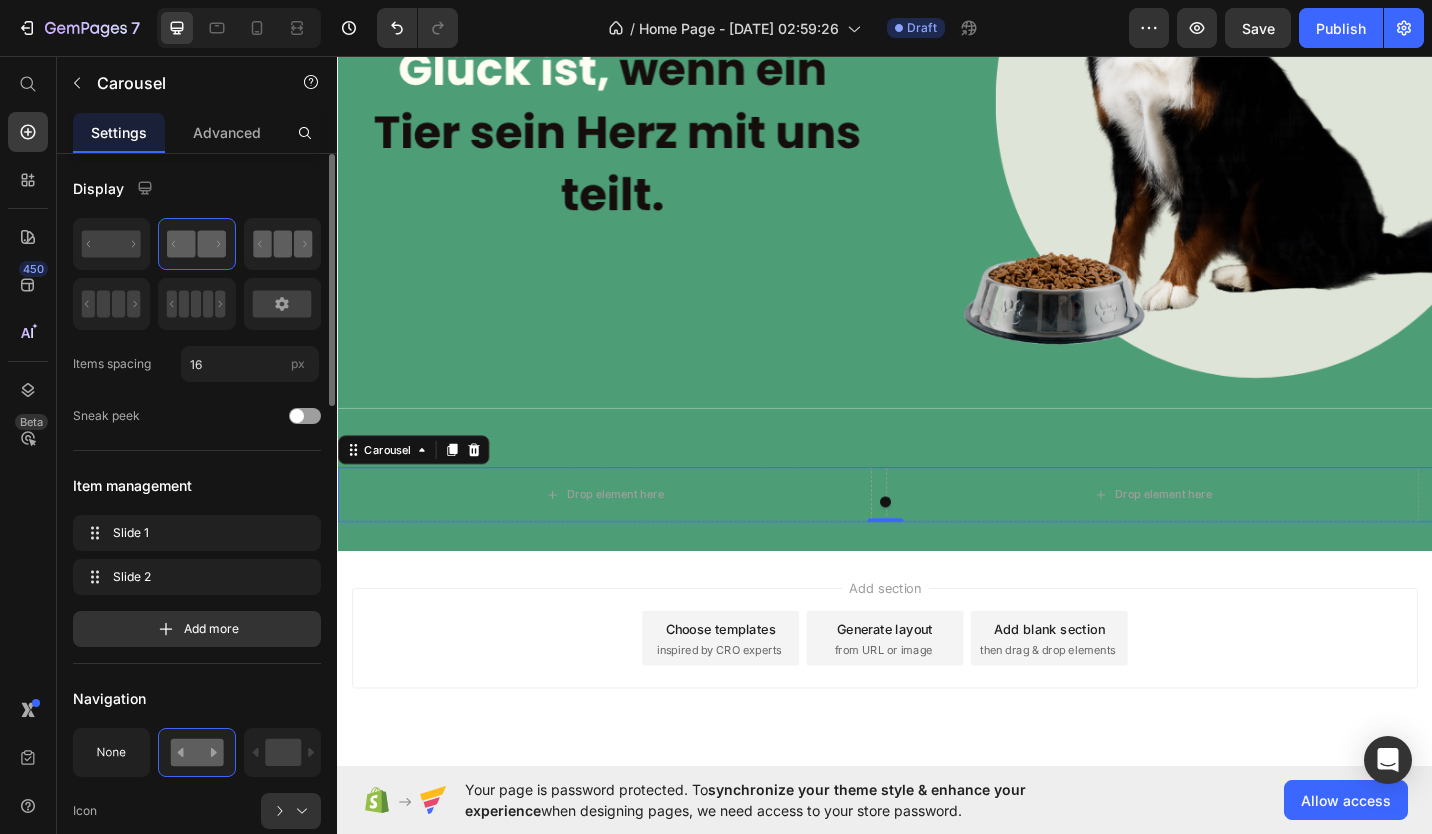 click 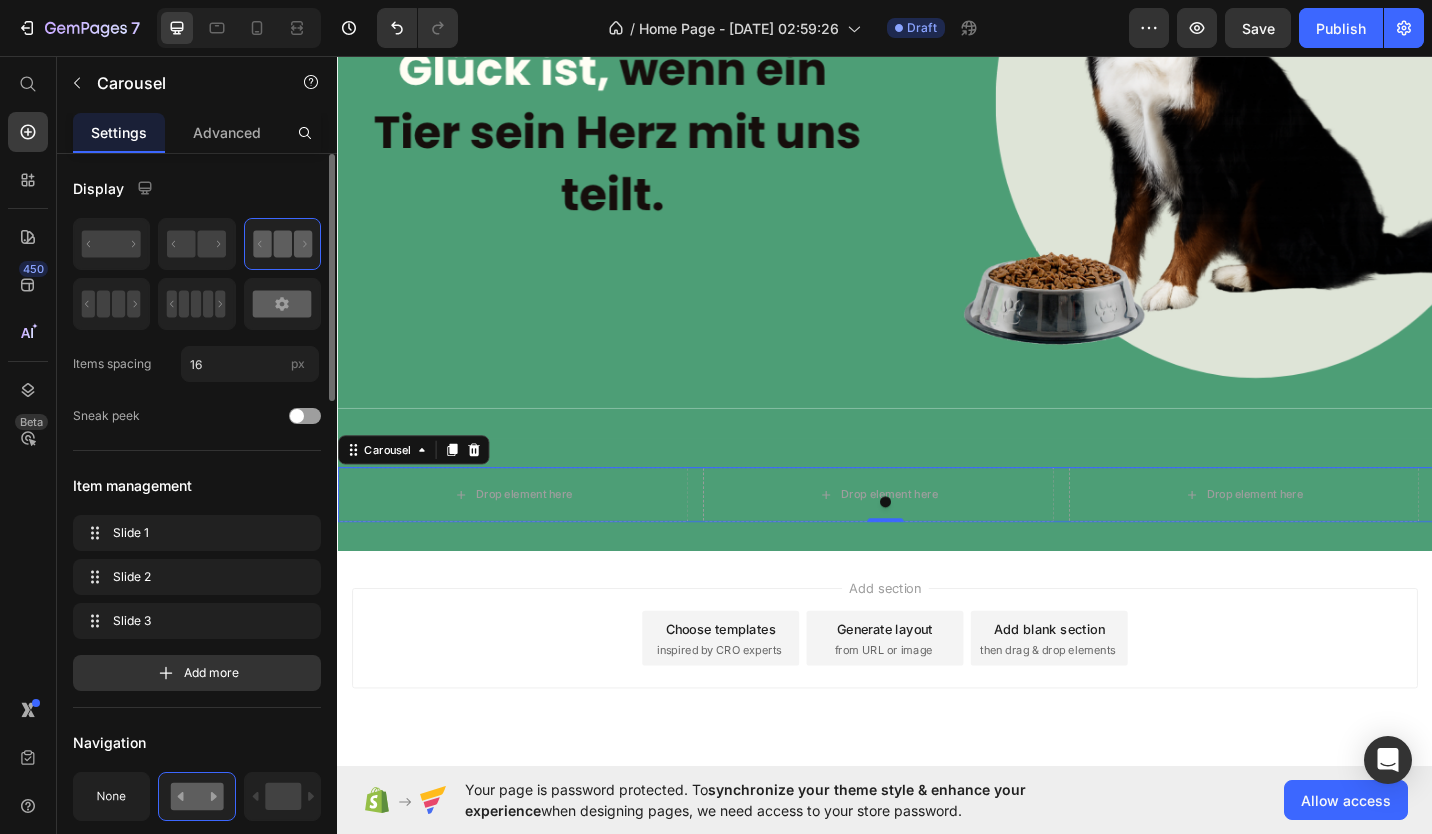 click 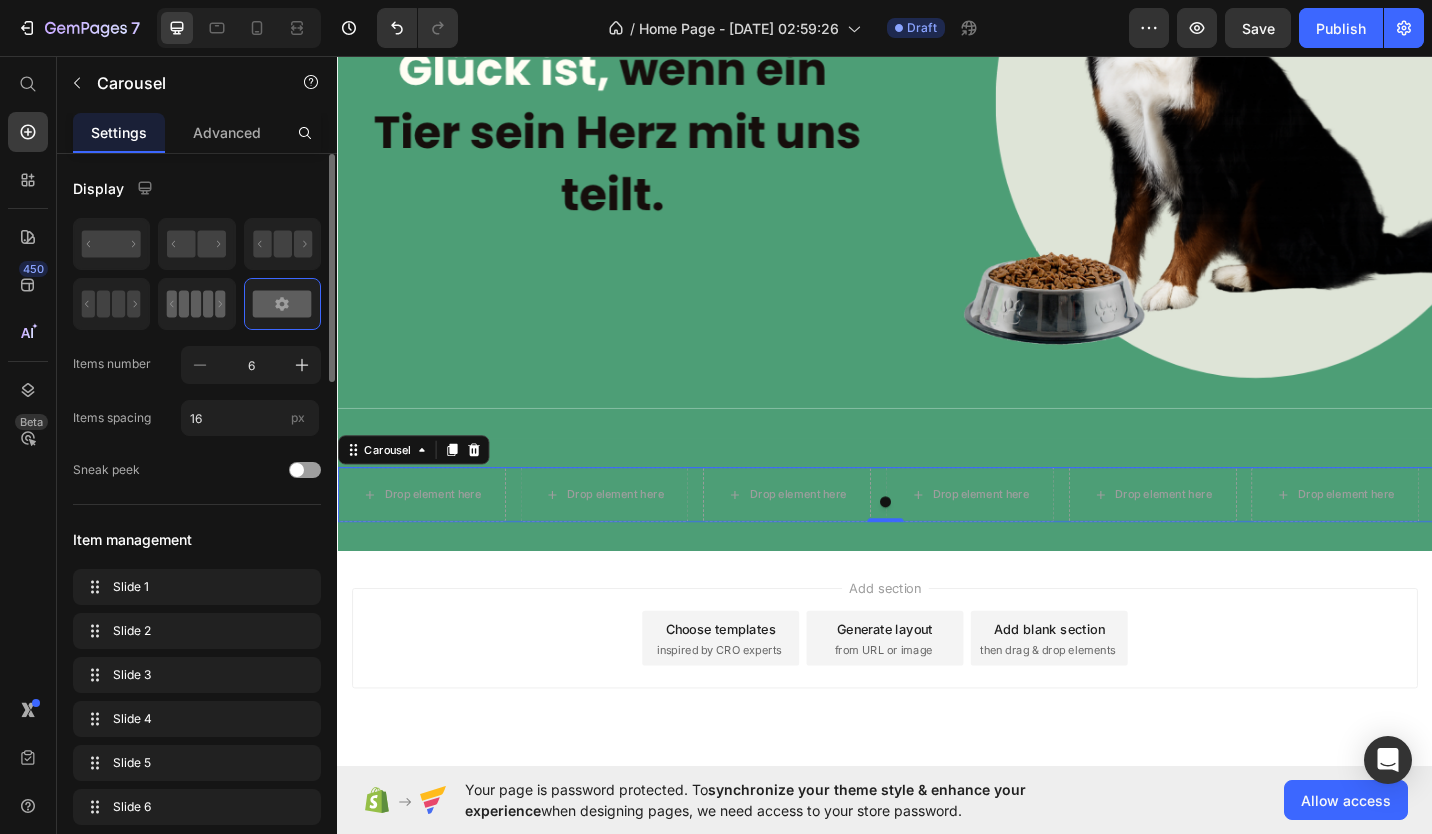 click 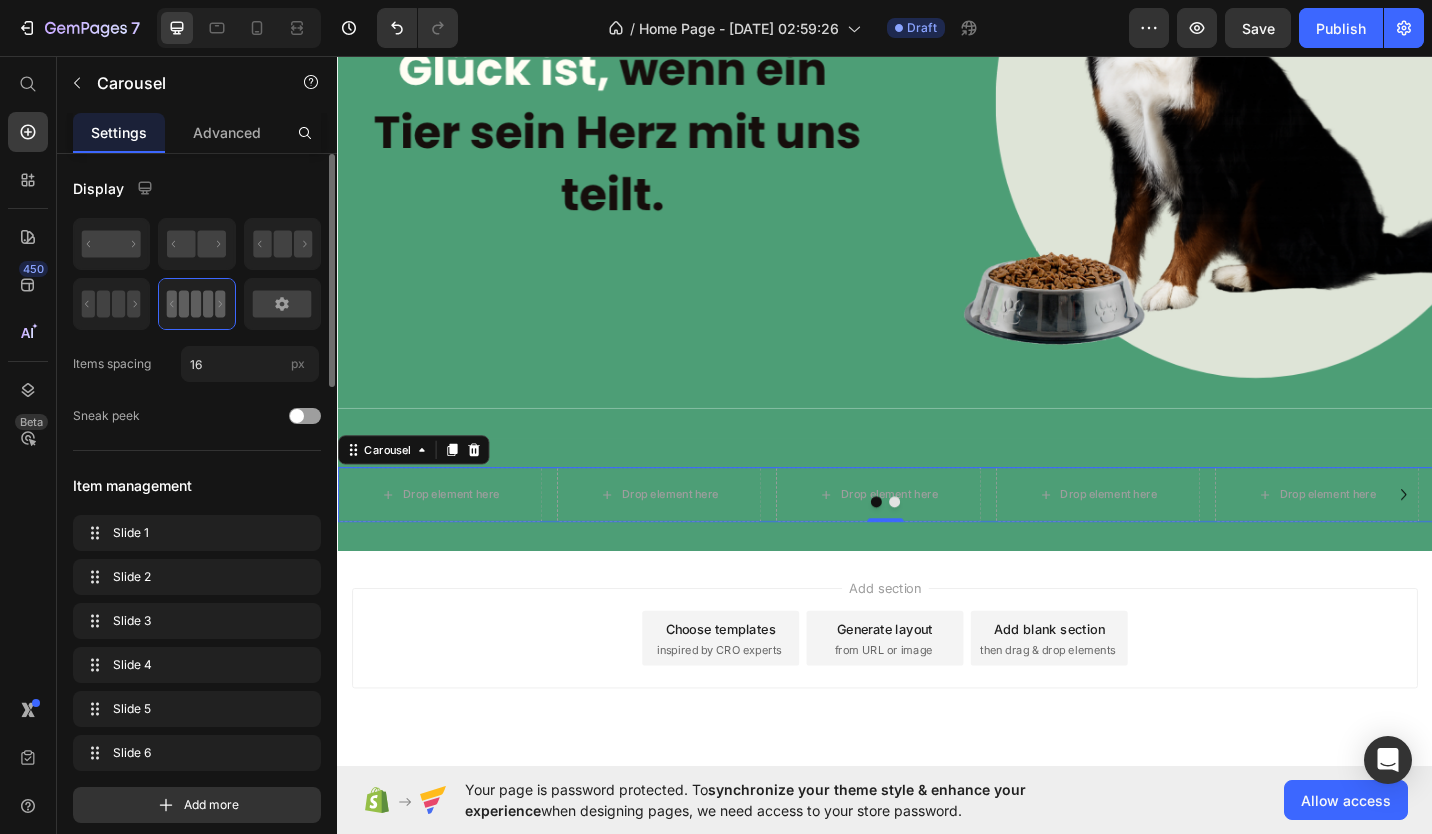 click 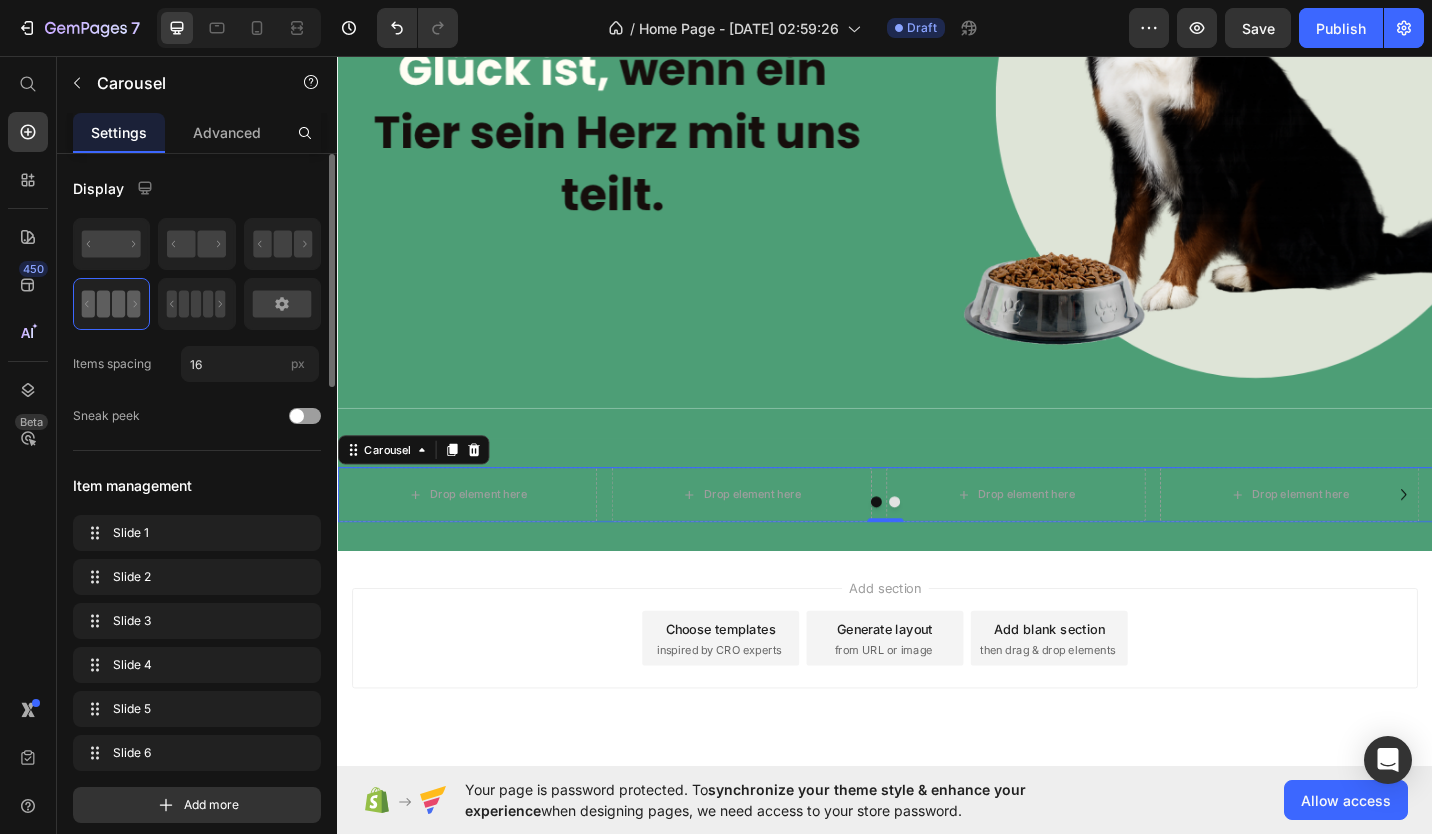 click 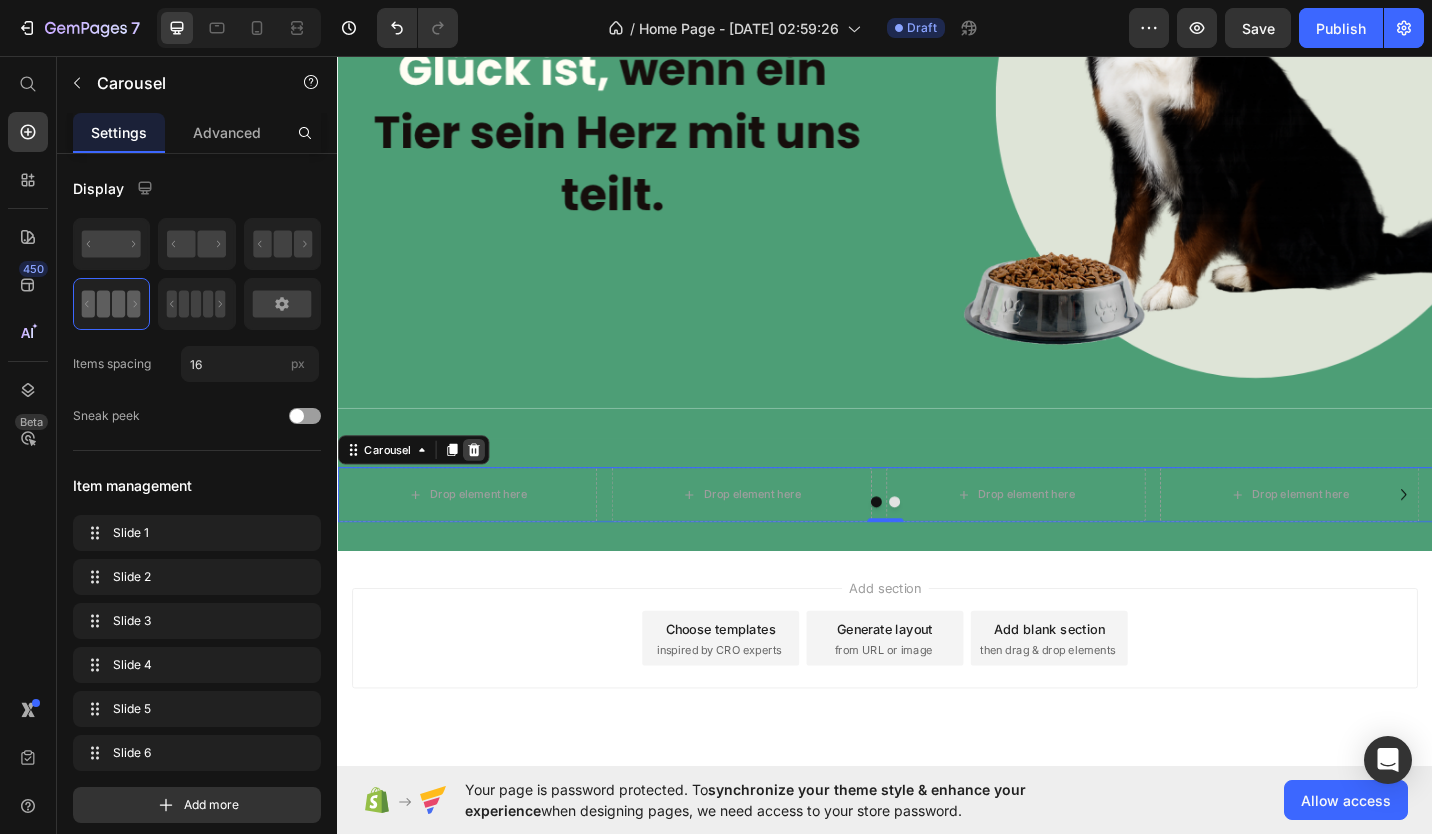 click 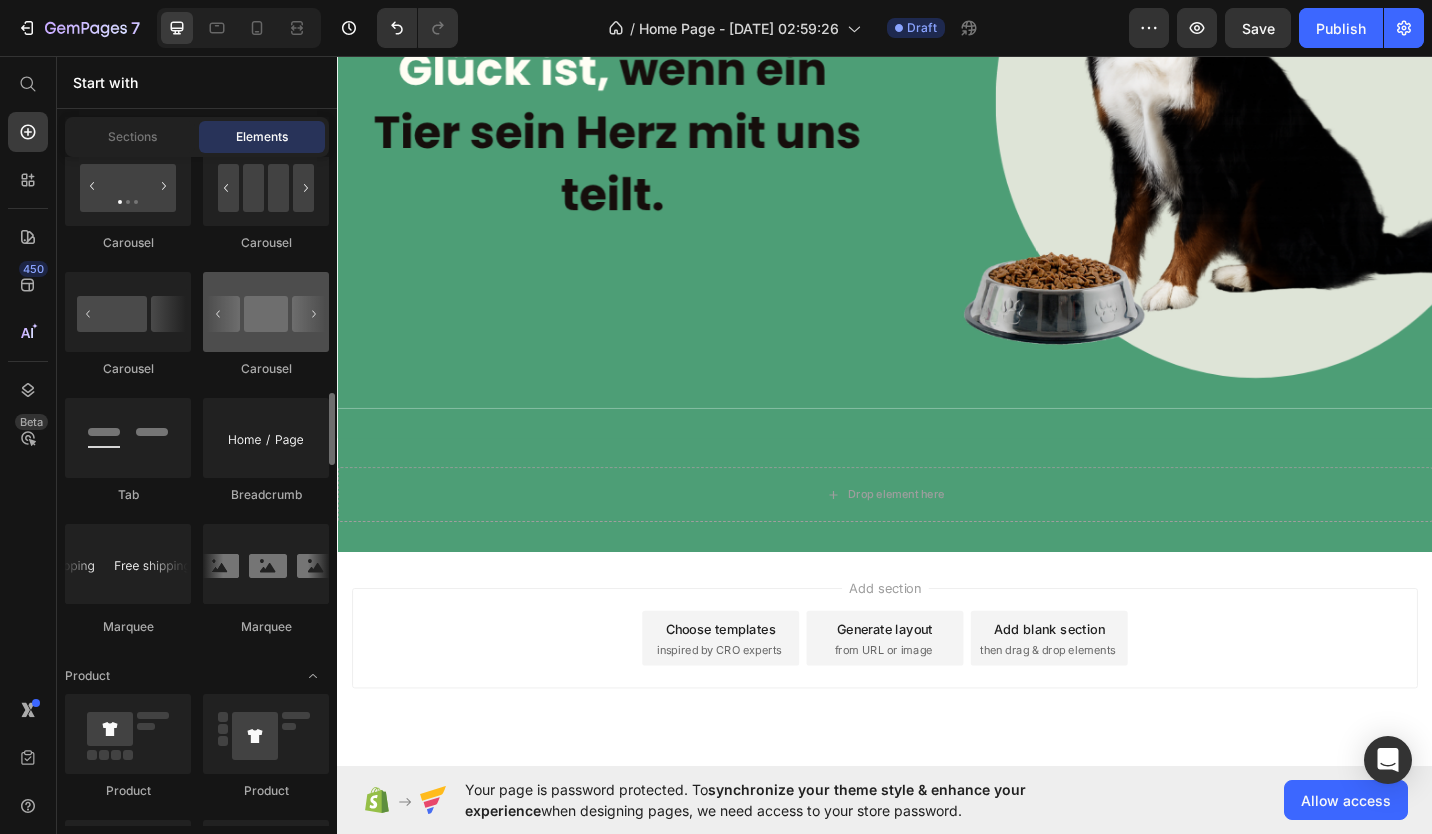 scroll, scrollTop: 2180, scrollLeft: 0, axis: vertical 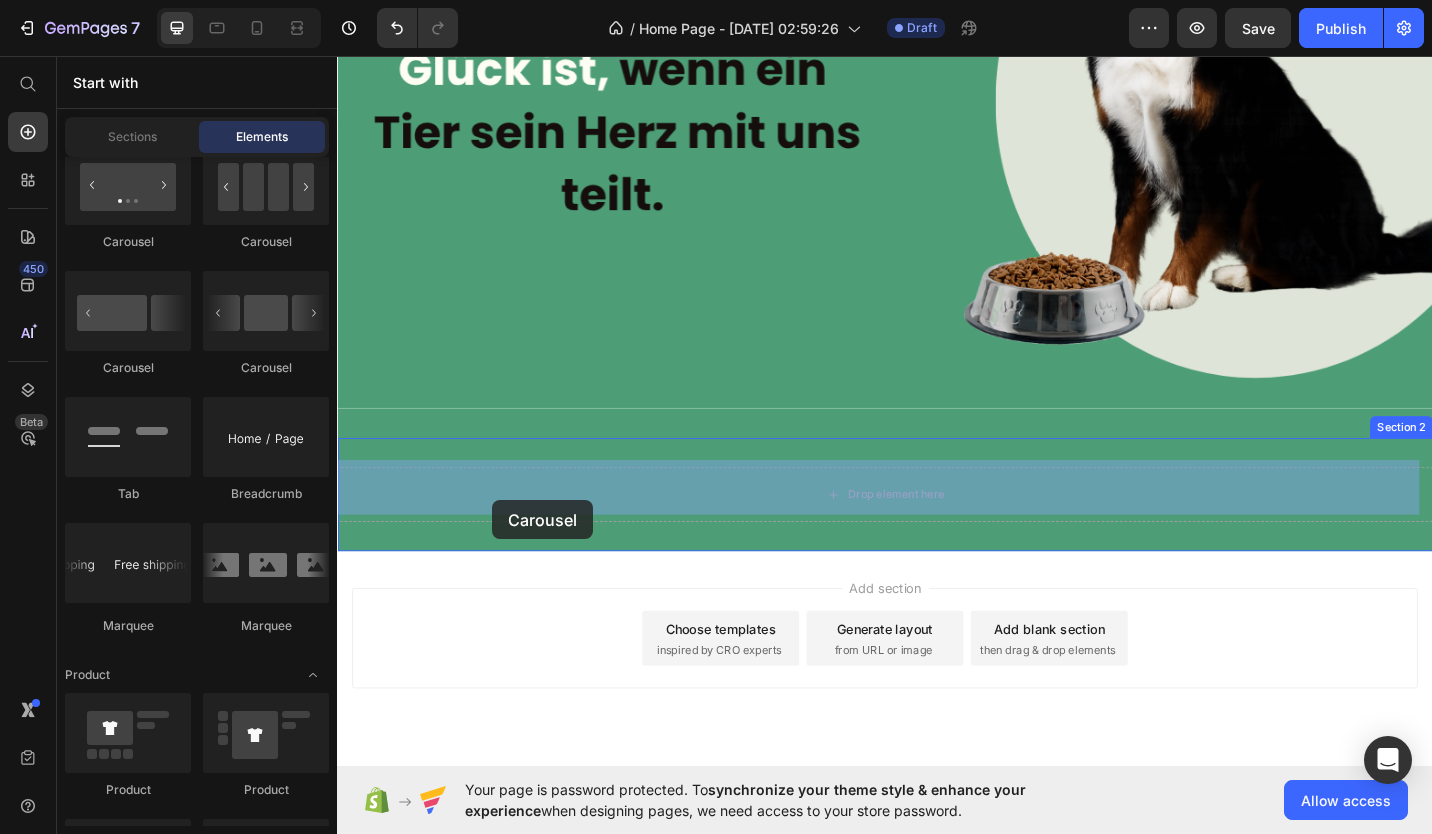 drag, startPoint x: 619, startPoint y: 353, endPoint x: 507, endPoint y: 543, distance: 220.55385 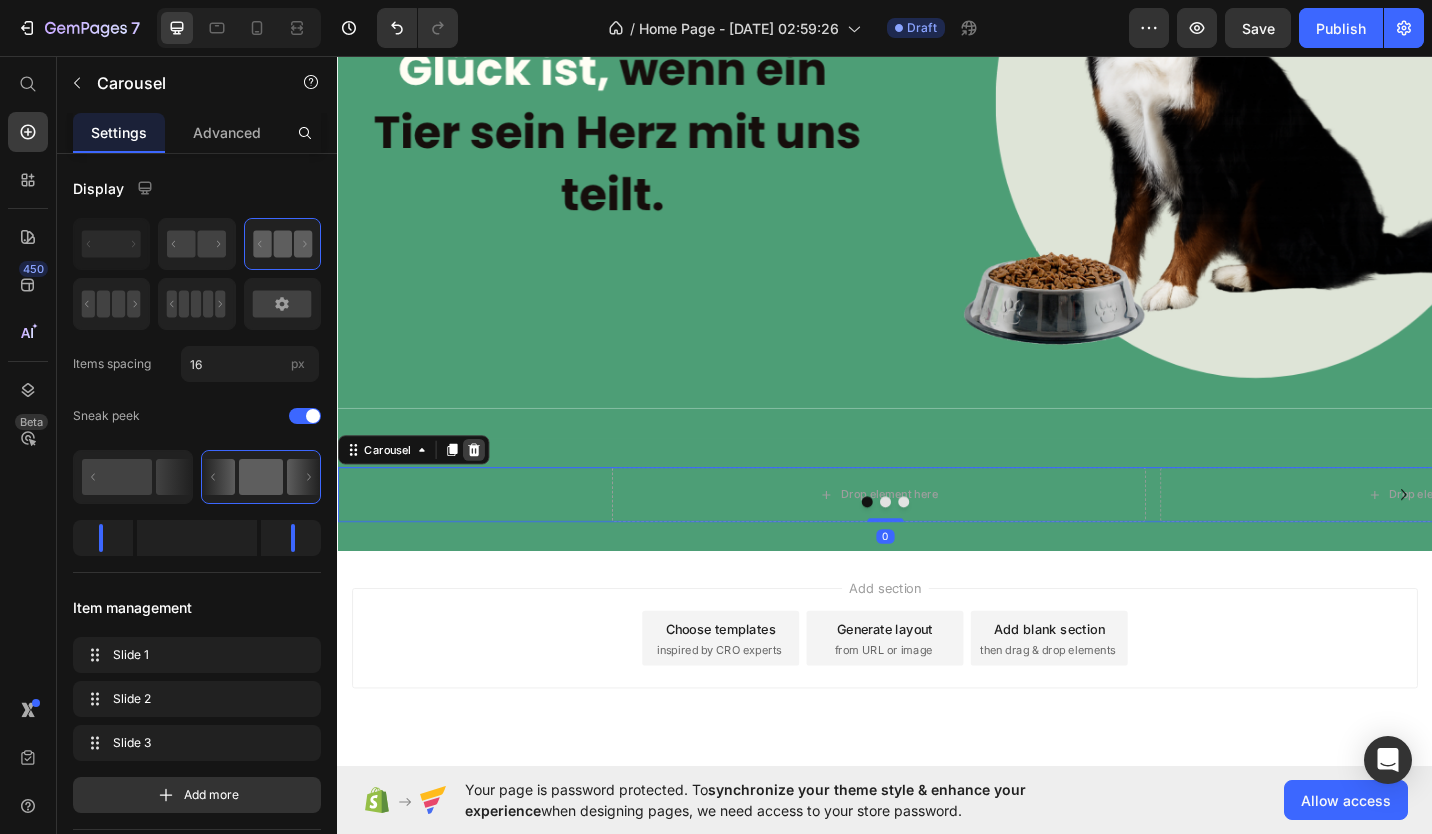 click 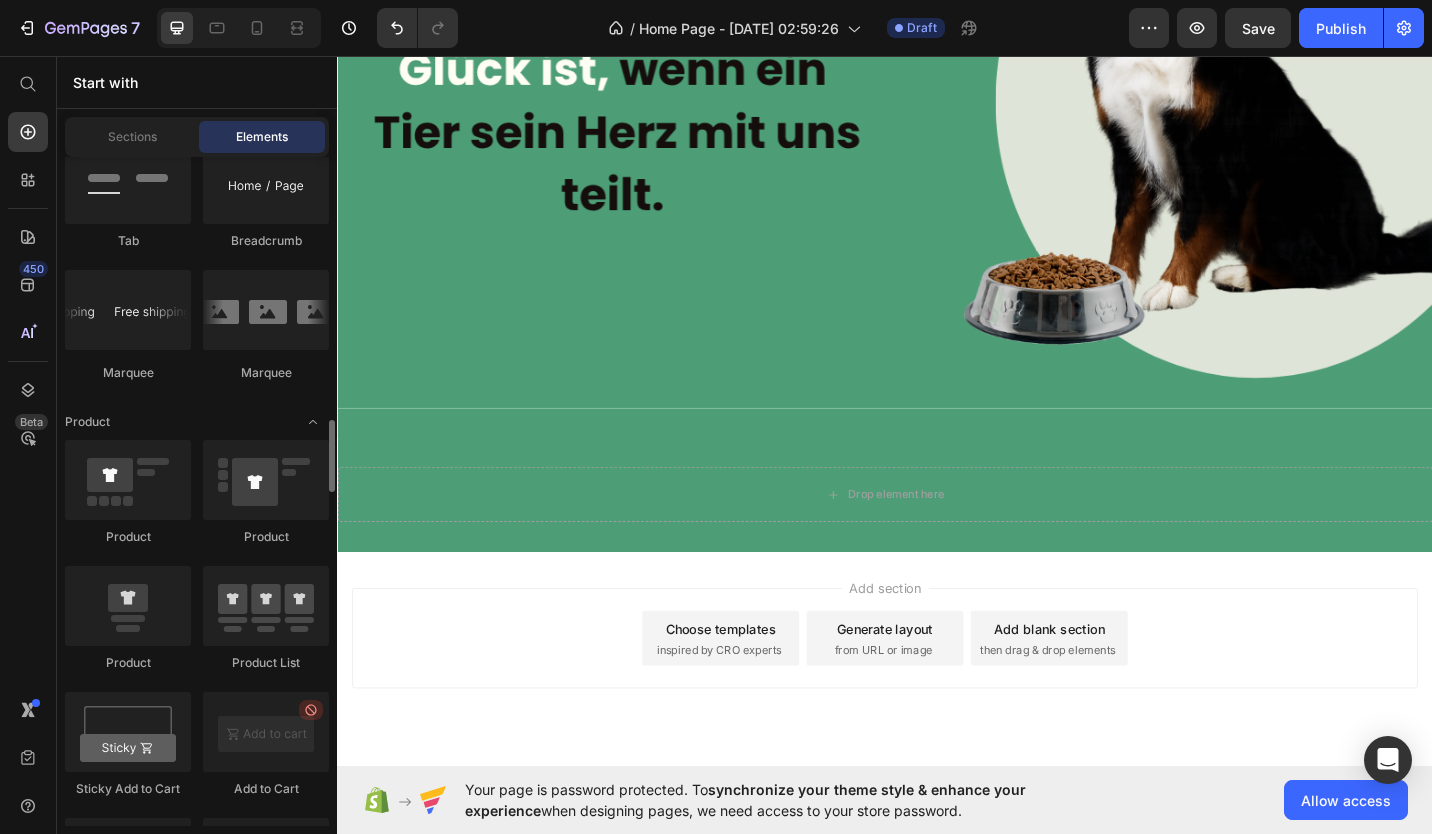 scroll, scrollTop: 2434, scrollLeft: 0, axis: vertical 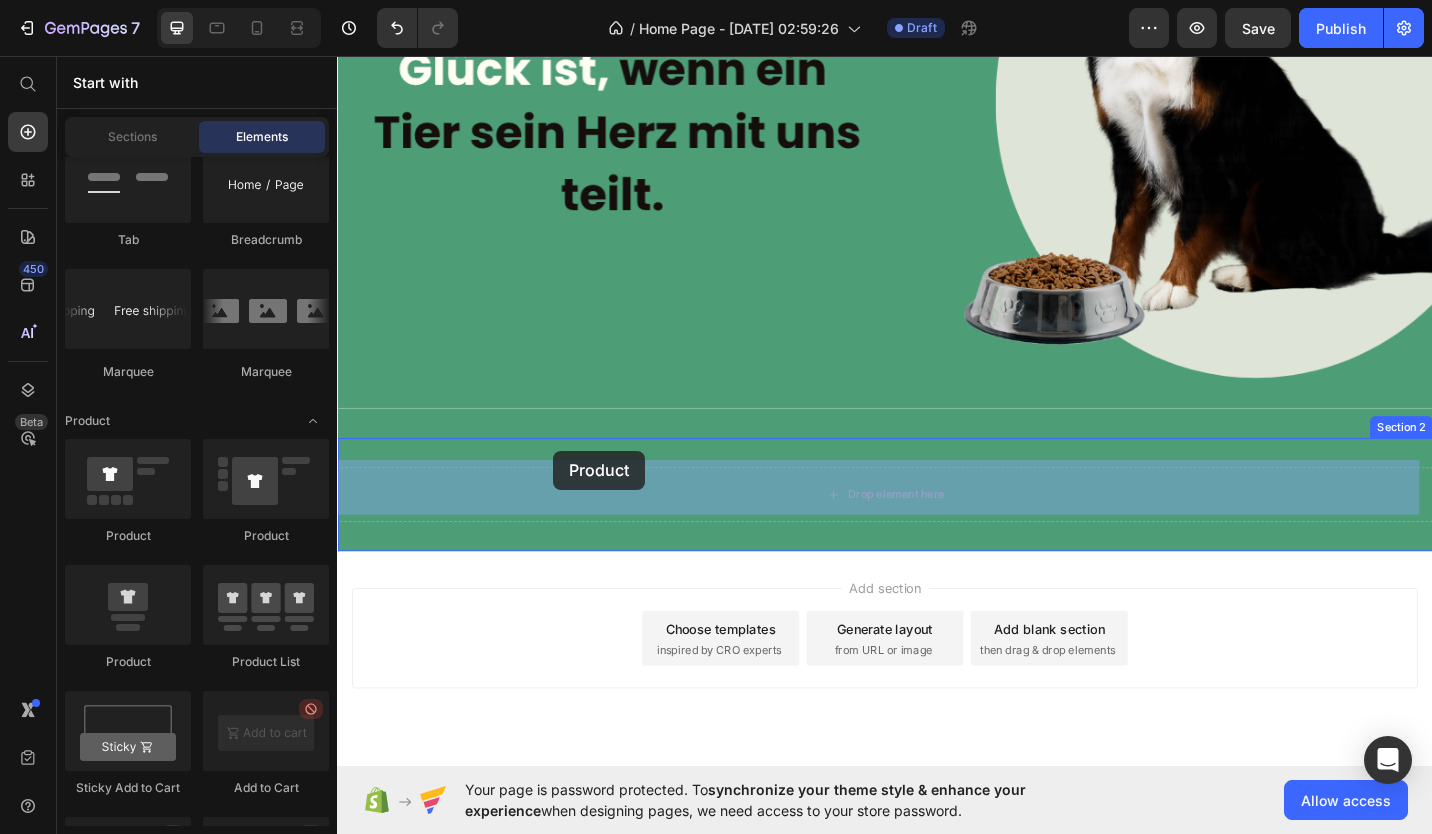 drag, startPoint x: 462, startPoint y: 553, endPoint x: 571, endPoint y: 496, distance: 123.00407 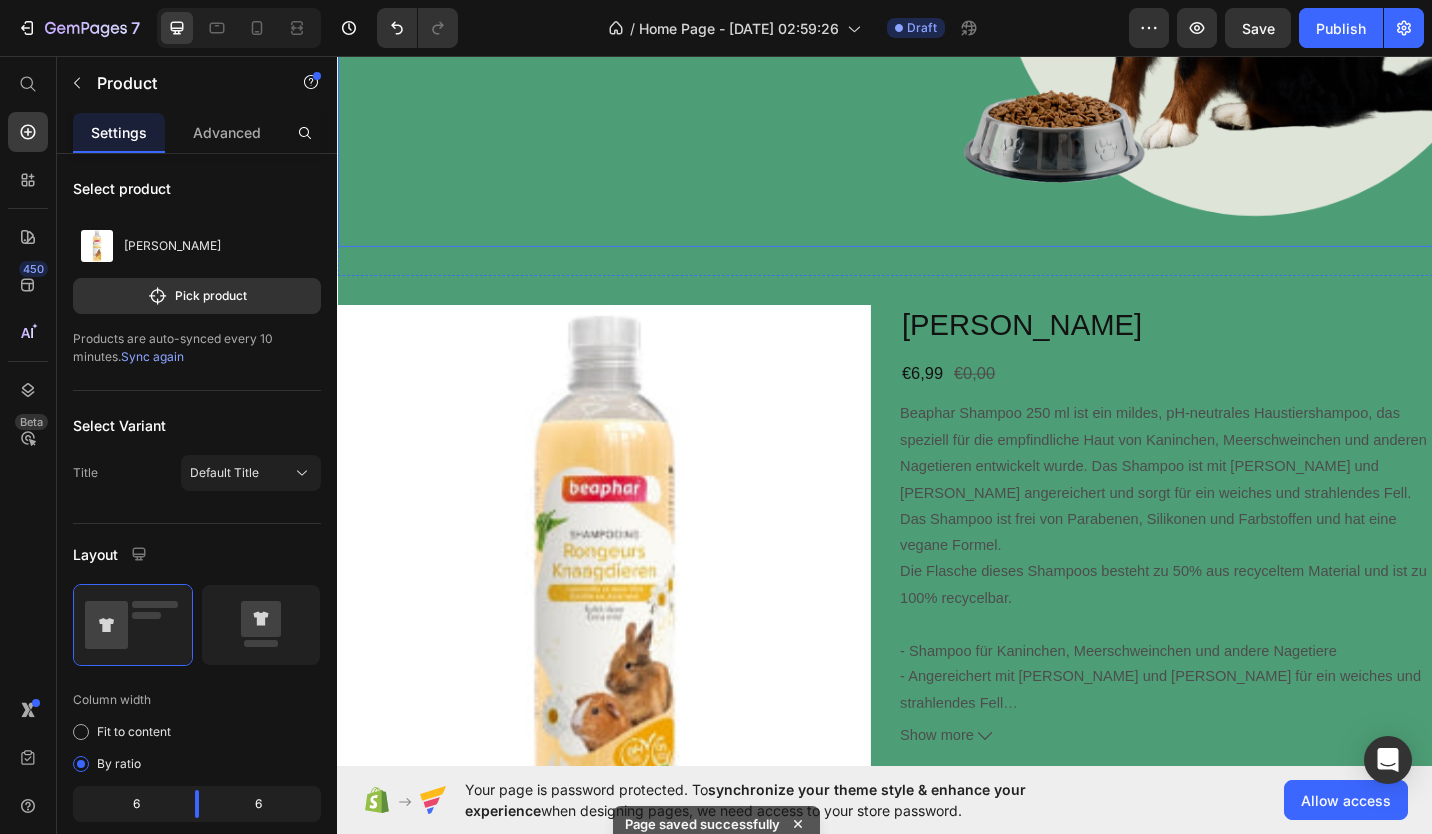 scroll, scrollTop: 614, scrollLeft: 0, axis: vertical 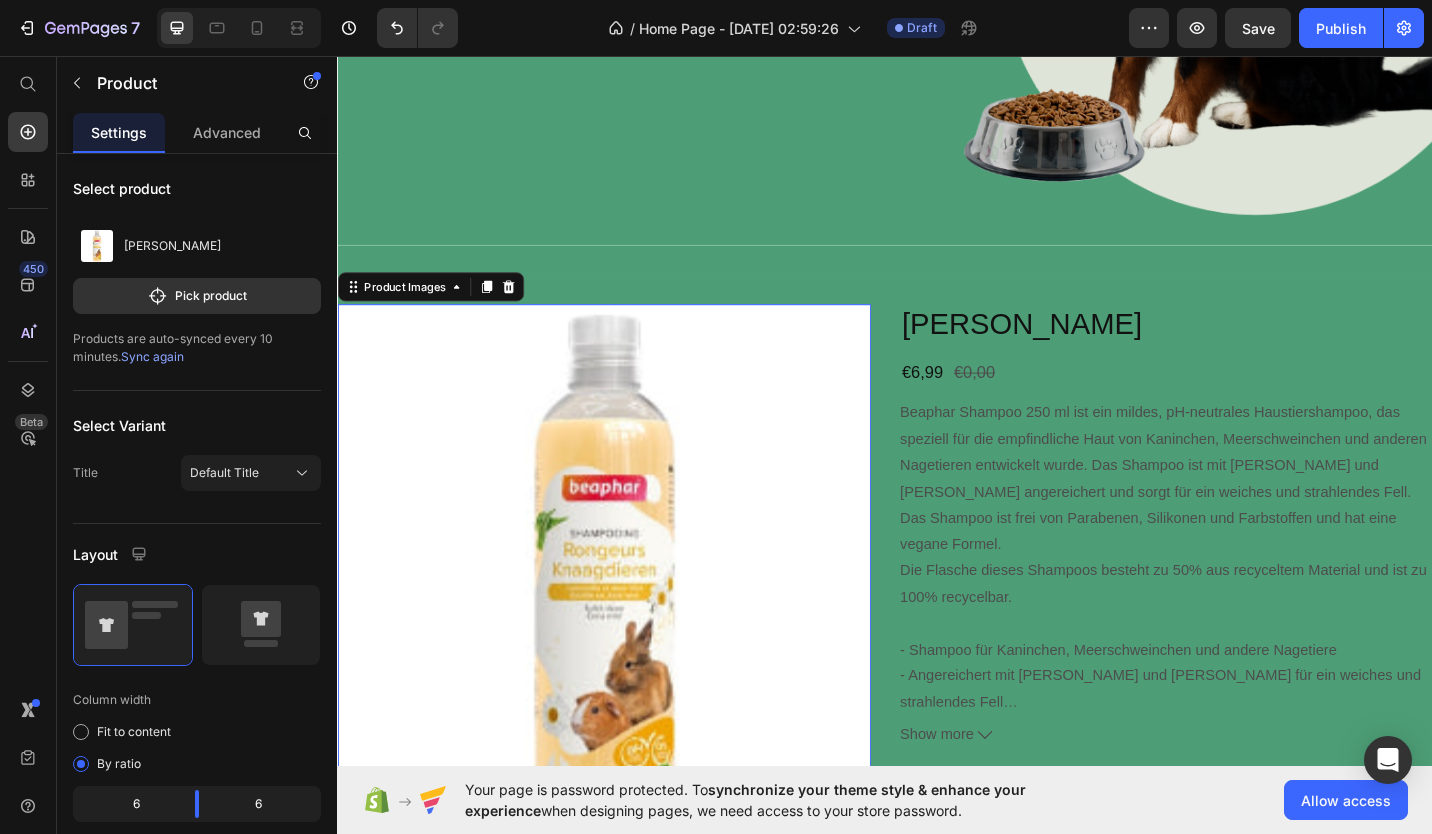 click at bounding box center [629, 620] 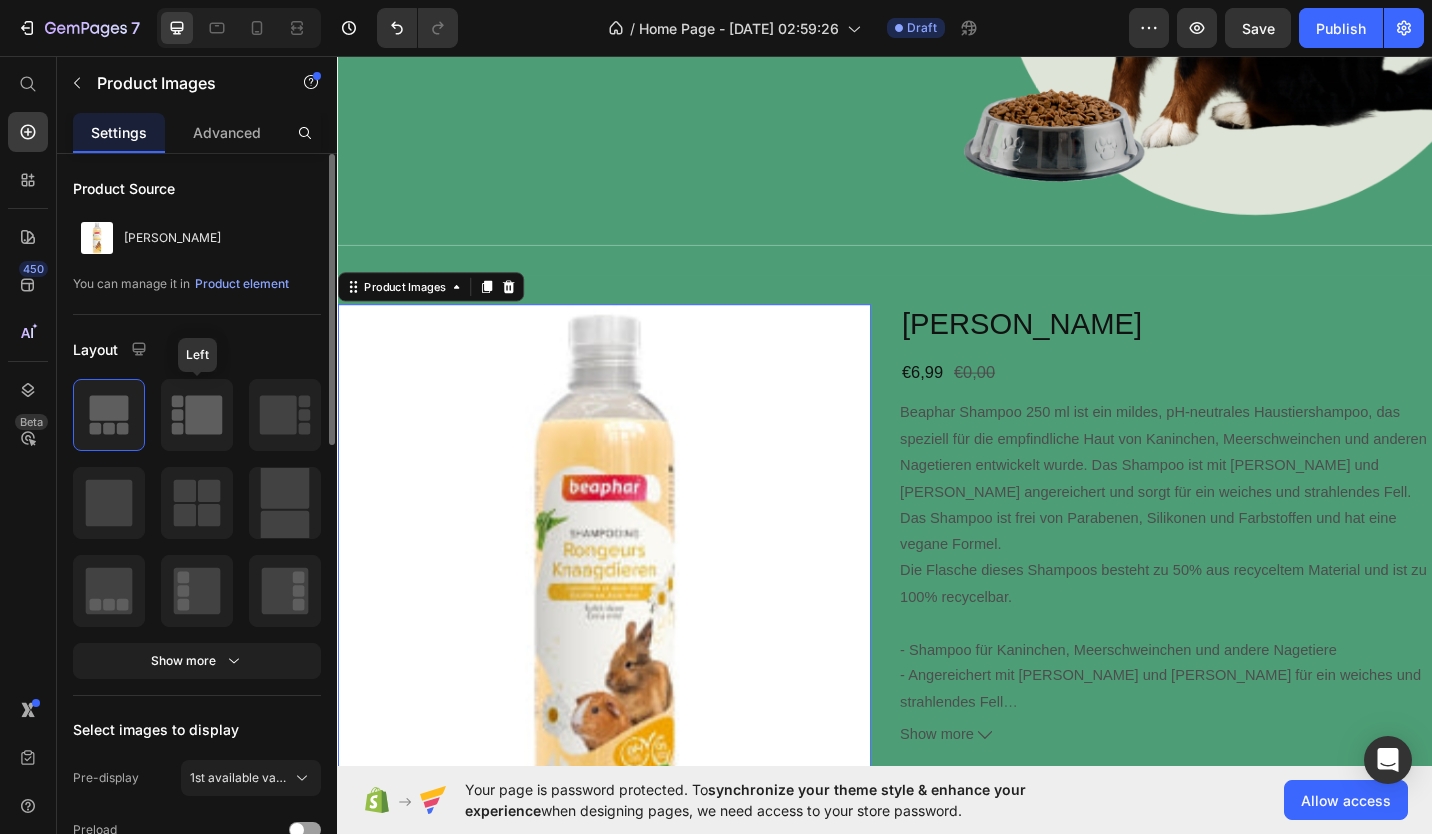 click 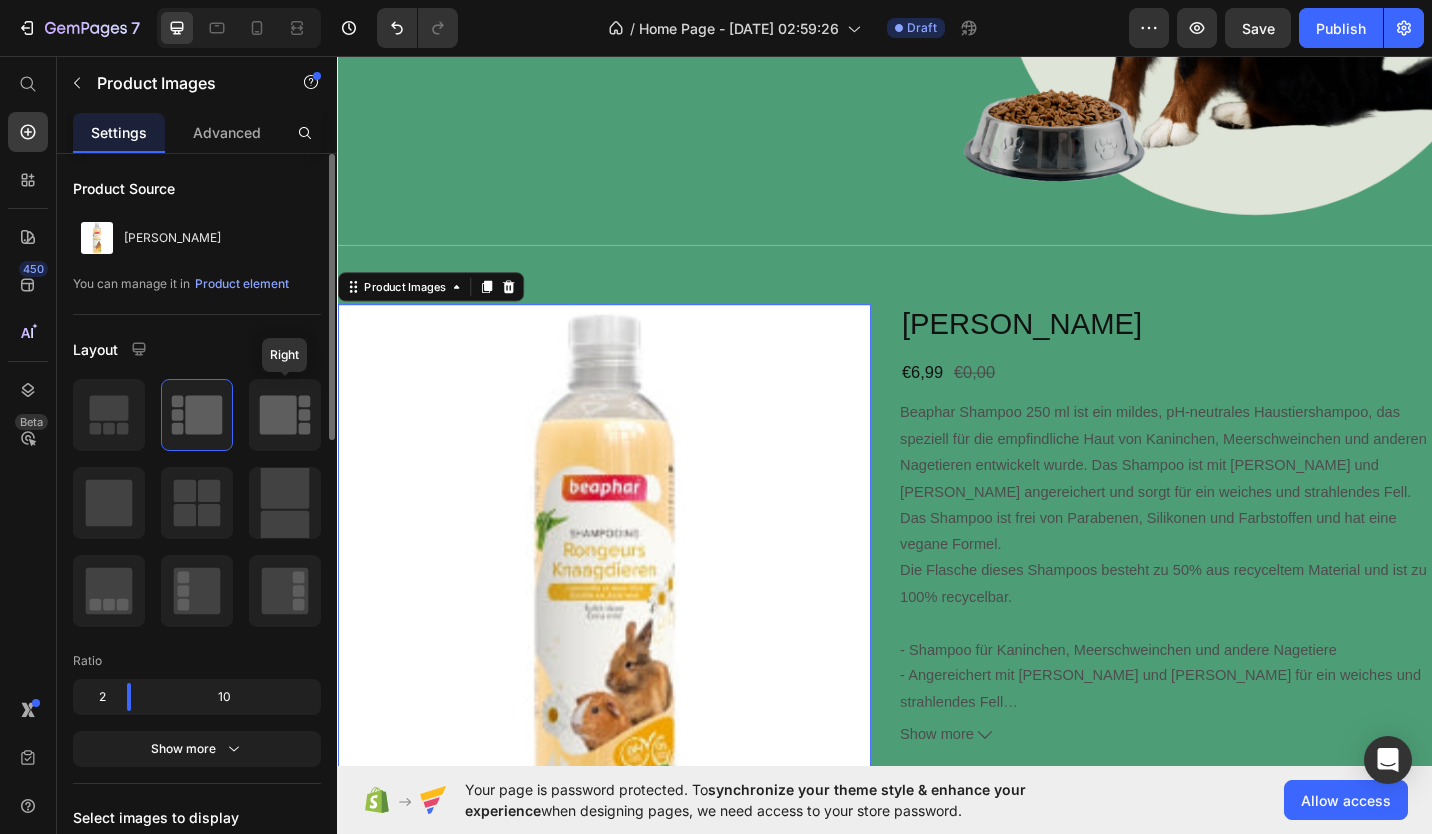 click 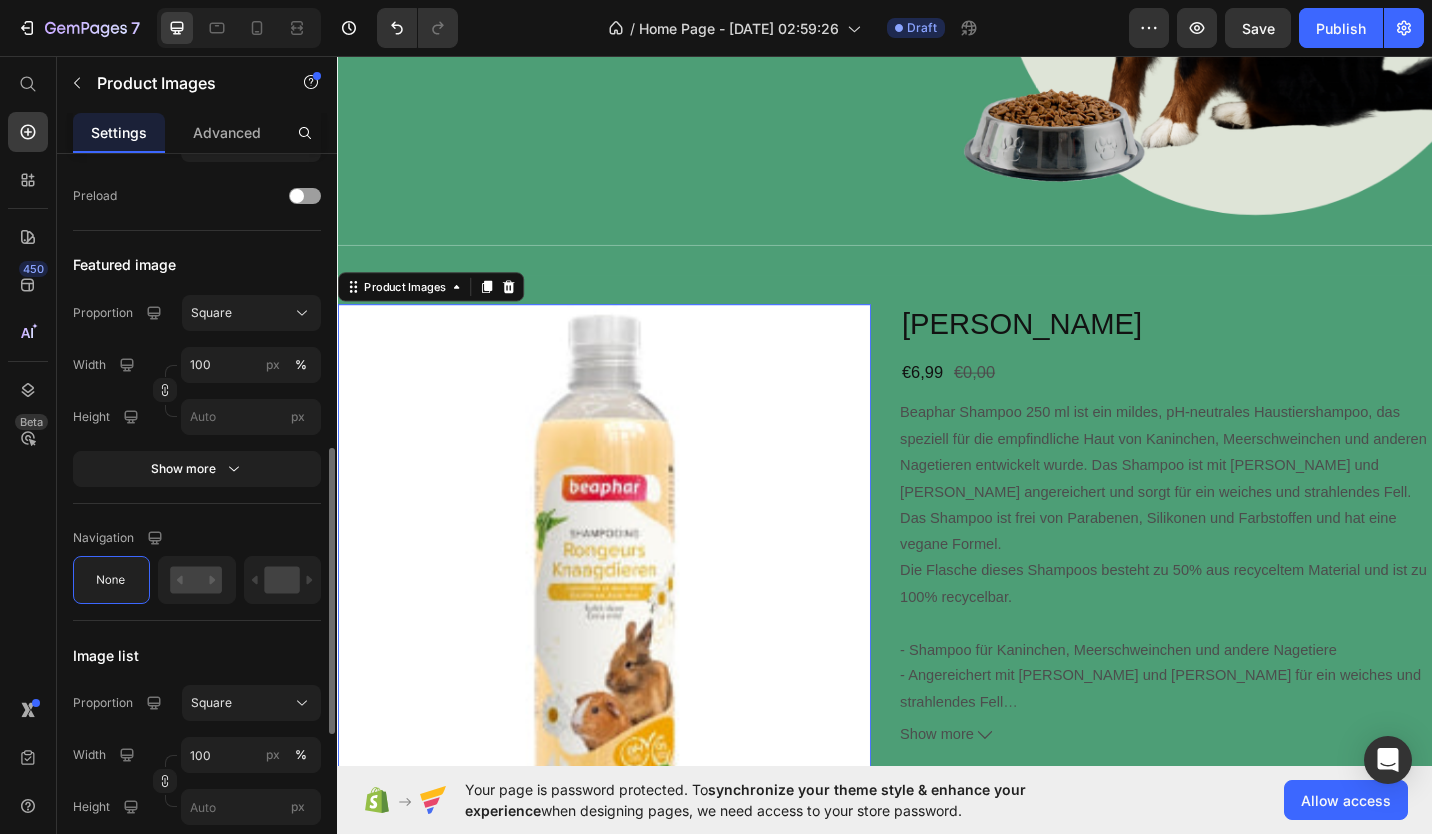scroll, scrollTop: 739, scrollLeft: 0, axis: vertical 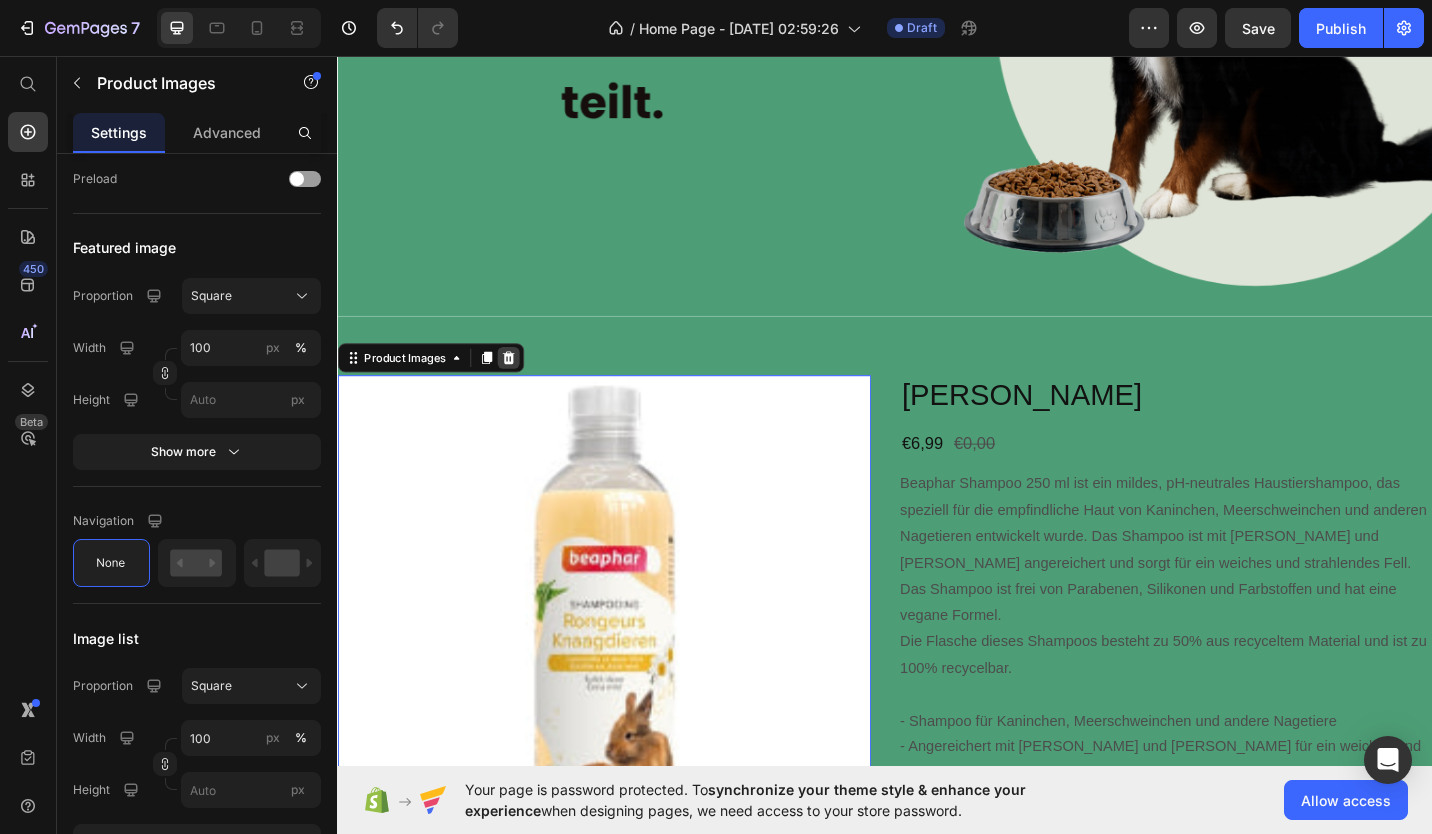 click 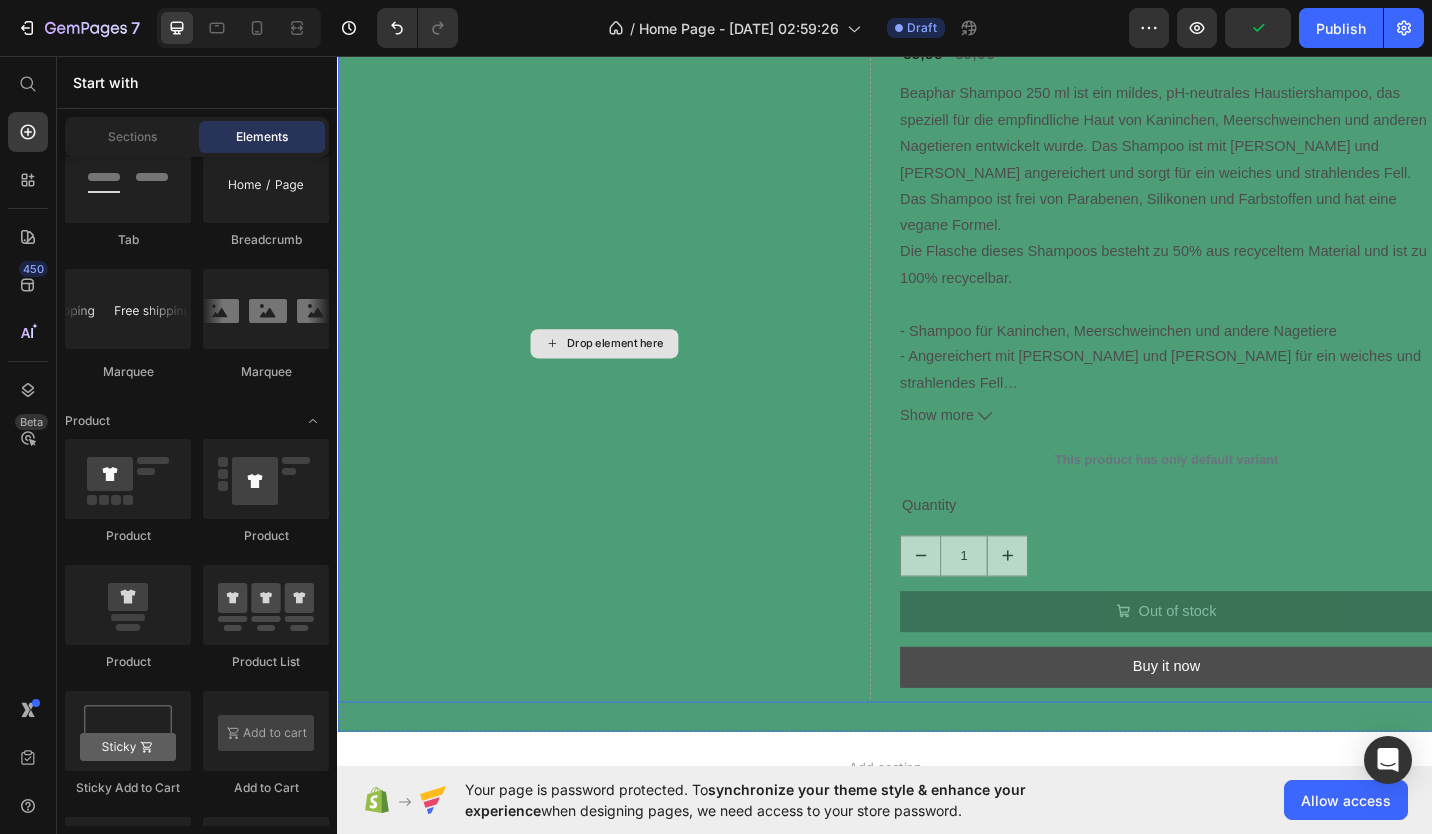 scroll, scrollTop: 966, scrollLeft: 0, axis: vertical 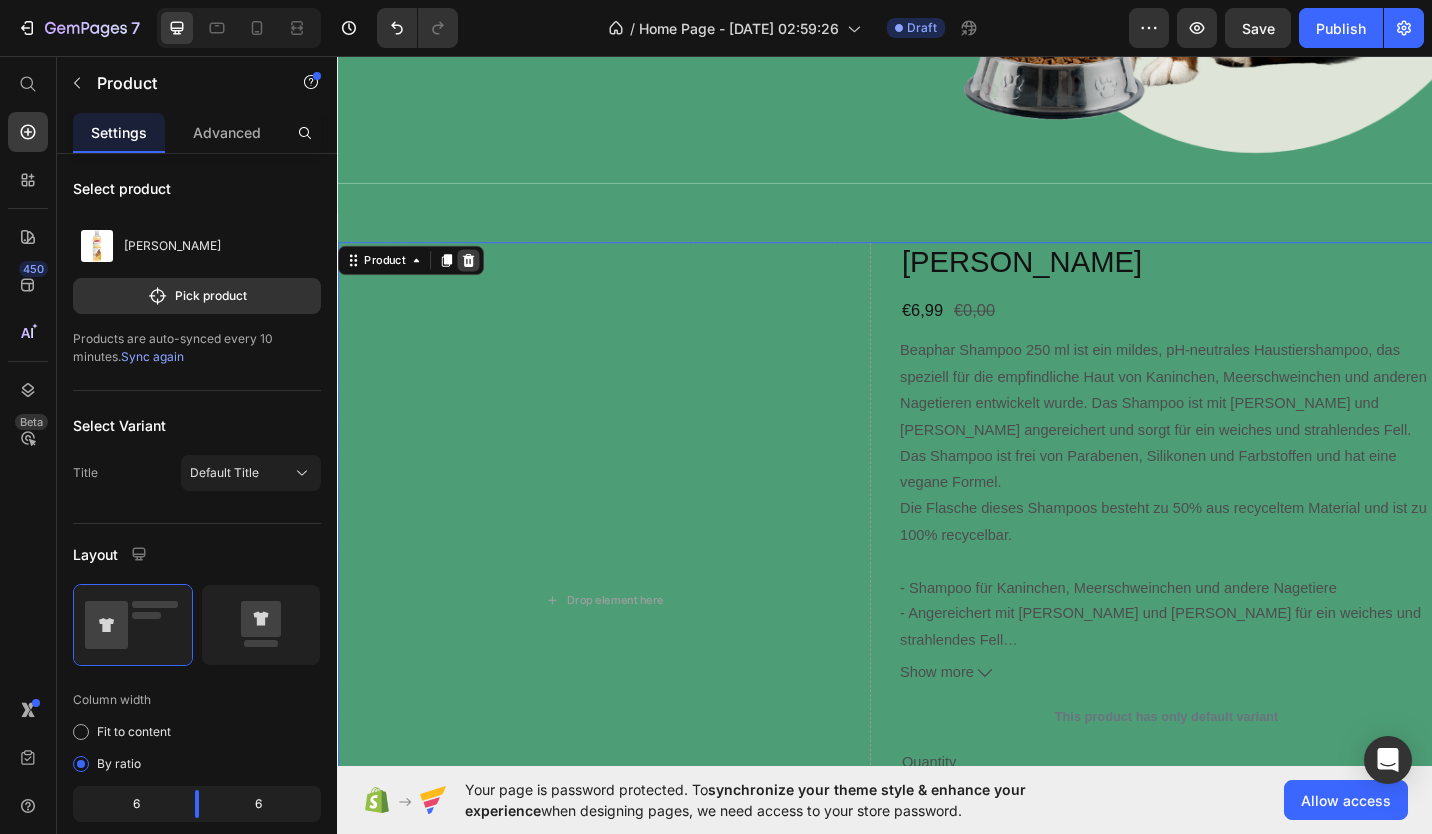 click 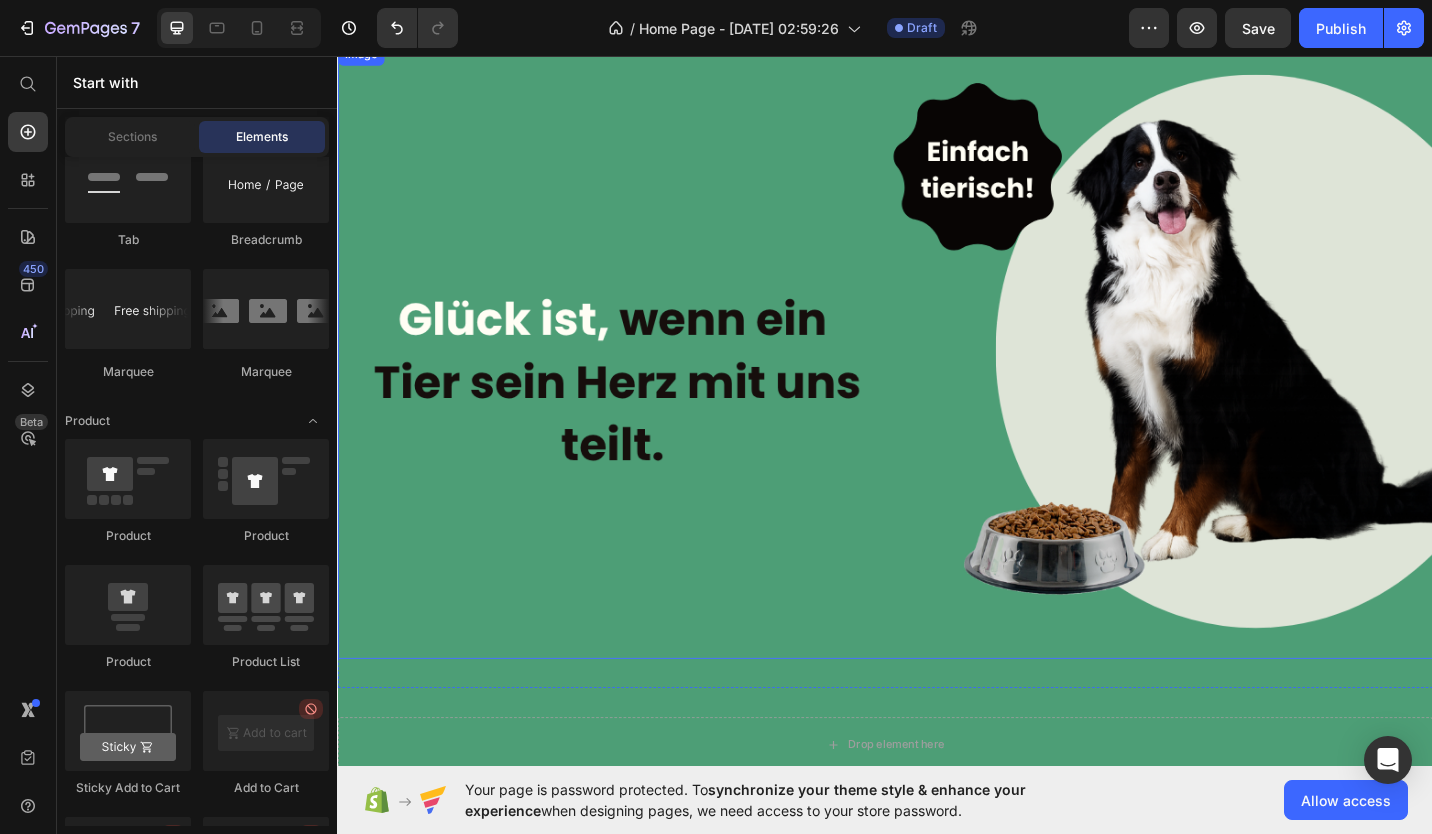 scroll, scrollTop: 0, scrollLeft: 0, axis: both 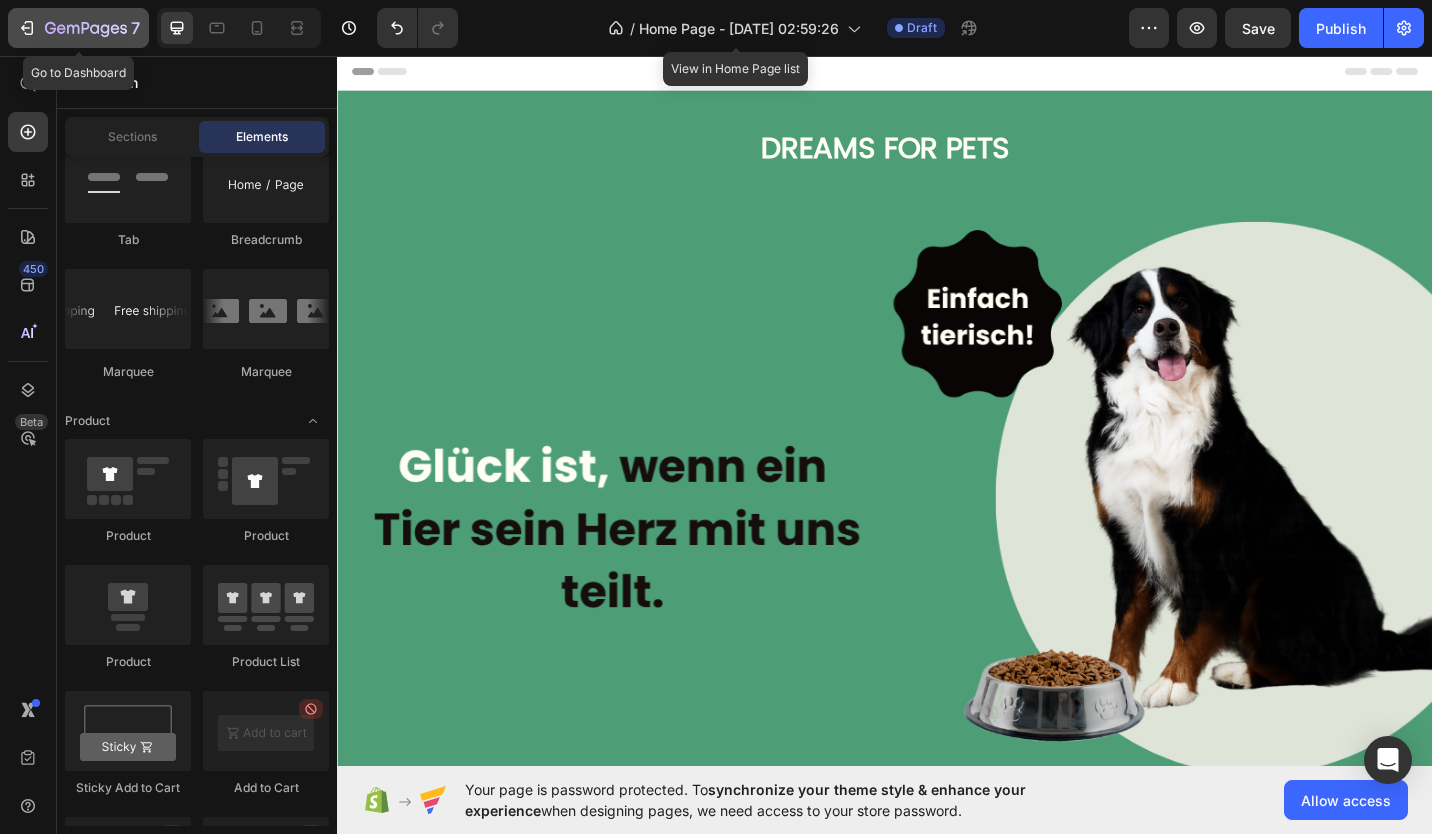 click on "7" 